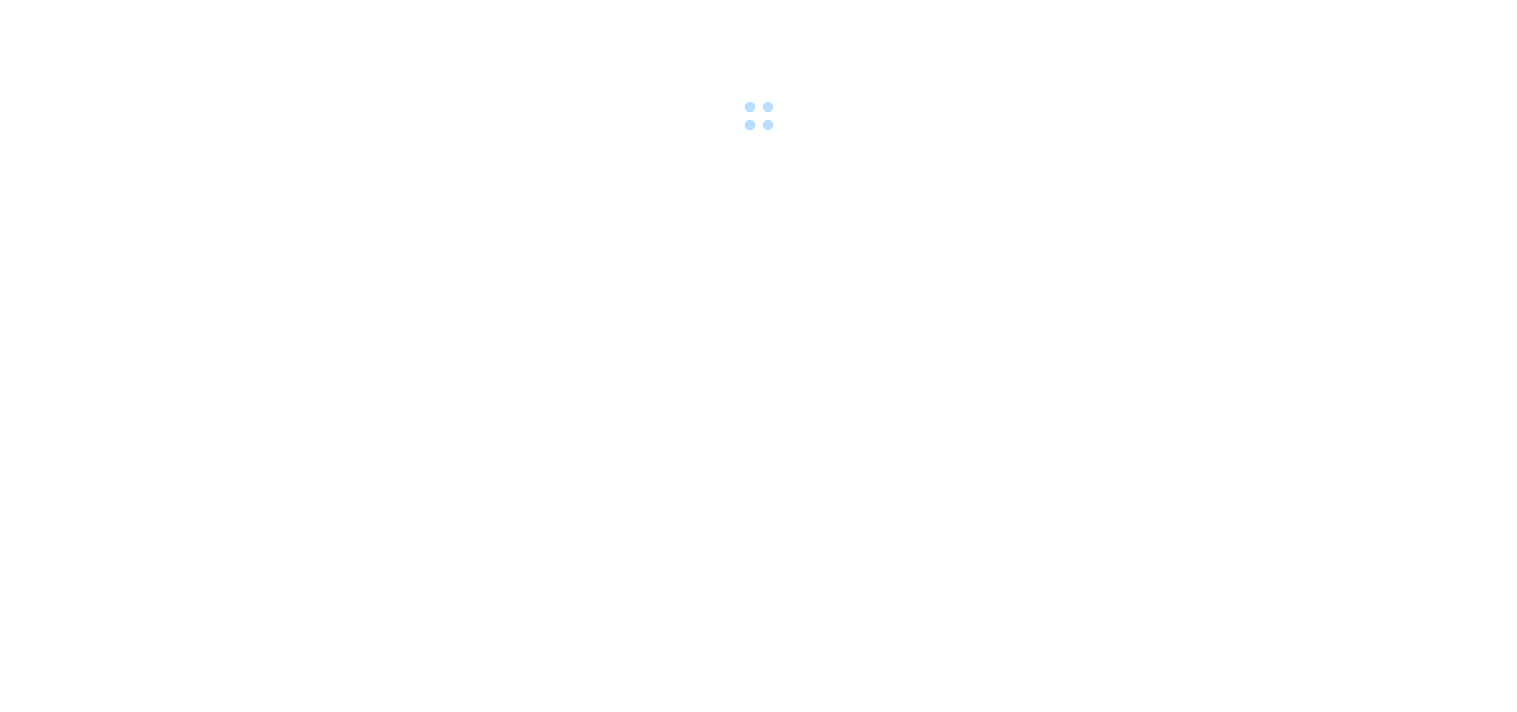 scroll, scrollTop: 0, scrollLeft: 0, axis: both 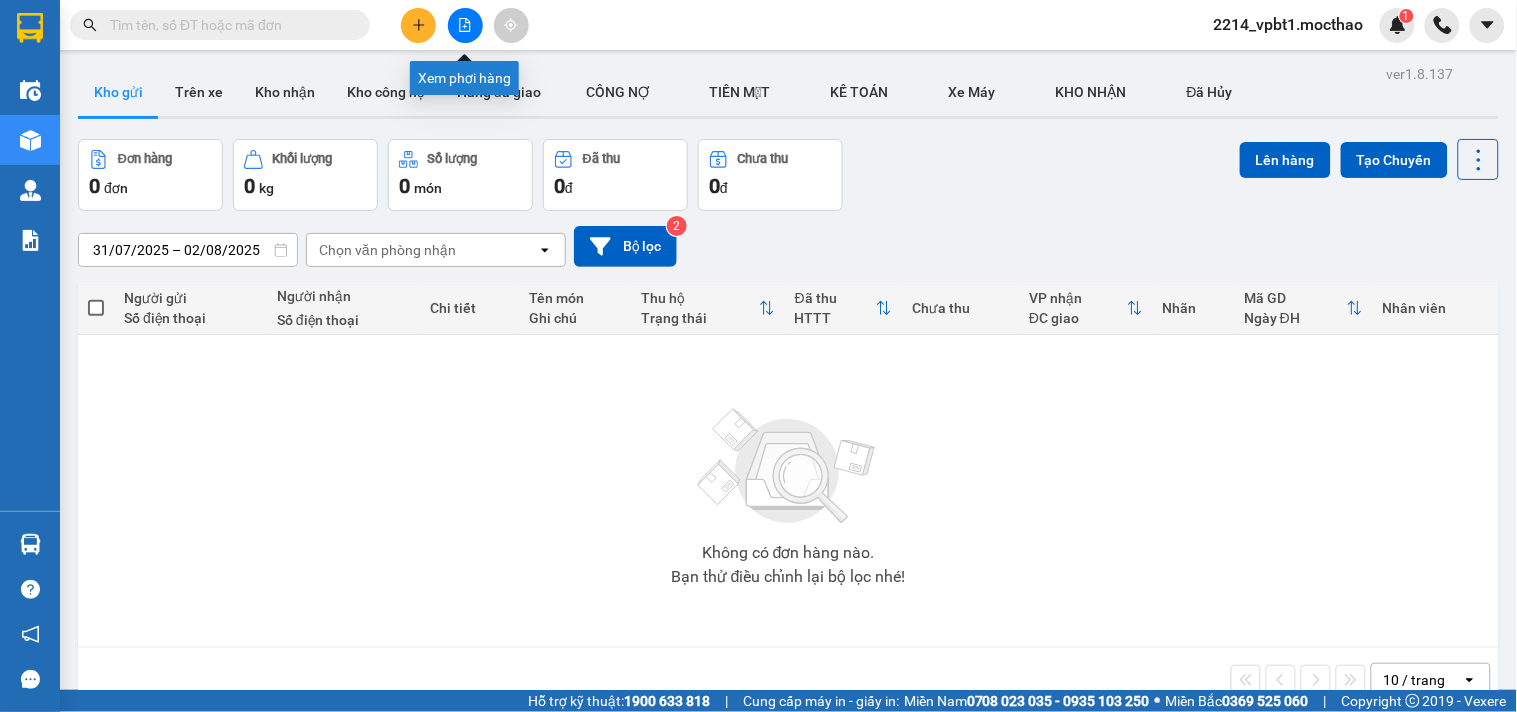 click at bounding box center (465, 25) 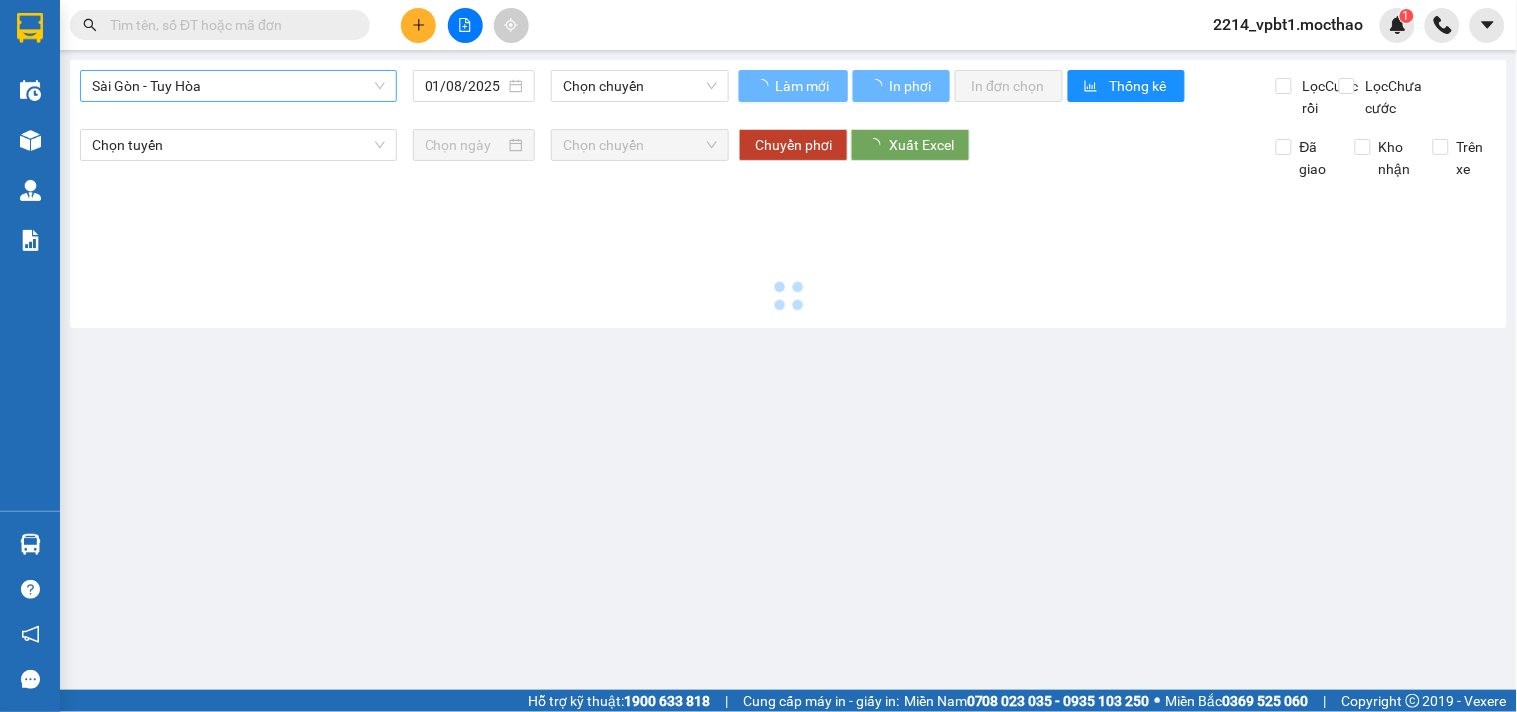 type on "02/08/2025" 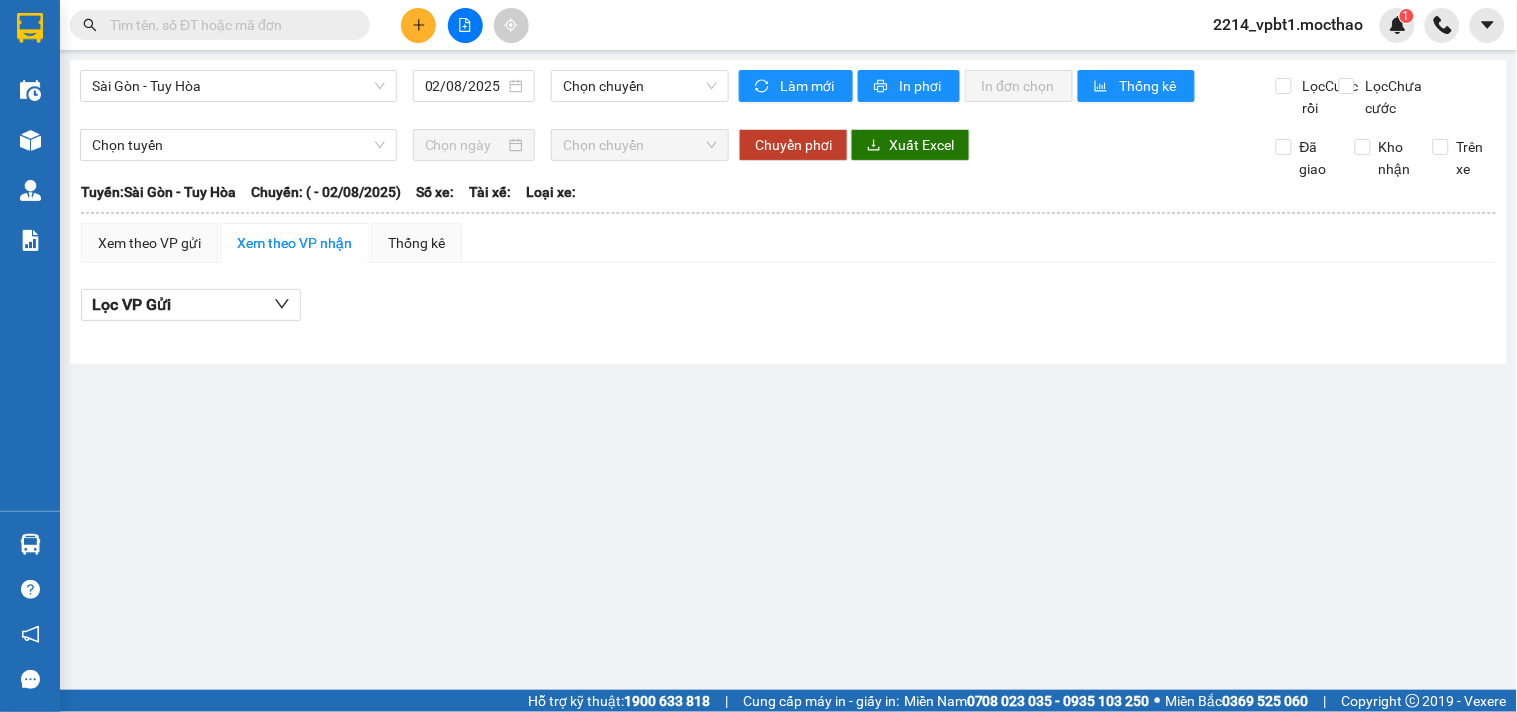 drag, startPoint x: 270, startPoint y: 92, endPoint x: 268, endPoint y: 103, distance: 11.18034 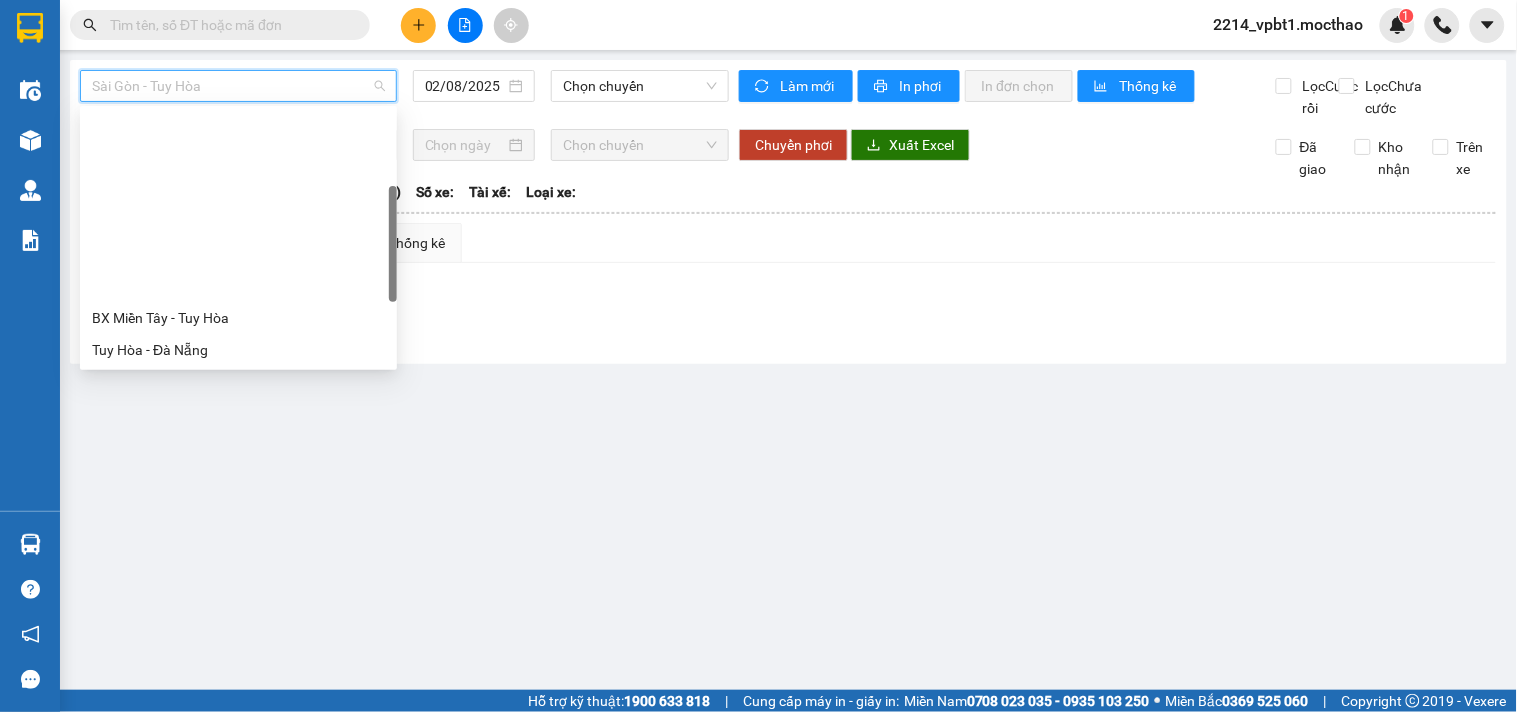 scroll, scrollTop: 222, scrollLeft: 0, axis: vertical 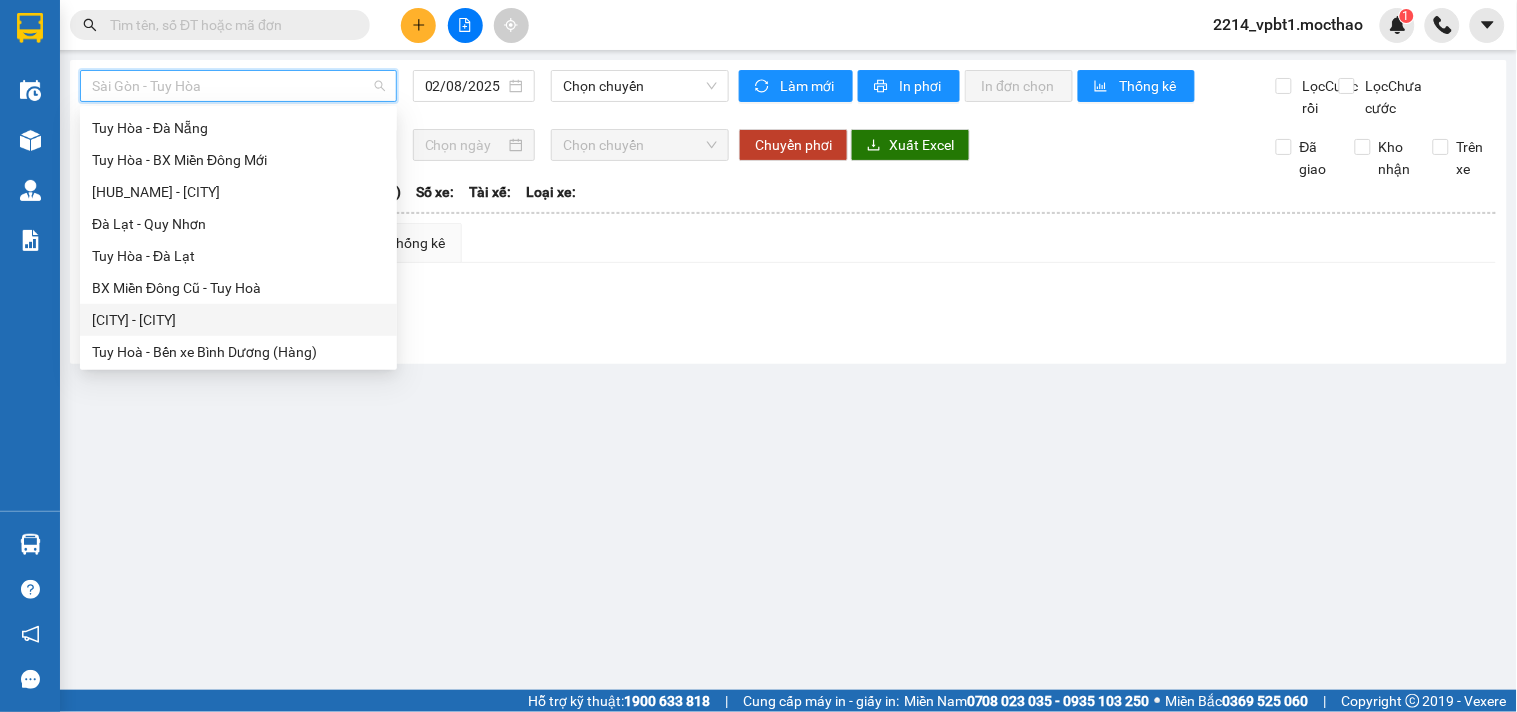 click on "[CITY] - [CITY]" at bounding box center [238, 320] 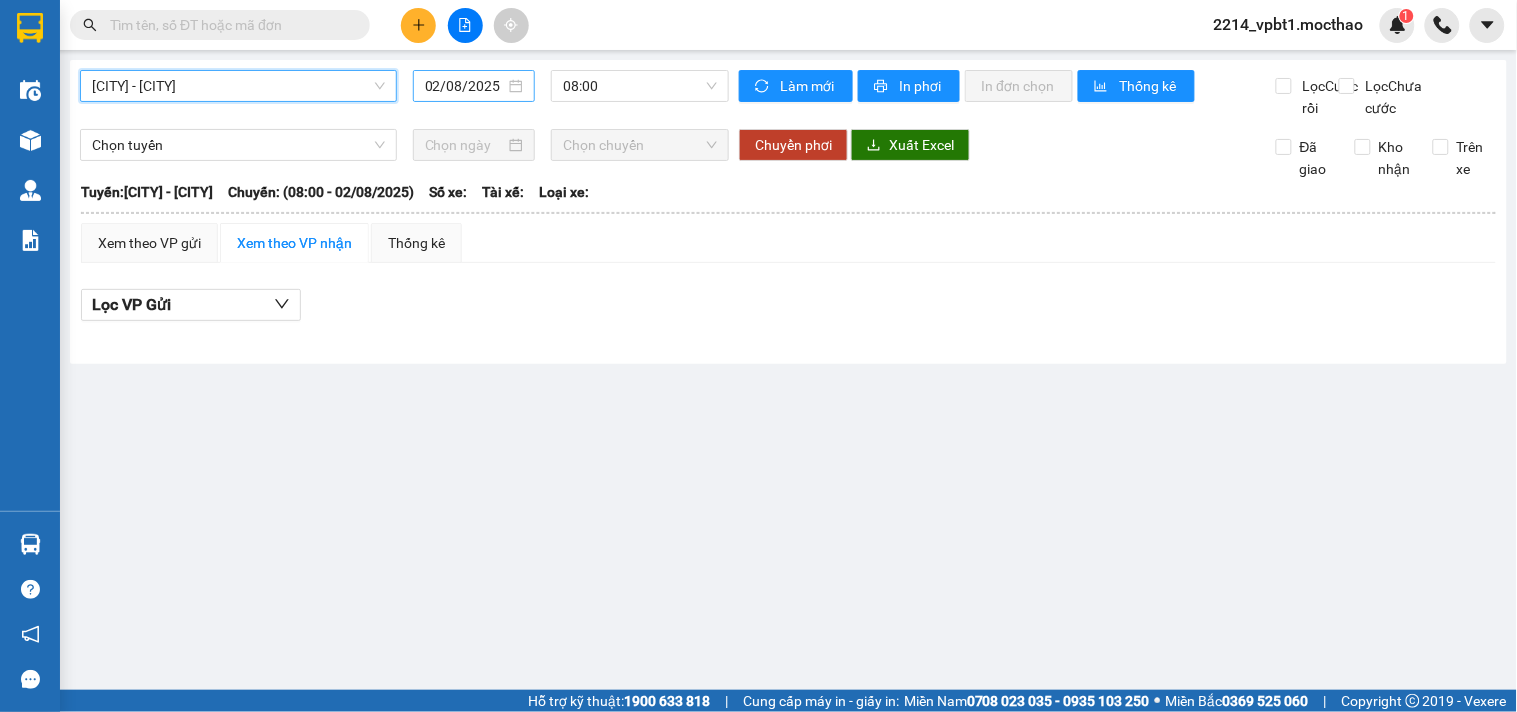 click on "02/08/2025" at bounding box center [465, 86] 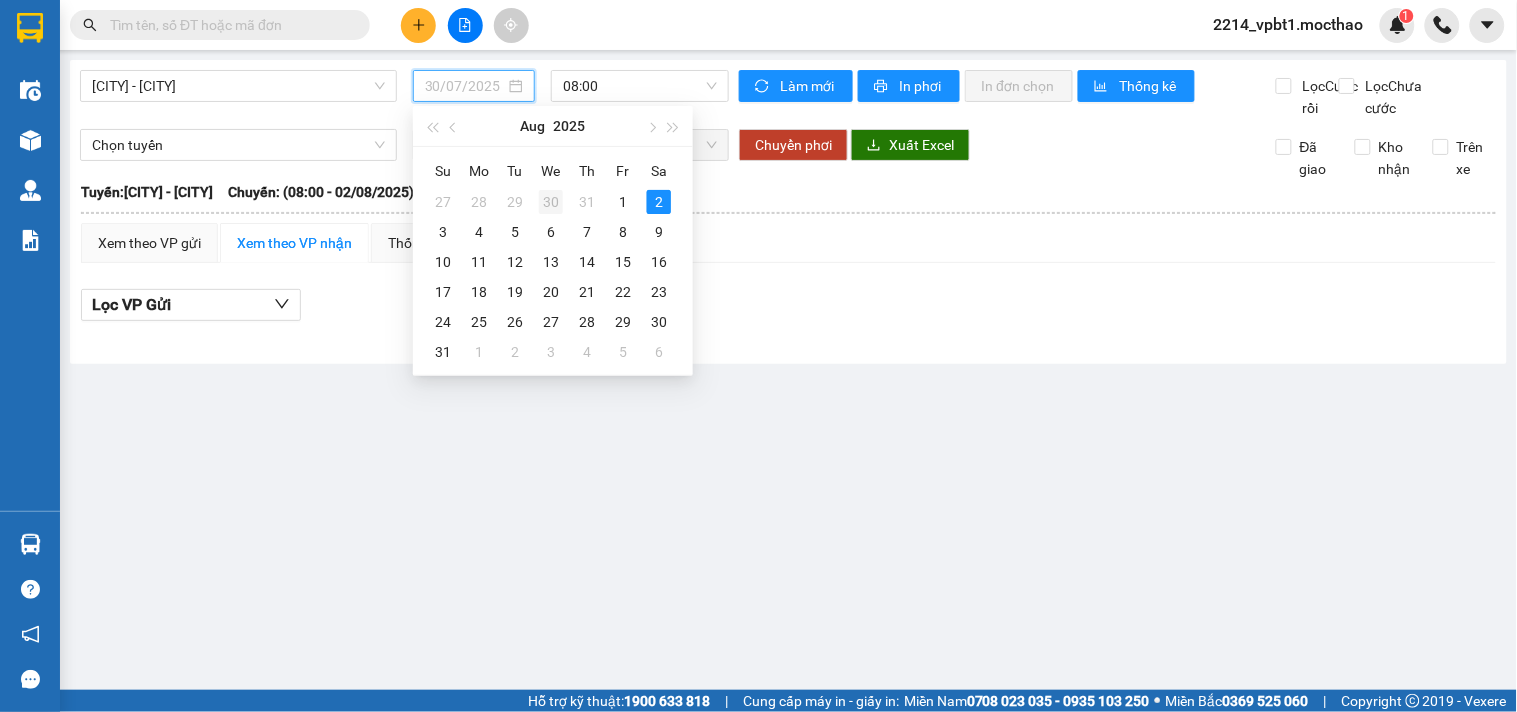 click on "30" at bounding box center (551, 202) 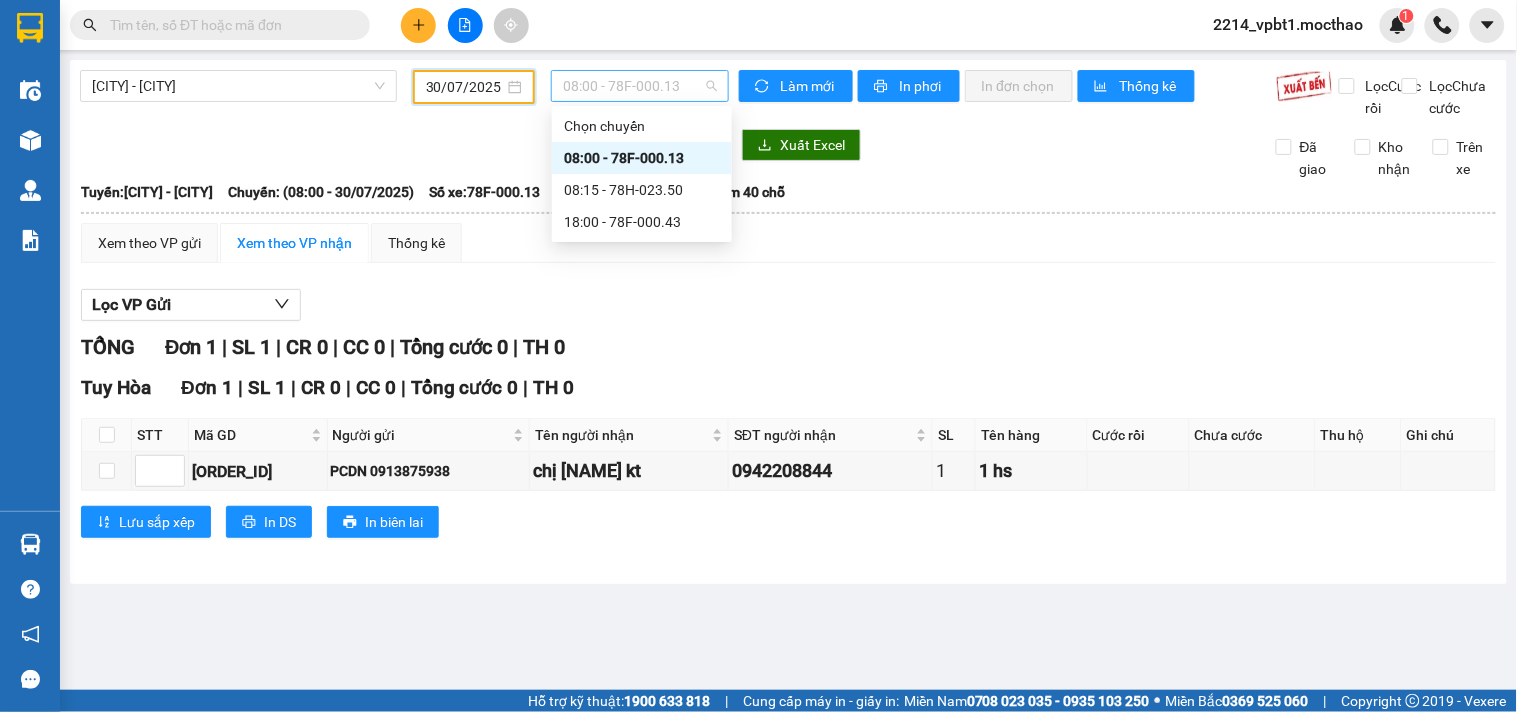 click on "08:00     - 78F-000.13" at bounding box center (640, 86) 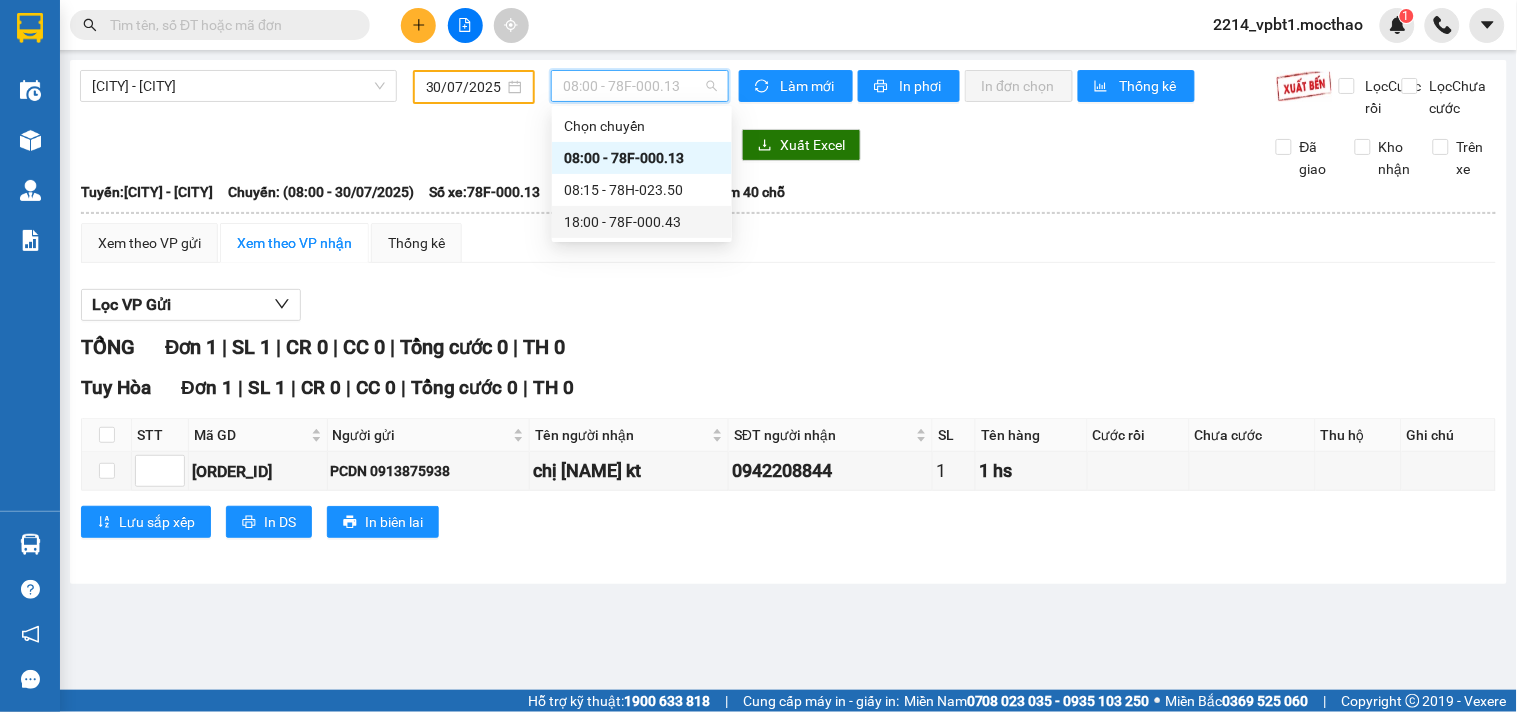 click on "18:00     - 78F-000.43" at bounding box center [642, 222] 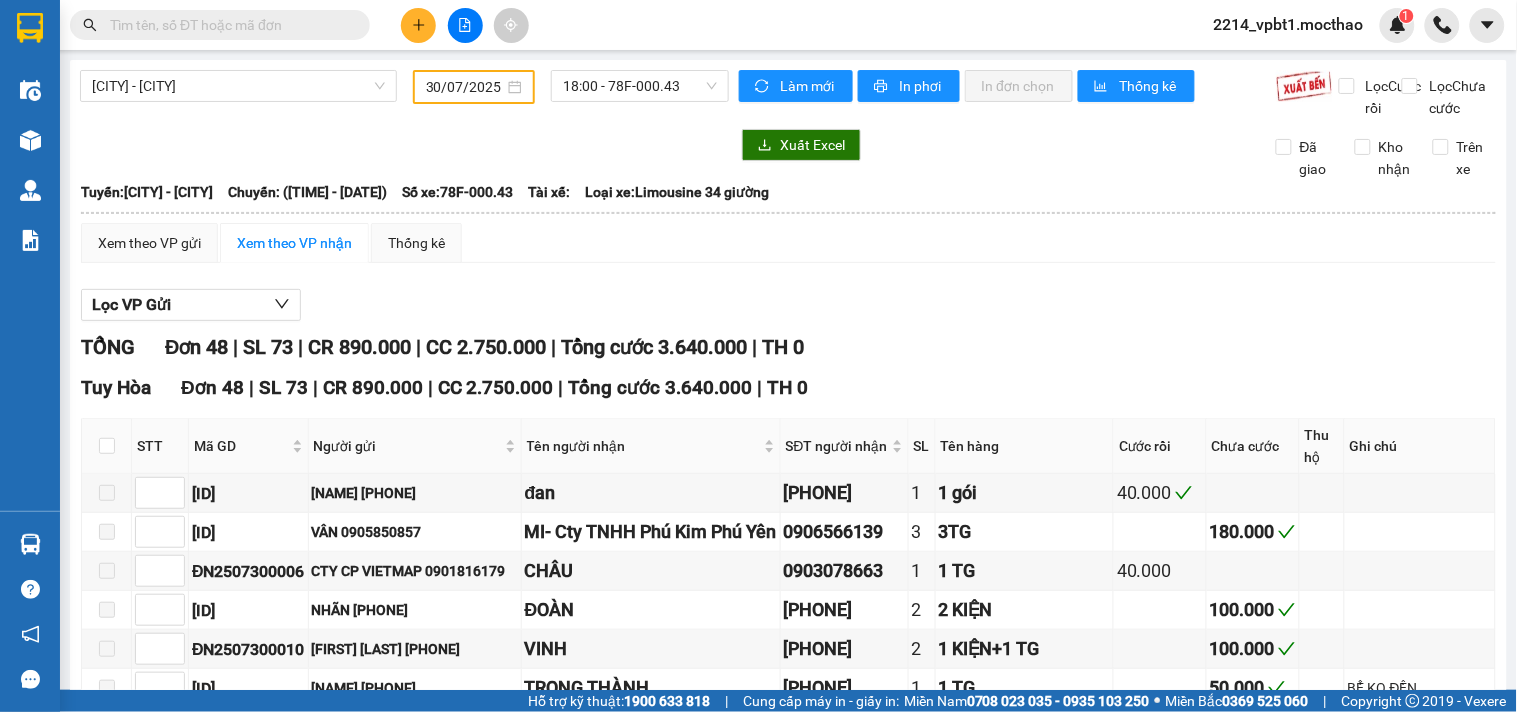 click on "Đà Nẵng - Tuy Hoà [DATE] [TIME]     - [NUMBER]" at bounding box center (404, 94) 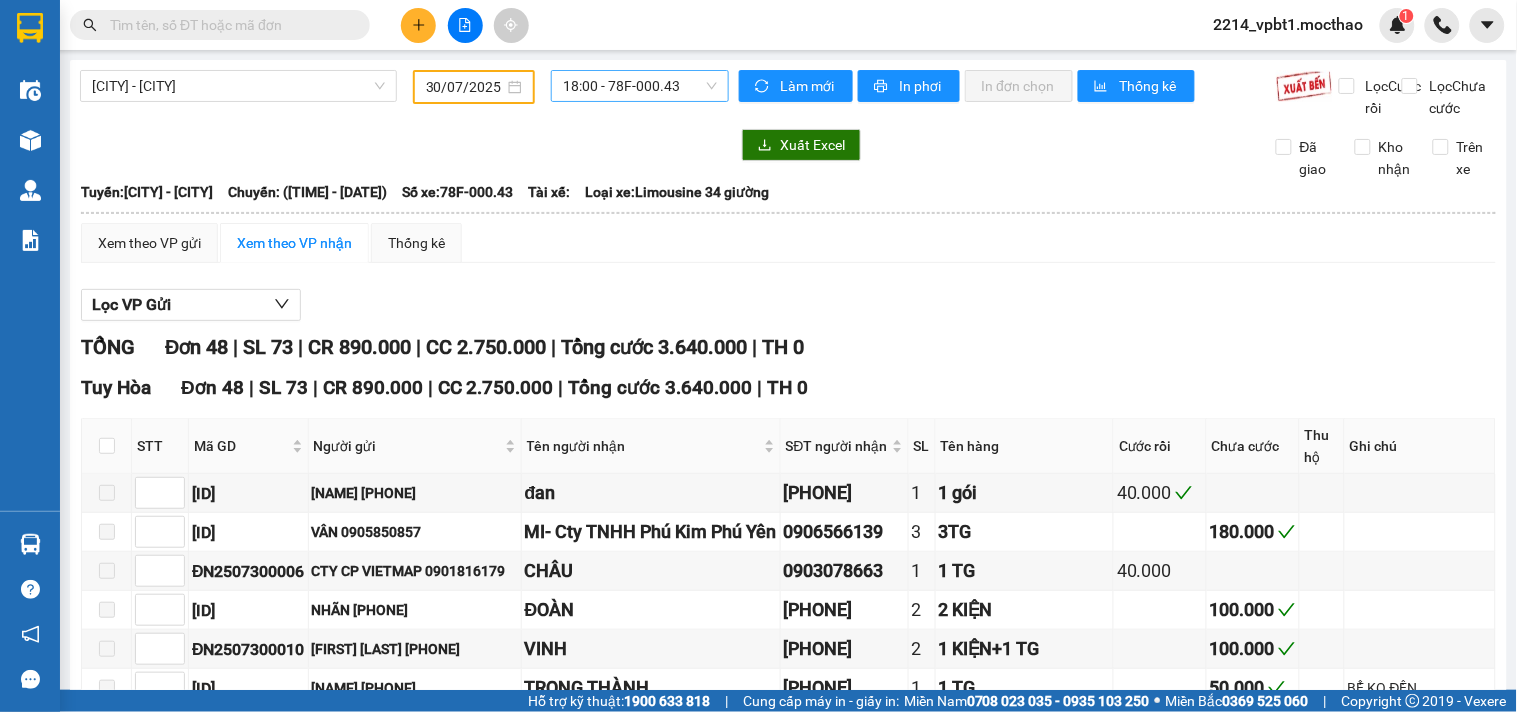 click on "18:00     - 78F-000.43" at bounding box center (640, 86) 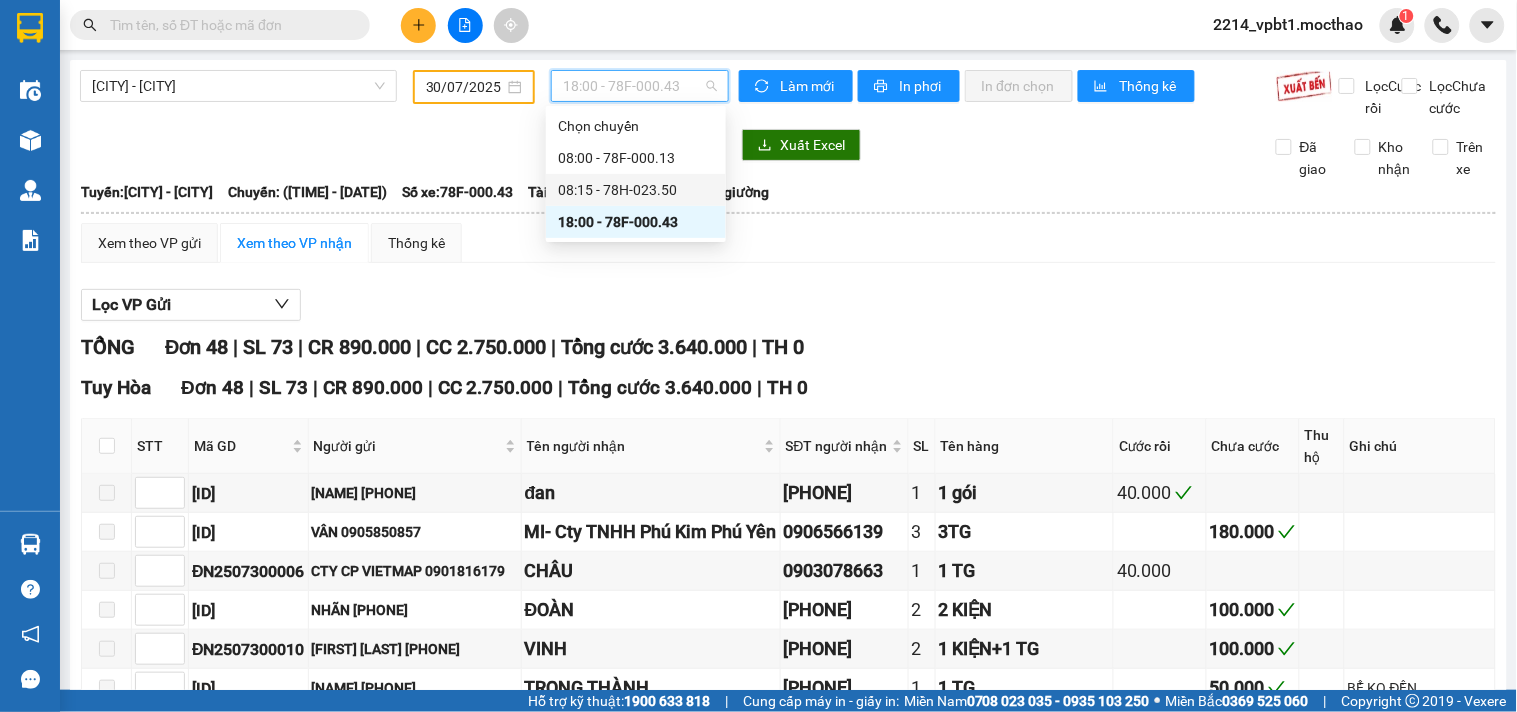 click on "08:15     - 78H-023.50" at bounding box center (636, 190) 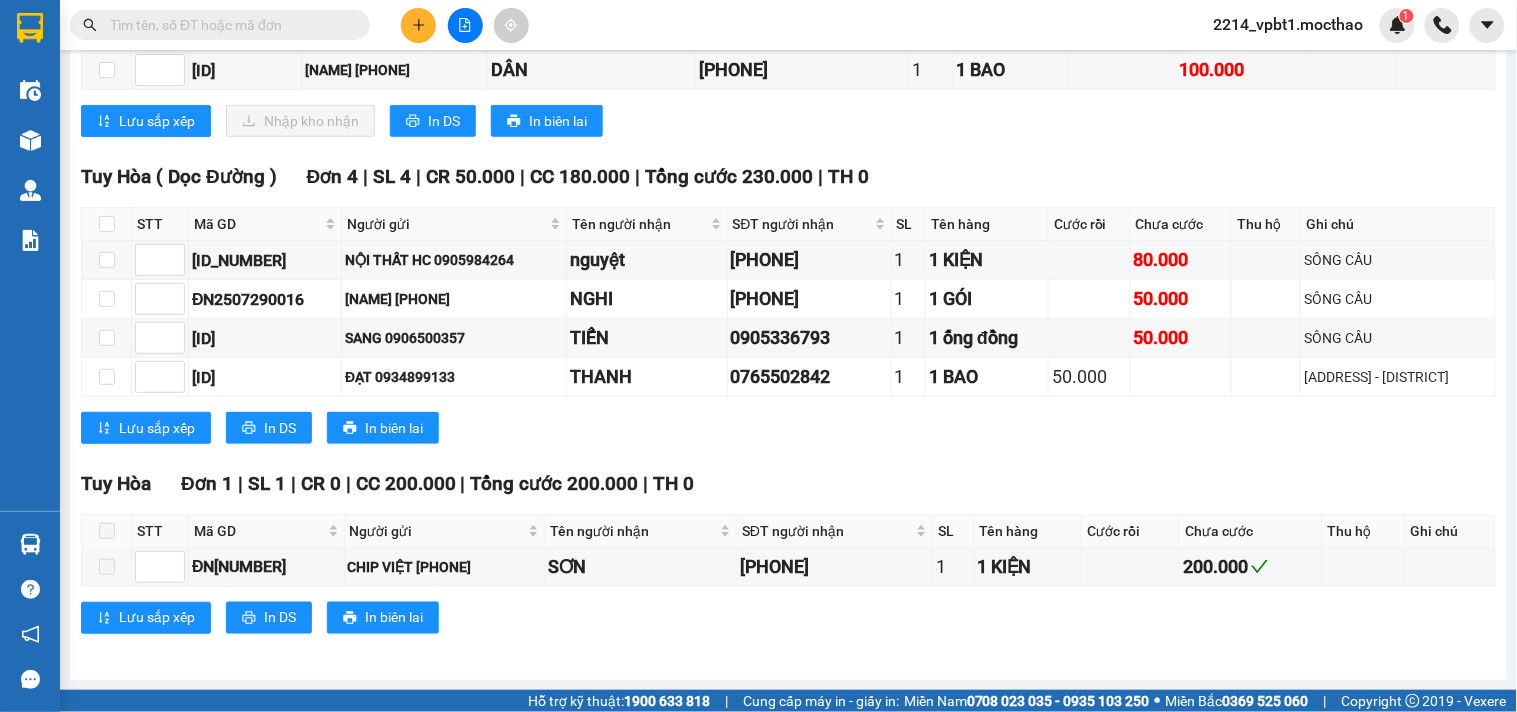 scroll, scrollTop: 0, scrollLeft: 0, axis: both 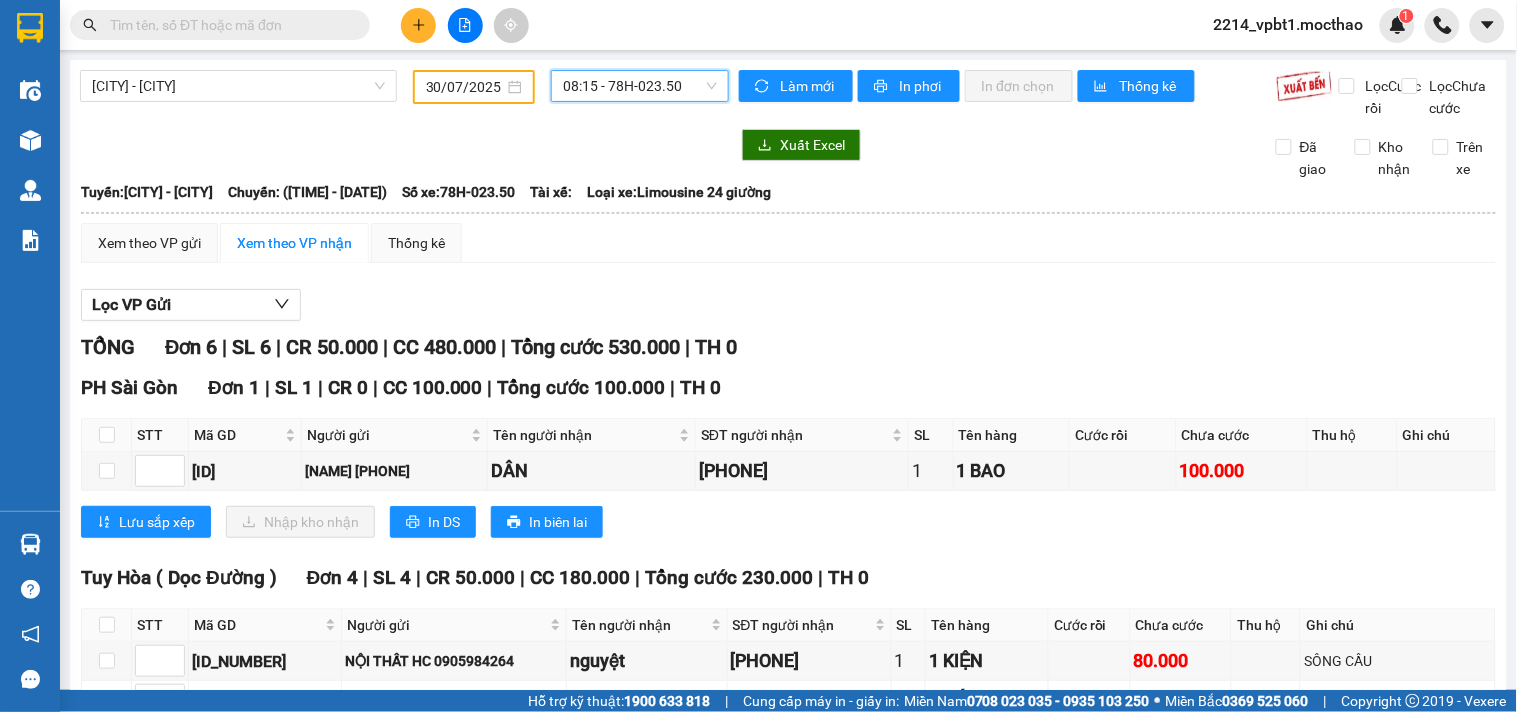 click on "30/07/2025" at bounding box center (465, 87) 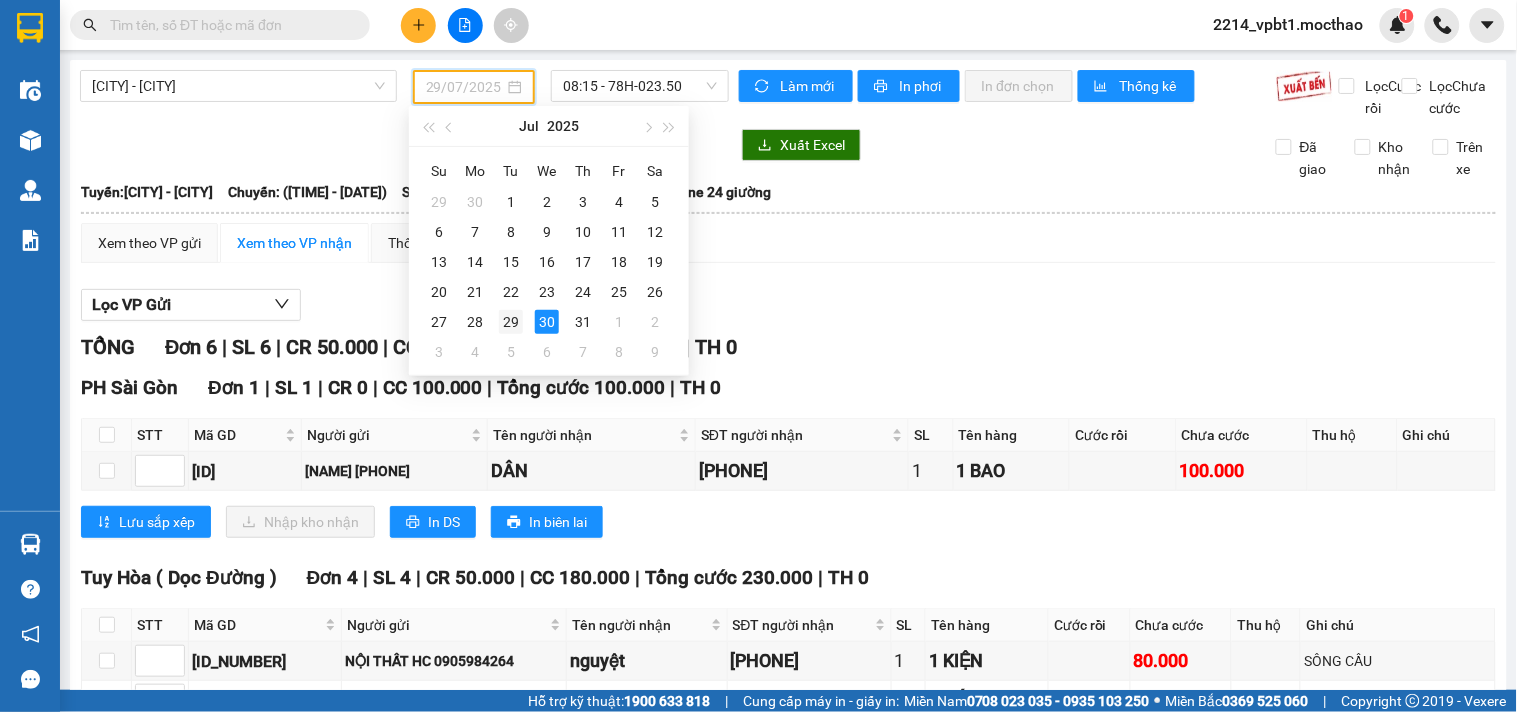 click on "29" at bounding box center (511, 322) 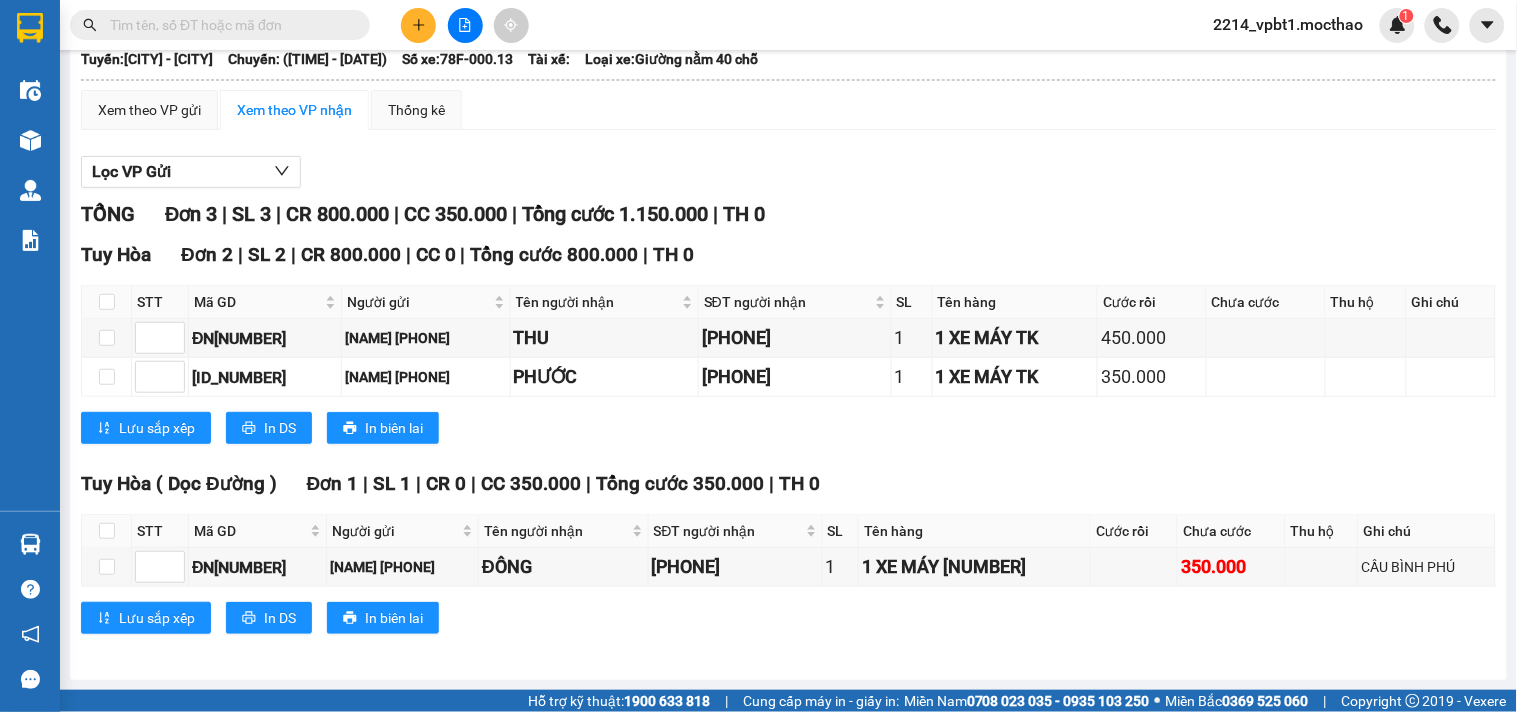 scroll, scrollTop: 0, scrollLeft: 0, axis: both 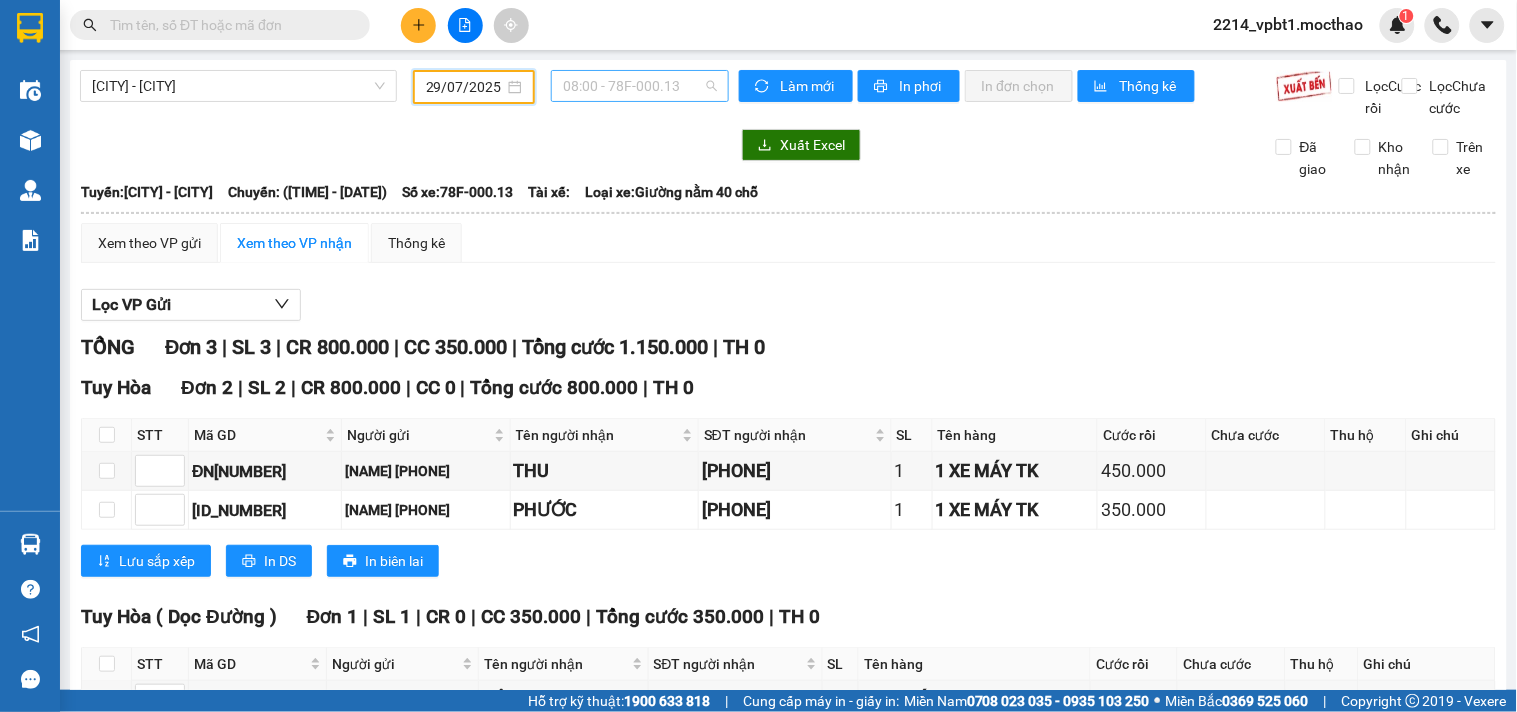 click on "08:00     - 78F-000.13" at bounding box center (640, 86) 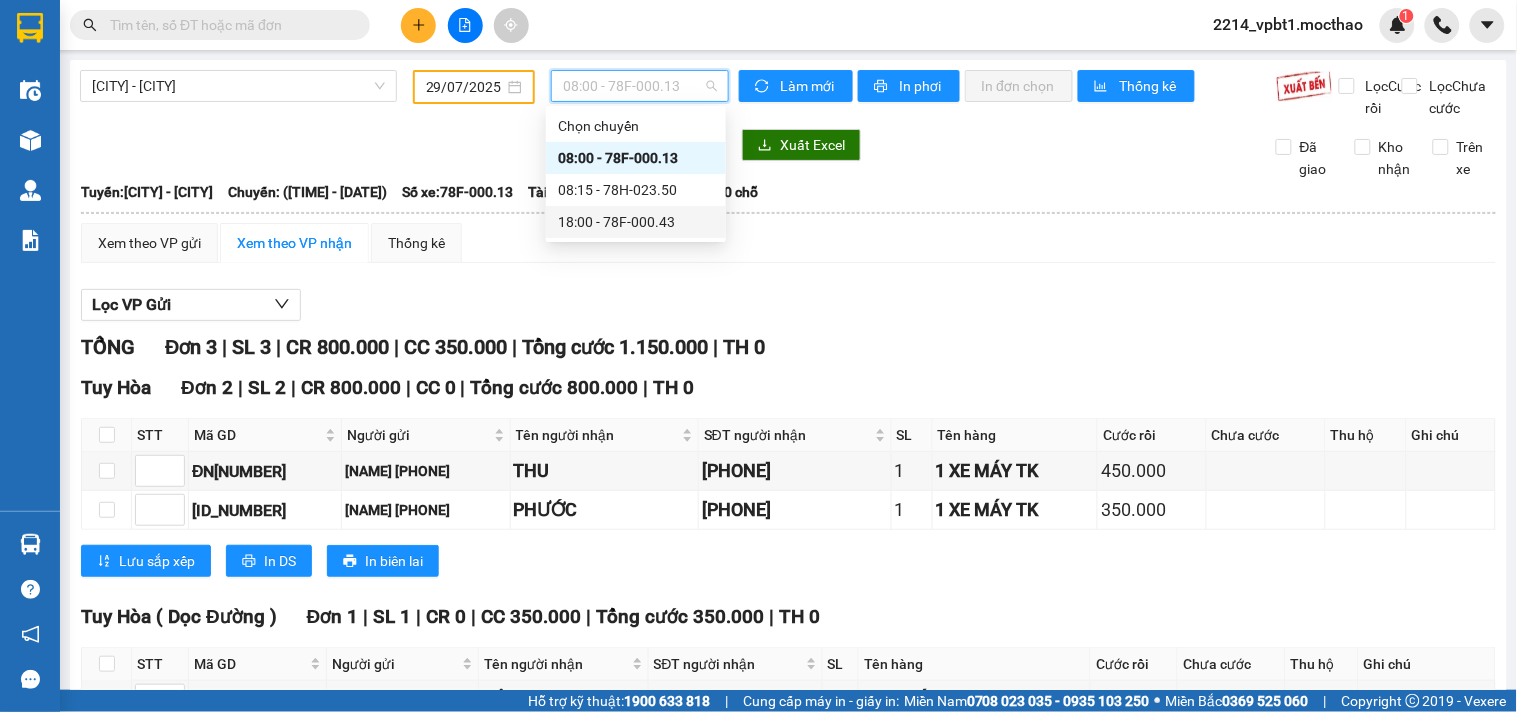 click on "18:00     - 78F-000.43" at bounding box center [636, 222] 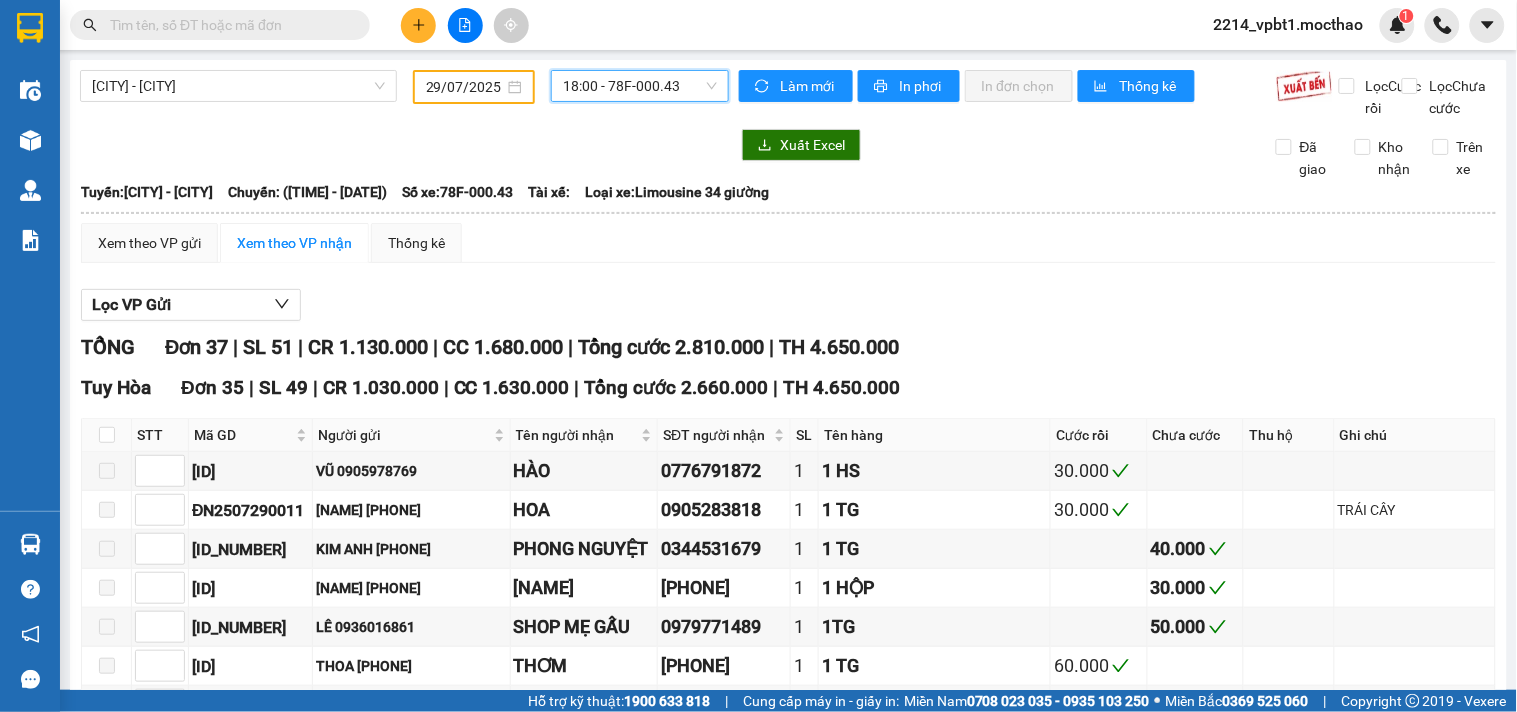 click on "18:00     - 78F-000.43" at bounding box center (640, 86) 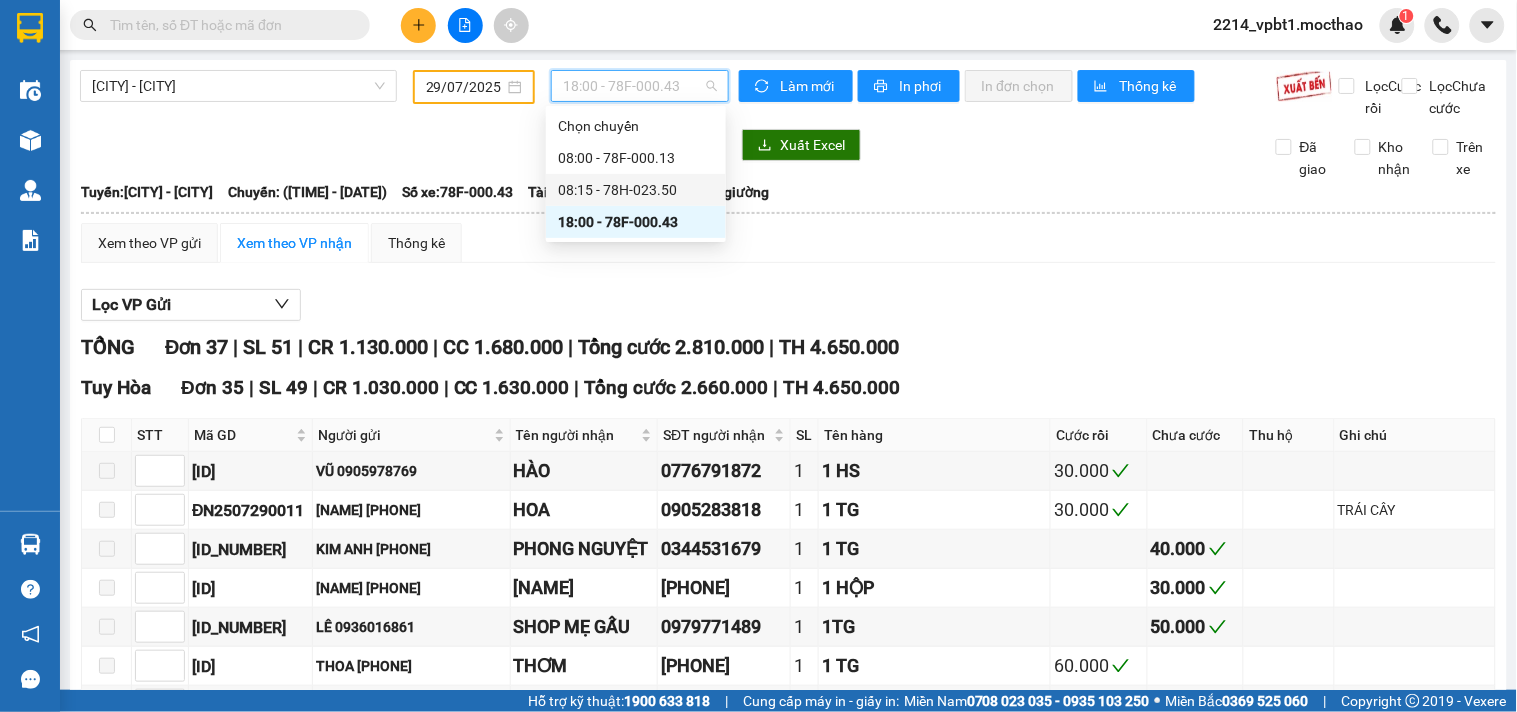 click on "08:15     - 78H-023.50" at bounding box center (636, 190) 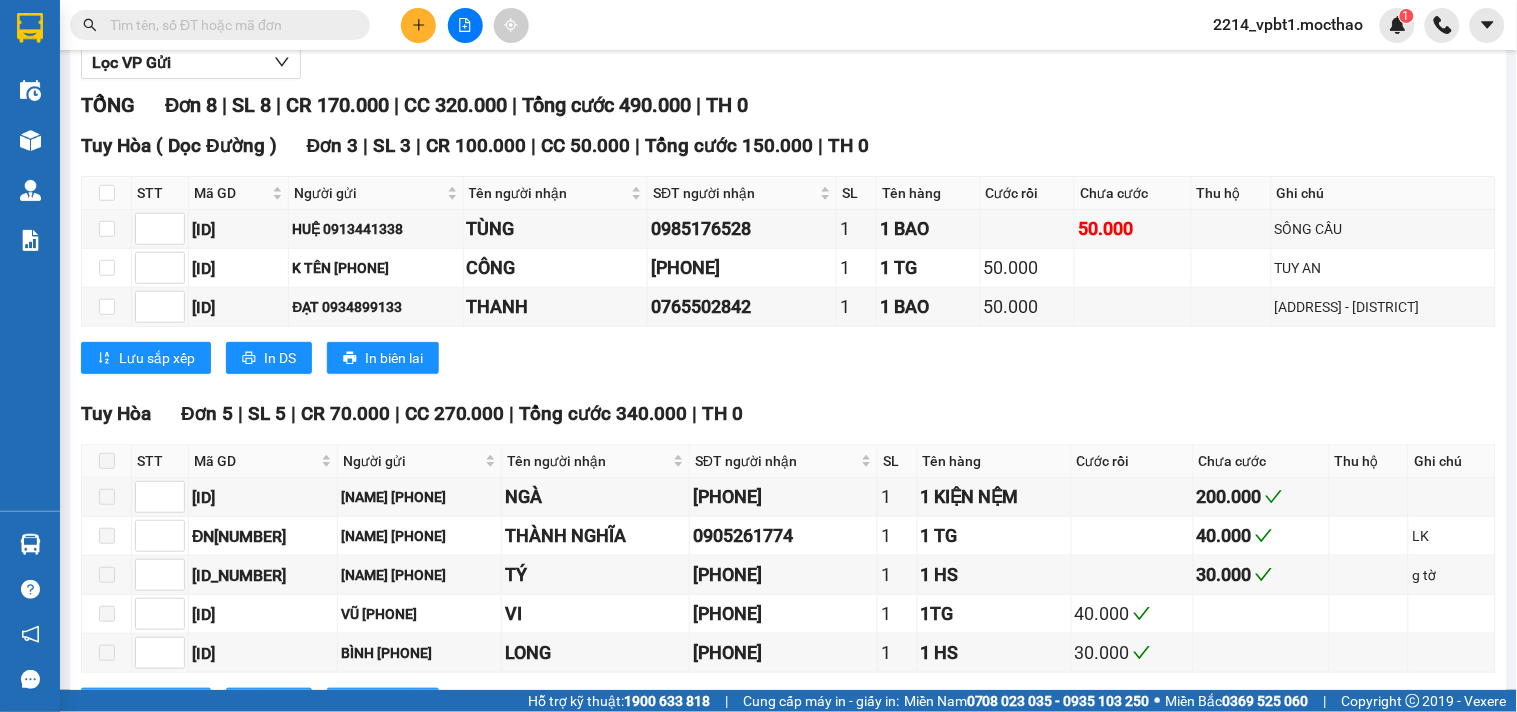 scroll, scrollTop: 0, scrollLeft: 0, axis: both 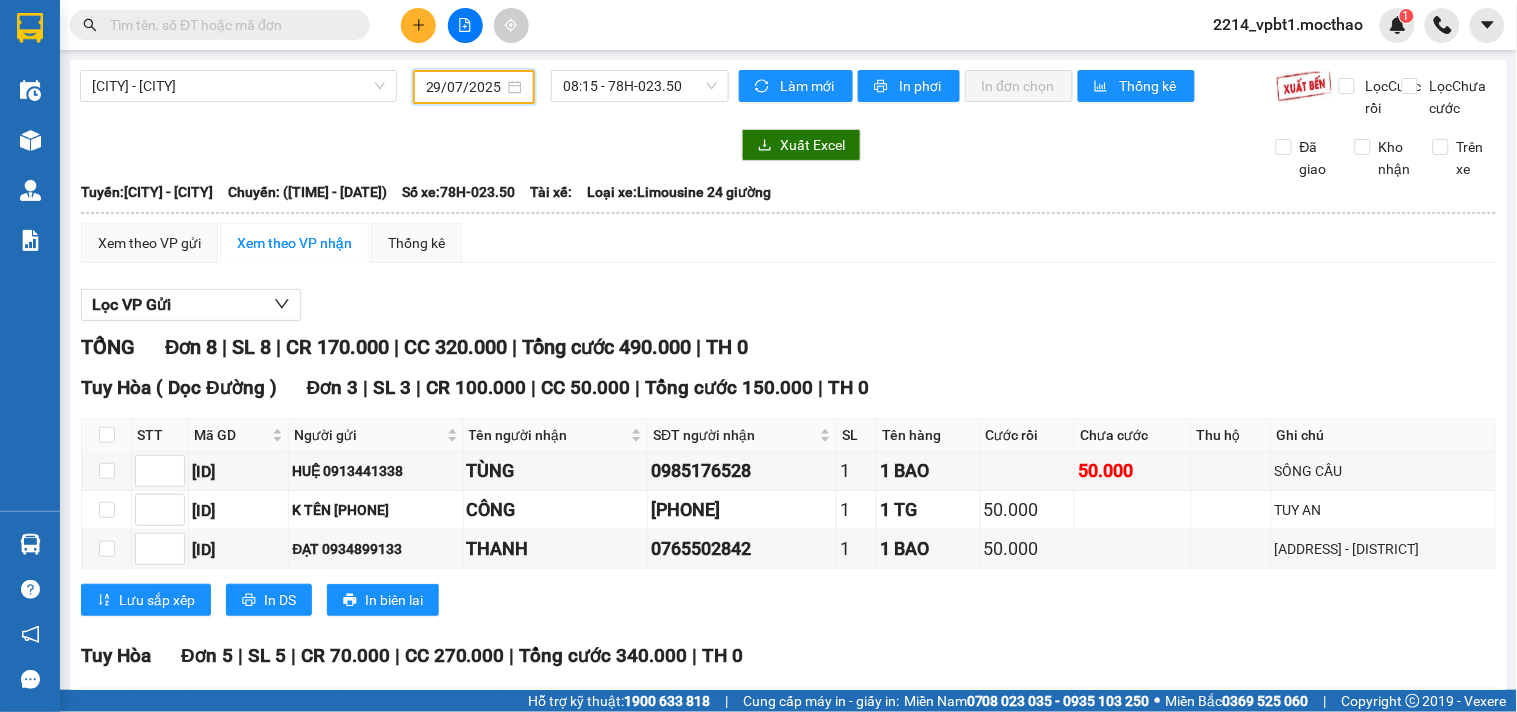 click on "29/07/2025" at bounding box center (465, 87) 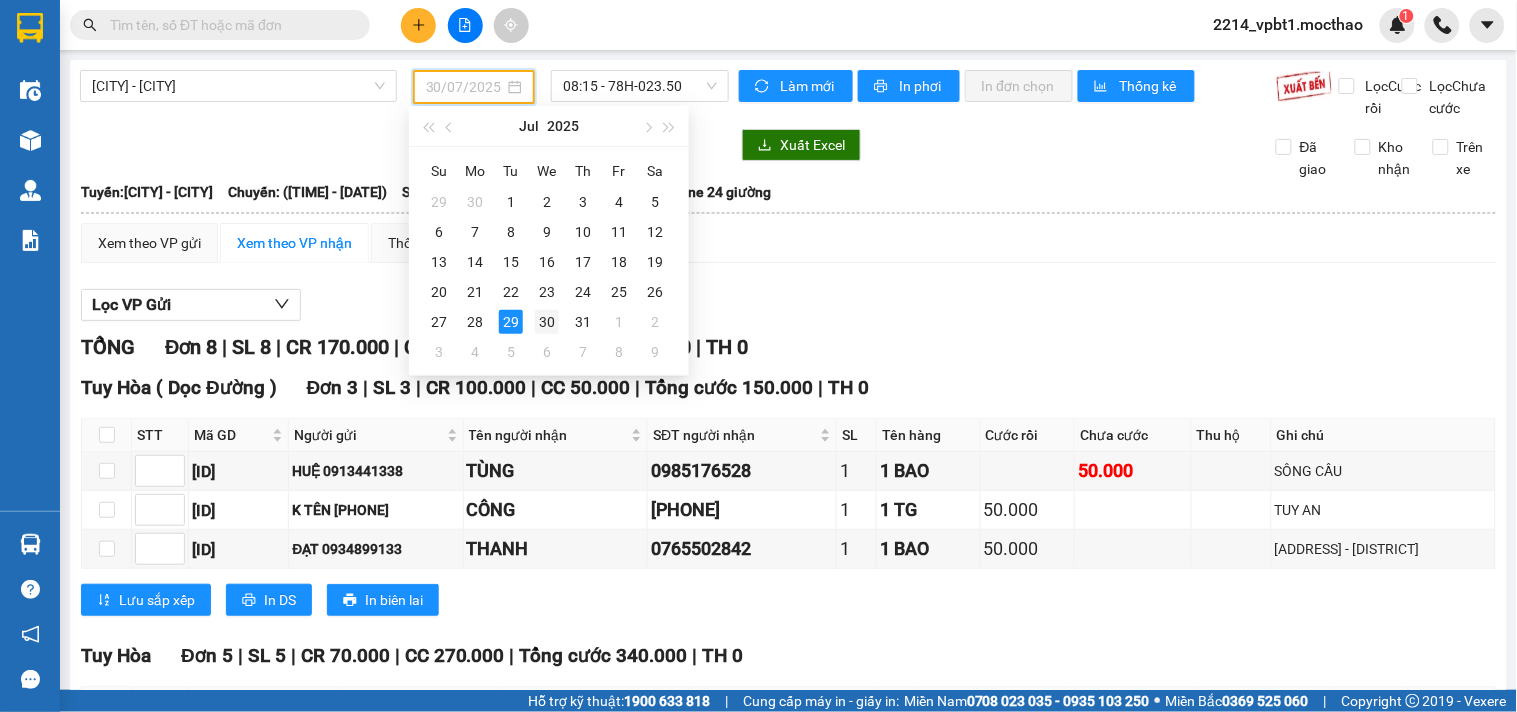 click on "30" at bounding box center (547, 322) 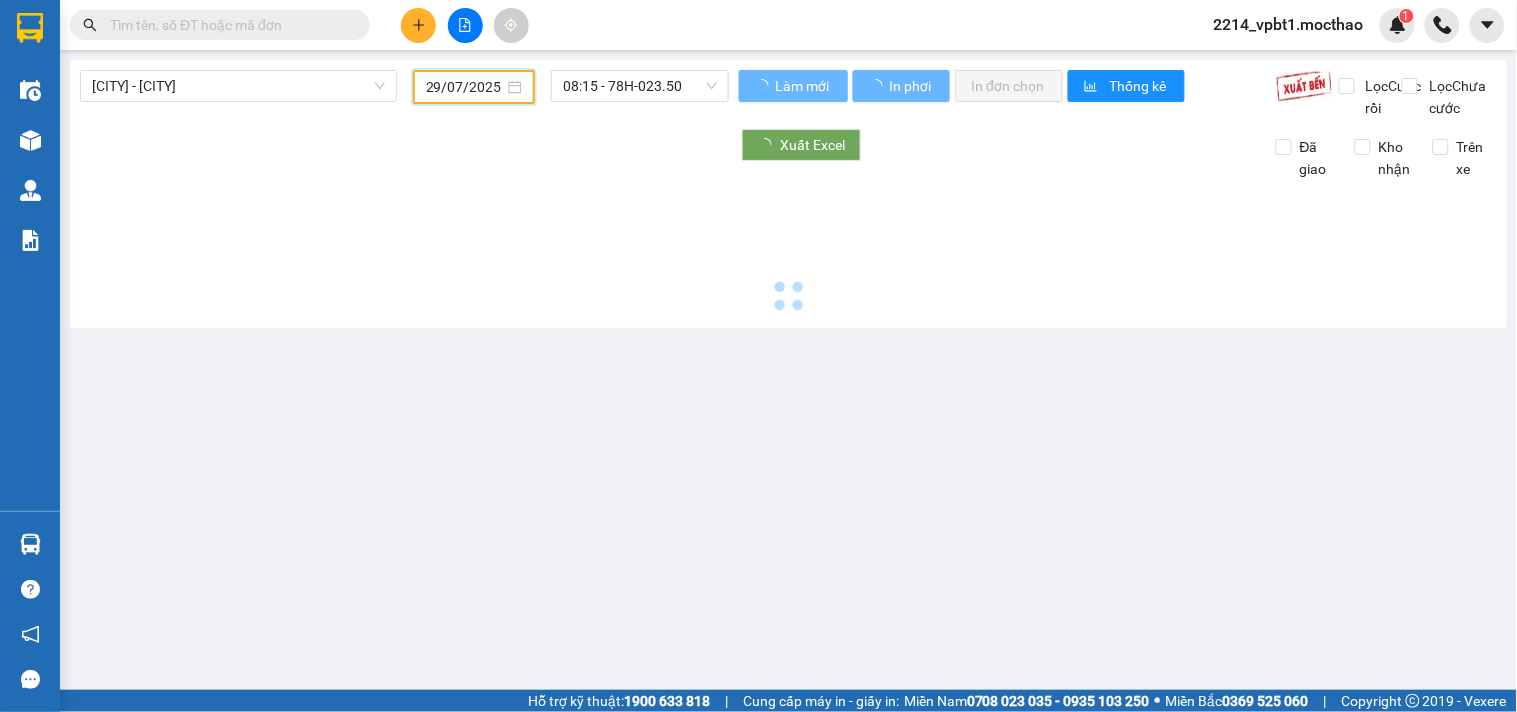 type on "30/07/2025" 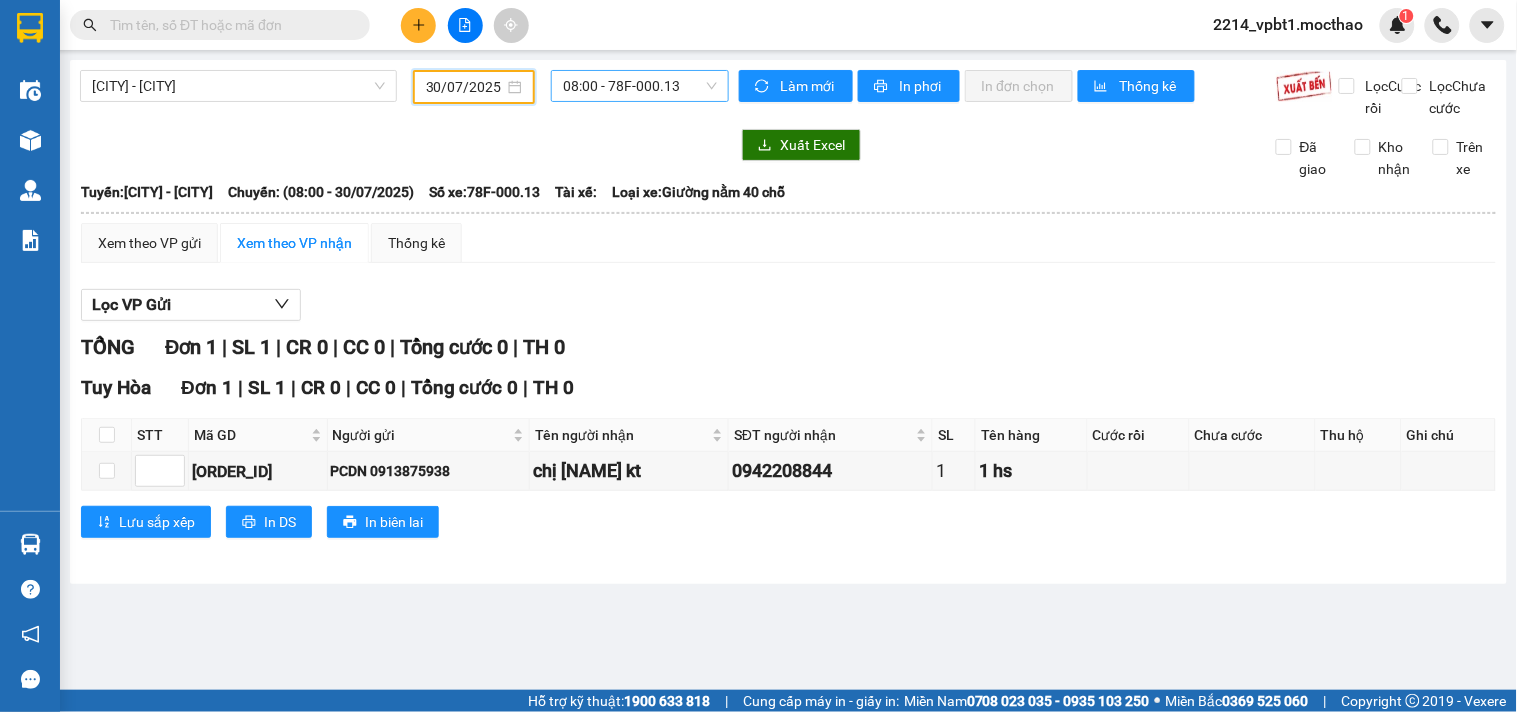 click on "08:00     - 78F-000.13" at bounding box center [640, 86] 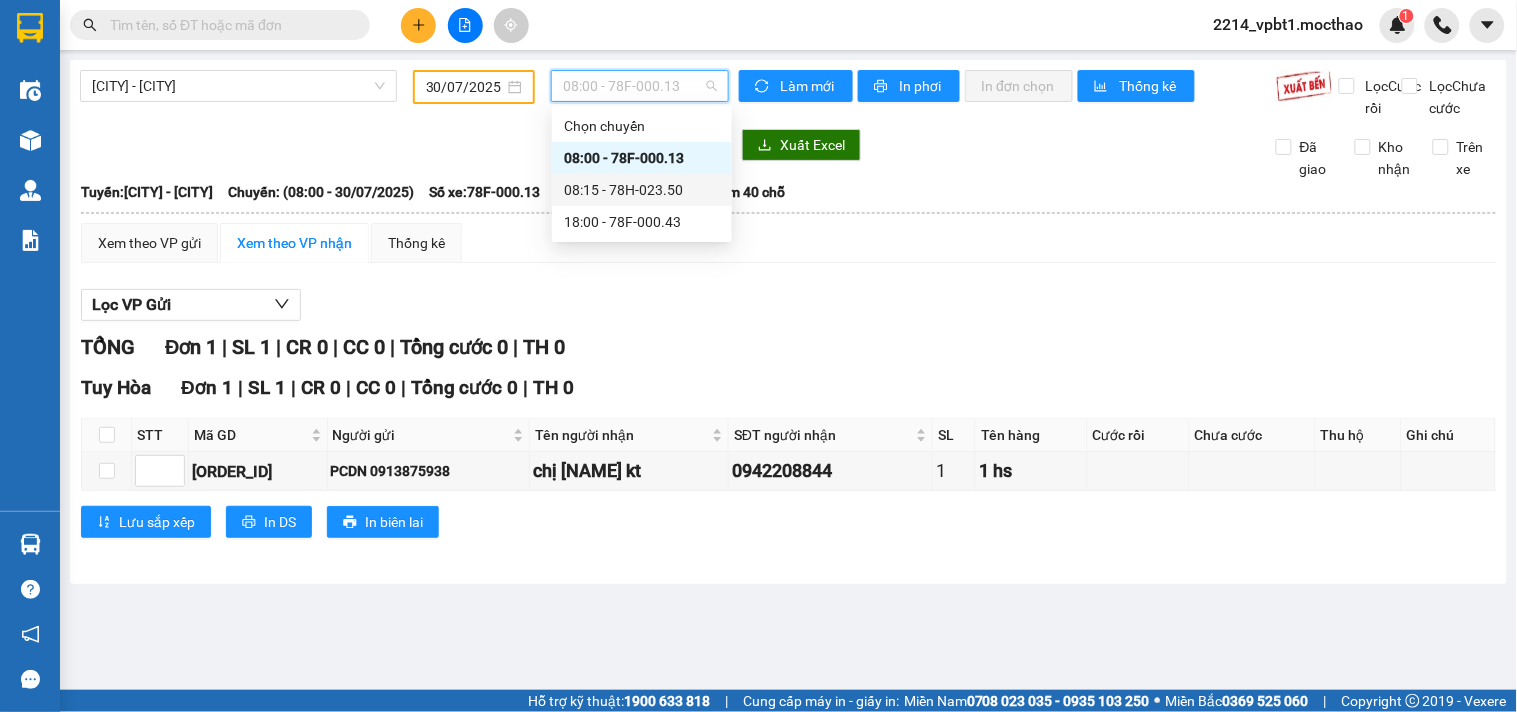 click on "08:15     - 78H-023.50" at bounding box center (642, 190) 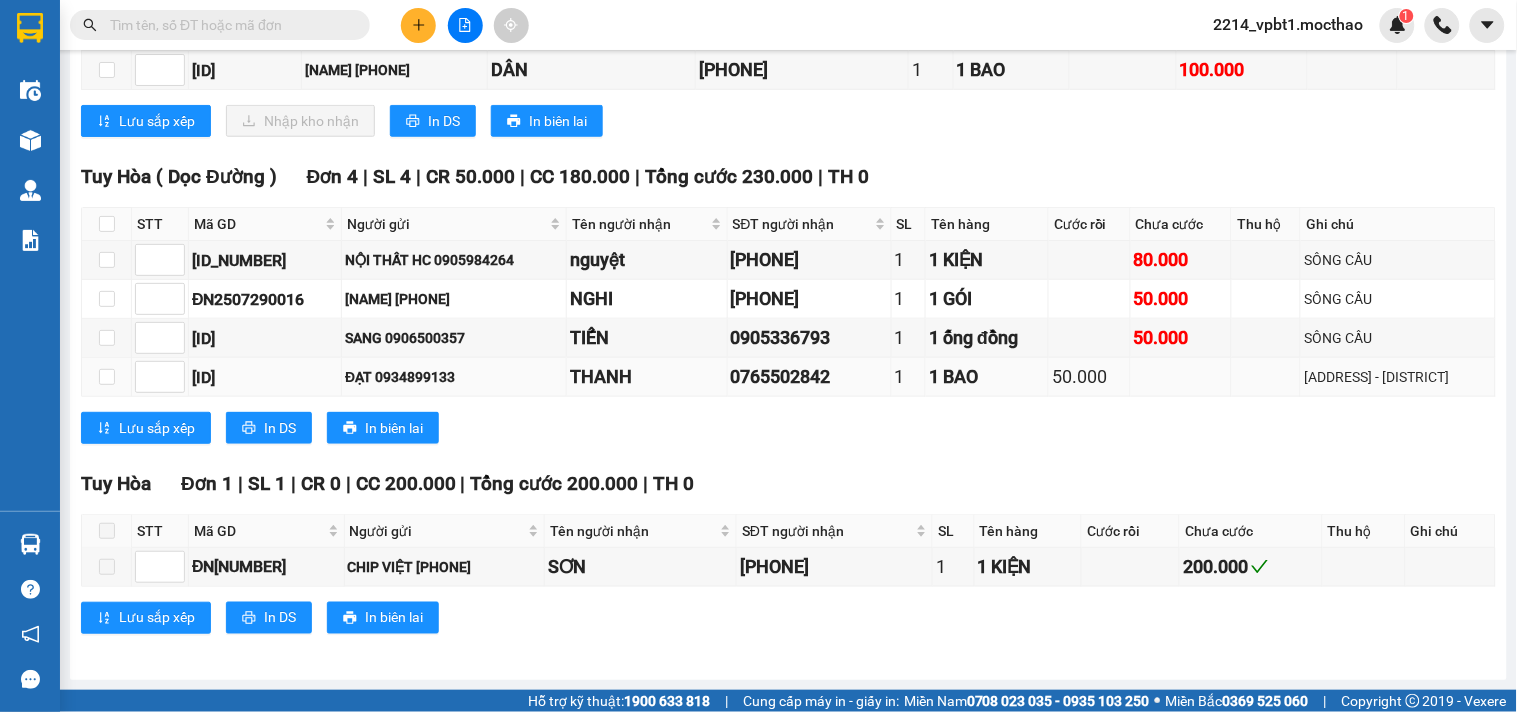 scroll, scrollTop: 92, scrollLeft: 0, axis: vertical 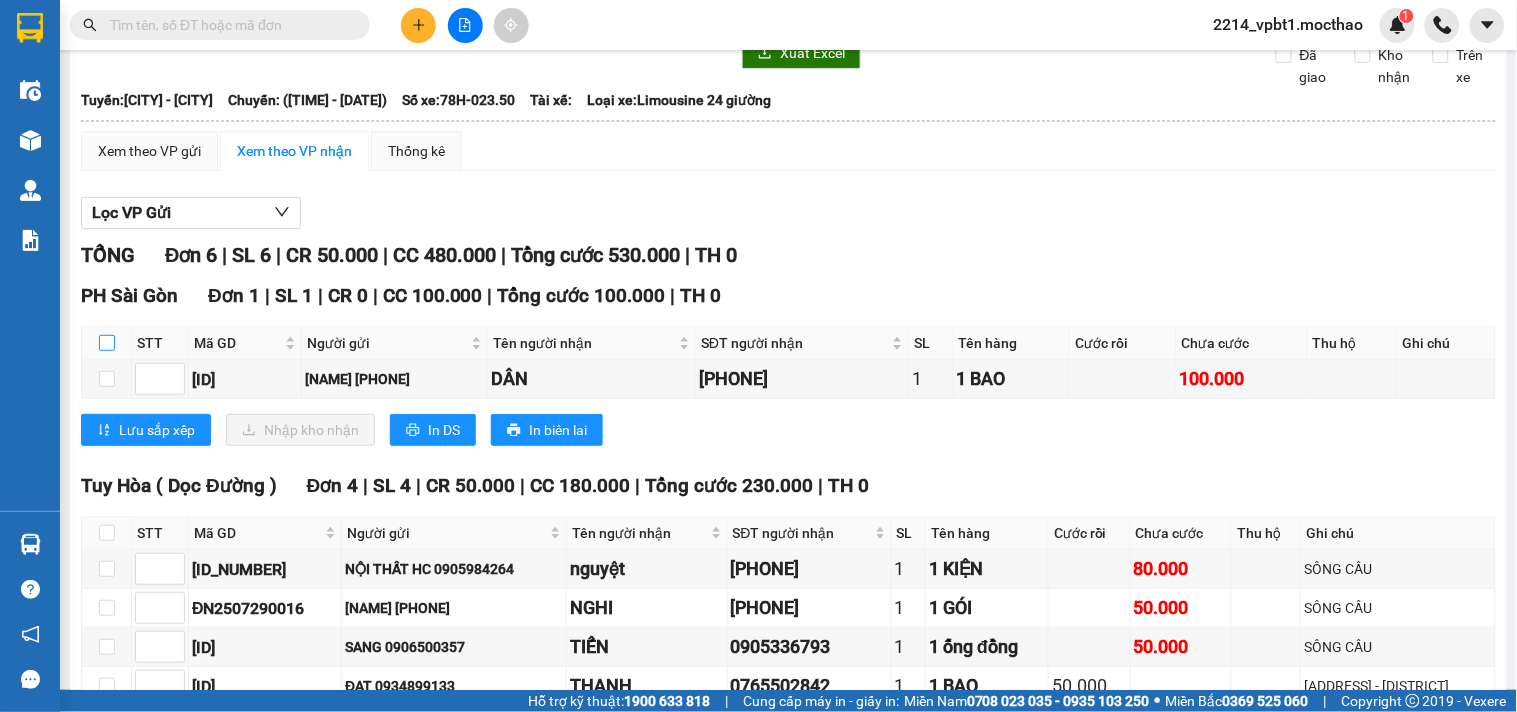 click at bounding box center (107, 343) 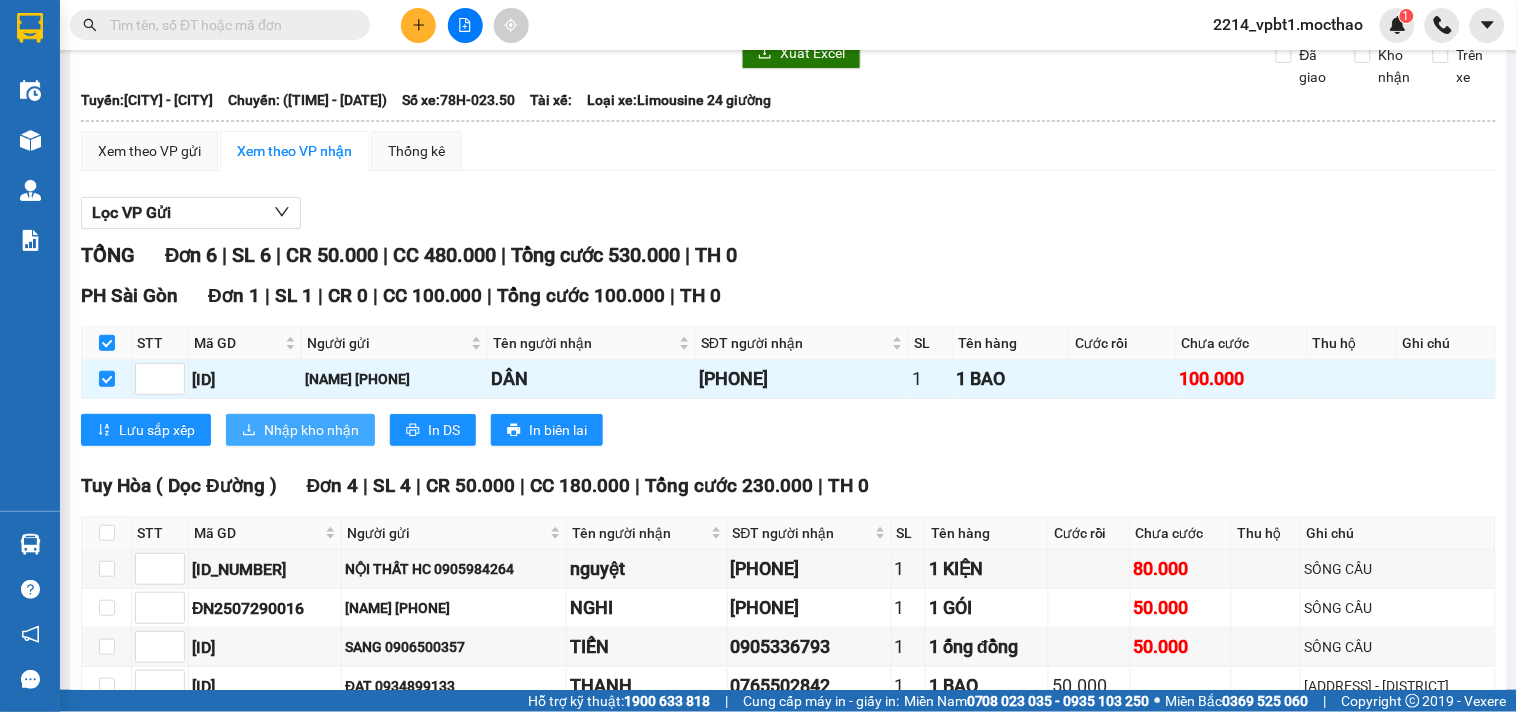 click on "Nhập kho nhận" at bounding box center (311, 430) 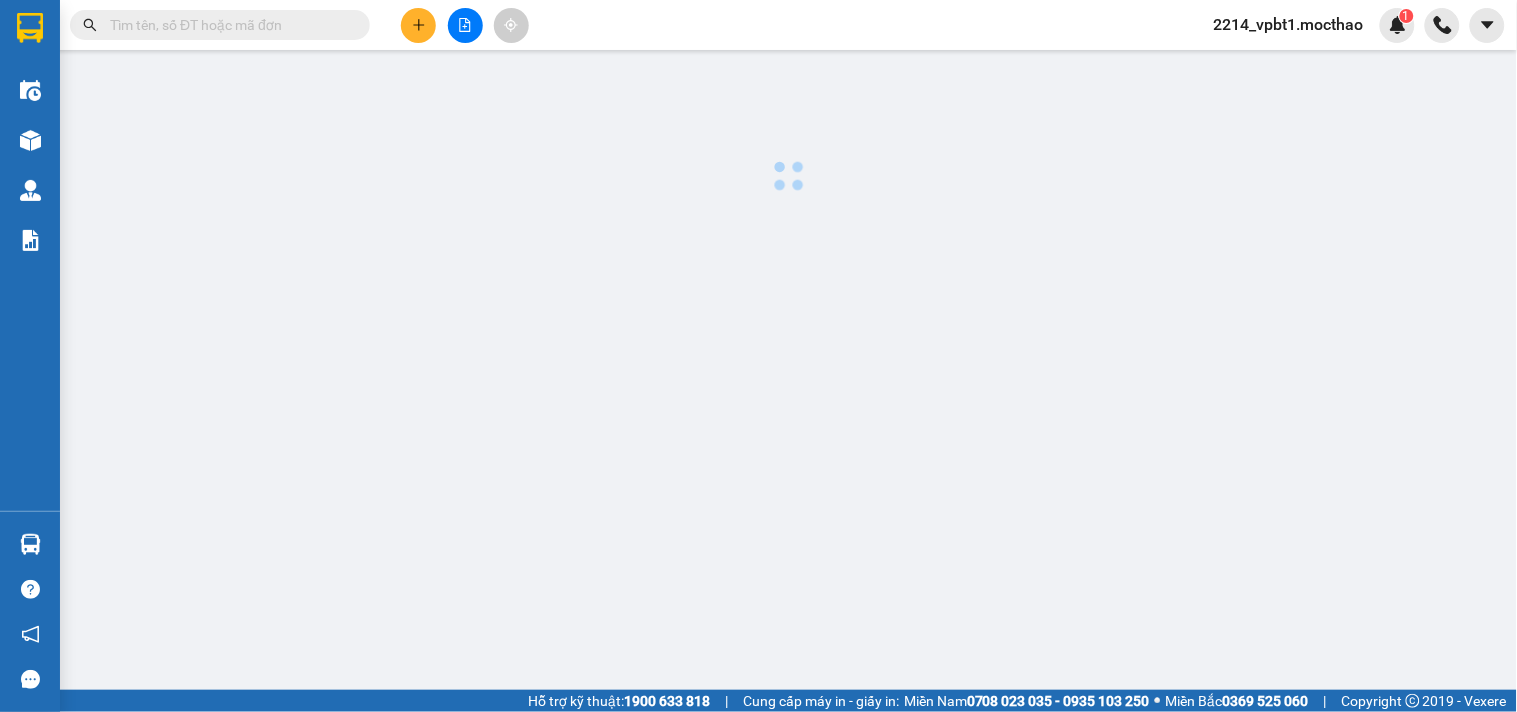 scroll, scrollTop: 0, scrollLeft: 0, axis: both 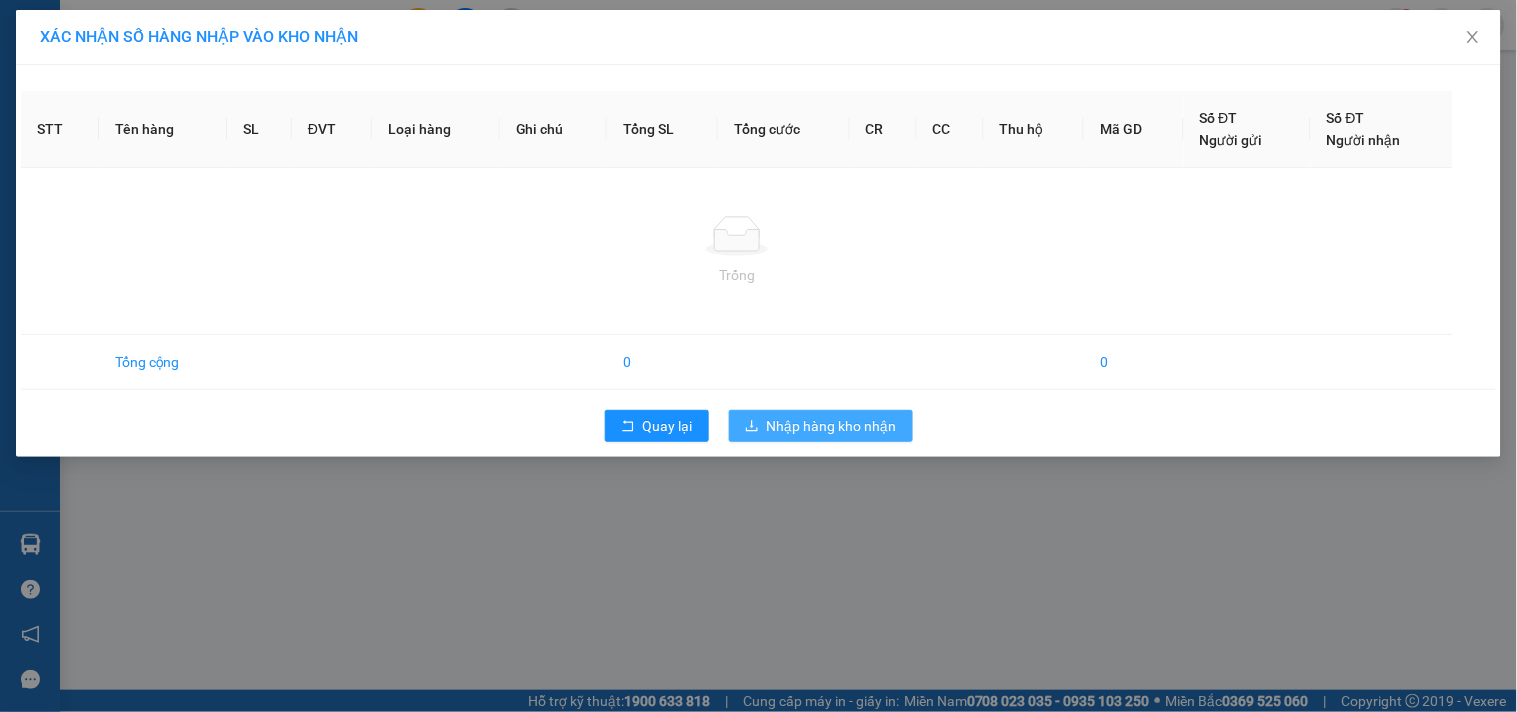 click on "Nhập hàng kho nhận" at bounding box center (832, 426) 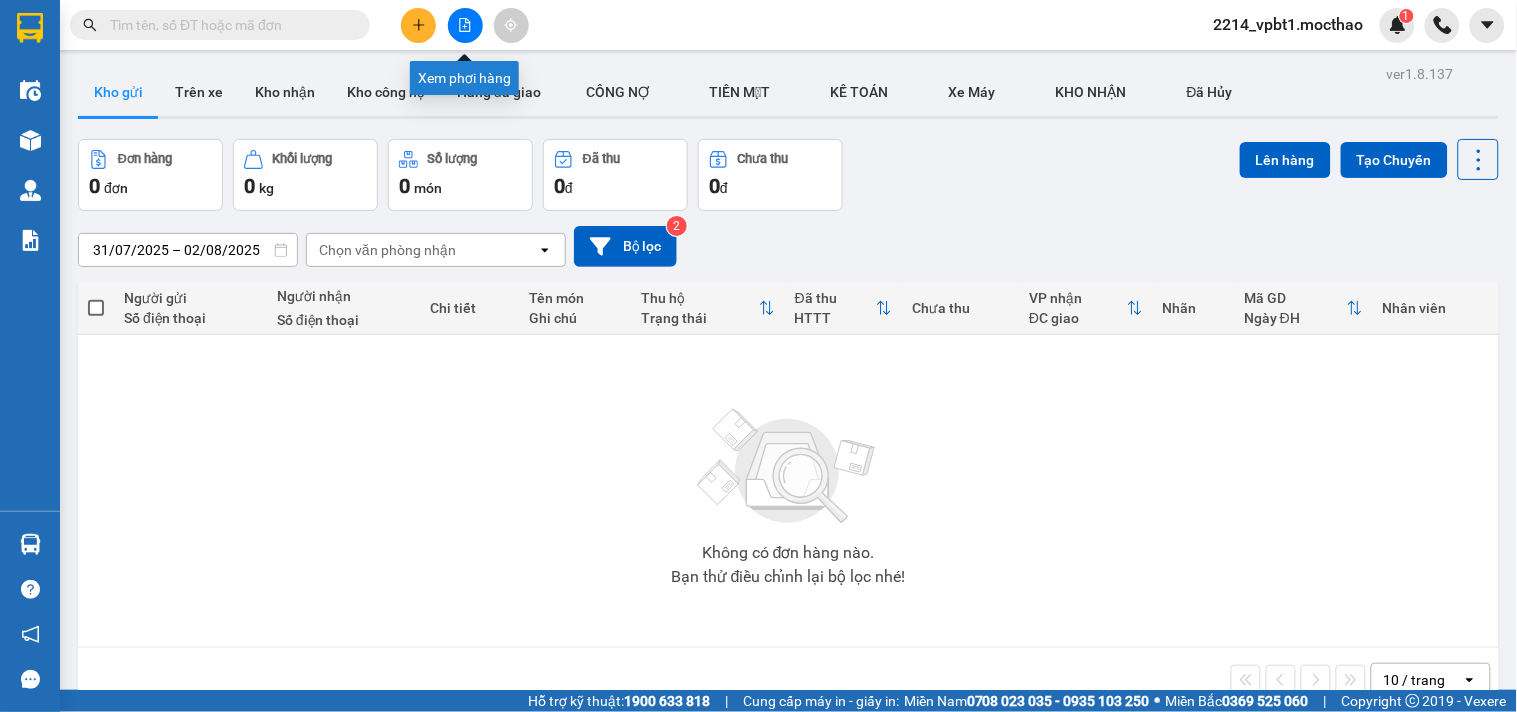 click at bounding box center (465, 25) 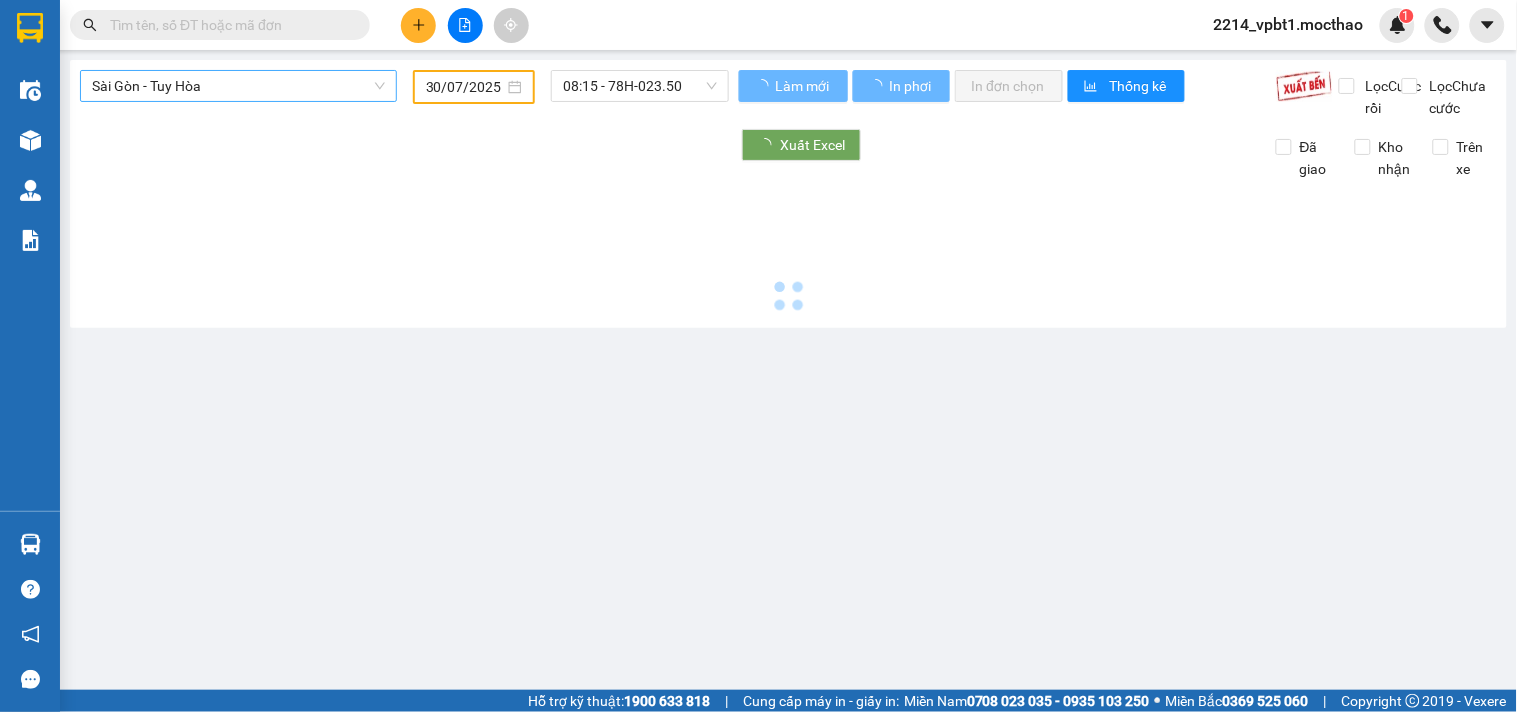 type on "02/08/2025" 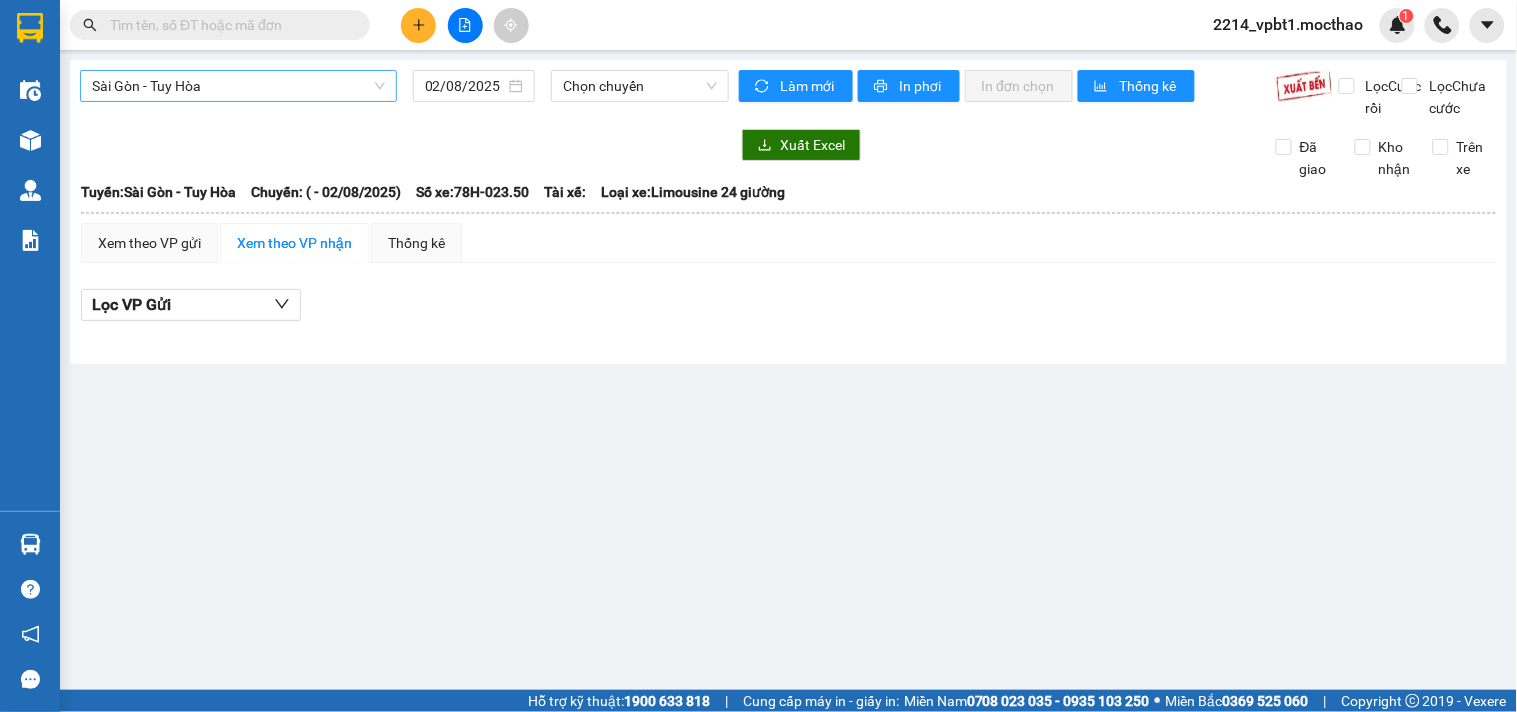click on "Sài Gòn - Tuy Hòa" at bounding box center (238, 86) 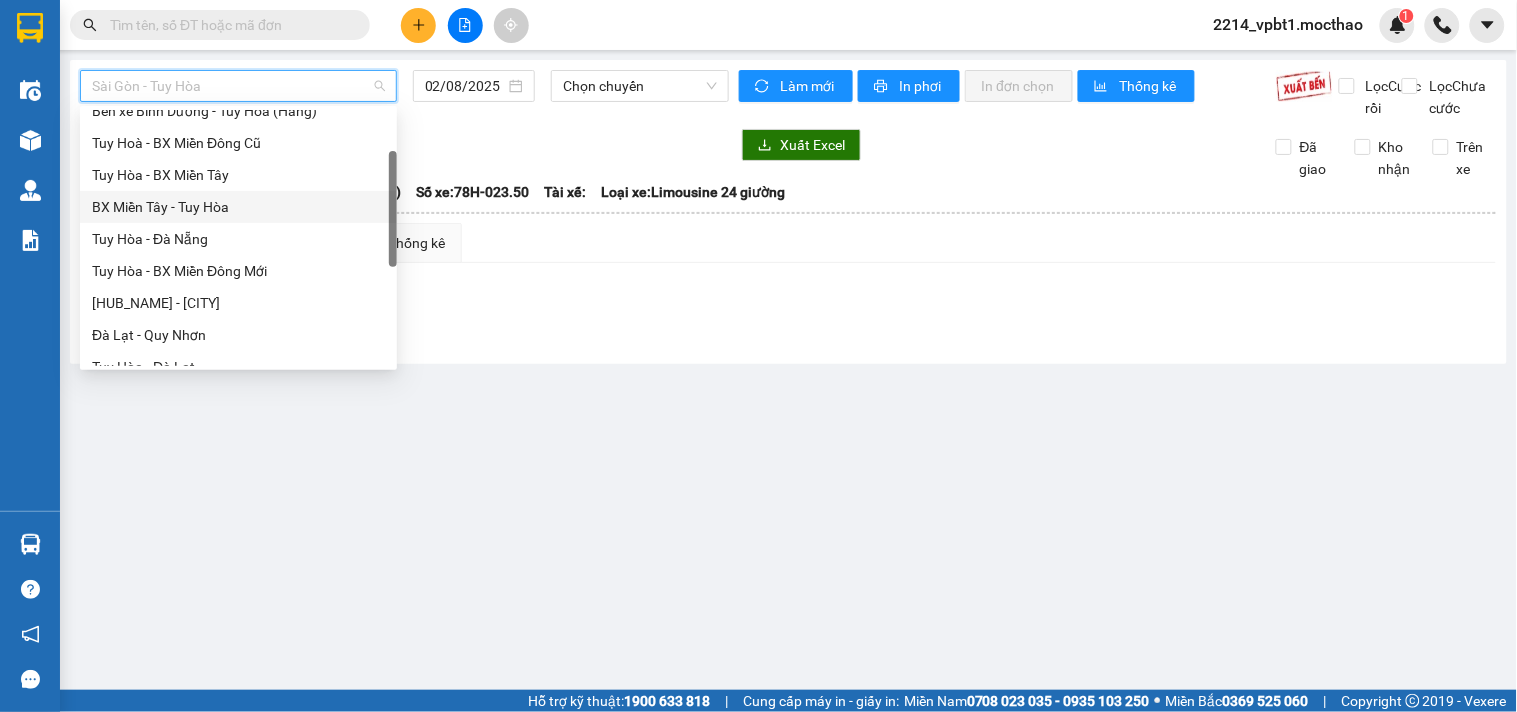 scroll, scrollTop: 222, scrollLeft: 0, axis: vertical 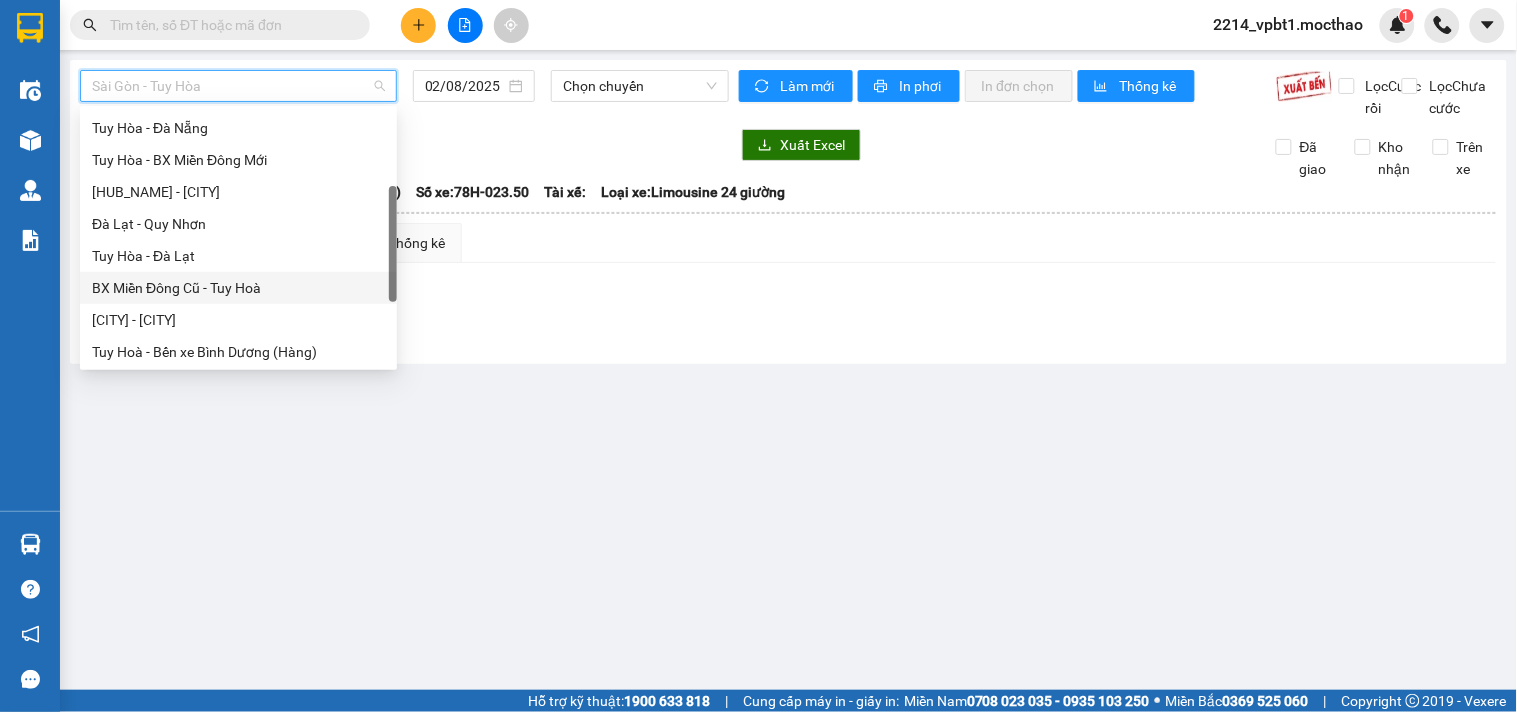 click on "BX Miền Đông Cũ - Tuy Hoà" at bounding box center [238, 288] 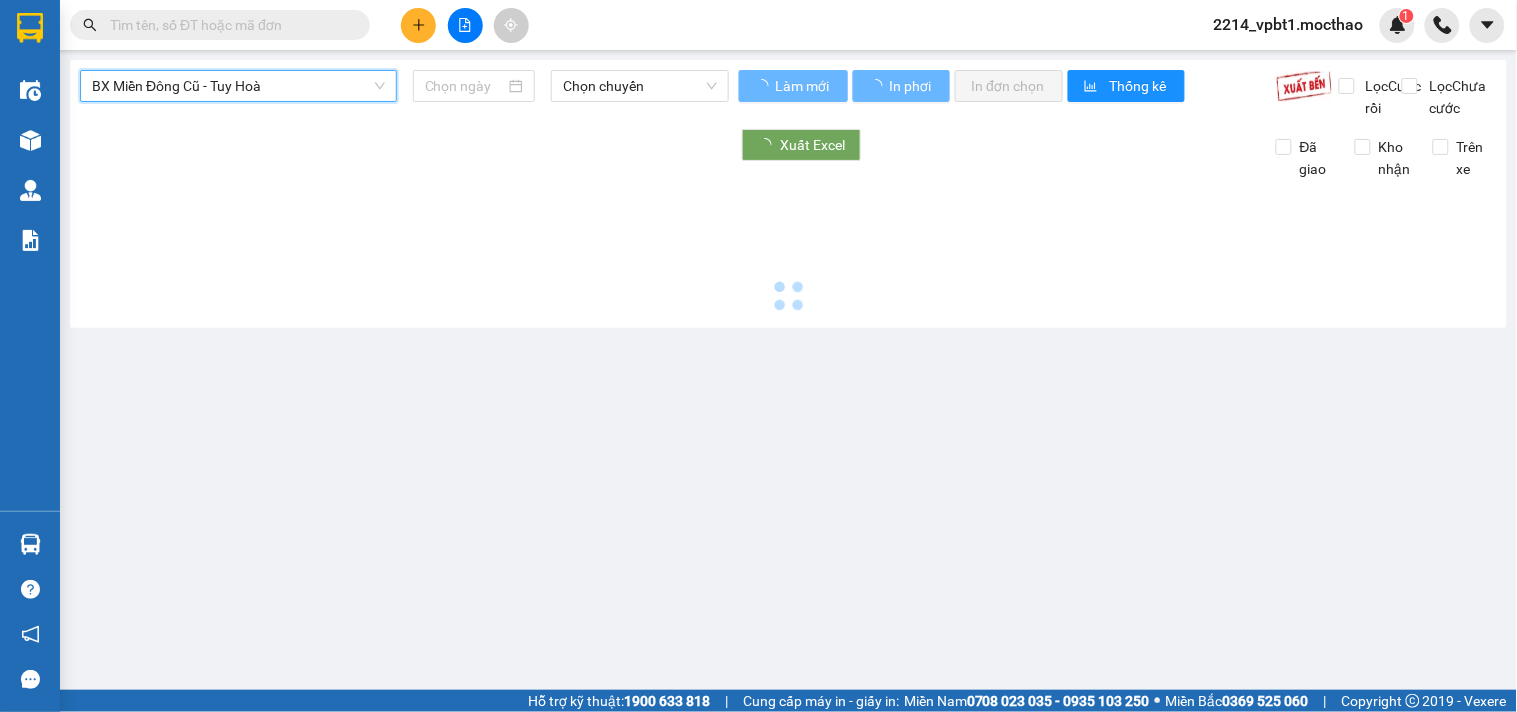 type on "02/08/2025" 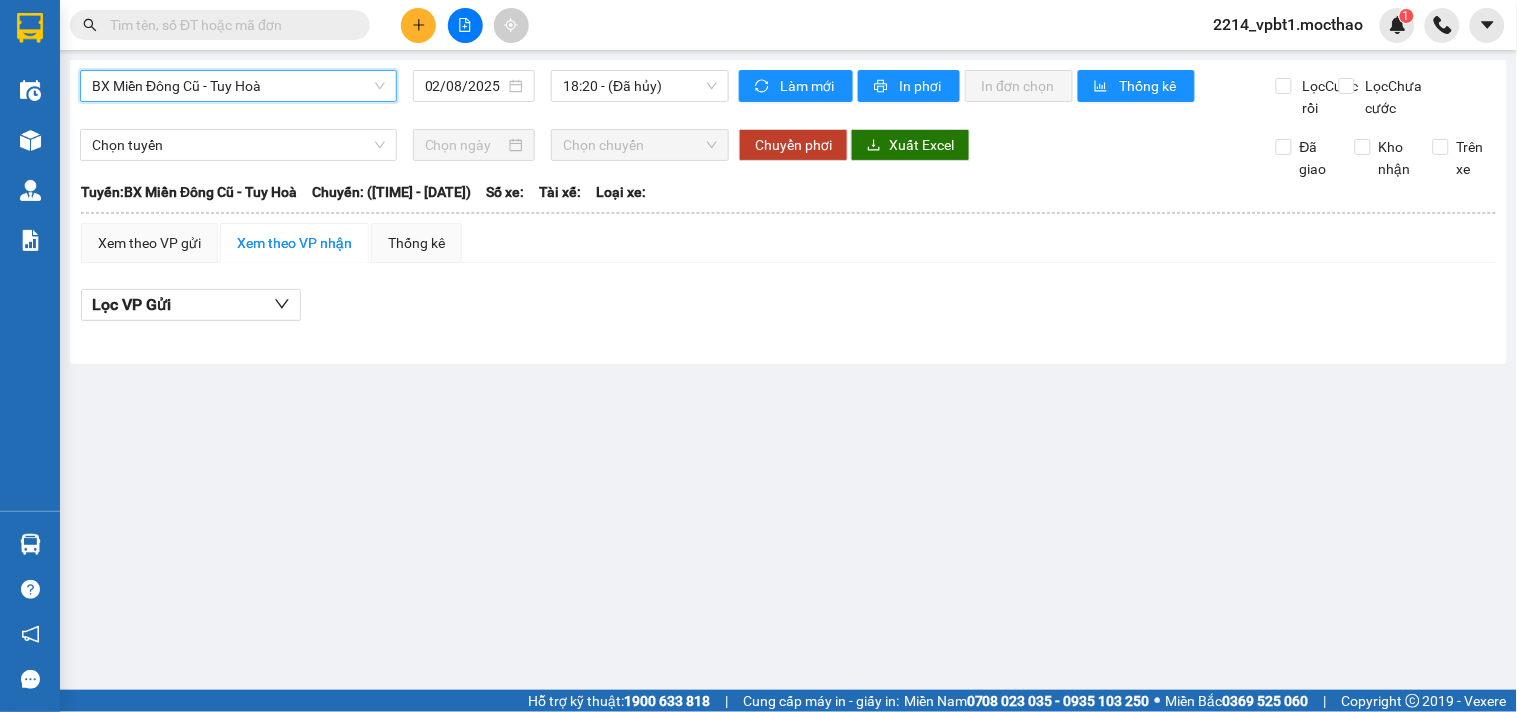 click on "BX Miền Đông Cũ - Tuy Hoà" at bounding box center (238, 86) 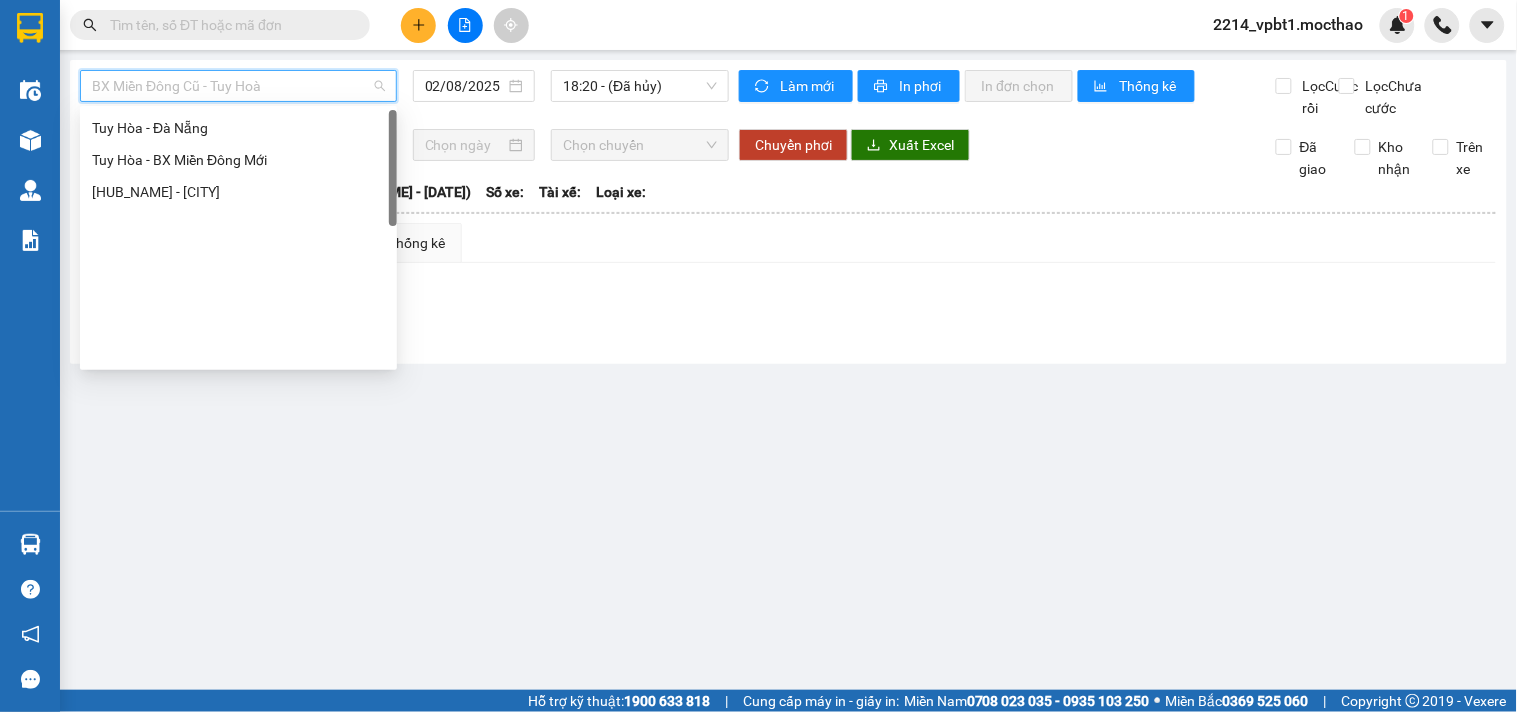scroll, scrollTop: 0, scrollLeft: 0, axis: both 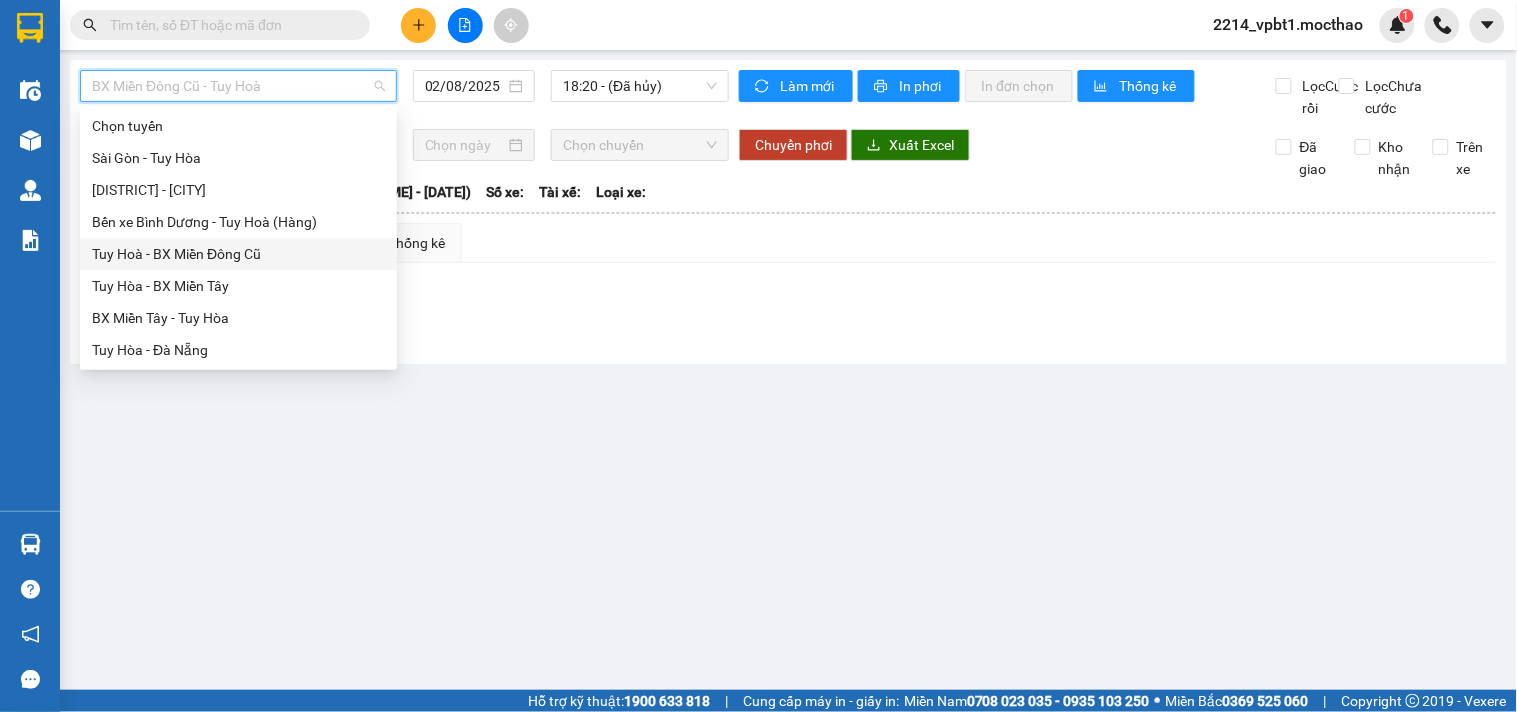 click on "Tuy Hoà  - BX Miền Đông Cũ" at bounding box center (238, 254) 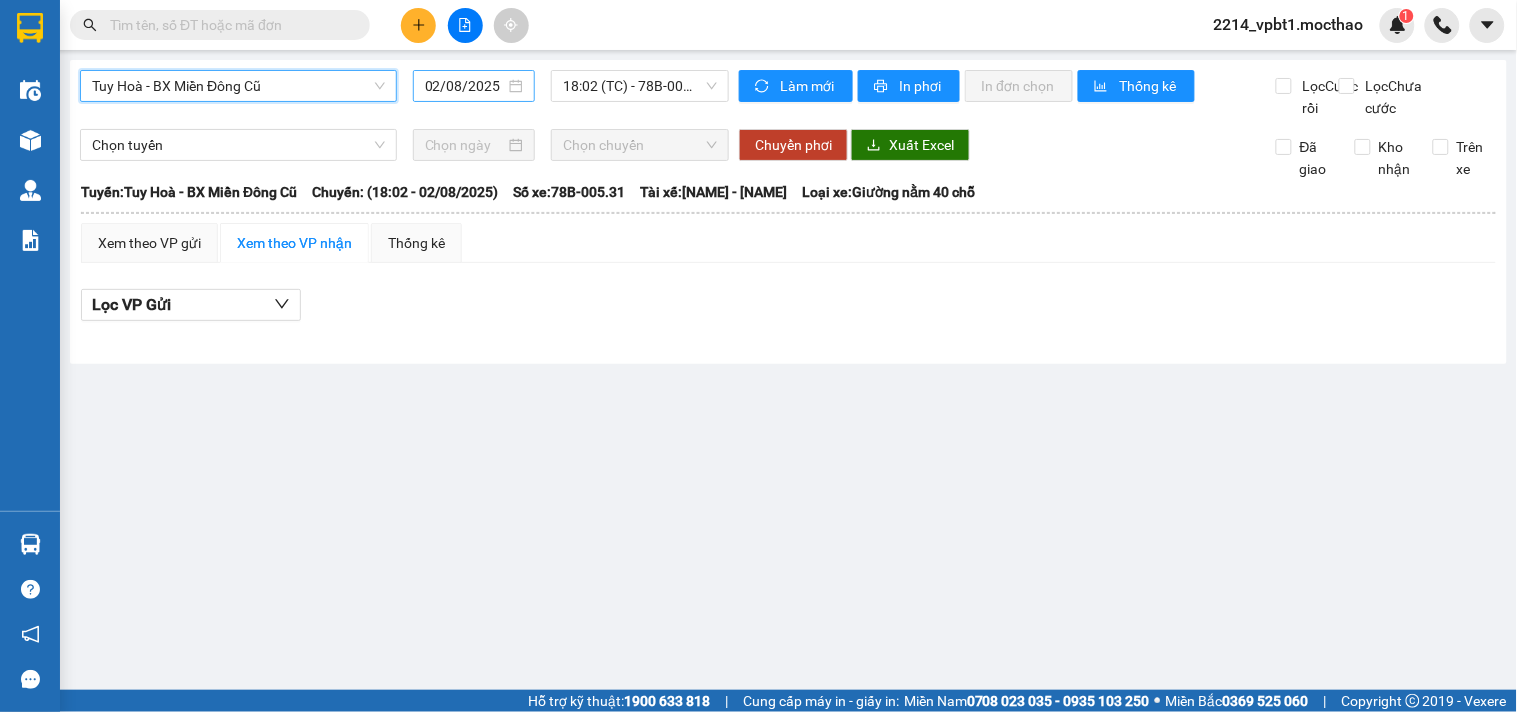 click on "02/08/2025" at bounding box center [465, 86] 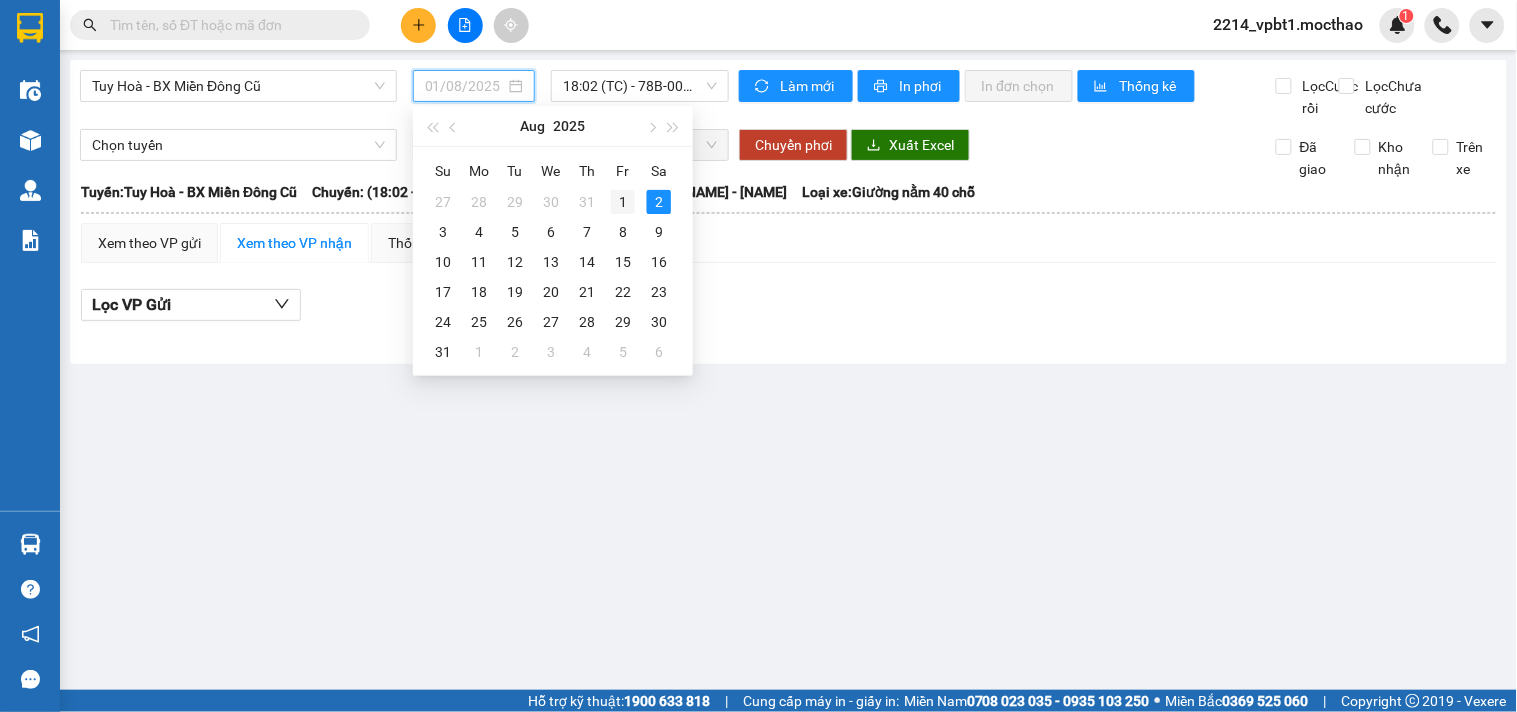 click on "1" at bounding box center (623, 202) 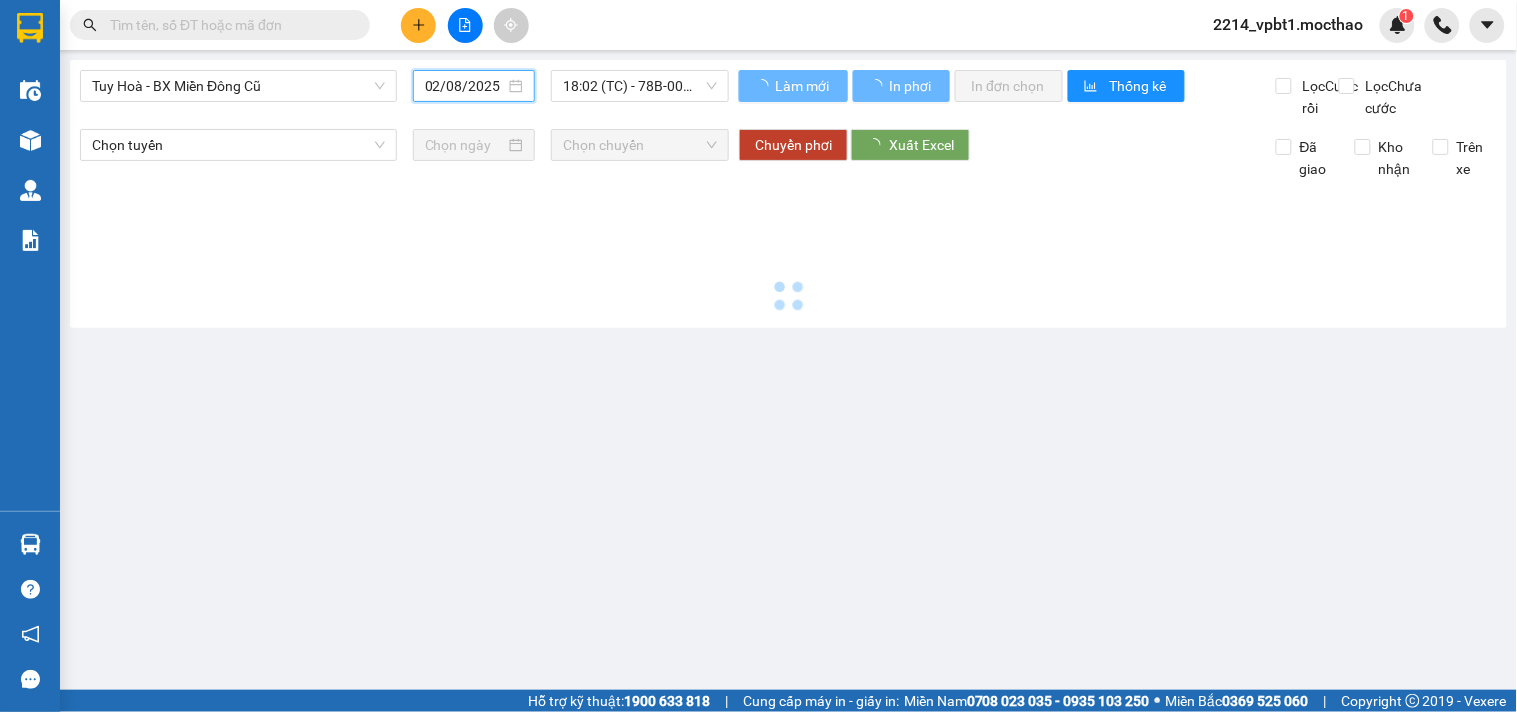 type on "01/08/2025" 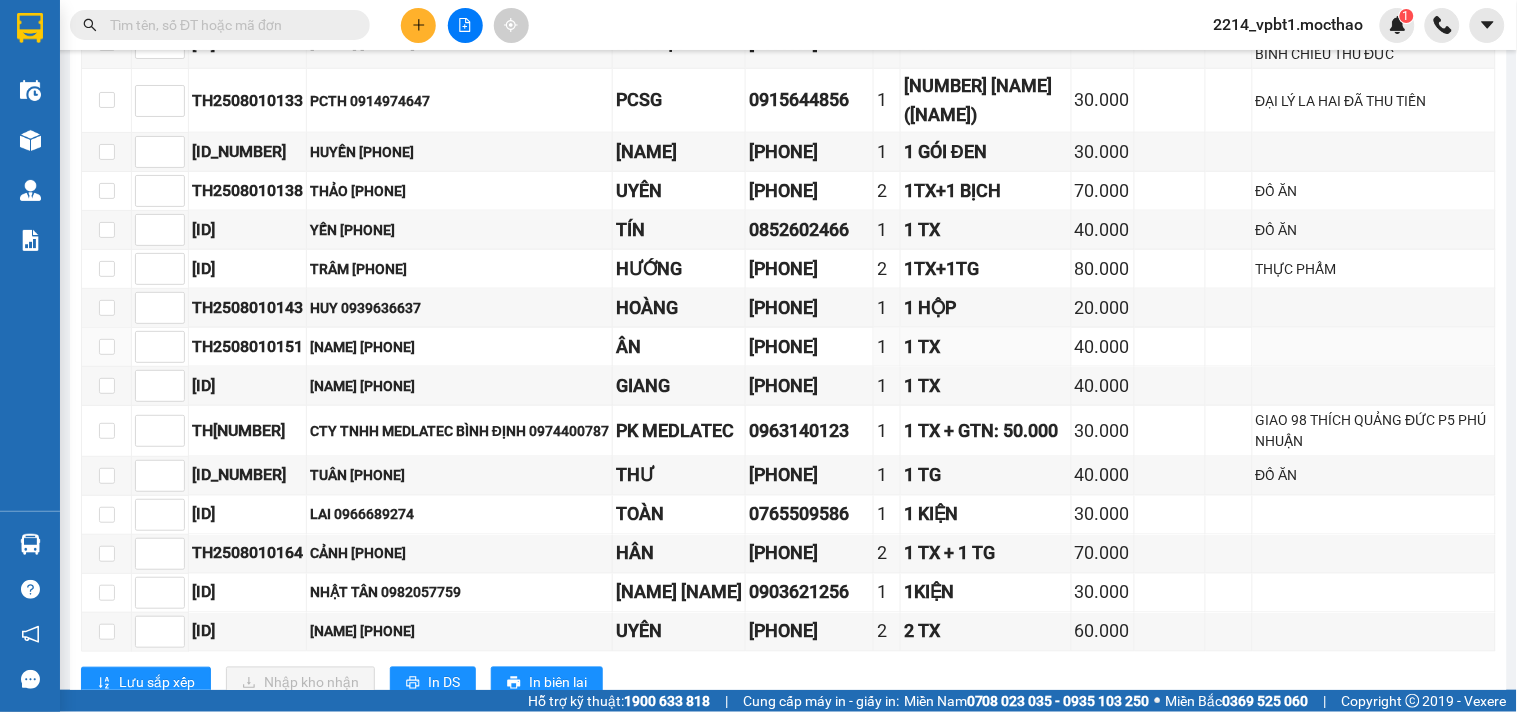 scroll, scrollTop: 201, scrollLeft: 0, axis: vertical 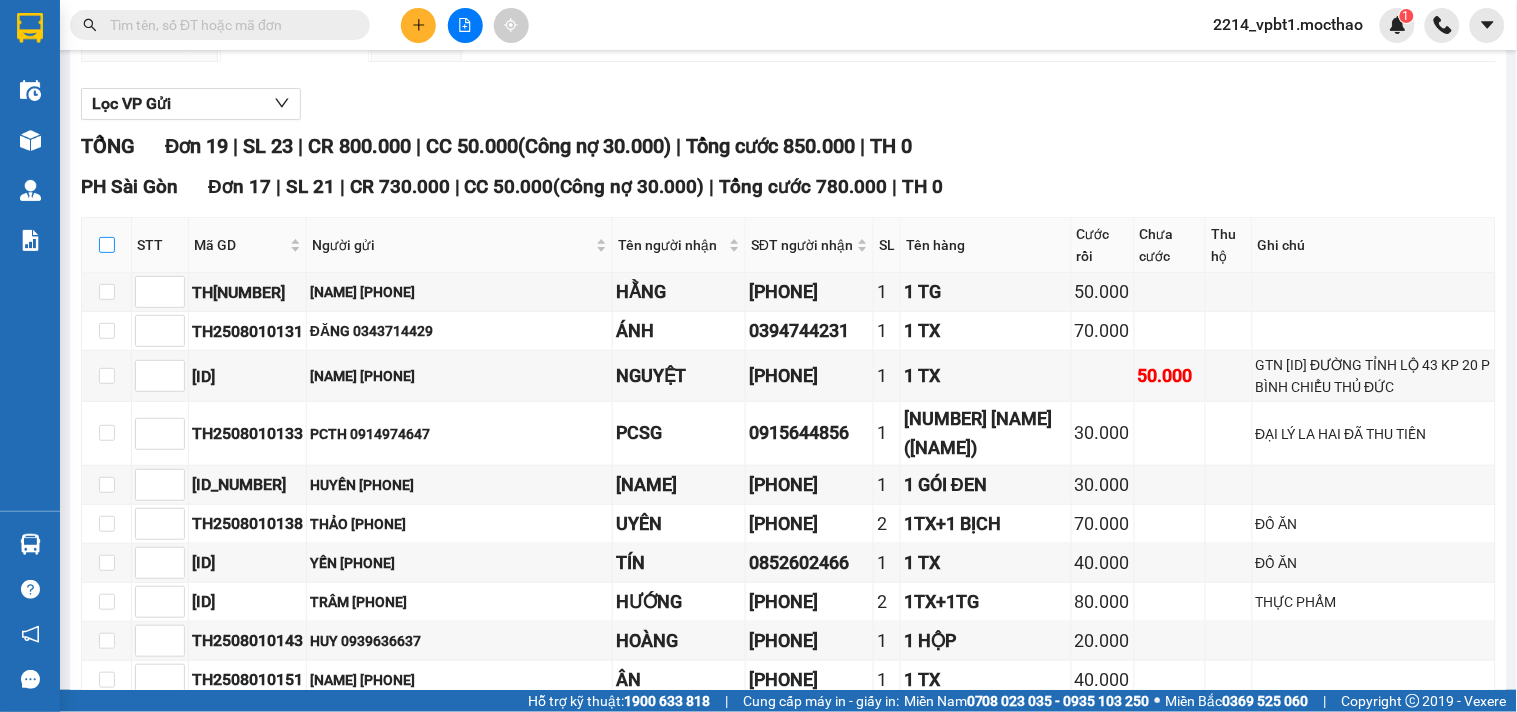 click at bounding box center [107, 245] 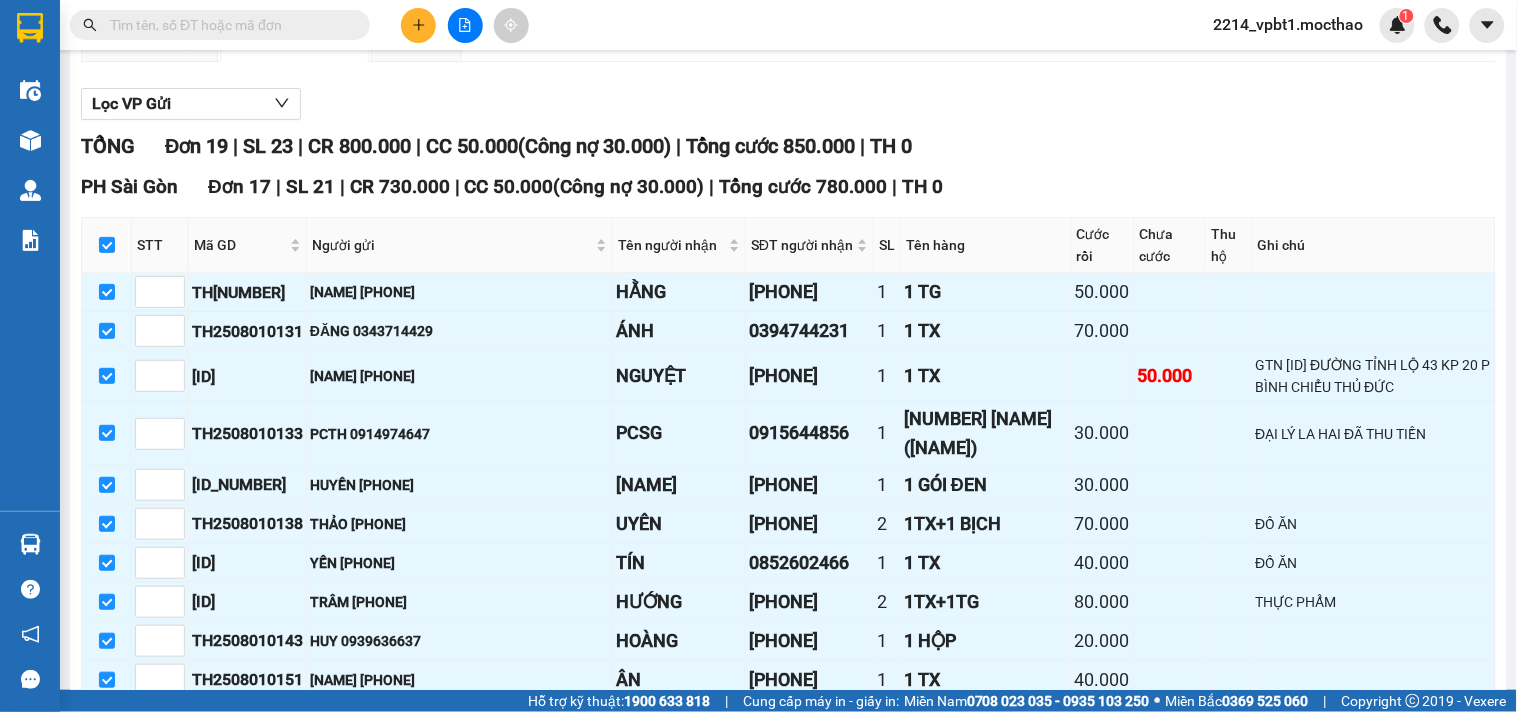 scroll, scrollTop: 867, scrollLeft: 0, axis: vertical 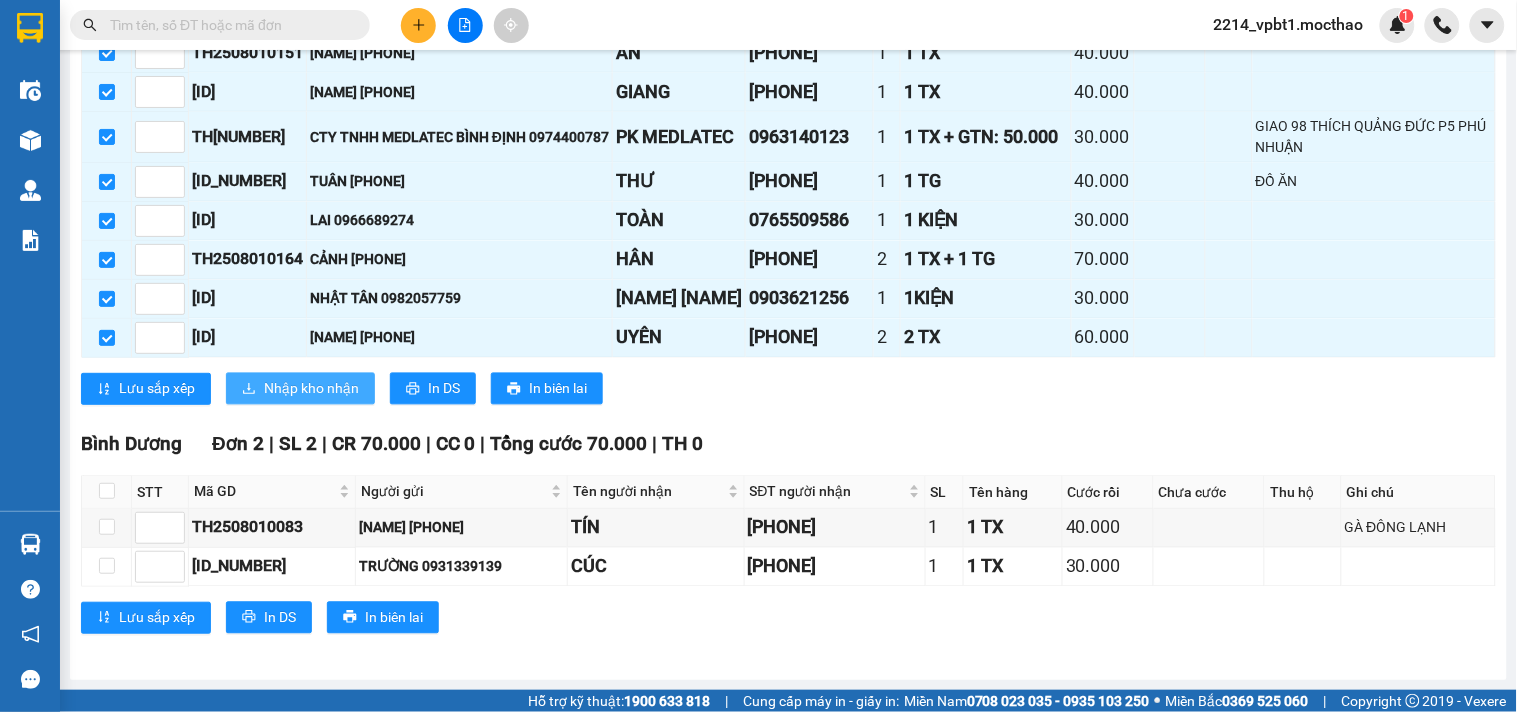 click on "Nhập kho nhận" at bounding box center (300, 389) 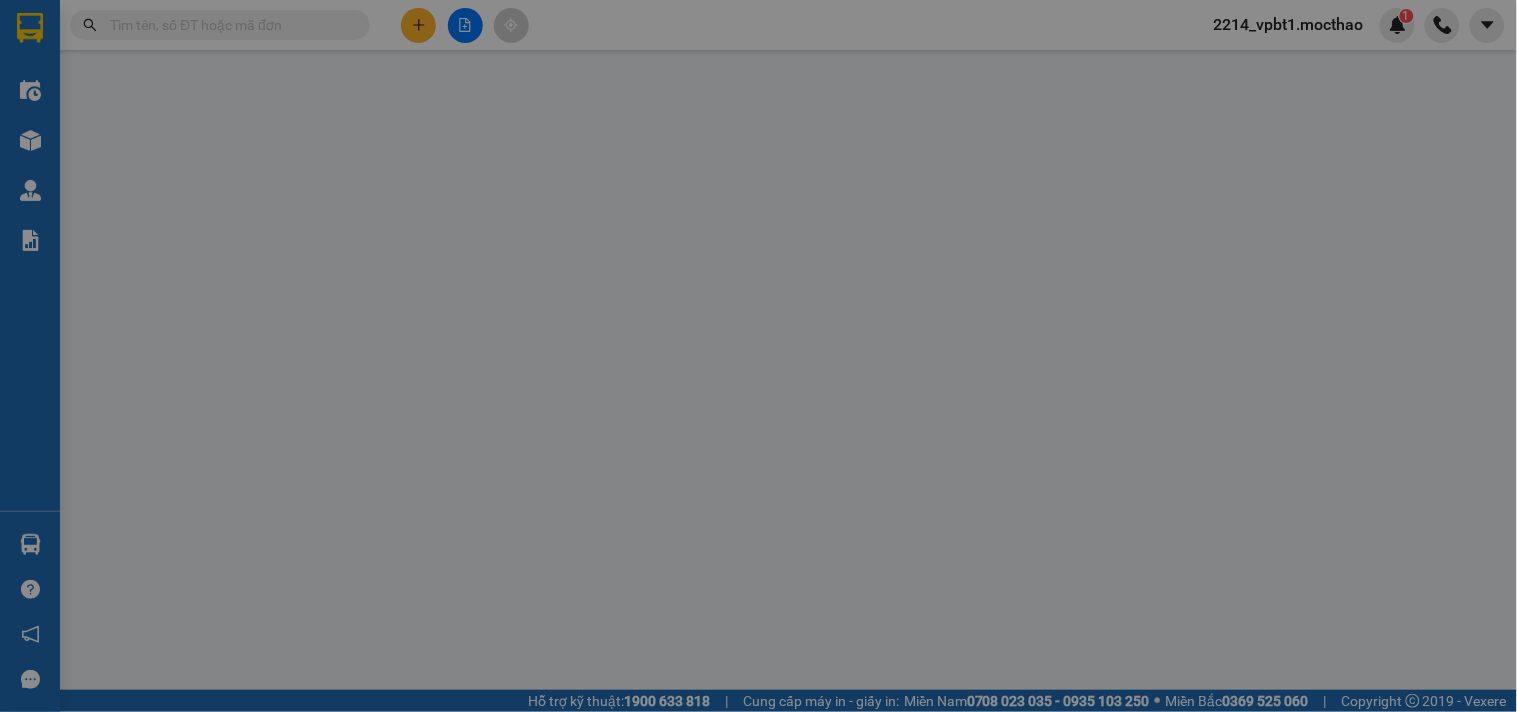 scroll, scrollTop: 0, scrollLeft: 0, axis: both 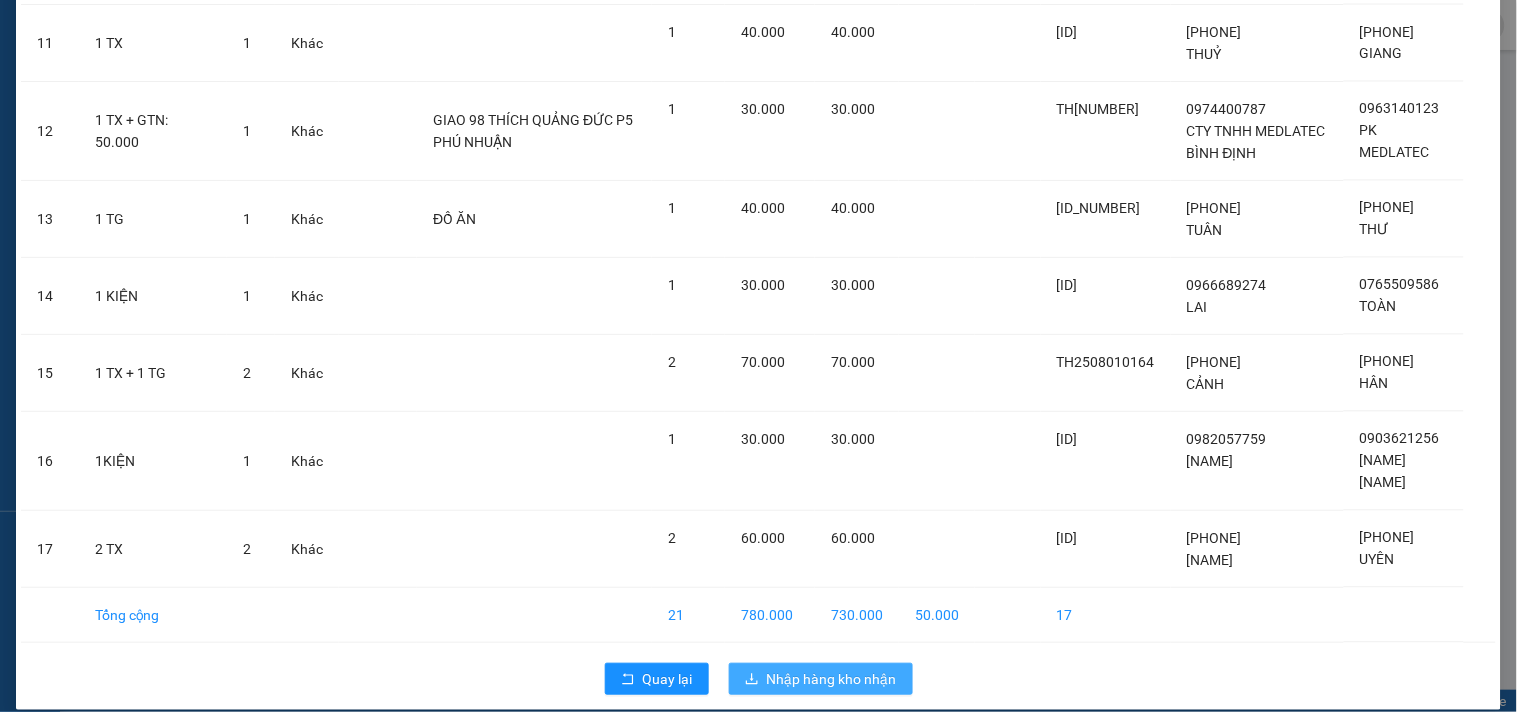 click on "Nhập hàng kho nhận" at bounding box center [832, 679] 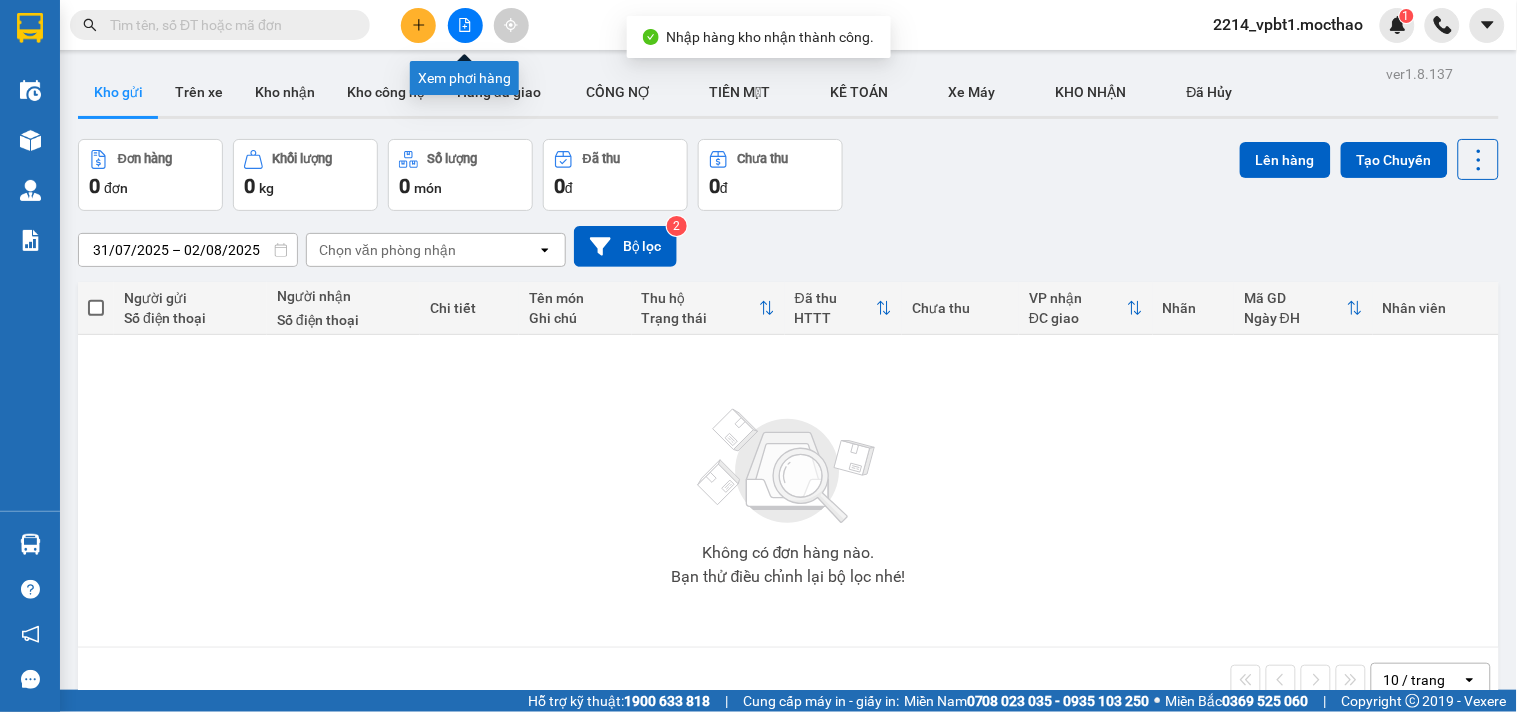 click at bounding box center [465, 25] 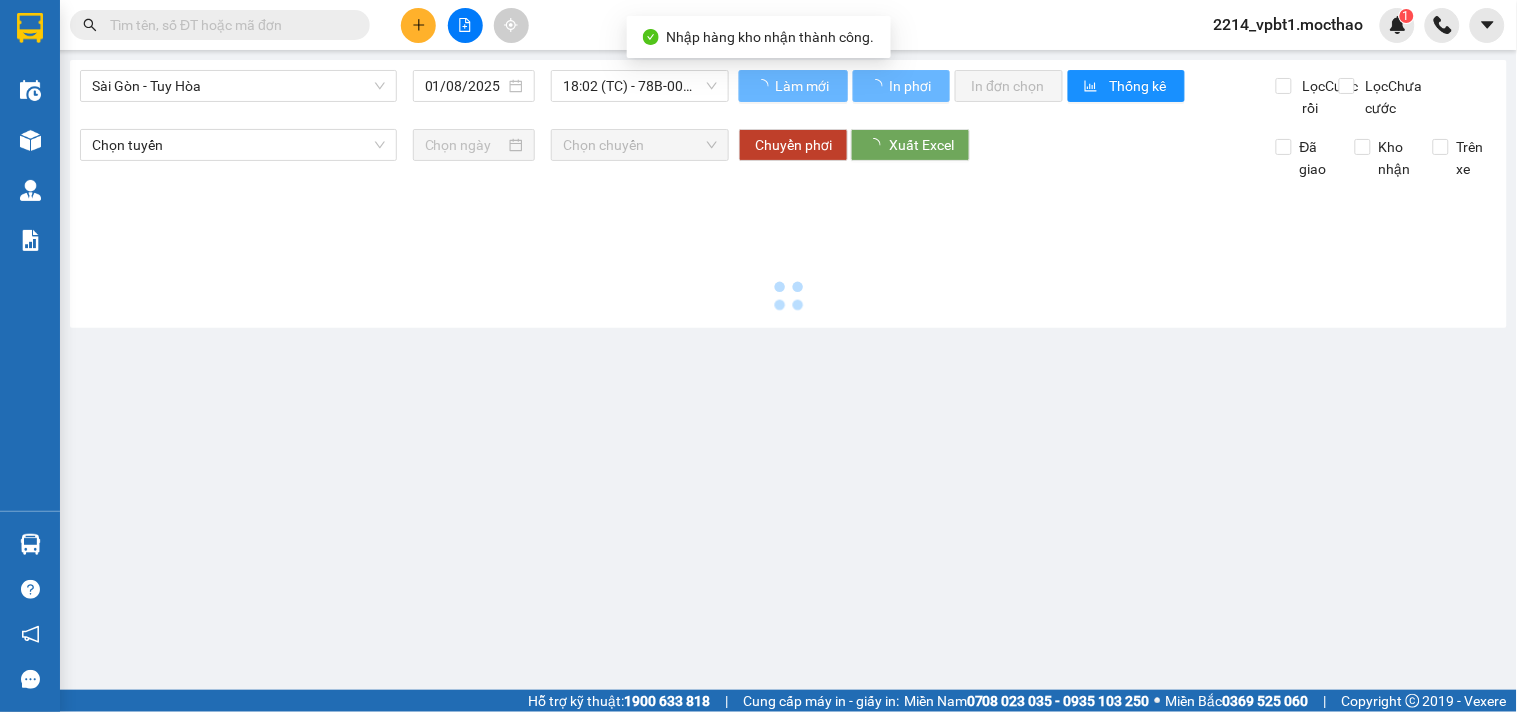 type on "02/08/2025" 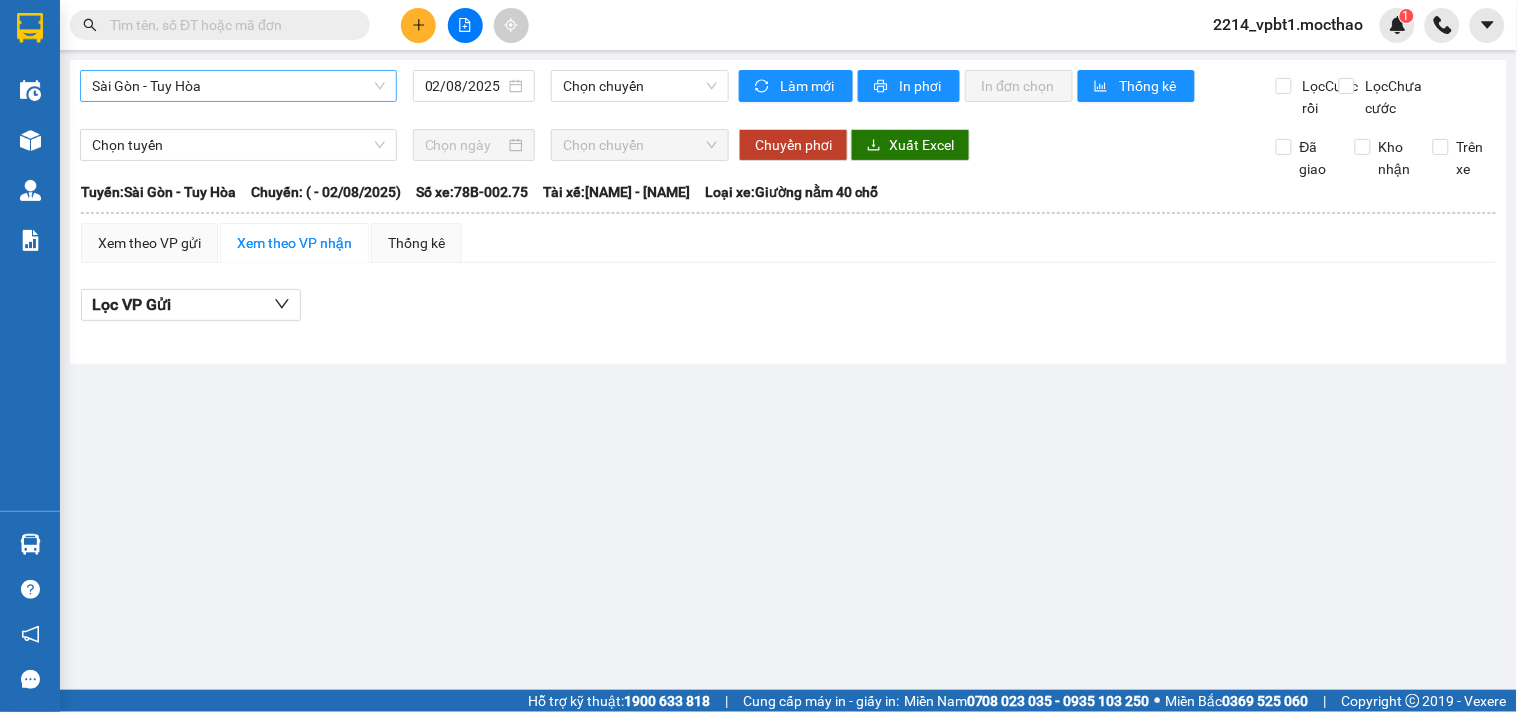 click on "Sài Gòn - Tuy Hòa" at bounding box center (238, 86) 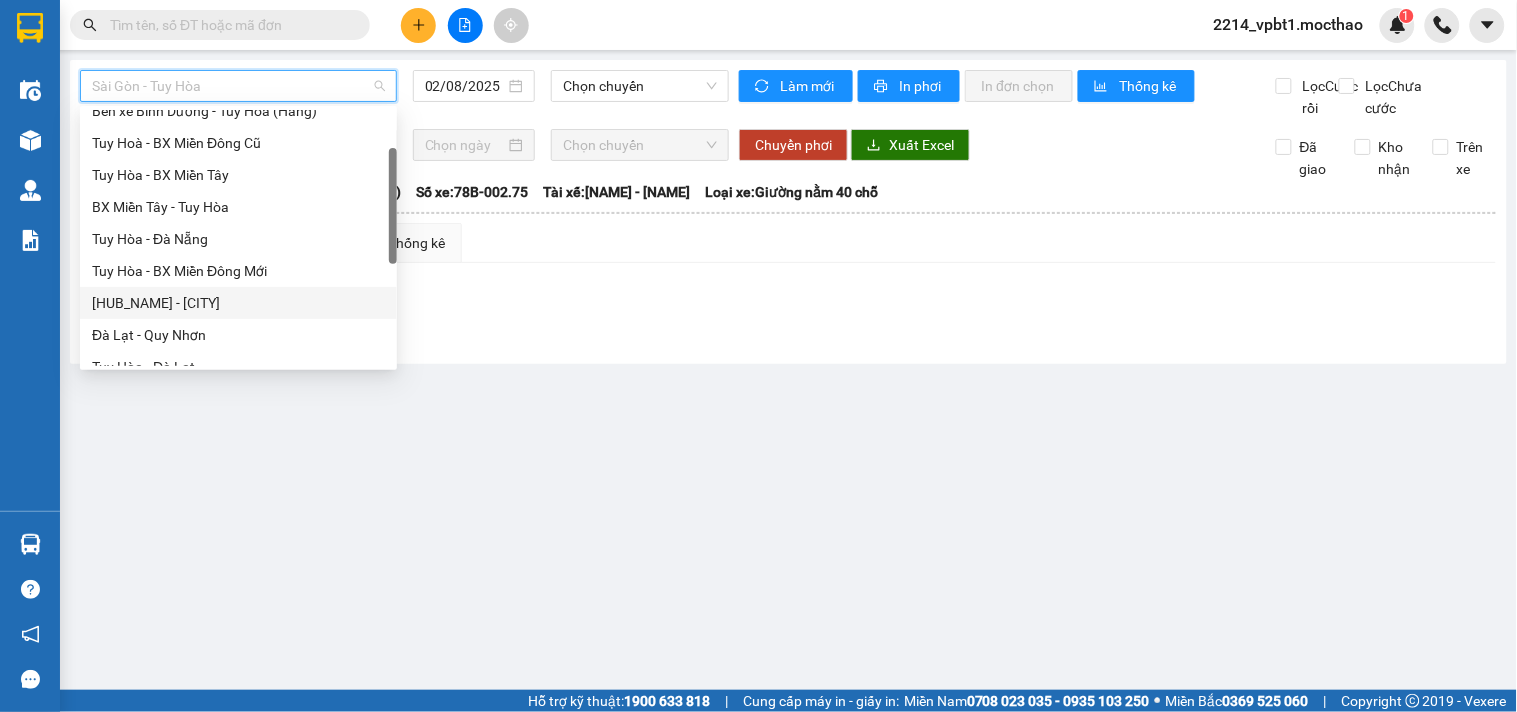 scroll, scrollTop: 0, scrollLeft: 0, axis: both 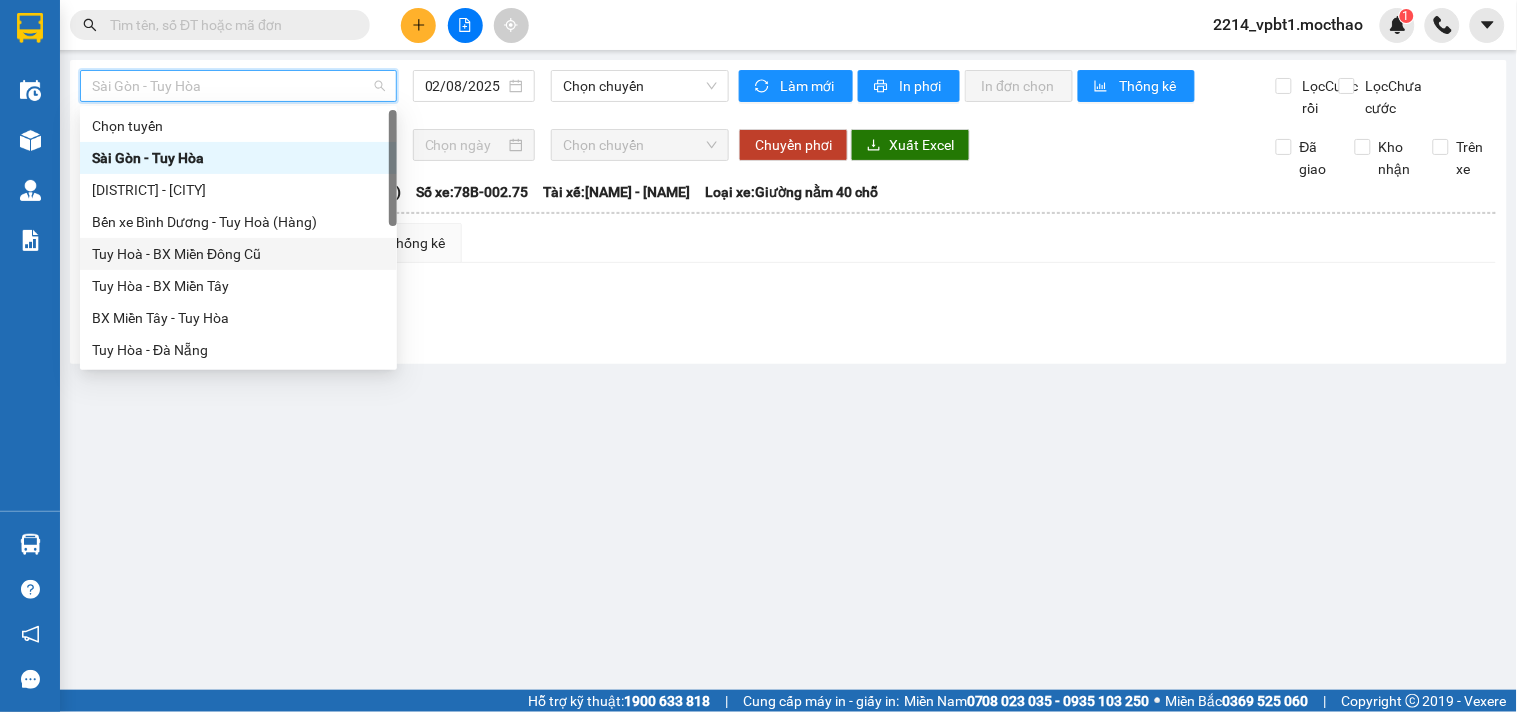 click on "Tuy Hoà  - BX Miền Đông Cũ" at bounding box center (238, 254) 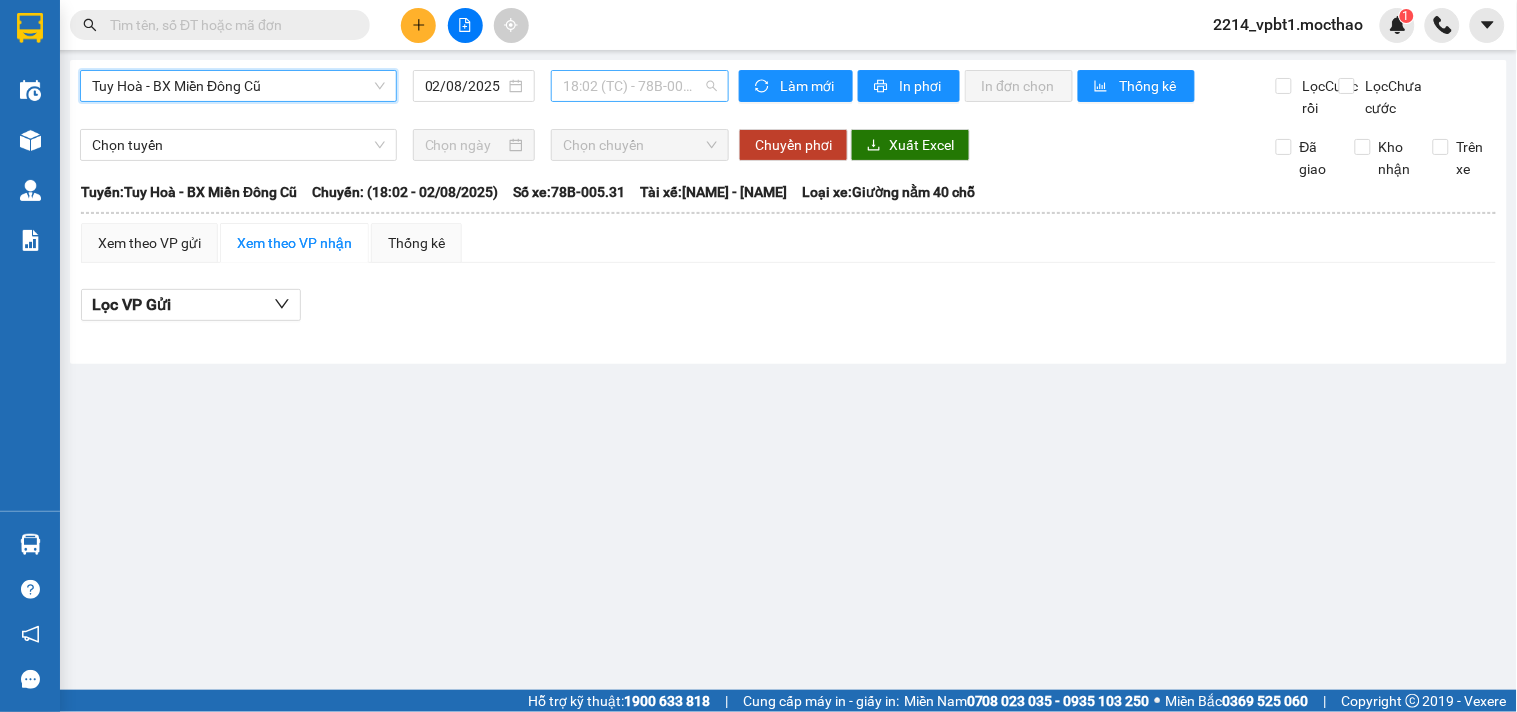 click on "[TIME] (TC) - [NUMBER]" at bounding box center (640, 86) 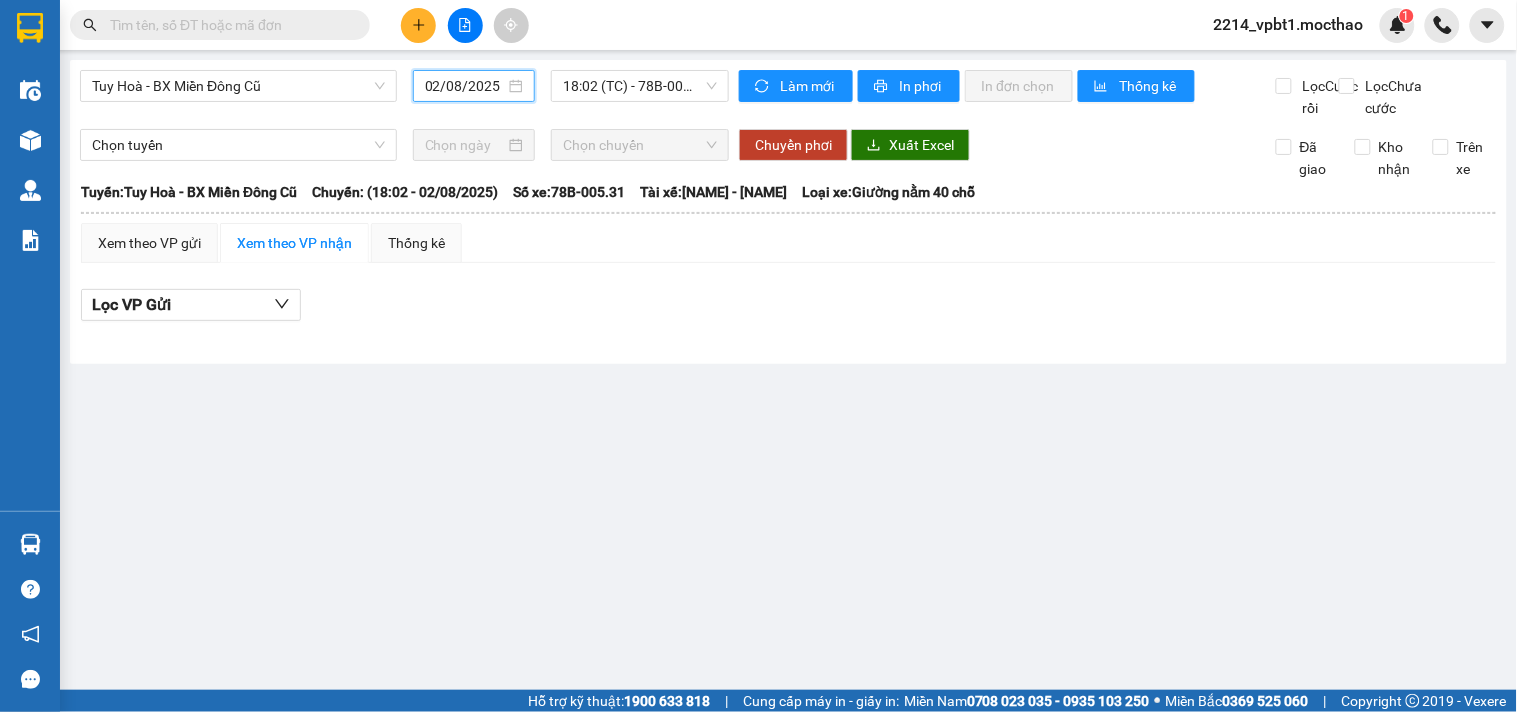 click on "02/08/2025" at bounding box center [465, 86] 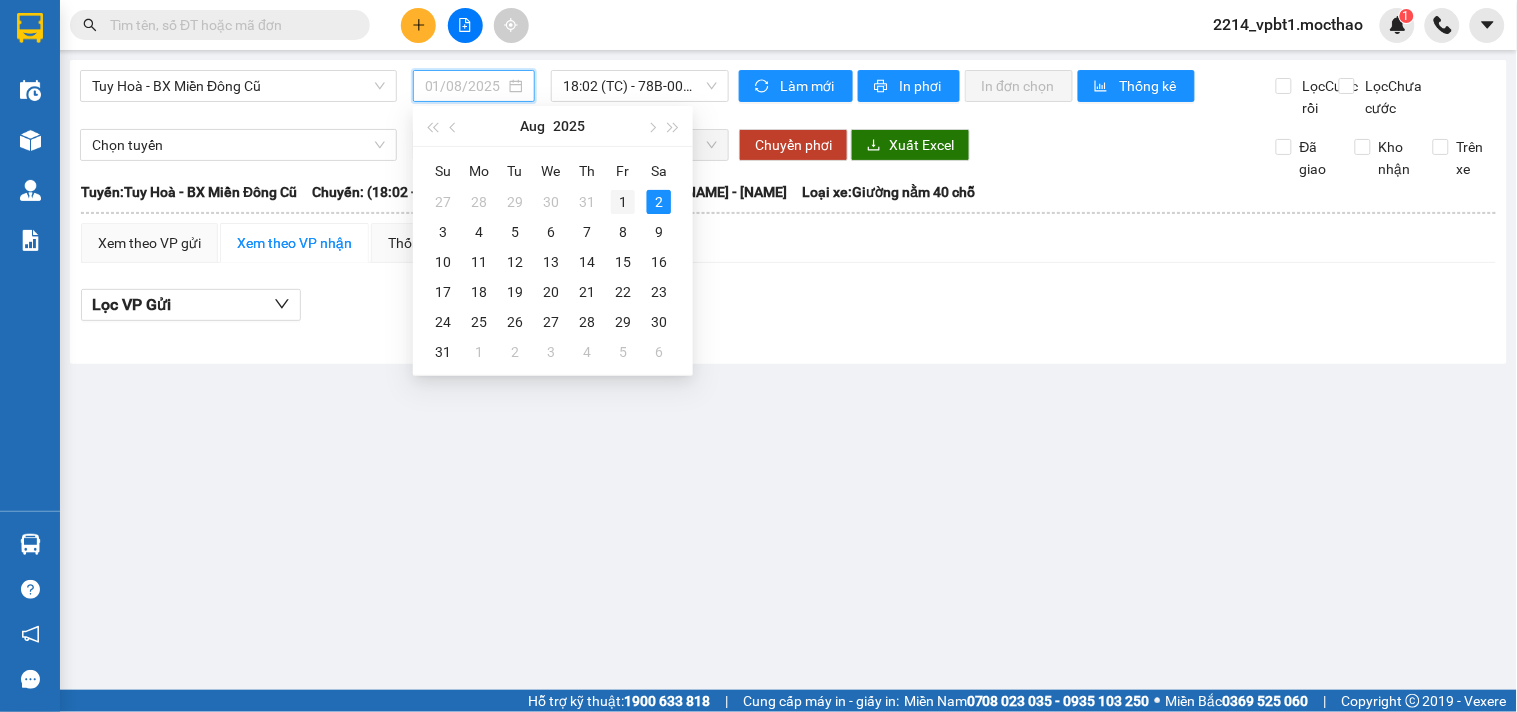 click on "1" at bounding box center (623, 202) 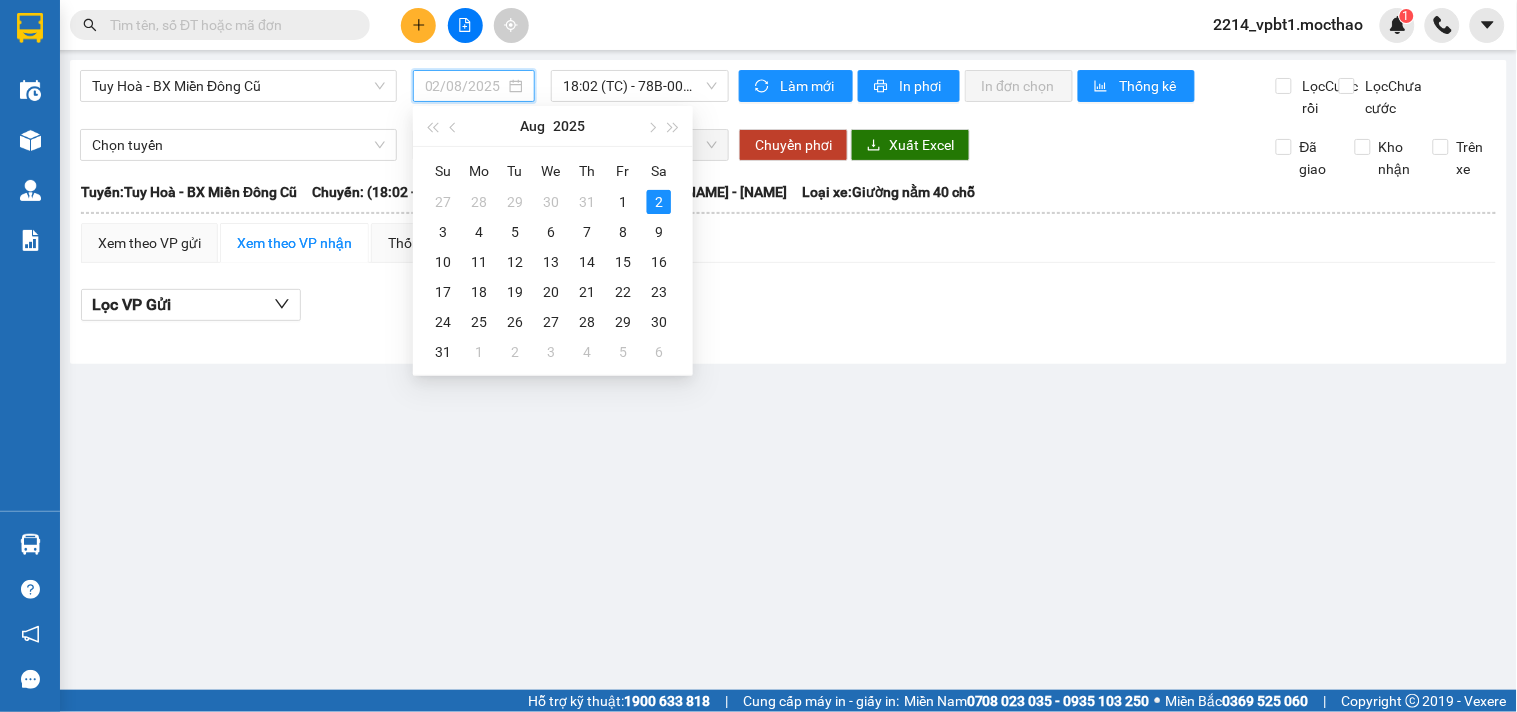 type on "01/08/2025" 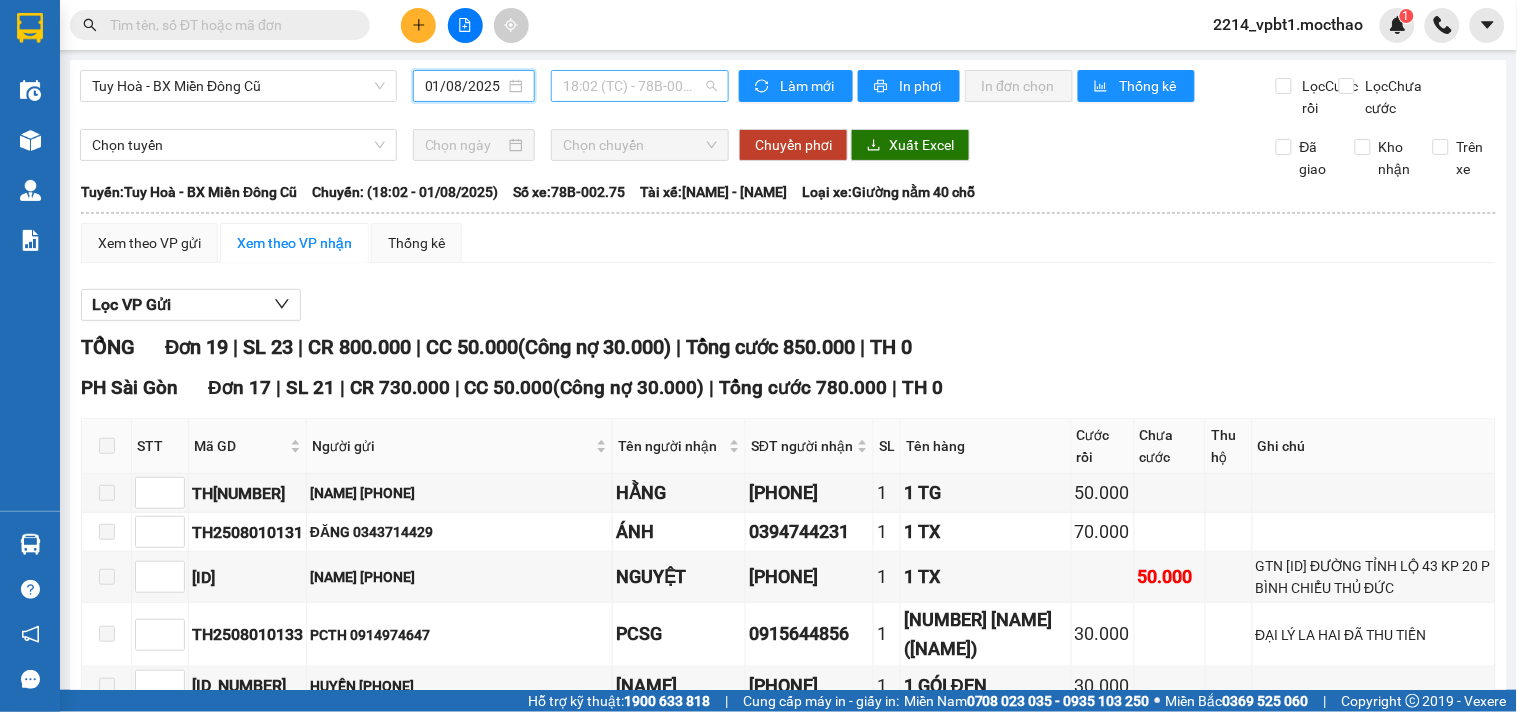 click on "[TIME] (TC) - [NUMBER]" at bounding box center [640, 86] 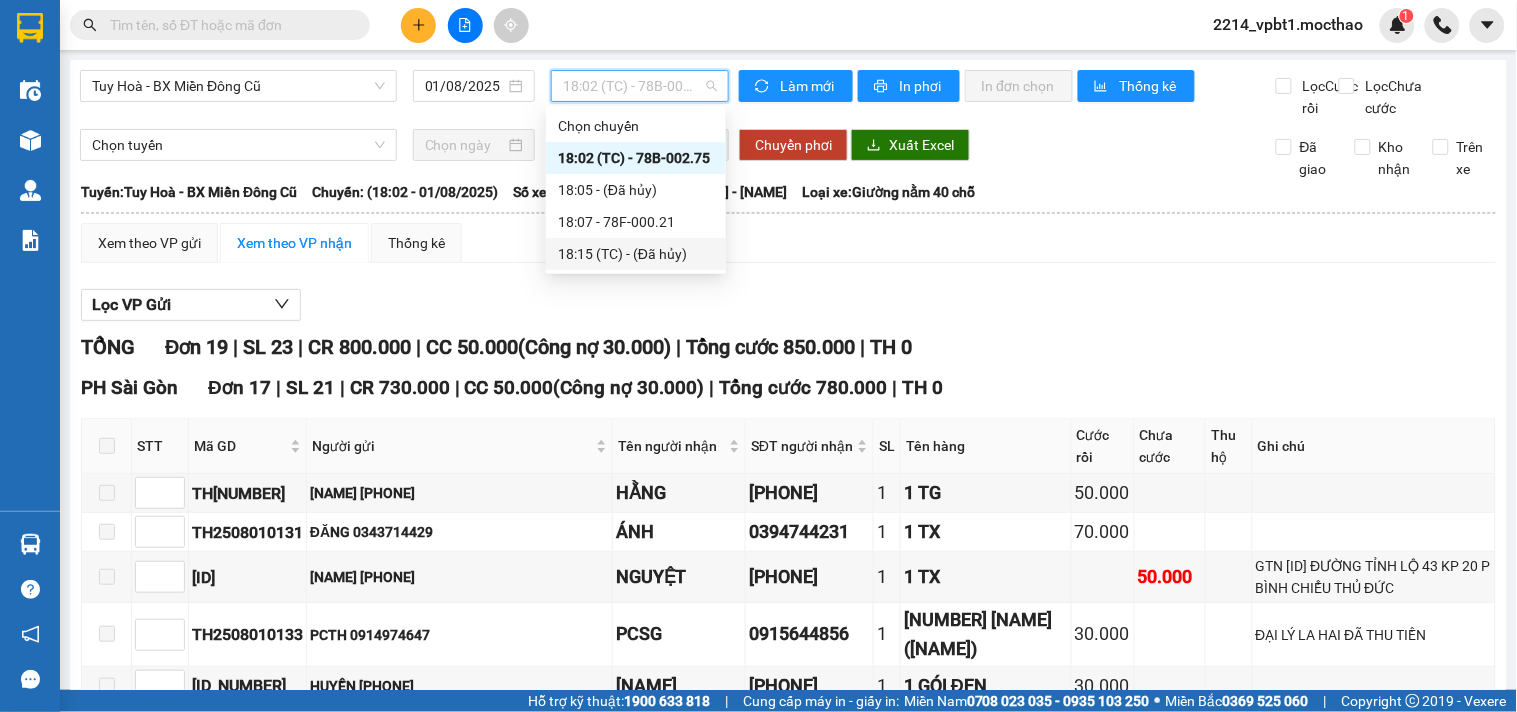 click on "[TIME]   (TC)   - (Đã hủy)" at bounding box center (636, 254) 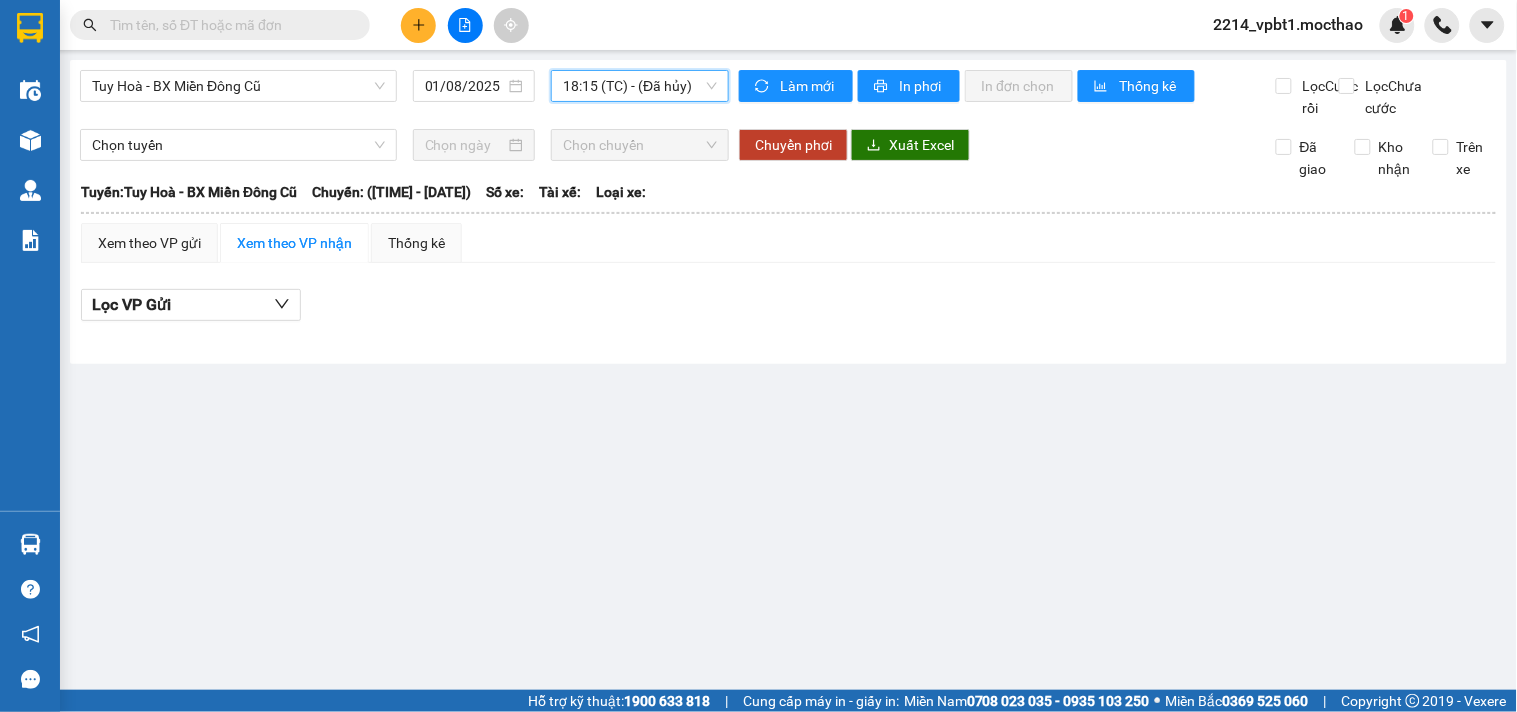 click on "[TIME]   (TC)   - (Đã hủy)" at bounding box center (640, 86) 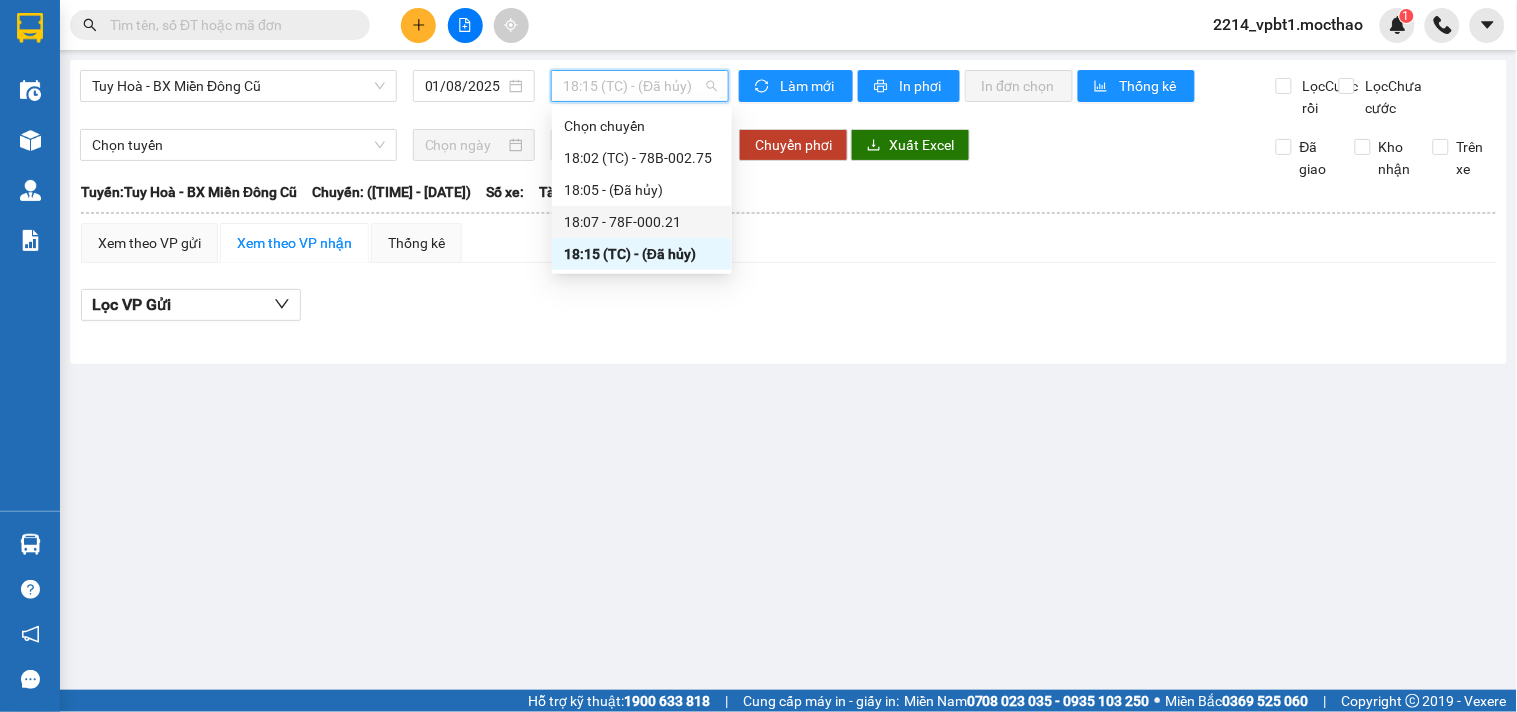 click on "[TIME]     - [ID]" at bounding box center [642, 222] 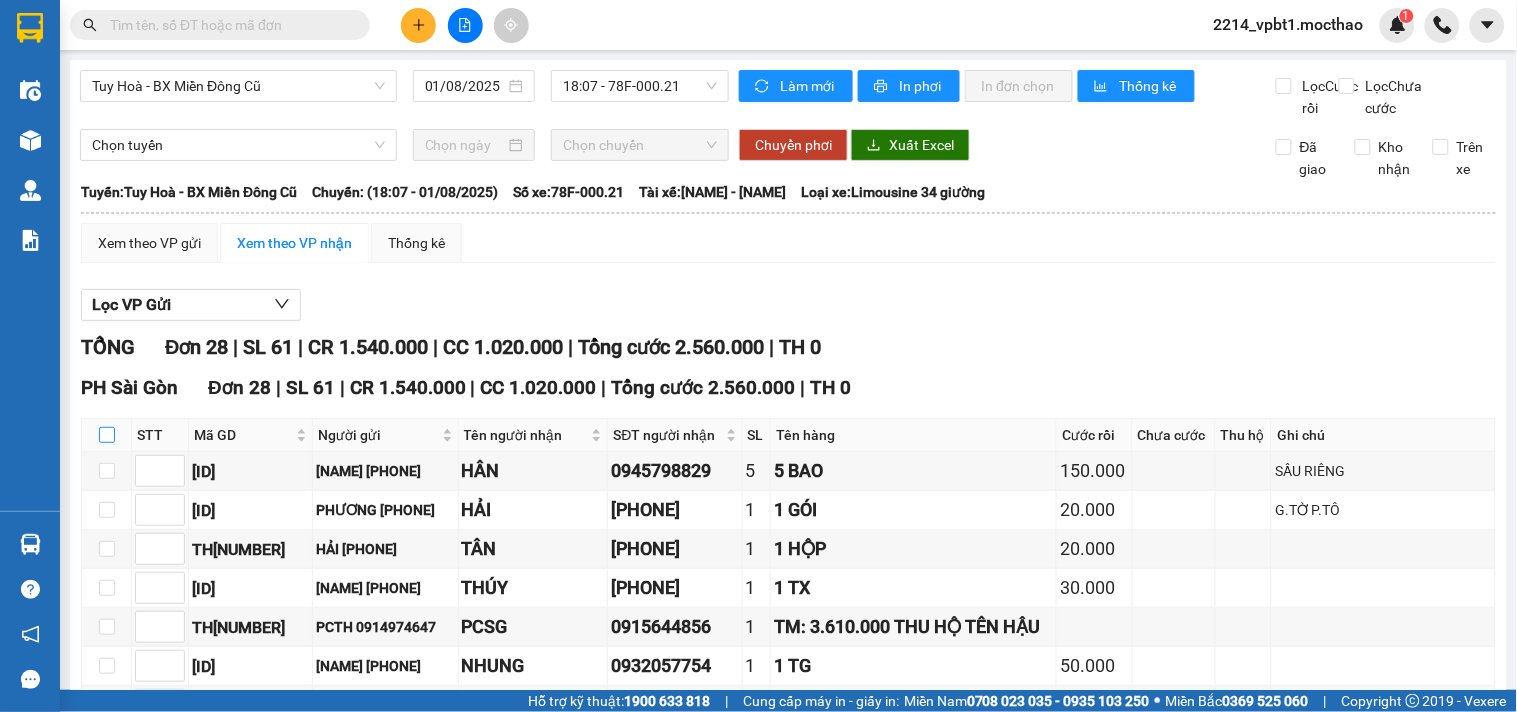 click at bounding box center (107, 435) 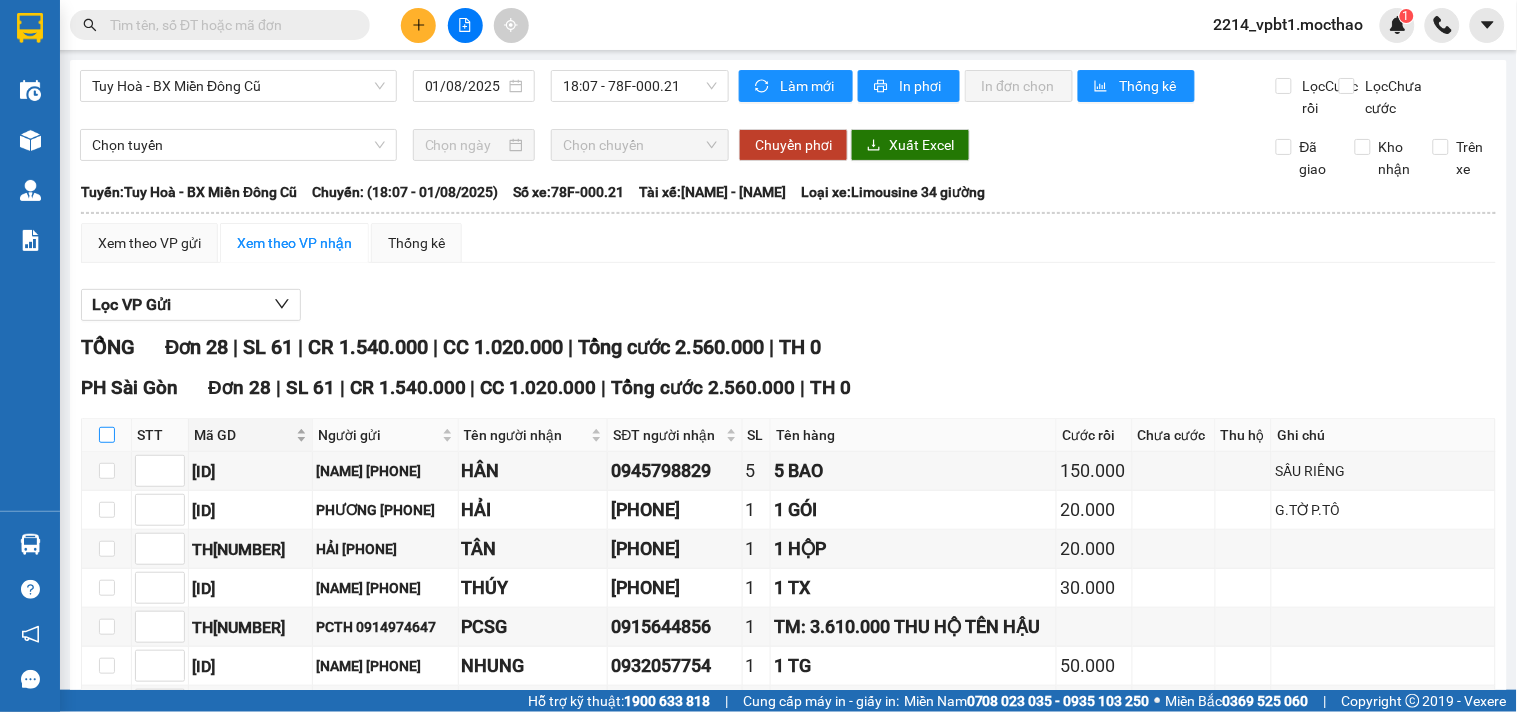 checkbox on "true" 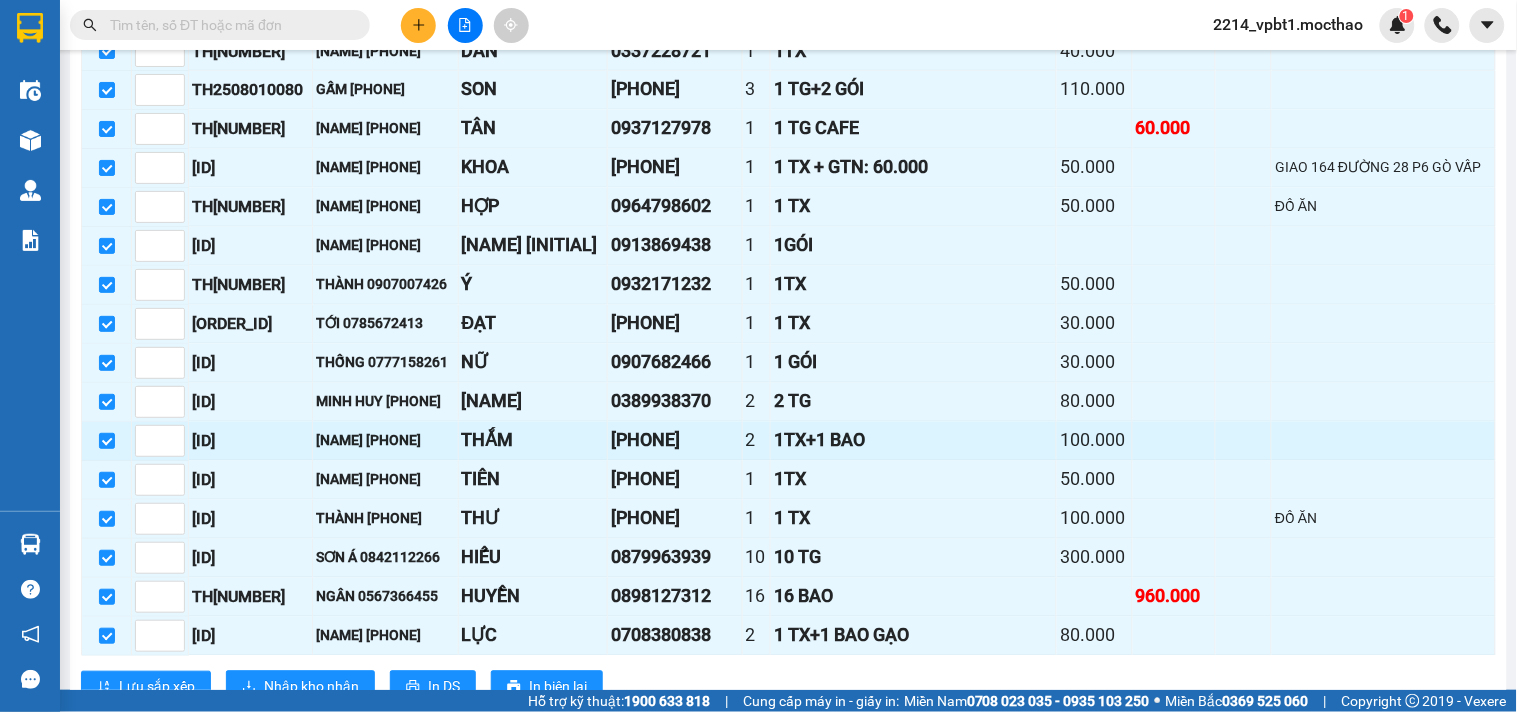 scroll, scrollTop: 1046, scrollLeft: 0, axis: vertical 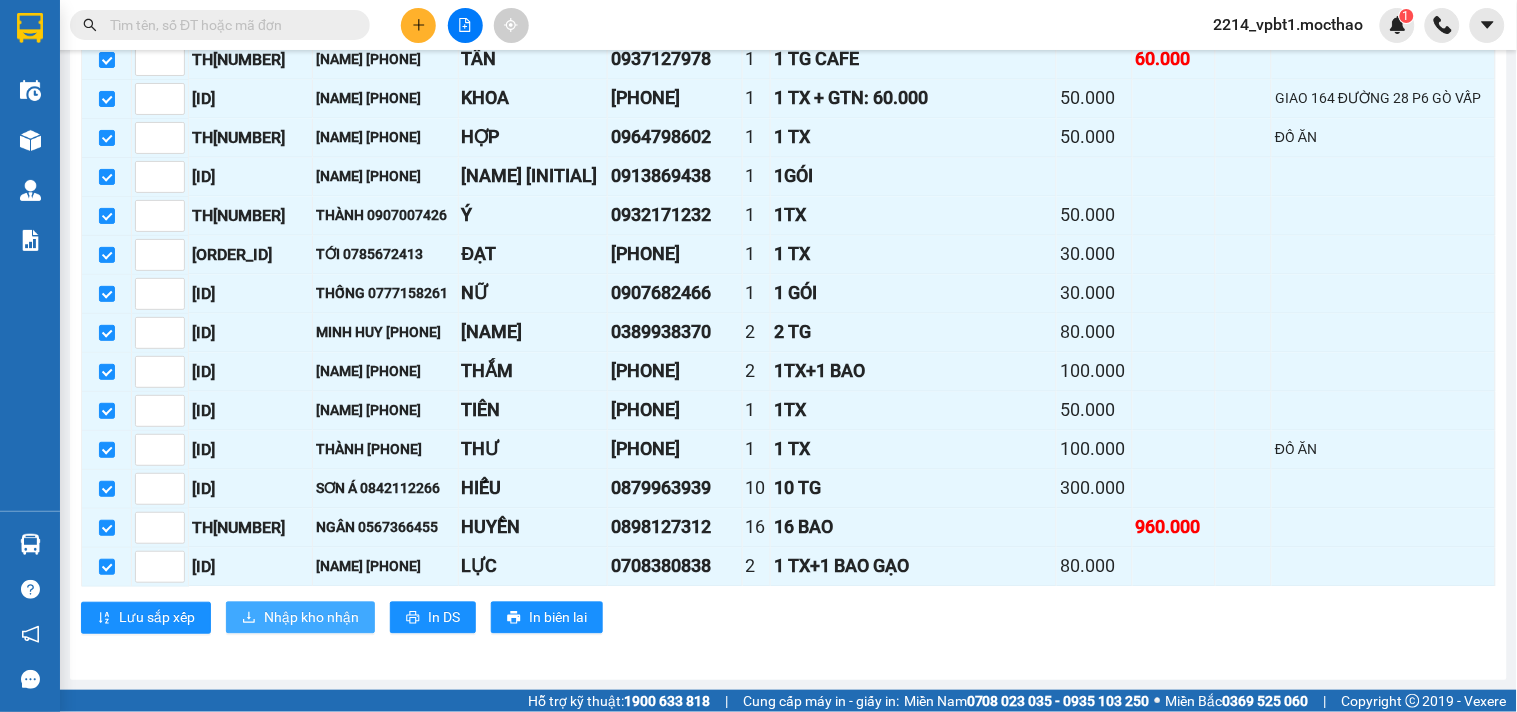 click on "Nhập kho nhận" at bounding box center [311, 618] 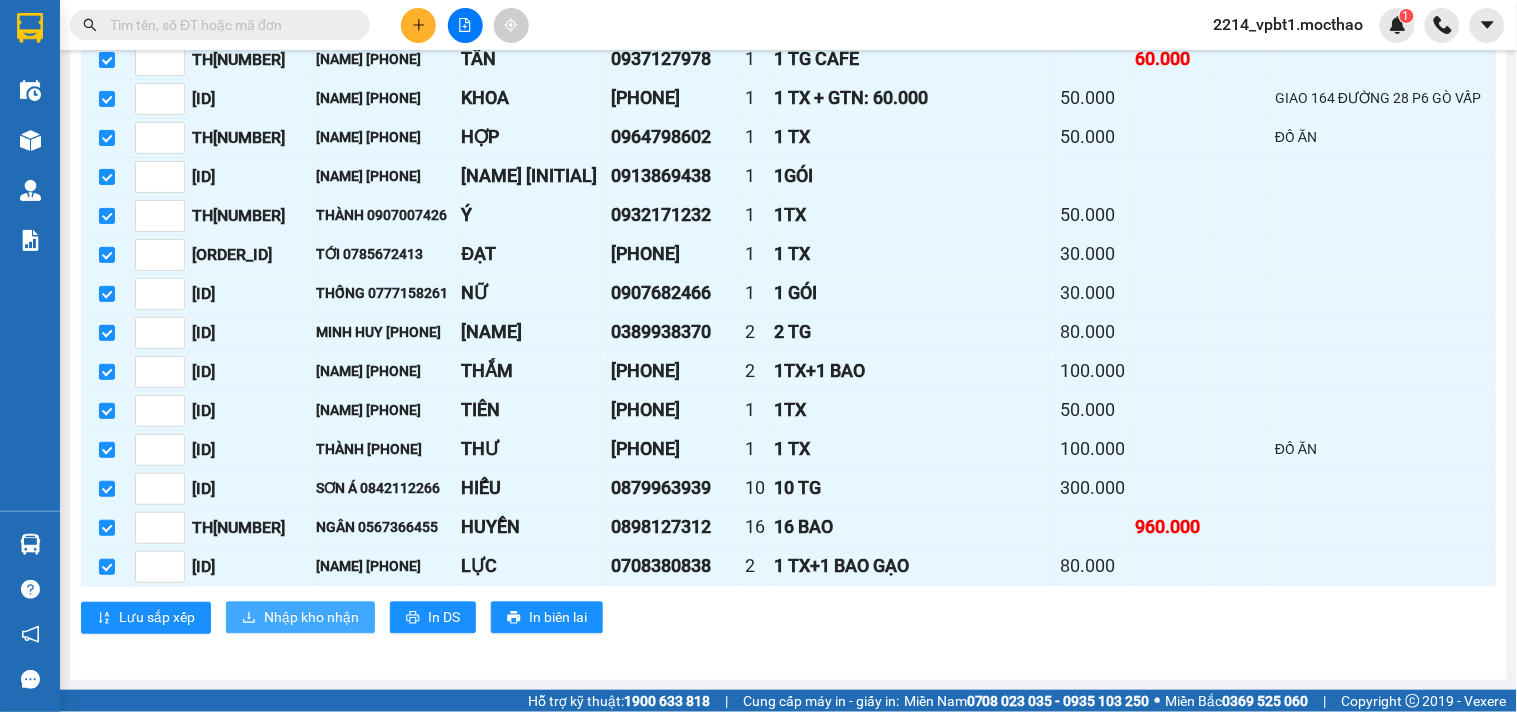 scroll, scrollTop: 0, scrollLeft: 0, axis: both 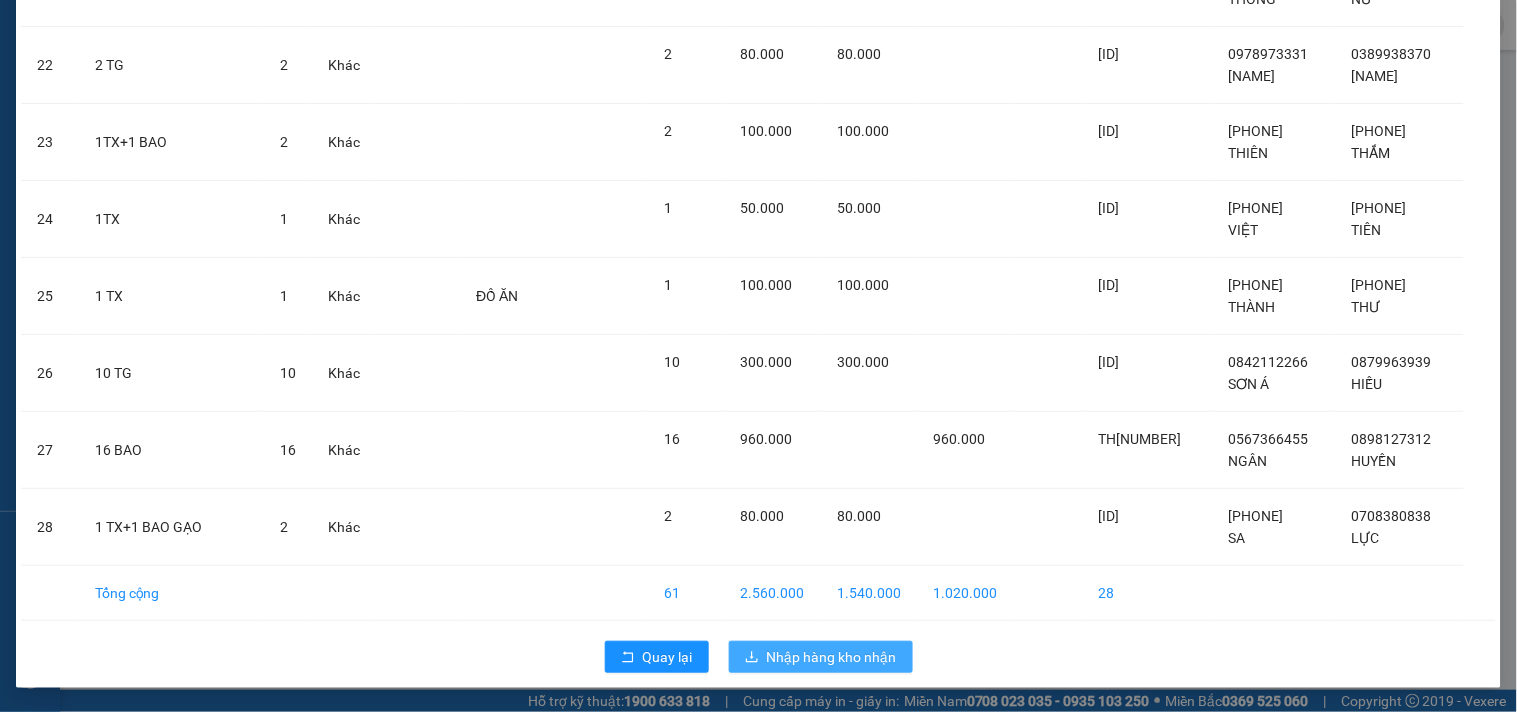 click on "Nhập hàng kho nhận" at bounding box center [832, 657] 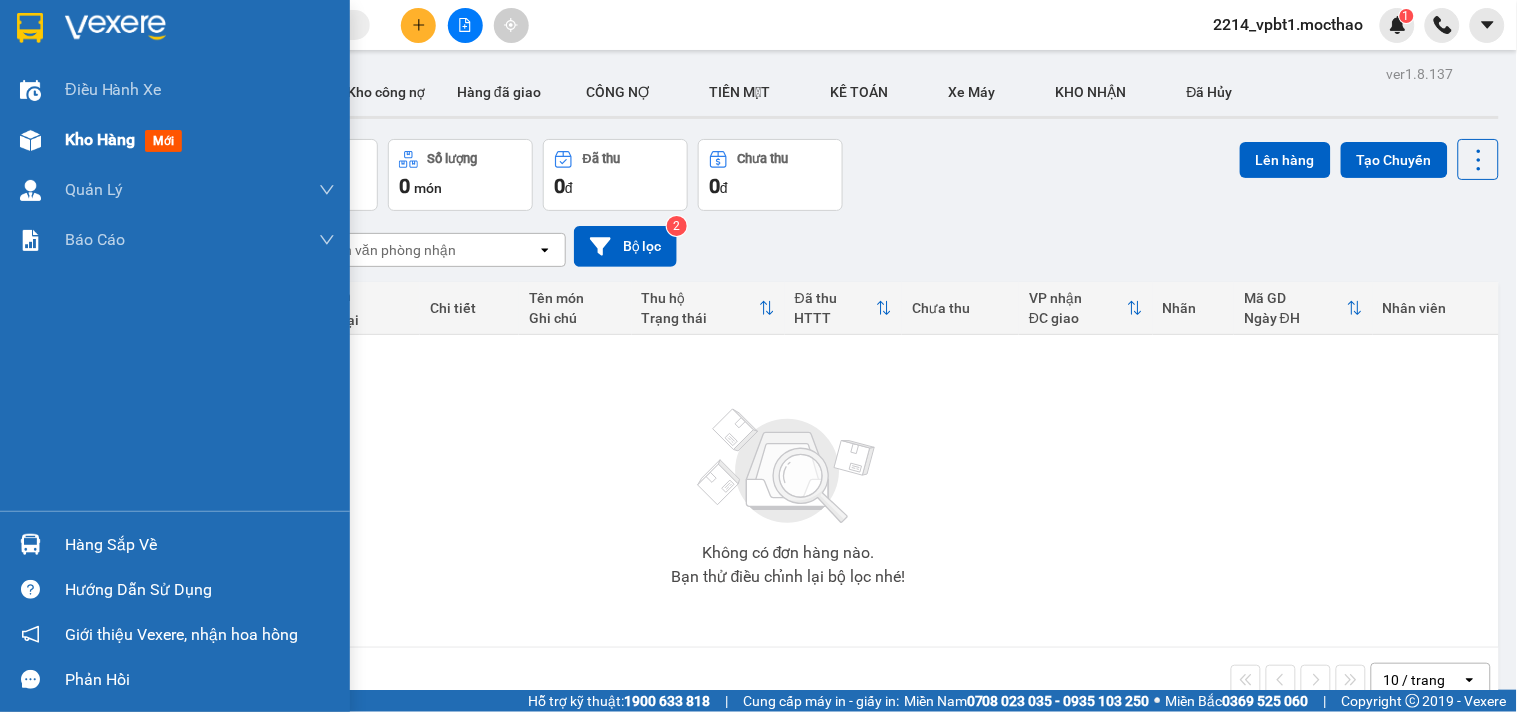 click on "Kho hàng" at bounding box center [100, 139] 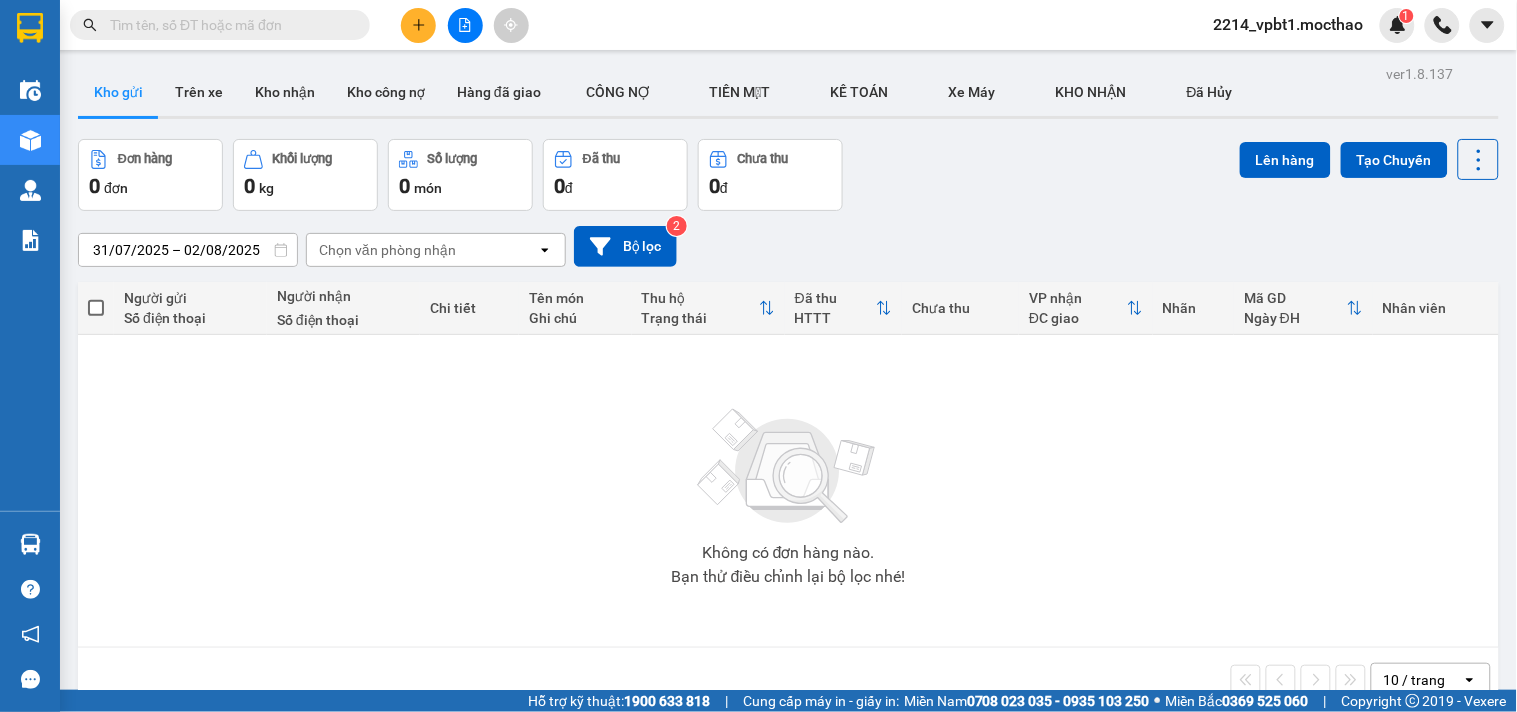 click on "Không có đơn hàng nào. Bạn thử điều chỉnh lại bộ lọc nhé!" at bounding box center (788, 491) 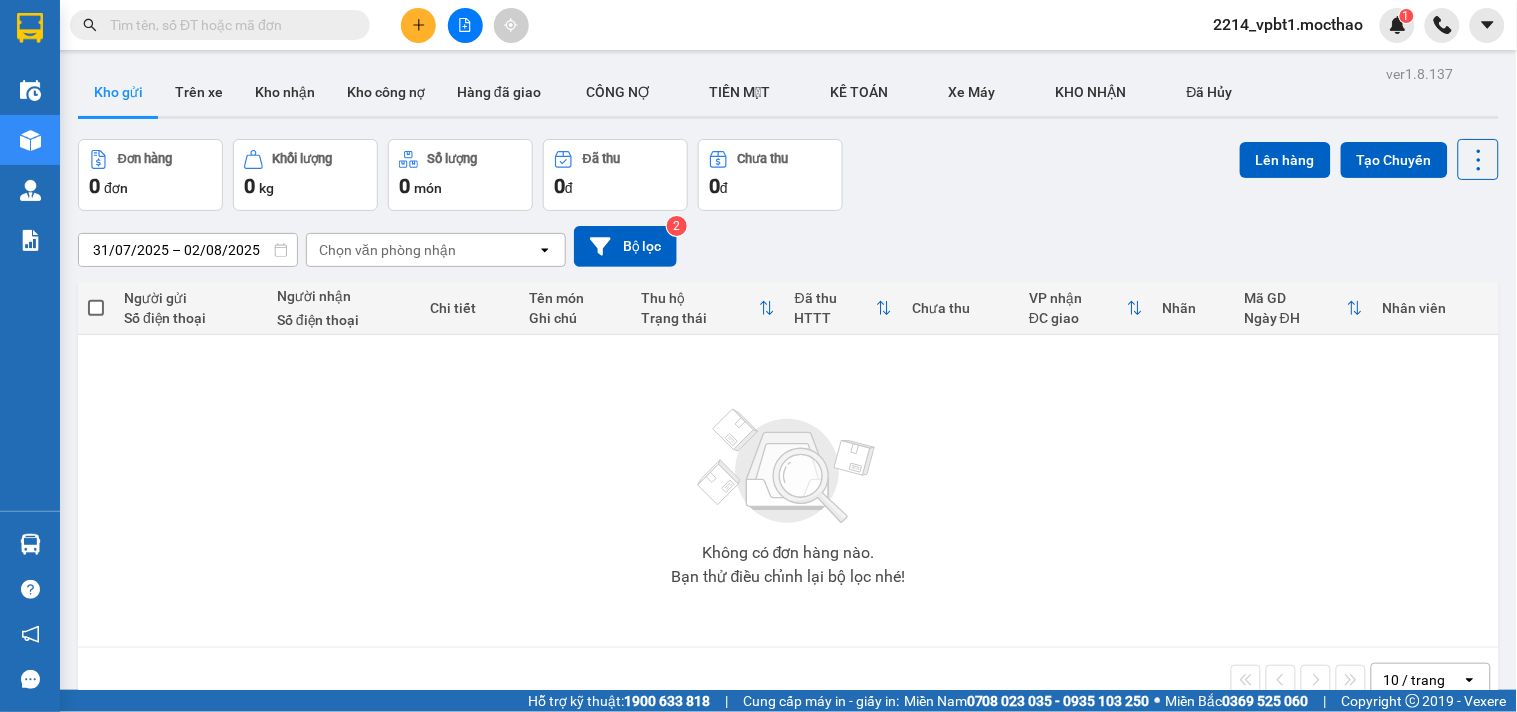 click at bounding box center [228, 25] 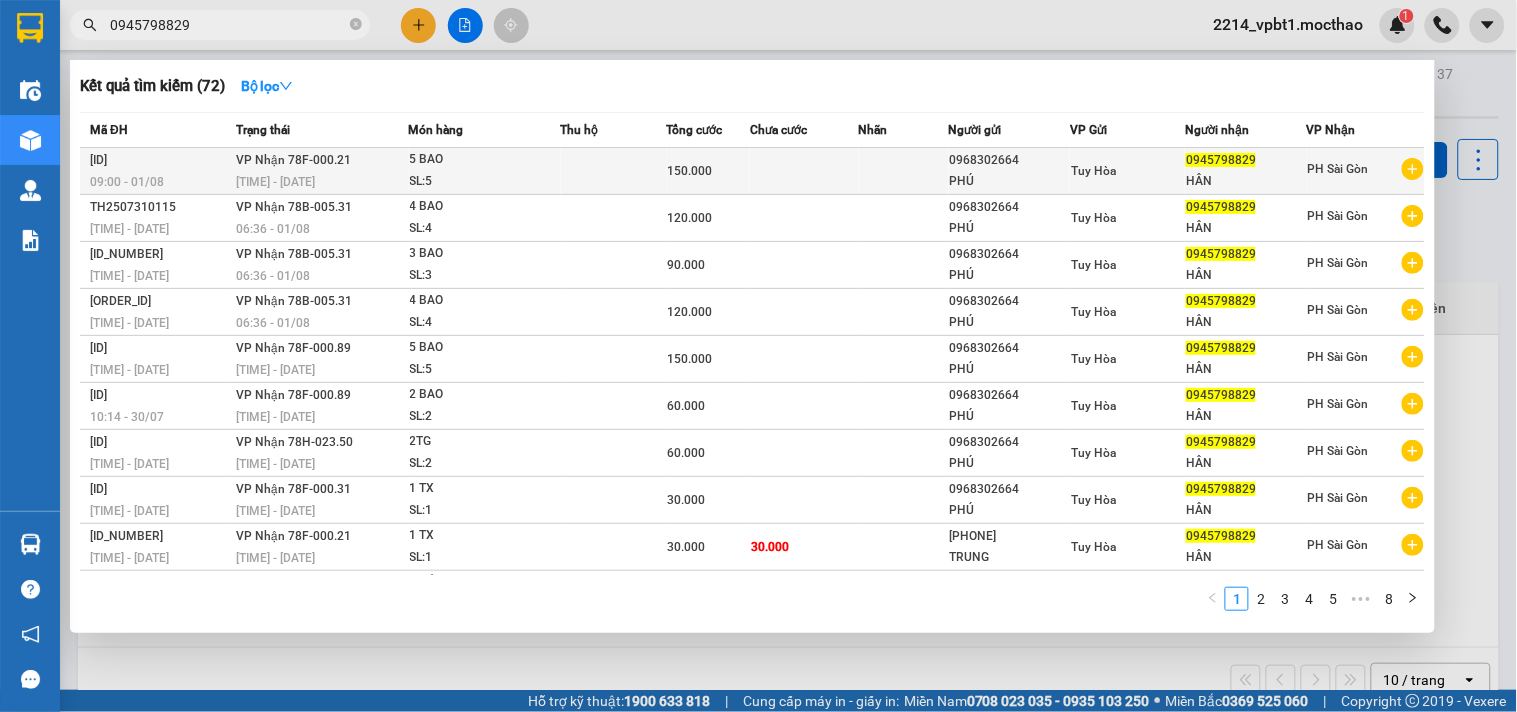 type on "0945798829" 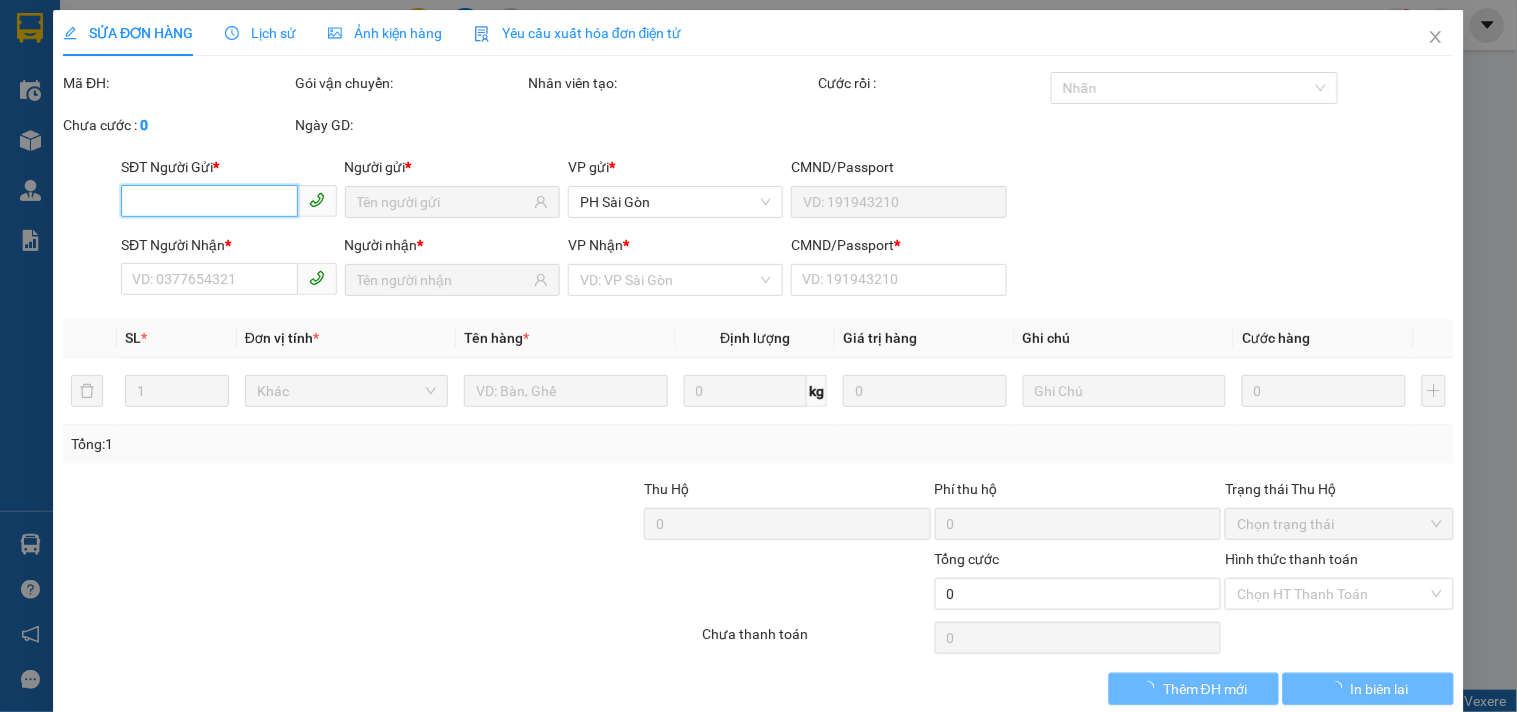 type on "0968302664" 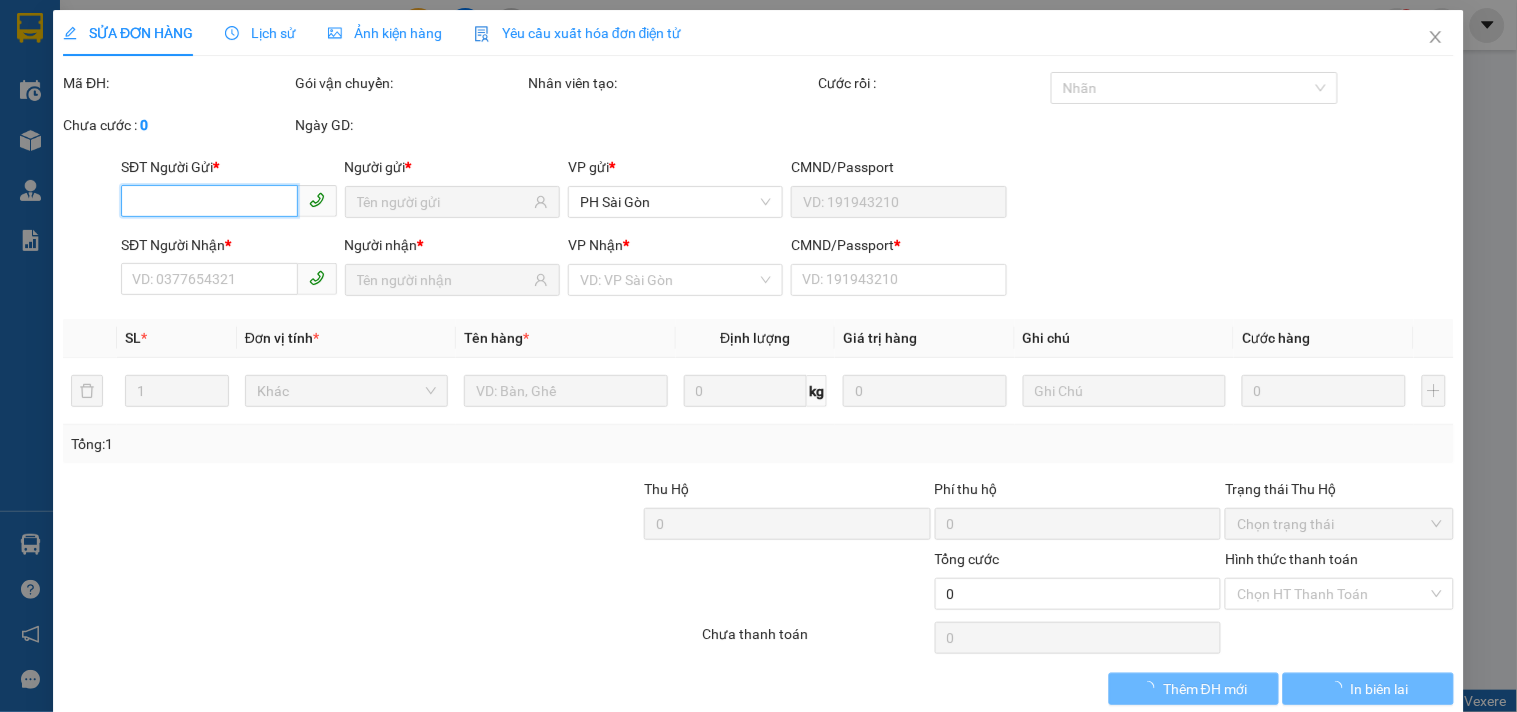 type on "PHÚ" 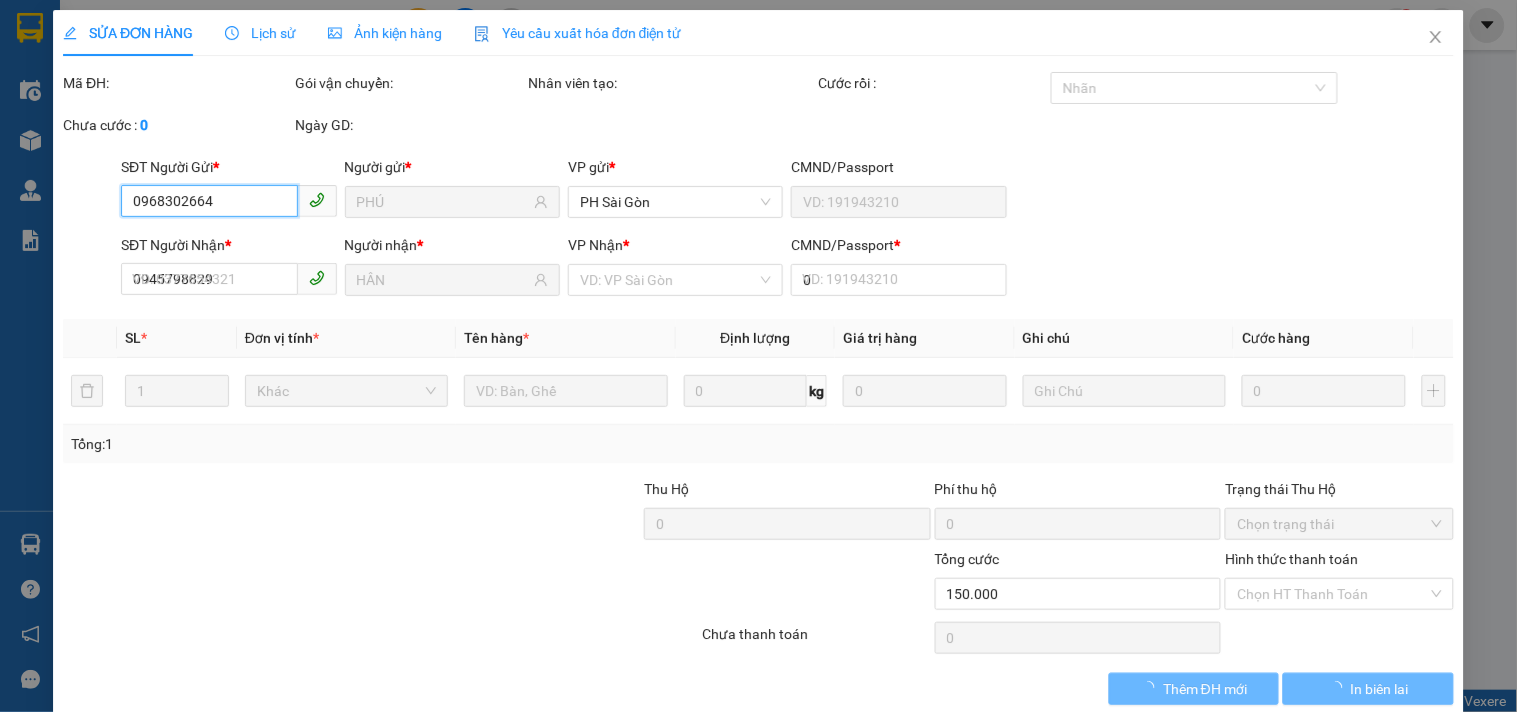 scroll, scrollTop: 32, scrollLeft: 0, axis: vertical 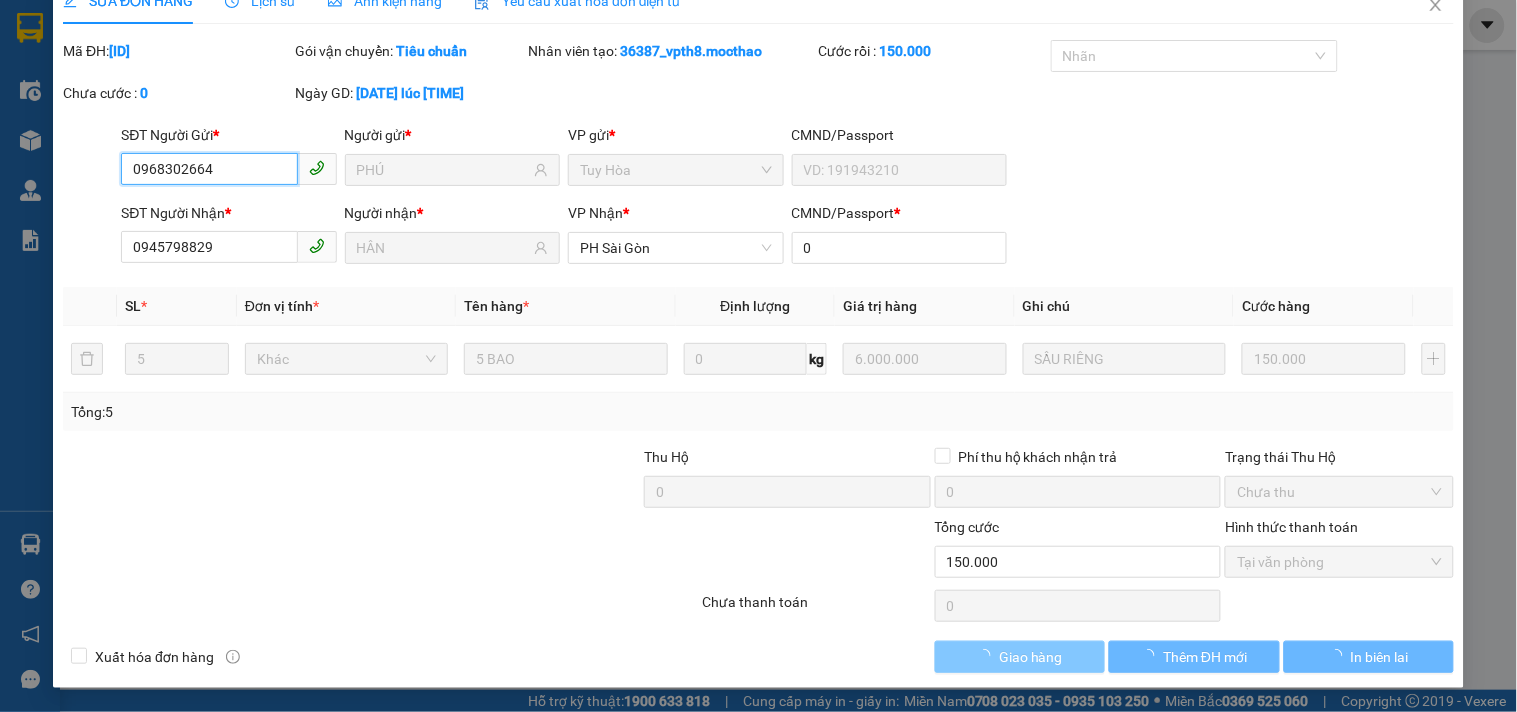 checkbox on "true" 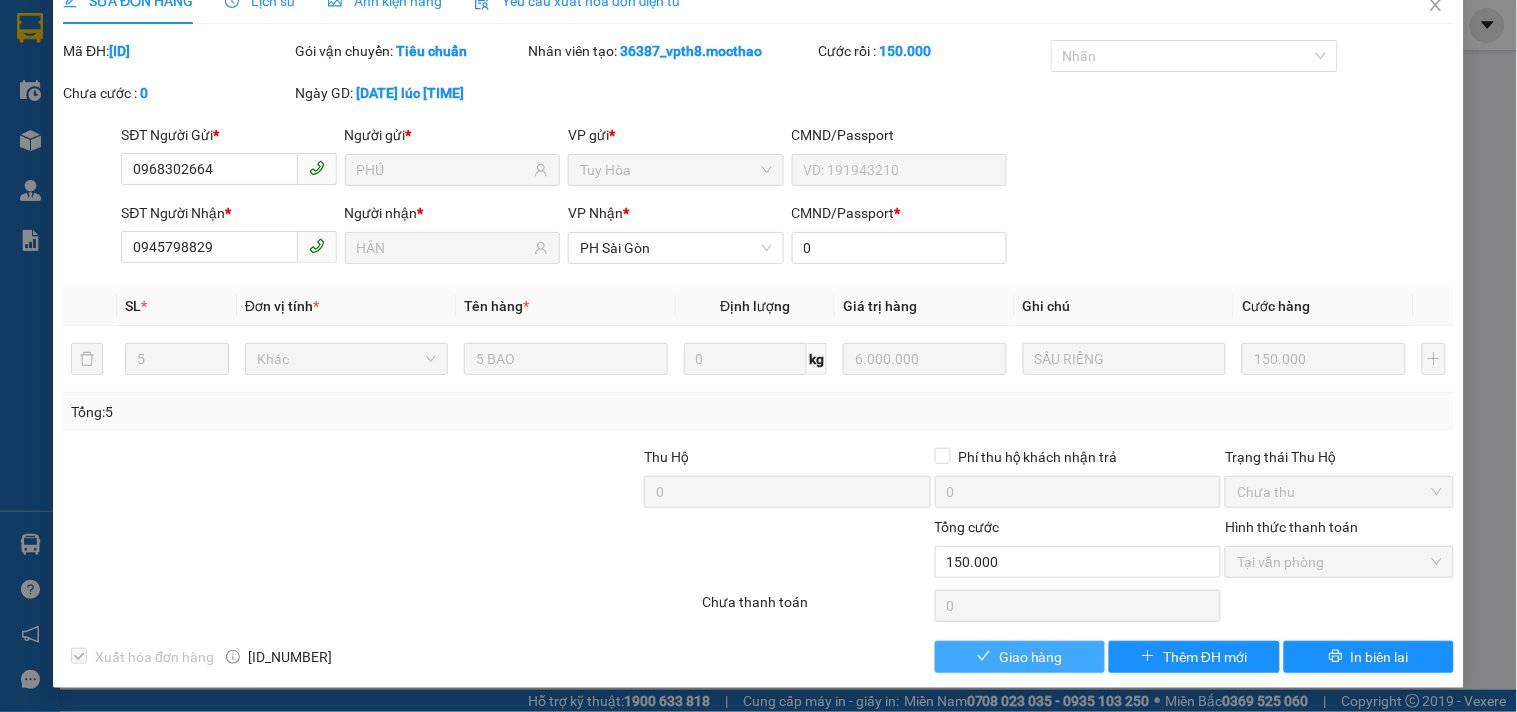 click on "Giao hàng" at bounding box center (1031, 657) 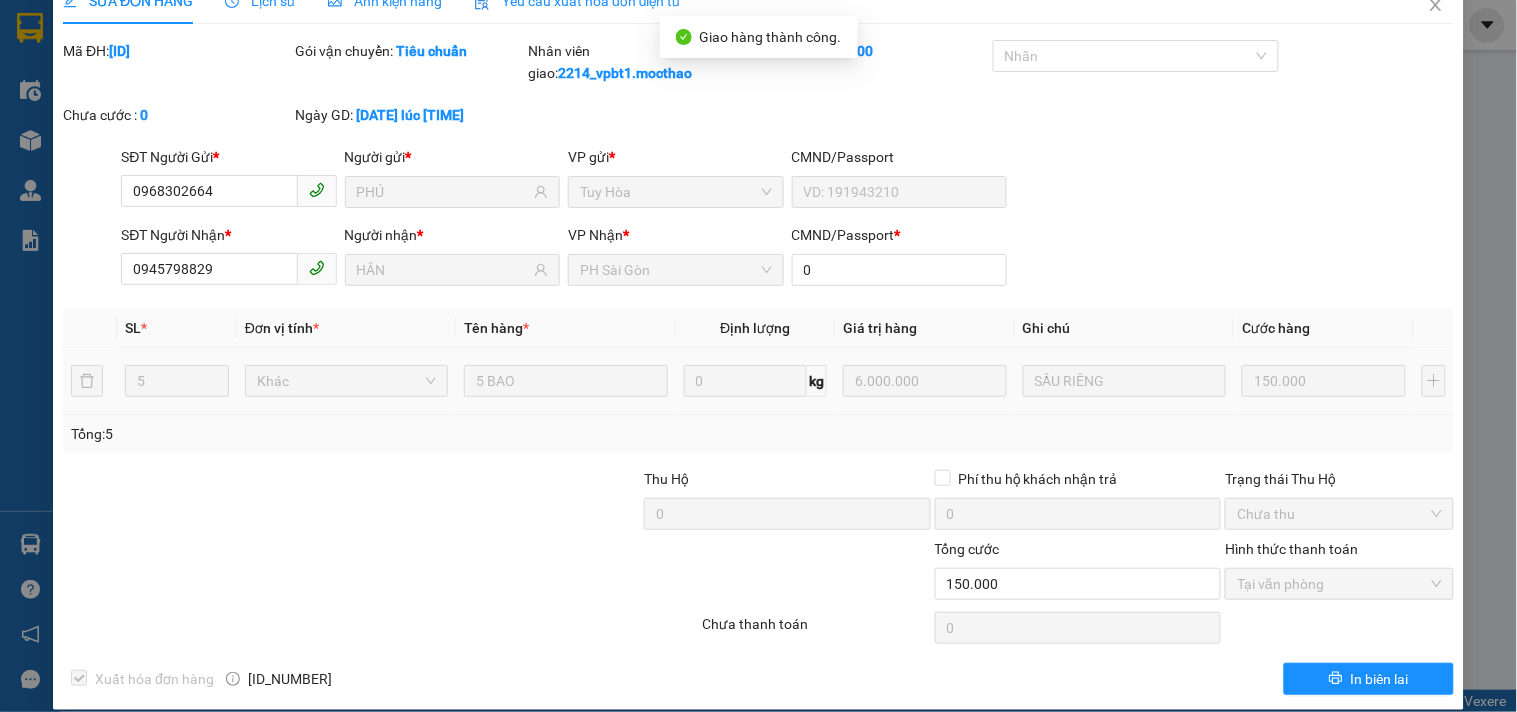 scroll, scrollTop: 0, scrollLeft: 0, axis: both 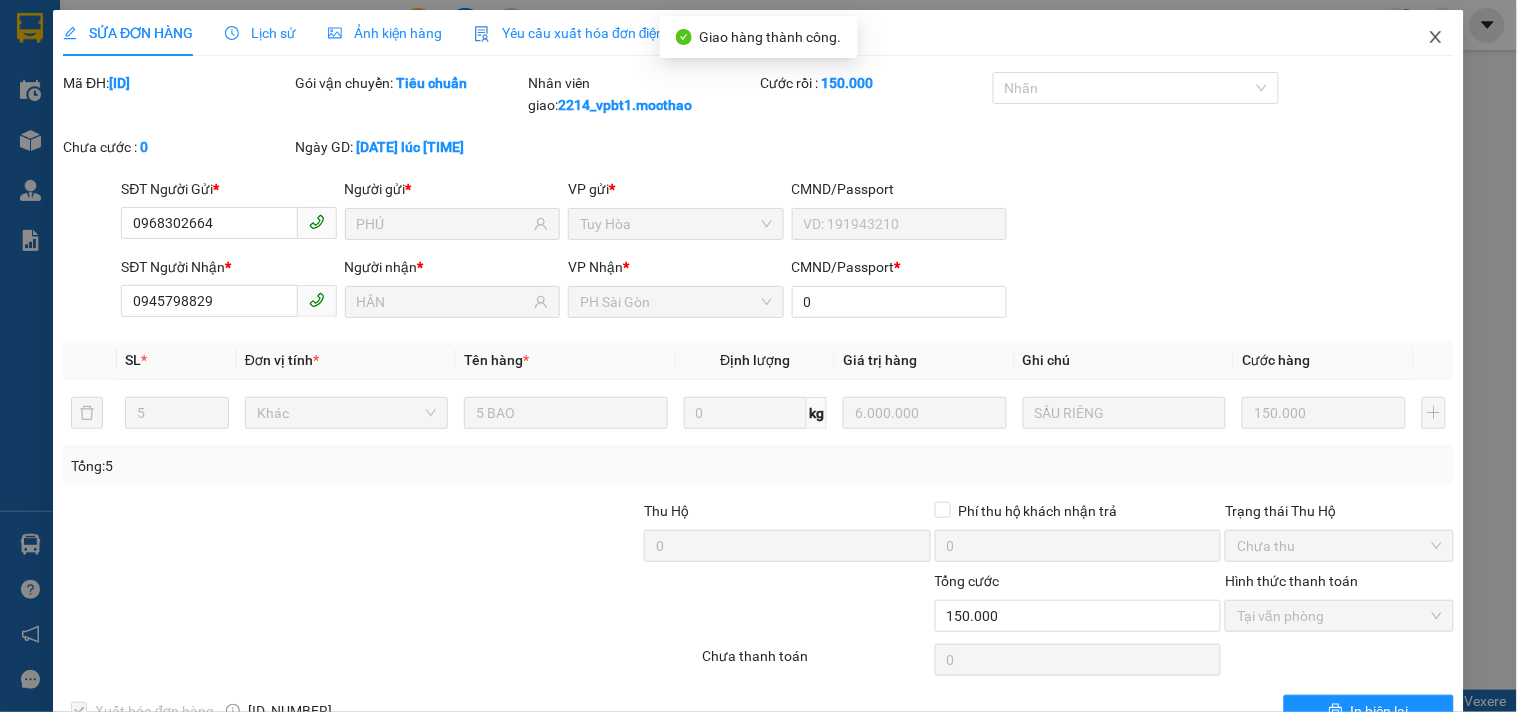 click 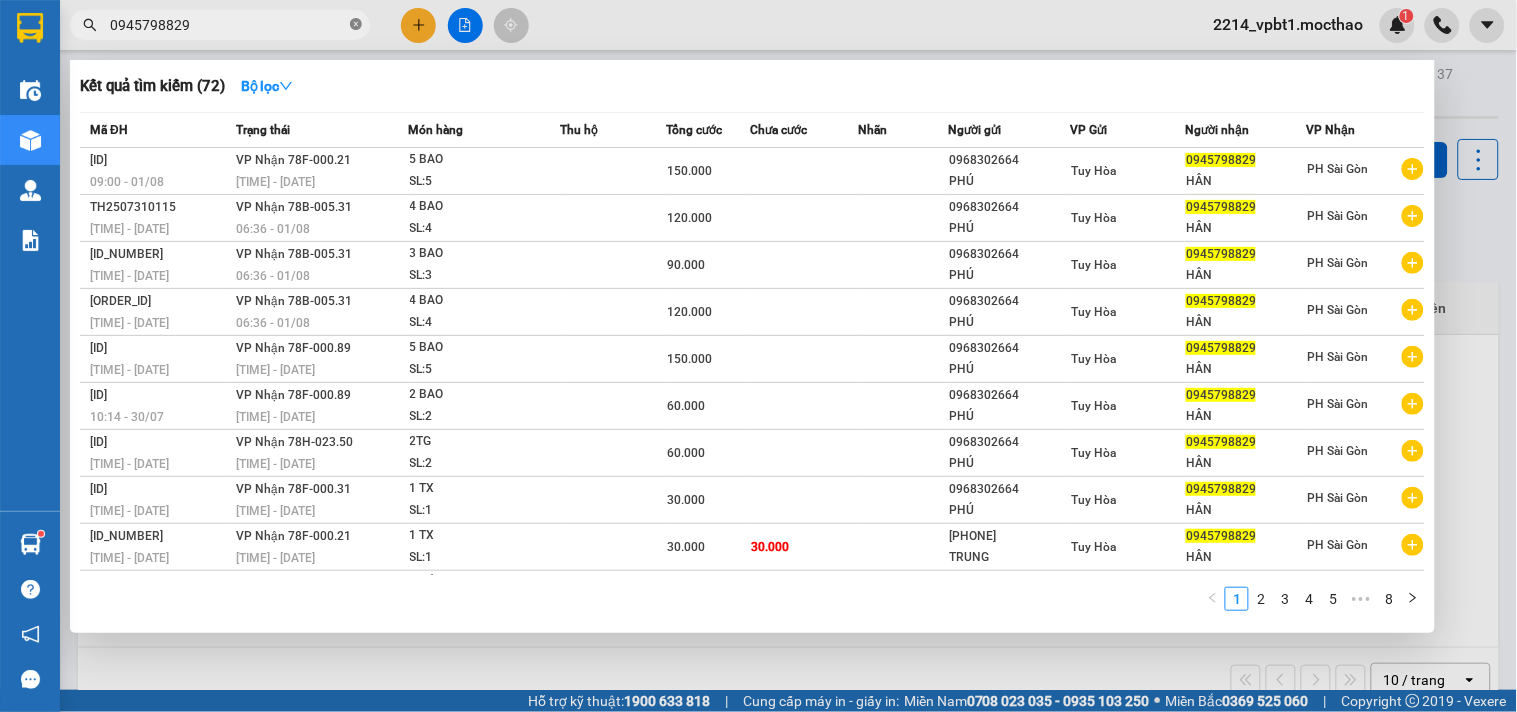 click 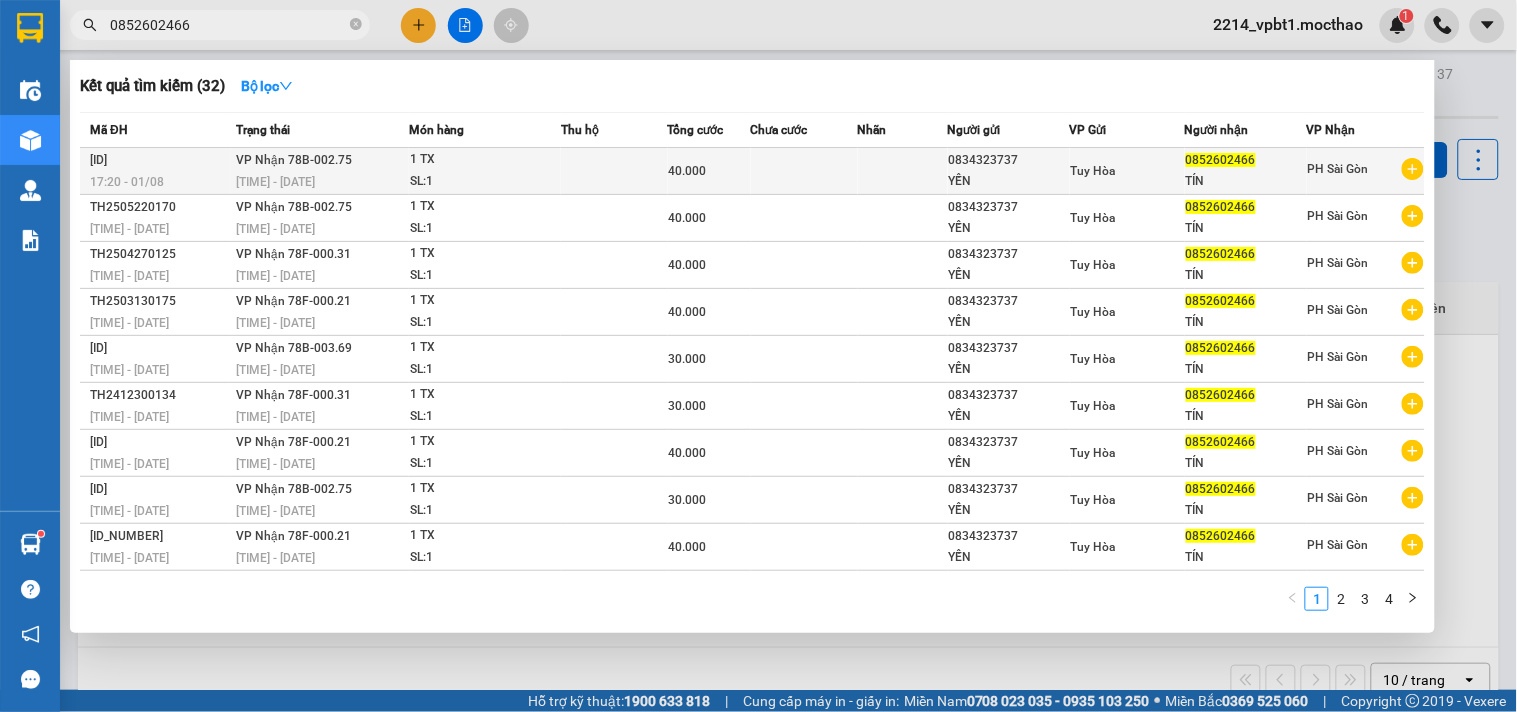 type on "0852602466" 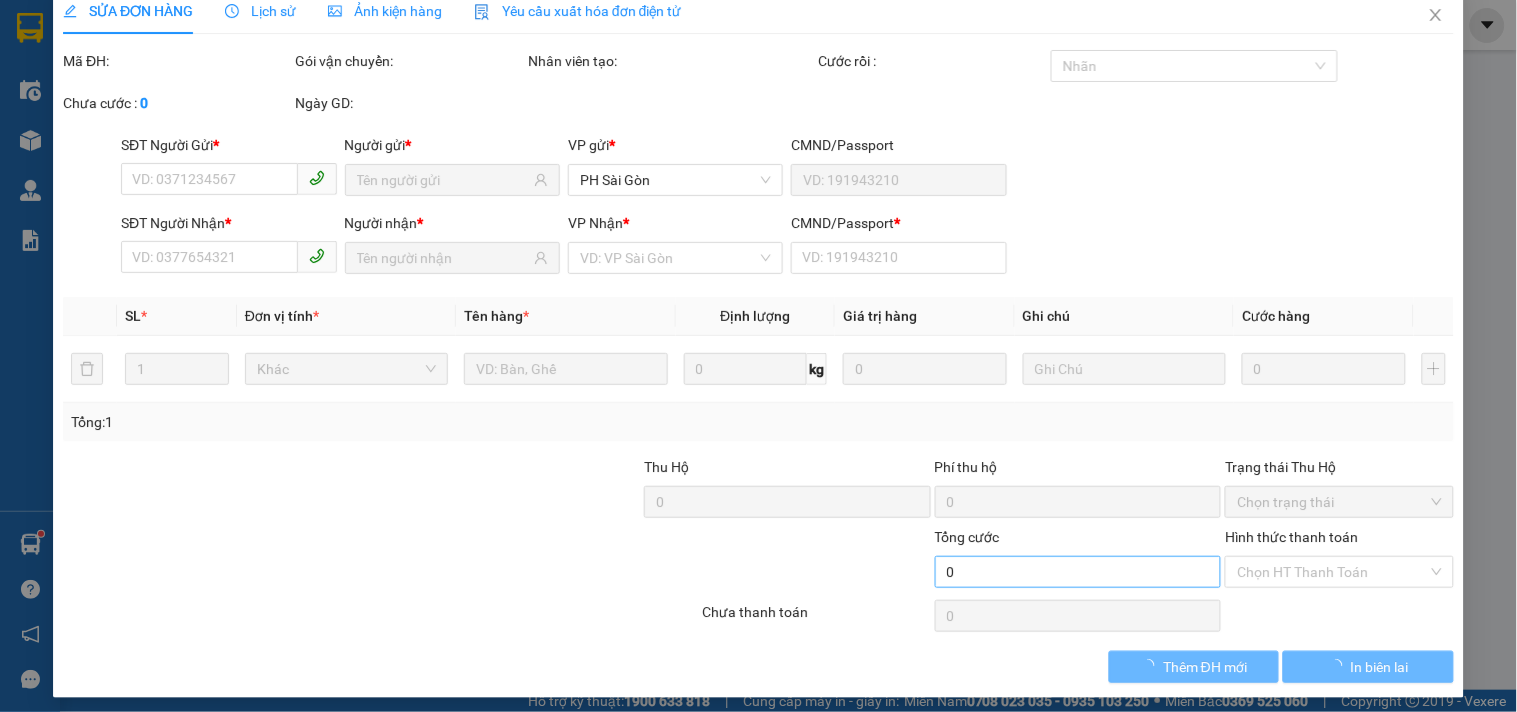type on "0834323737" 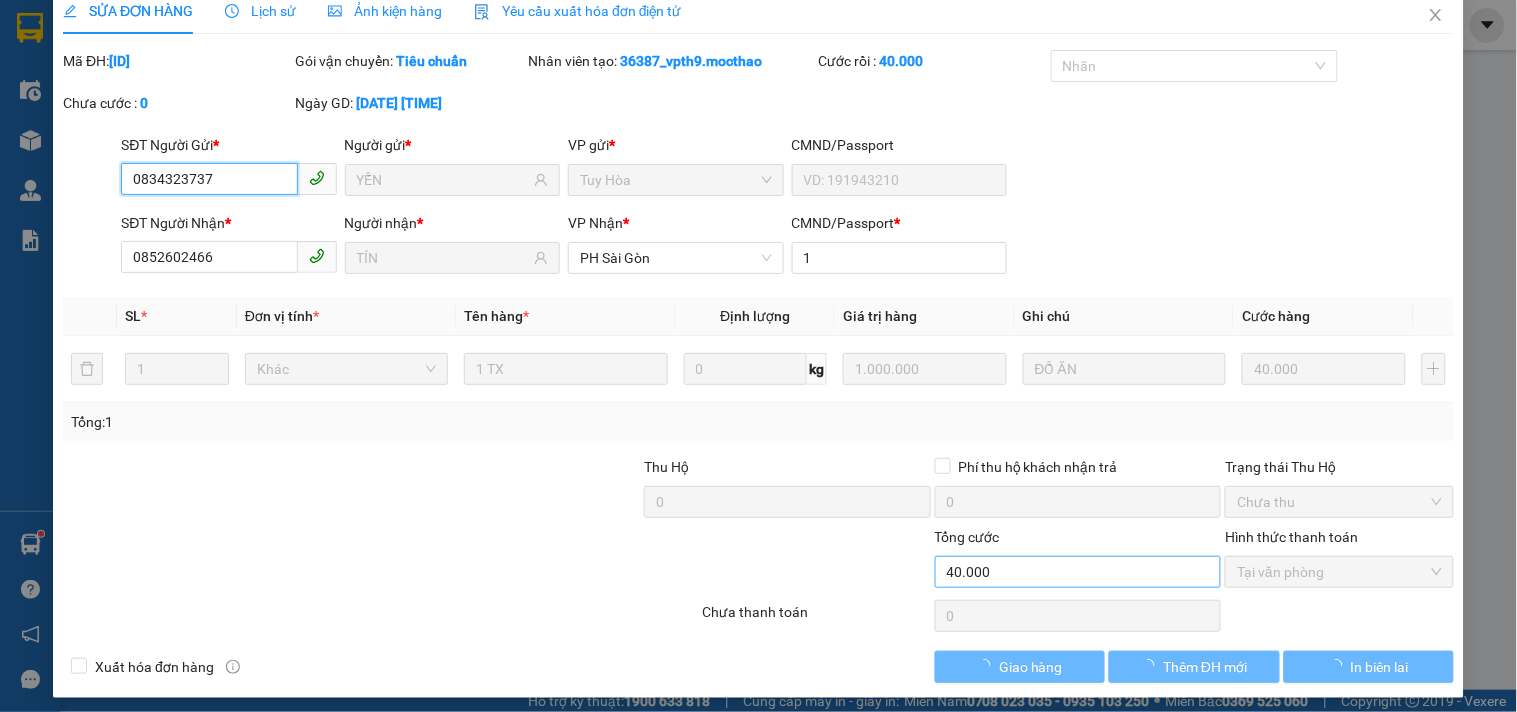 scroll, scrollTop: 8, scrollLeft: 0, axis: vertical 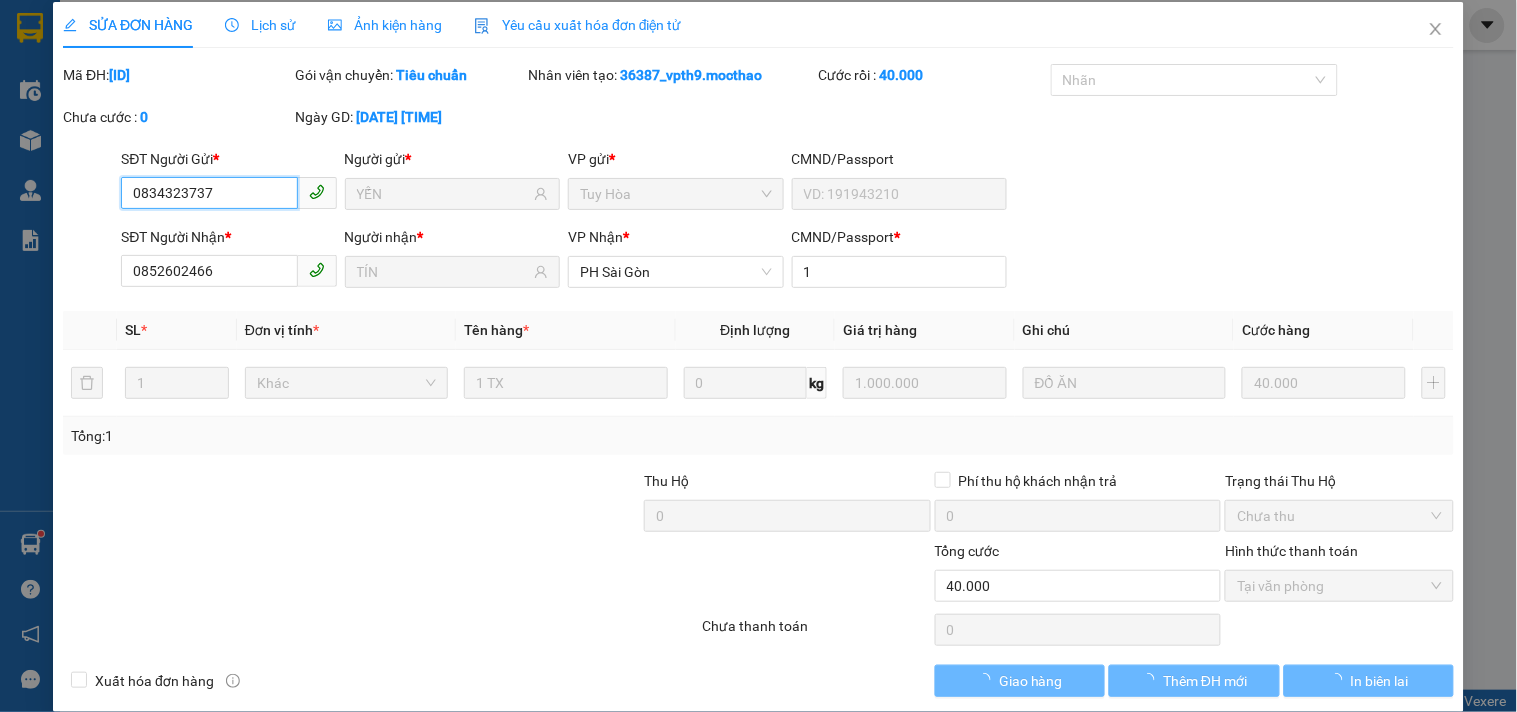 checkbox on "true" 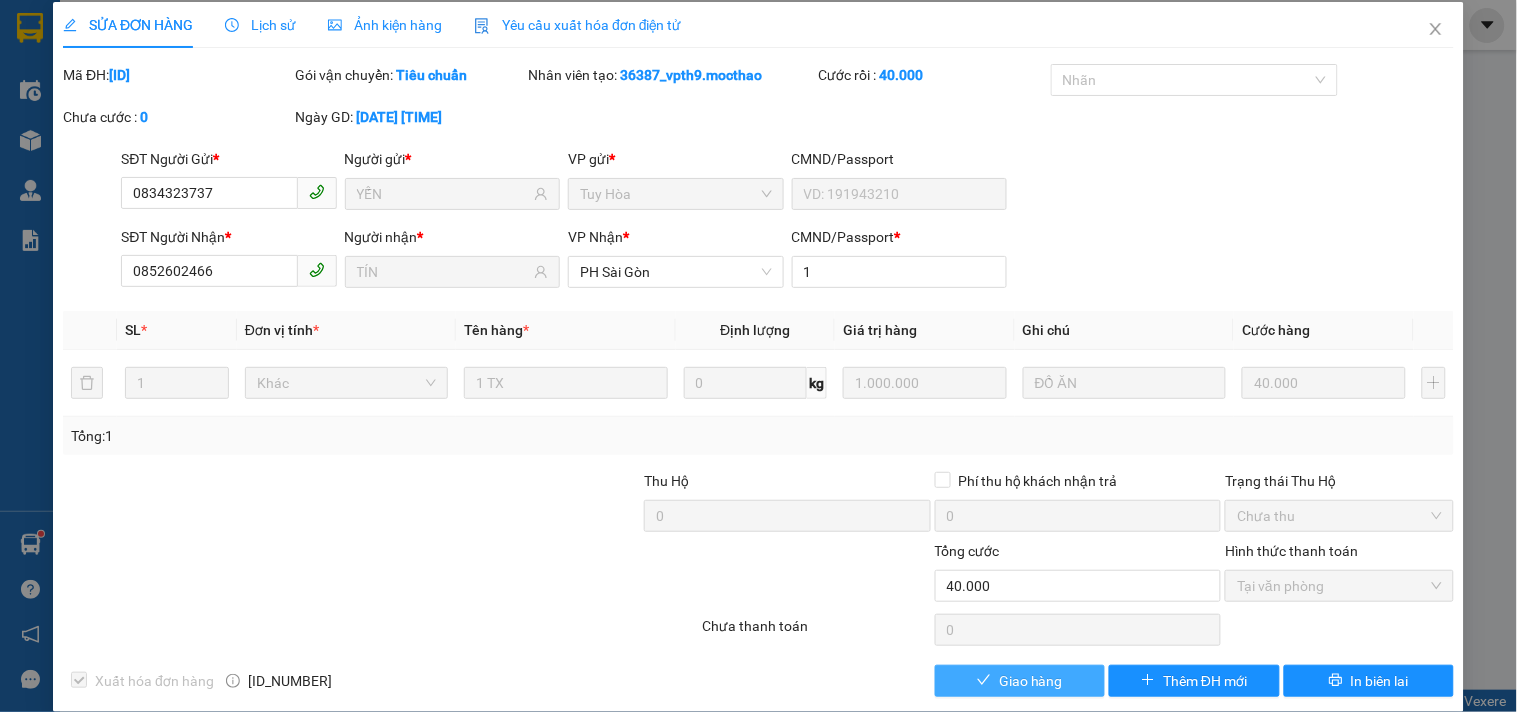 click on "Giao hàng" at bounding box center [1031, 681] 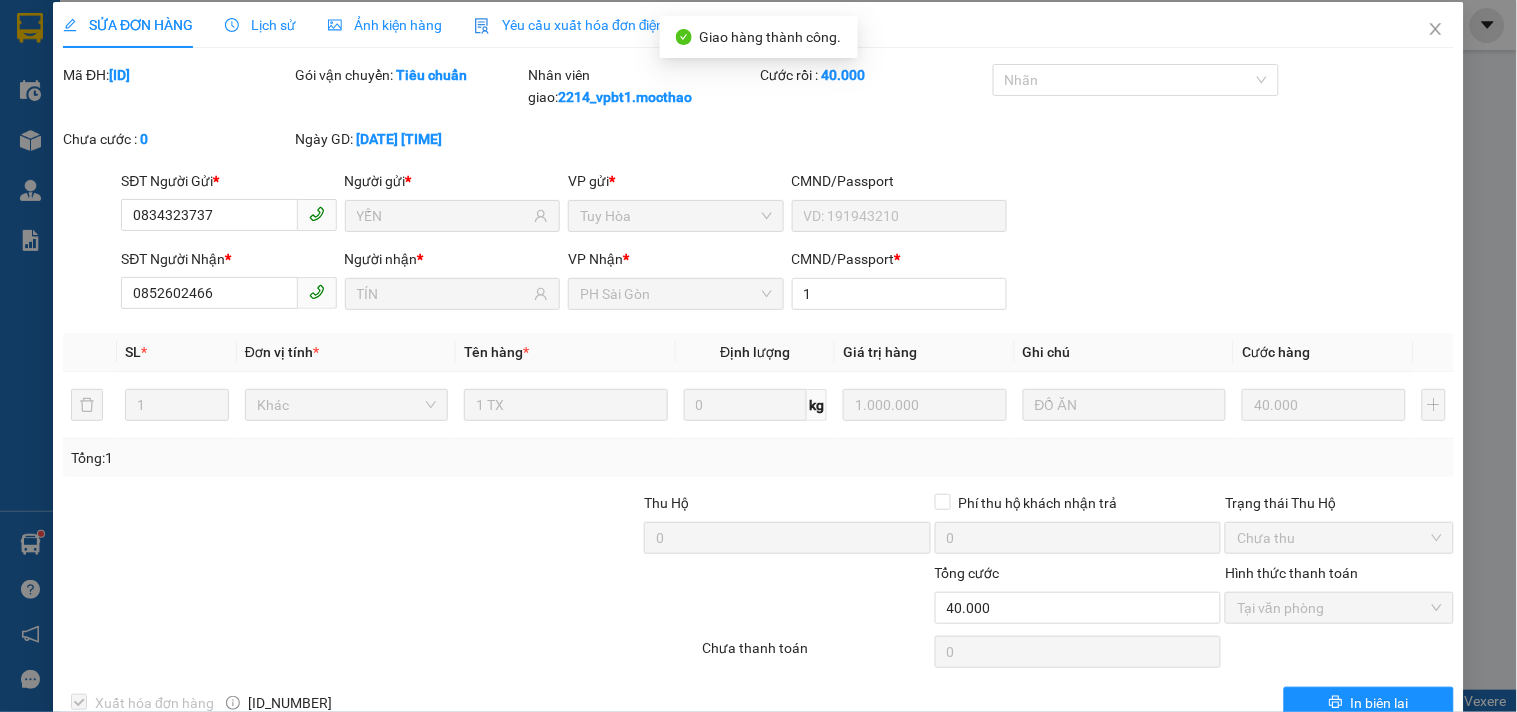 scroll, scrollTop: 0, scrollLeft: 0, axis: both 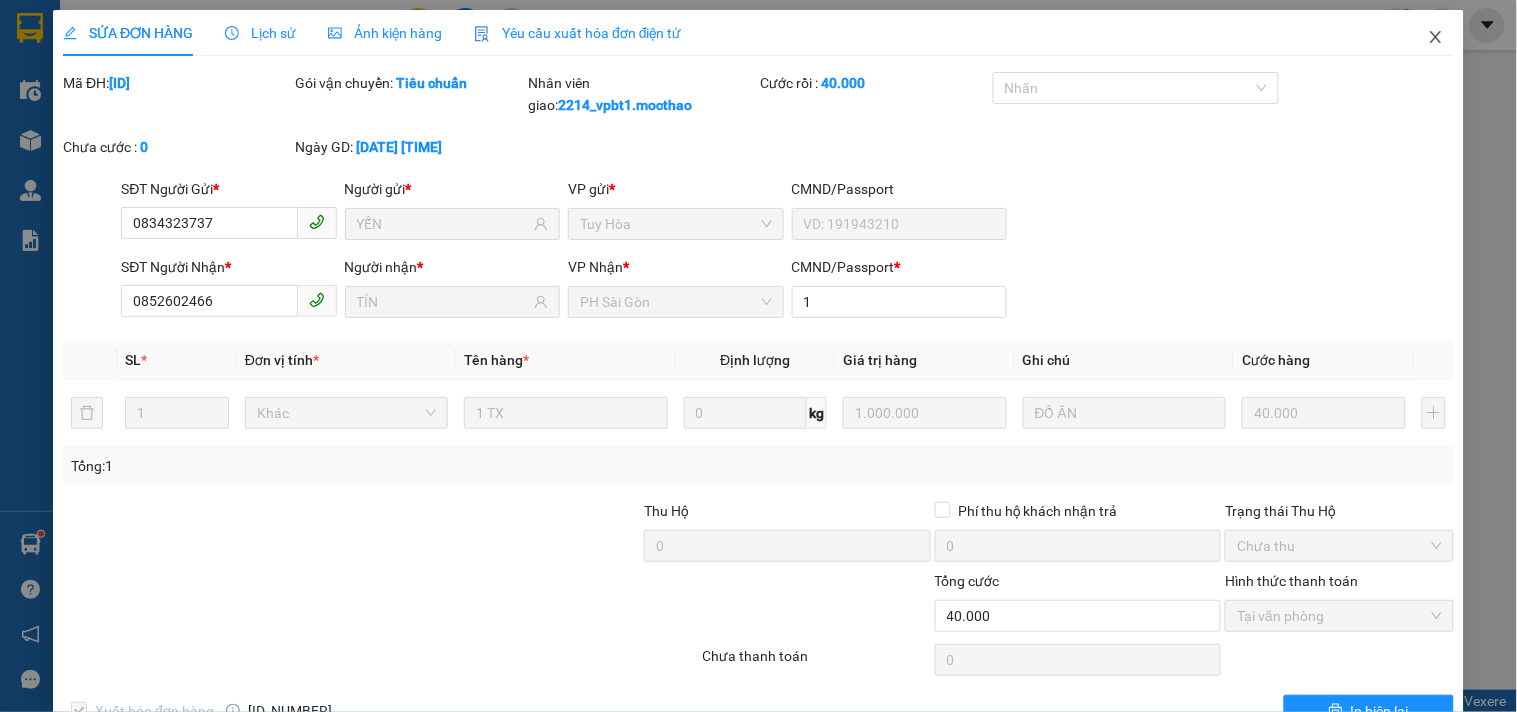 click 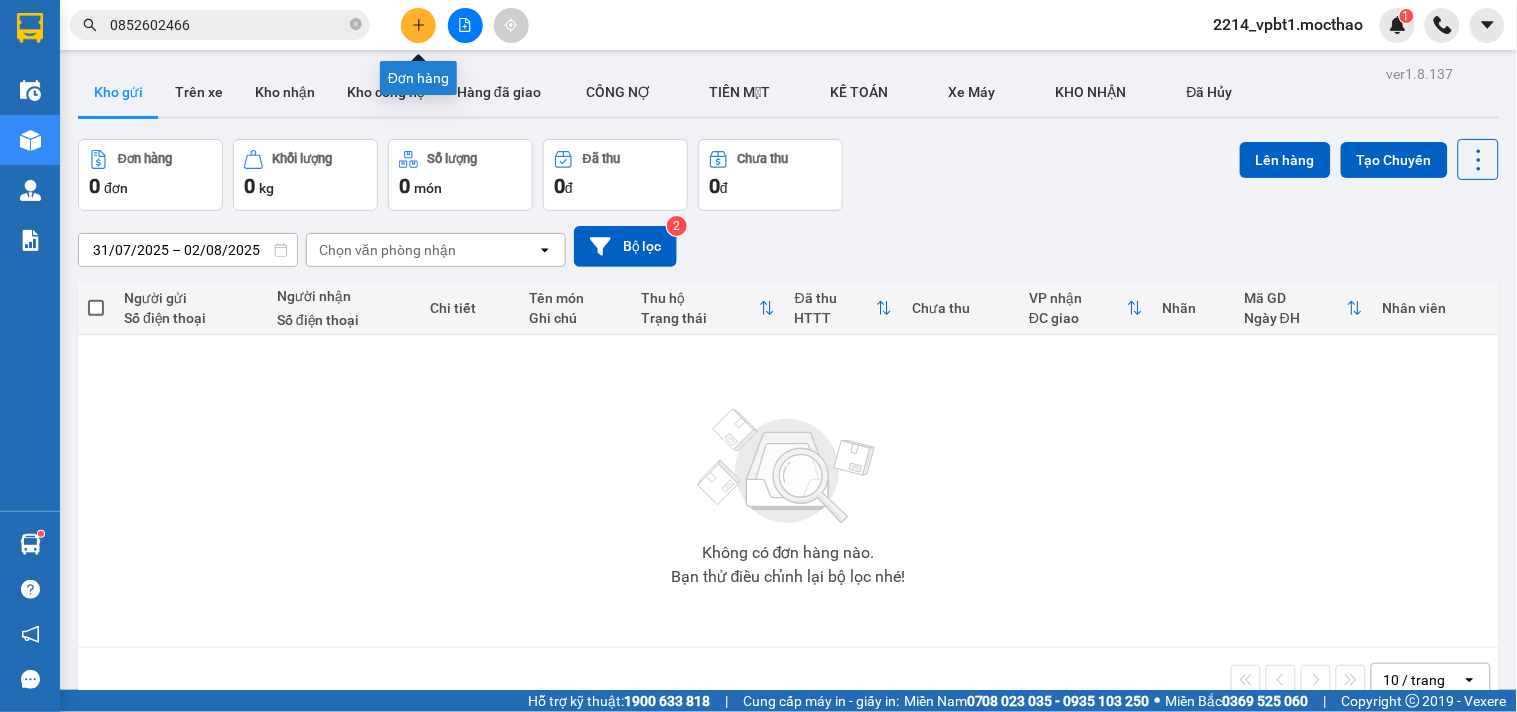 click 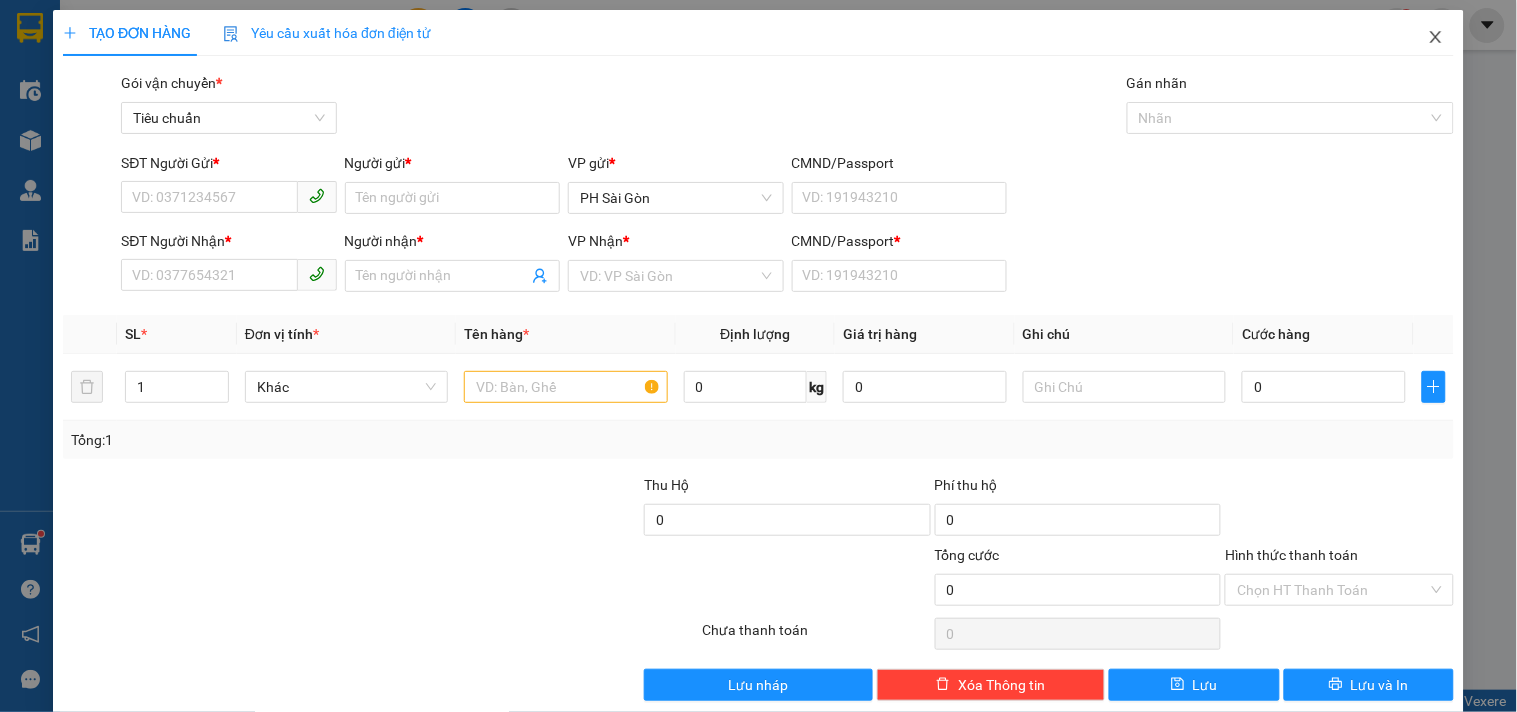 click 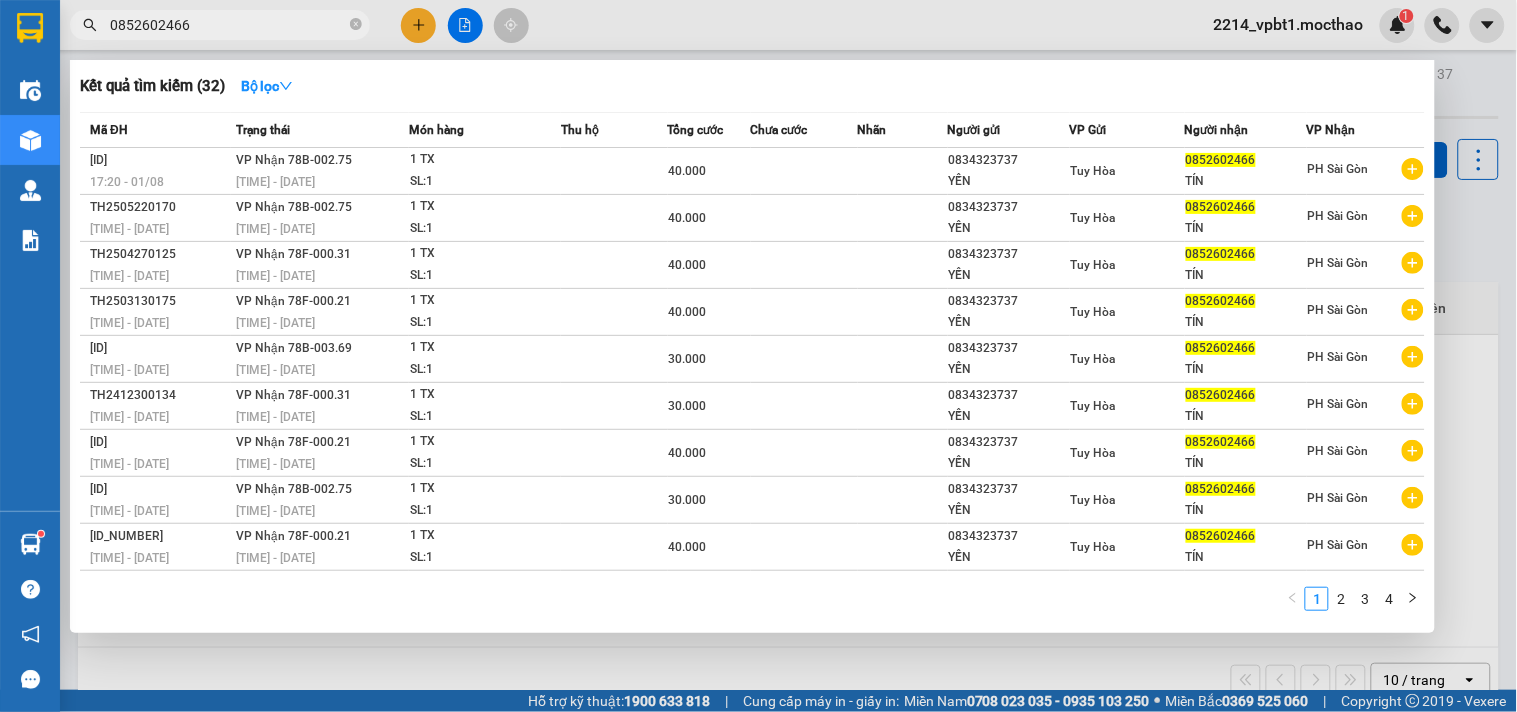 click on "0852602466" at bounding box center (228, 25) 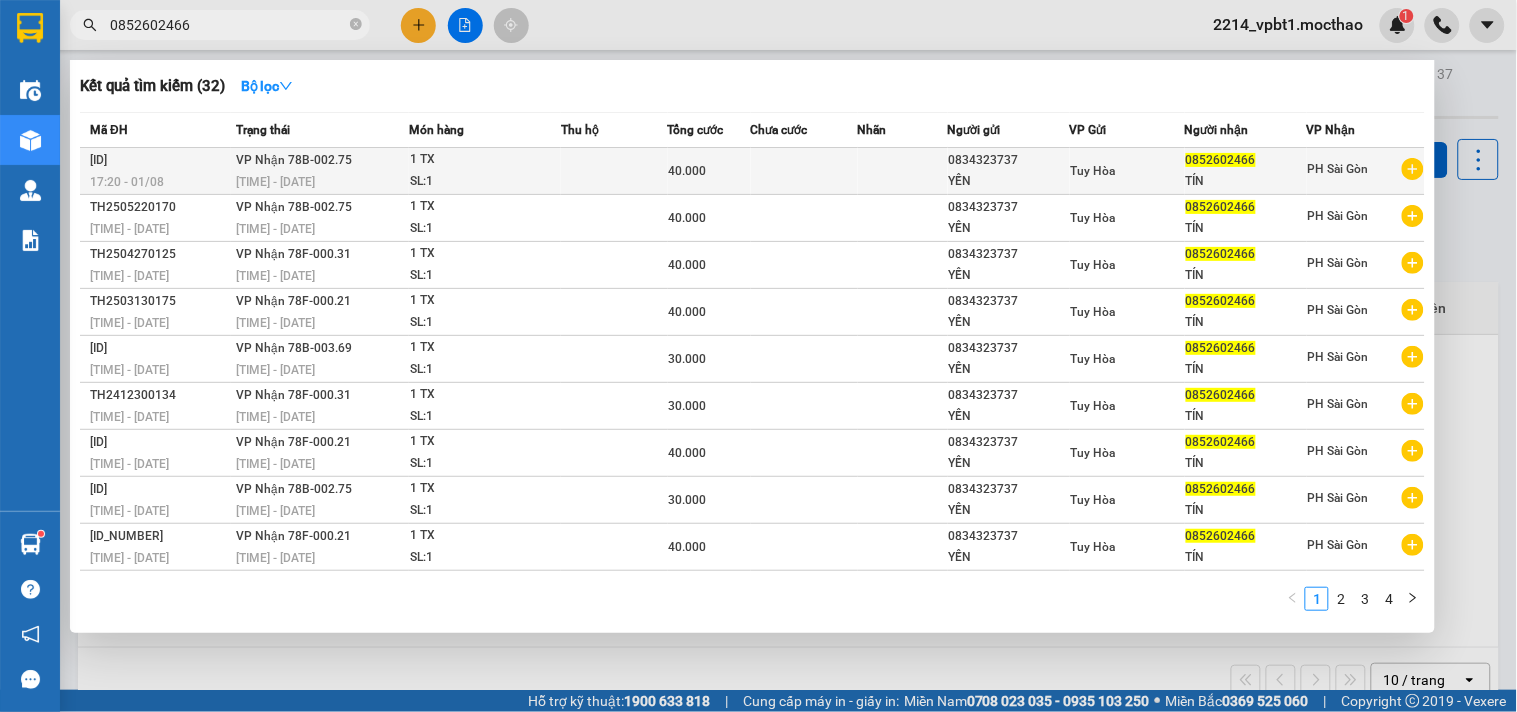 click on "SL:  1" at bounding box center [485, 182] 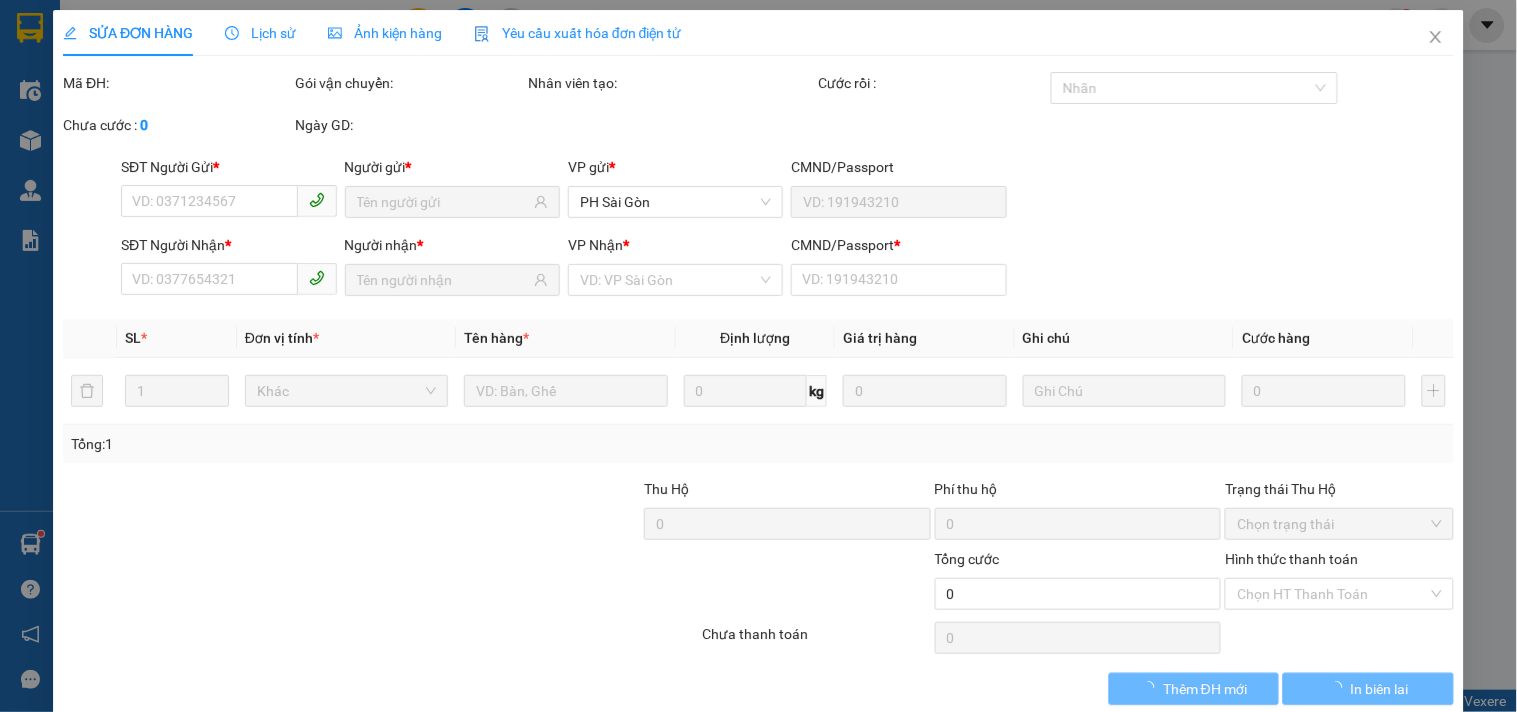 type on "0834323737" 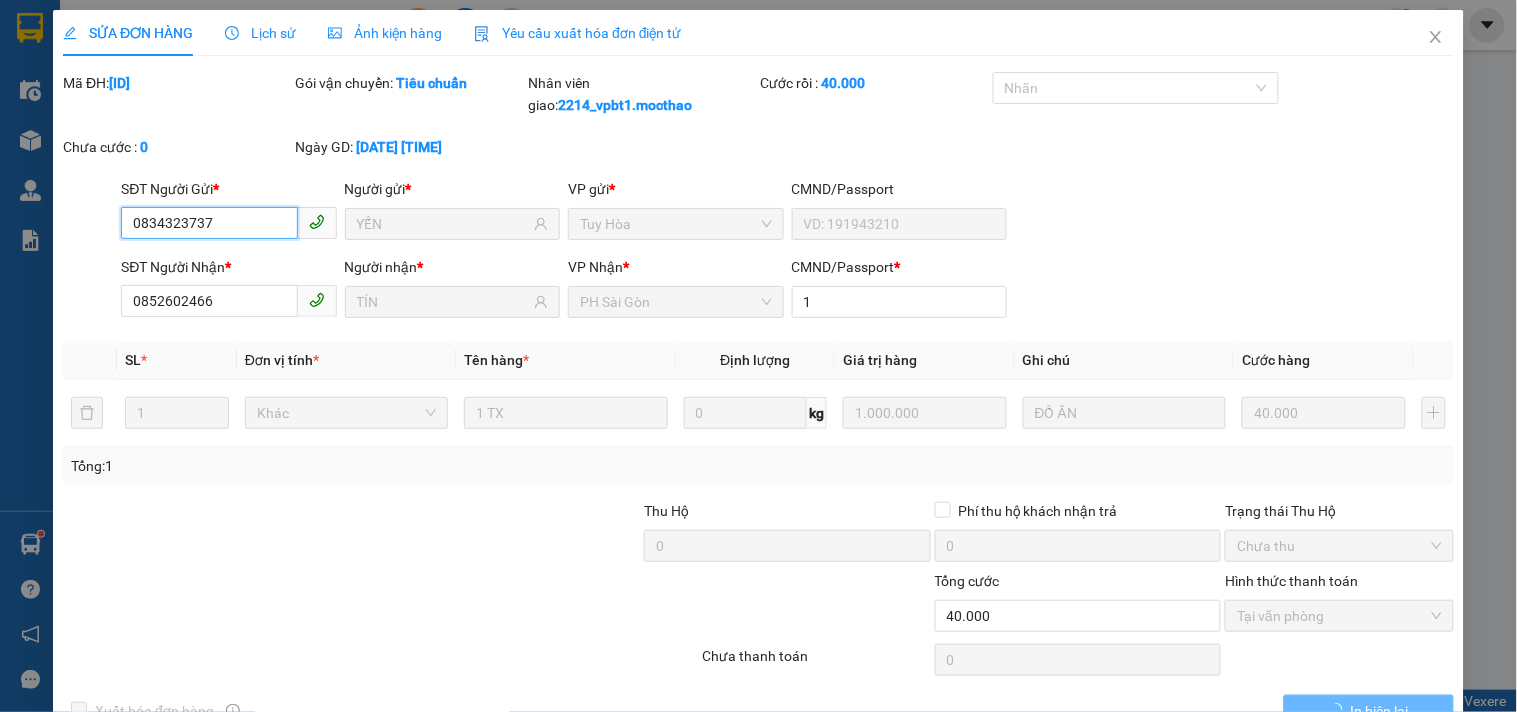 scroll, scrollTop: 53, scrollLeft: 0, axis: vertical 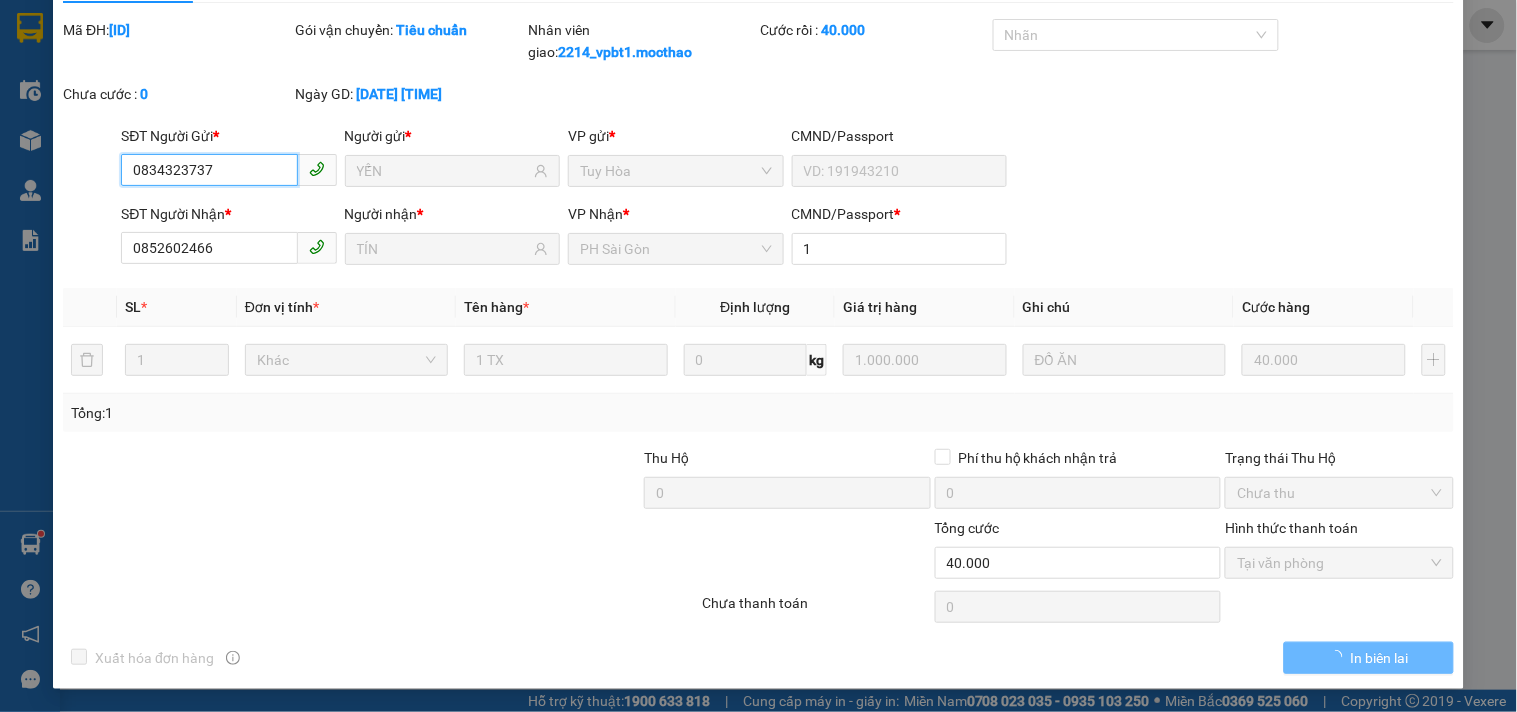 checkbox on "true" 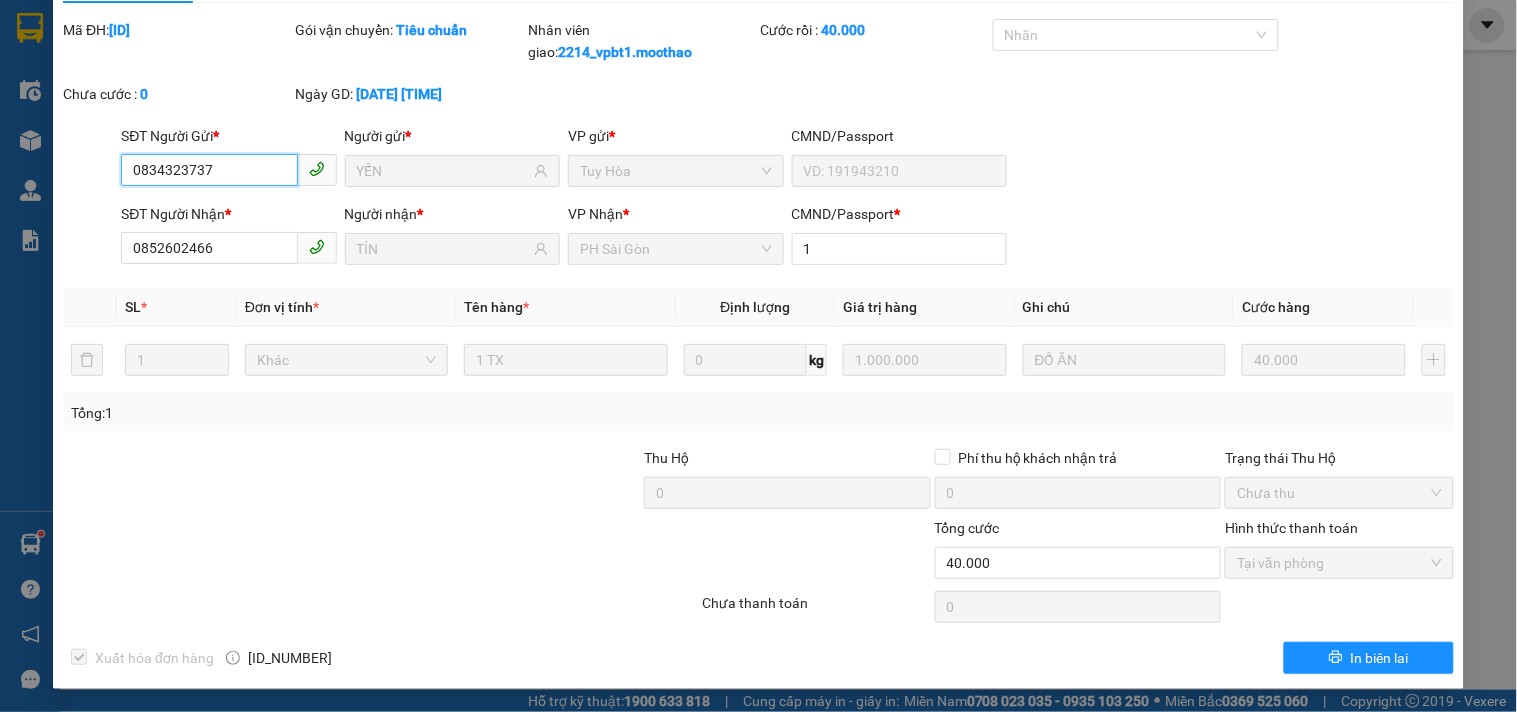 scroll, scrollTop: 0, scrollLeft: 0, axis: both 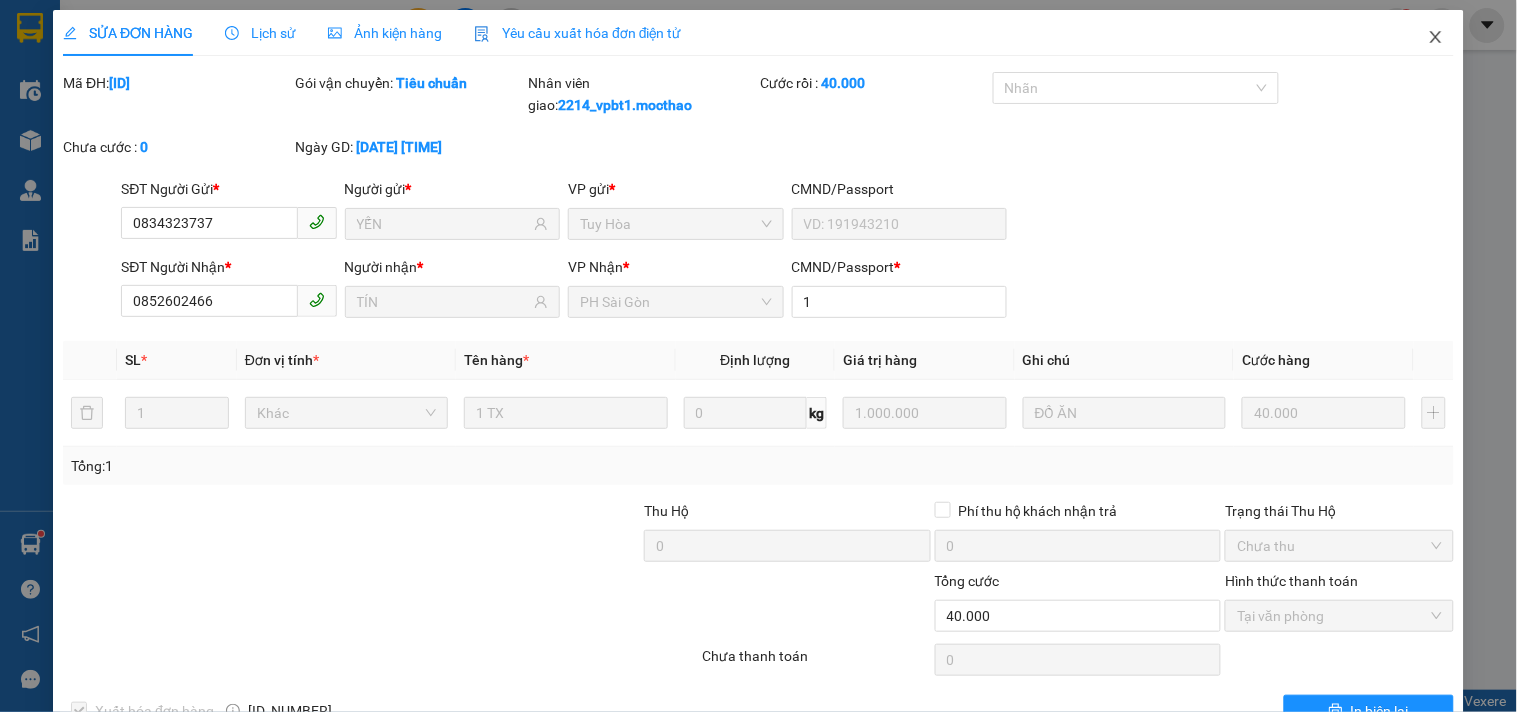 click at bounding box center (1436, 38) 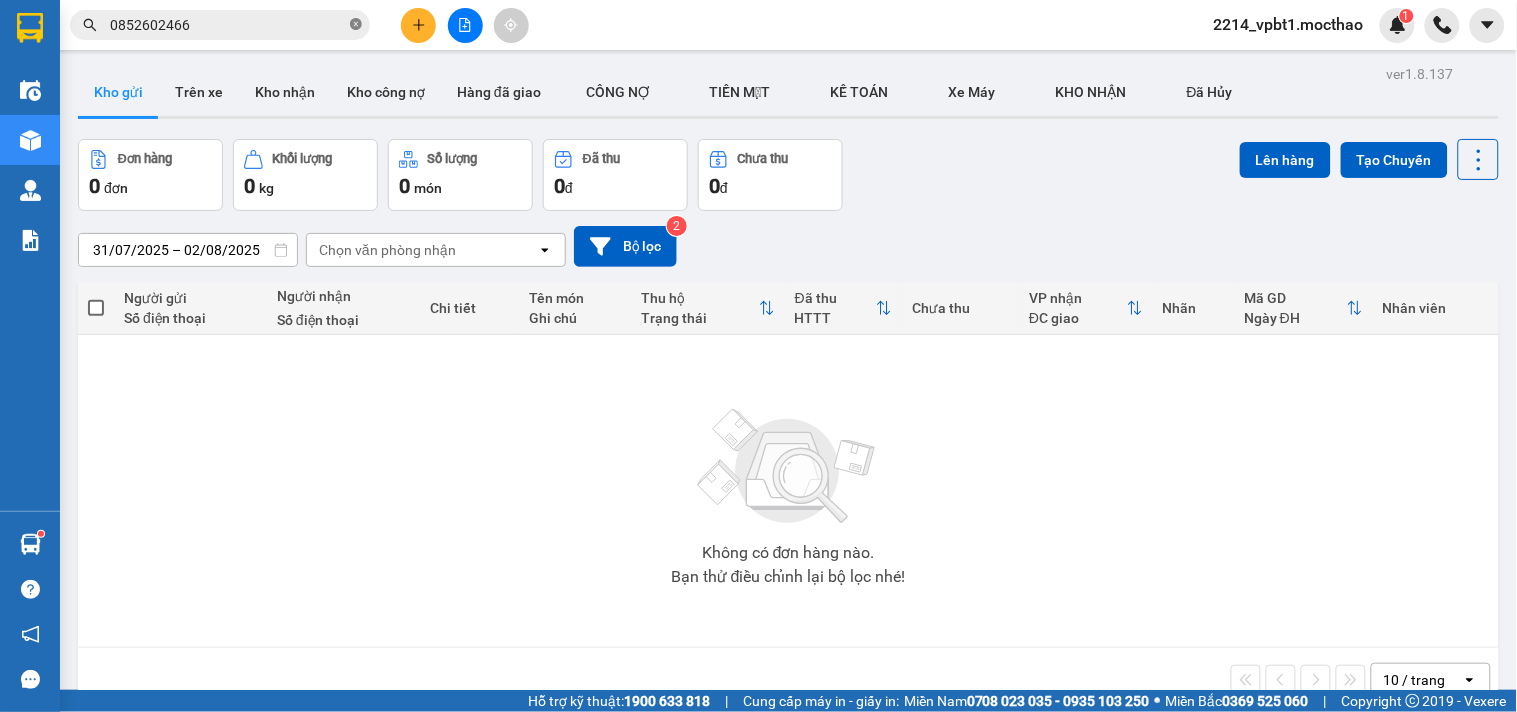 click 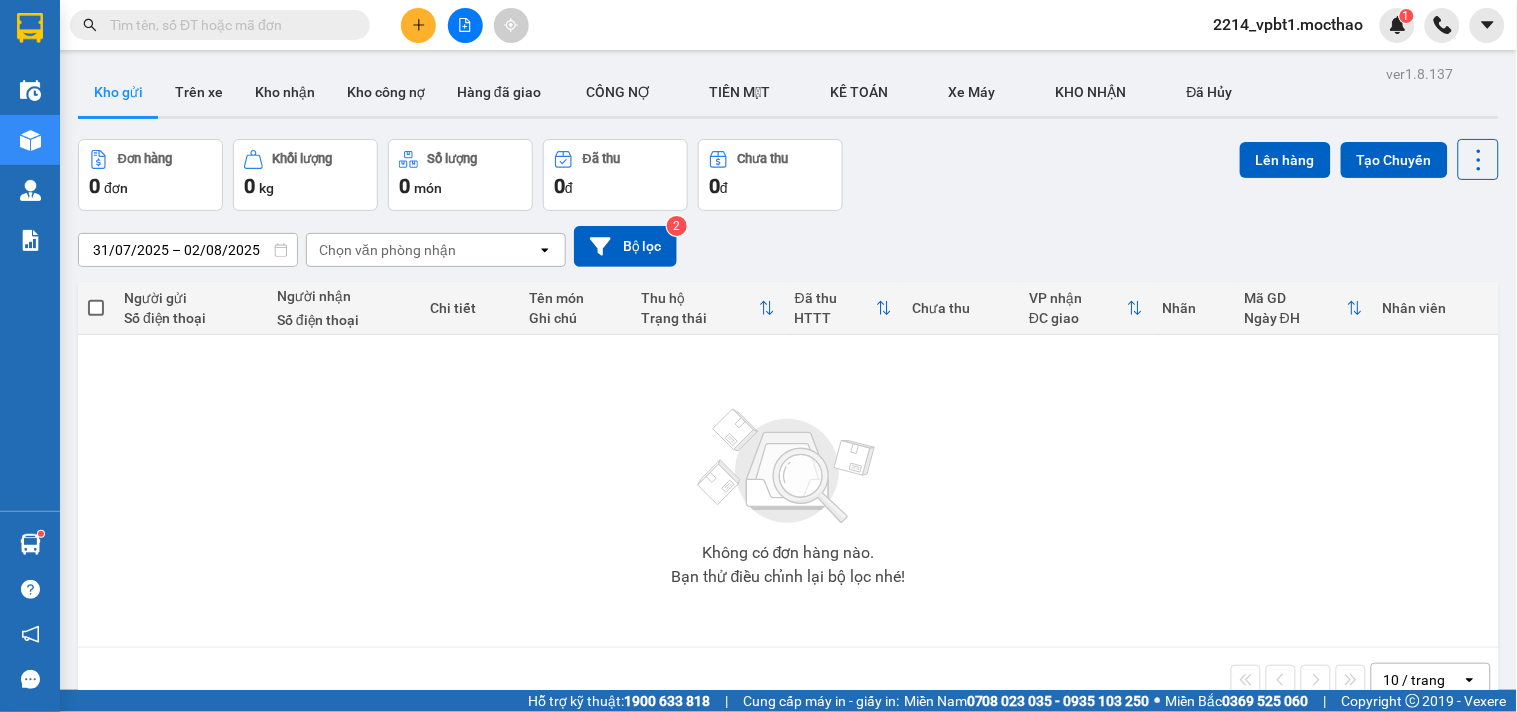 click at bounding box center [228, 25] 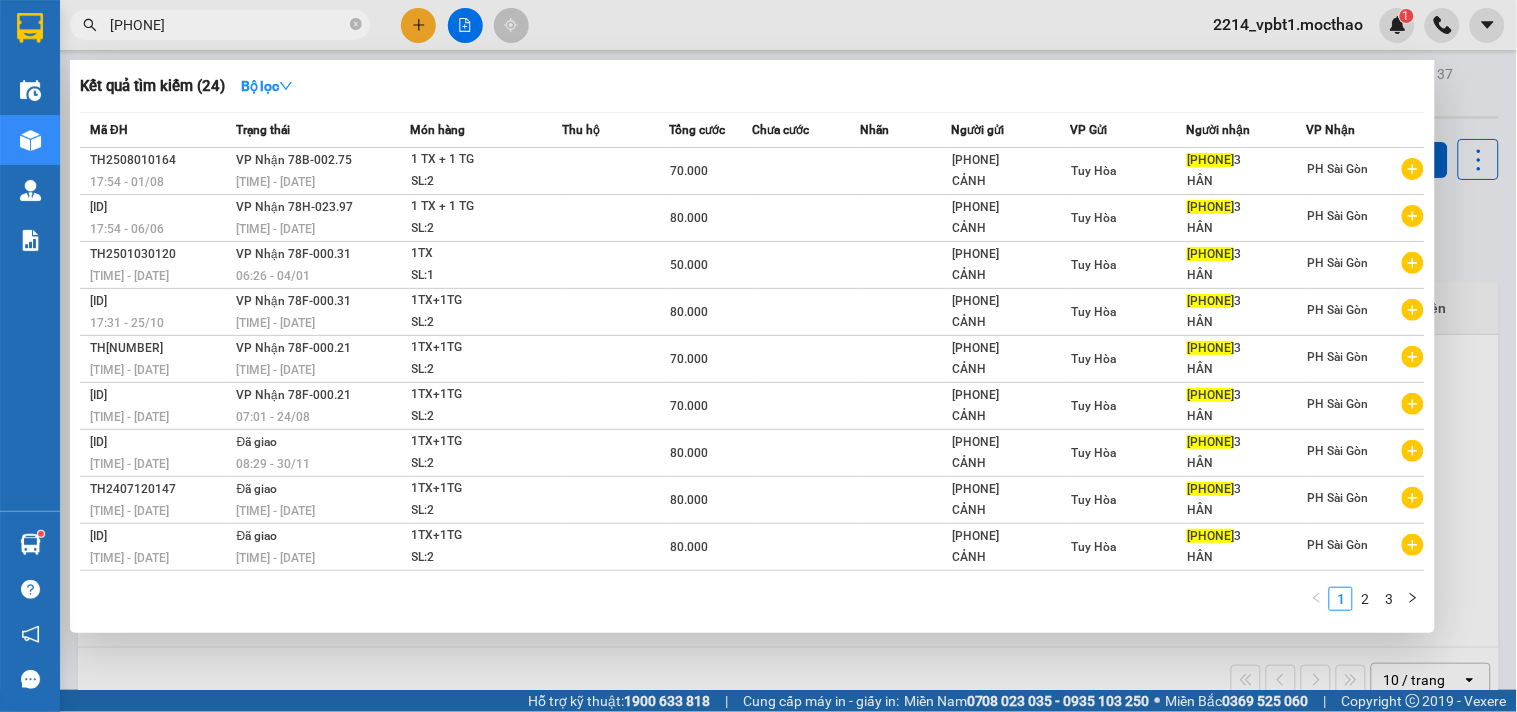 type on "[PHONE]" 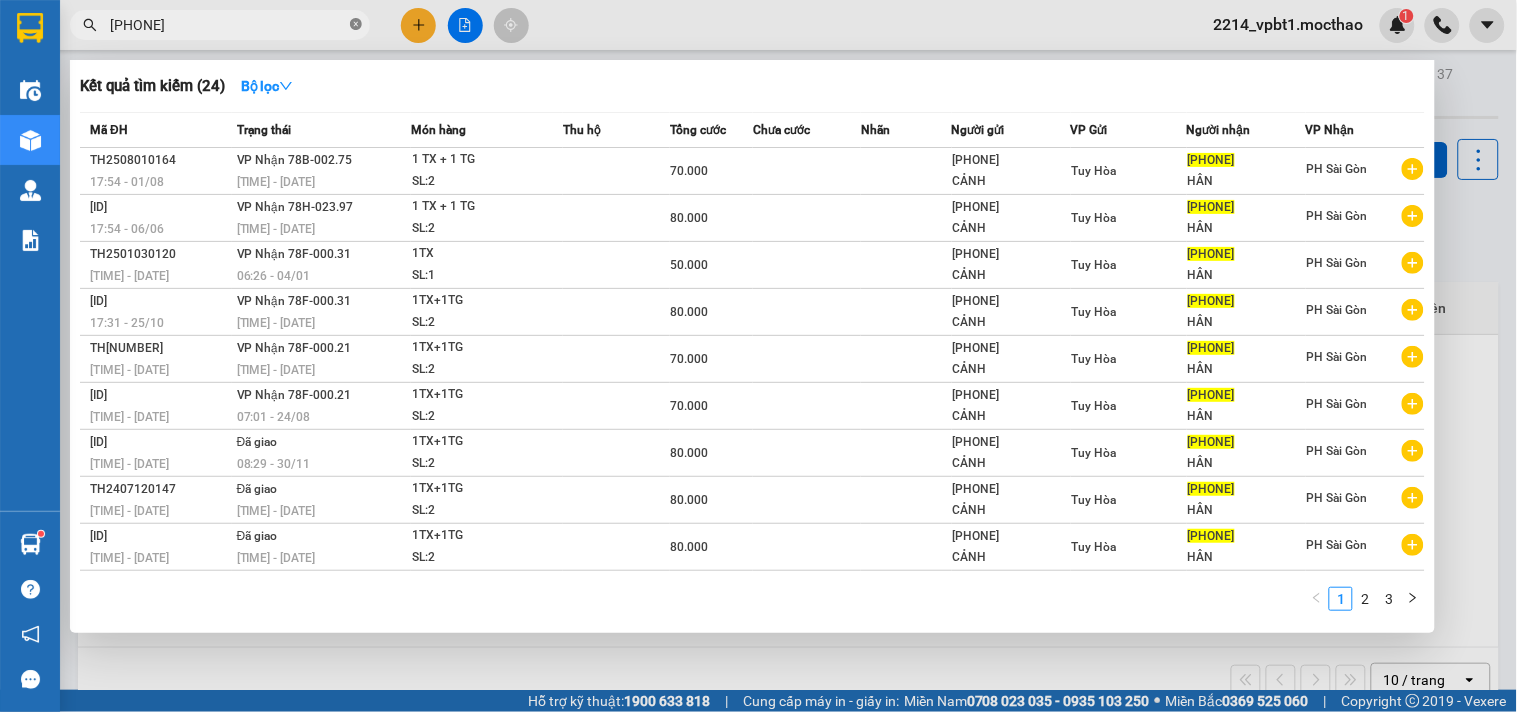 click 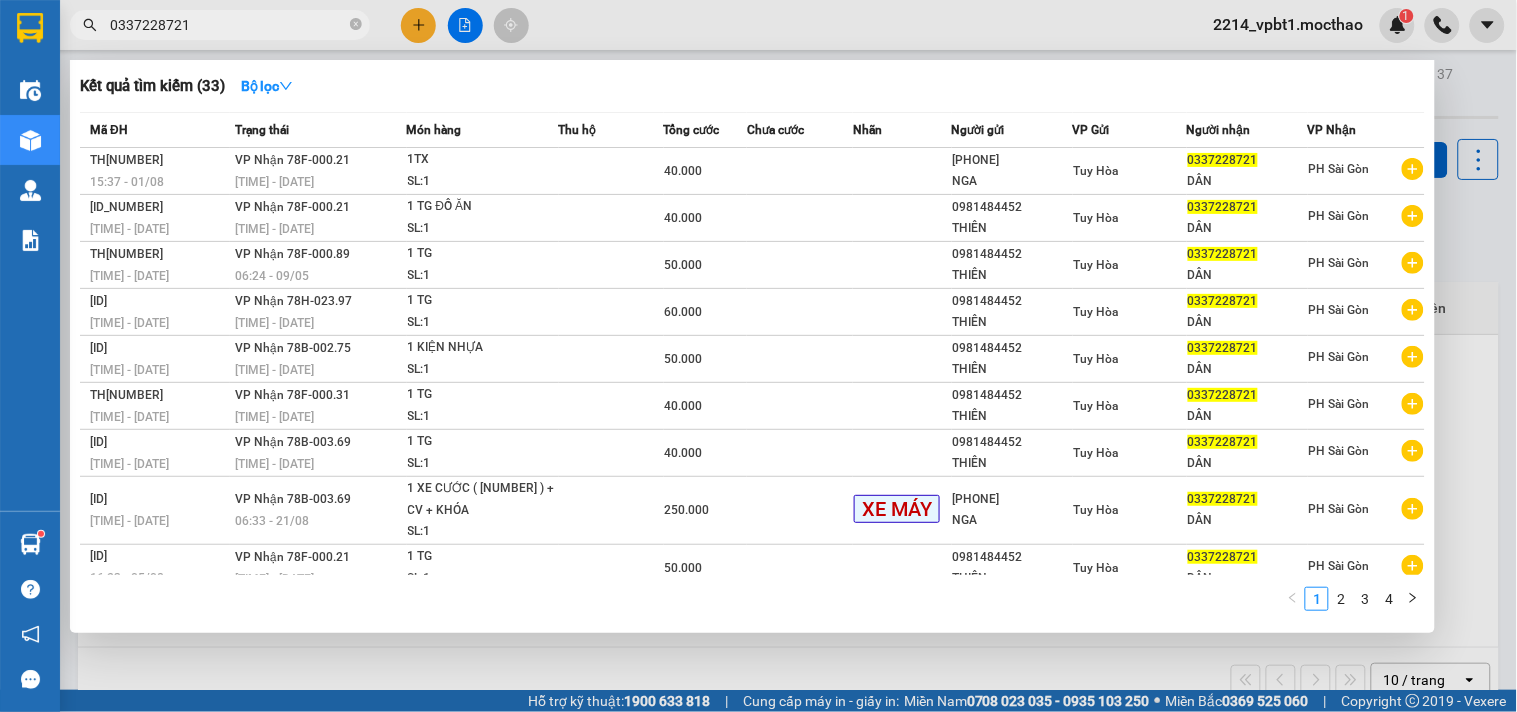 type on "0337228721" 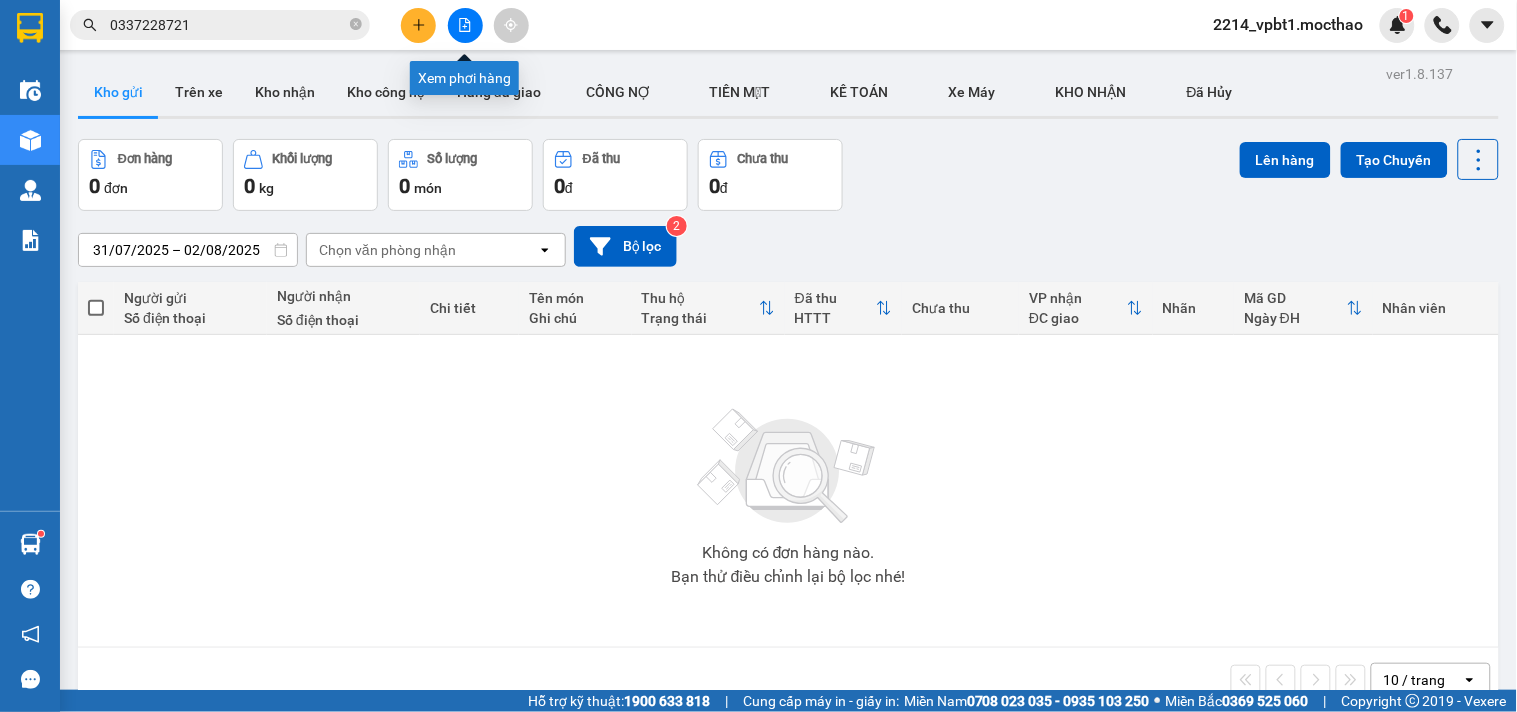 click 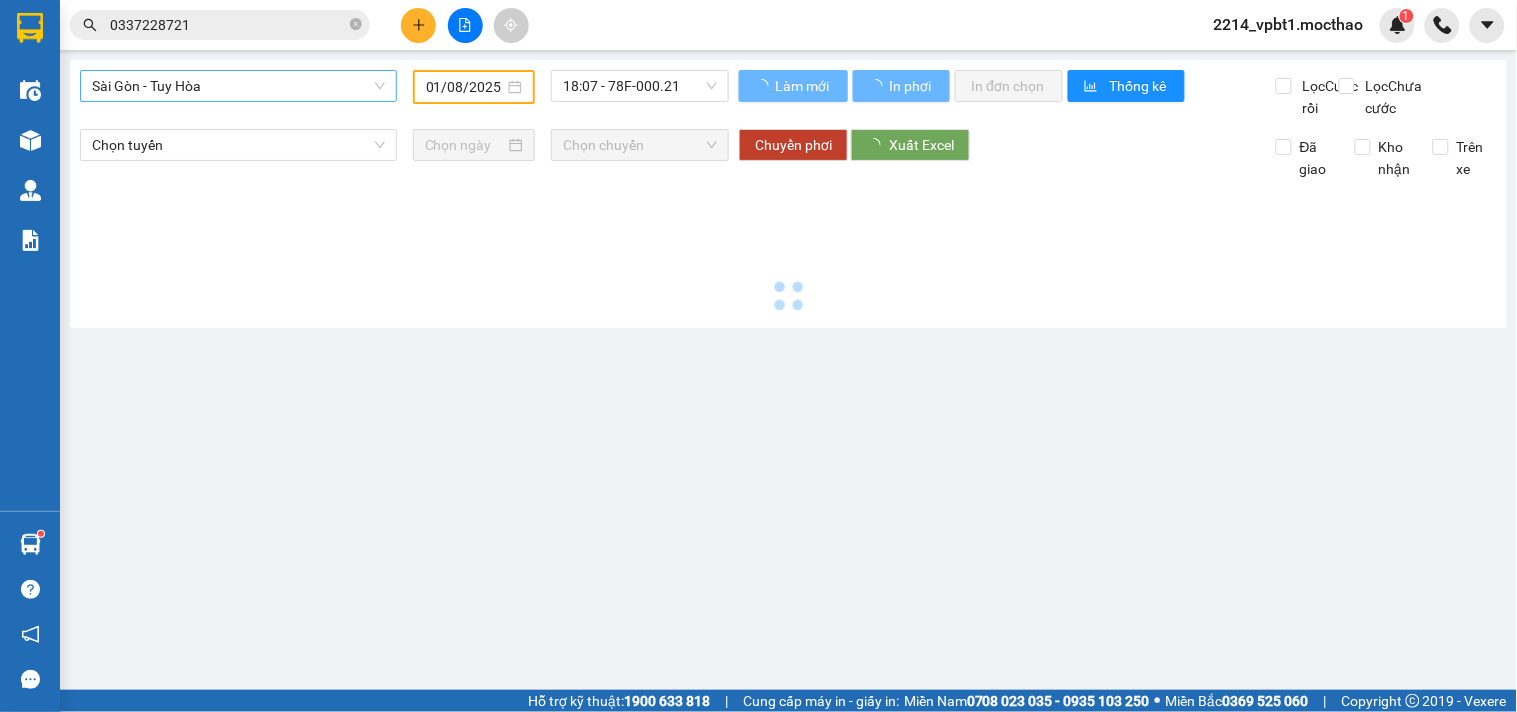 type on "02/08/2025" 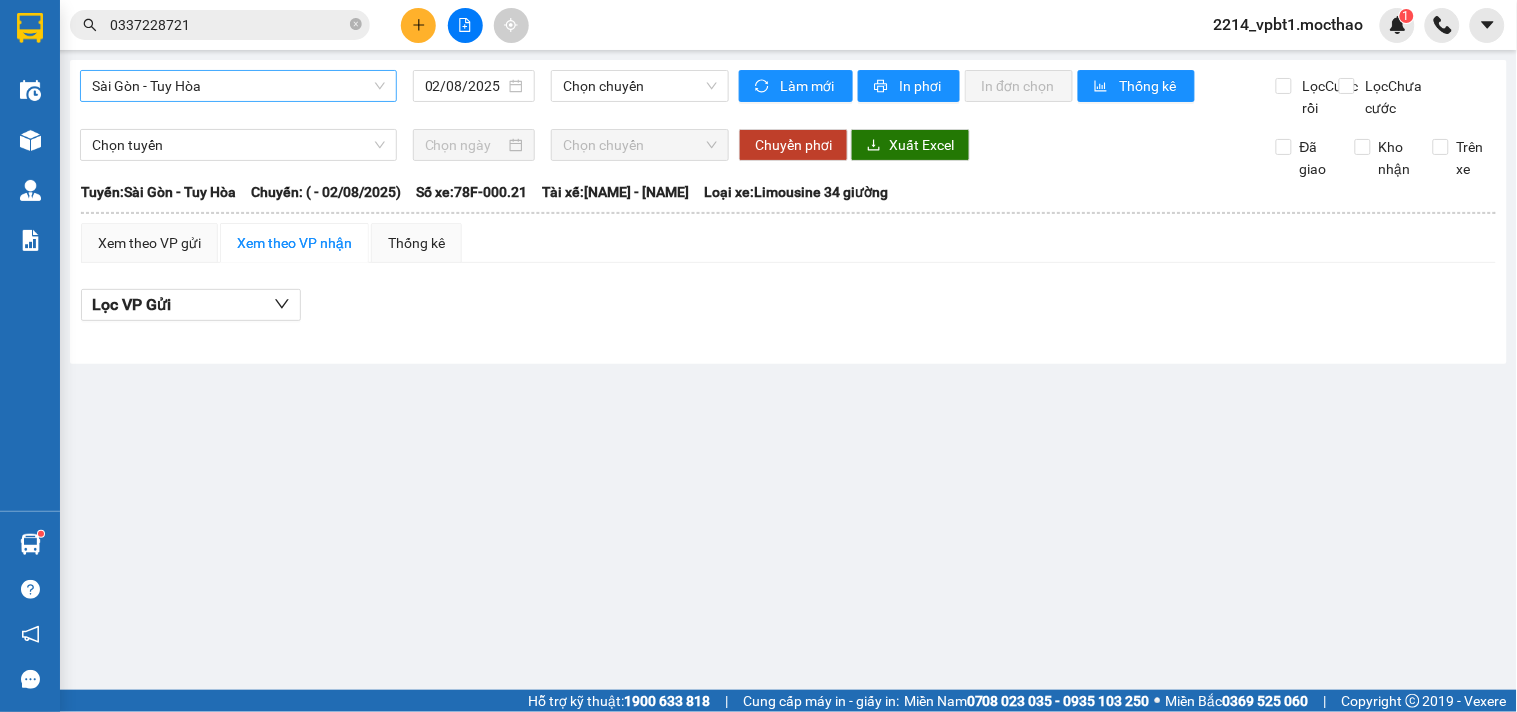 click on "Sài Gòn - Tuy Hòa" at bounding box center (238, 86) 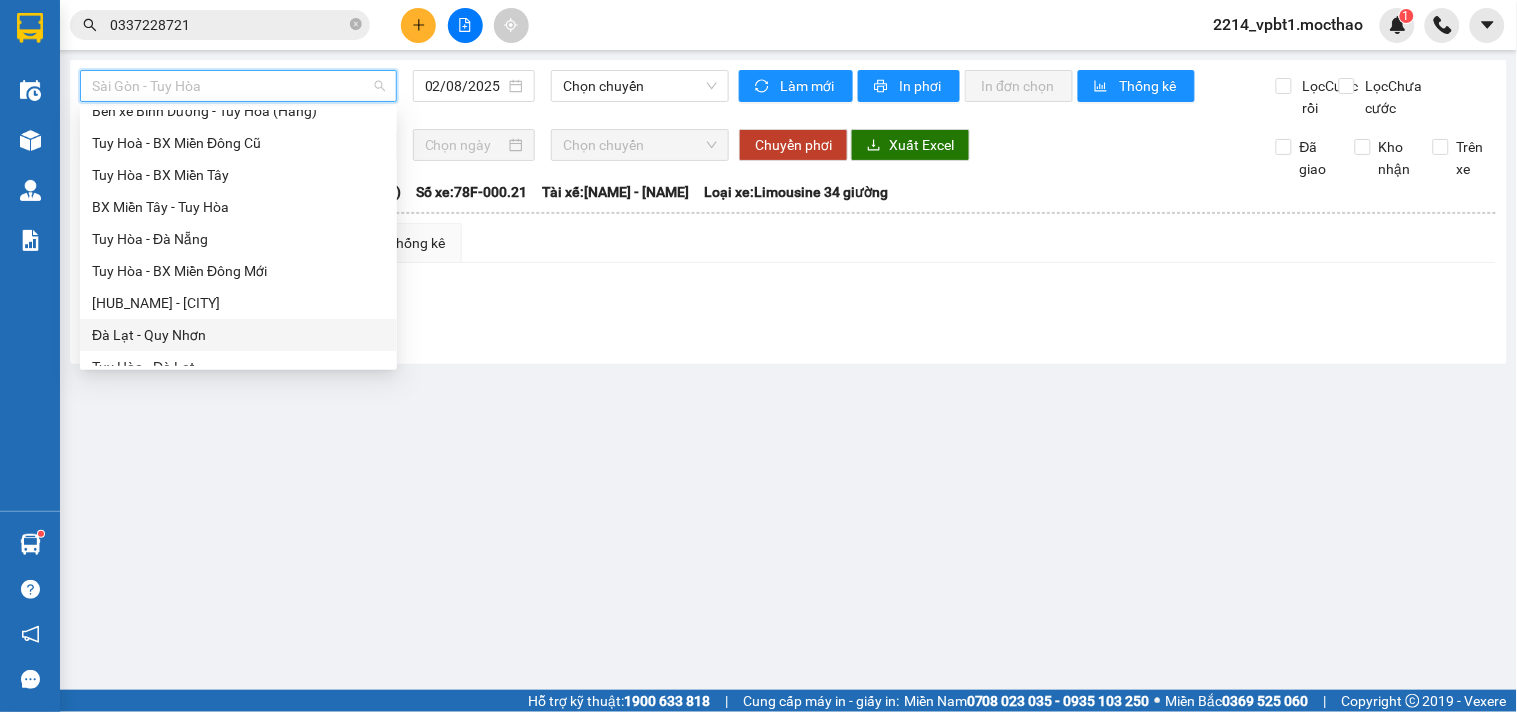 scroll, scrollTop: 222, scrollLeft: 0, axis: vertical 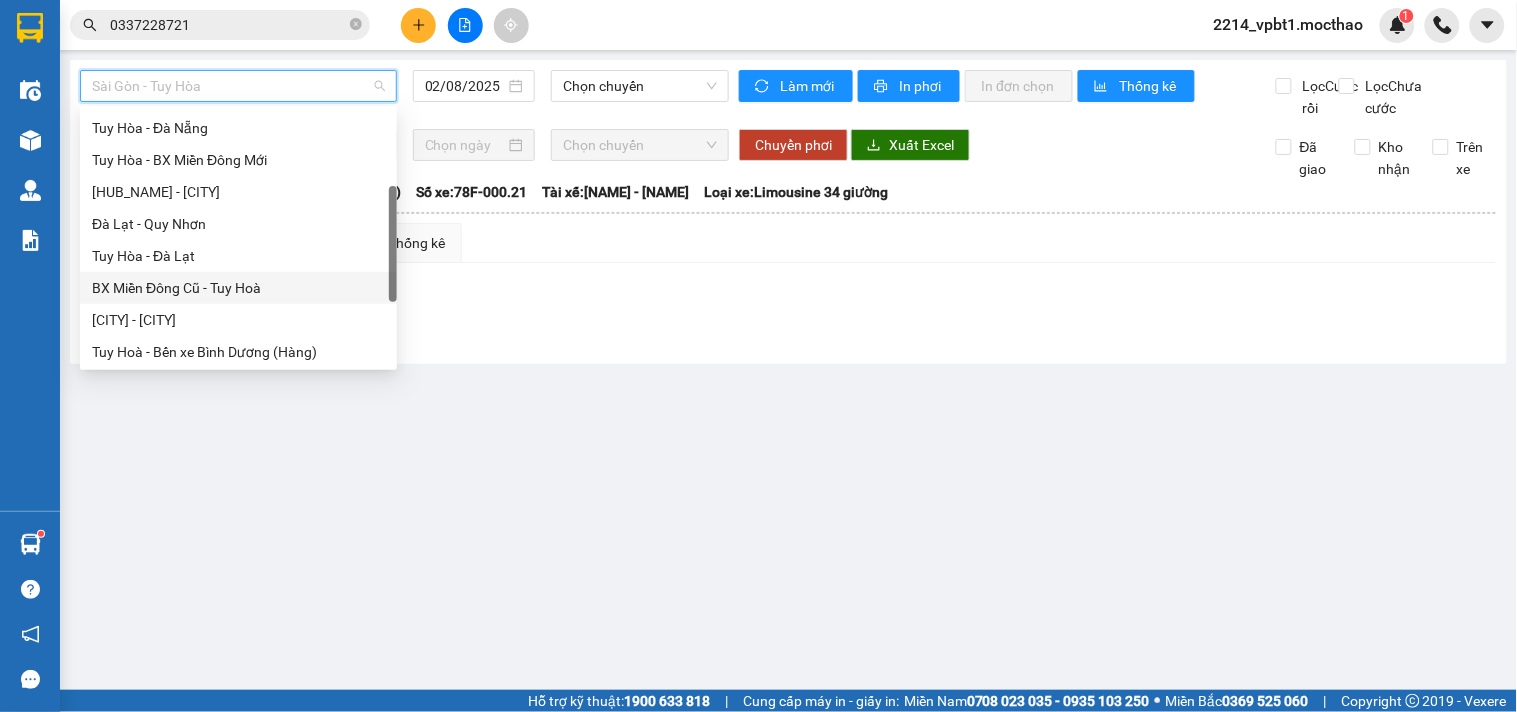 click on "BX Miền Đông Cũ - Tuy Hoà" at bounding box center (238, 288) 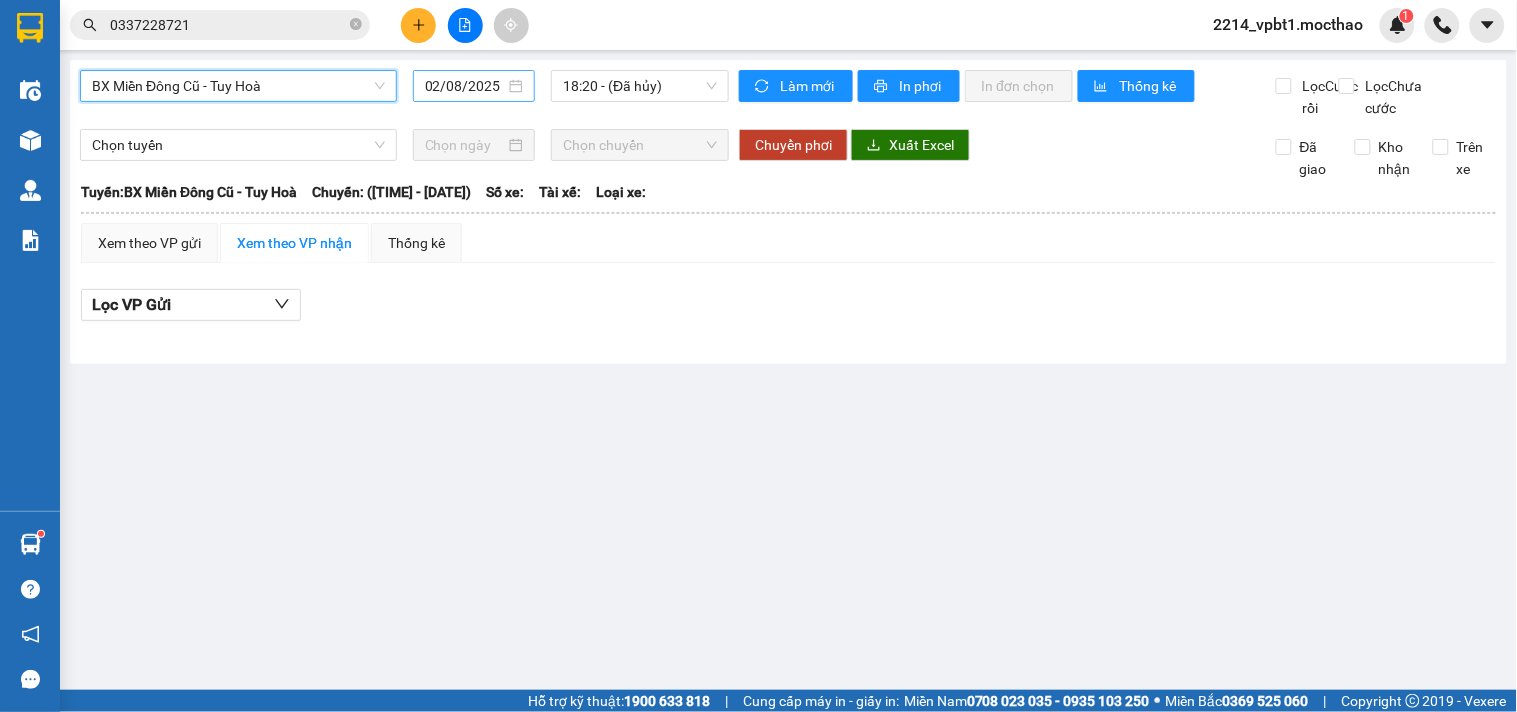 click on "02/08/2025" at bounding box center (465, 86) 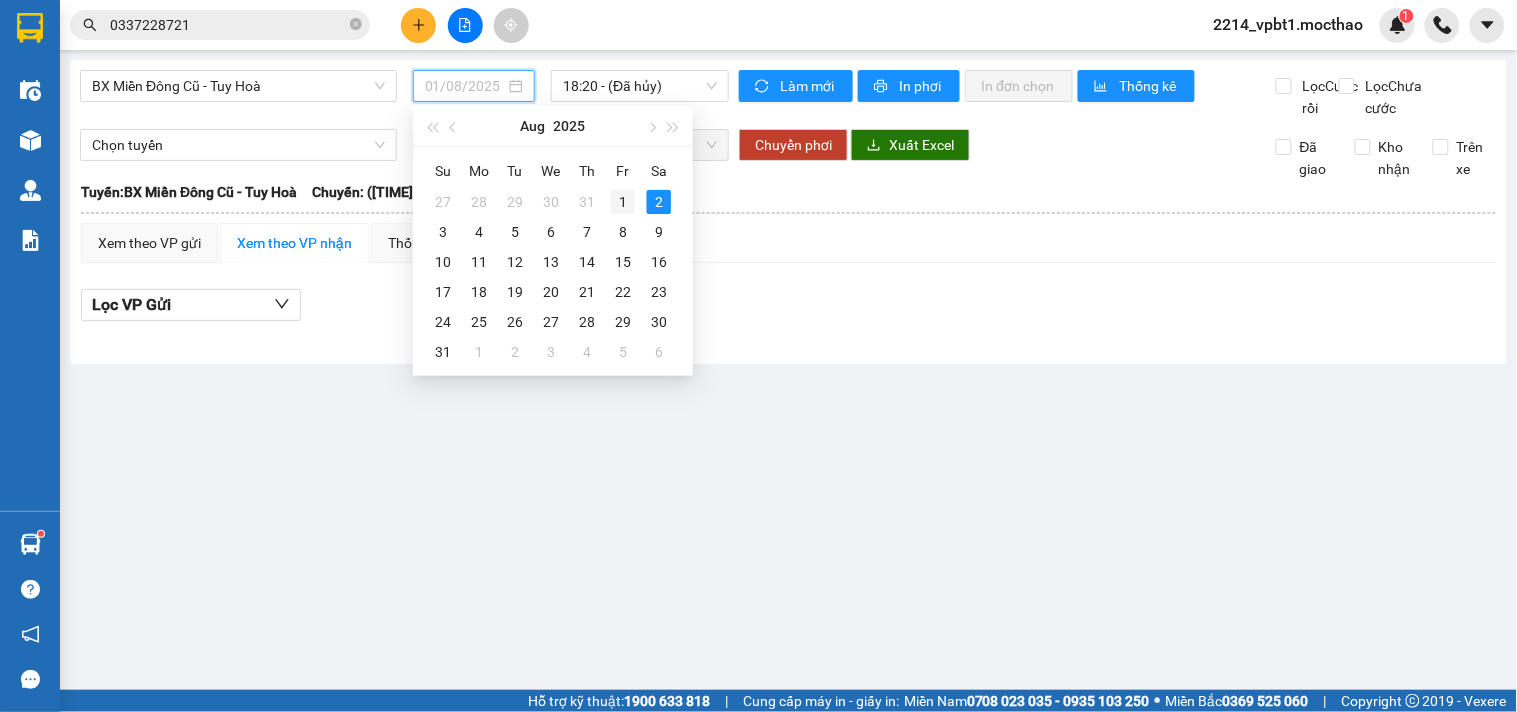 click on "1" at bounding box center [623, 202] 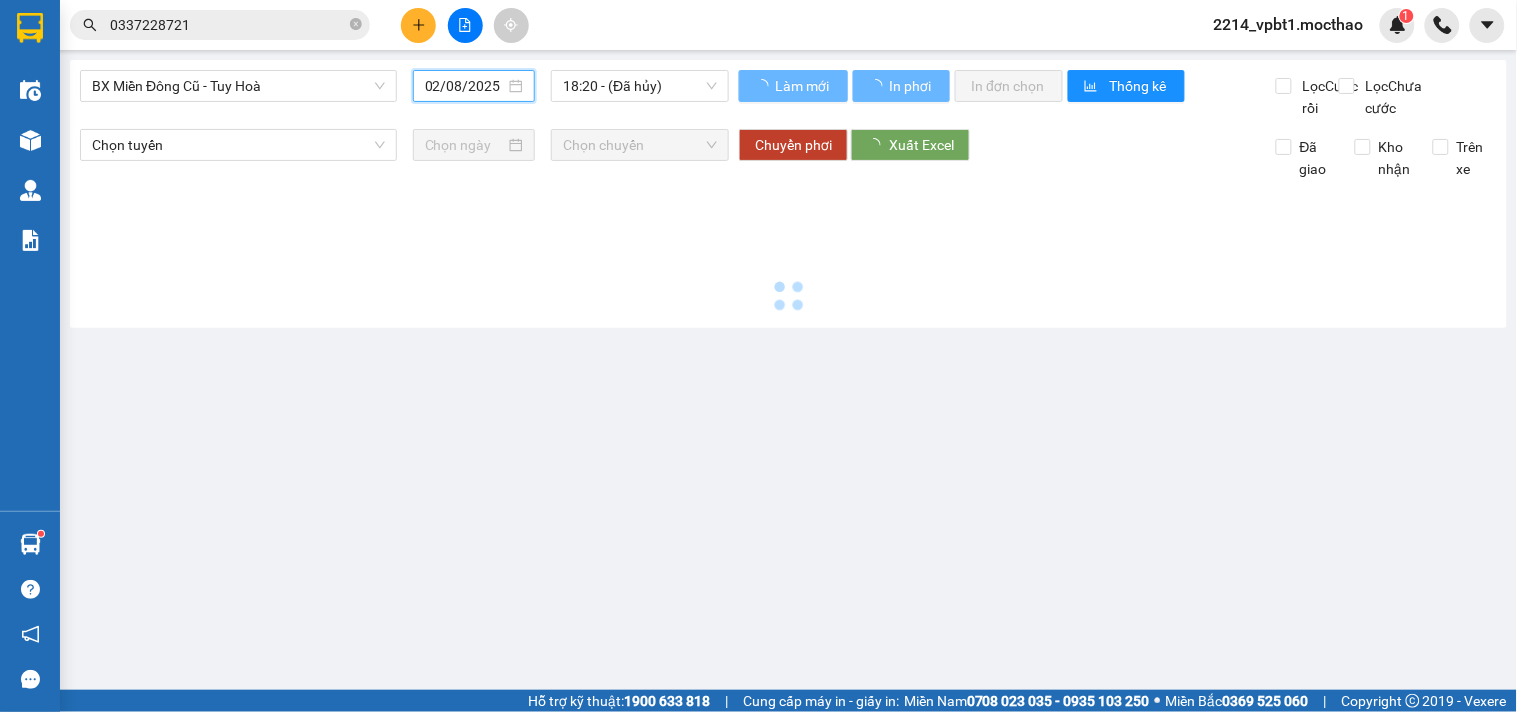 type on "01/08/2025" 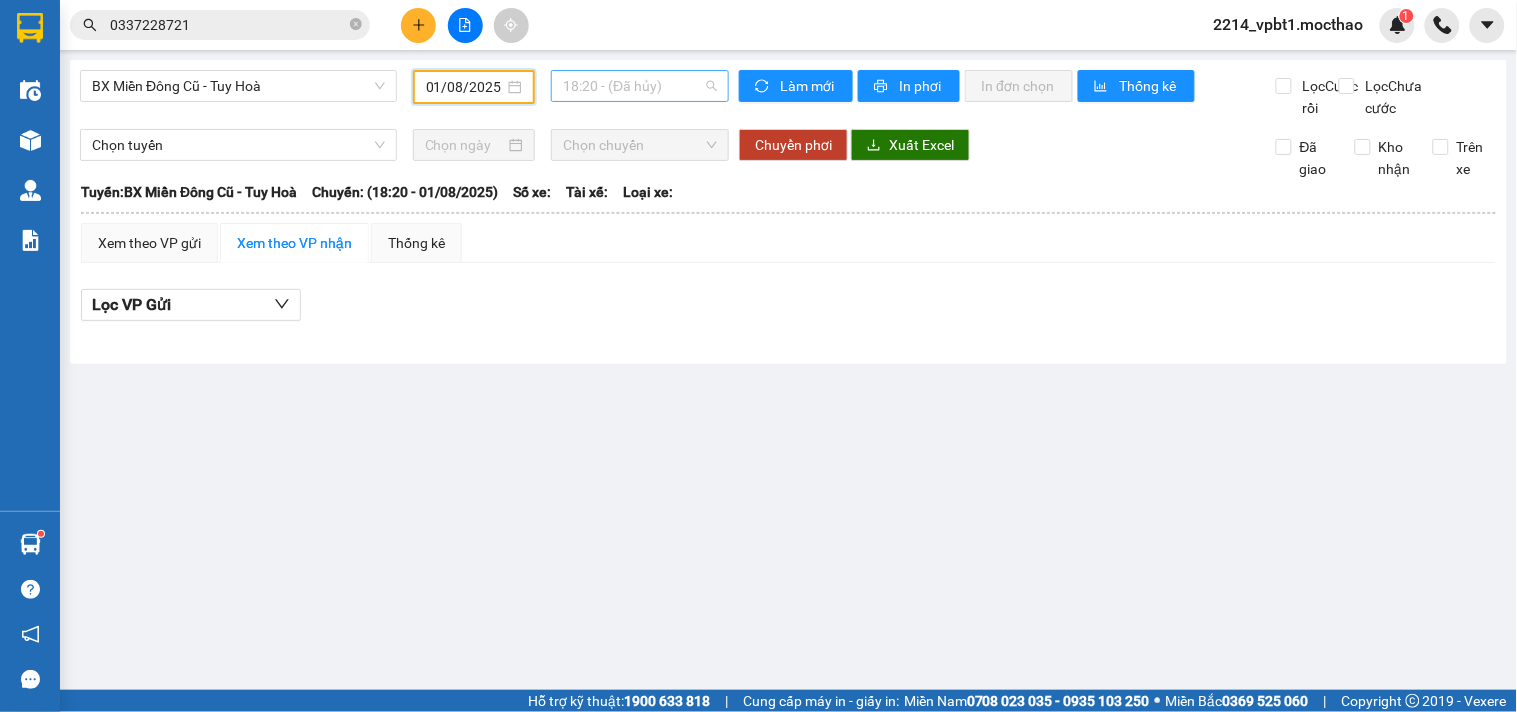 click on "18:20     - (Đã hủy)" at bounding box center [640, 86] 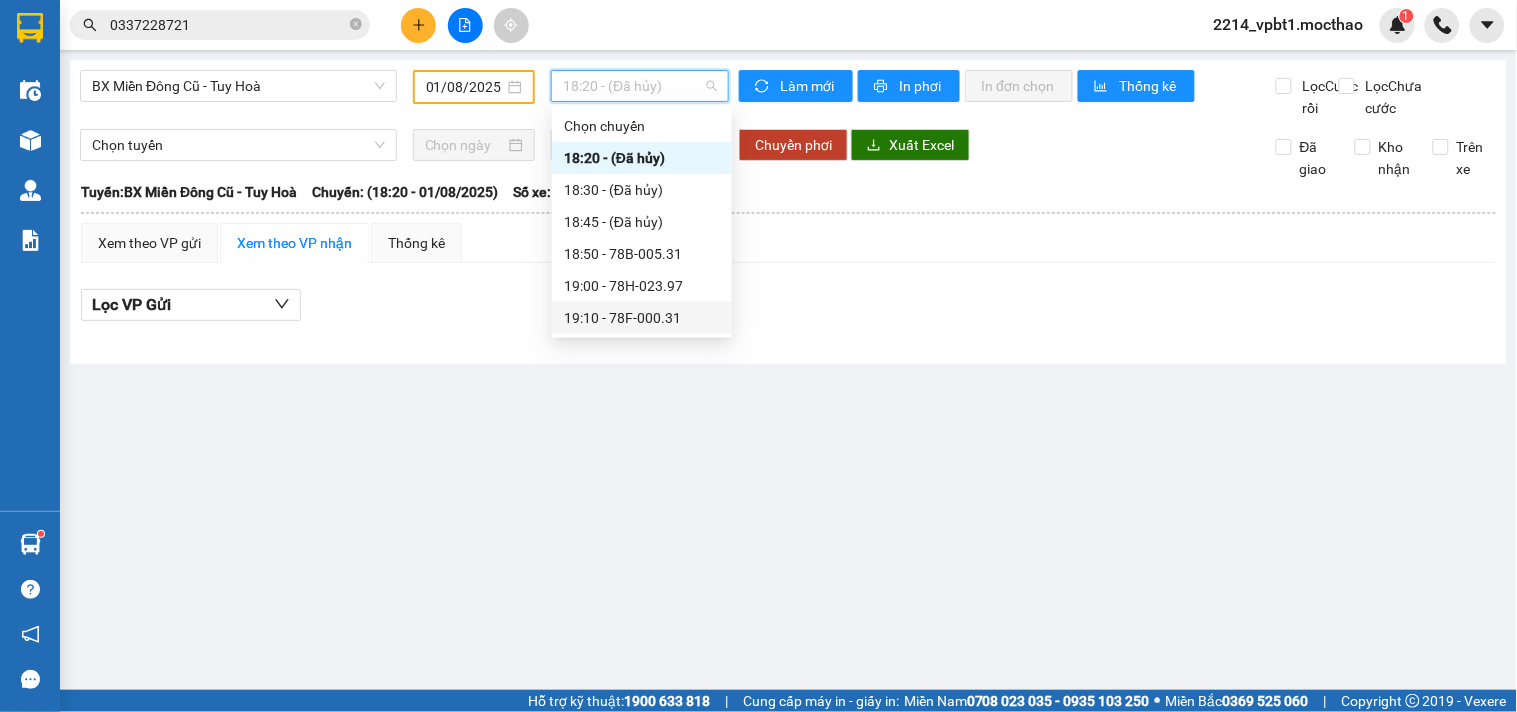 click on "[TIME] - [ID_NUMBER]" at bounding box center (642, 318) 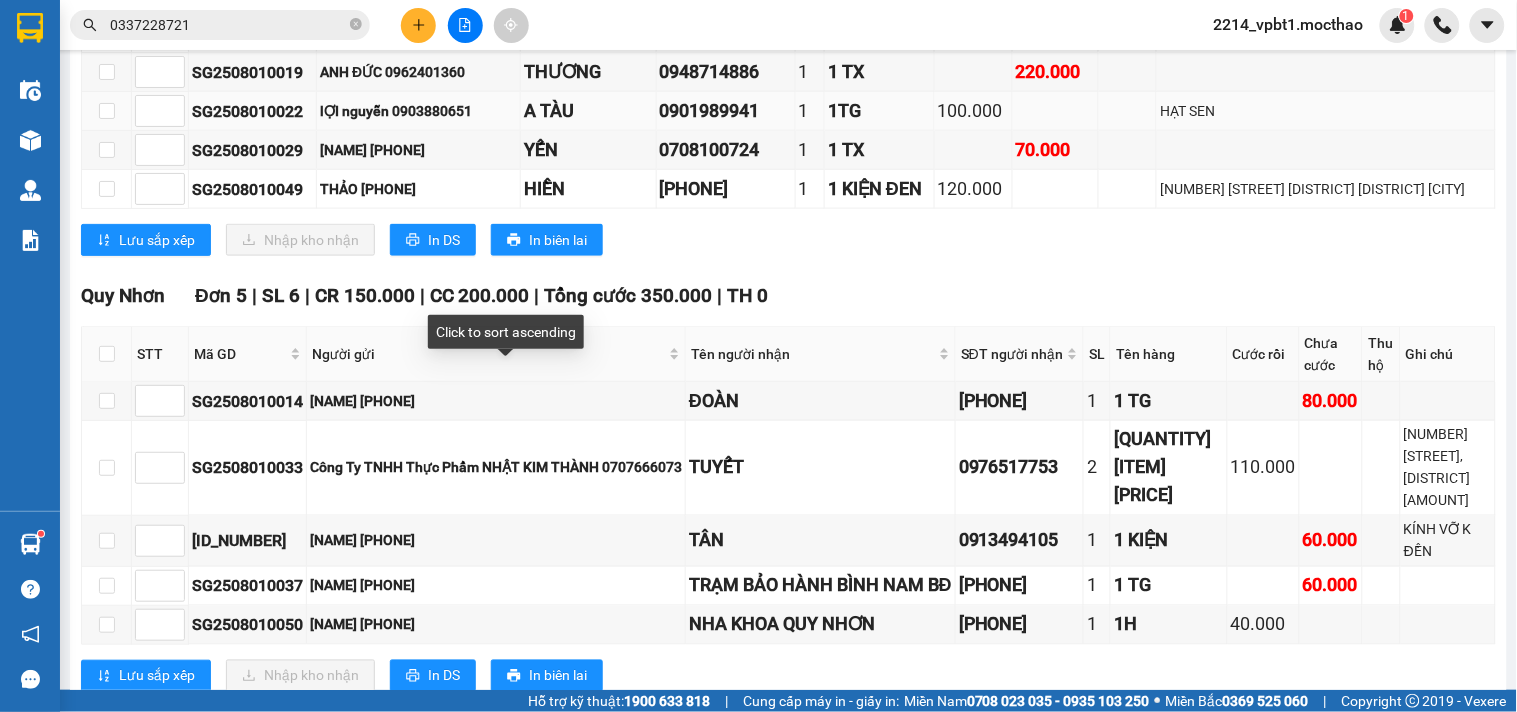 scroll, scrollTop: 666, scrollLeft: 0, axis: vertical 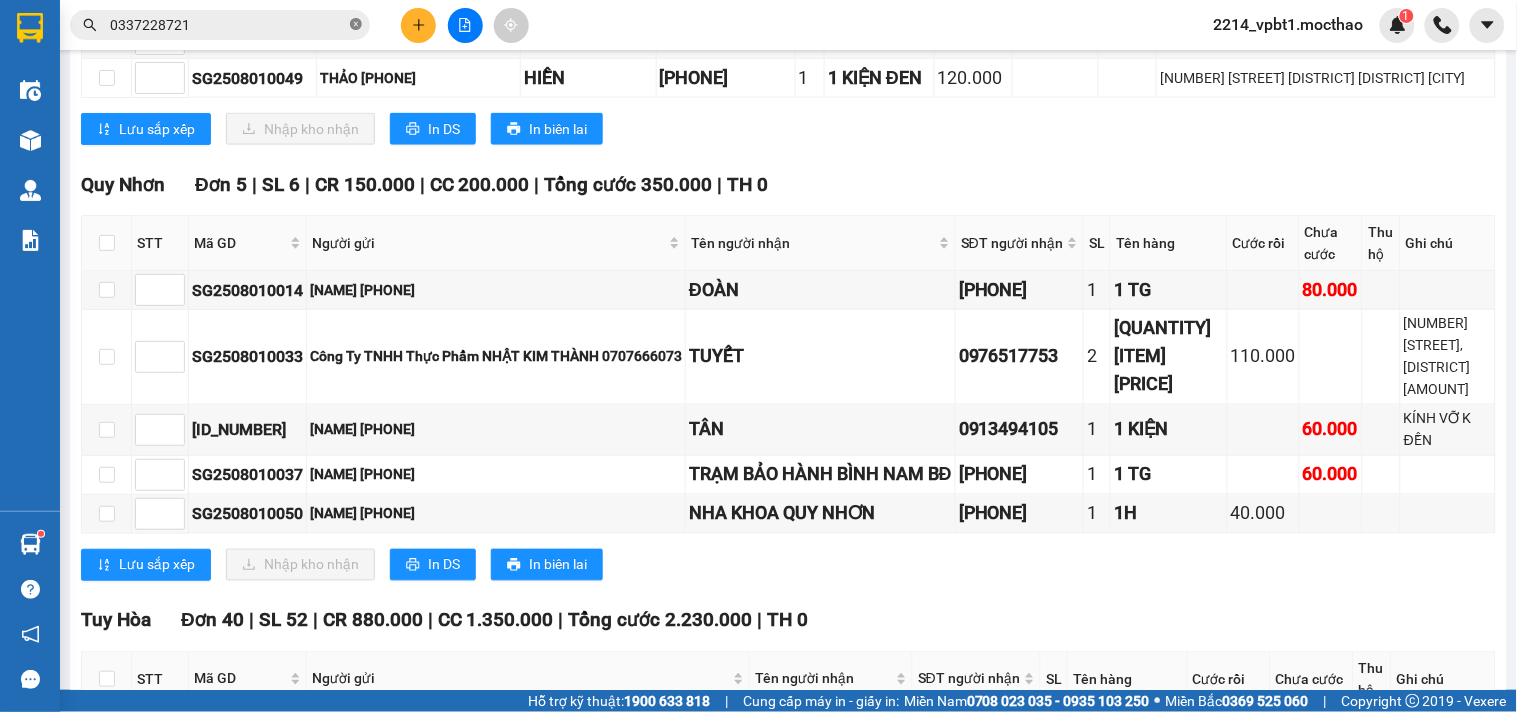 click 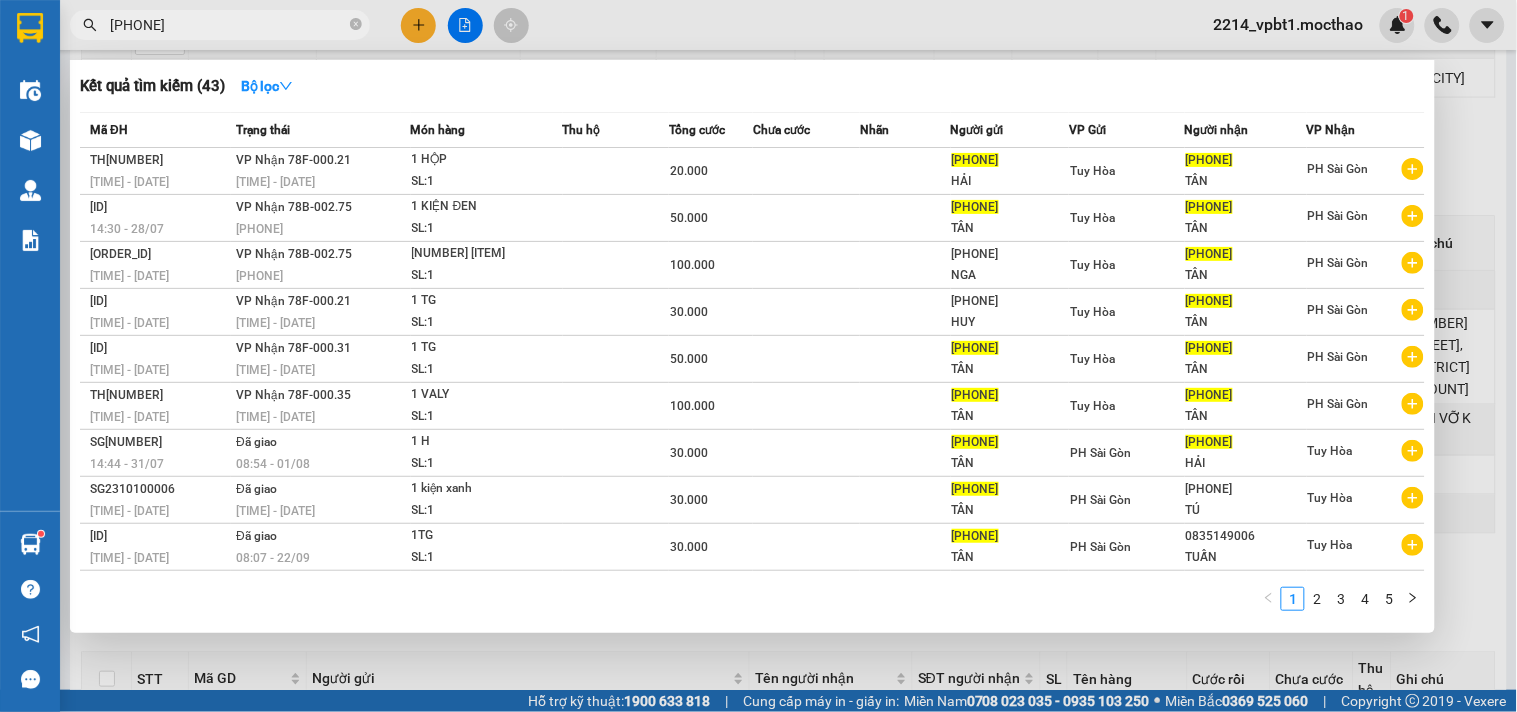 type on "[PHONE]" 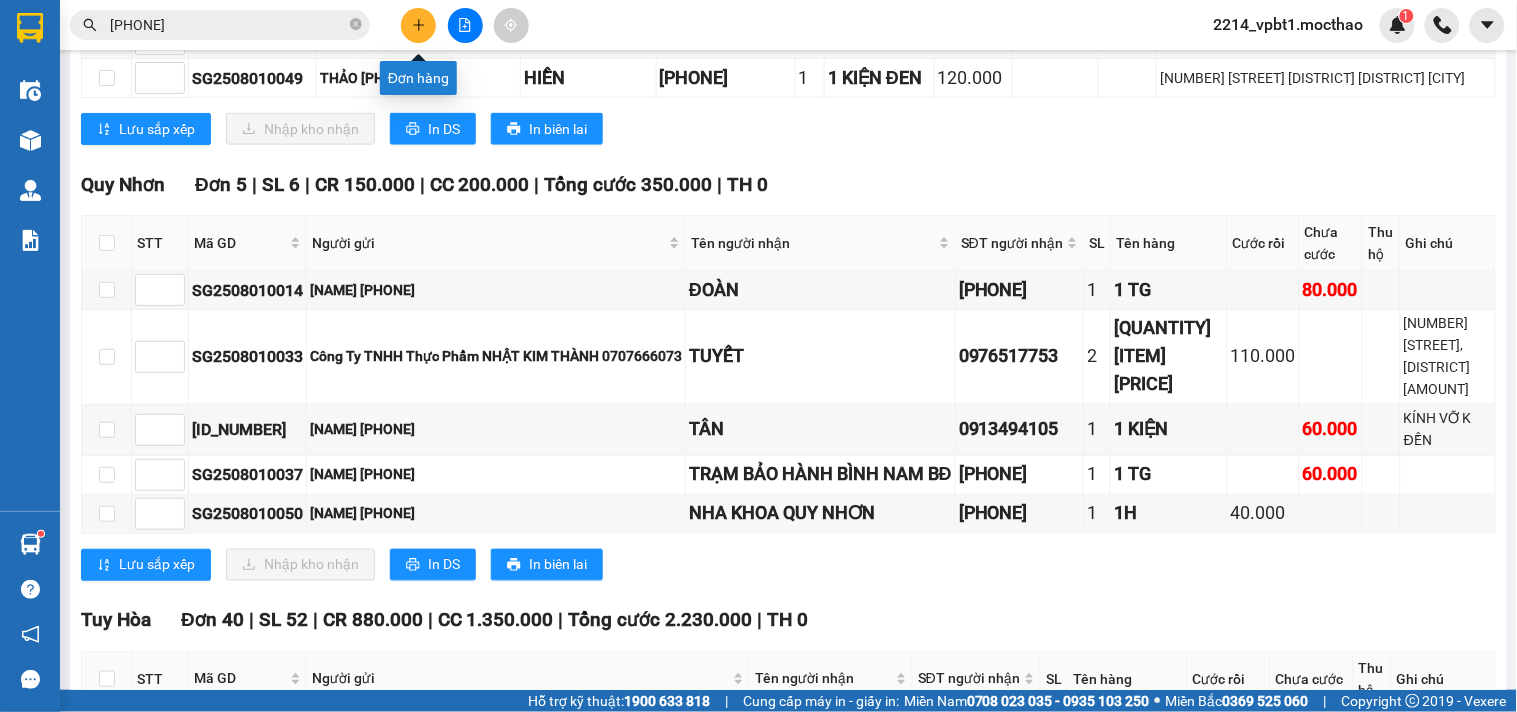 click at bounding box center [418, 25] 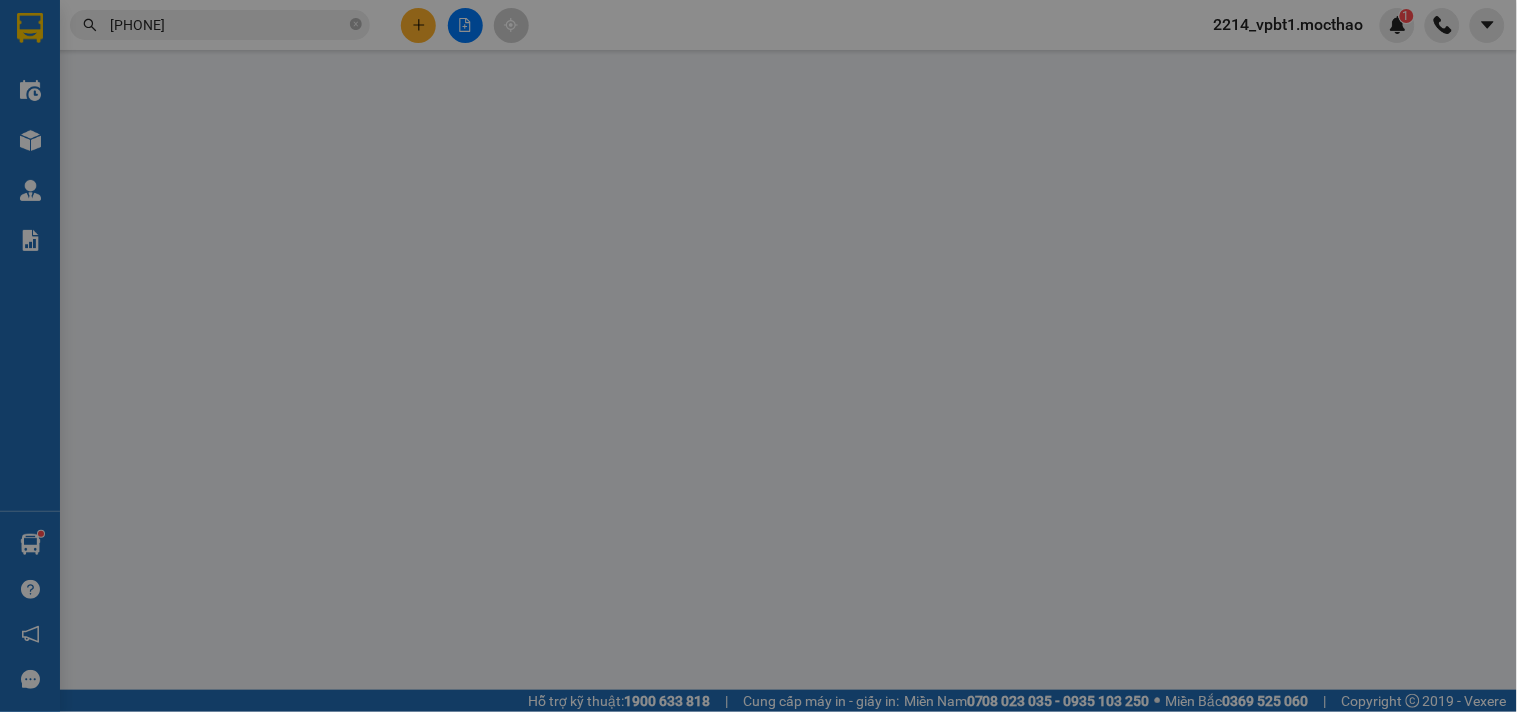 scroll, scrollTop: 0, scrollLeft: 0, axis: both 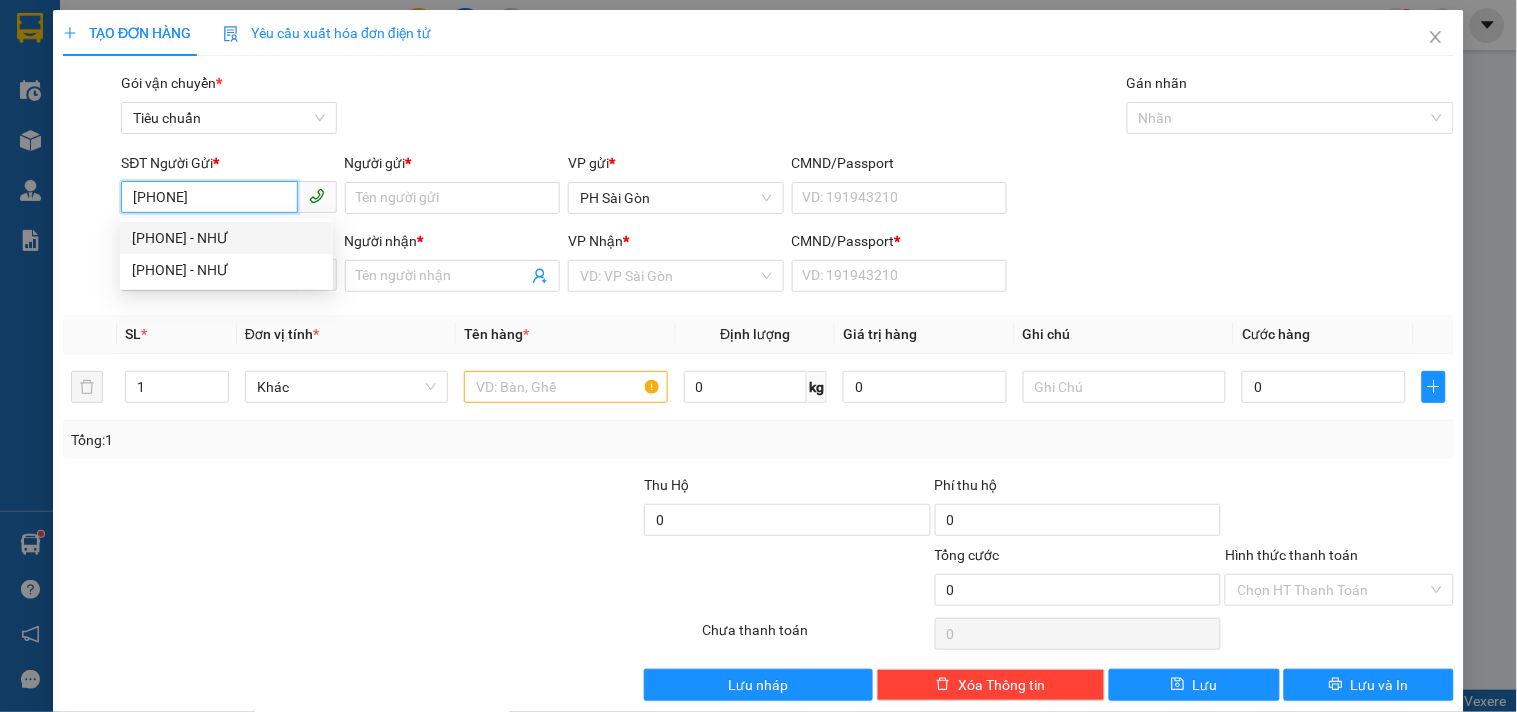 click on "[PHONE] - NHƯ" at bounding box center (226, 238) 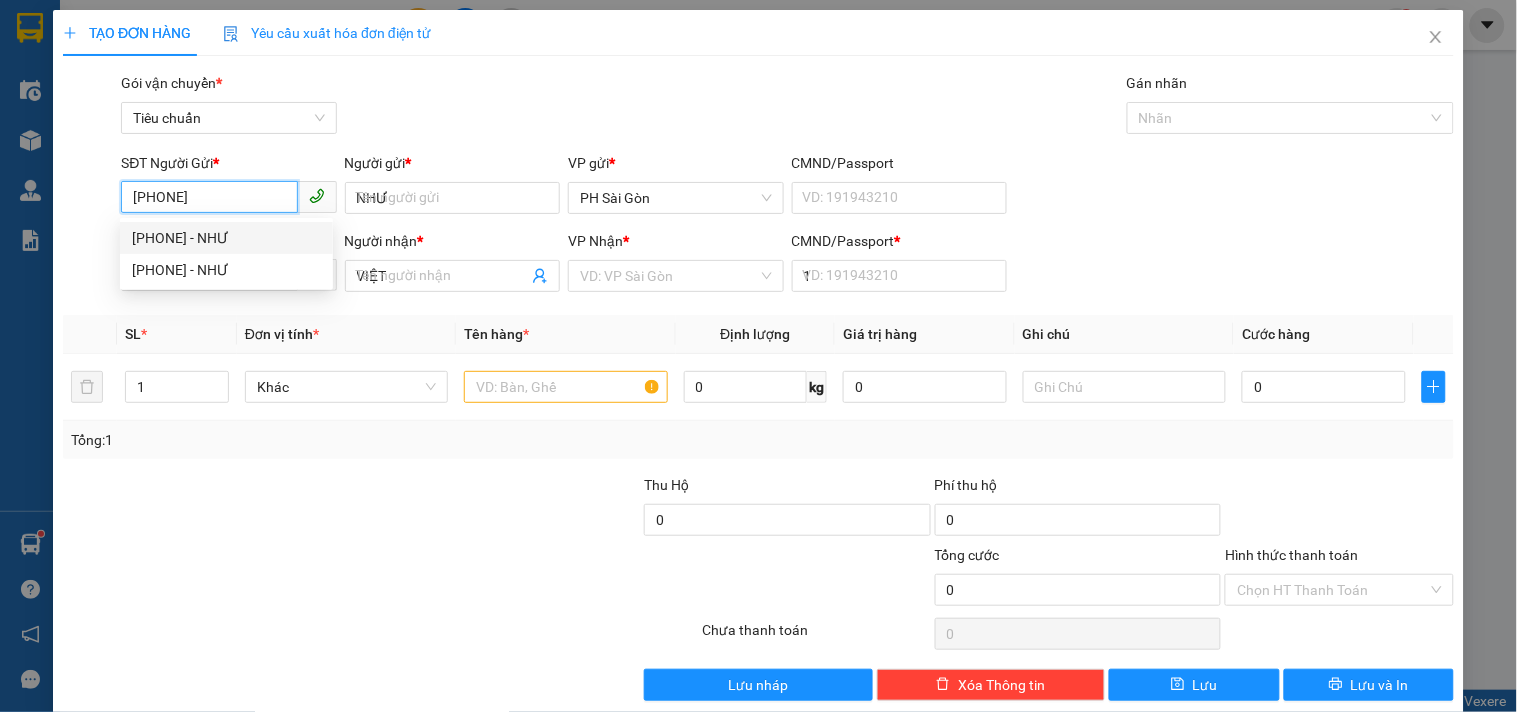 type on "80.000" 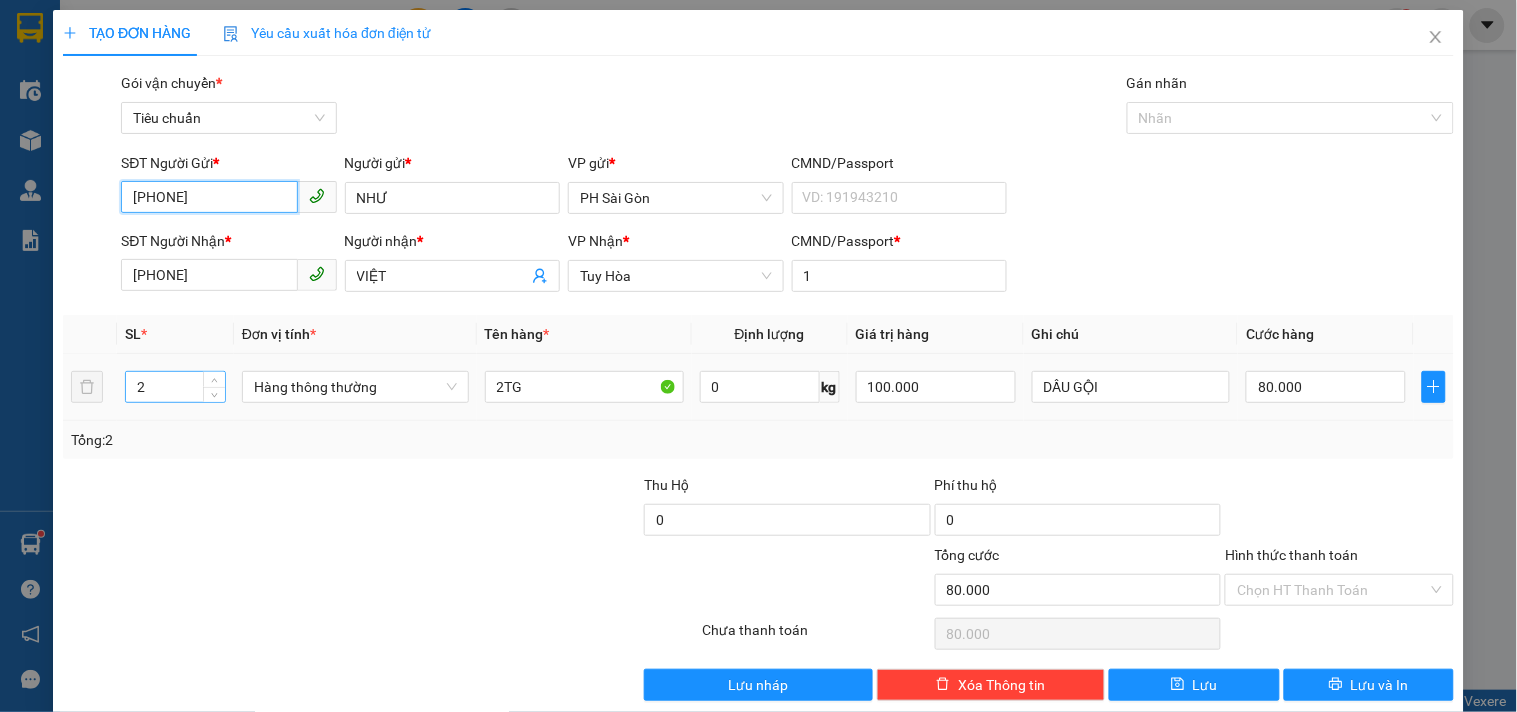 type on "[PHONE]" 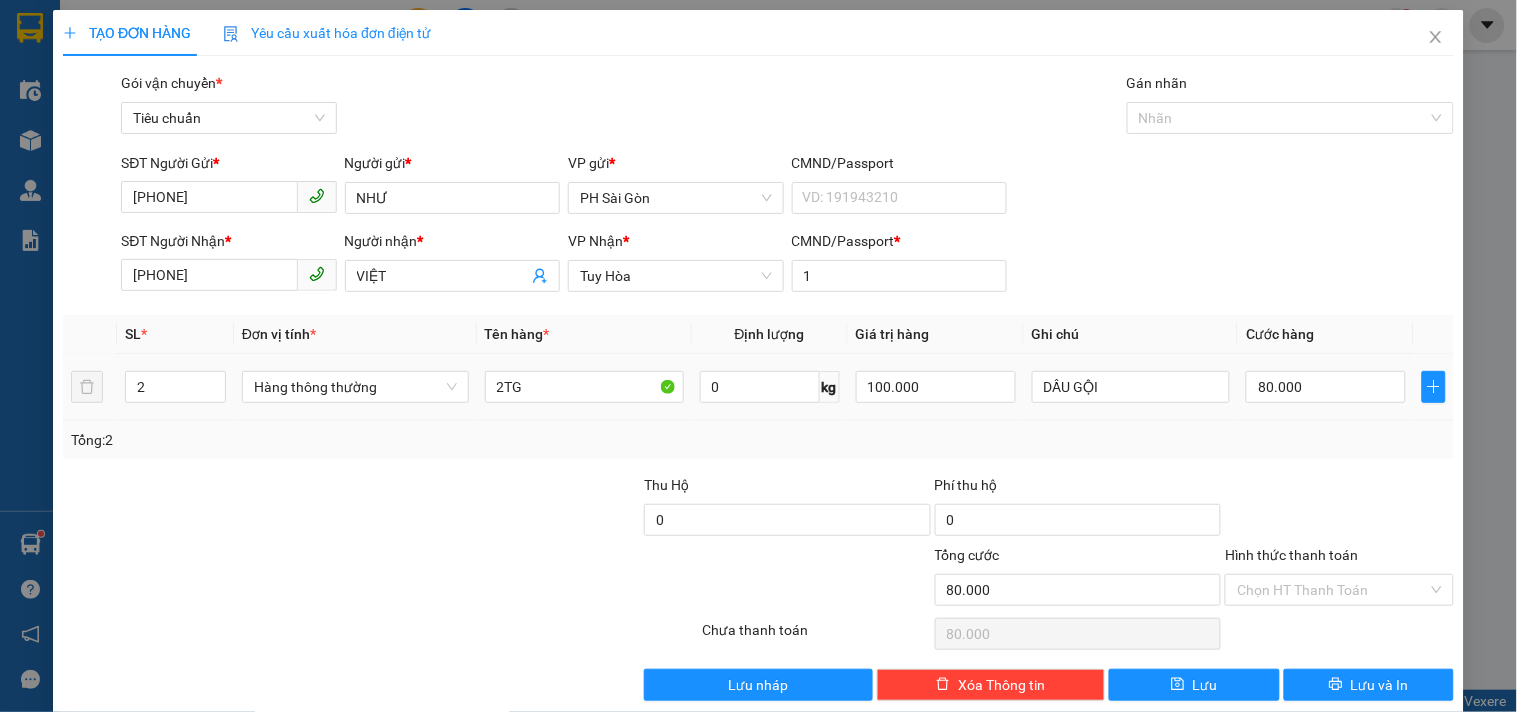 drag, startPoint x: 157, startPoint y: 390, endPoint x: 104, endPoint y: 433, distance: 68.24954 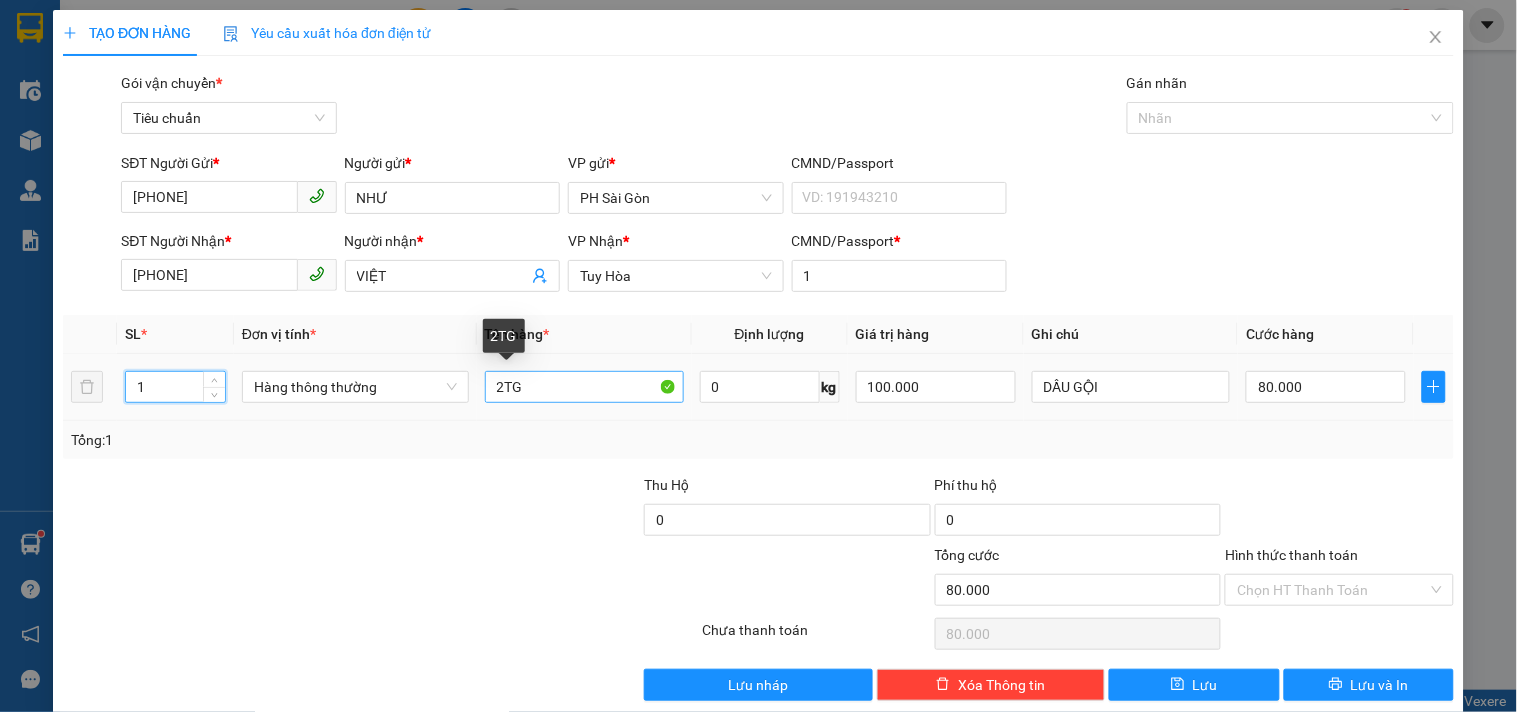 type on "1" 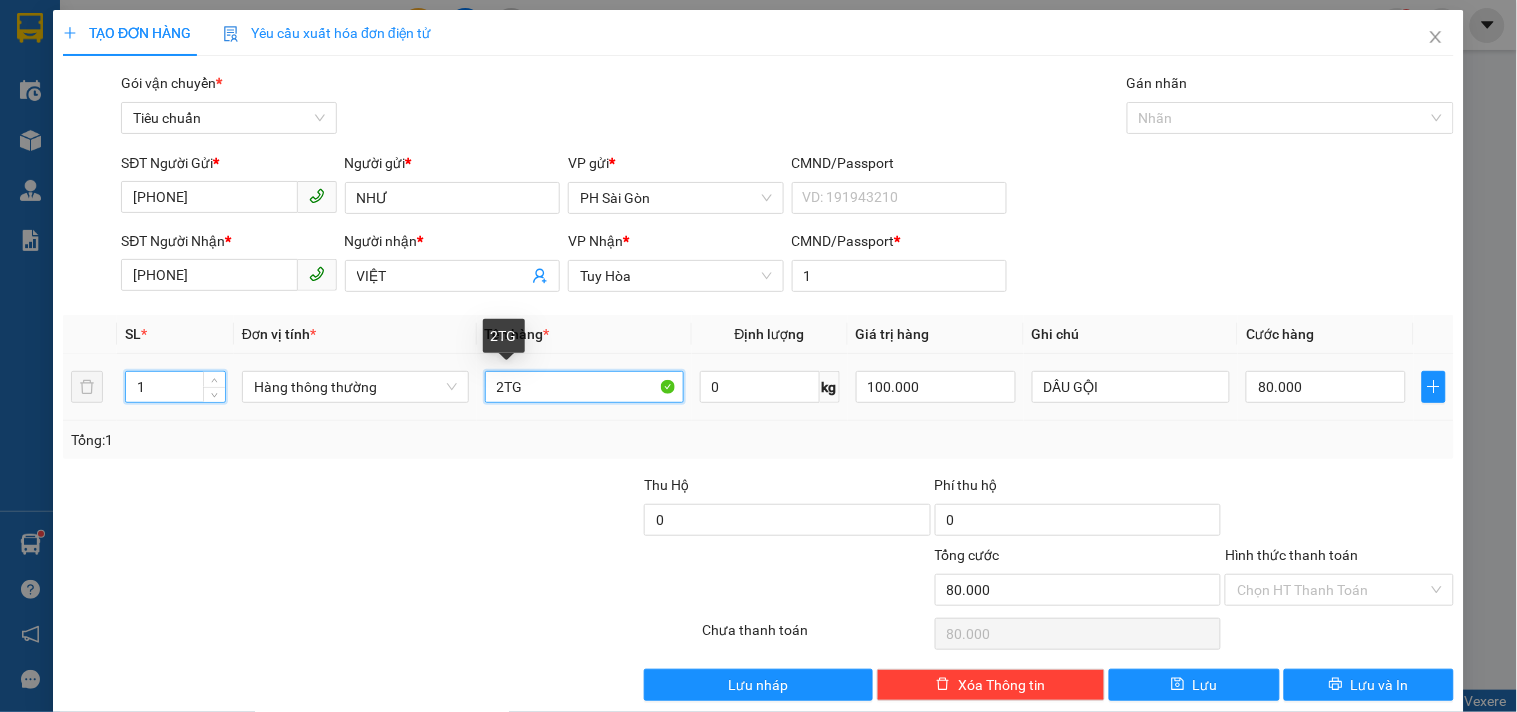 drag, startPoint x: 498, startPoint y: 384, endPoint x: 396, endPoint y: 443, distance: 117.83463 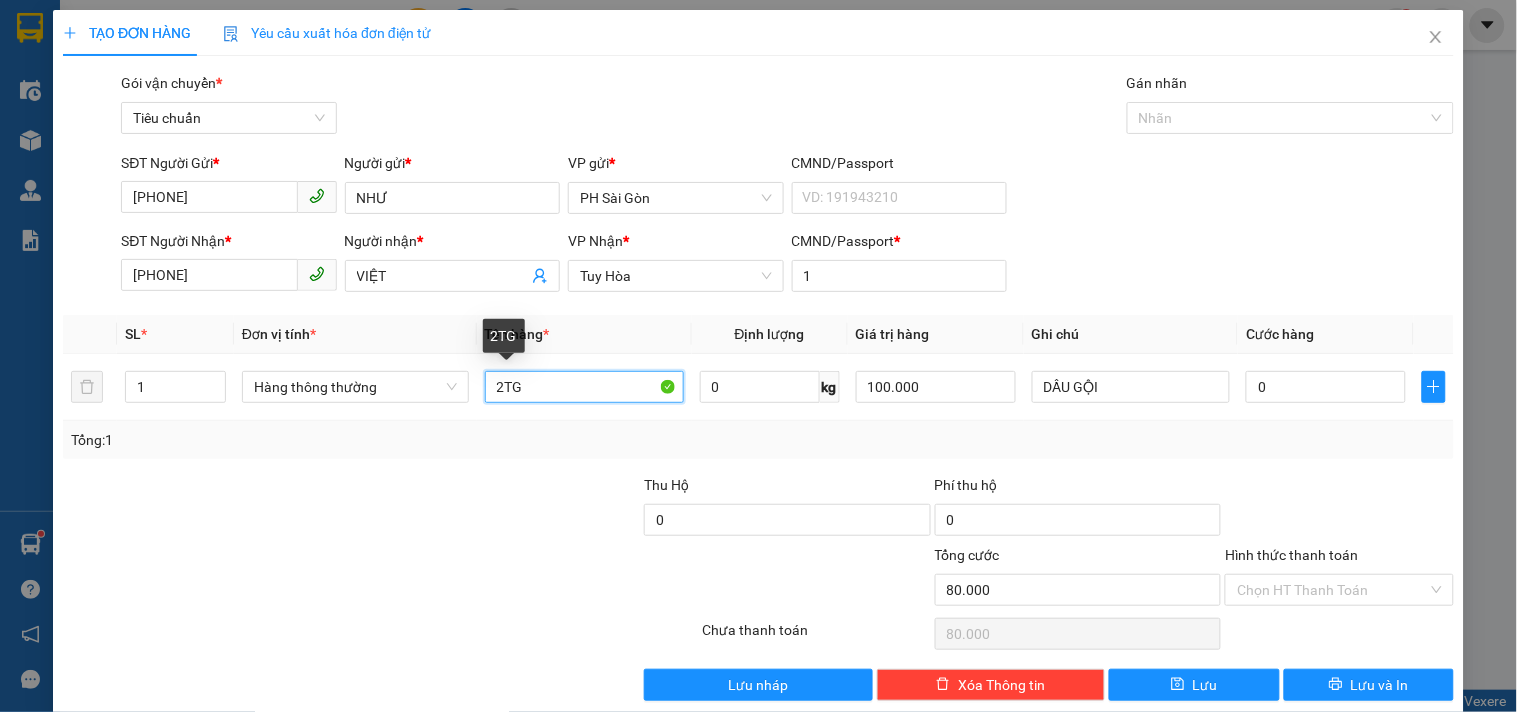type on "0" 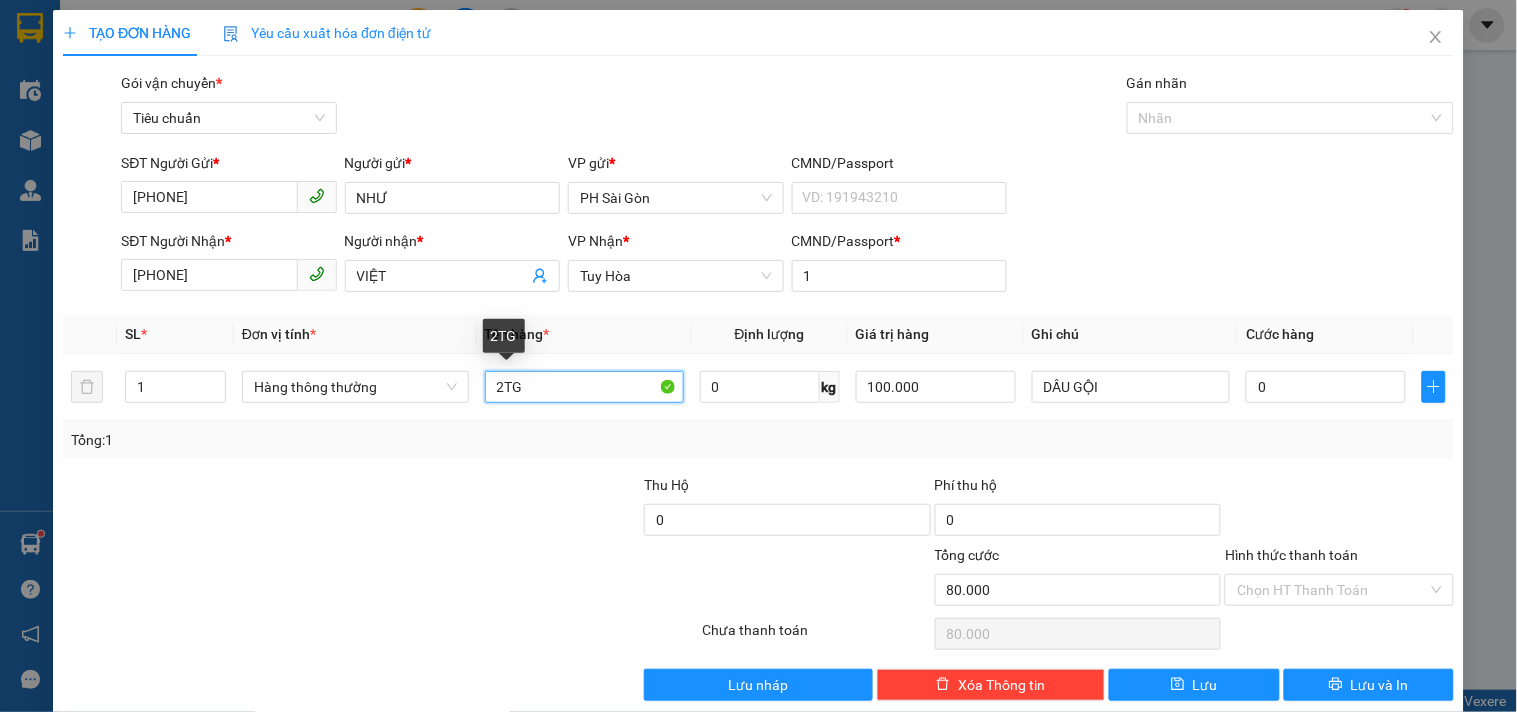 type on "0" 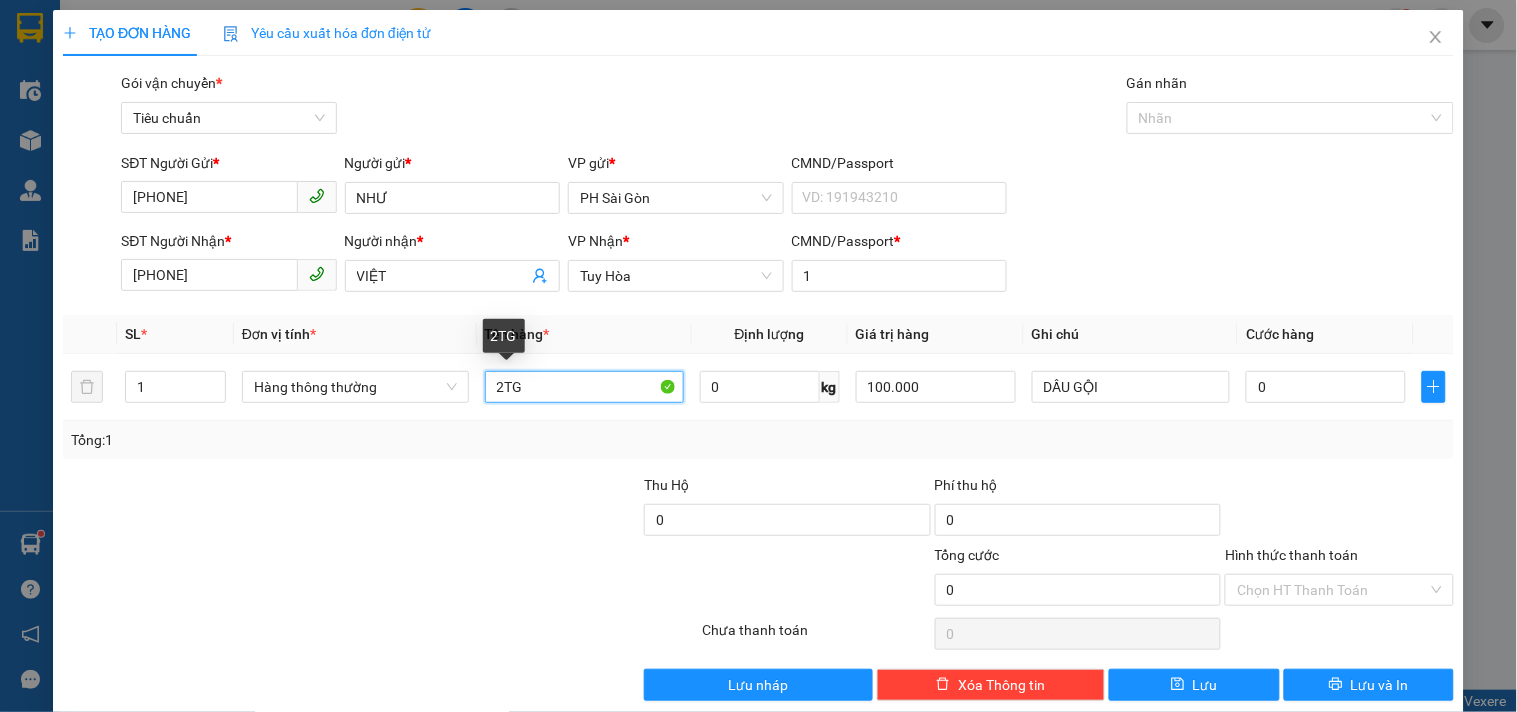 drag, startPoint x: 533, startPoint y: 375, endPoint x: 352, endPoint y: 472, distance: 205.35335 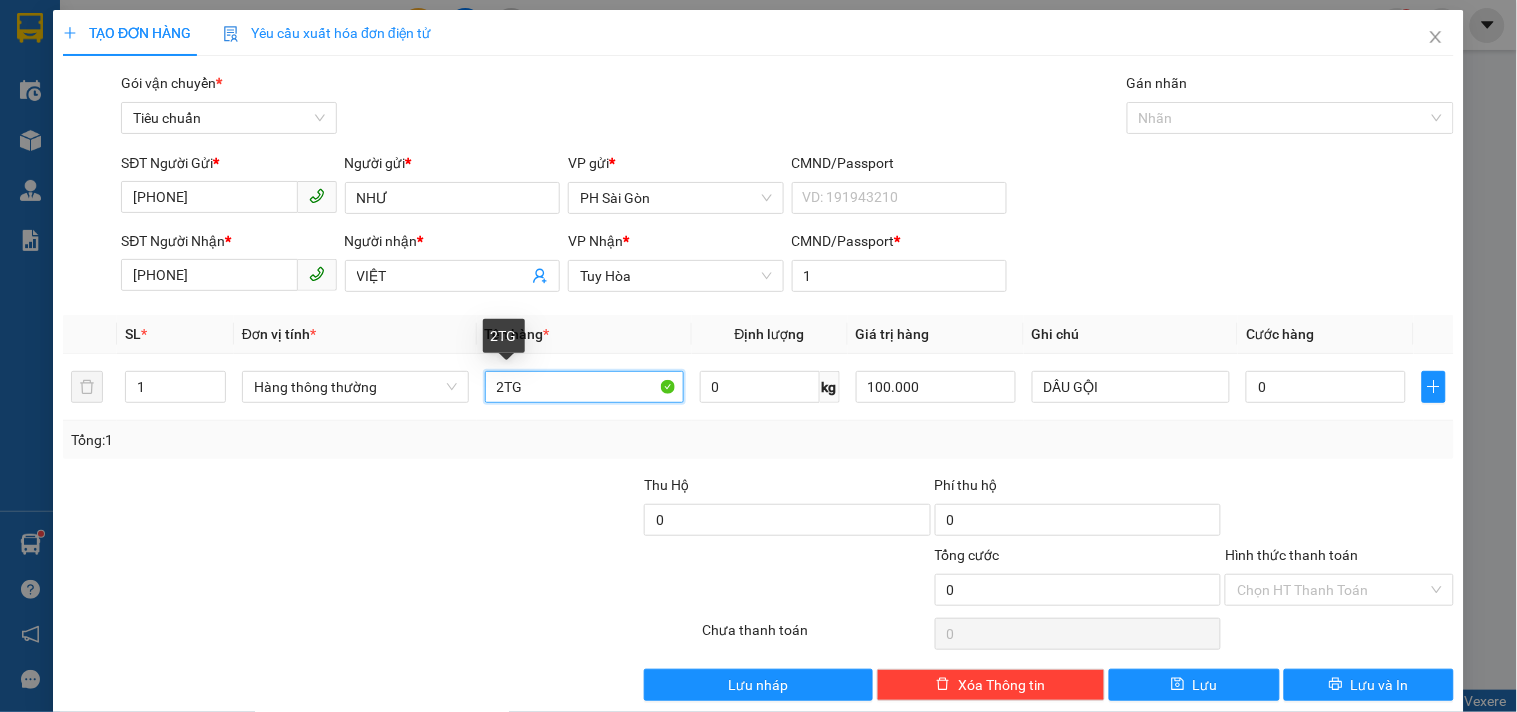 click on "Transit Pickup Surcharge Ids Transit Deliver Surcharge Ids Transit Deliver Surcharge Transit Deliver Surcharge Gói vận chuyển  * Tiêu chuẩn Gán nhãn   Nhãn SĐT Người Gửi  * [PHONE] Người gửi  * [NAME] VP gửi  * PH Sài Gòn CMND/Passport VD: [ID] SĐT Người Nhận  * [PHONE] Người nhận  * [NAME] VP Nhận  * Tuy Hòa CMND/Passport  * 1 SL  * Đơn vị tính  * Tên hàng  * Định lượng Giá trị hàng Ghi chú Cước hàng                   1 Hàng thông thường 2TG 0 kg 100.000 DẦU GỘI 0 Tổng:  1 Thu Hộ 0 Phí thu hộ 0 Tổng cước 0 Hình thức thanh toán Chọn HT Thanh Toán Số tiền thu trước 0 Chưa thanh toán 0 Chọn HT Thanh Toán Lưu nháp Xóa Thông tin Lưu Lưu và In 2TG" at bounding box center [758, 386] 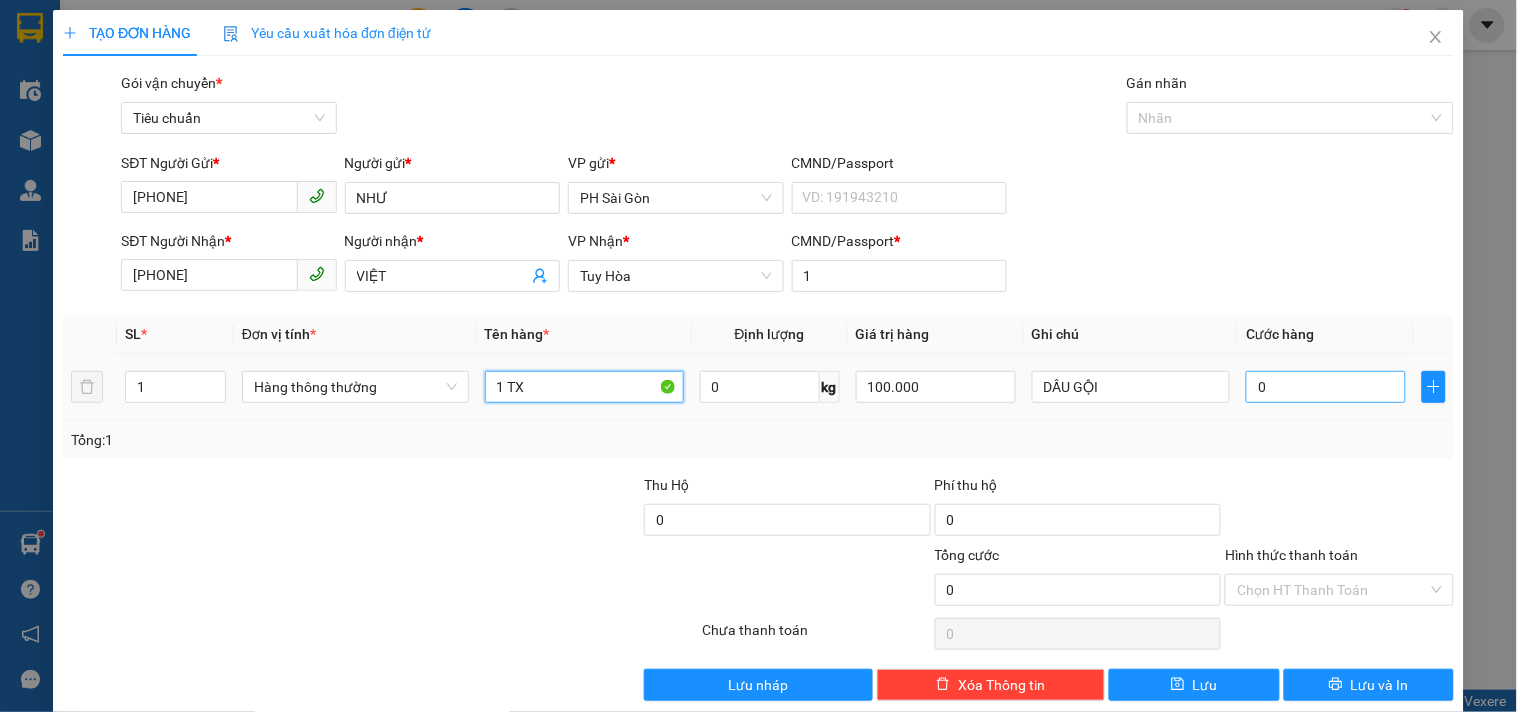 type on "1 TX" 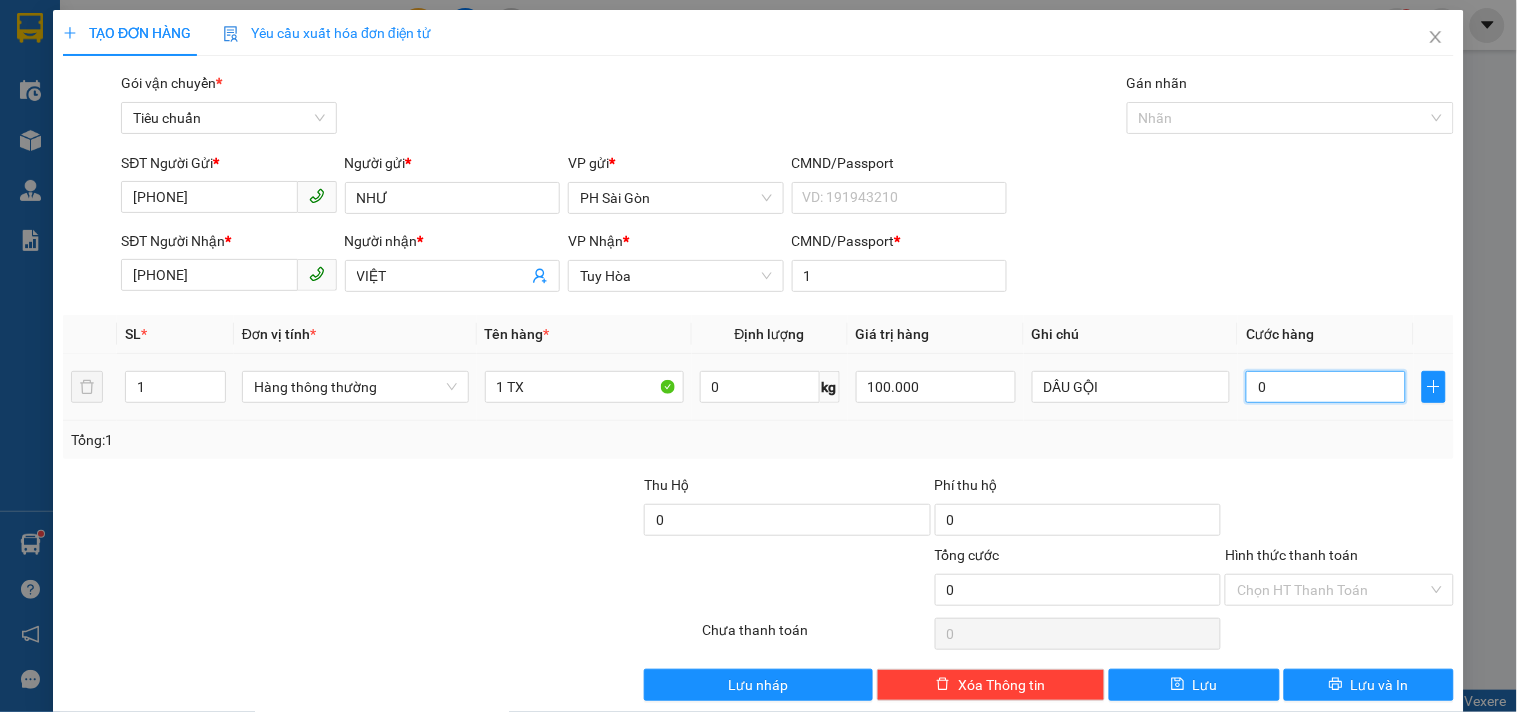 click on "0" at bounding box center (1326, 387) 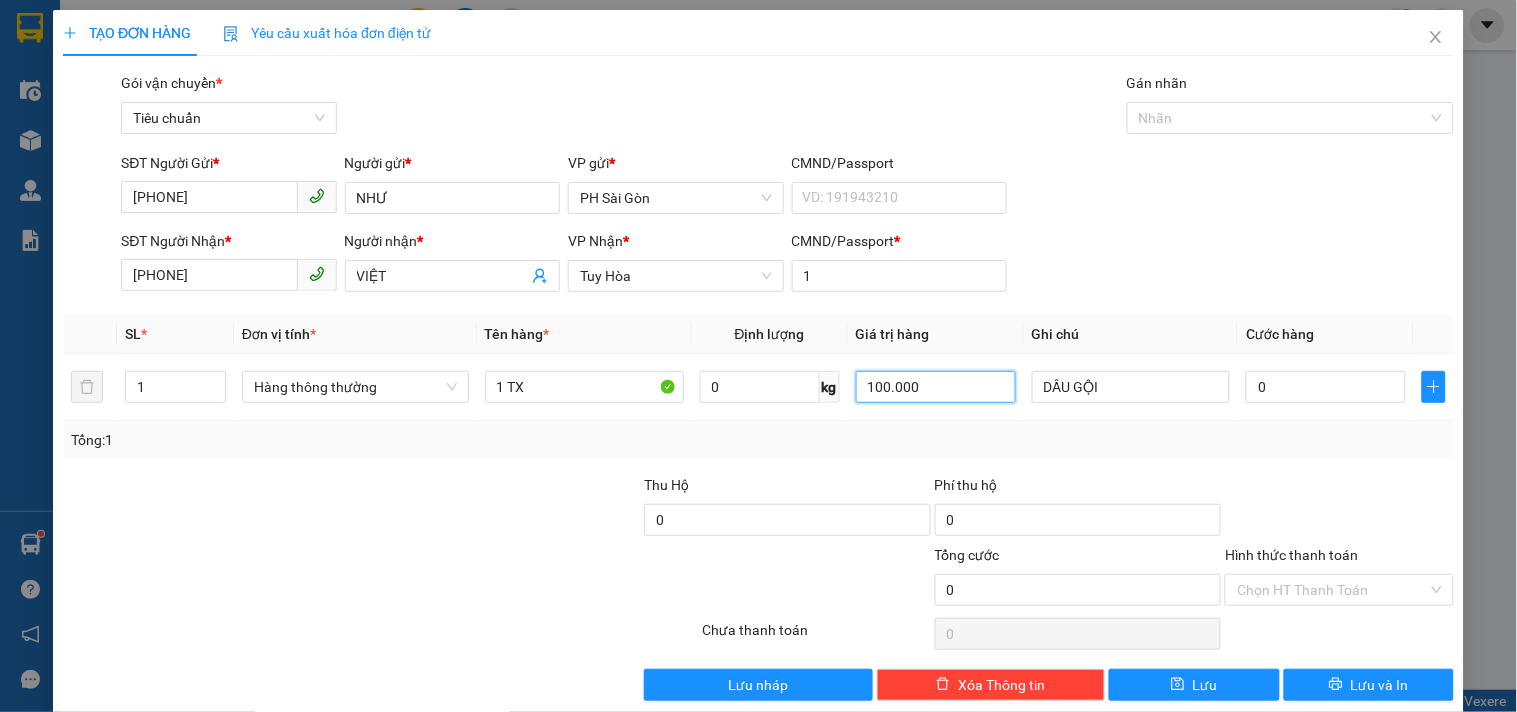 drag, startPoint x: 955, startPoint y: 395, endPoint x: 720, endPoint y: 460, distance: 243.8237 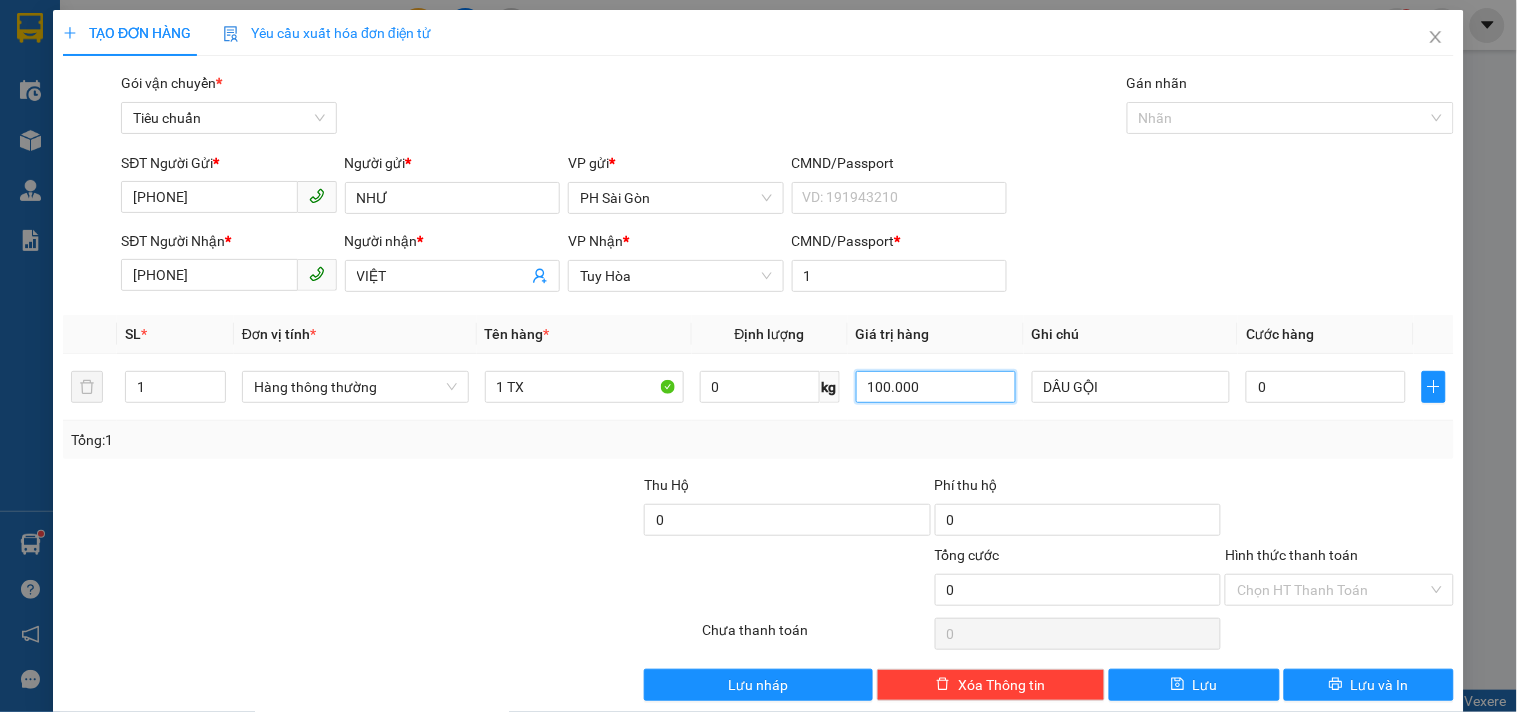 click on "Transit Pickup Surcharge Ids Transit Deliver Surcharge Ids Transit Deliver Surcharge Transit Deliver Surcharge Gói vận chuyển  * Tiêu chuẩn Gán nhãn   Nhãn SĐT Người Gửi  * [PHONE] Người gửi  * [NAME] VP gửi  * PH Sài Gòn CMND/Passport VD: [ID_NUMBER] SĐT Người Nhận  * [PHONE] Người nhận  * [NAME] VP Nhận  * Tuy Hòa CMND/Passport  * 1 SL  * Đơn vị tính  * Tên hàng  * Định lượng Giá trị hàng Ghi chú Cước hàng                   1 Hàng thông thường 1 TX 0 kg 100.000 DẦU GỘI 0 Tổng:  1 Thu Hộ 0 Phí thu hộ 0 Tổng cước 0 Hình thức thanh toán Chọn HT Thanh ToánSố tiền thu trước 0 Chưa thanh toán 0 Chọn HT Thanh Toán Lưu nháp Xóa Thông tin Lưu Lưu và In 1 TX" at bounding box center [758, 386] 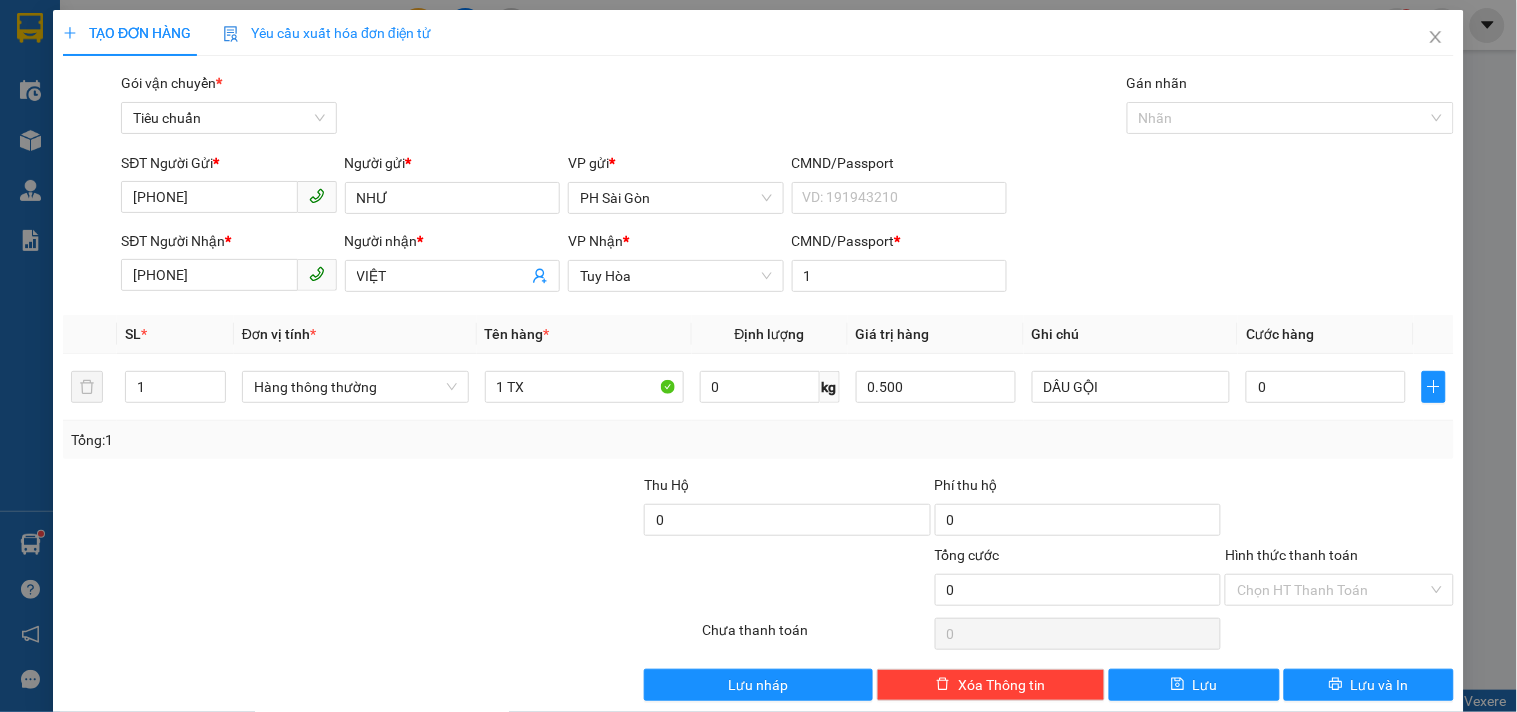 type on "500.000" 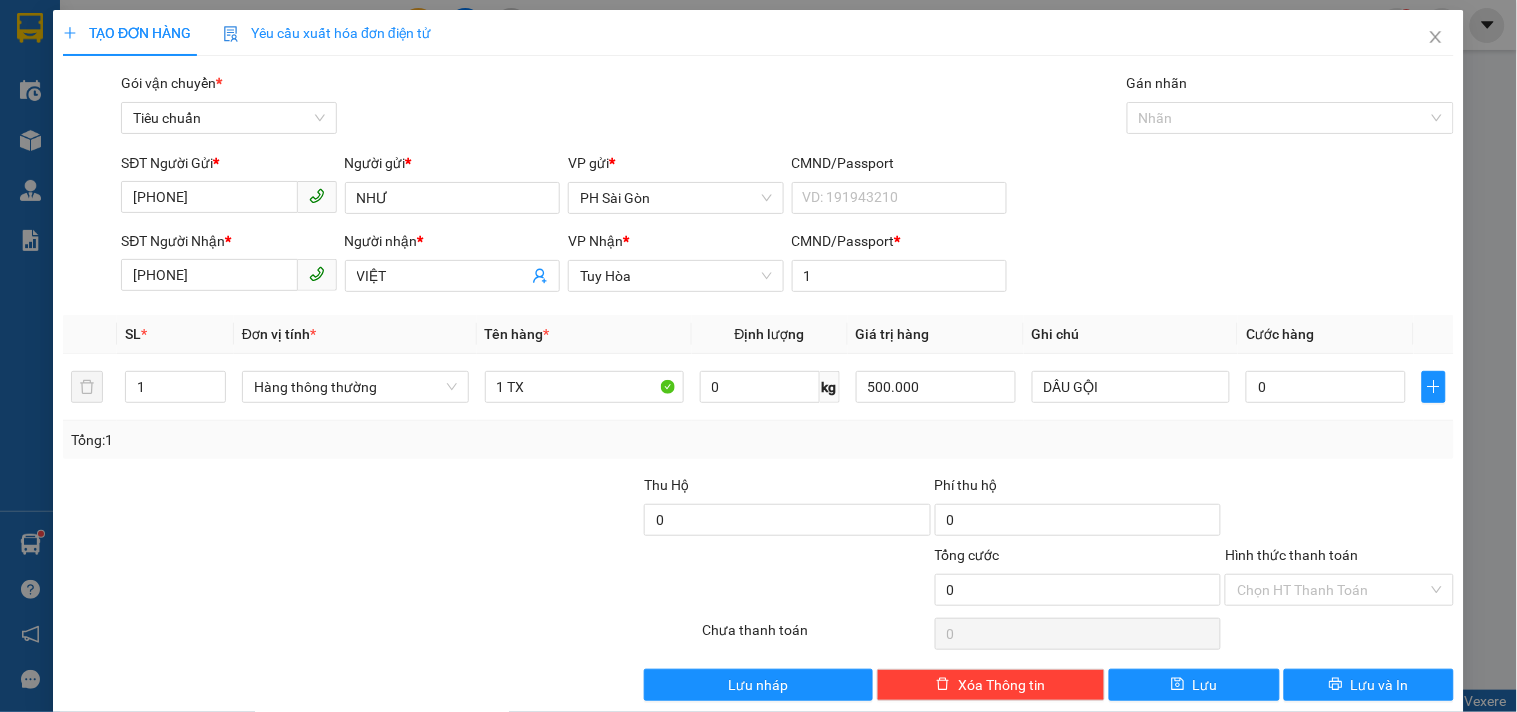 click at bounding box center [1339, 509] 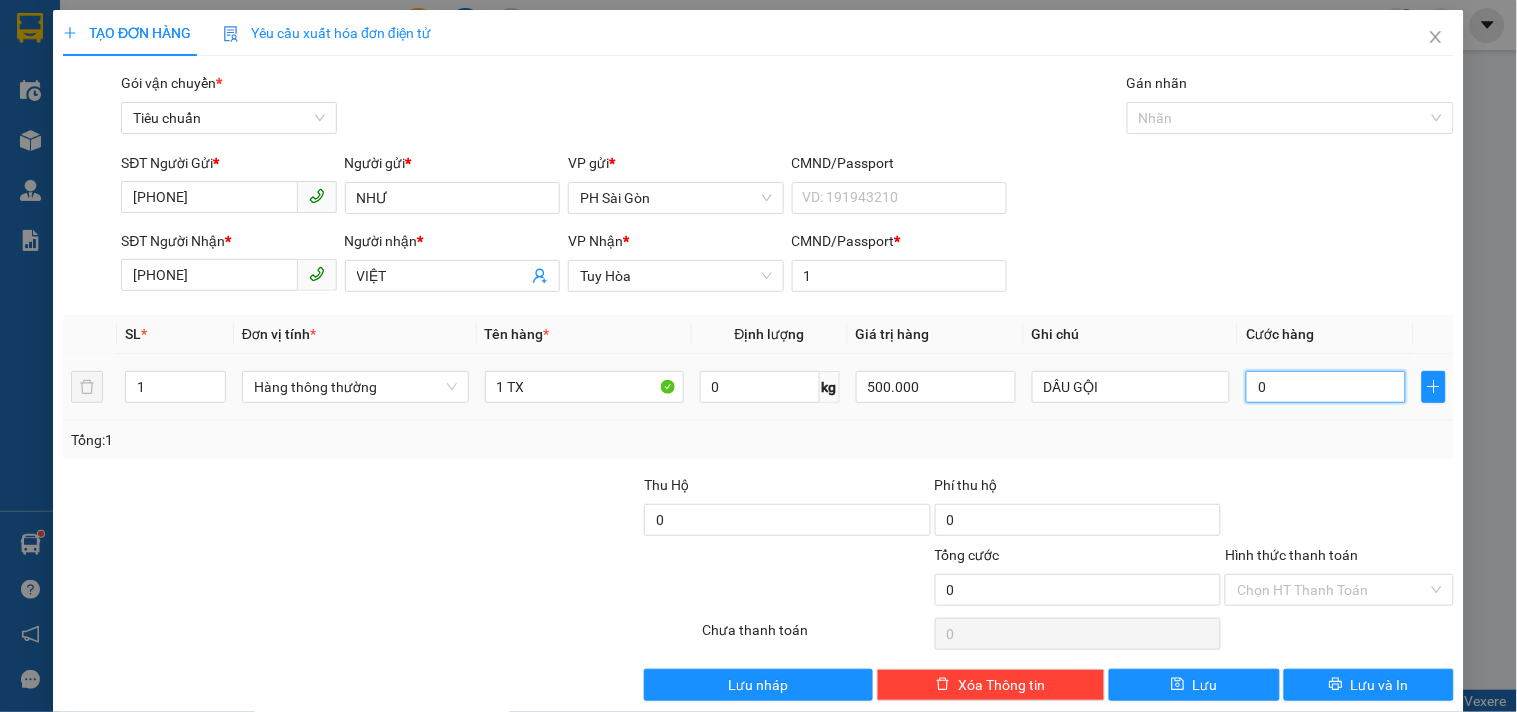 click on "0" at bounding box center (1326, 387) 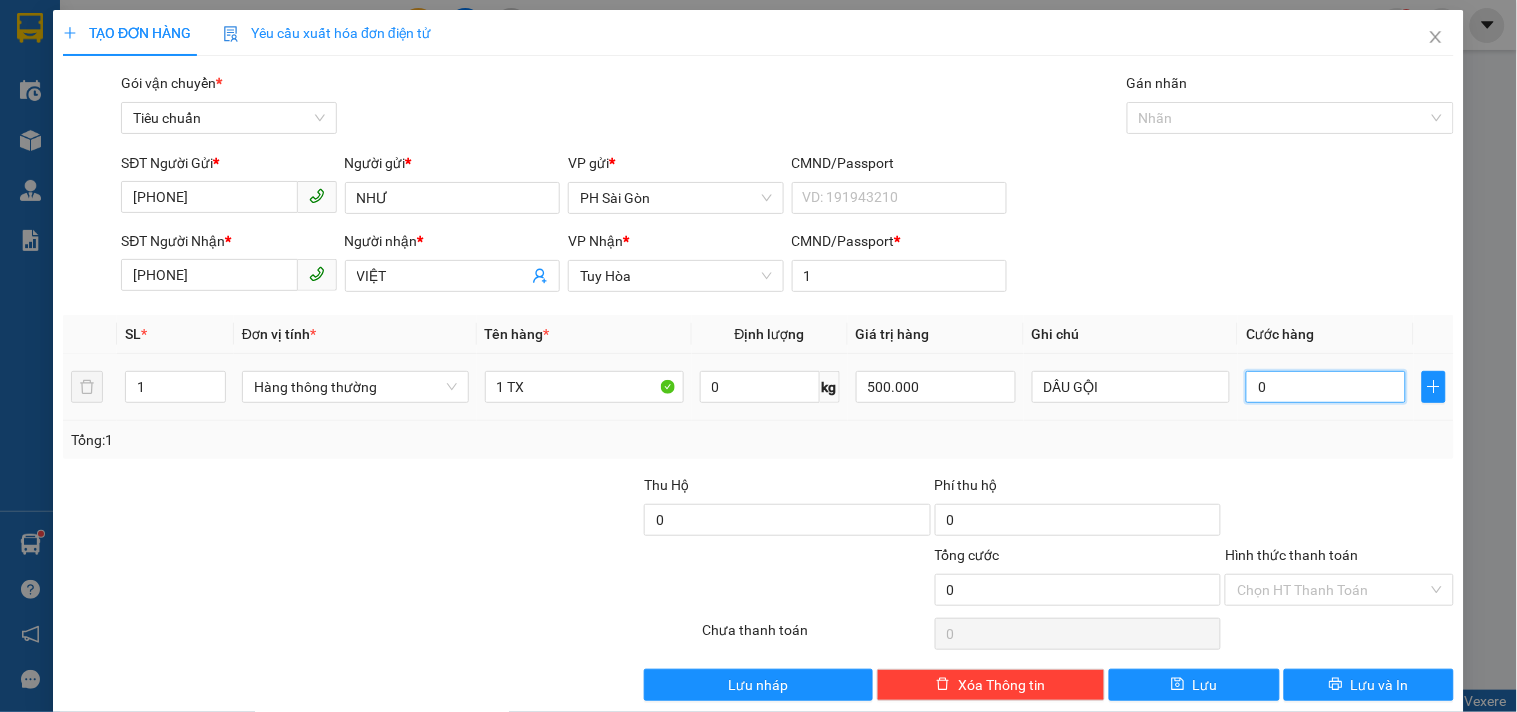 type on "5" 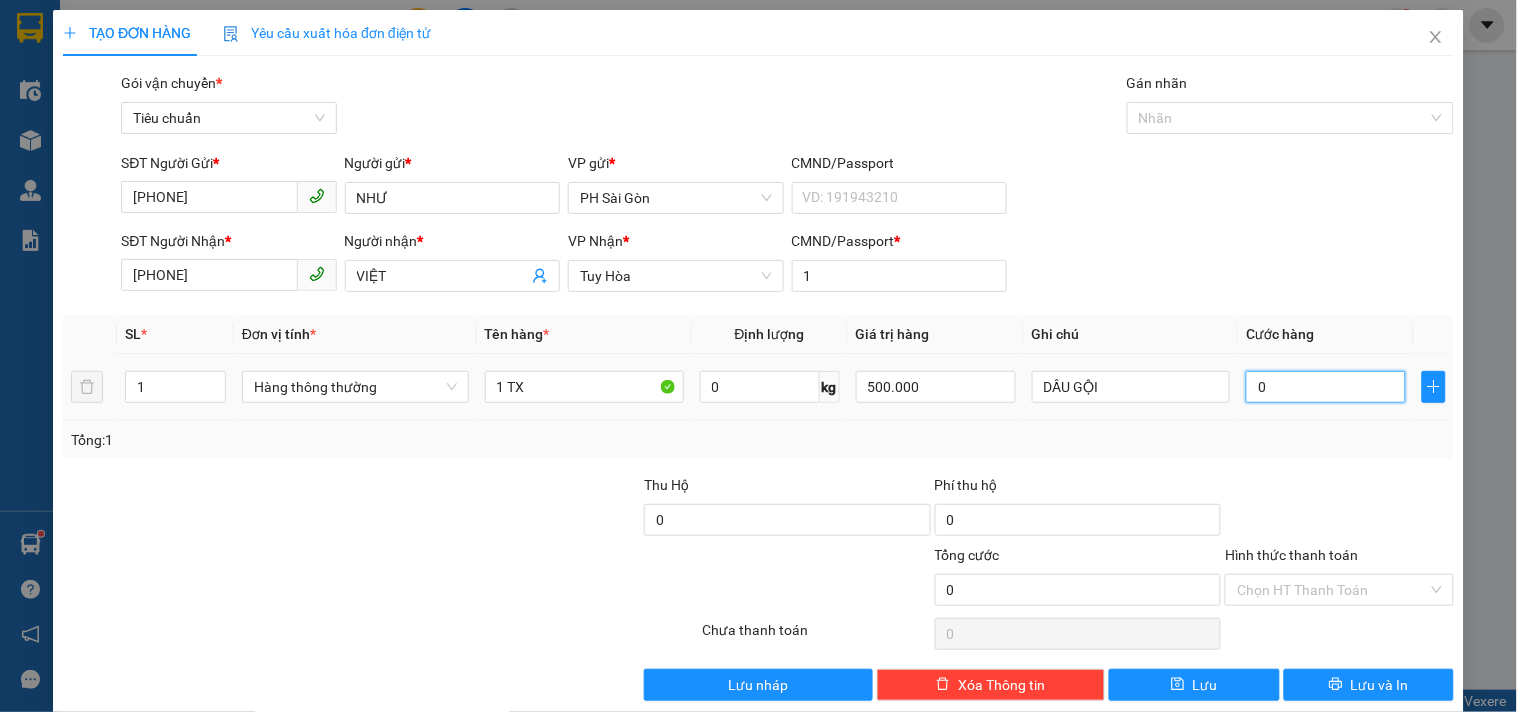 type on "5" 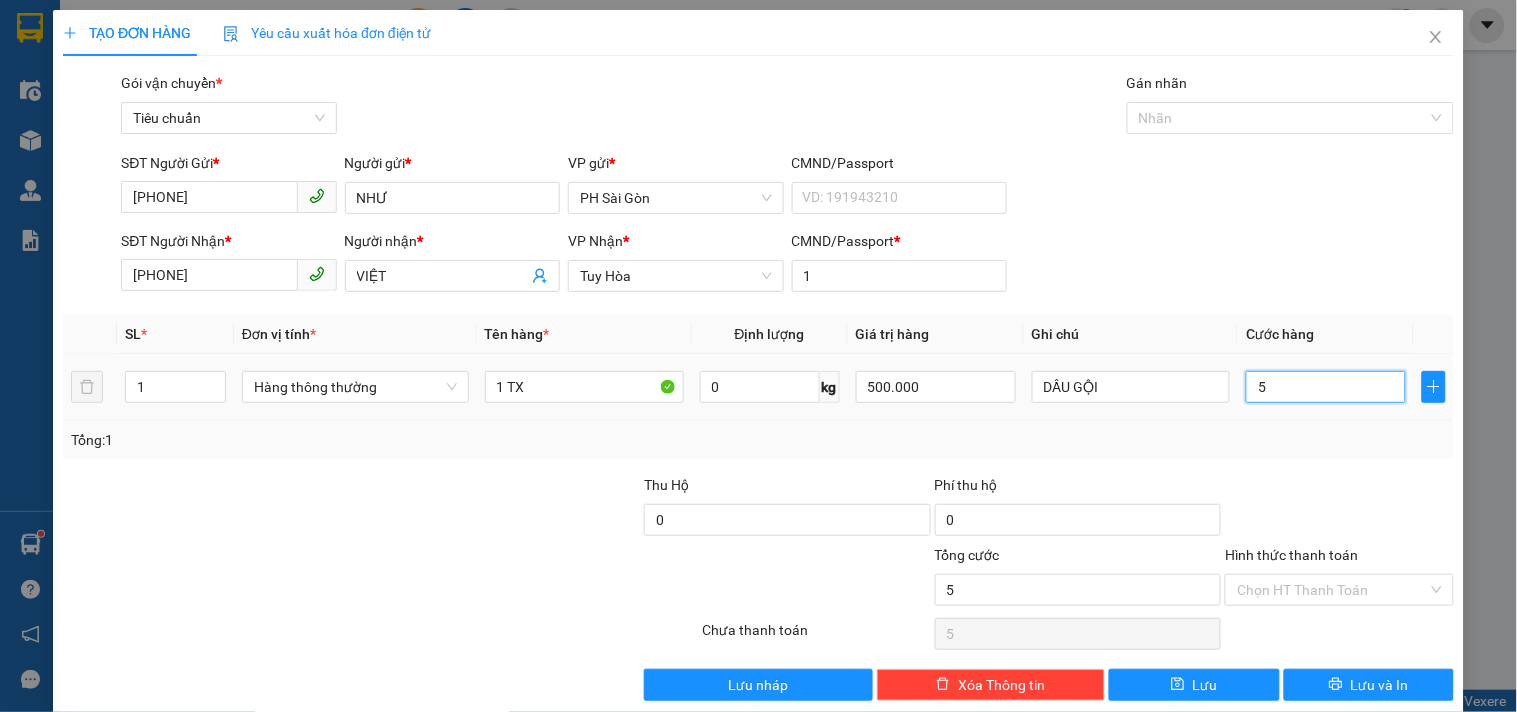 type on "50" 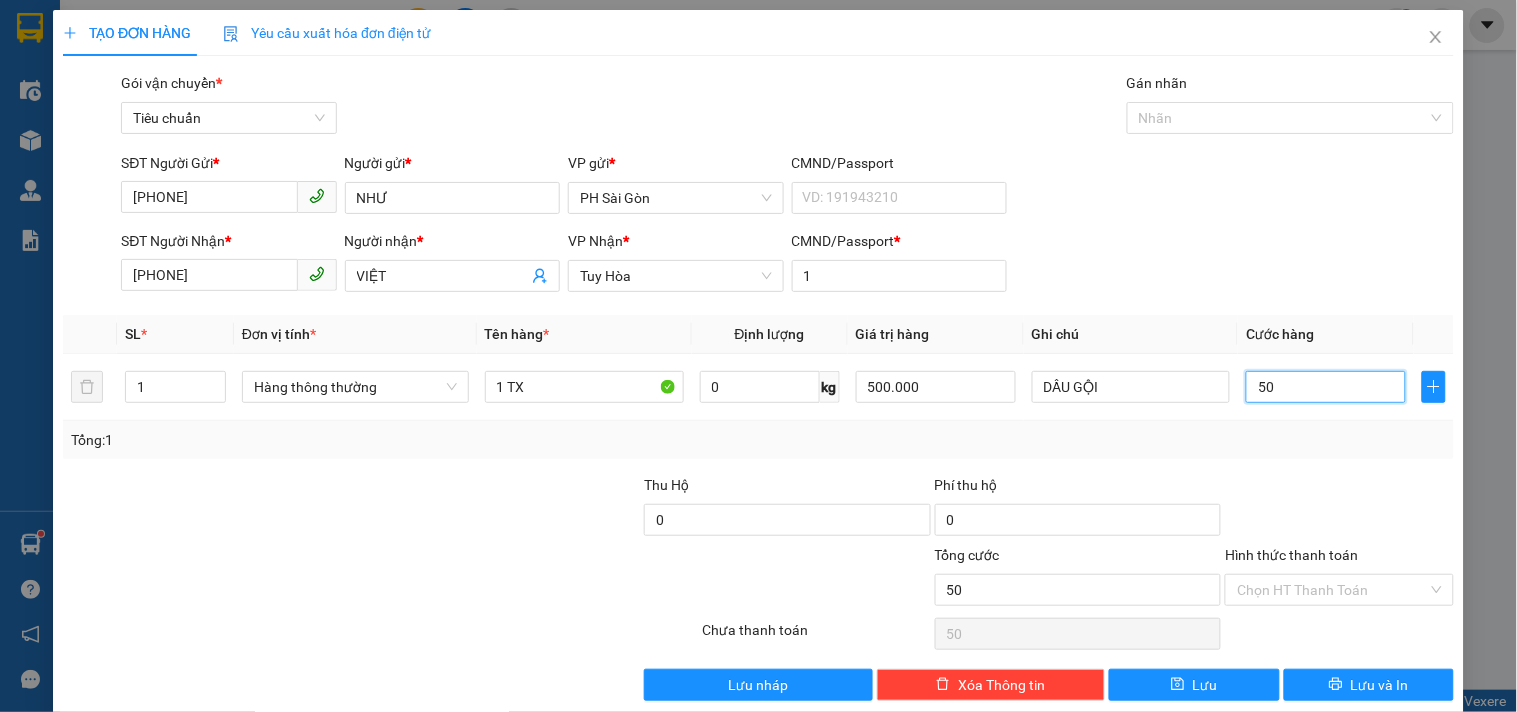 type on "50" 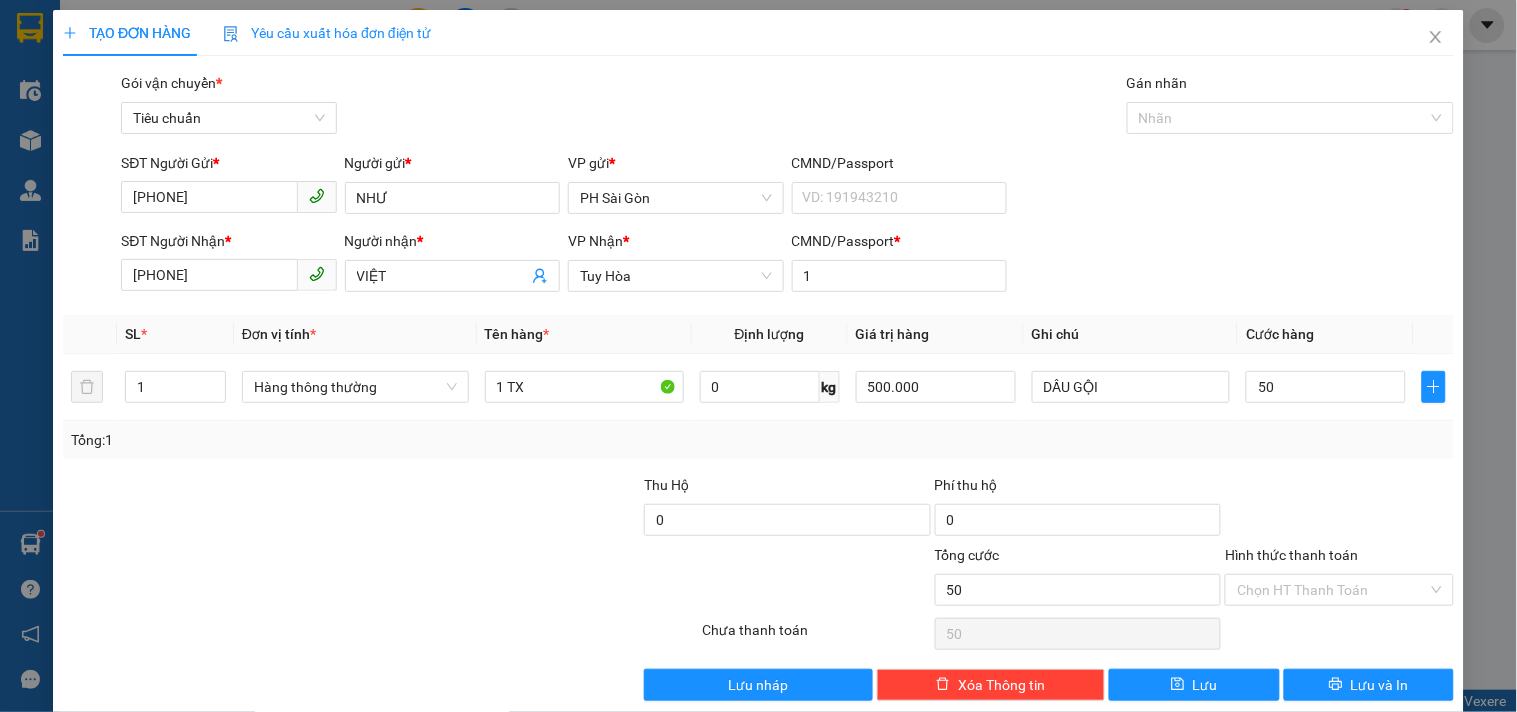type on "50.000" 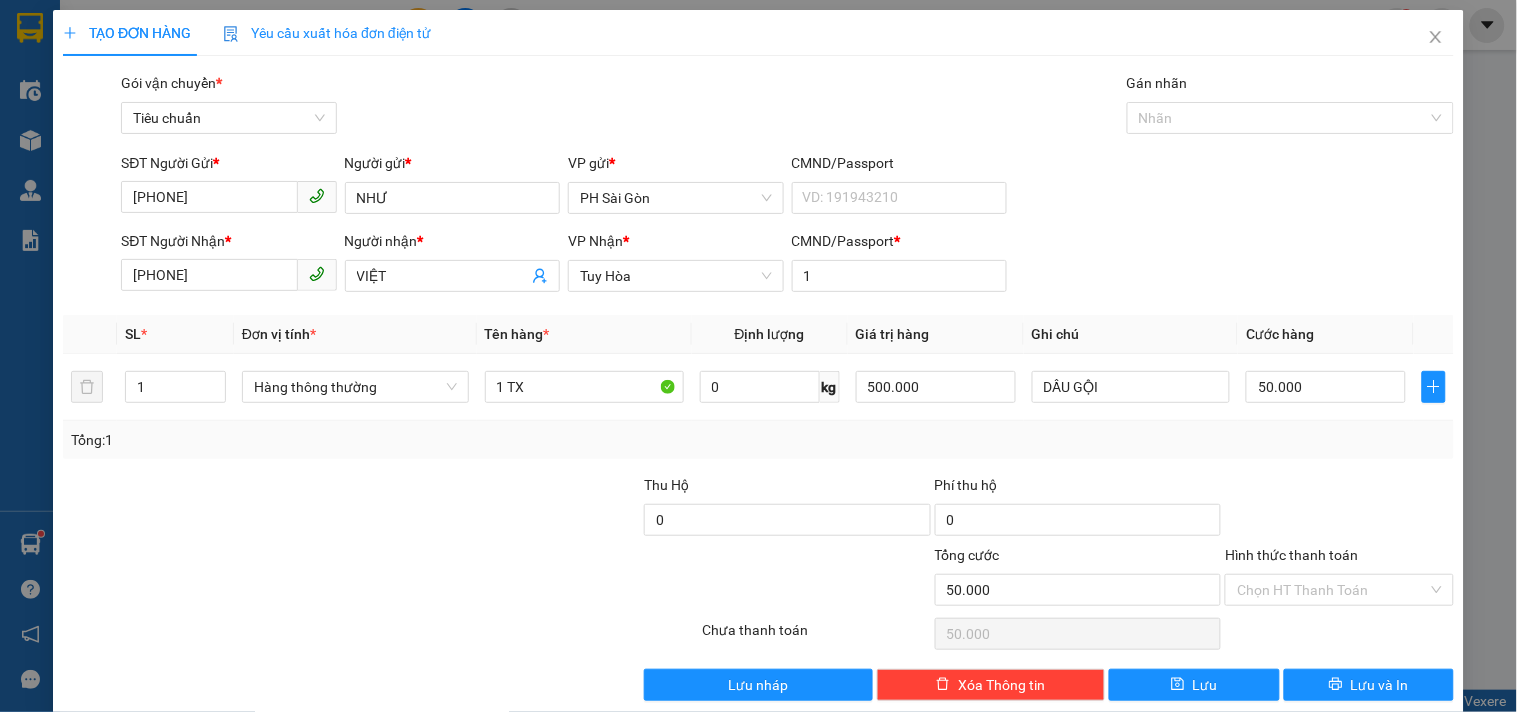 click on "Tổng:  1" at bounding box center (758, 440) 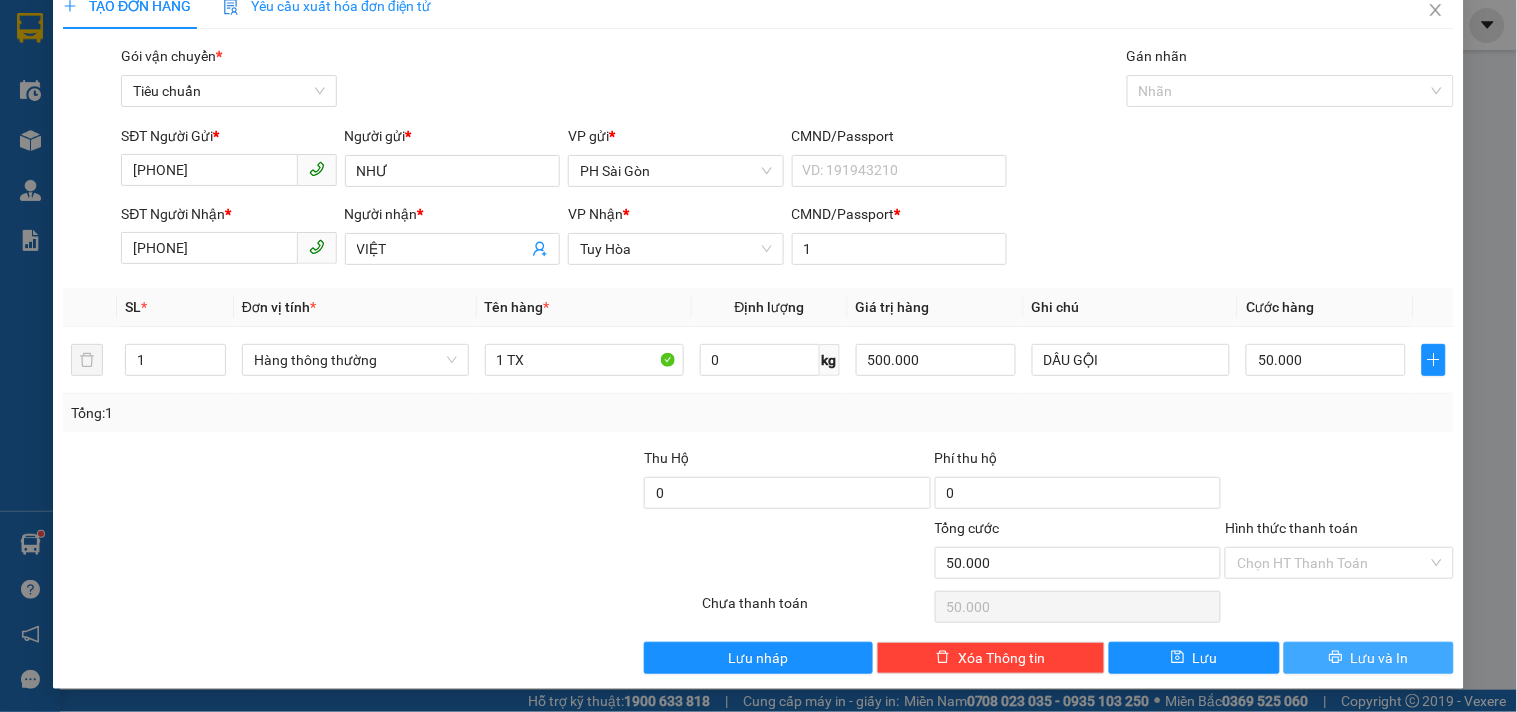 click on "Lưu và In" at bounding box center (1380, 658) 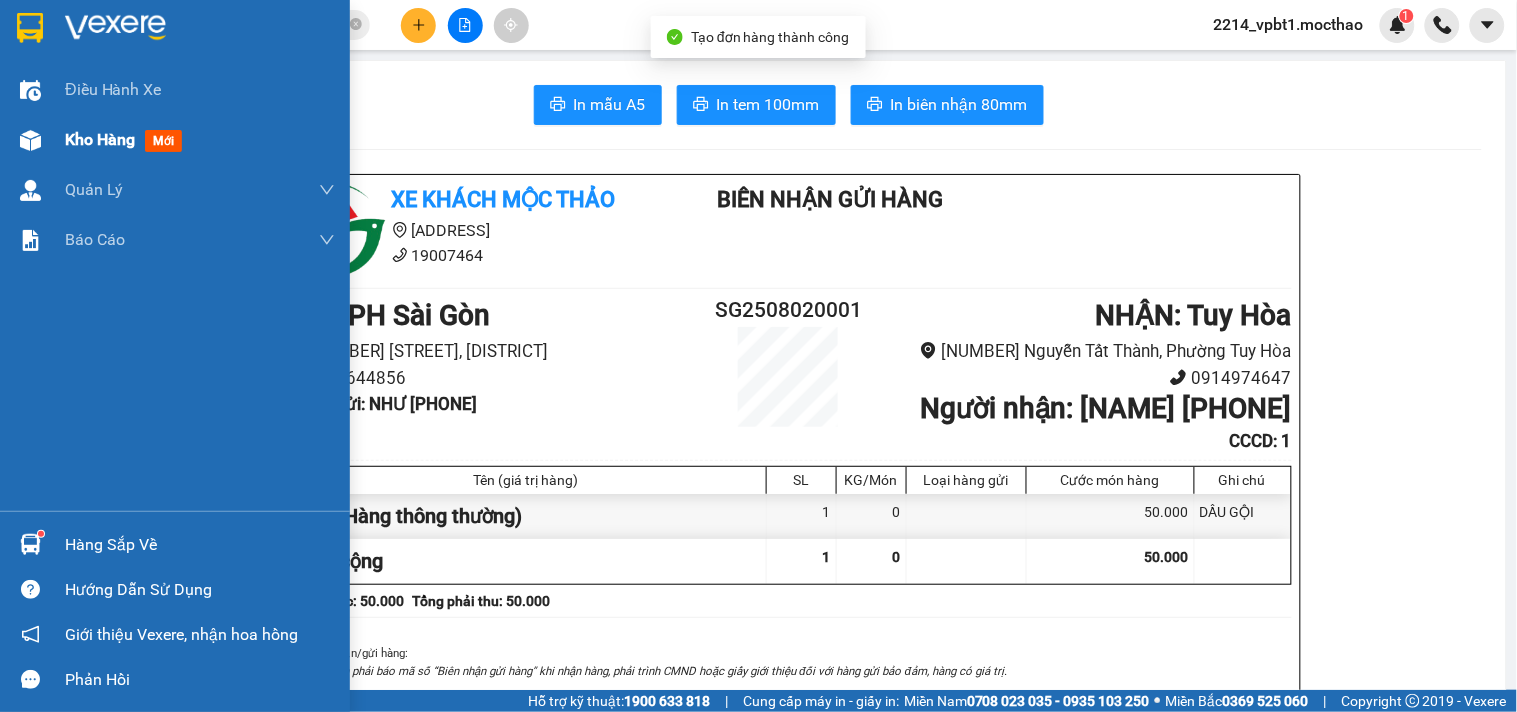 click on "Kho hàng" at bounding box center (100, 139) 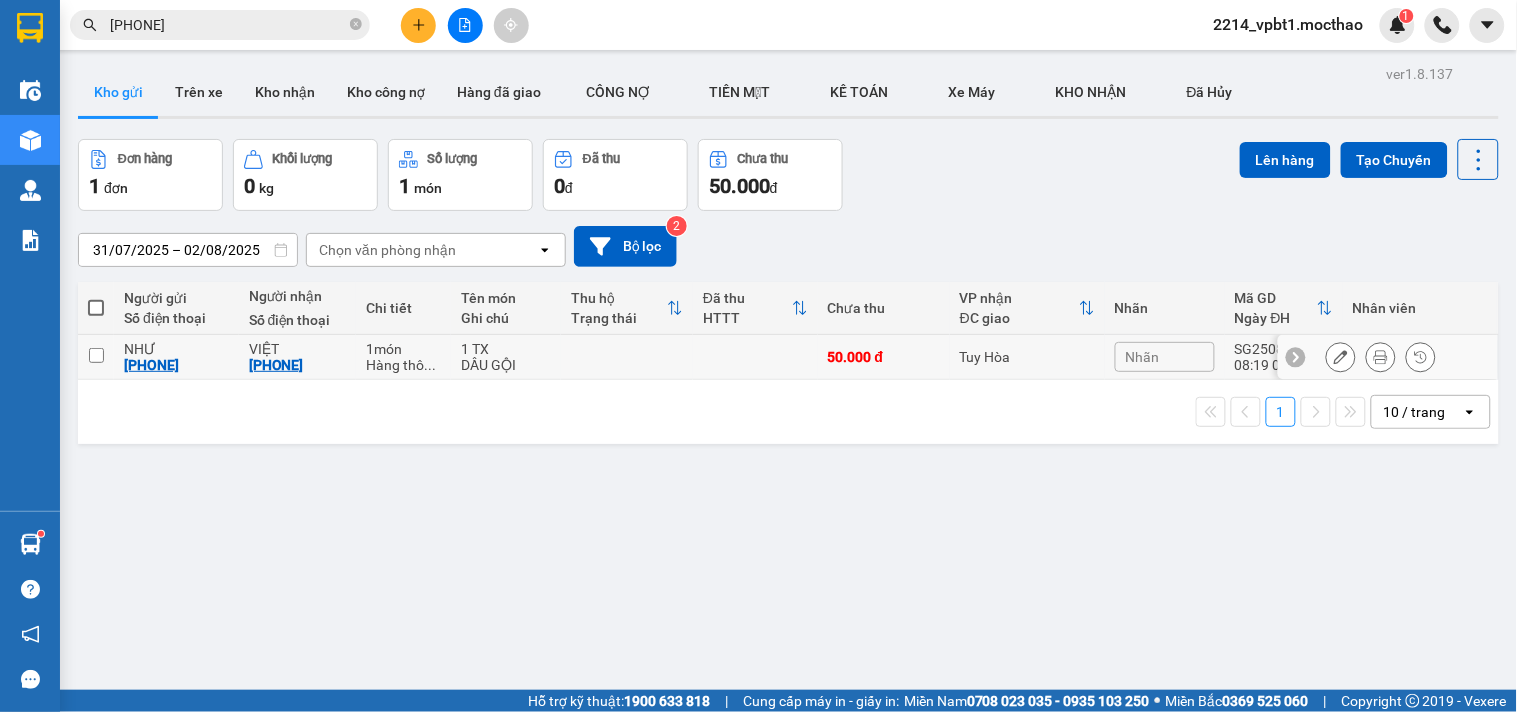 click 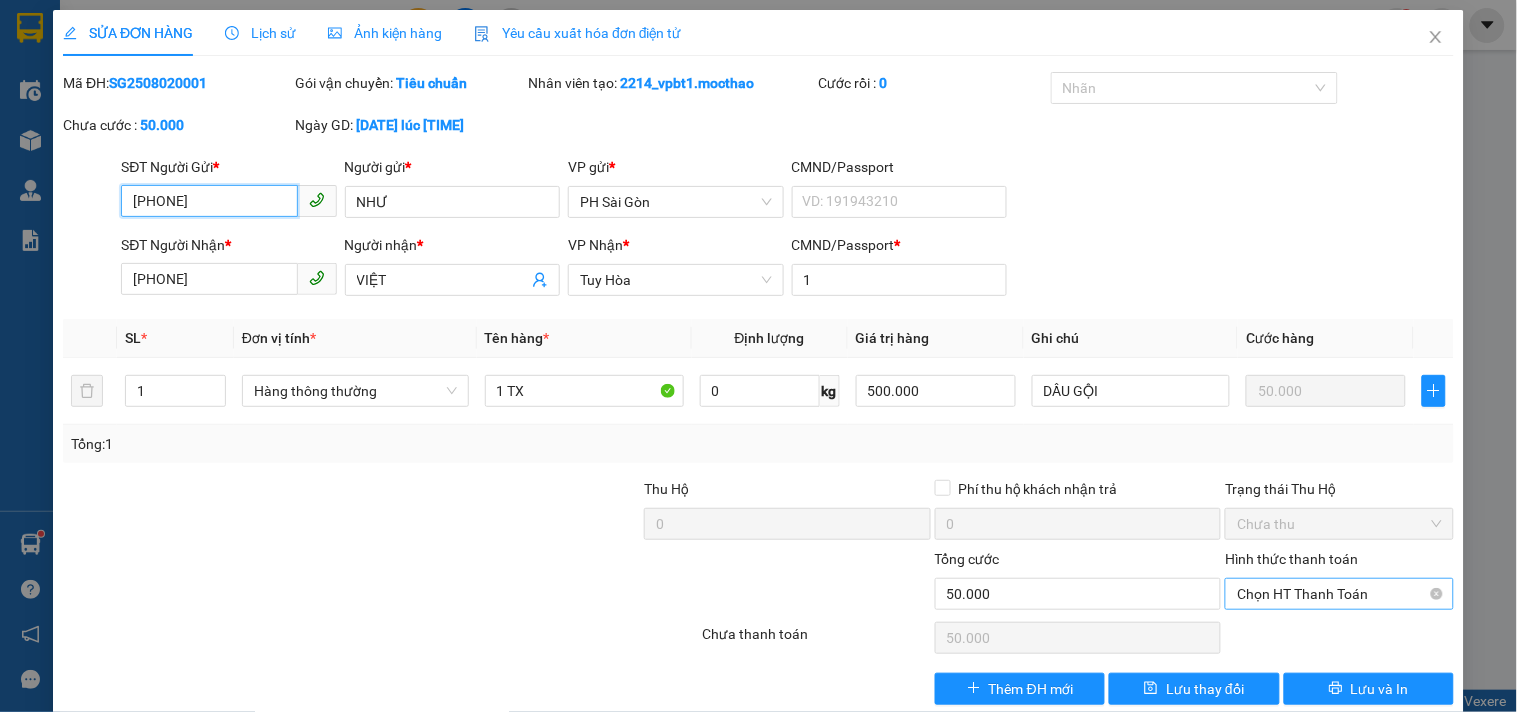 click on "Chọn HT Thanh Toán" at bounding box center [1339, 594] 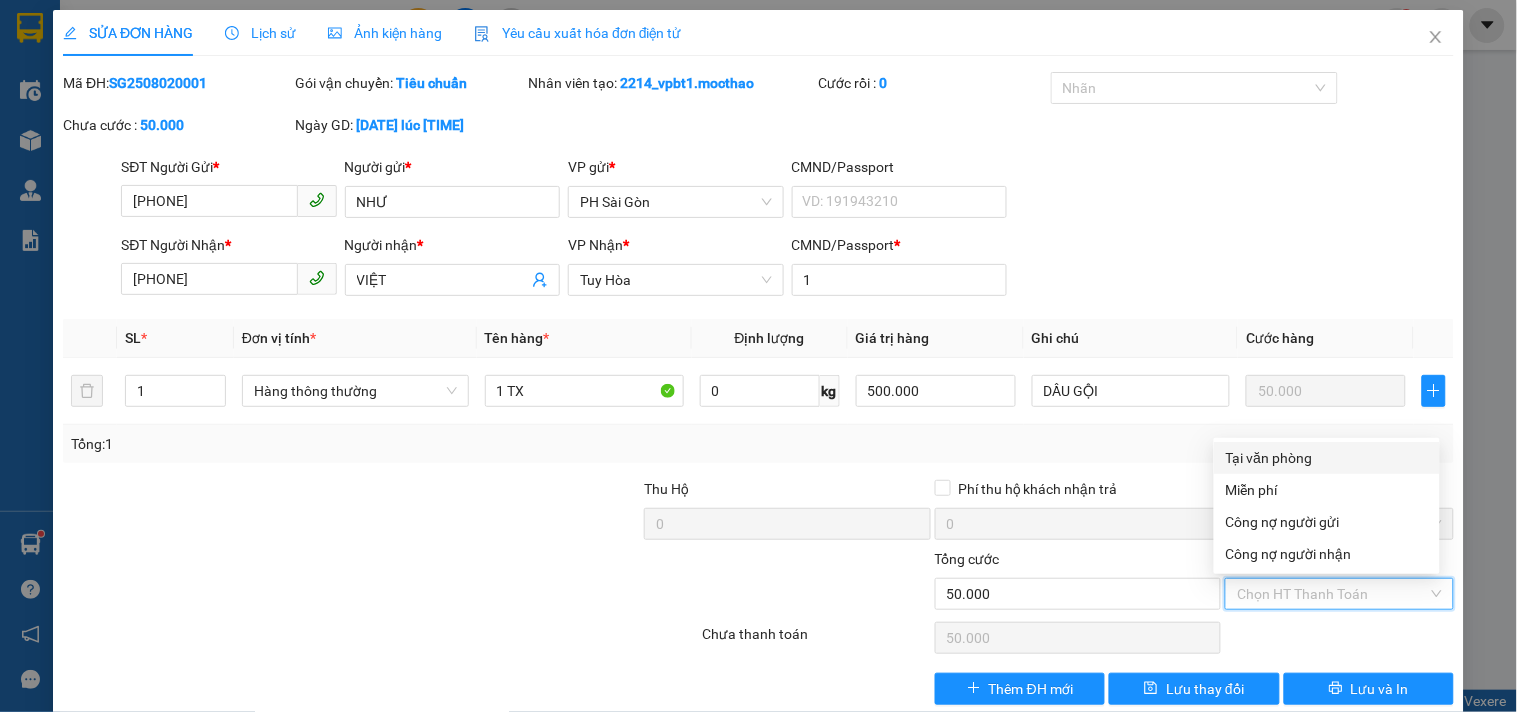click on "Tại văn phòng" at bounding box center (1327, 458) 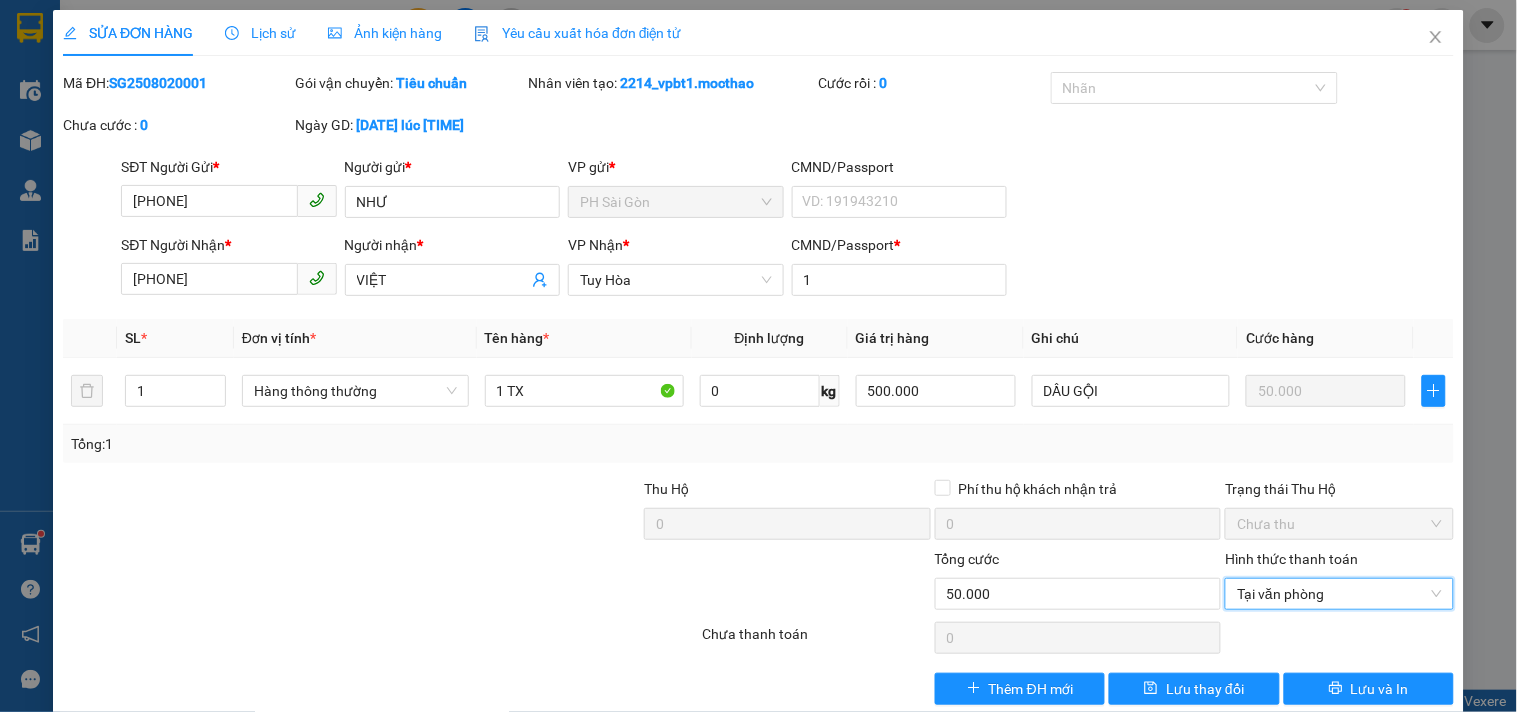 scroll, scrollTop: 32, scrollLeft: 0, axis: vertical 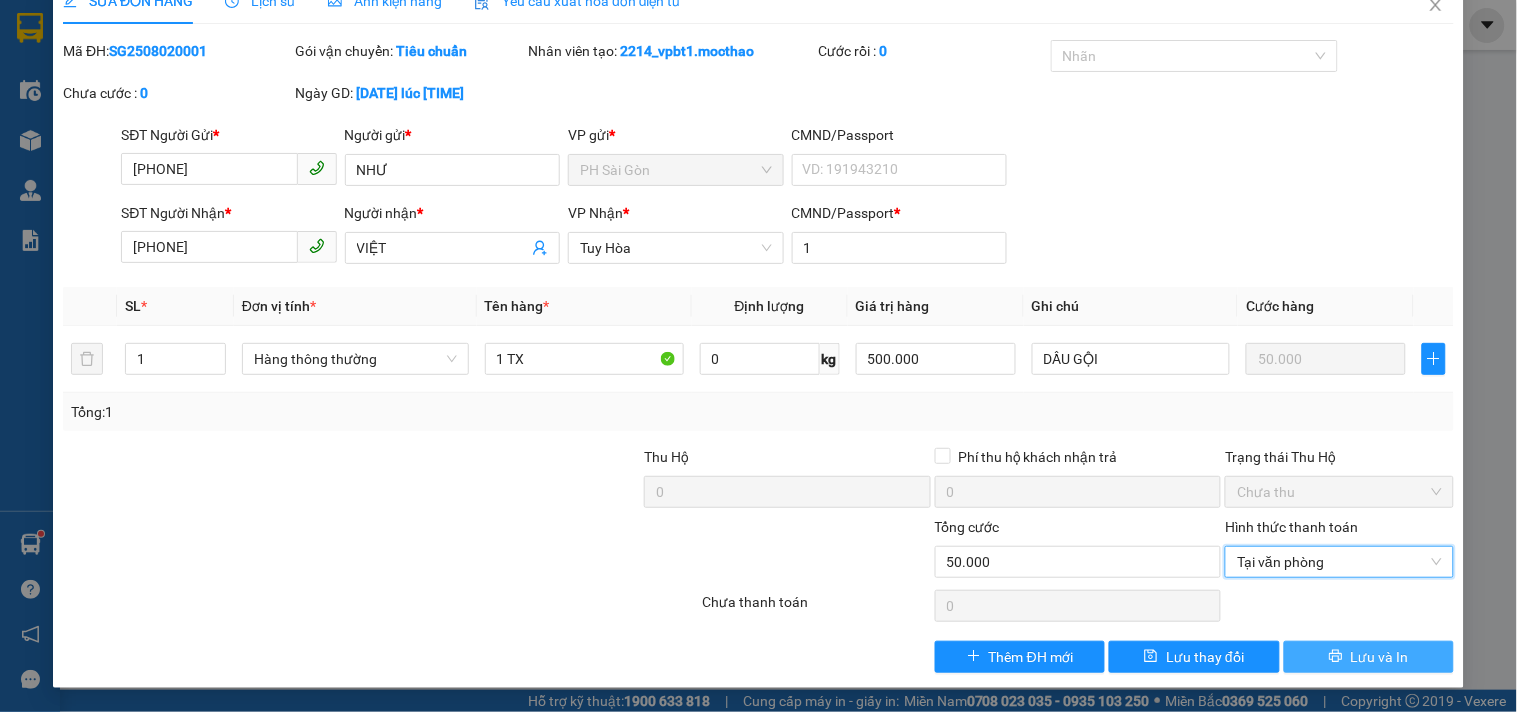 click on "Lưu và In" at bounding box center [1380, 657] 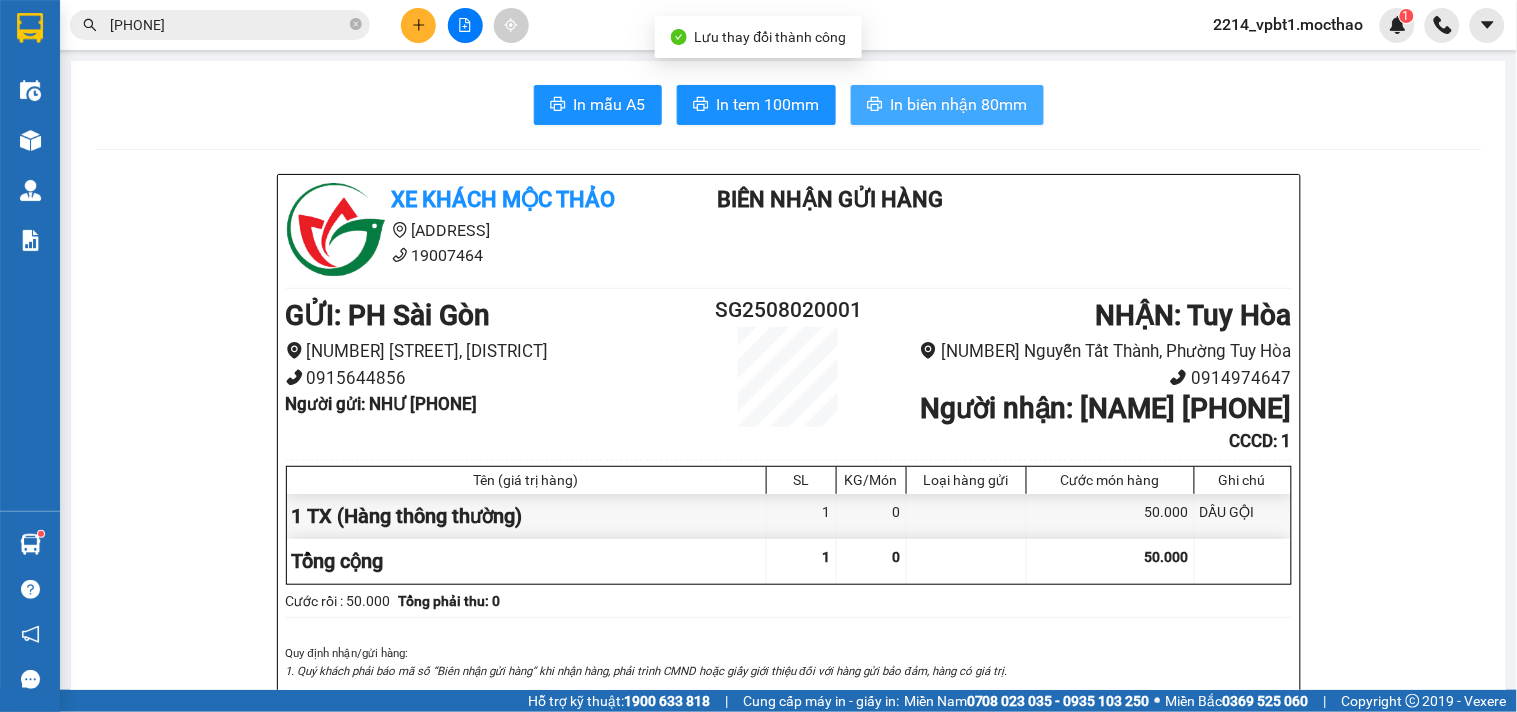 click 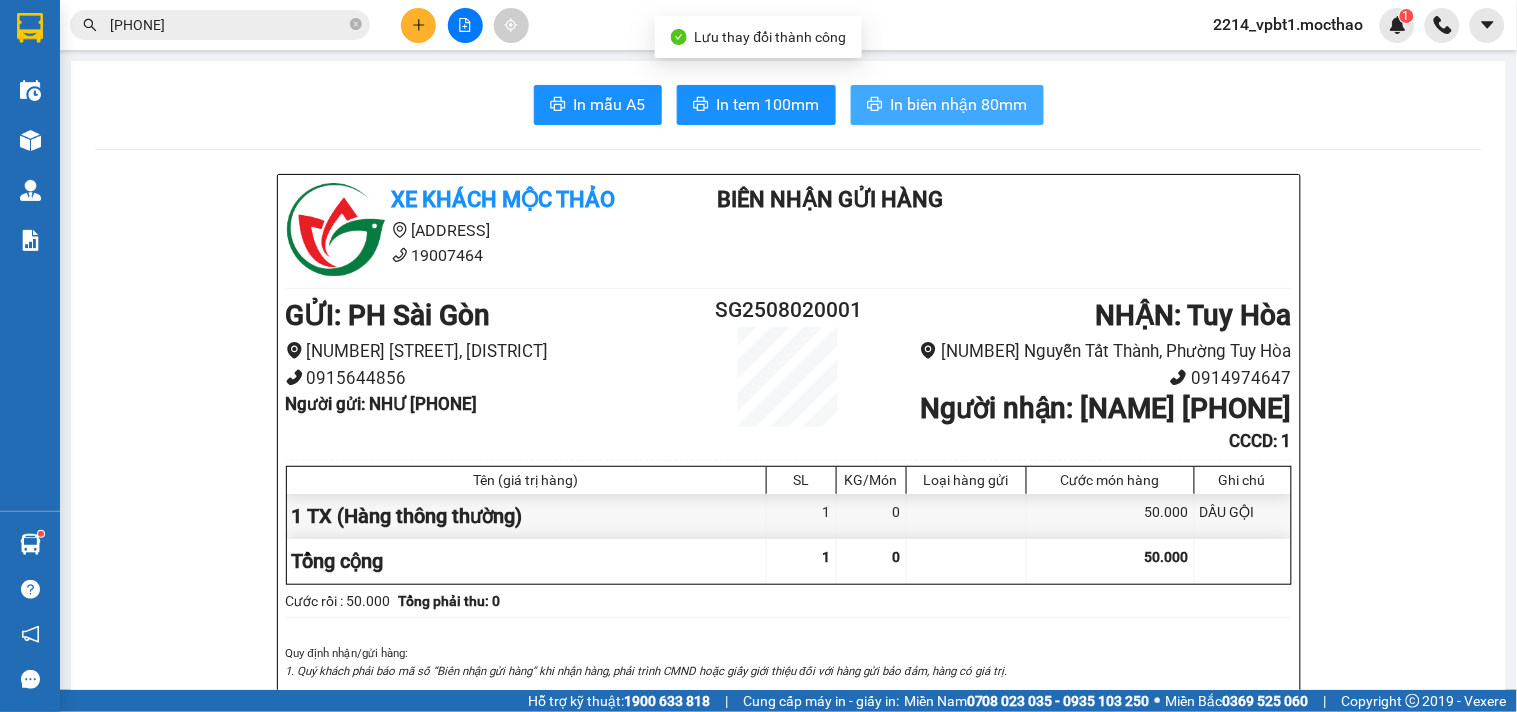 scroll, scrollTop: 0, scrollLeft: 0, axis: both 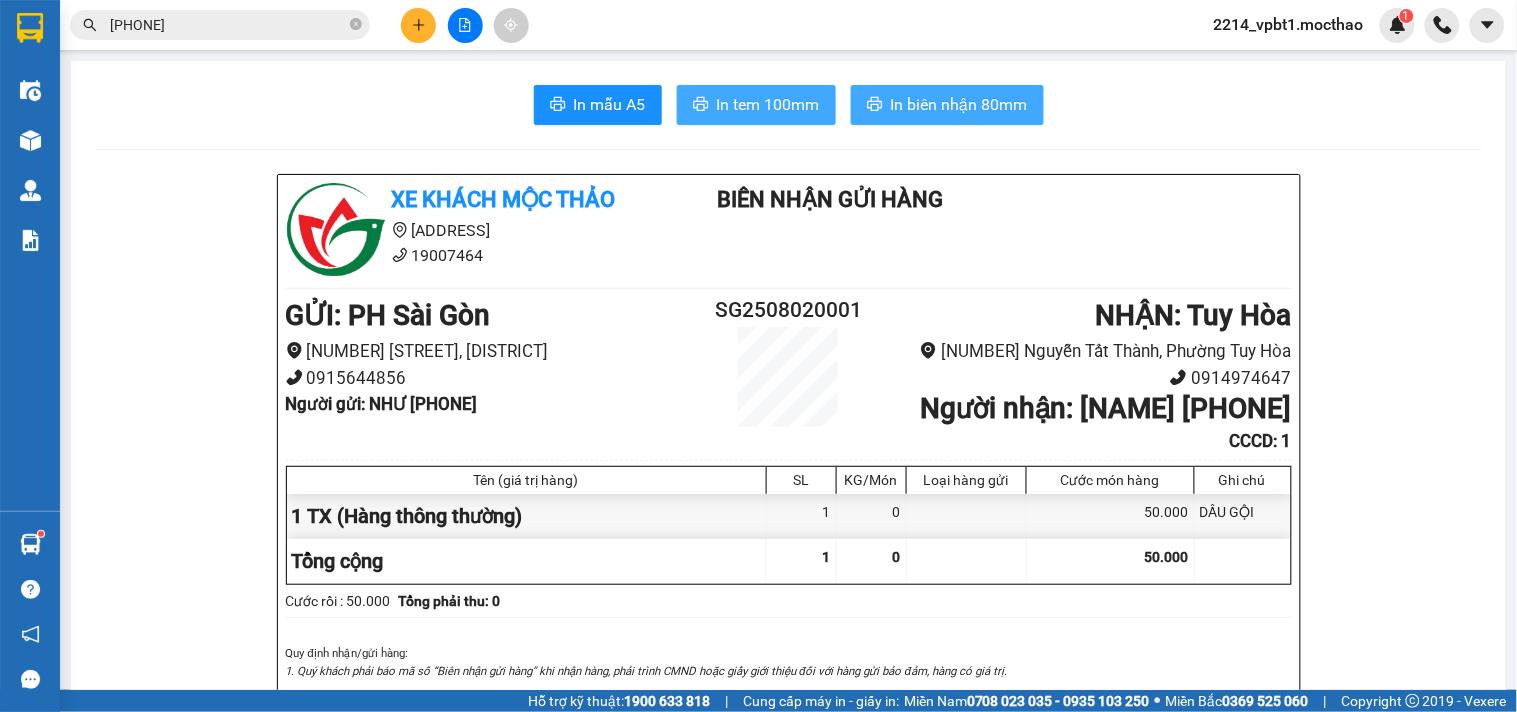 click on "In tem 100mm" at bounding box center [768, 104] 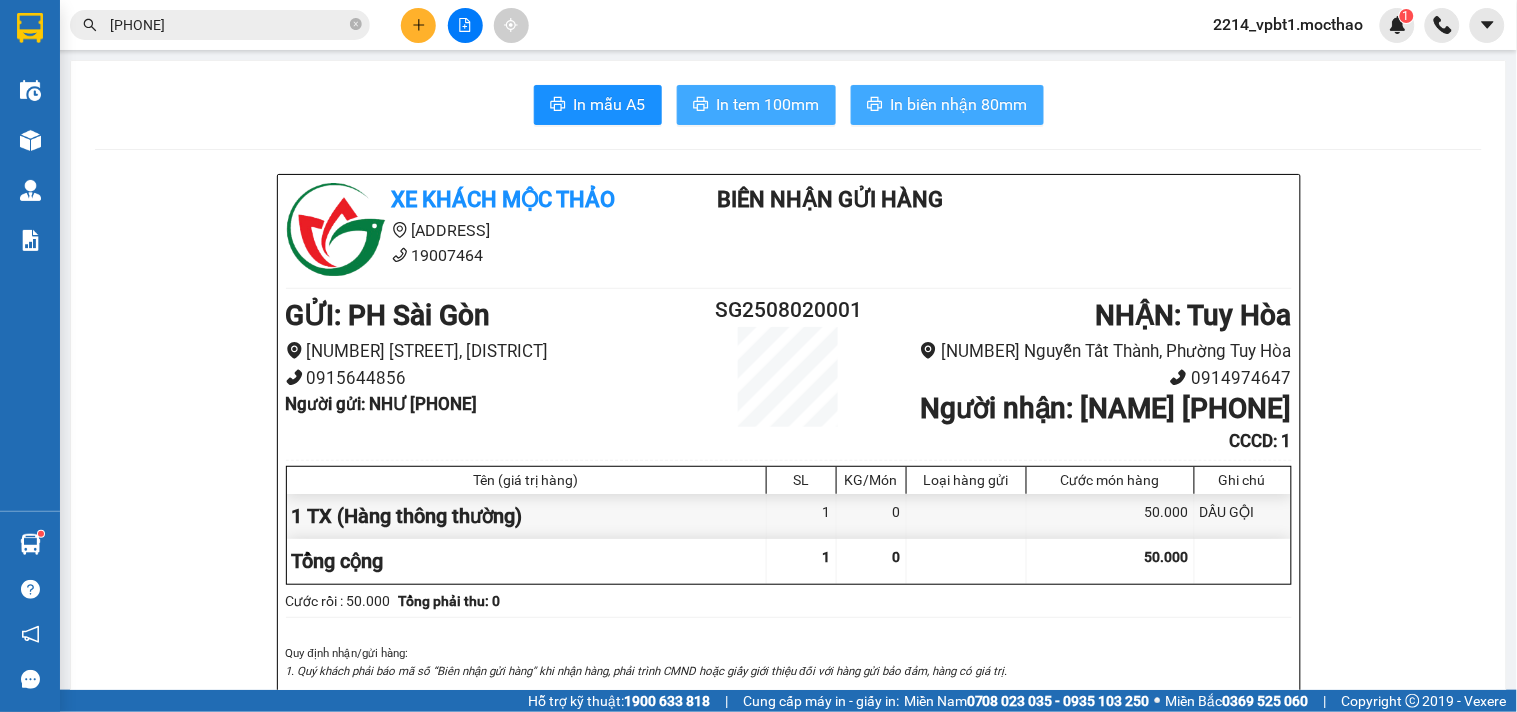 scroll, scrollTop: 0, scrollLeft: 0, axis: both 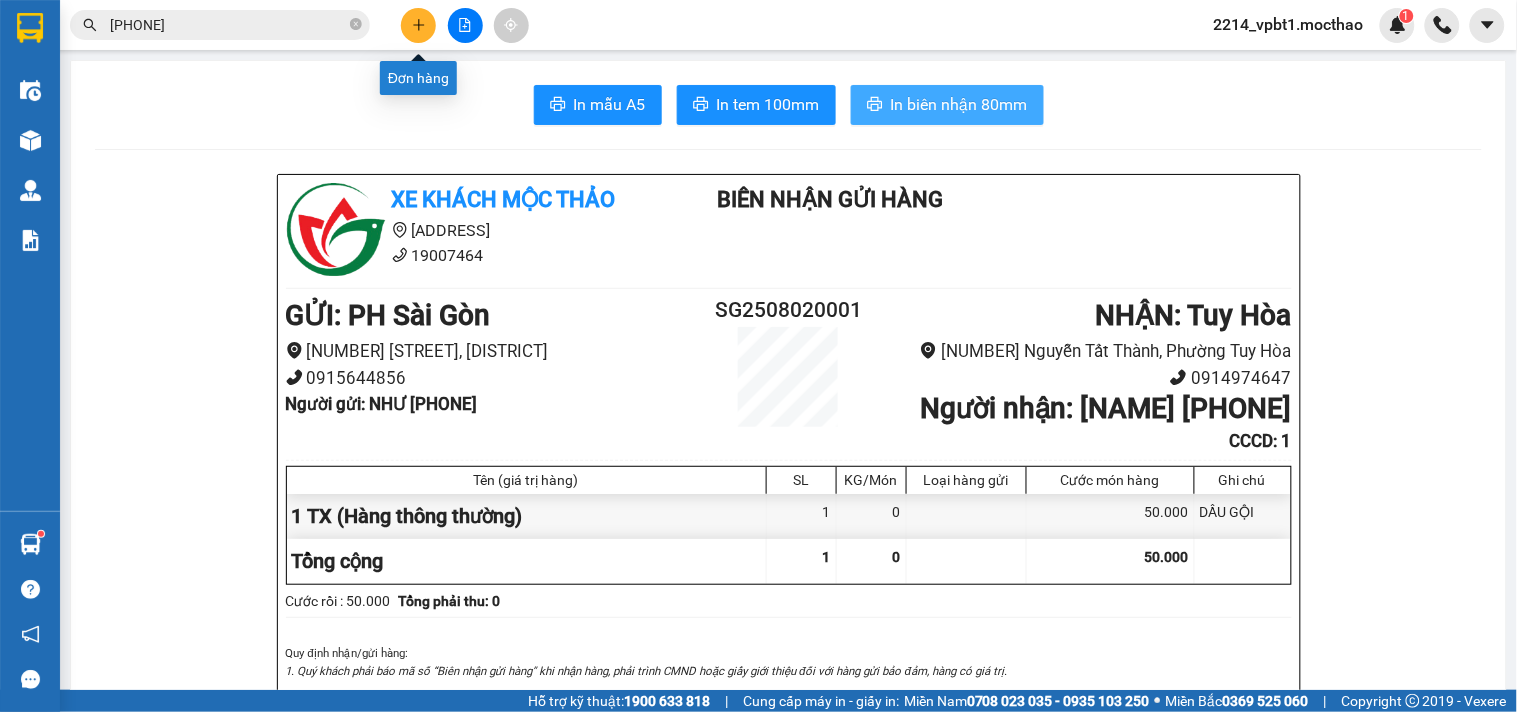 click at bounding box center (418, 25) 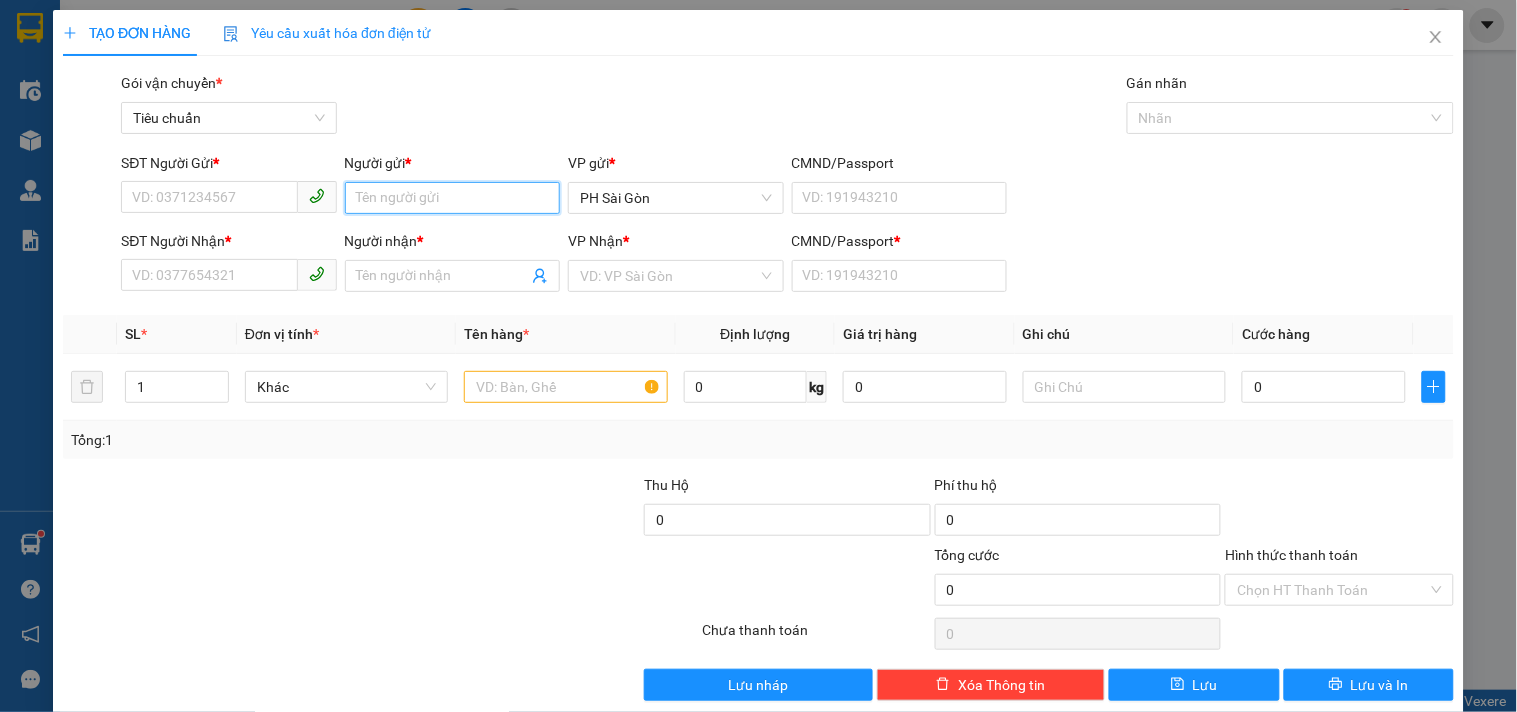 click on "Người gửi  *" at bounding box center [452, 198] 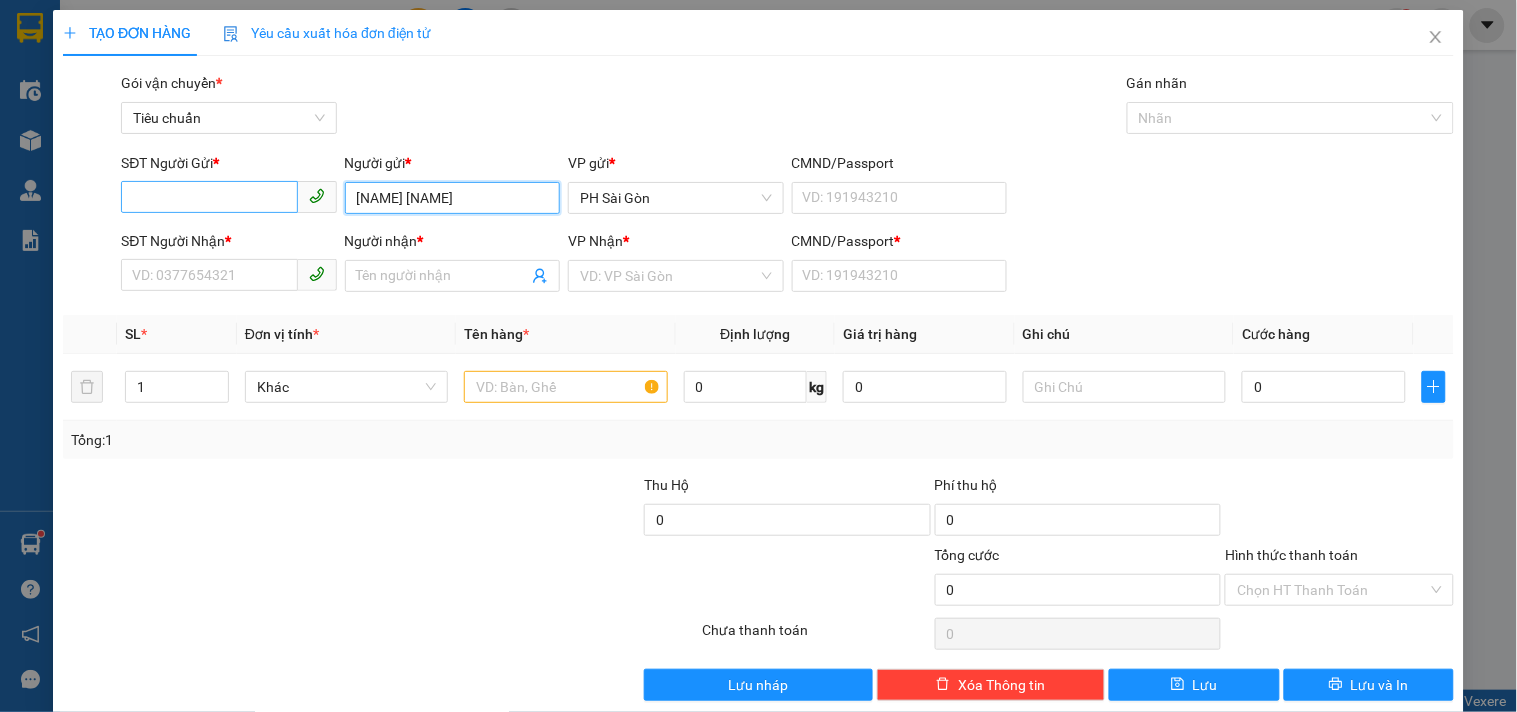 type on "[NAME] [NAME]" 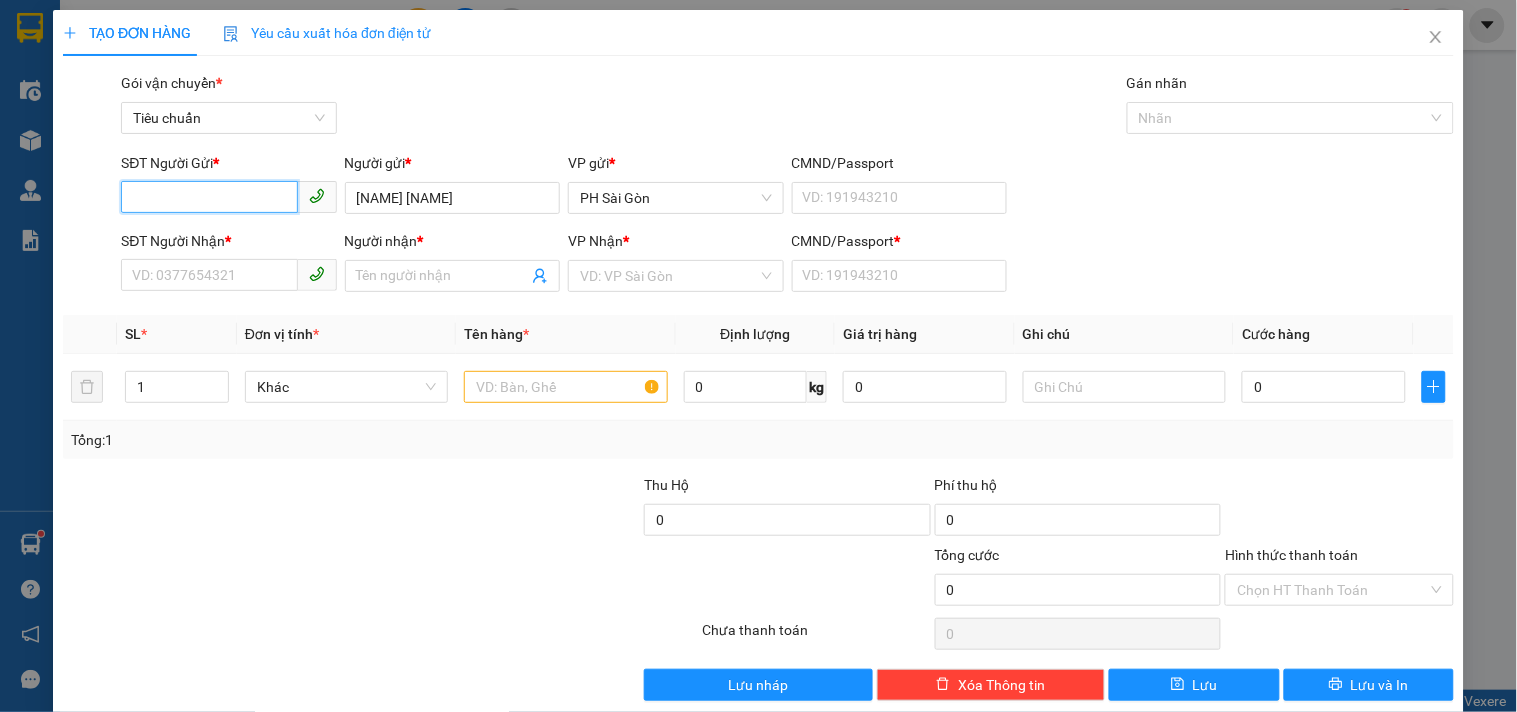click on "SĐT Người Gửi  *" at bounding box center (209, 197) 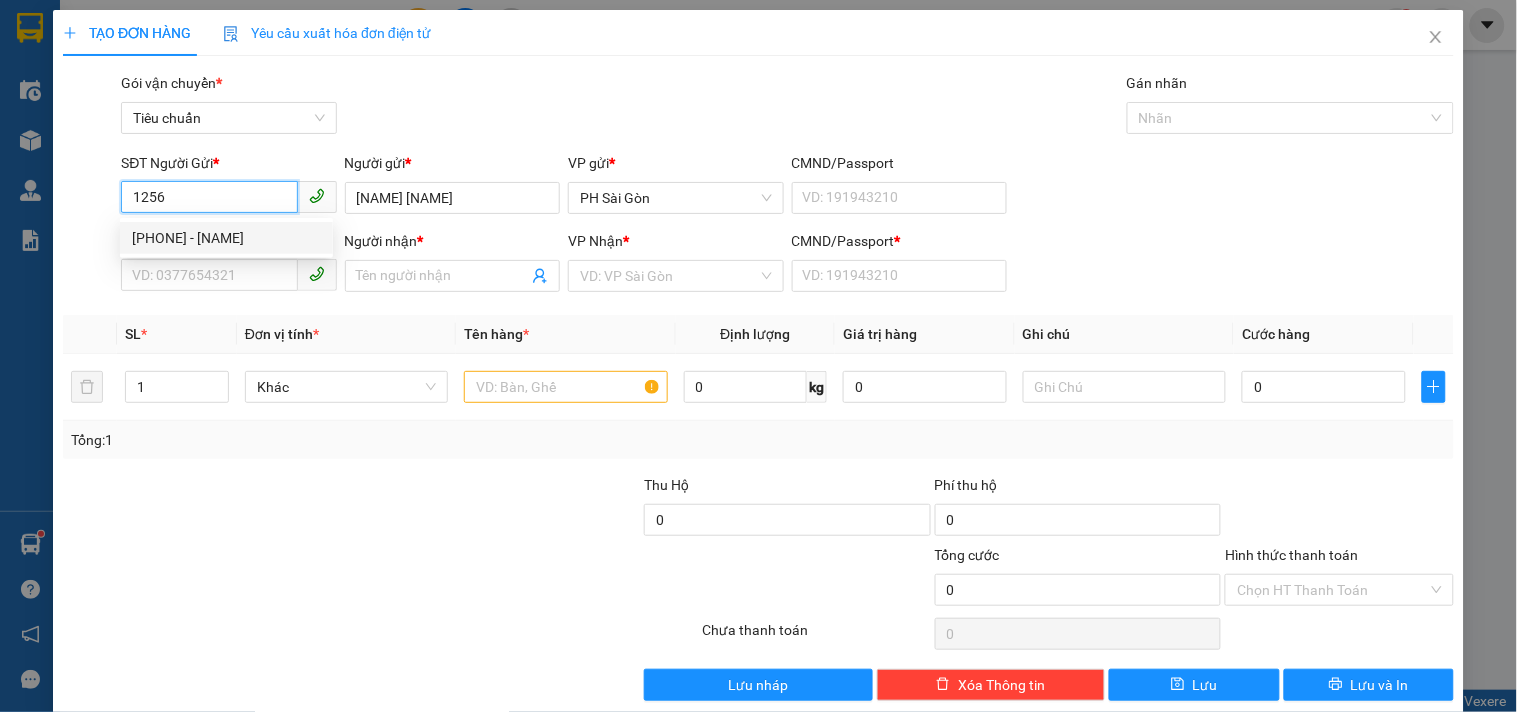 click on "[PHONE] - [NAME]" at bounding box center [226, 238] 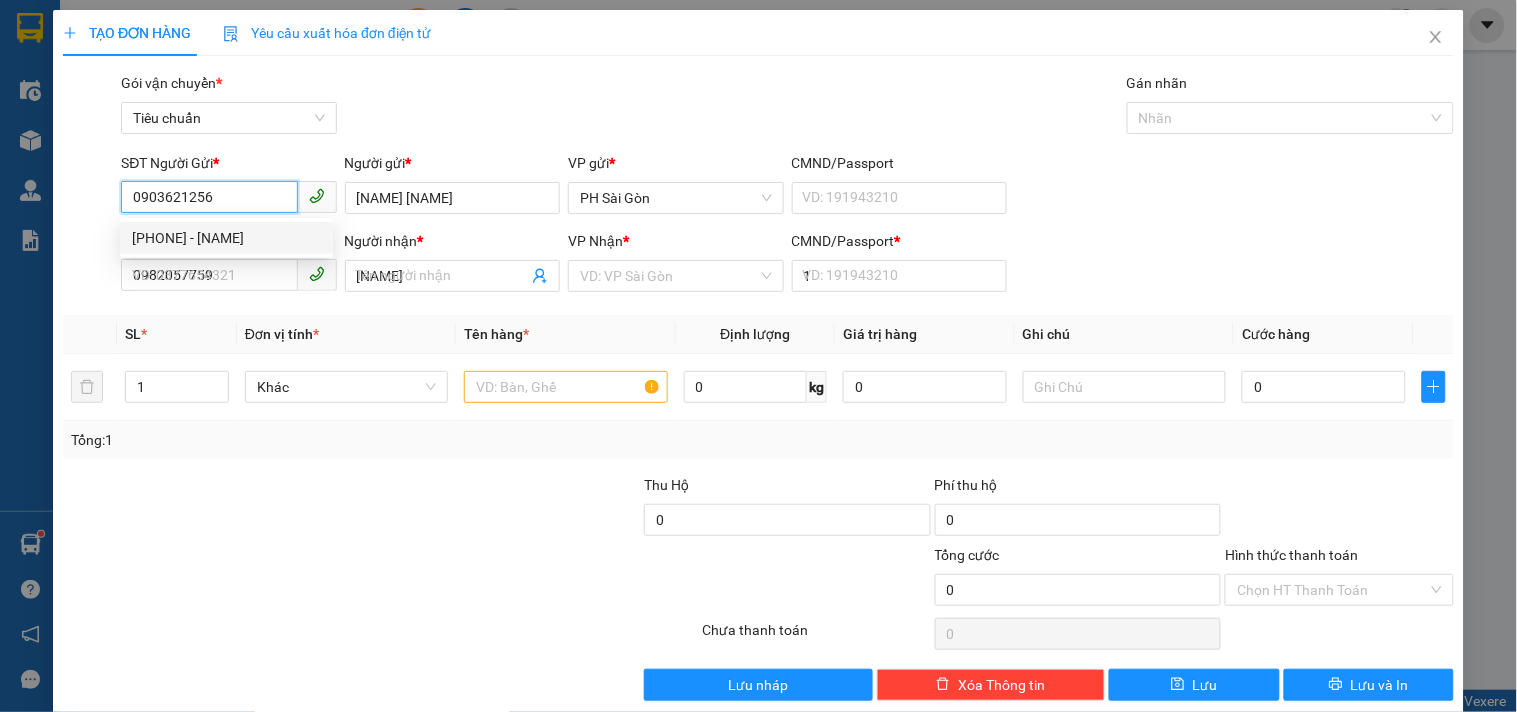 type on "30.000" 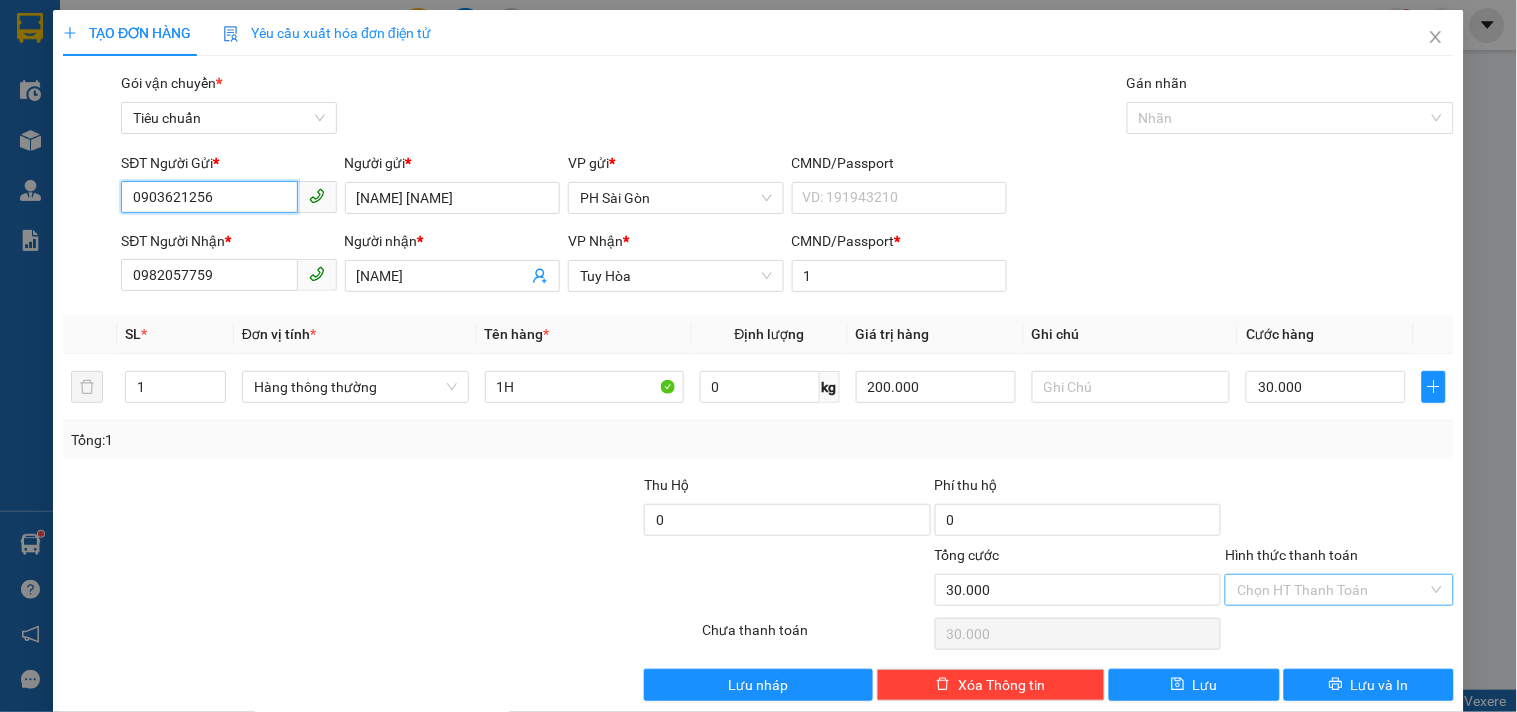 type on "0903621256" 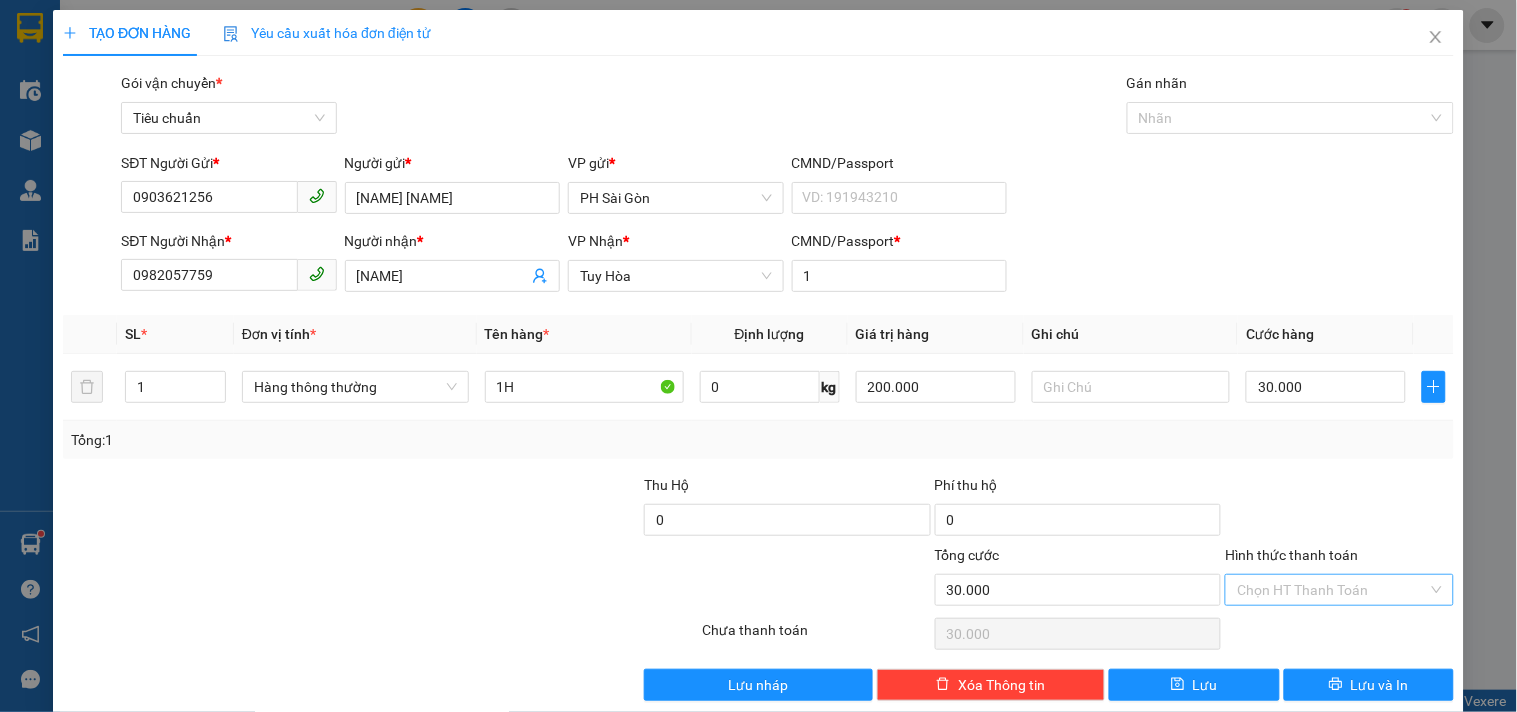 click on "Hình thức thanh toán" at bounding box center [1332, 590] 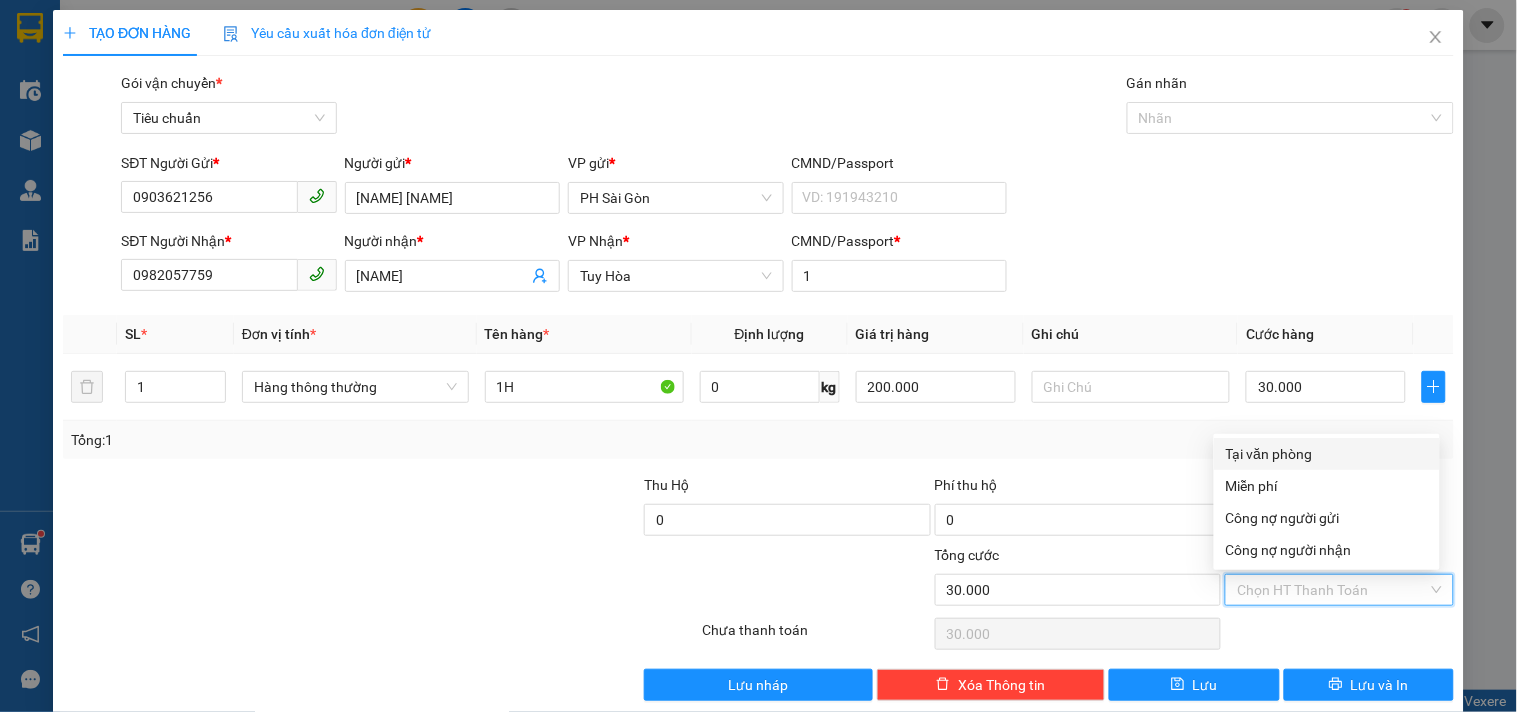 click on "Tại văn phòng" at bounding box center (1327, 454) 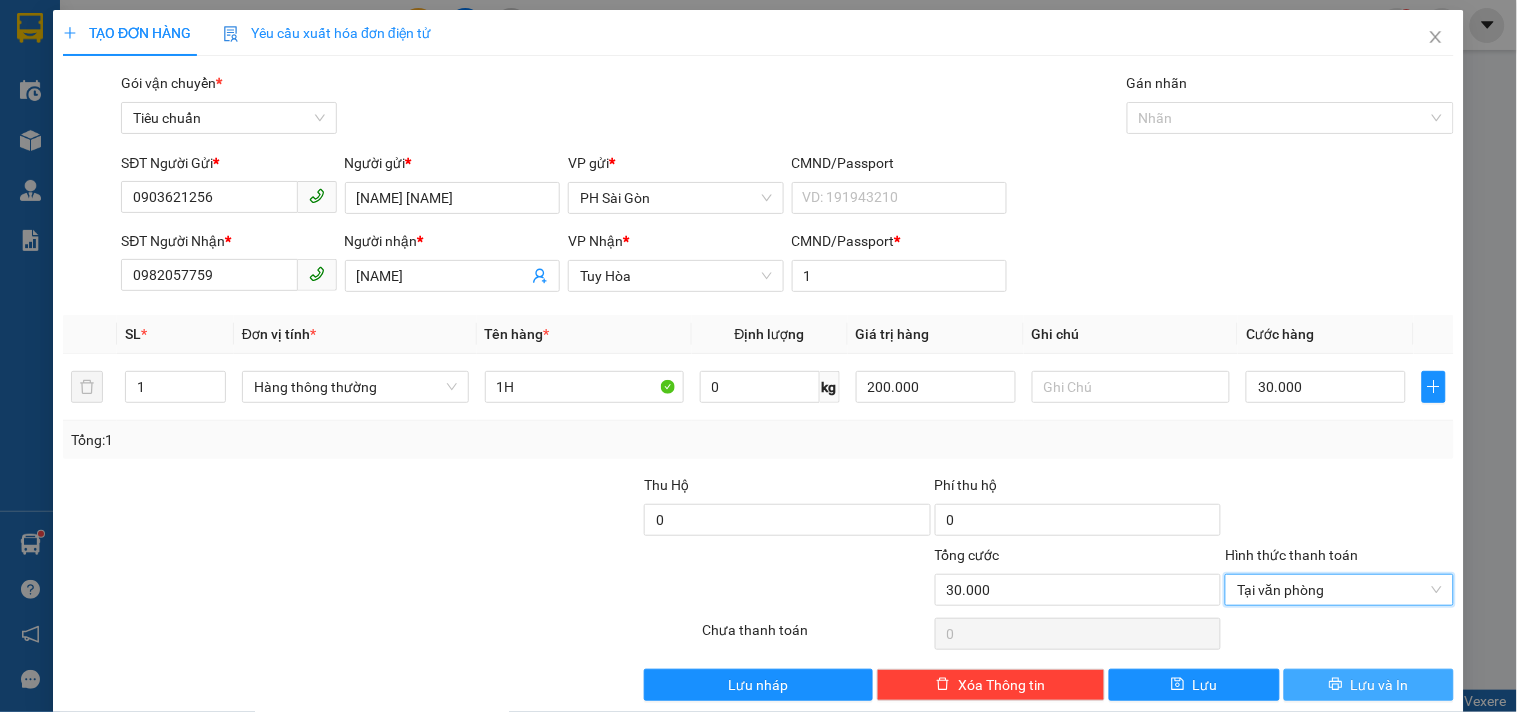 click on "Lưu và In" at bounding box center (1380, 685) 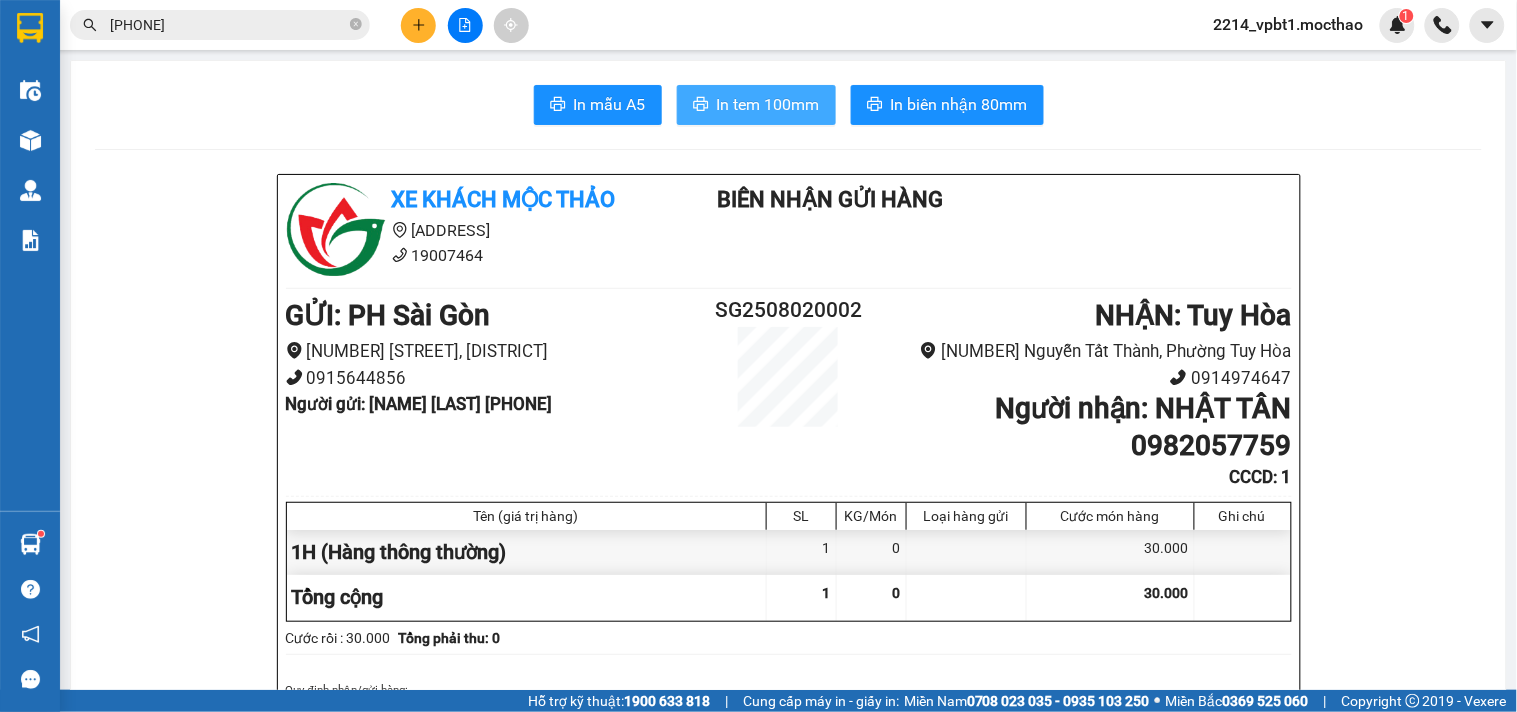 drag, startPoint x: 711, startPoint y: 102, endPoint x: 748, endPoint y: 112, distance: 38.327538 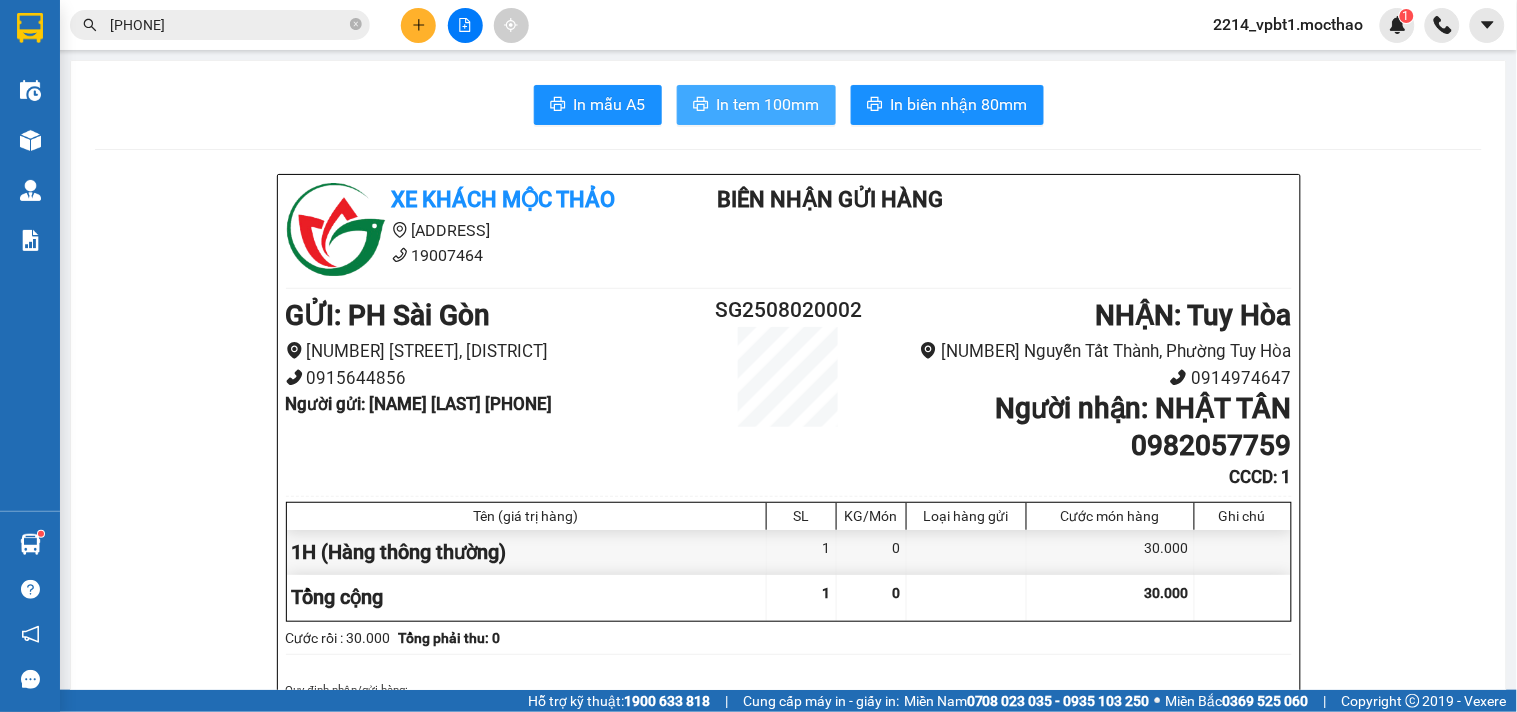 scroll, scrollTop: 0, scrollLeft: 0, axis: both 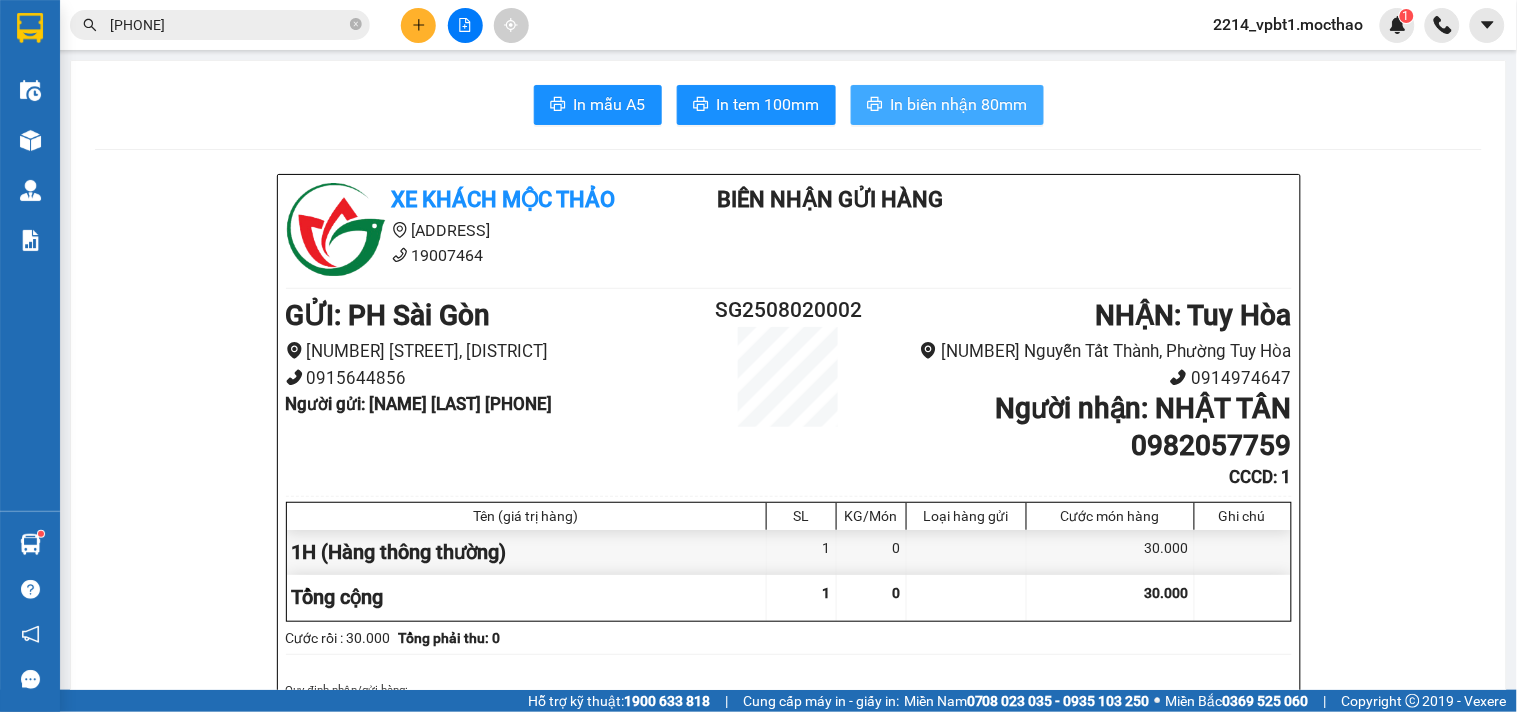 click on "In biên nhận 80mm" at bounding box center [959, 104] 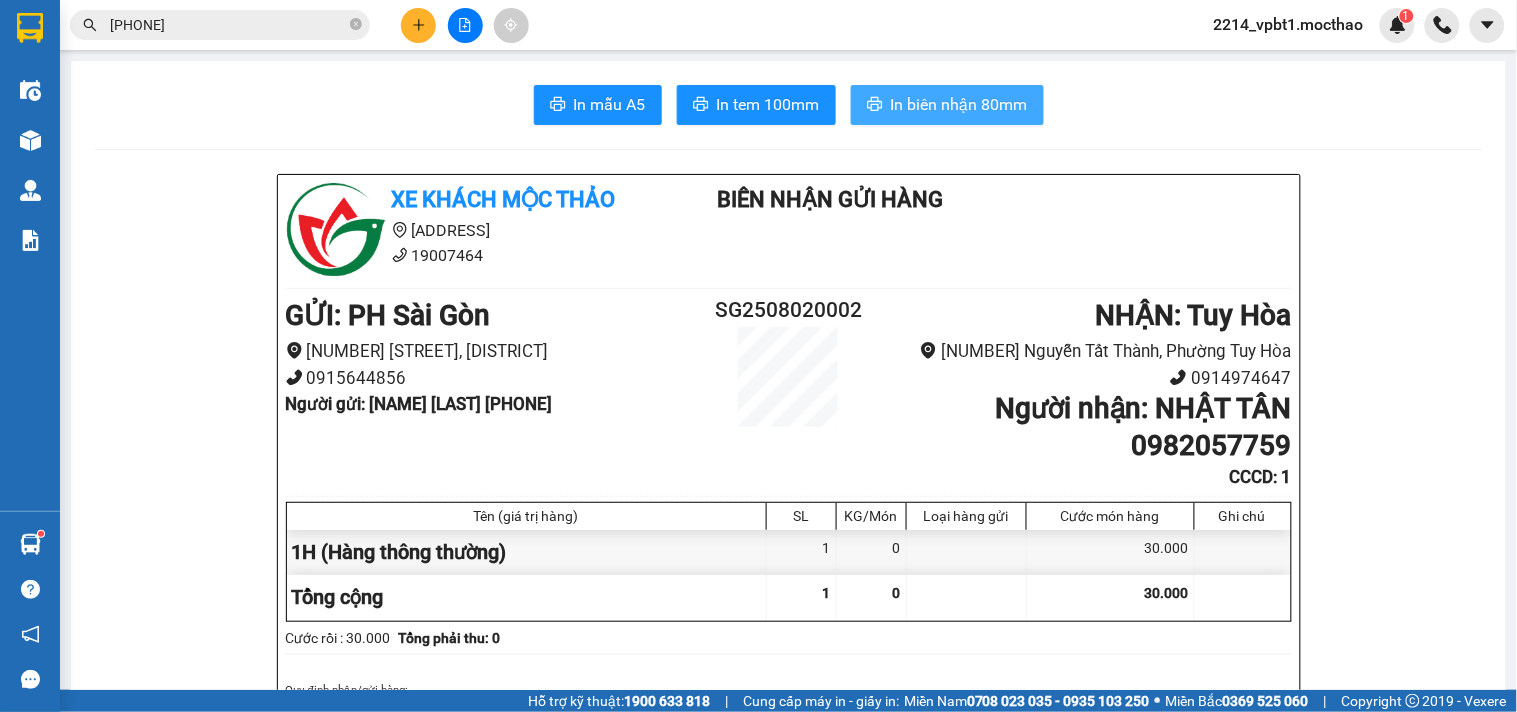scroll, scrollTop: 0, scrollLeft: 0, axis: both 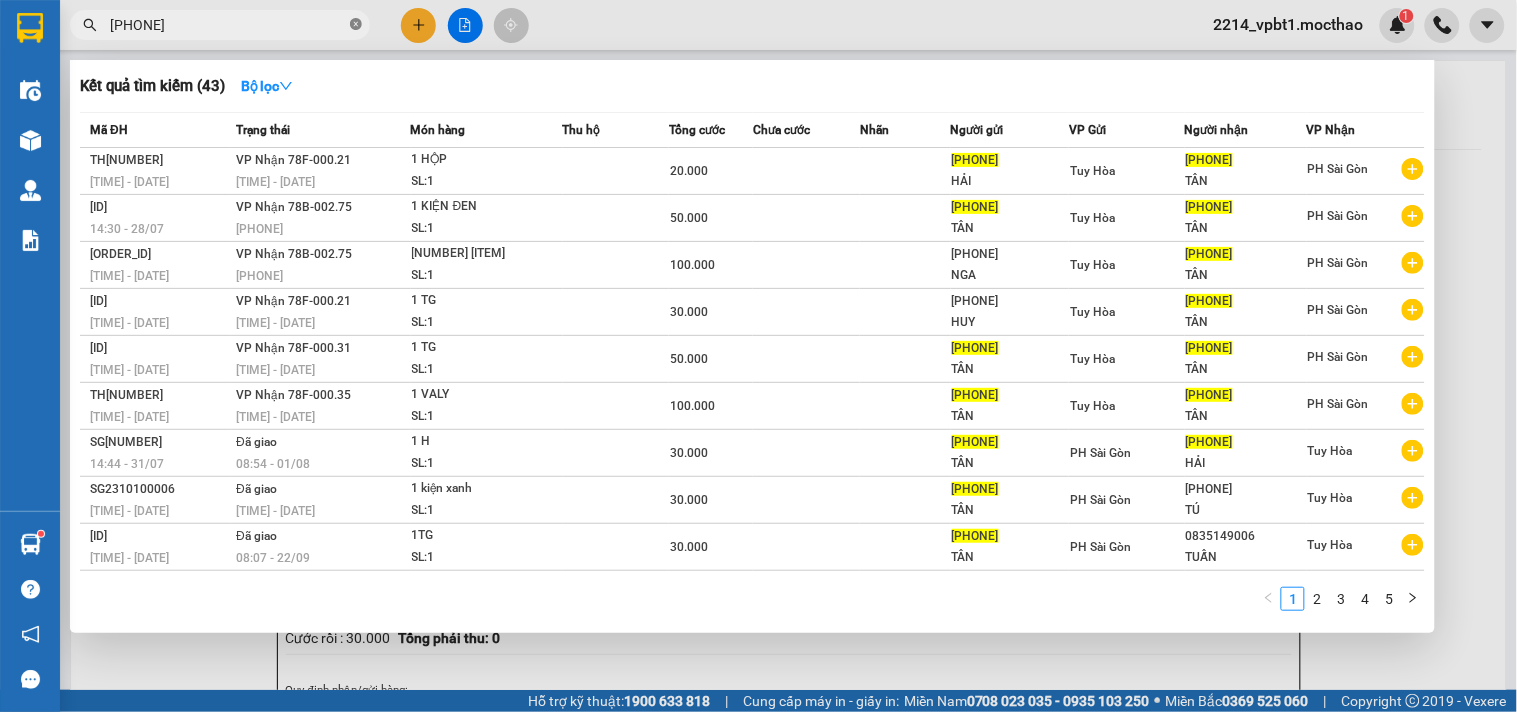 click 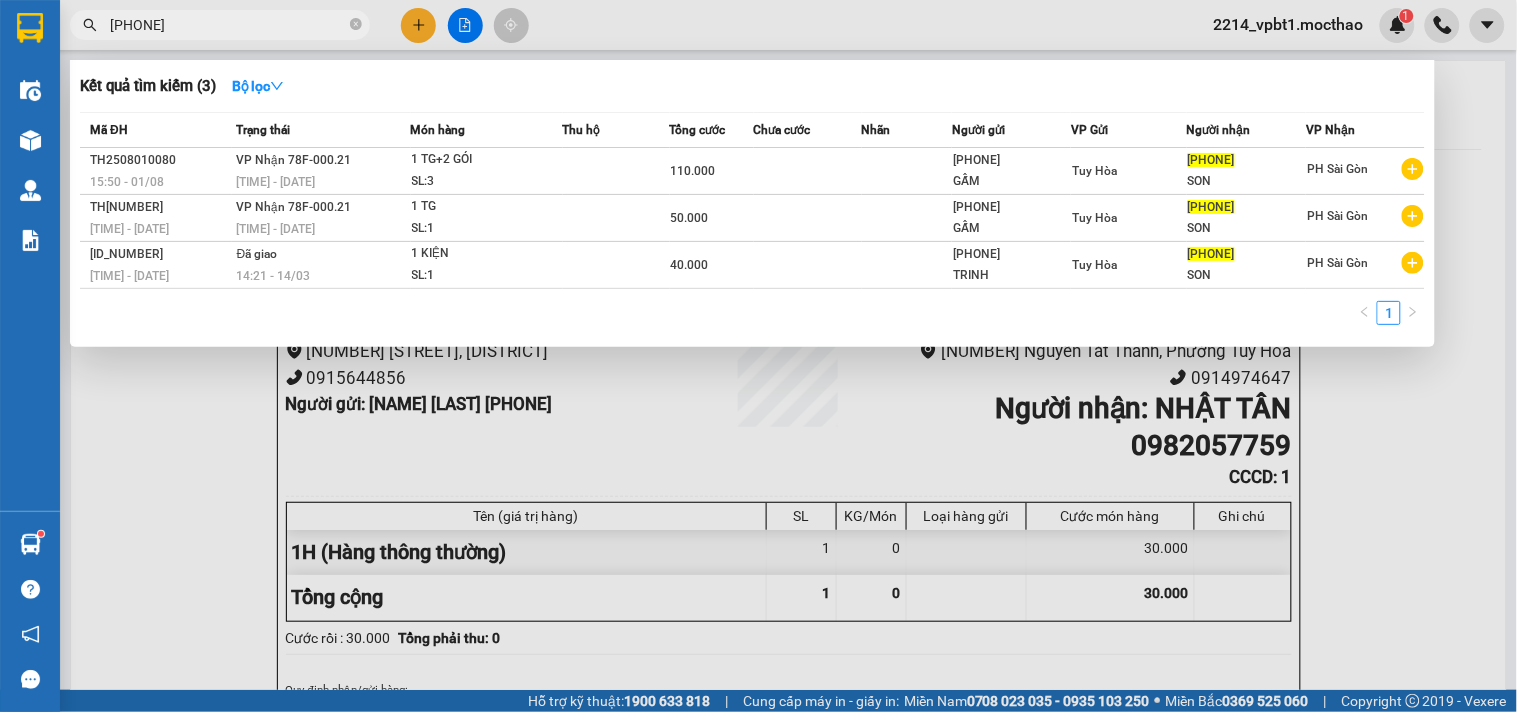 type on "[PHONE]" 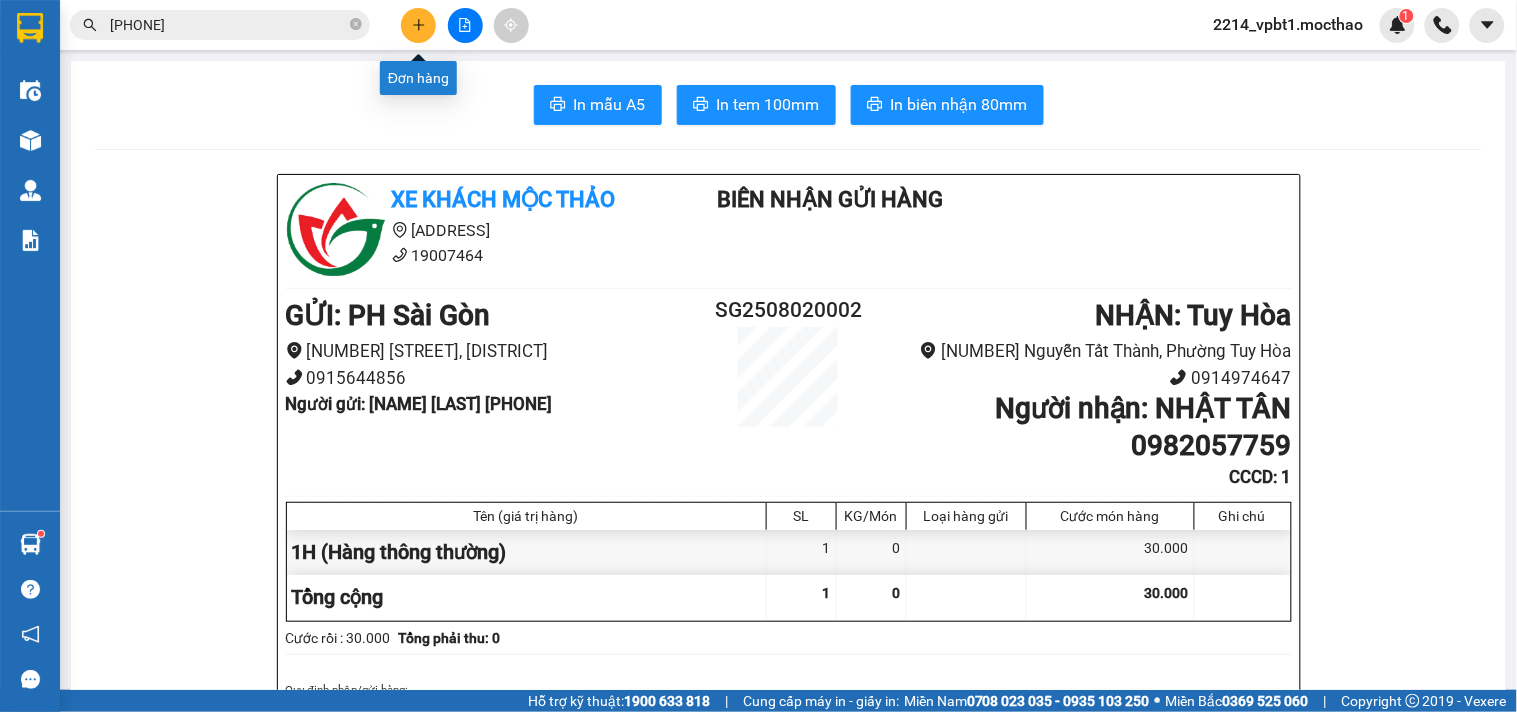 click at bounding box center [418, 25] 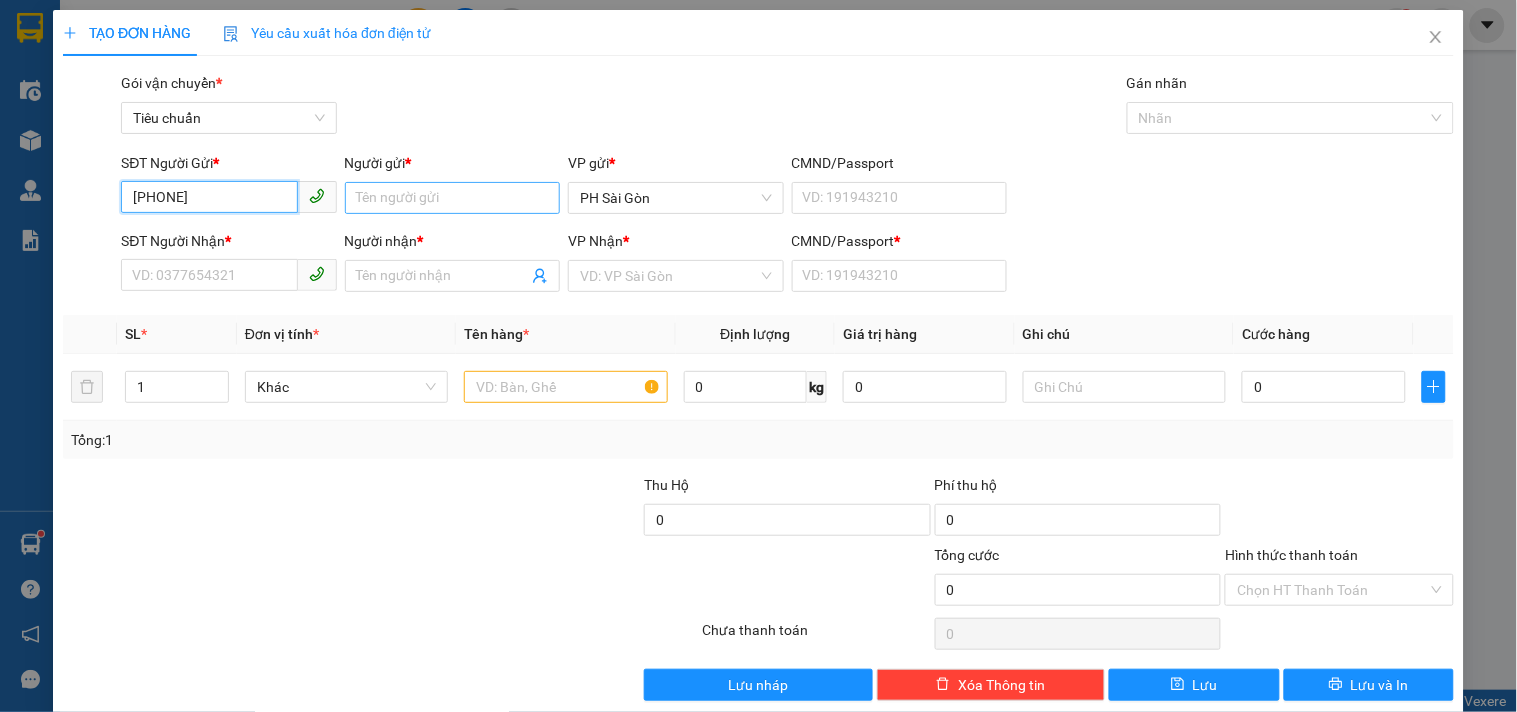 type on "[PHONE]" 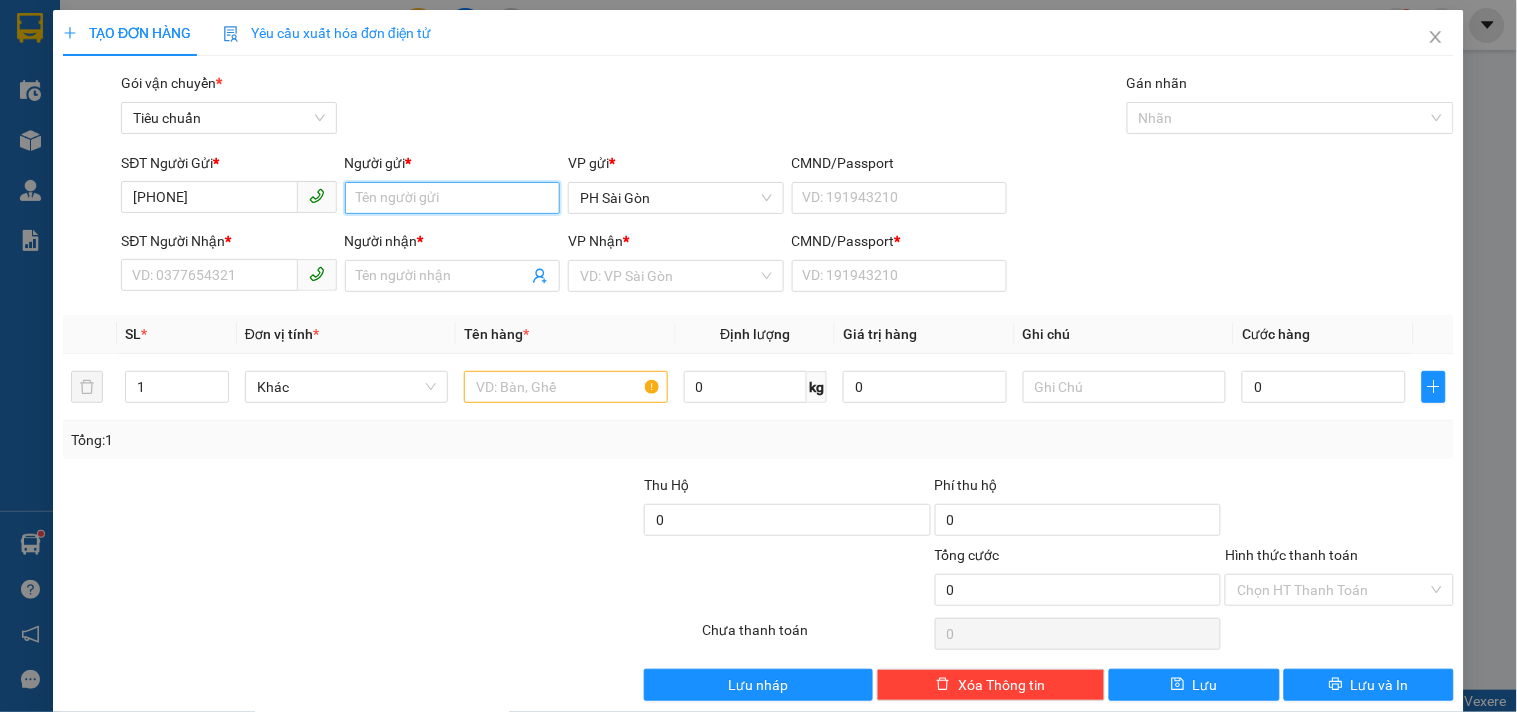 click on "Người gửi  *" at bounding box center (452, 198) 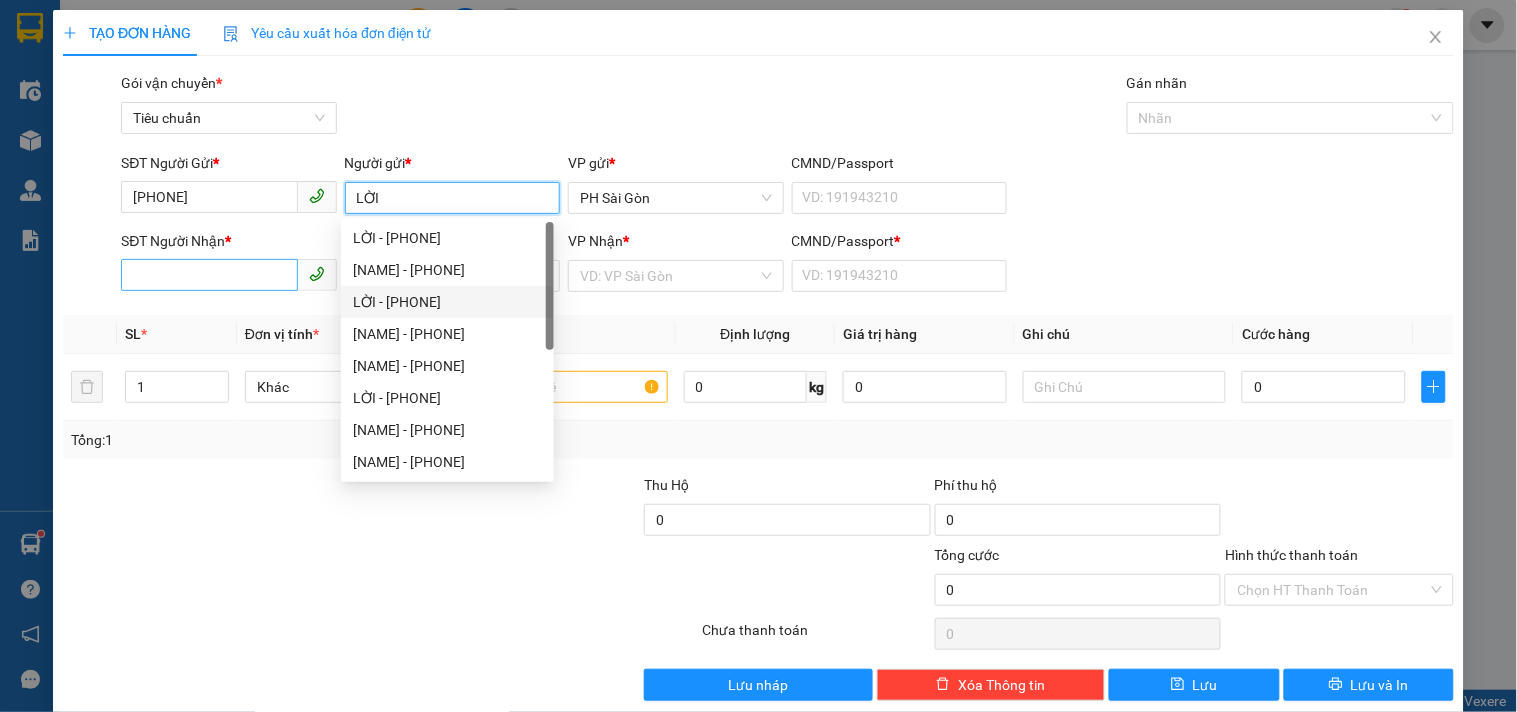type on "LỜI" 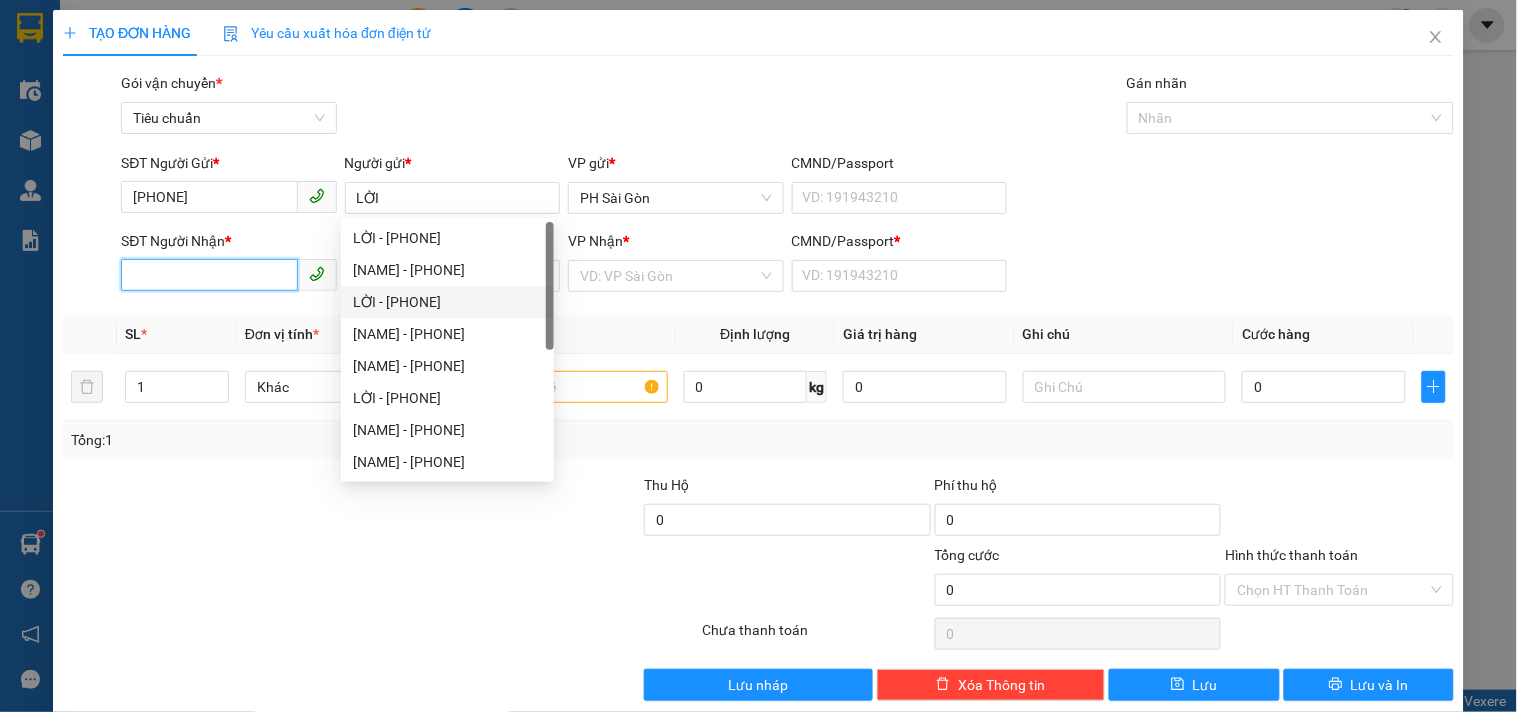 click on "SĐT Người Nhận  *" at bounding box center [209, 275] 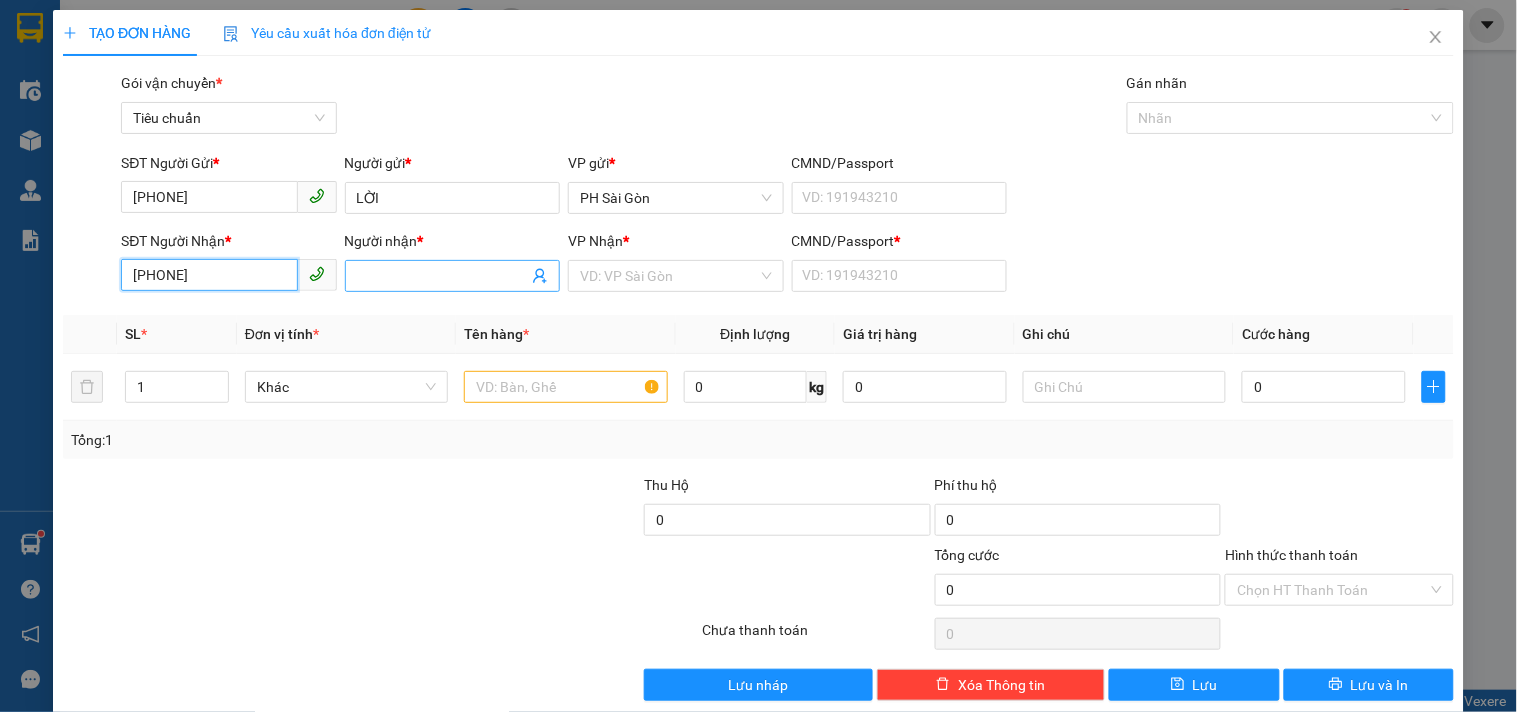 type on "[PHONE]" 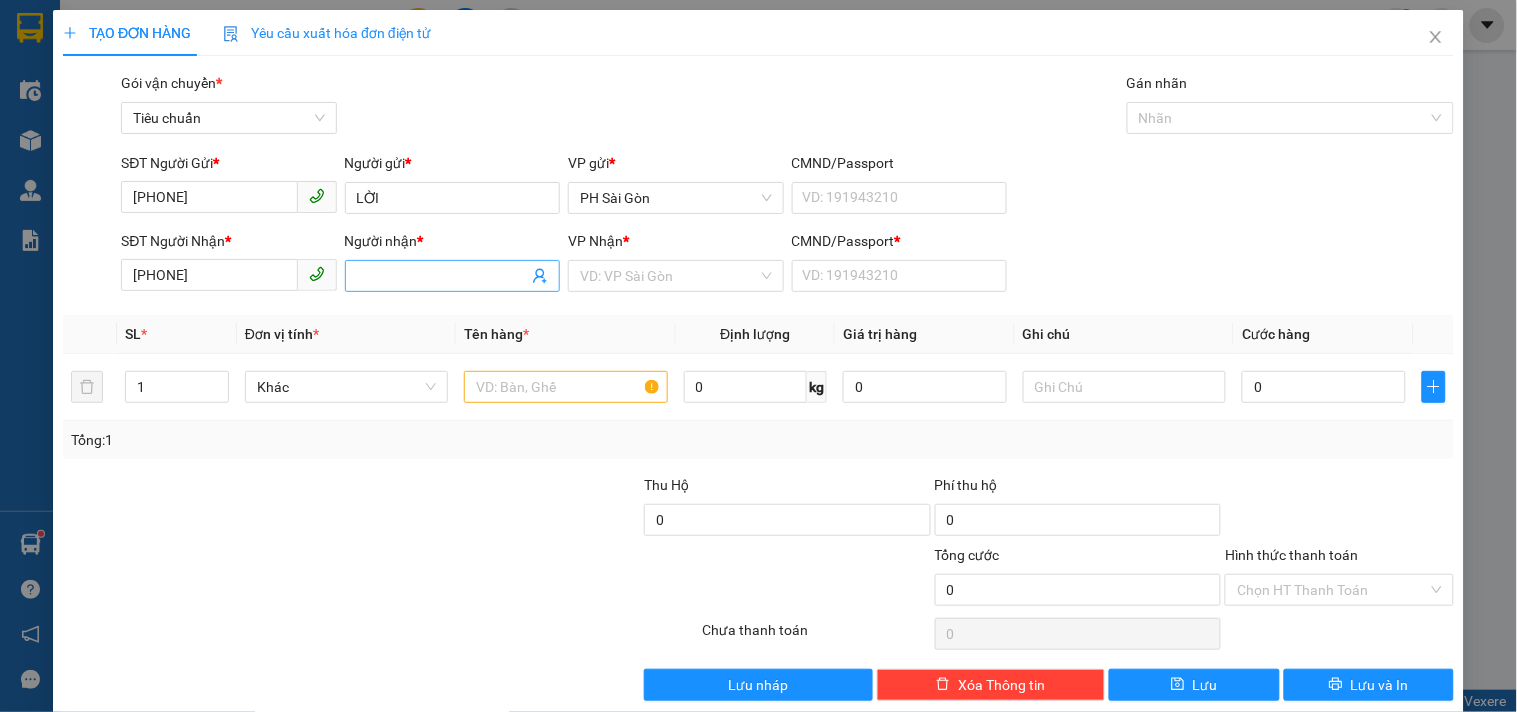 click on "Người nhận  *" at bounding box center (442, 276) 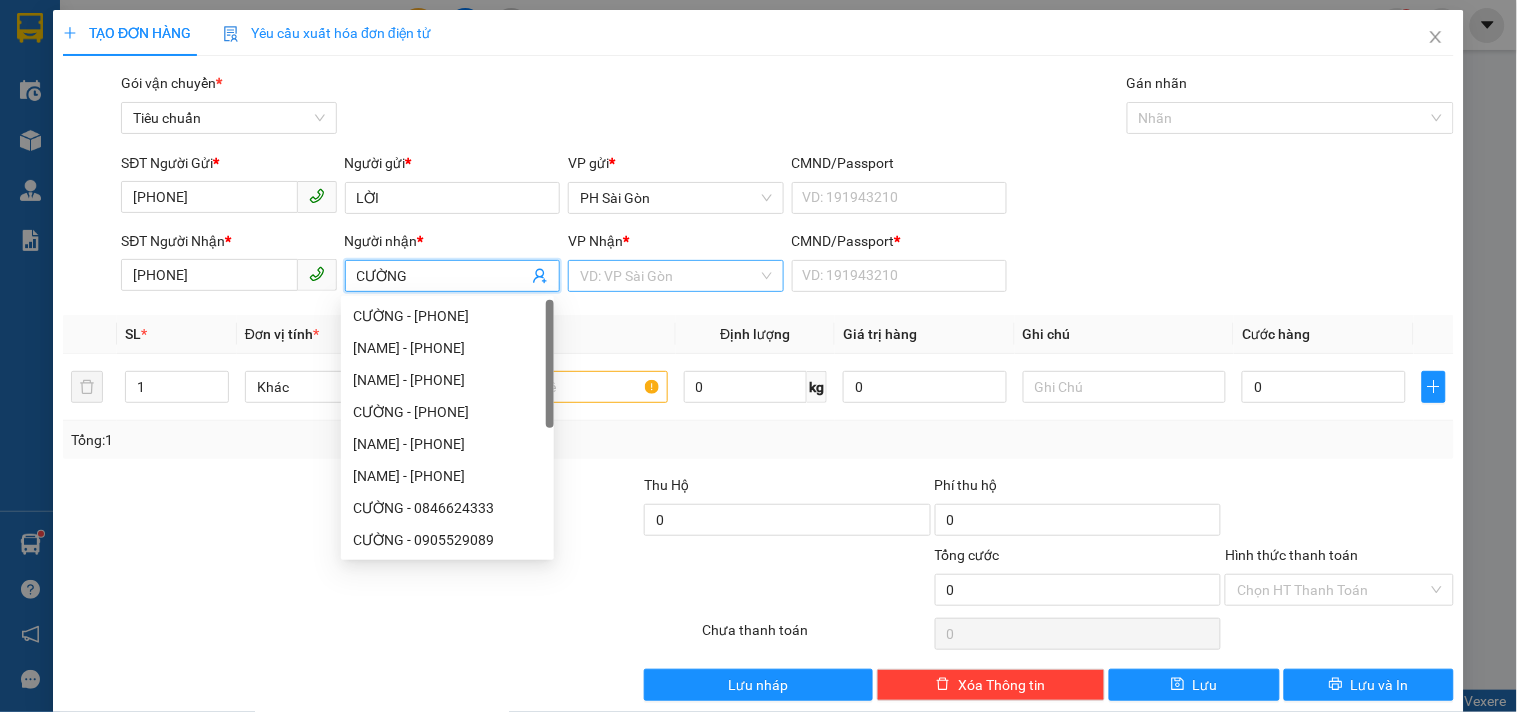 type on "CƯỜNG" 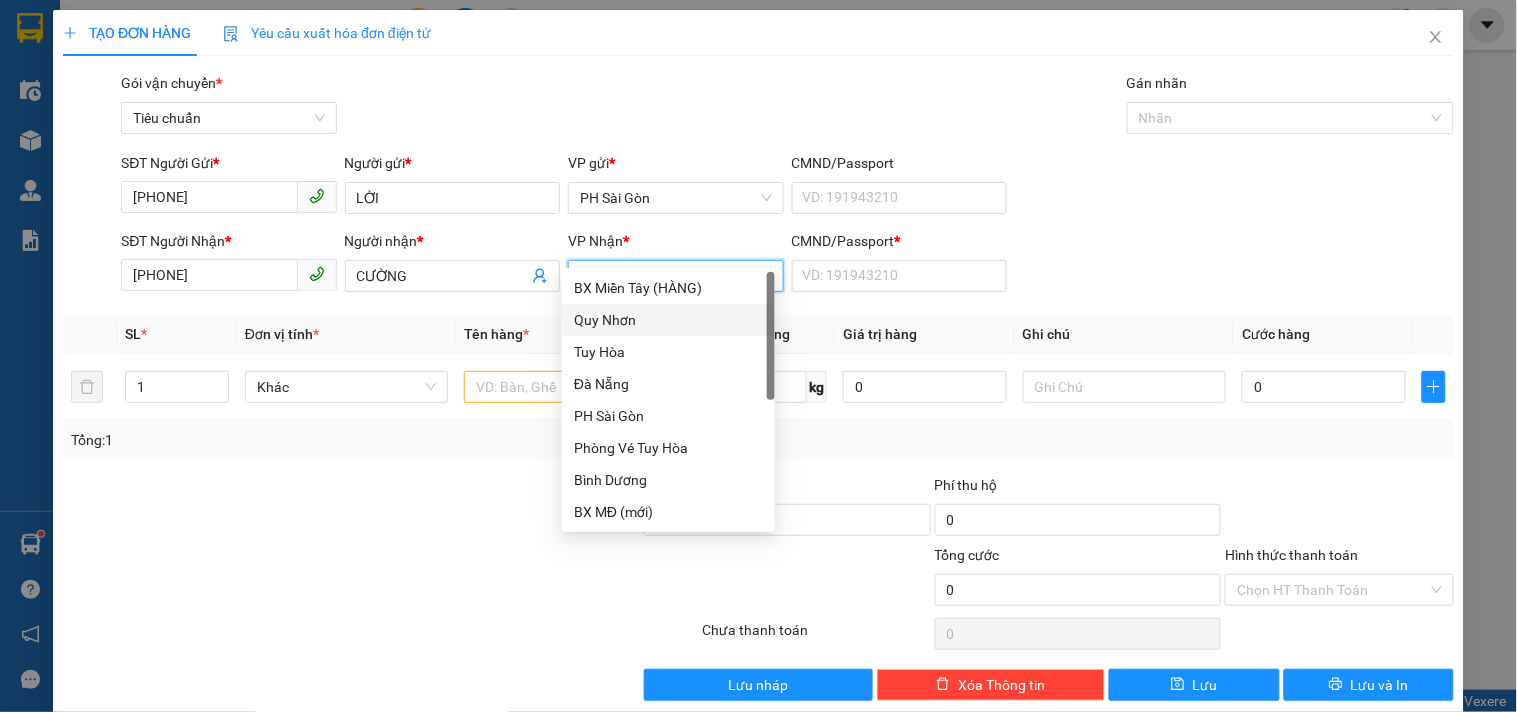 scroll, scrollTop: 27, scrollLeft: 0, axis: vertical 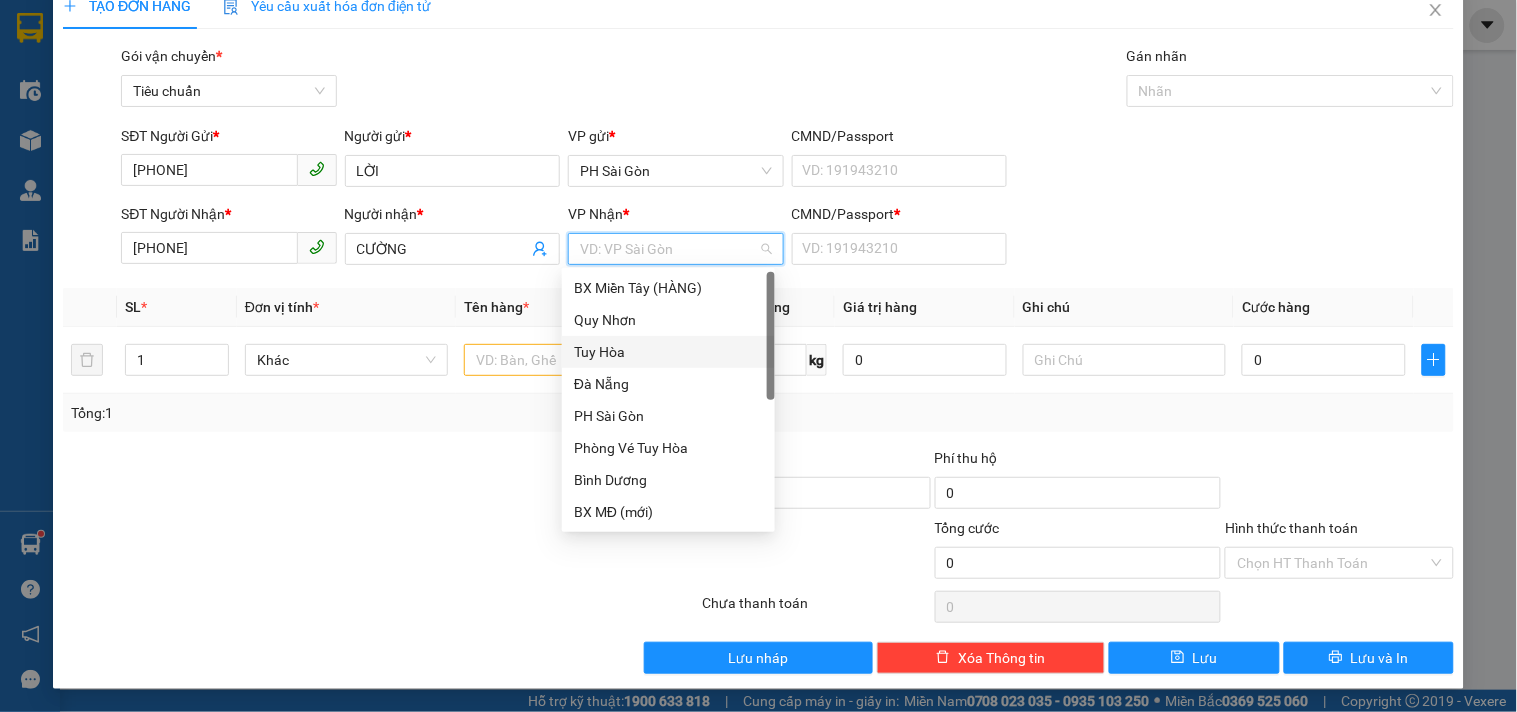 click on "Tuy Hòa" at bounding box center [668, 352] 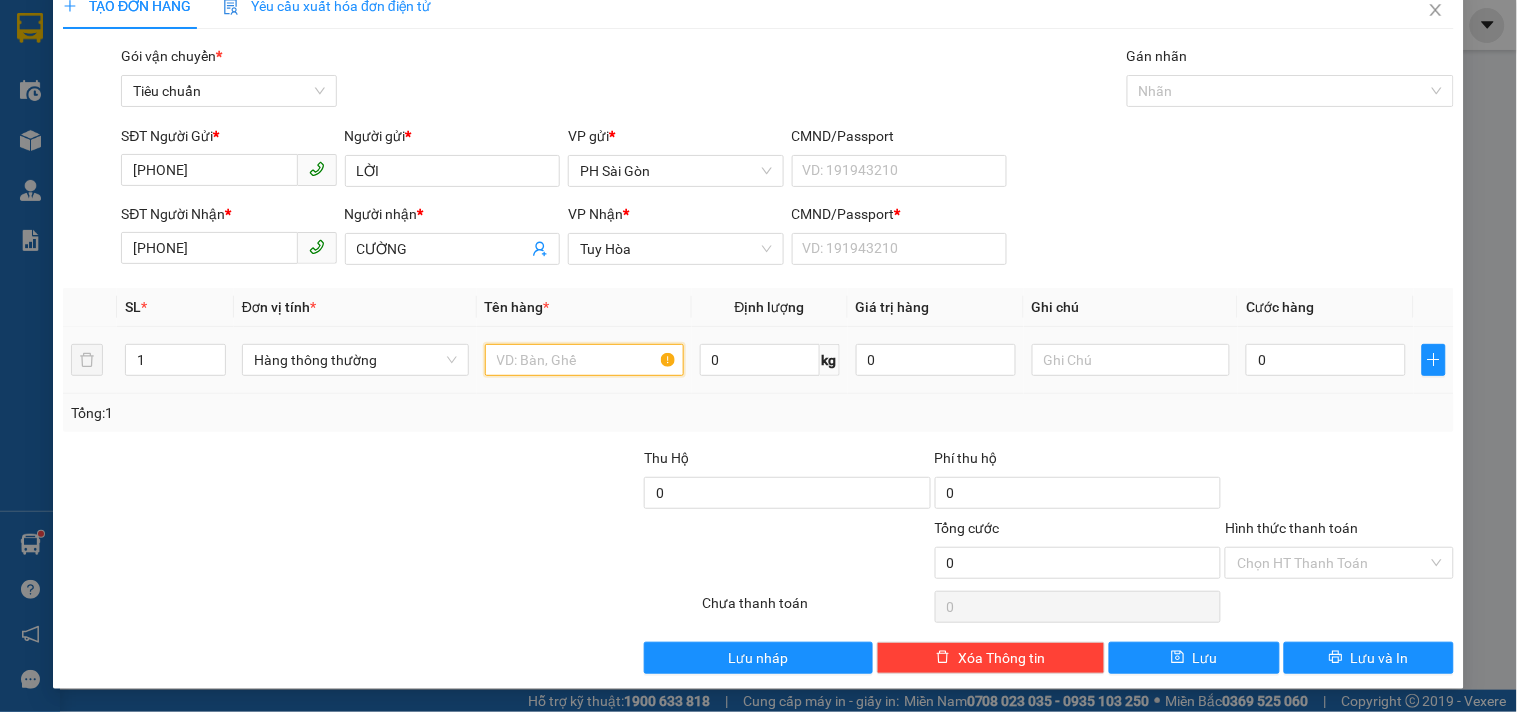 click at bounding box center (584, 360) 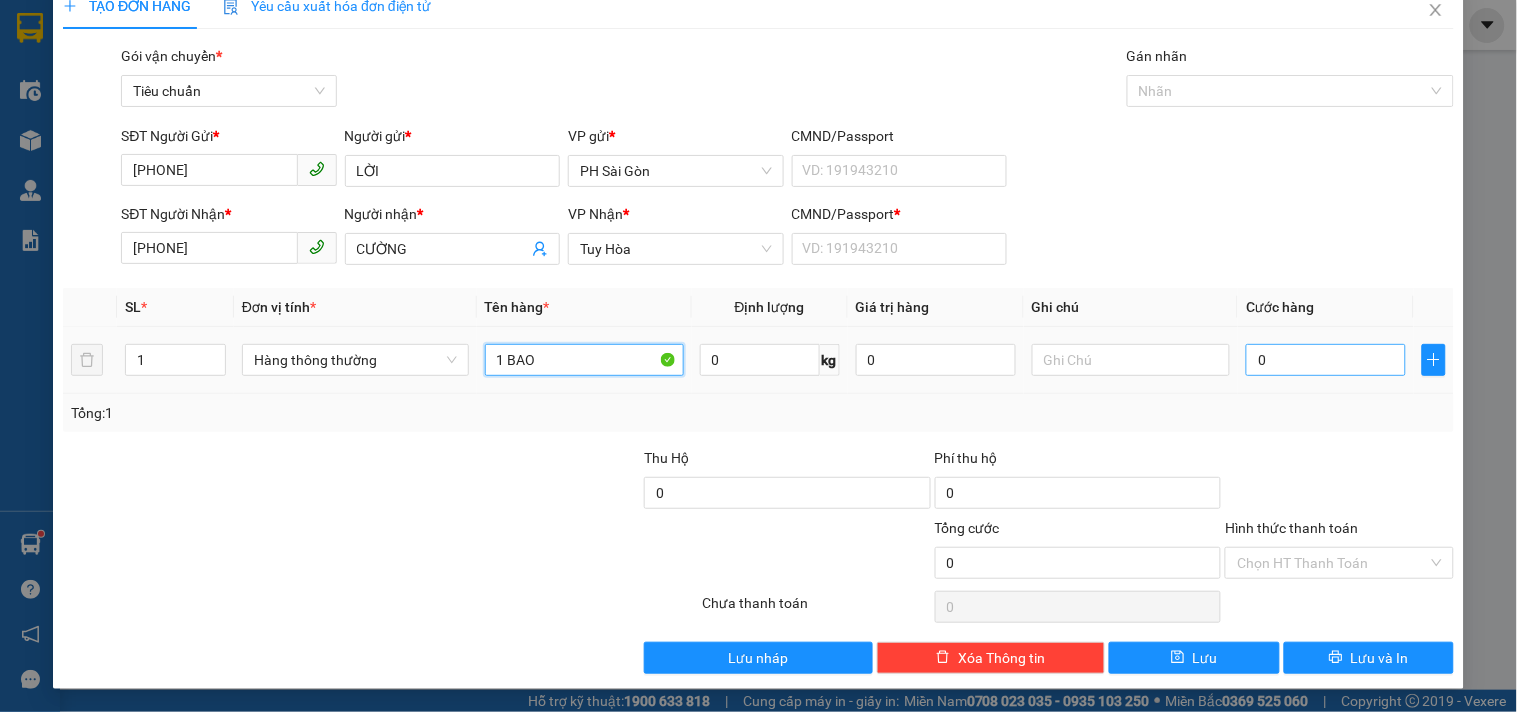 type on "1 BAO" 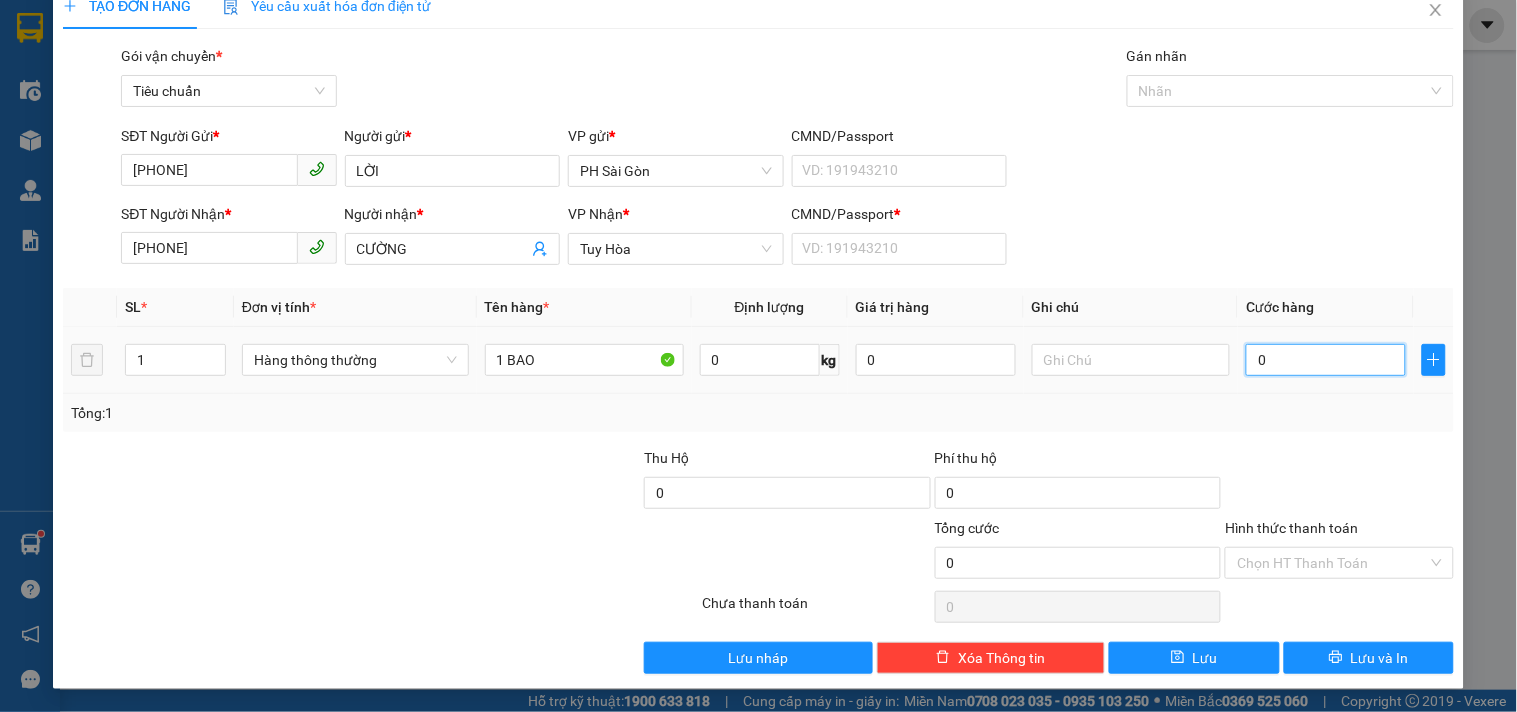 click on "0" at bounding box center [1326, 360] 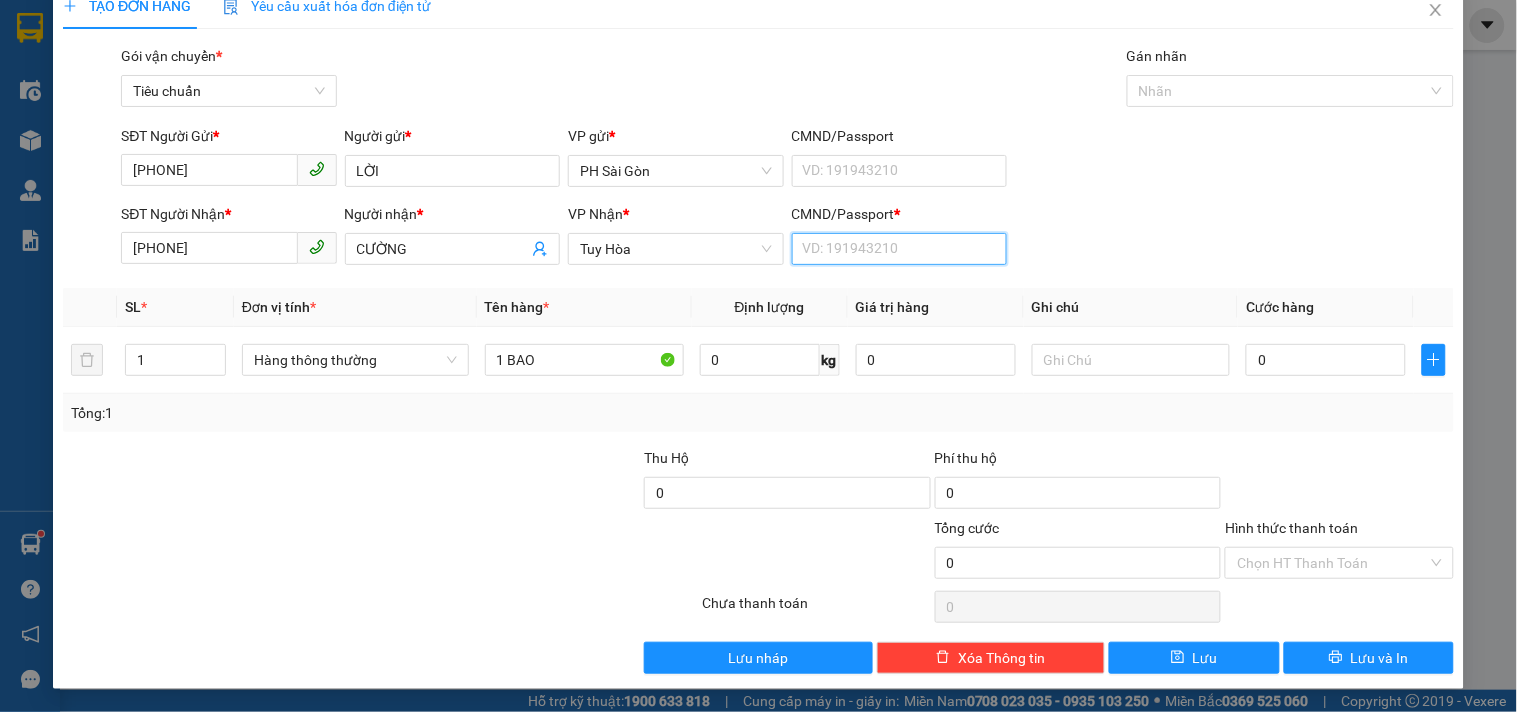 click on "CMND/Passport  *" at bounding box center [899, 249] 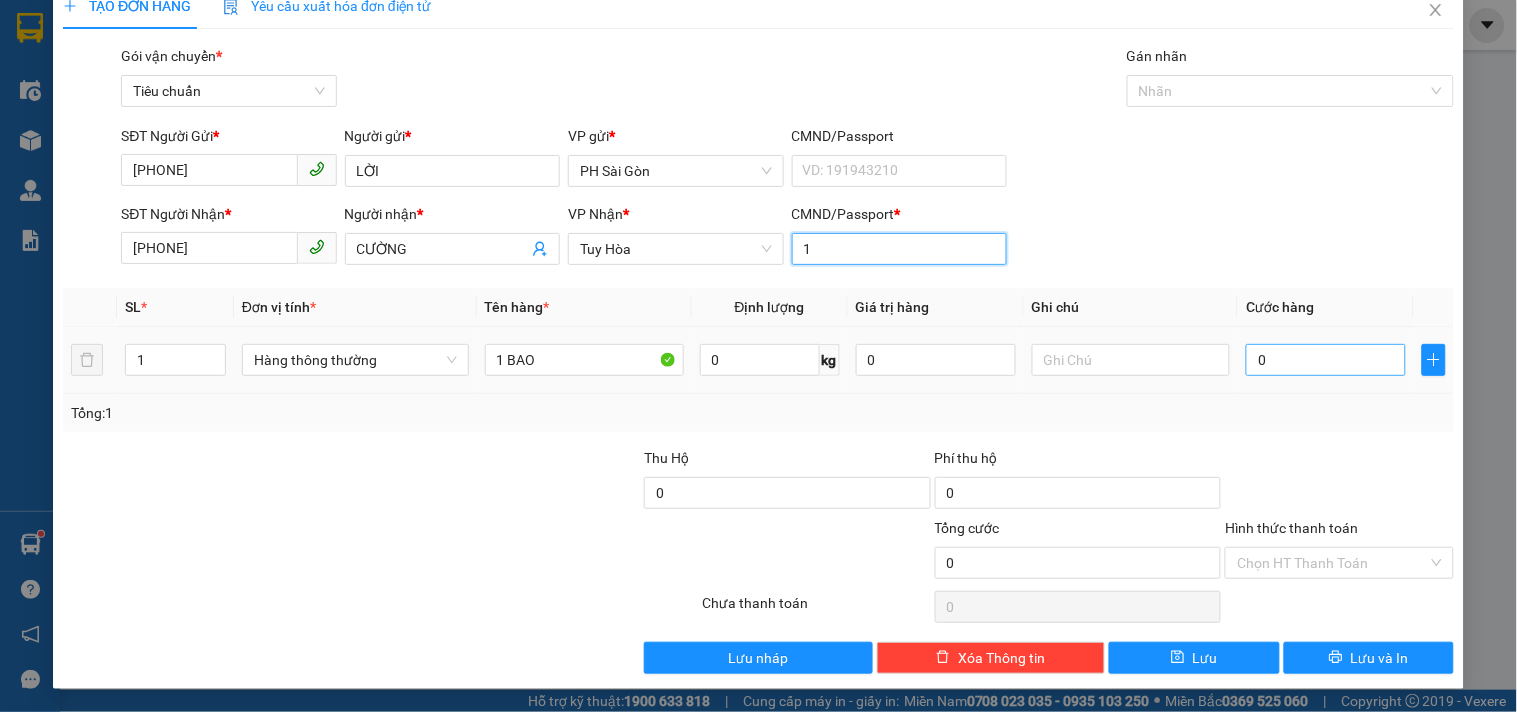 type on "1" 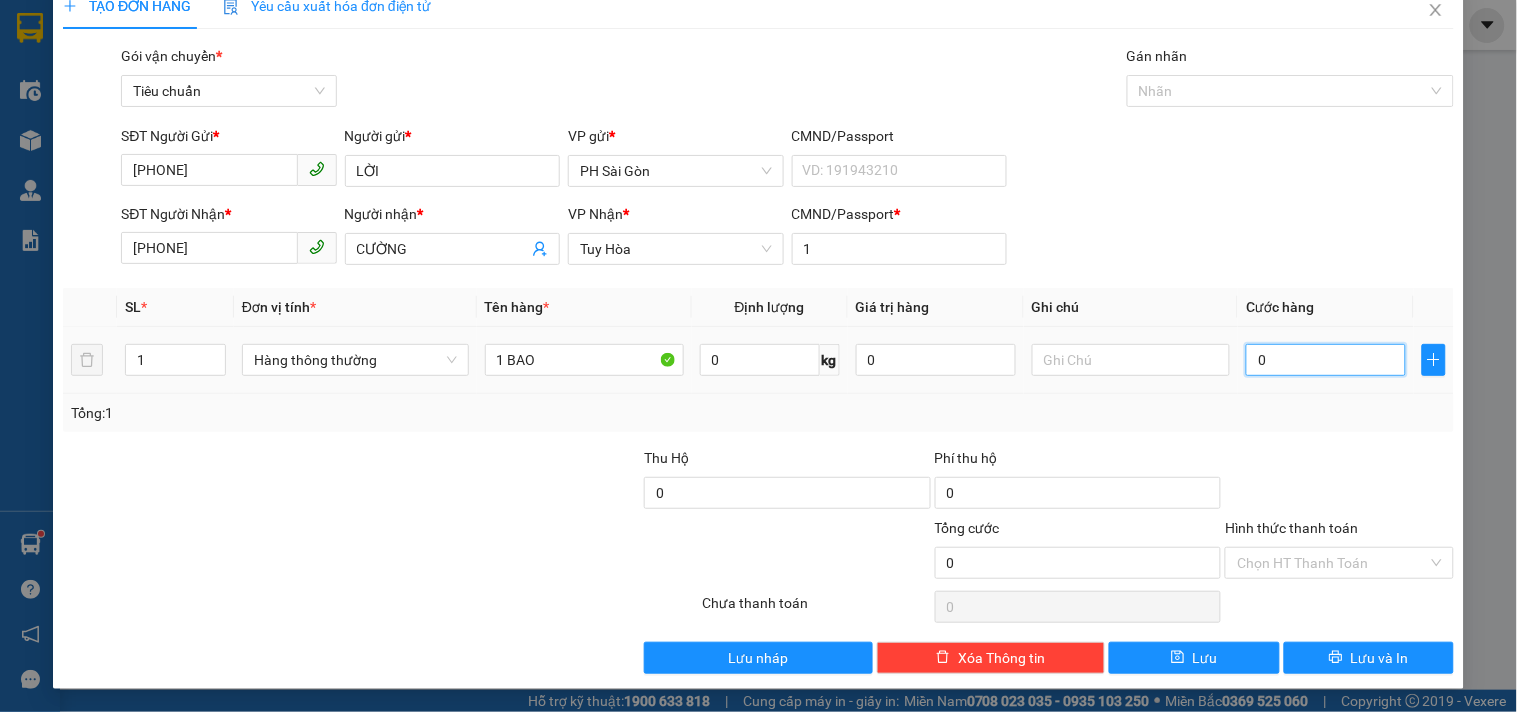 click on "0" at bounding box center (1326, 360) 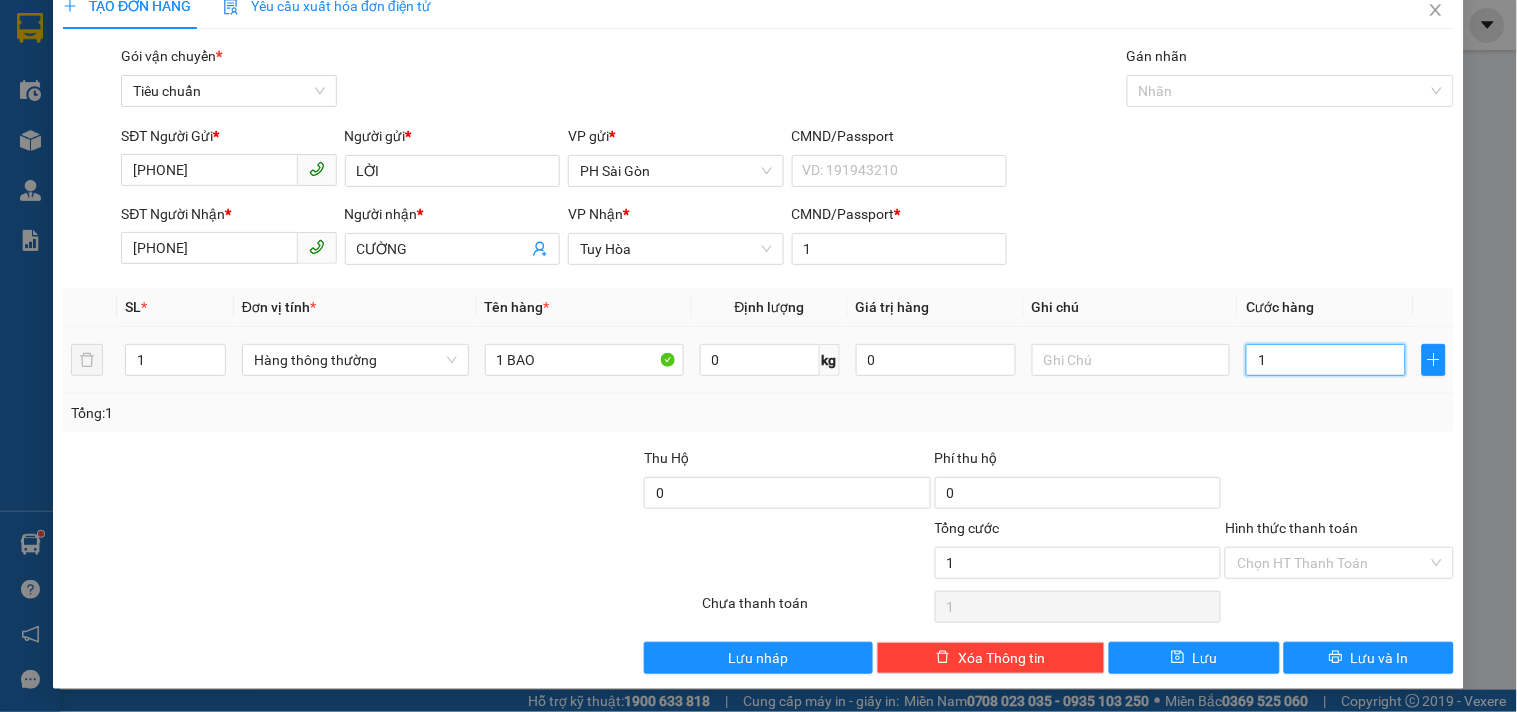 type on "10" 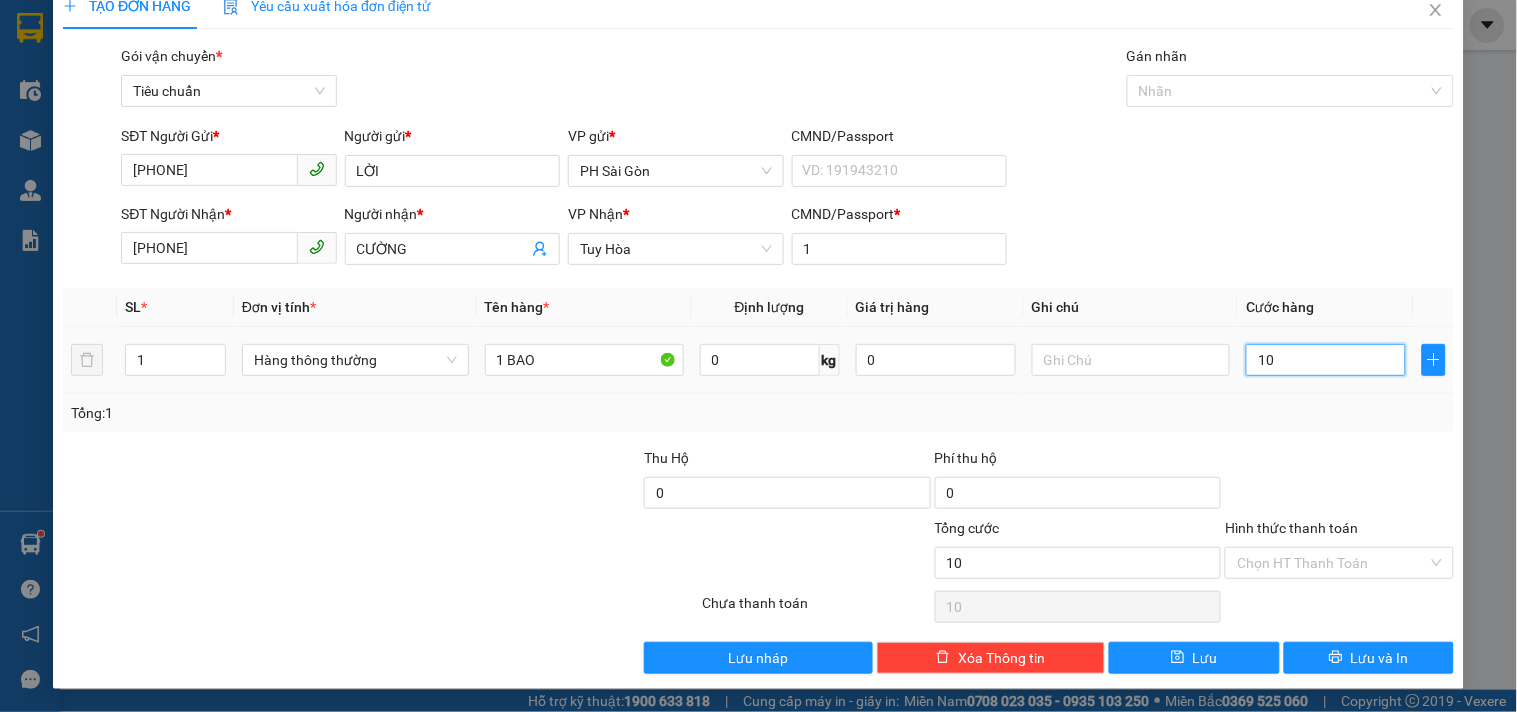 type on "100" 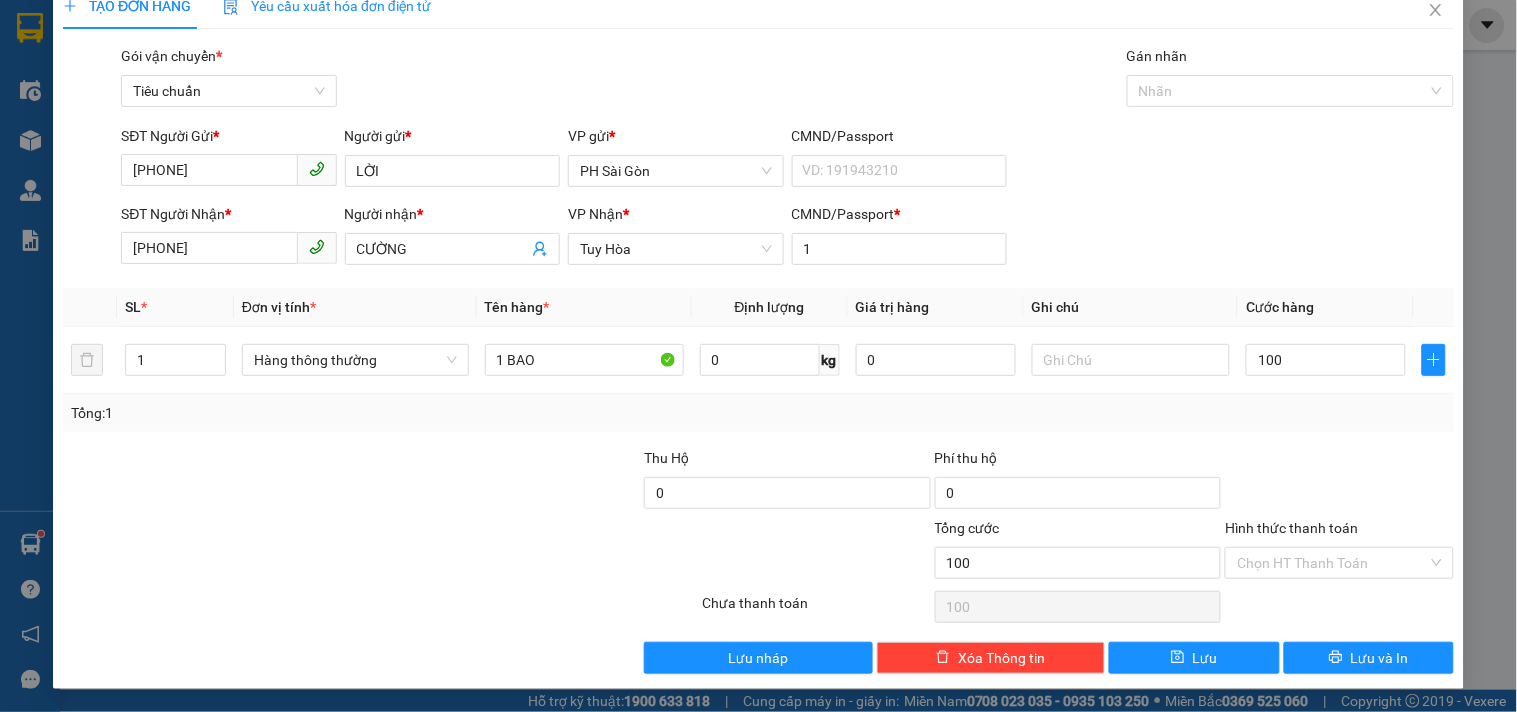 type on "100.000" 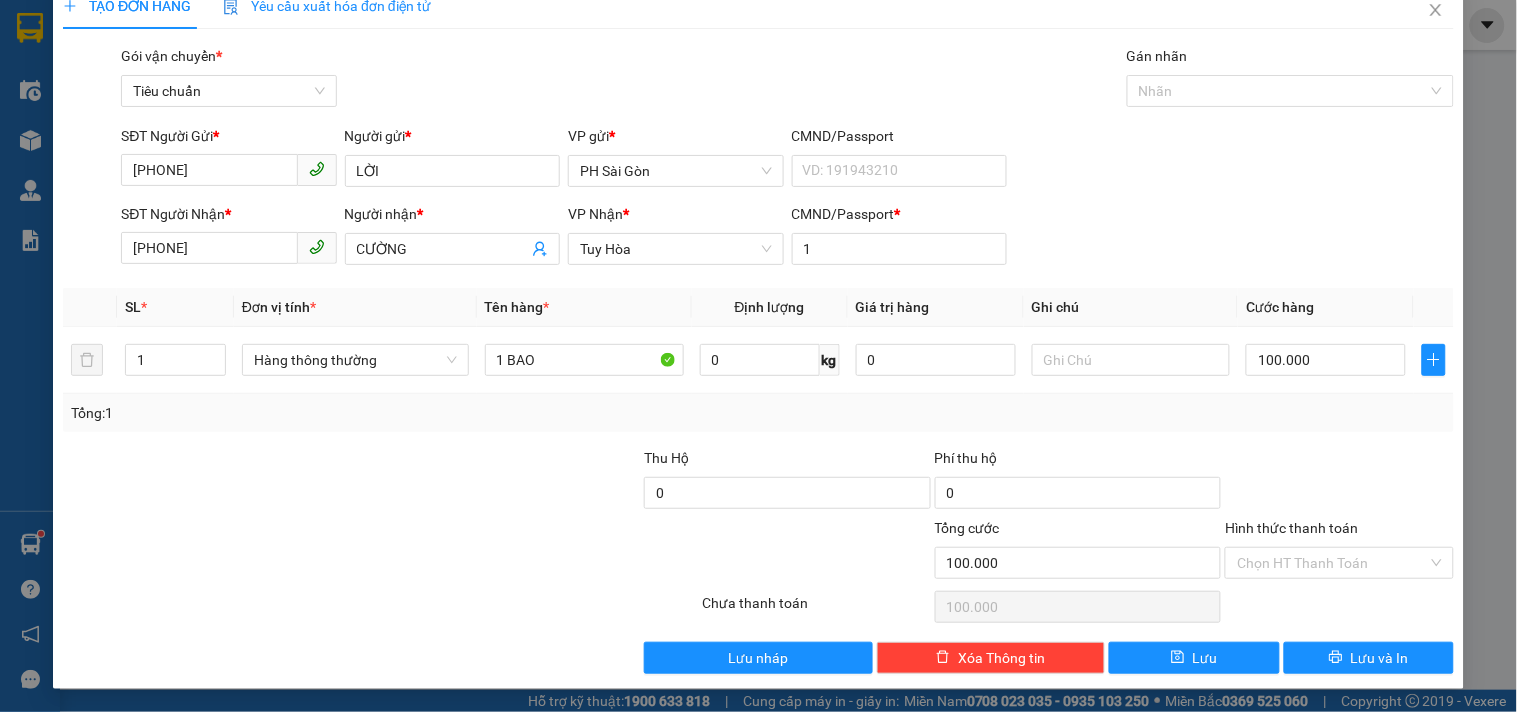 click at bounding box center (1339, 482) 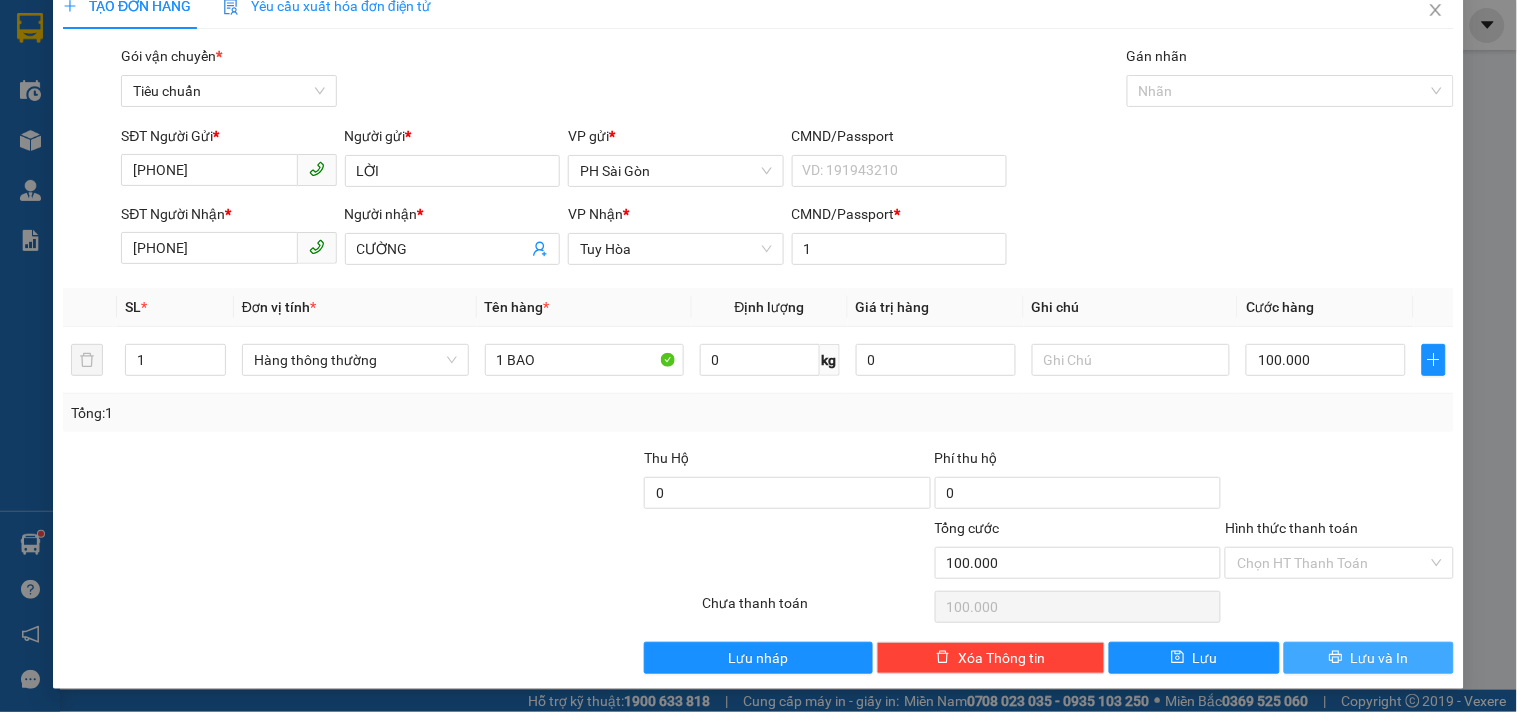 click on "Lưu và In" at bounding box center (1380, 658) 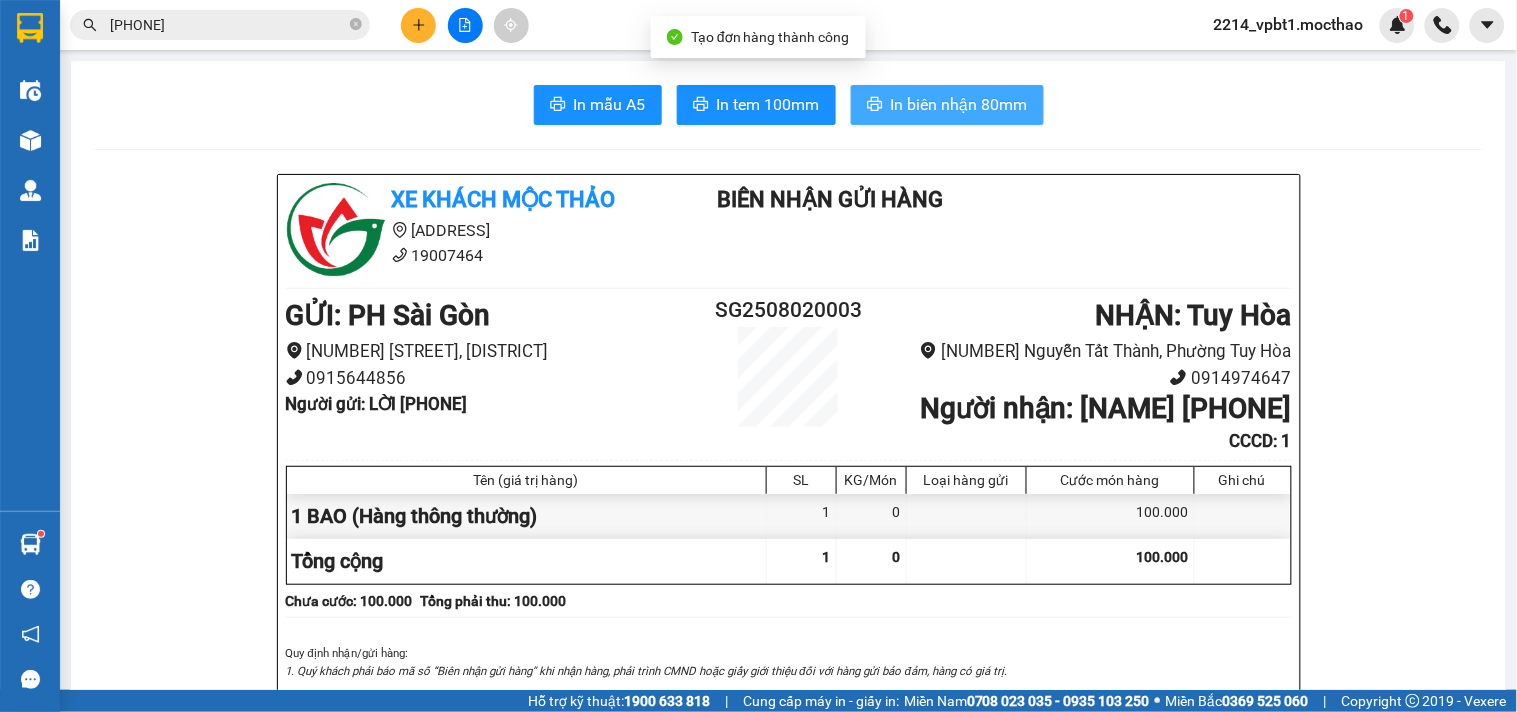 click on "In biên nhận 80mm" at bounding box center [959, 104] 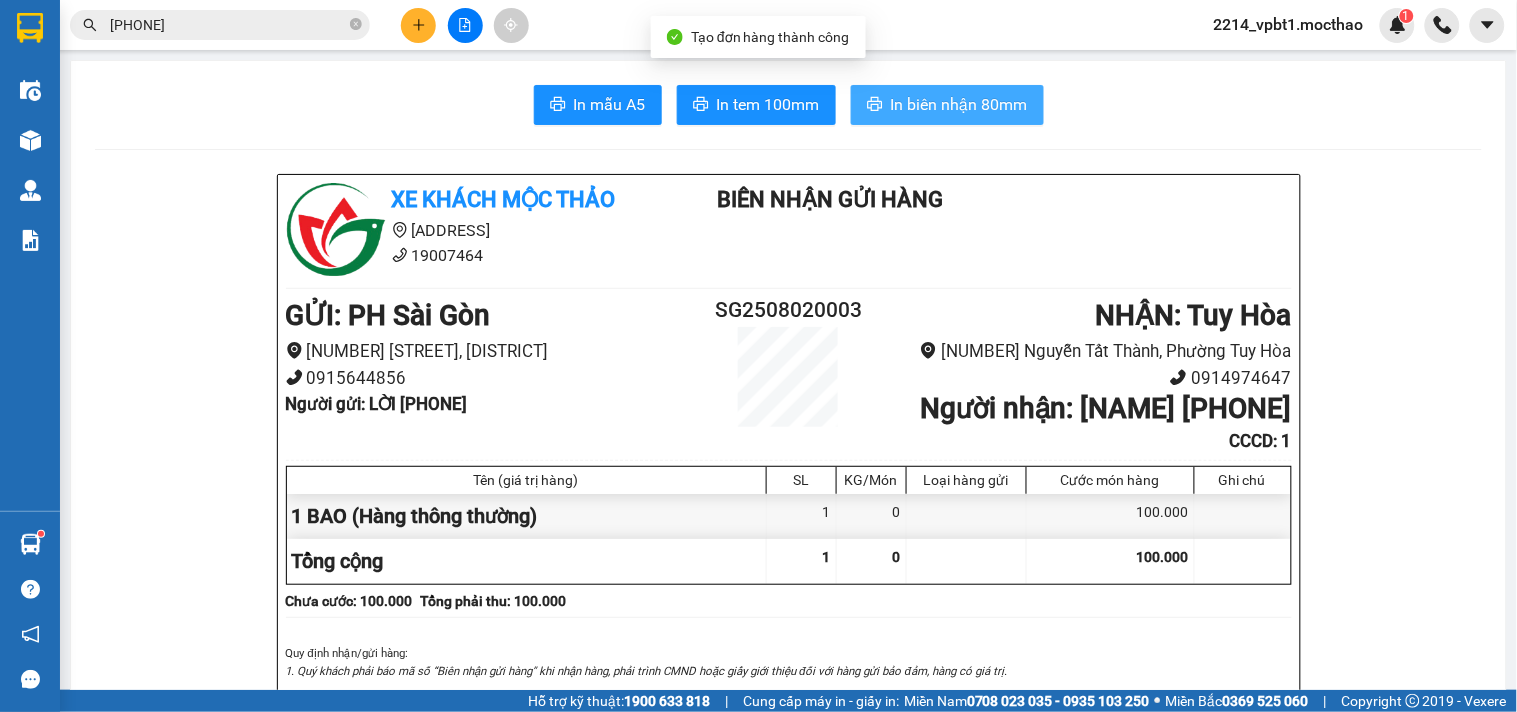 scroll, scrollTop: 0, scrollLeft: 0, axis: both 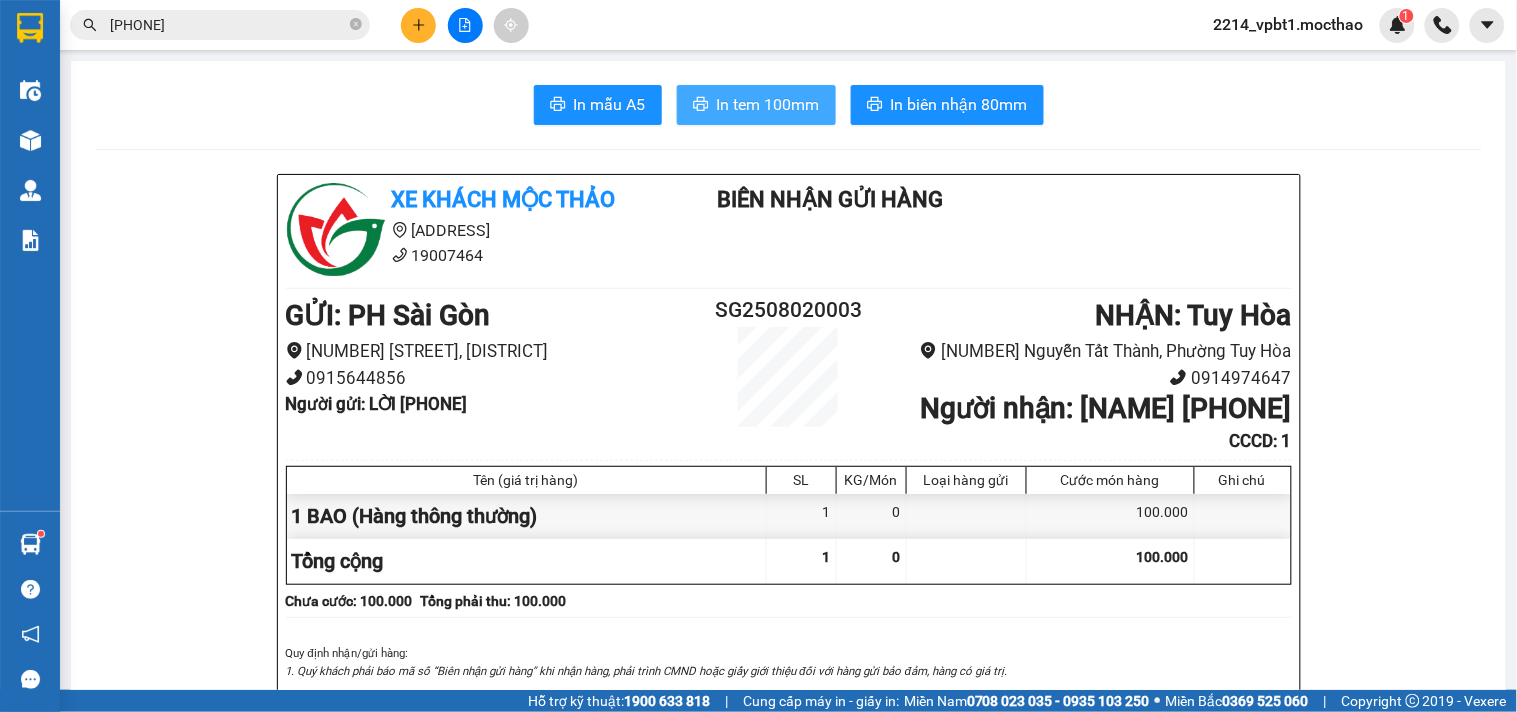 click on "In tem 100mm" at bounding box center (768, 104) 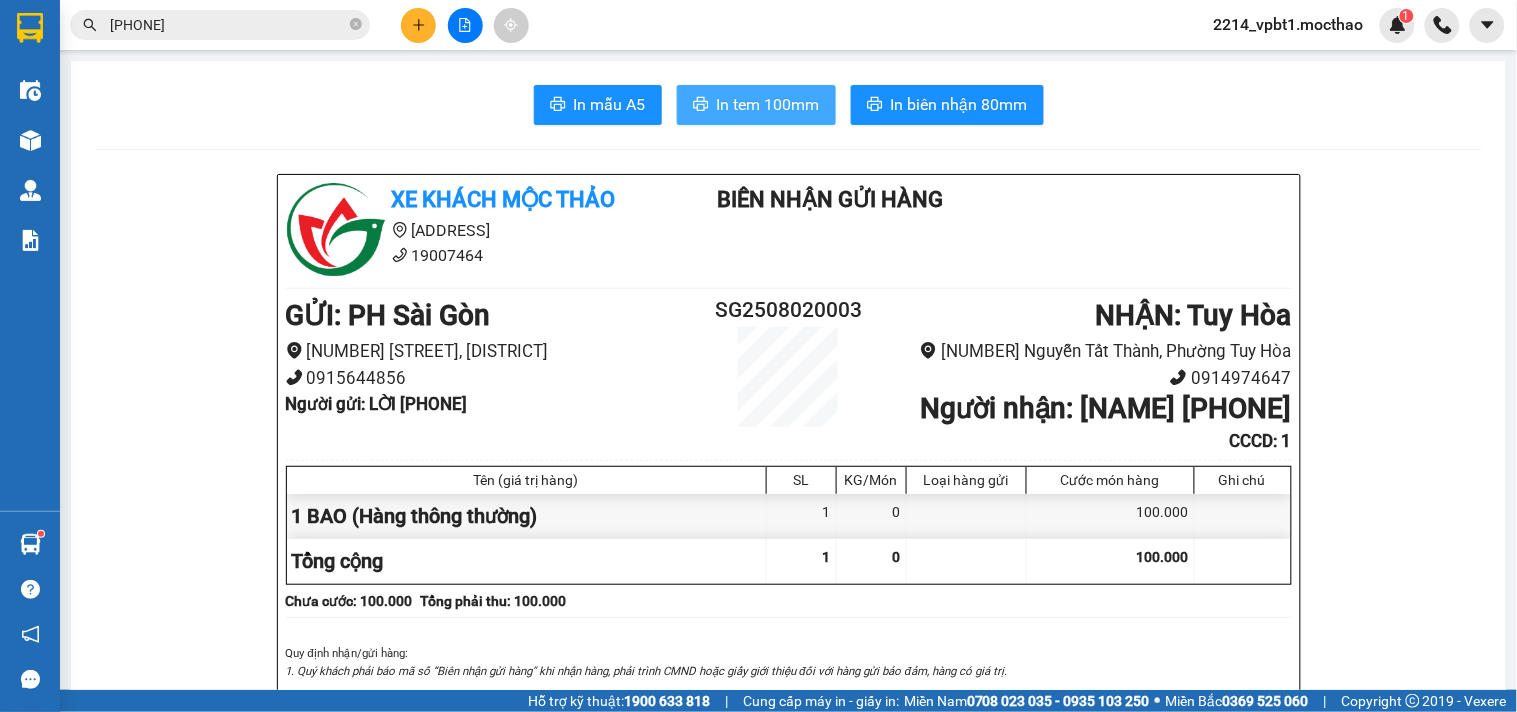 scroll, scrollTop: 0, scrollLeft: 0, axis: both 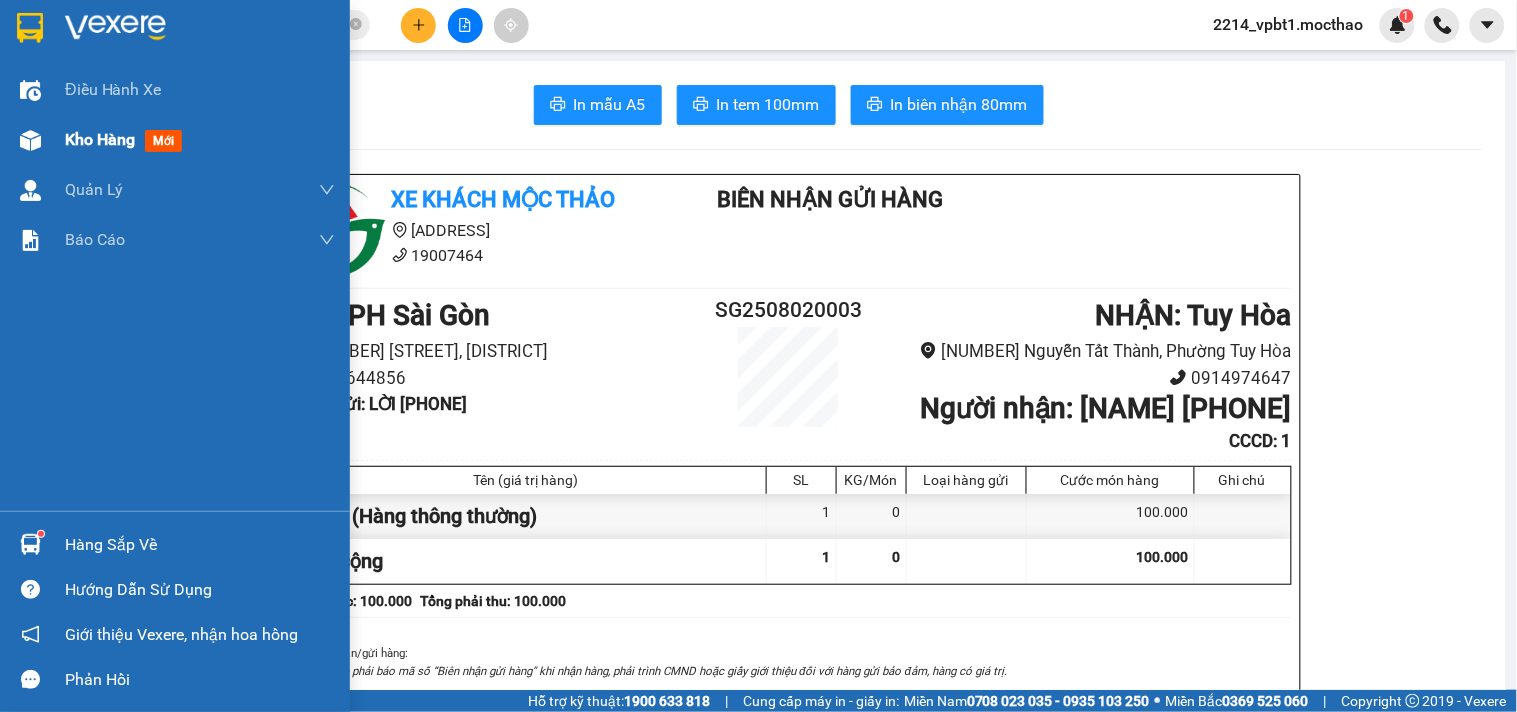 click on "Kho hàng" at bounding box center (100, 139) 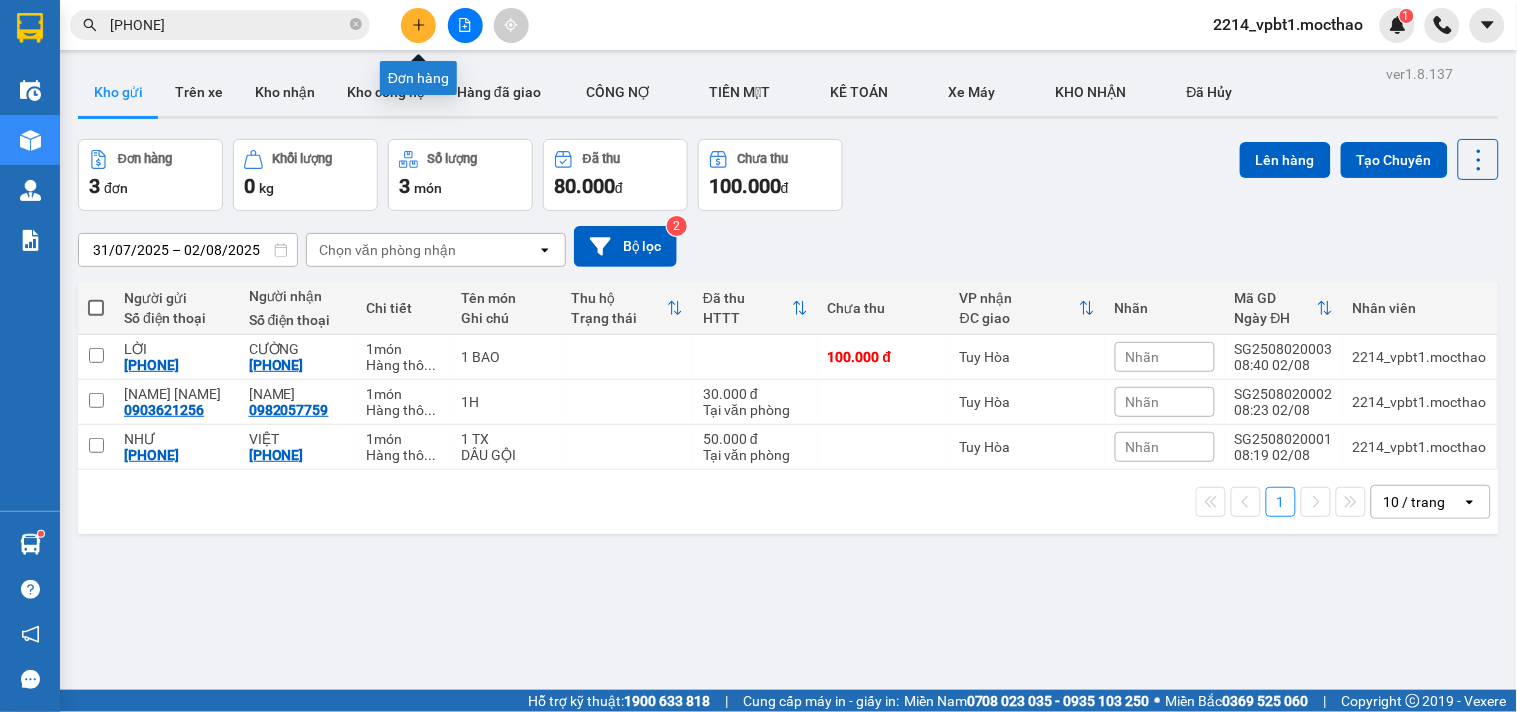 click 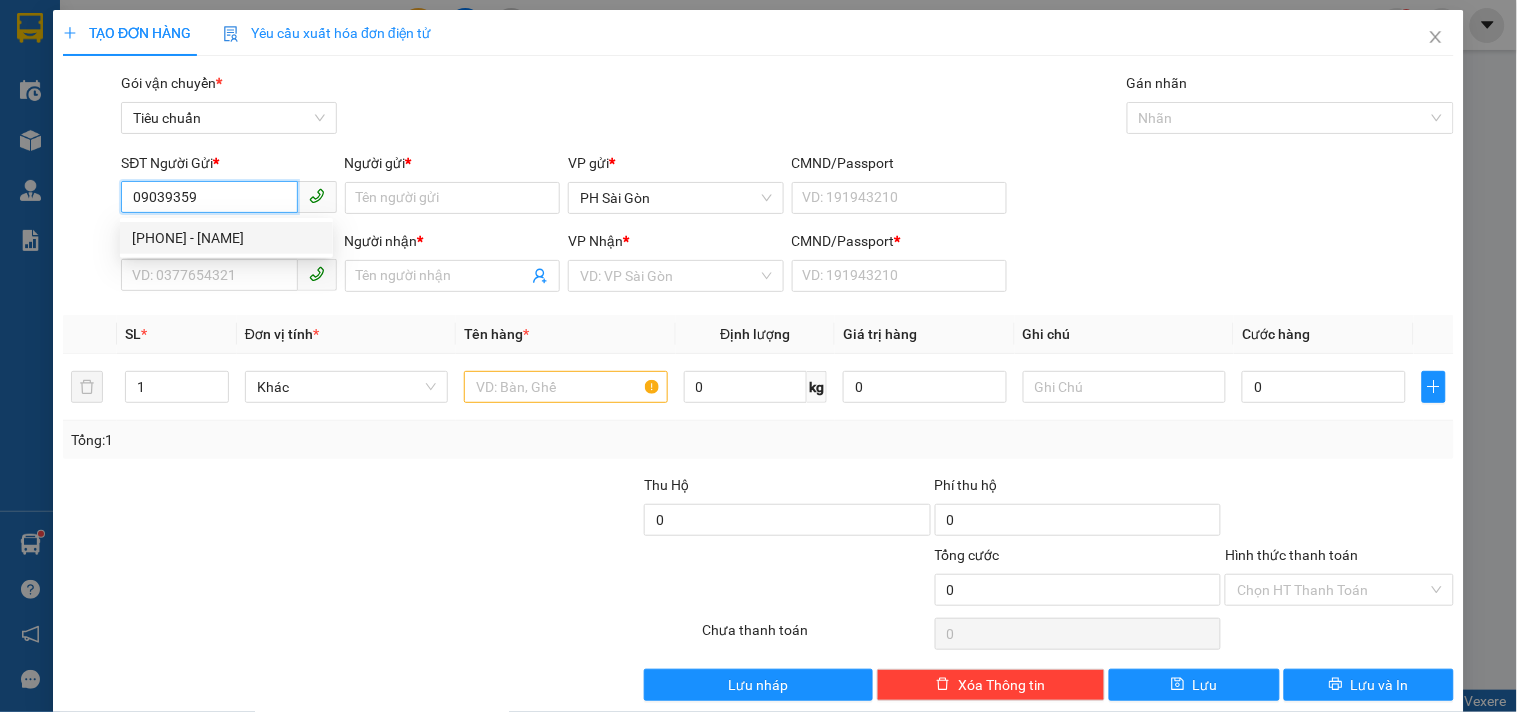 click on "[PHONE] - [NAME]" at bounding box center [226, 238] 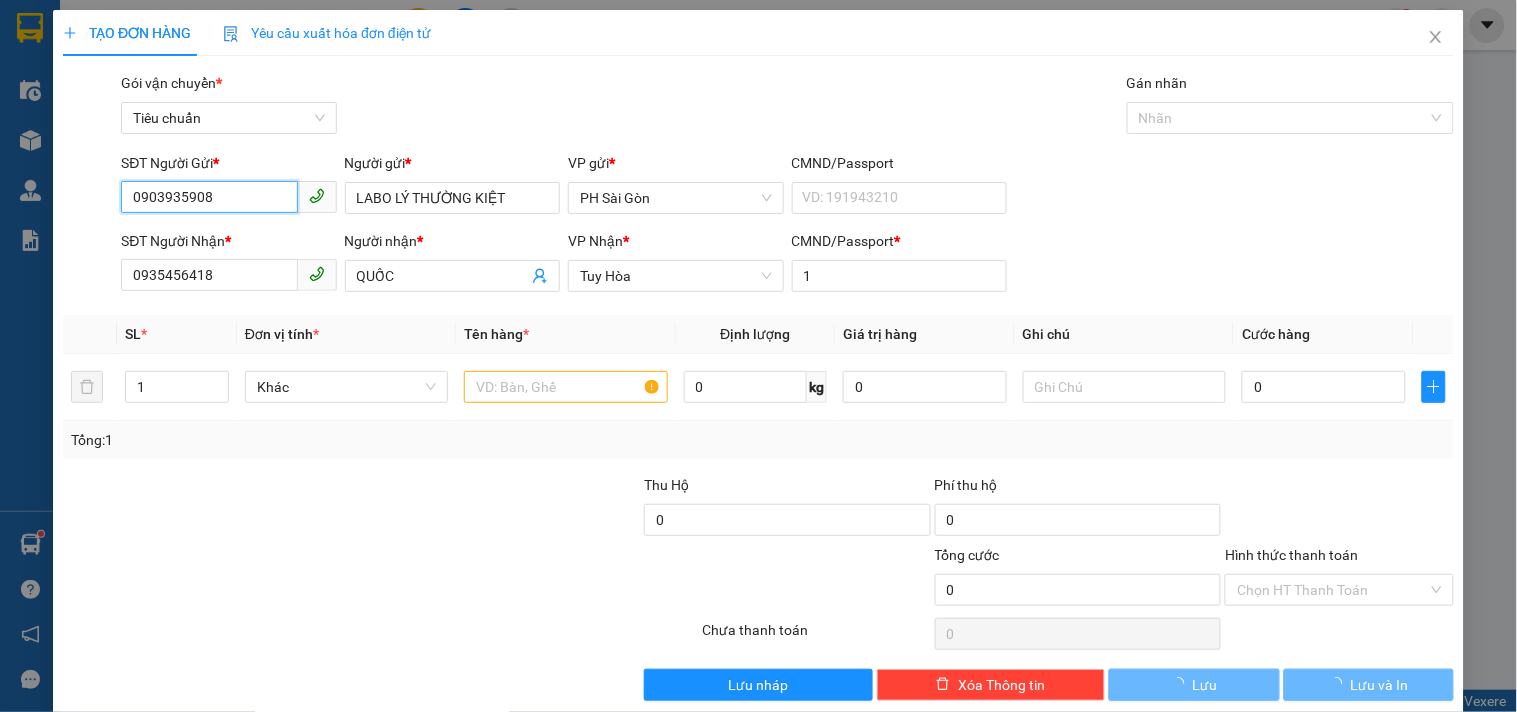 type on "30.000" 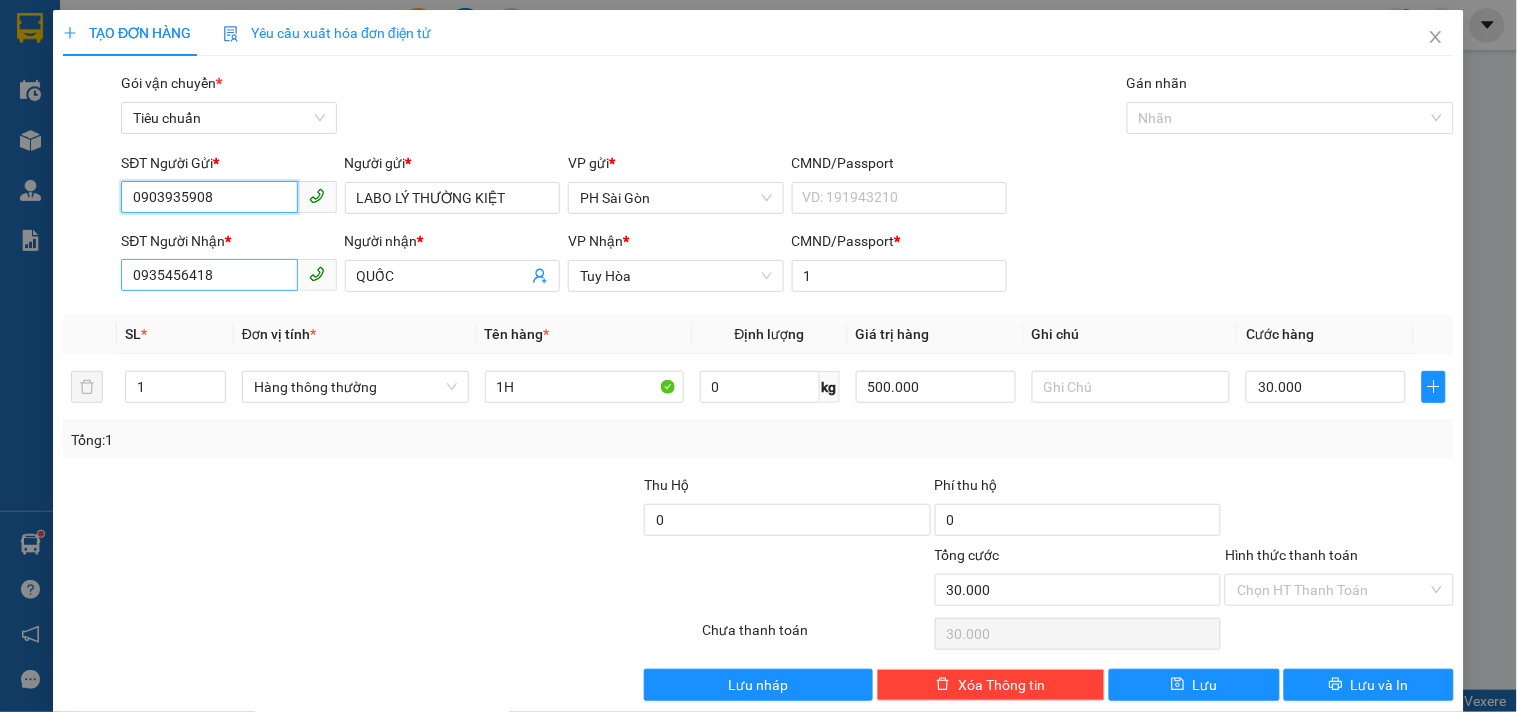 type on "0903935908" 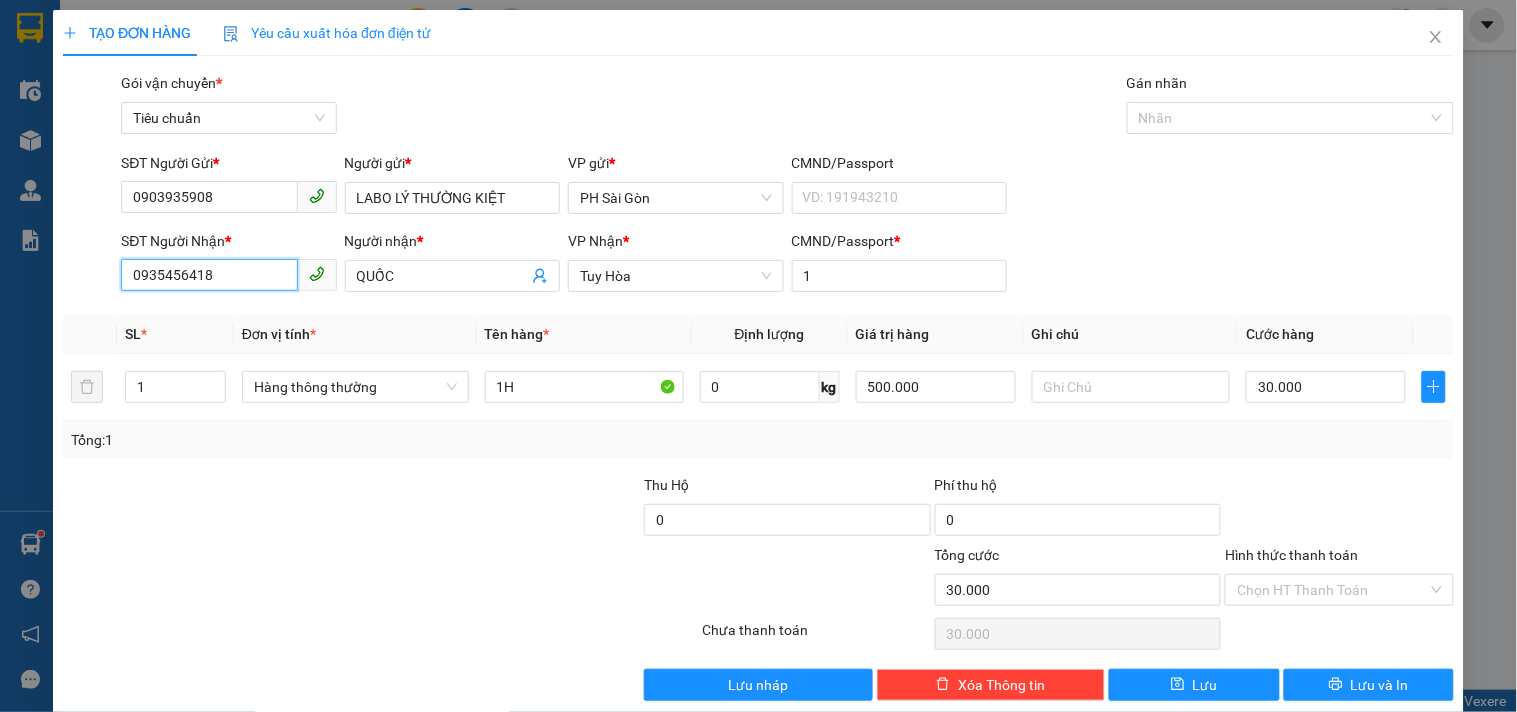 drag, startPoint x: 255, startPoint y: 288, endPoint x: 0, endPoint y: 410, distance: 282.6818 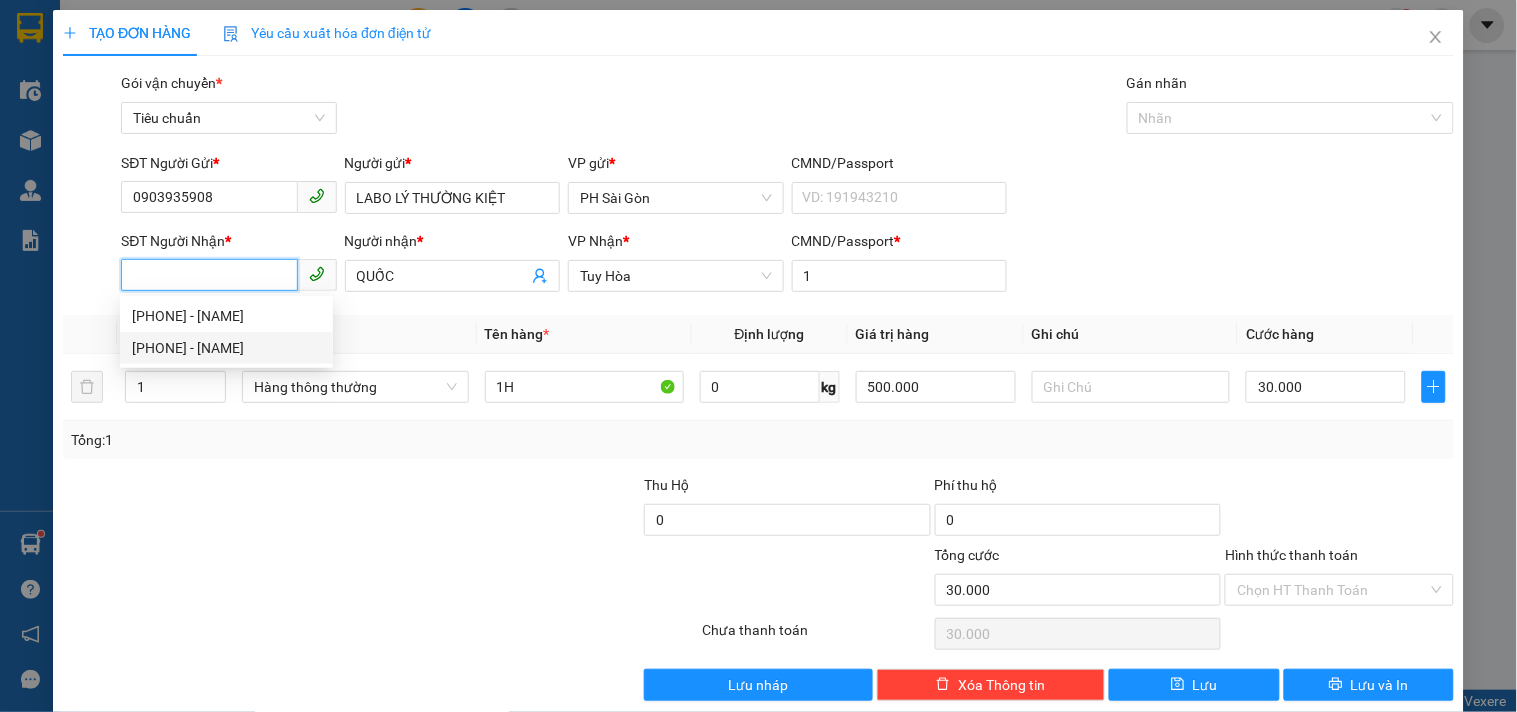 click on "[PHONE] - [NAME]" at bounding box center [226, 348] 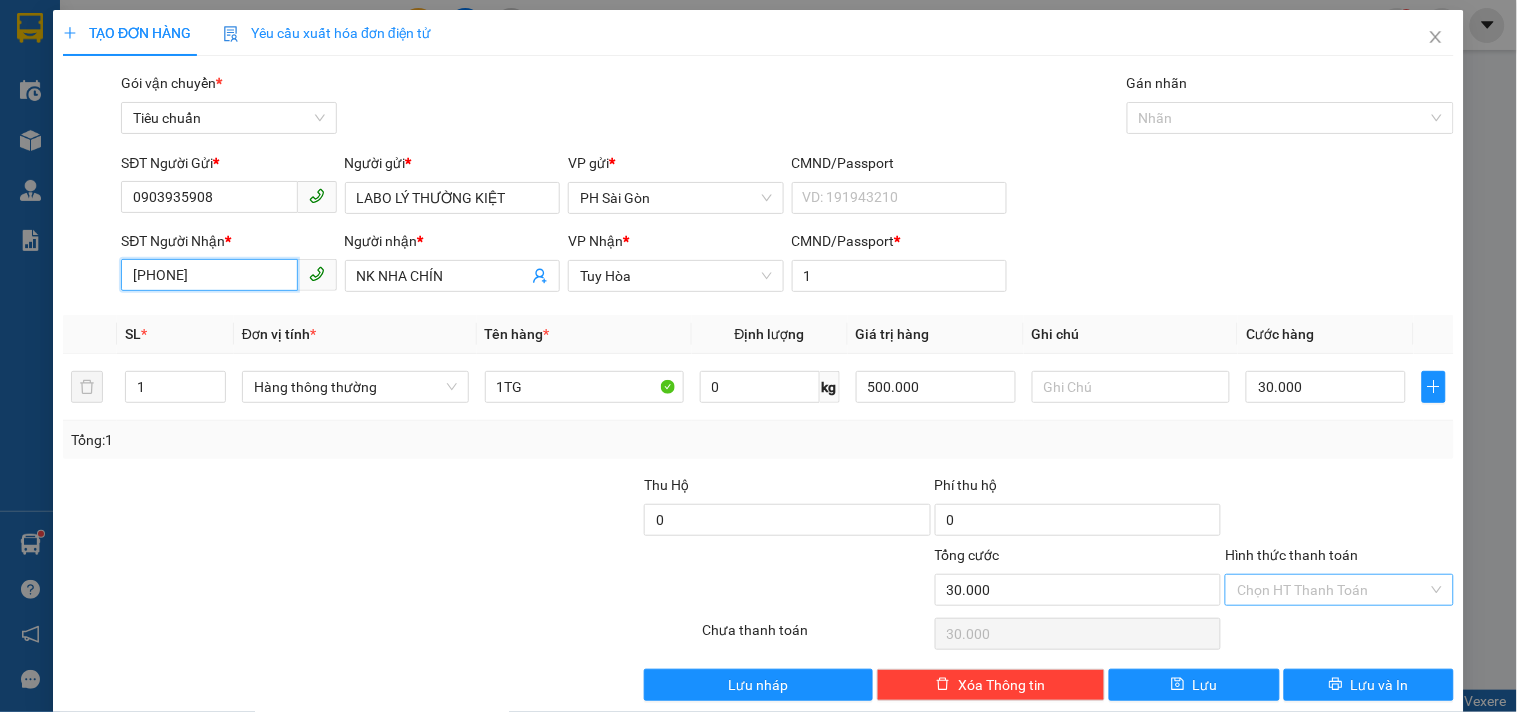 type on "[PHONE]" 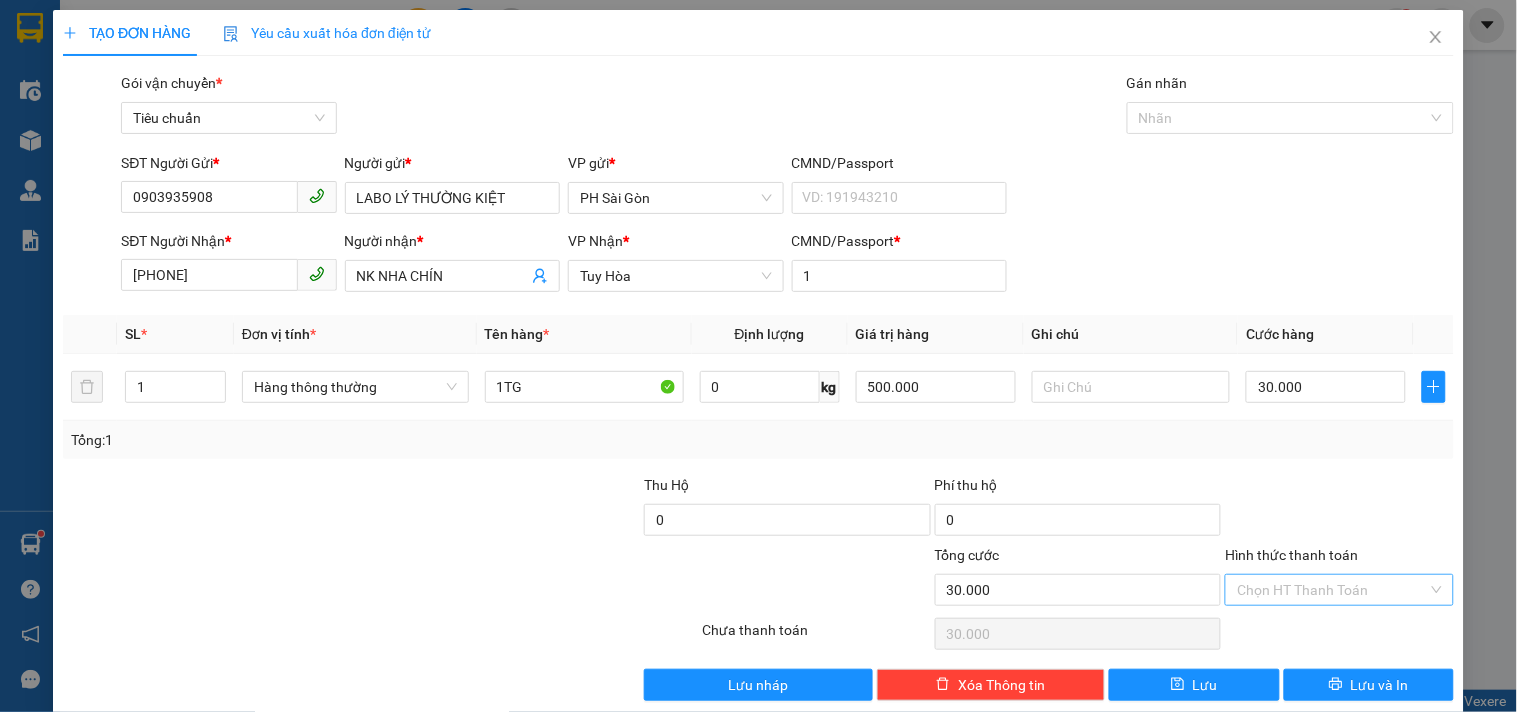 click on "Hình thức thanh toán" at bounding box center (1332, 590) 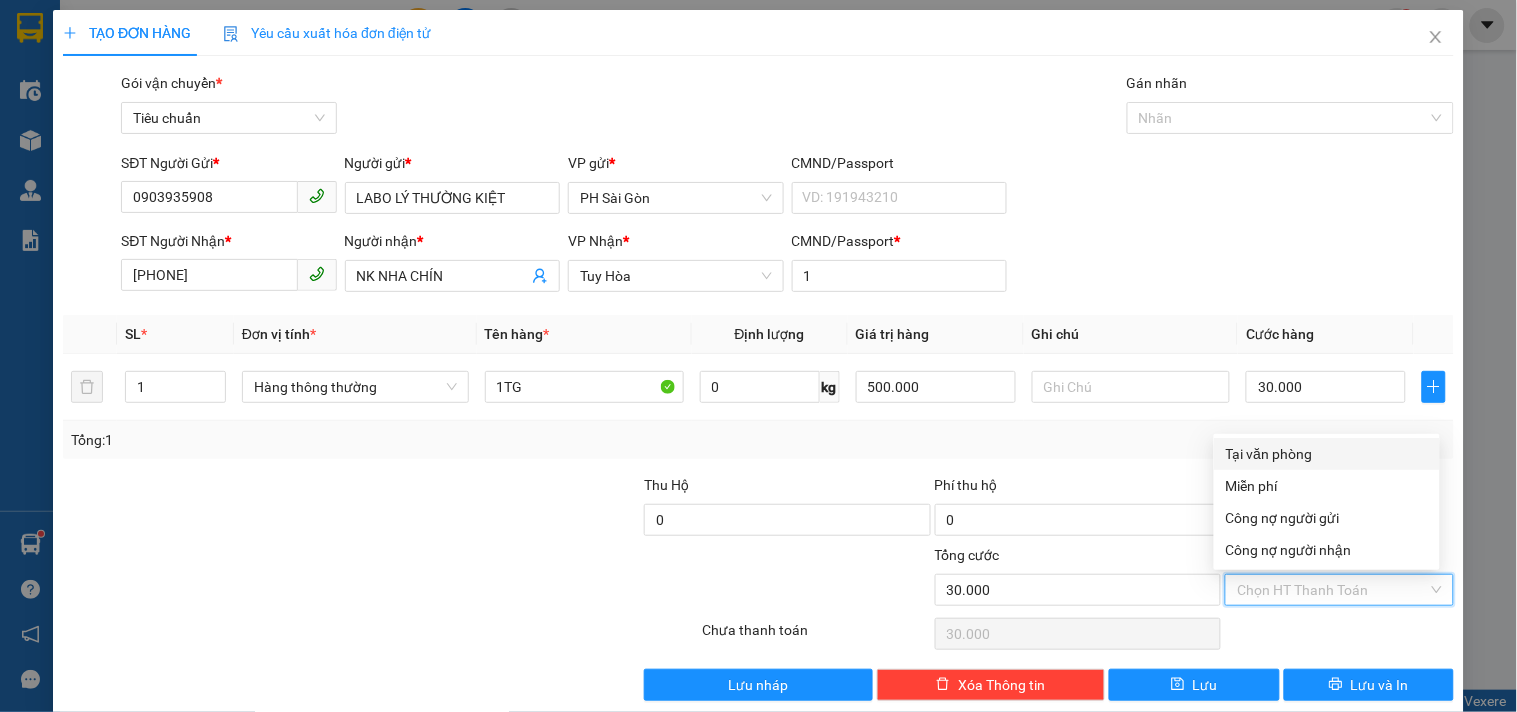 click on "Tại văn phòng" at bounding box center (1327, 454) 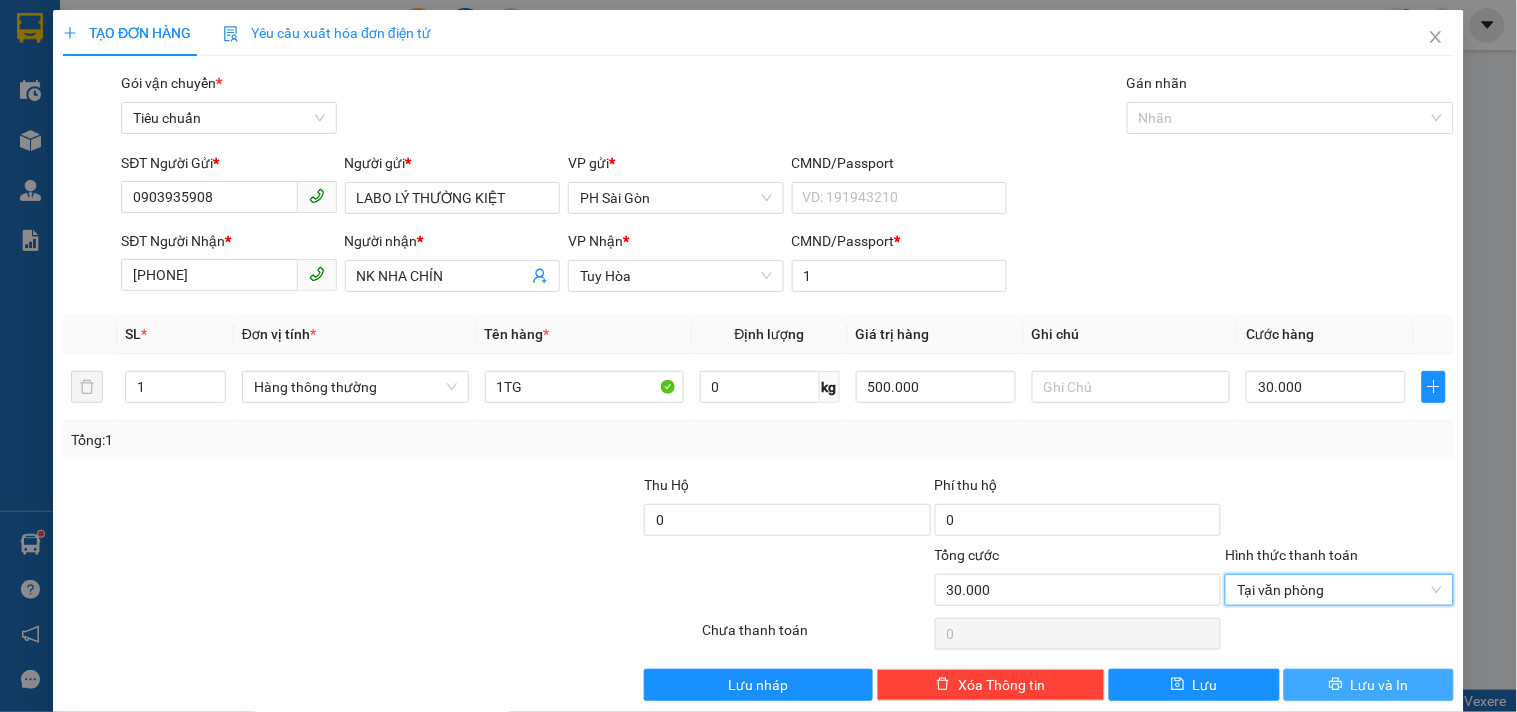 click on "Lưu và In" at bounding box center [1380, 685] 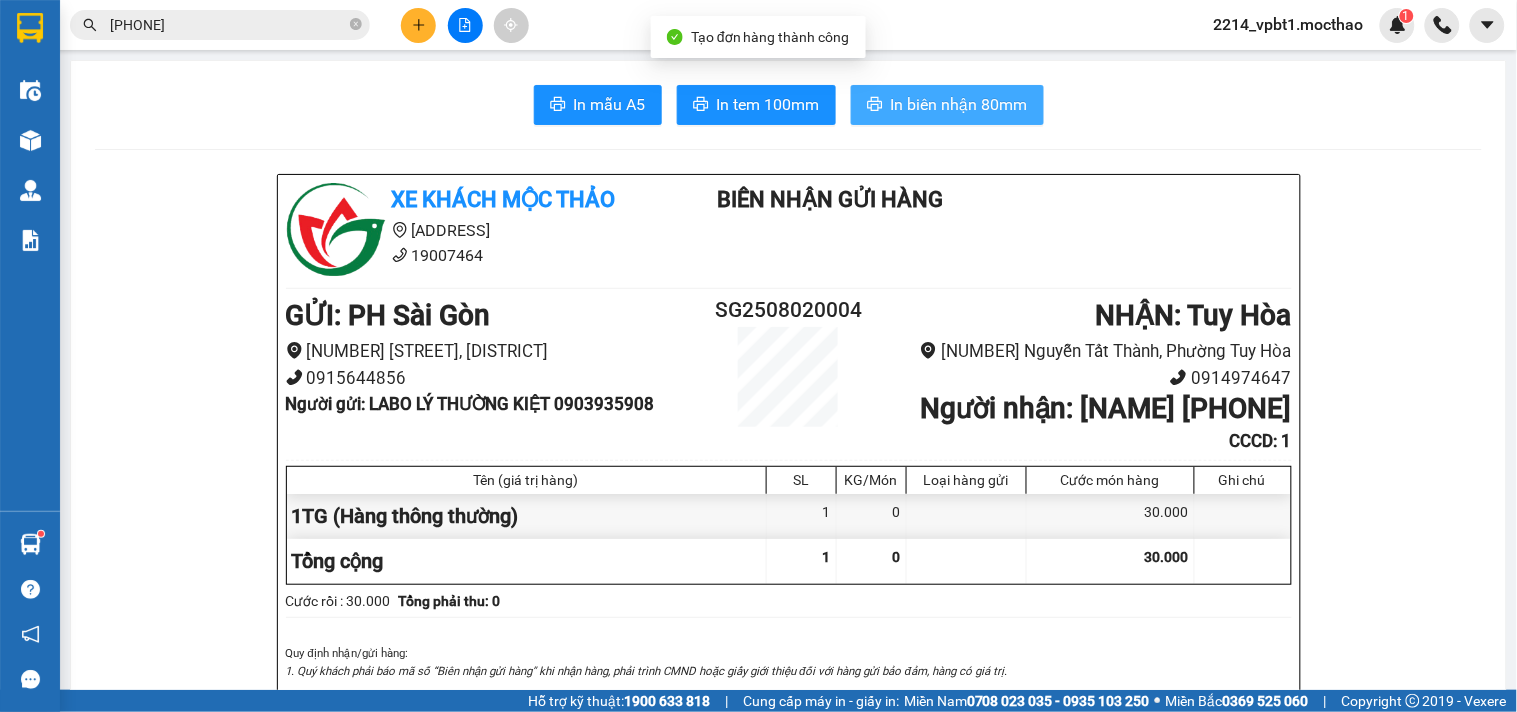 click on "In biên nhận 80mm" at bounding box center [959, 104] 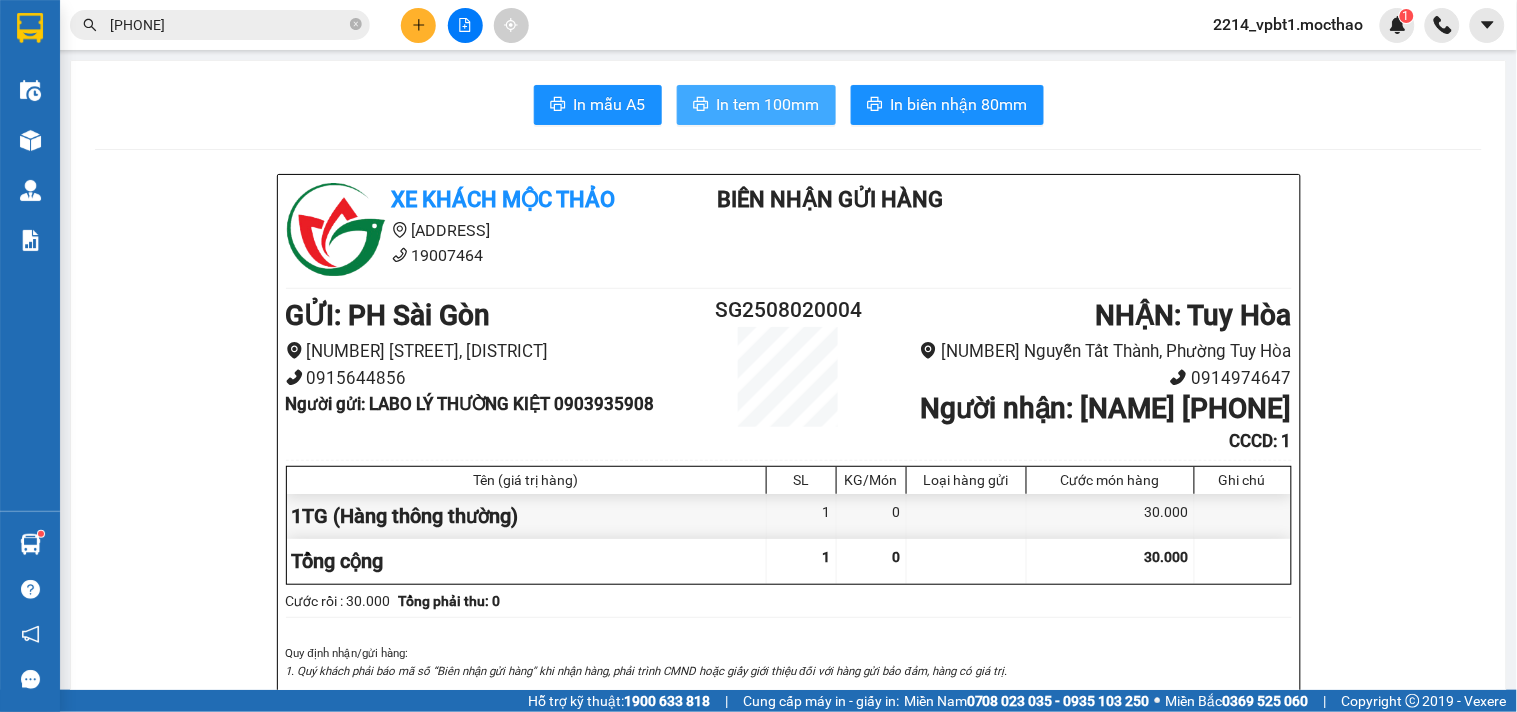 click on "In tem 100mm" at bounding box center (768, 104) 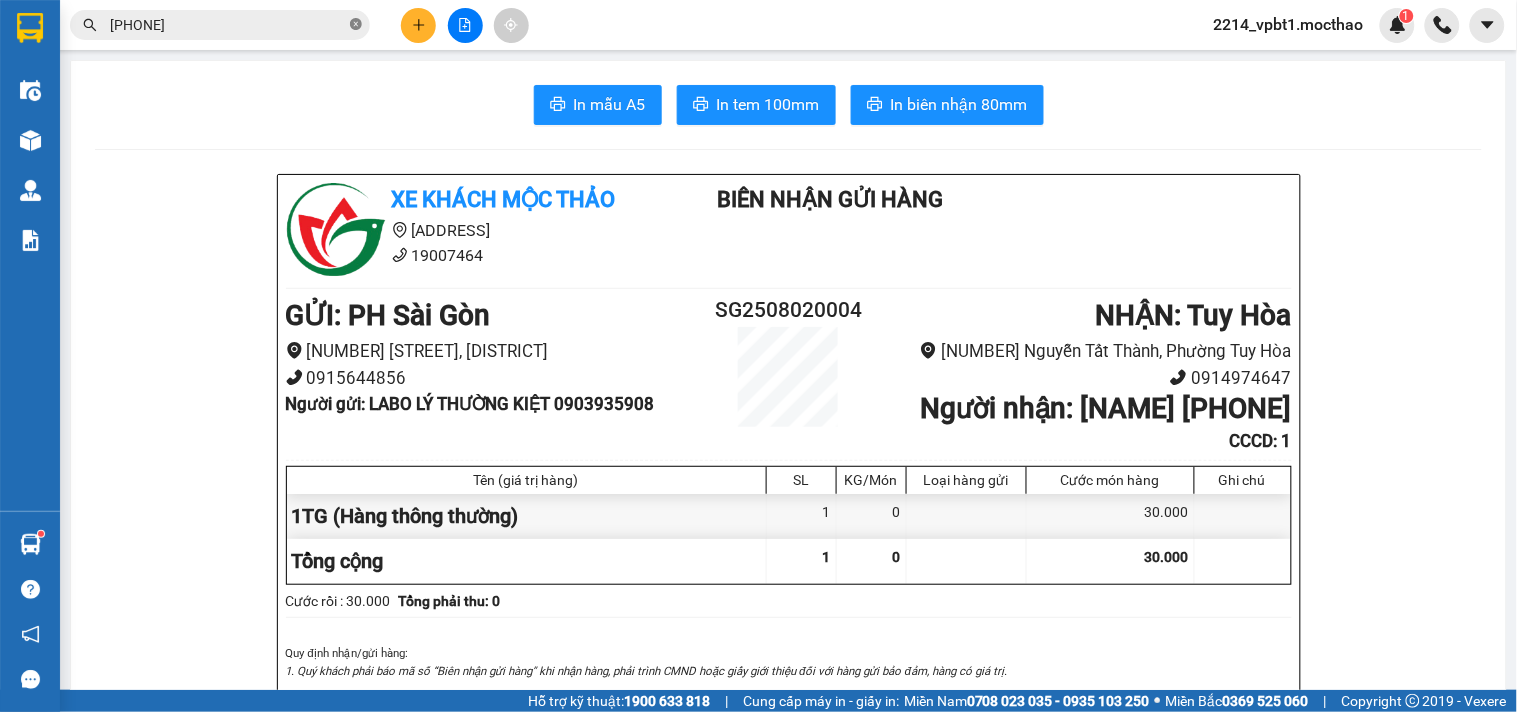 click 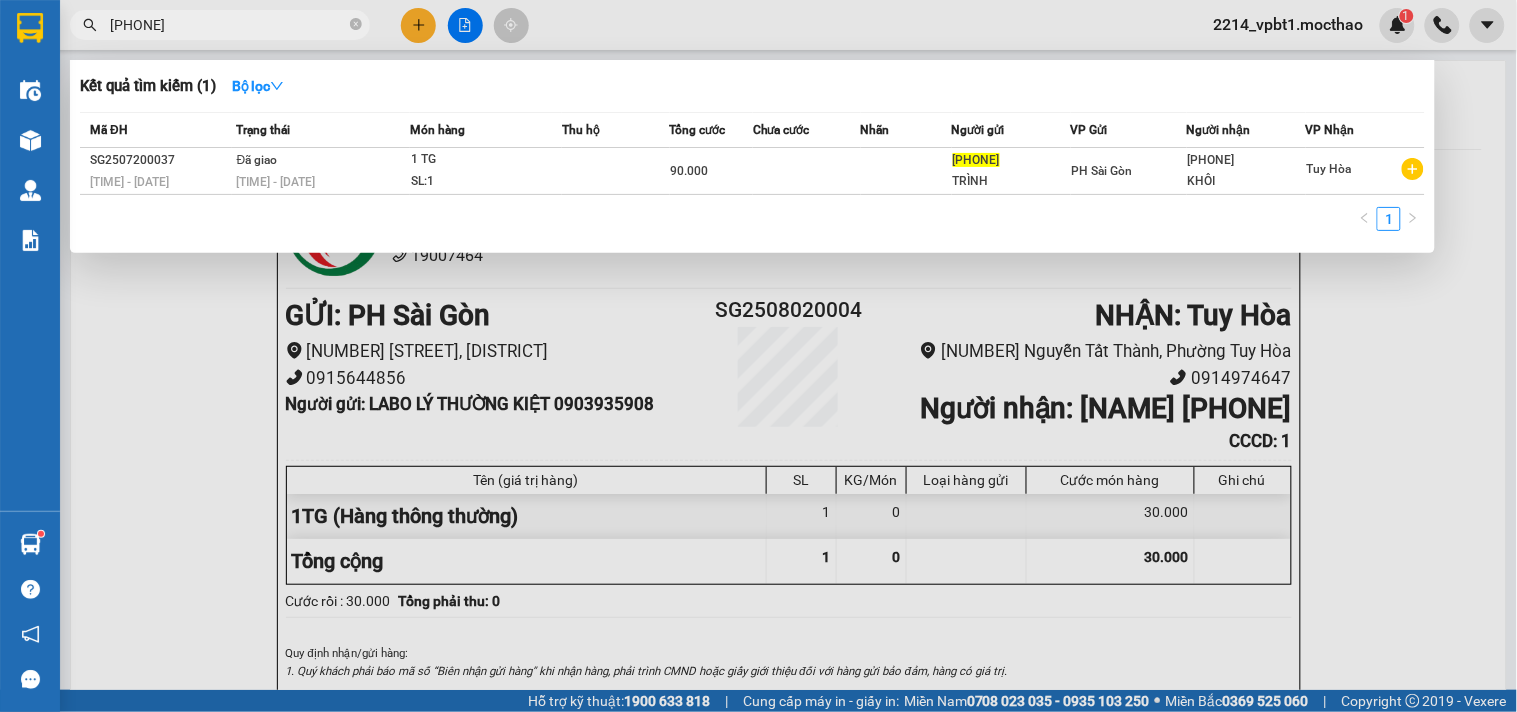 type on "[PHONE]" 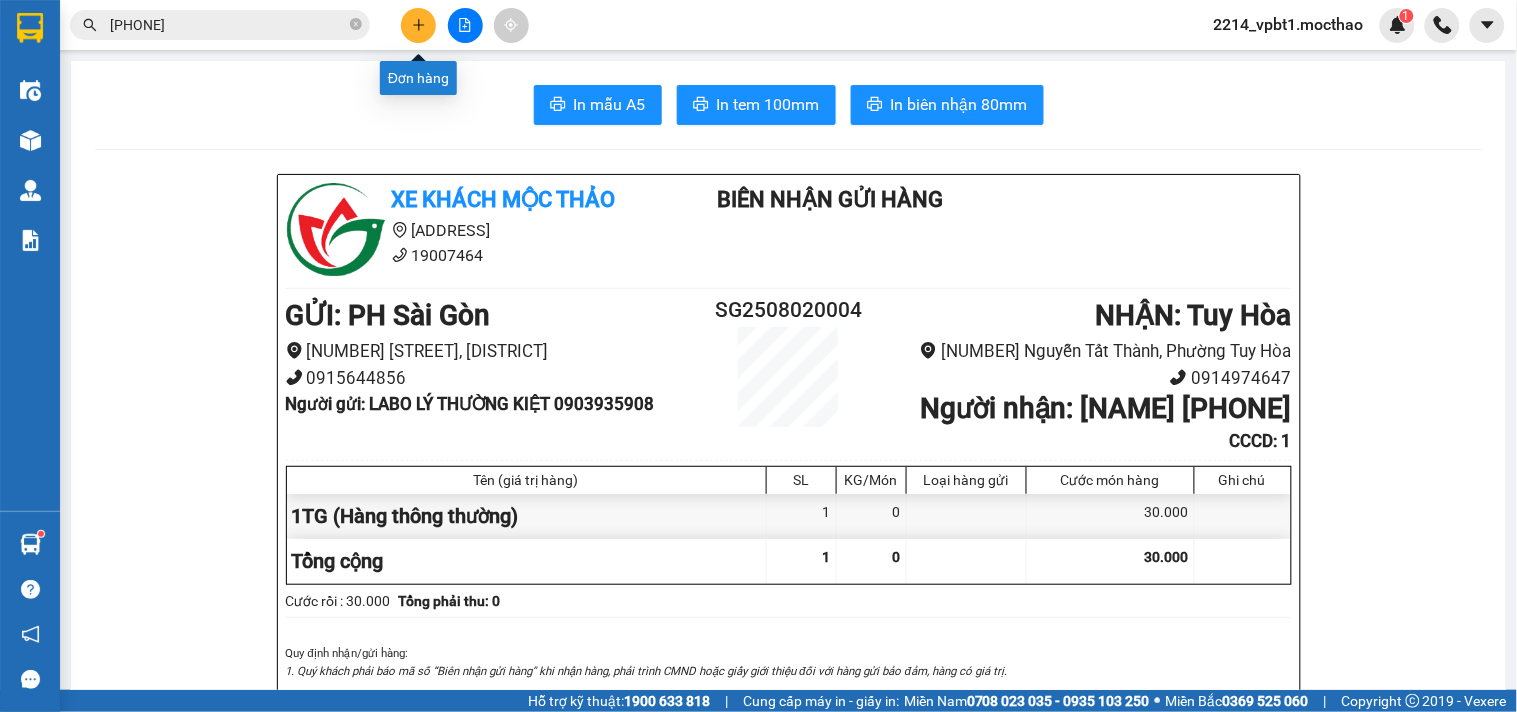 click at bounding box center [418, 25] 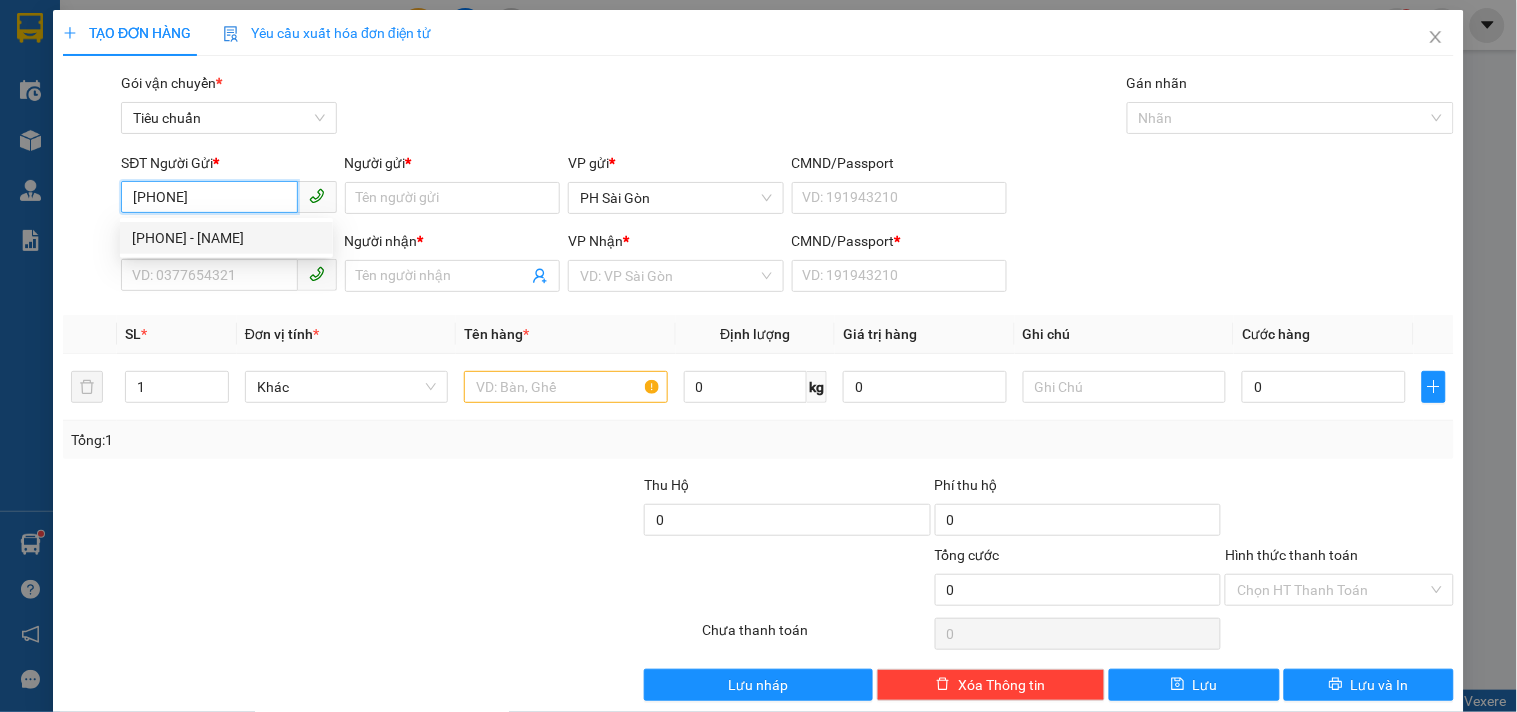 click on "[PHONE] - [NAME]" at bounding box center (226, 238) 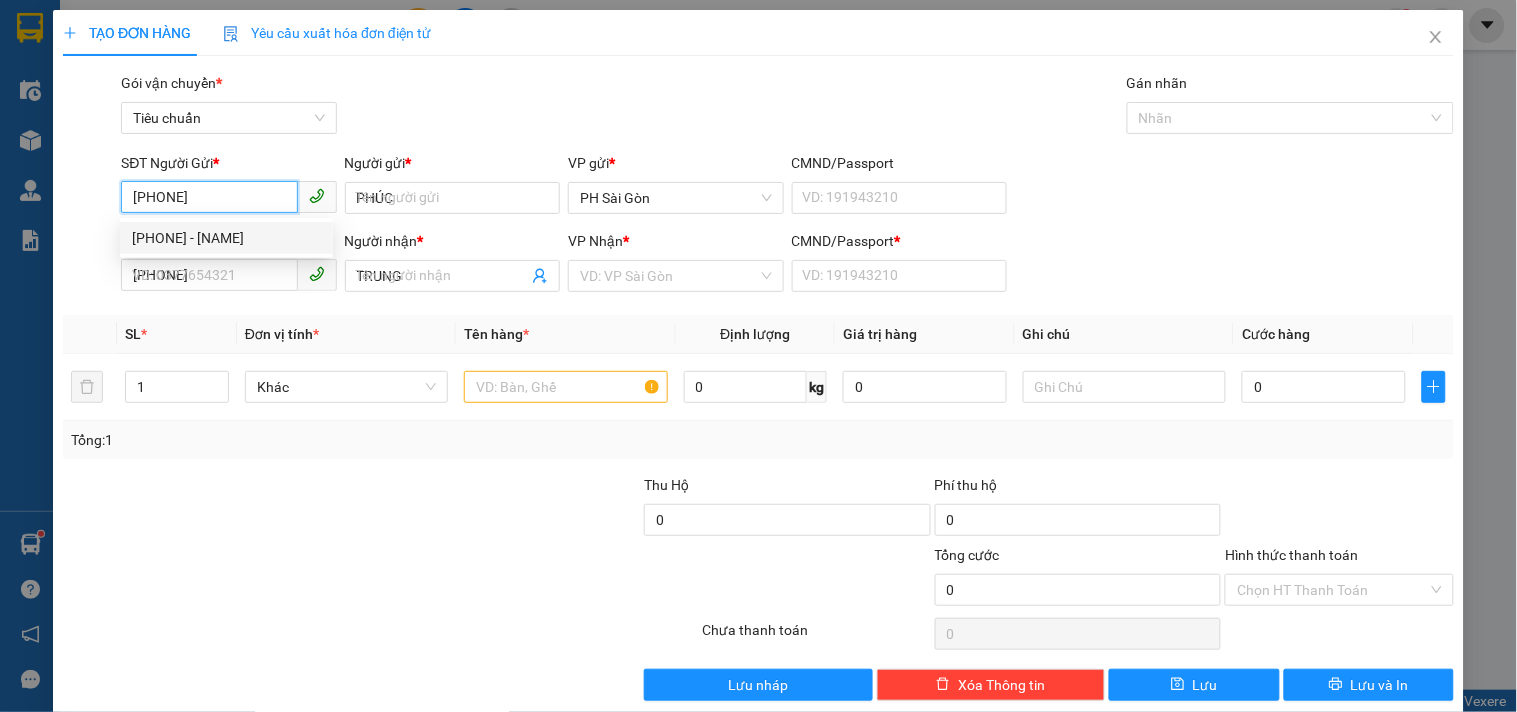 type on "80.000" 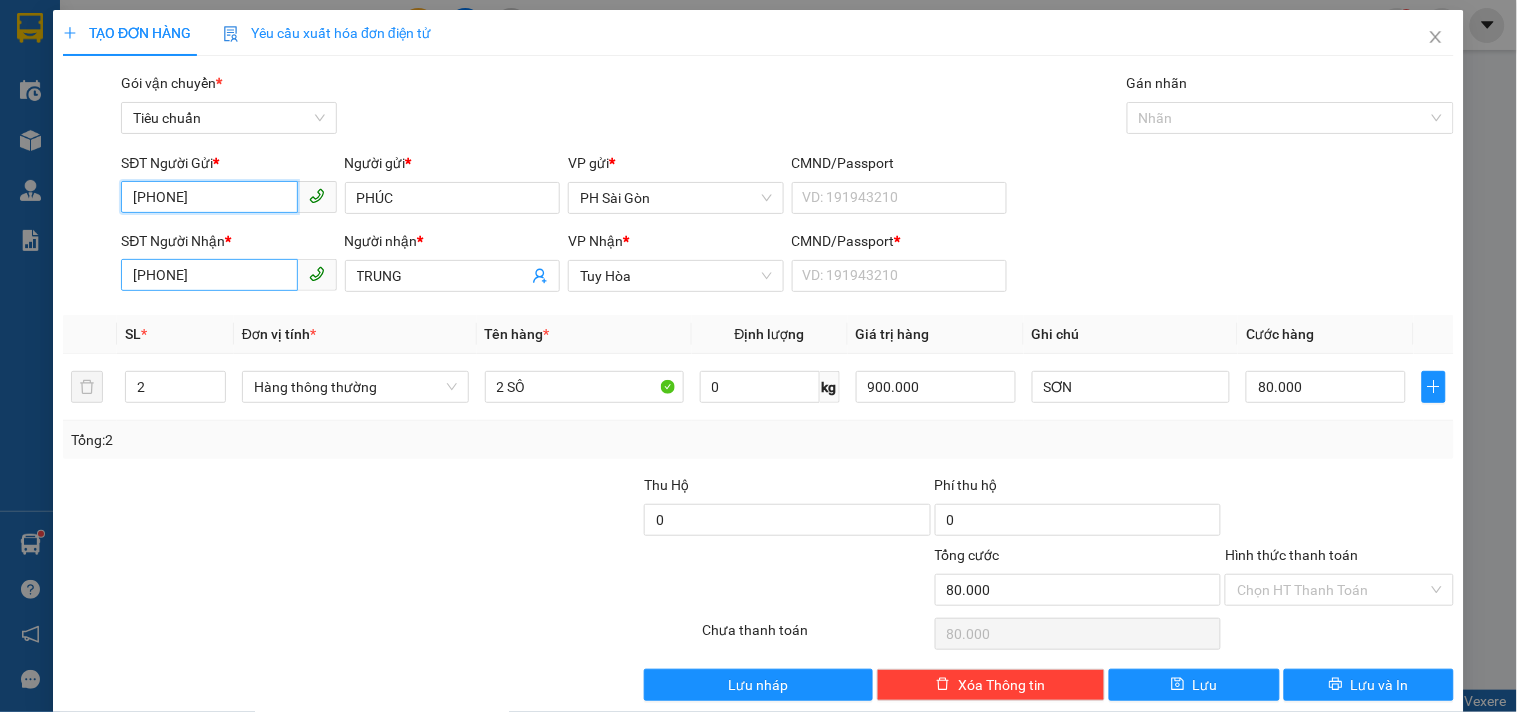 type on "[PHONE]" 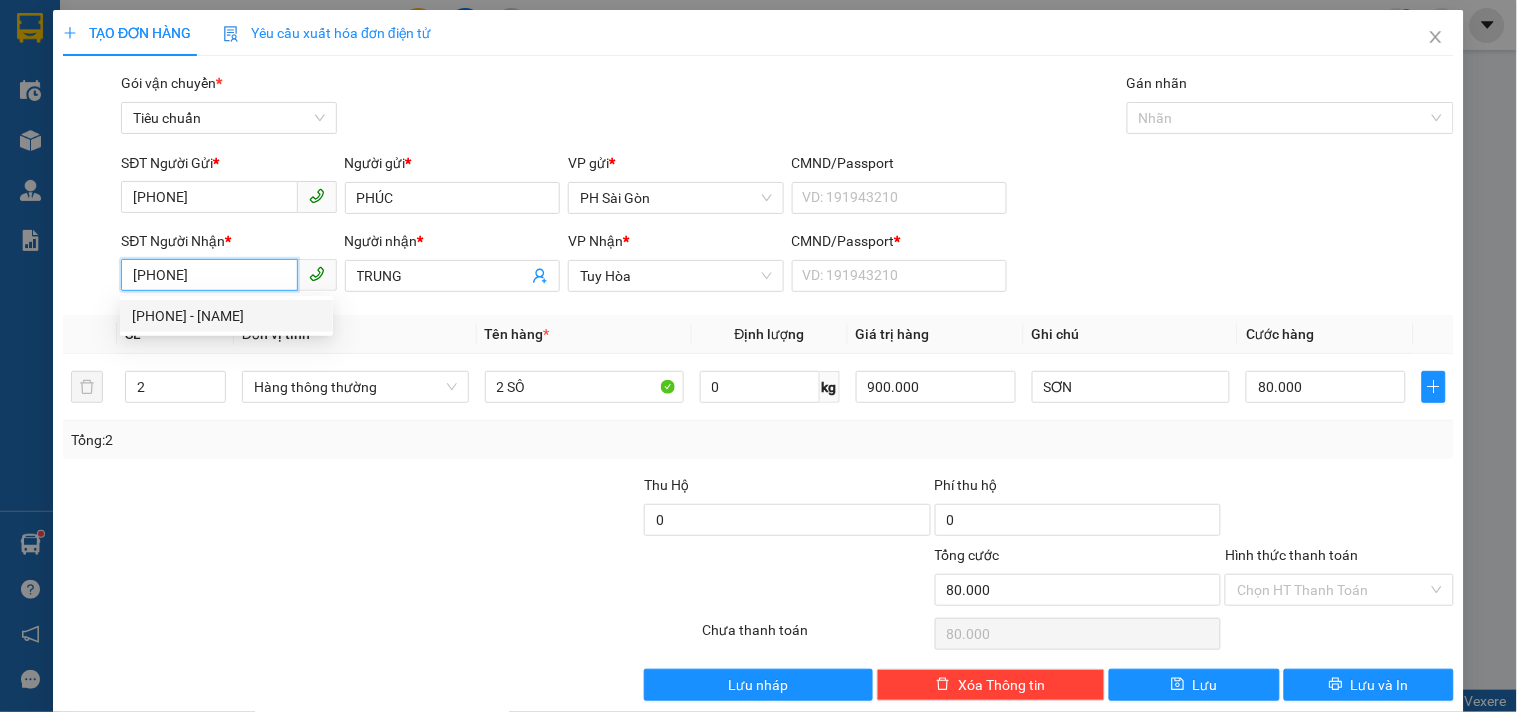 drag, startPoint x: 204, startPoint y: 278, endPoint x: 0, endPoint y: 325, distance: 209.34421 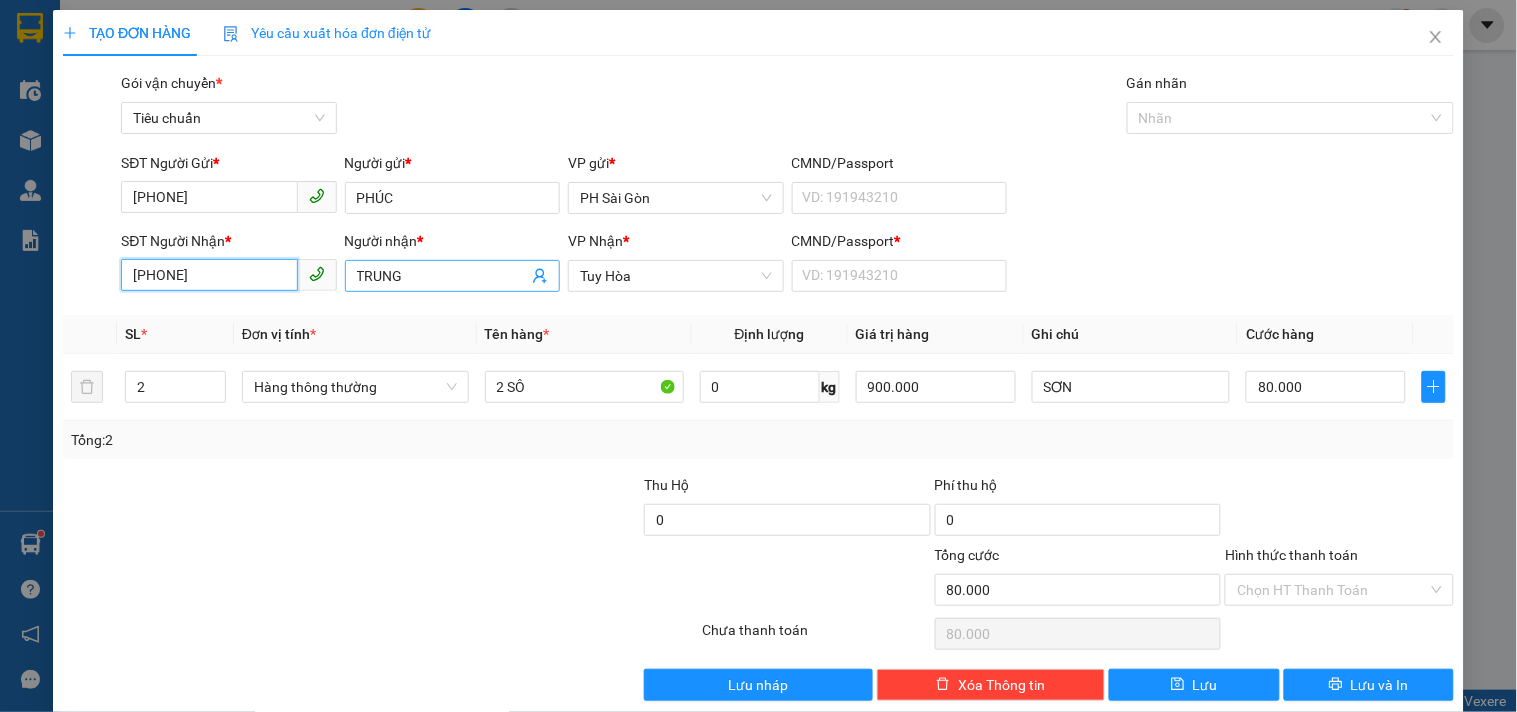 type on "[PHONE]" 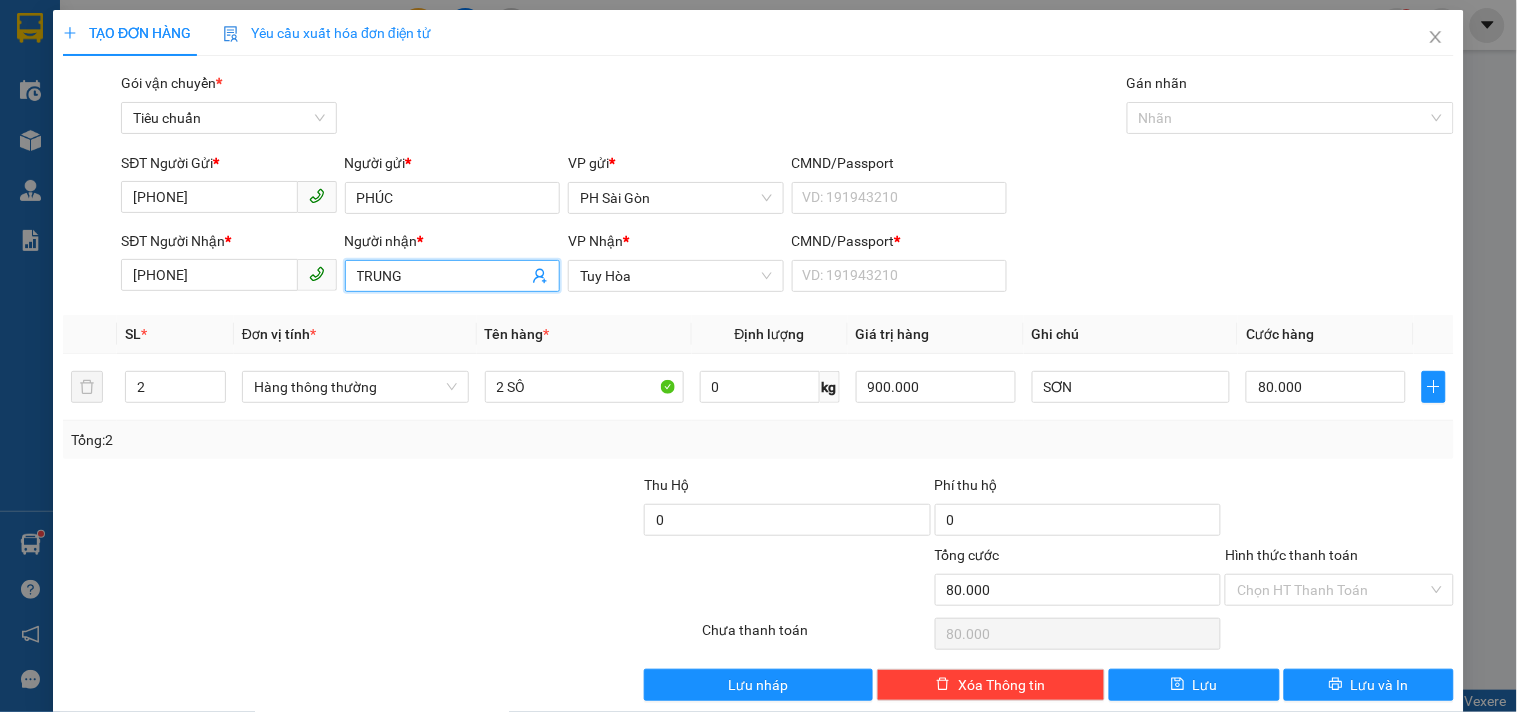 drag, startPoint x: 421, startPoint y: 278, endPoint x: 283, endPoint y: 312, distance: 142.12671 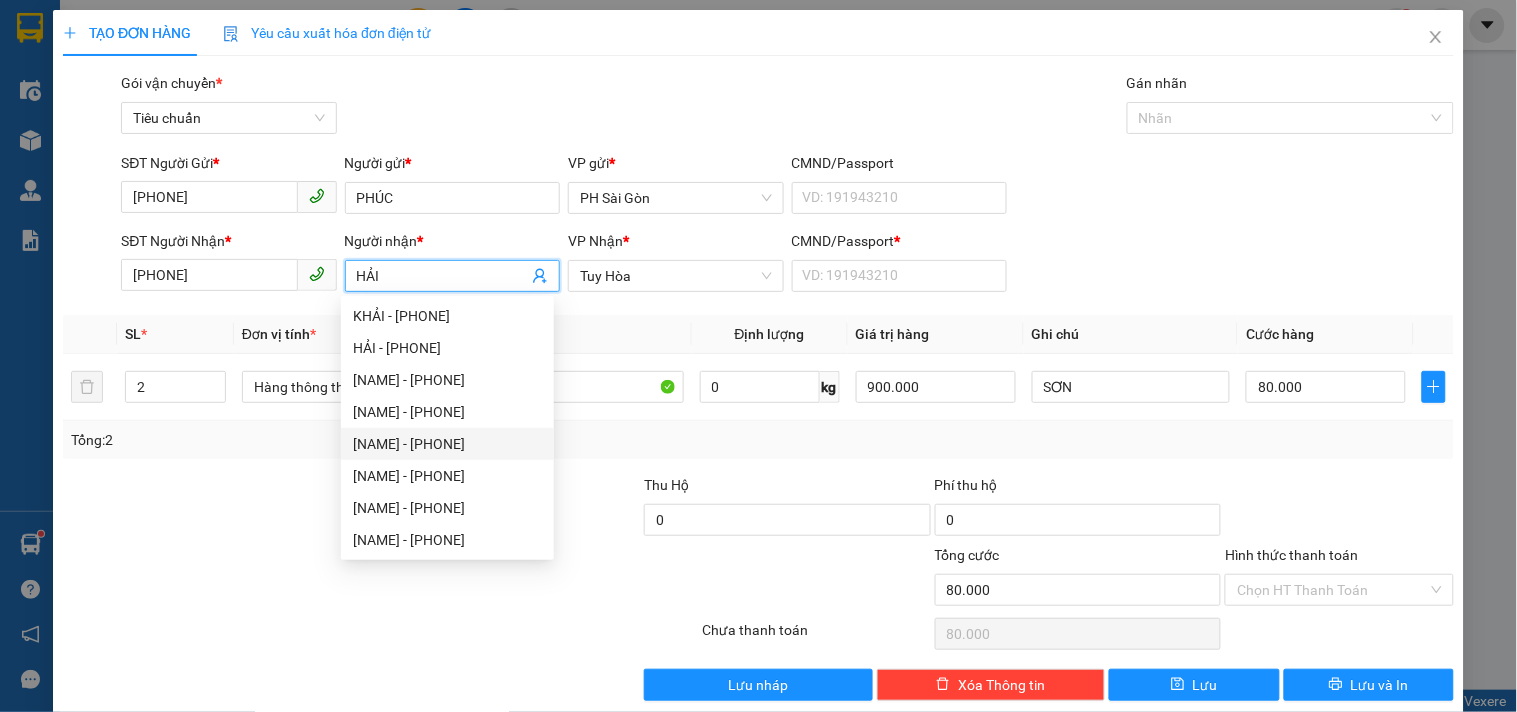 type on "HẢI" 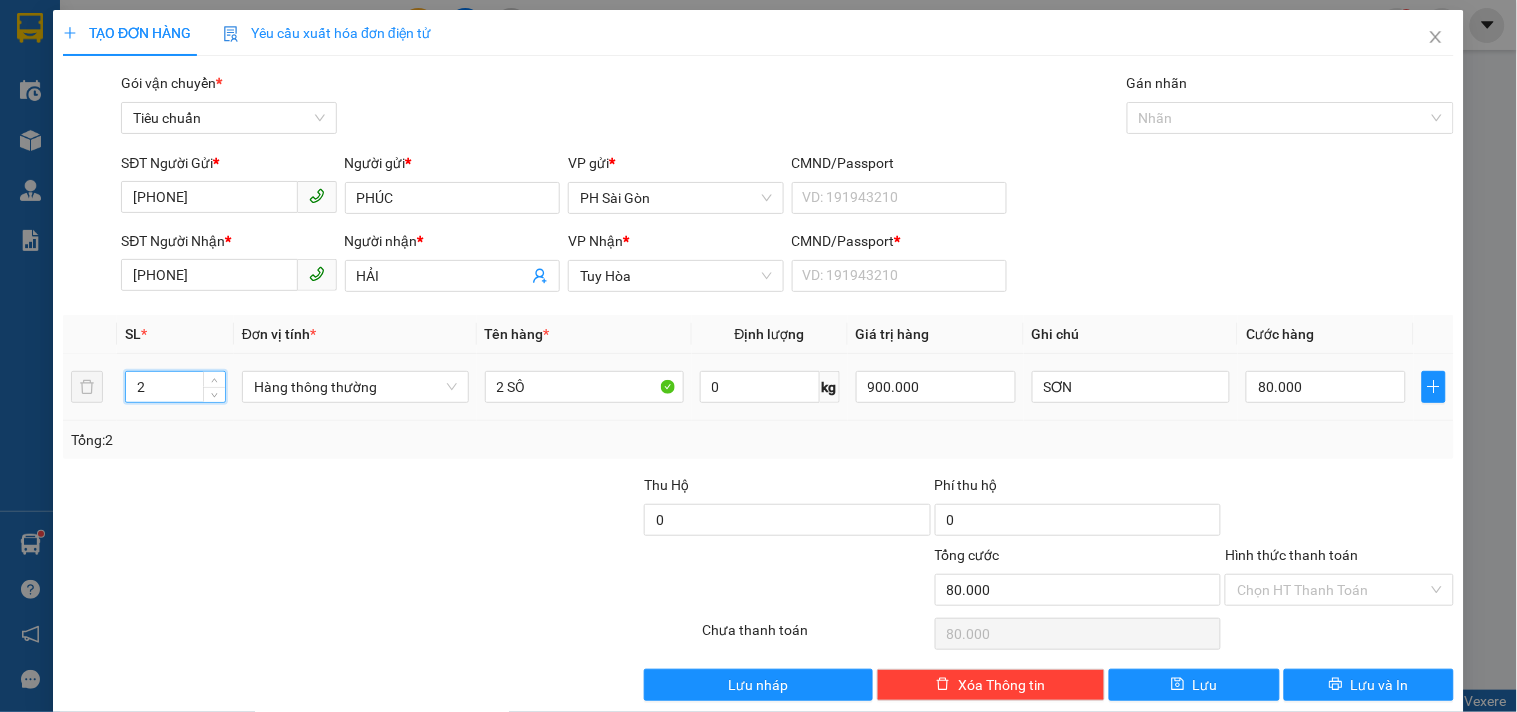drag, startPoint x: 166, startPoint y: 390, endPoint x: 43, endPoint y: 431, distance: 129.65338 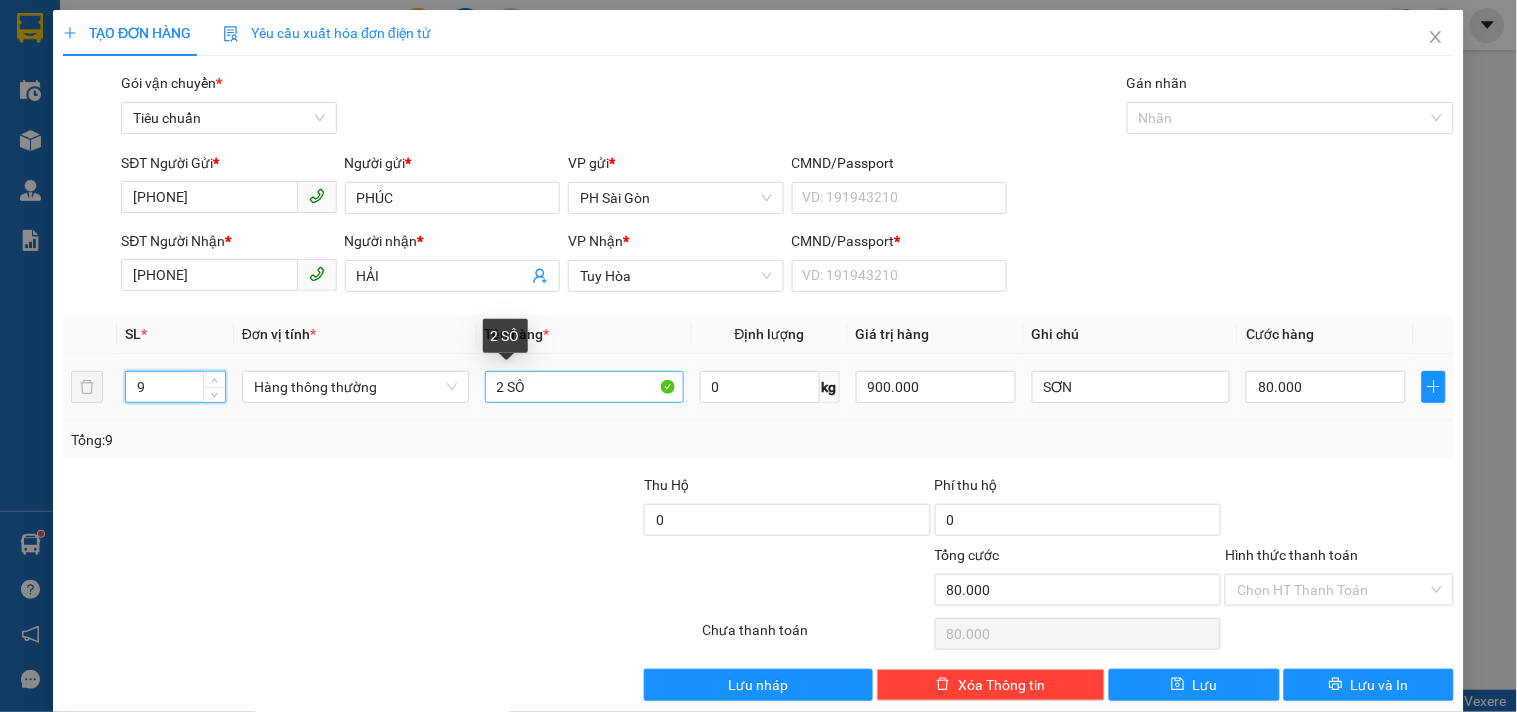 type on "9" 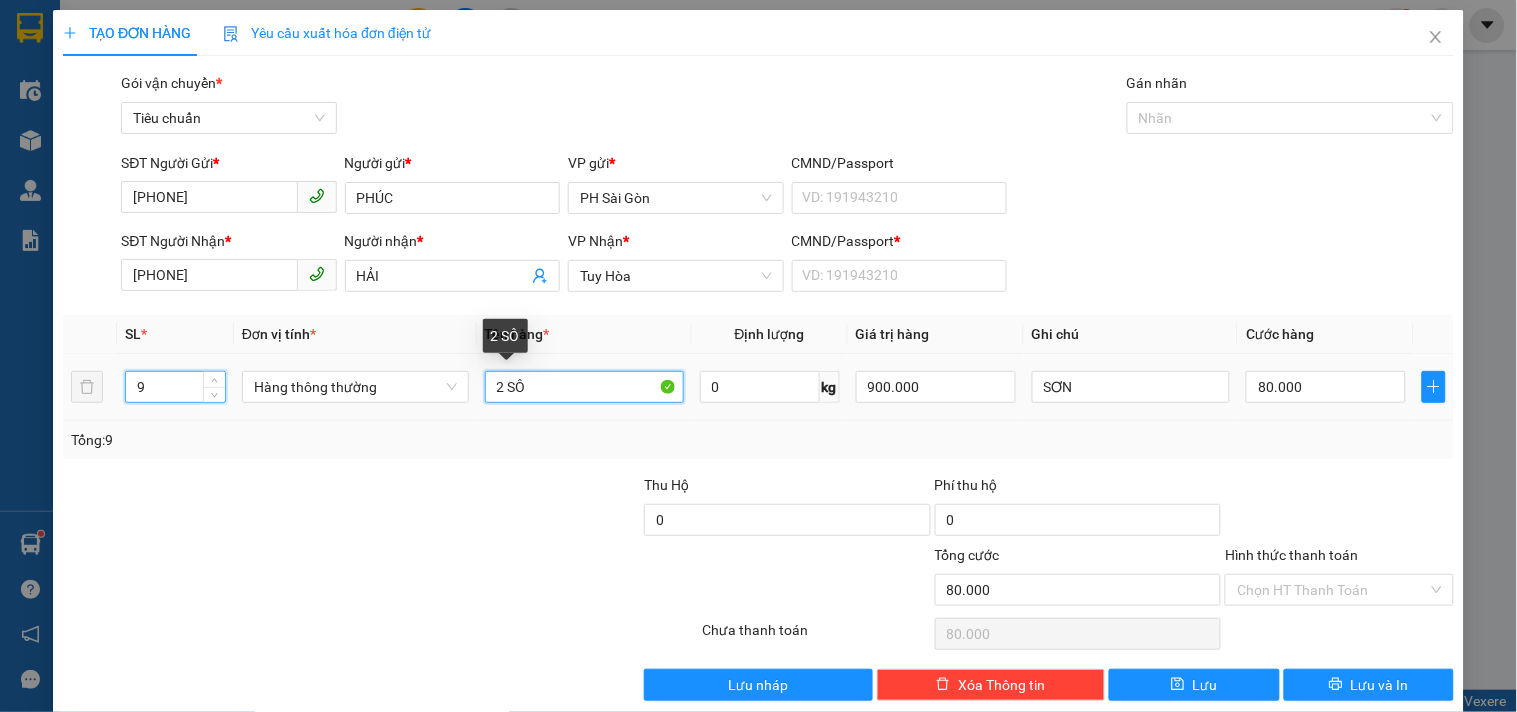 drag, startPoint x: 531, startPoint y: 390, endPoint x: 348, endPoint y: 423, distance: 185.9516 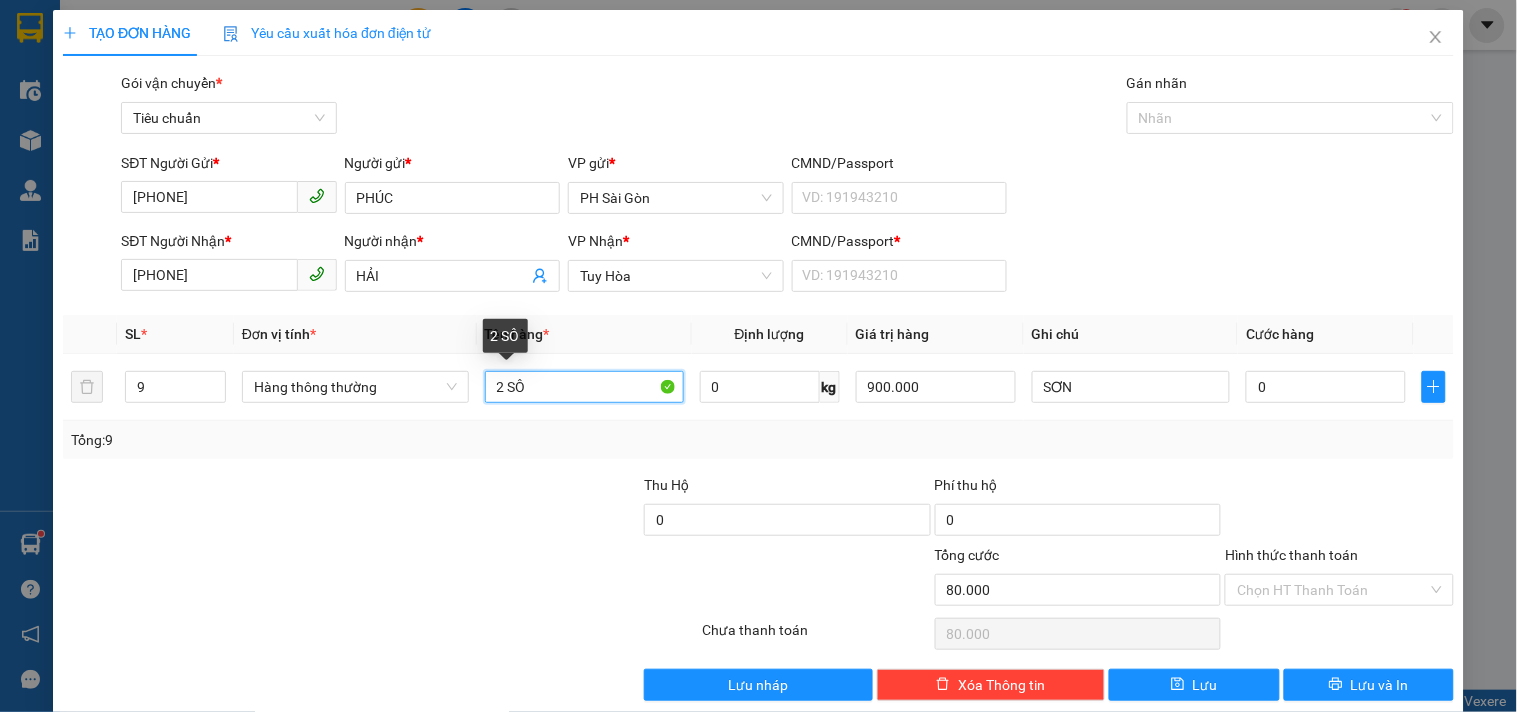 type on "0" 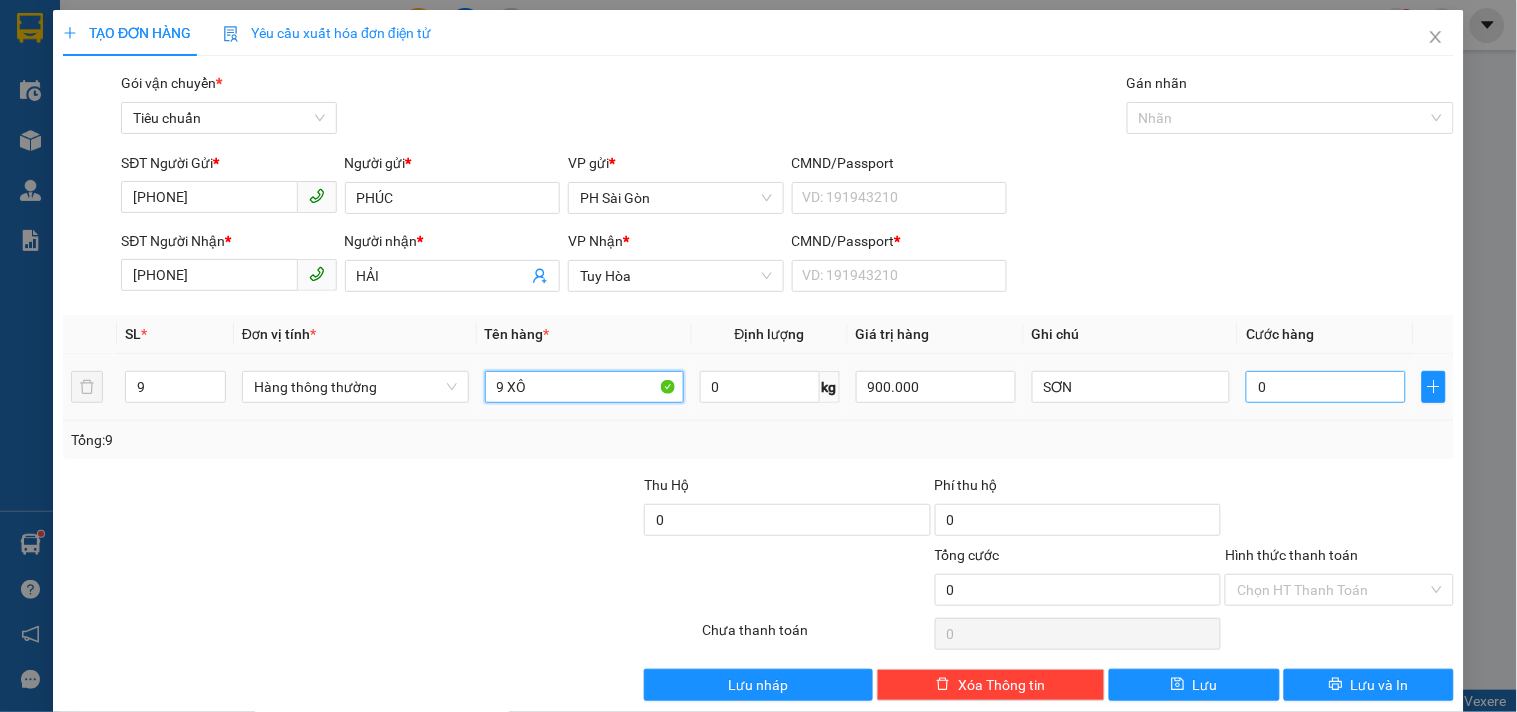type on "9 XÔ" 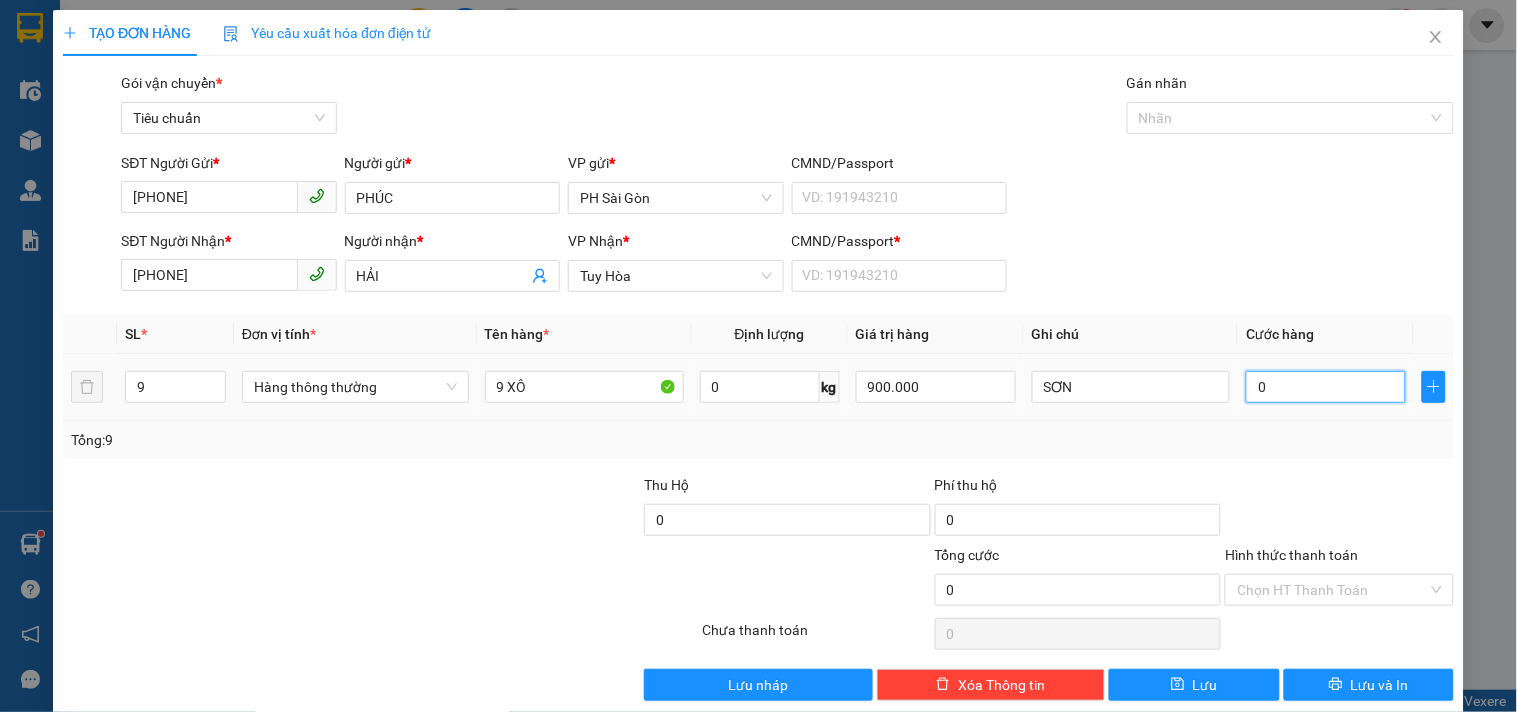 click on "0" at bounding box center (1326, 387) 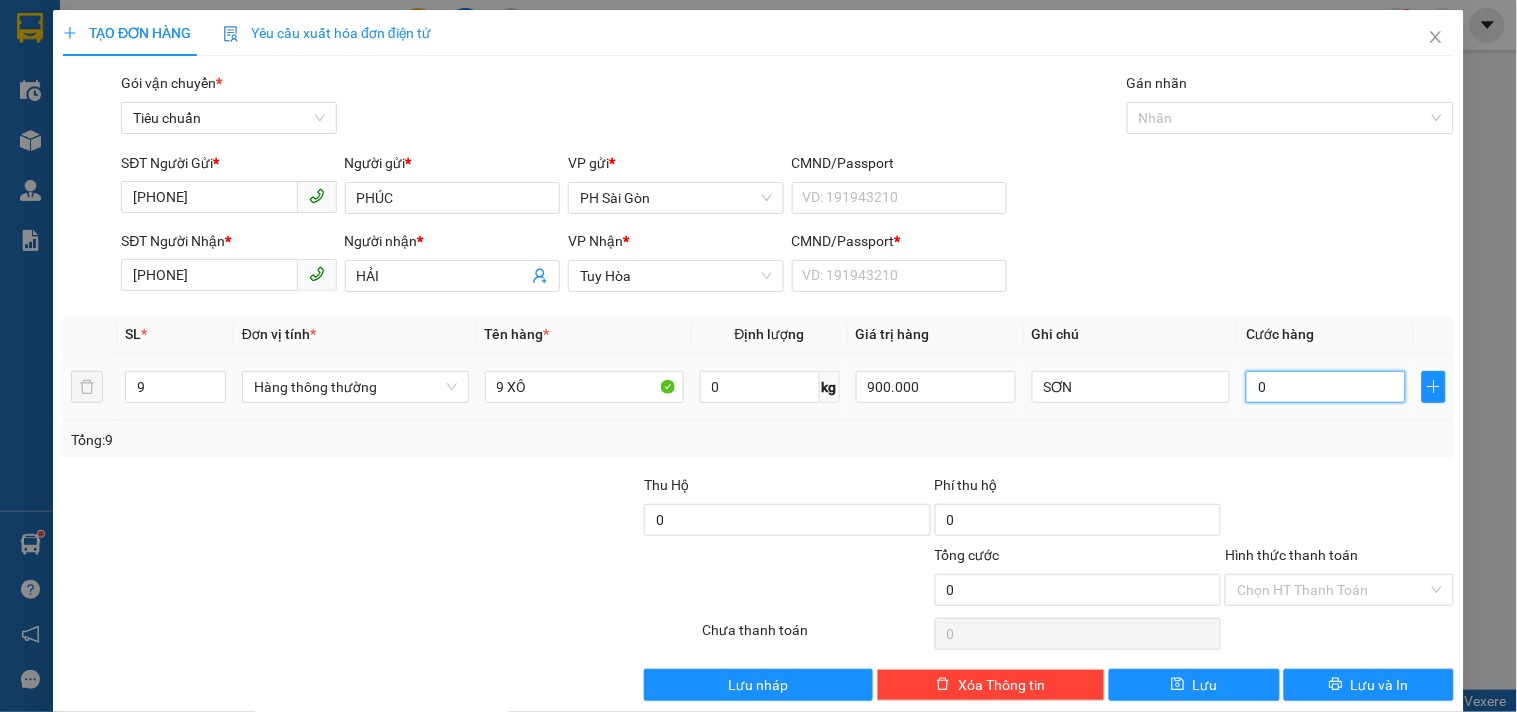 type on "4" 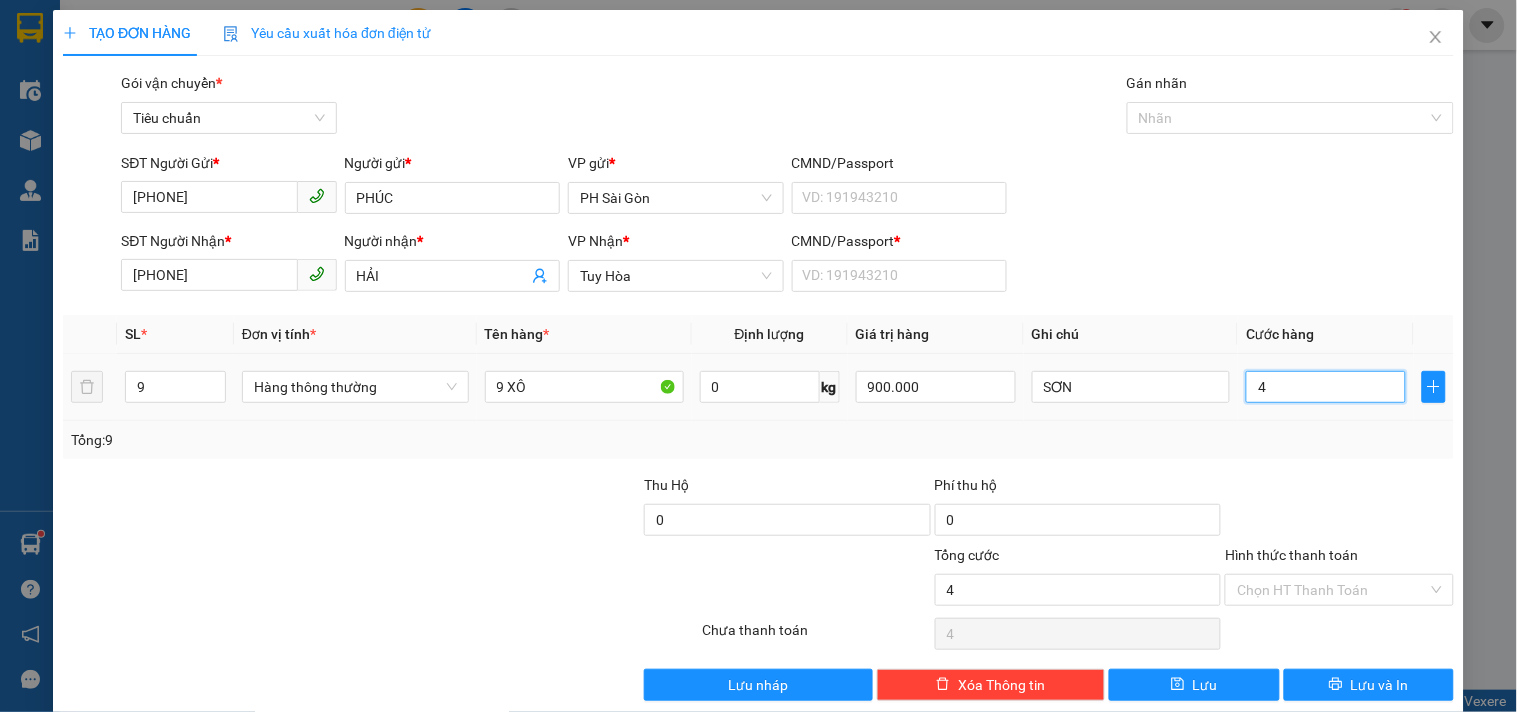 type on "40" 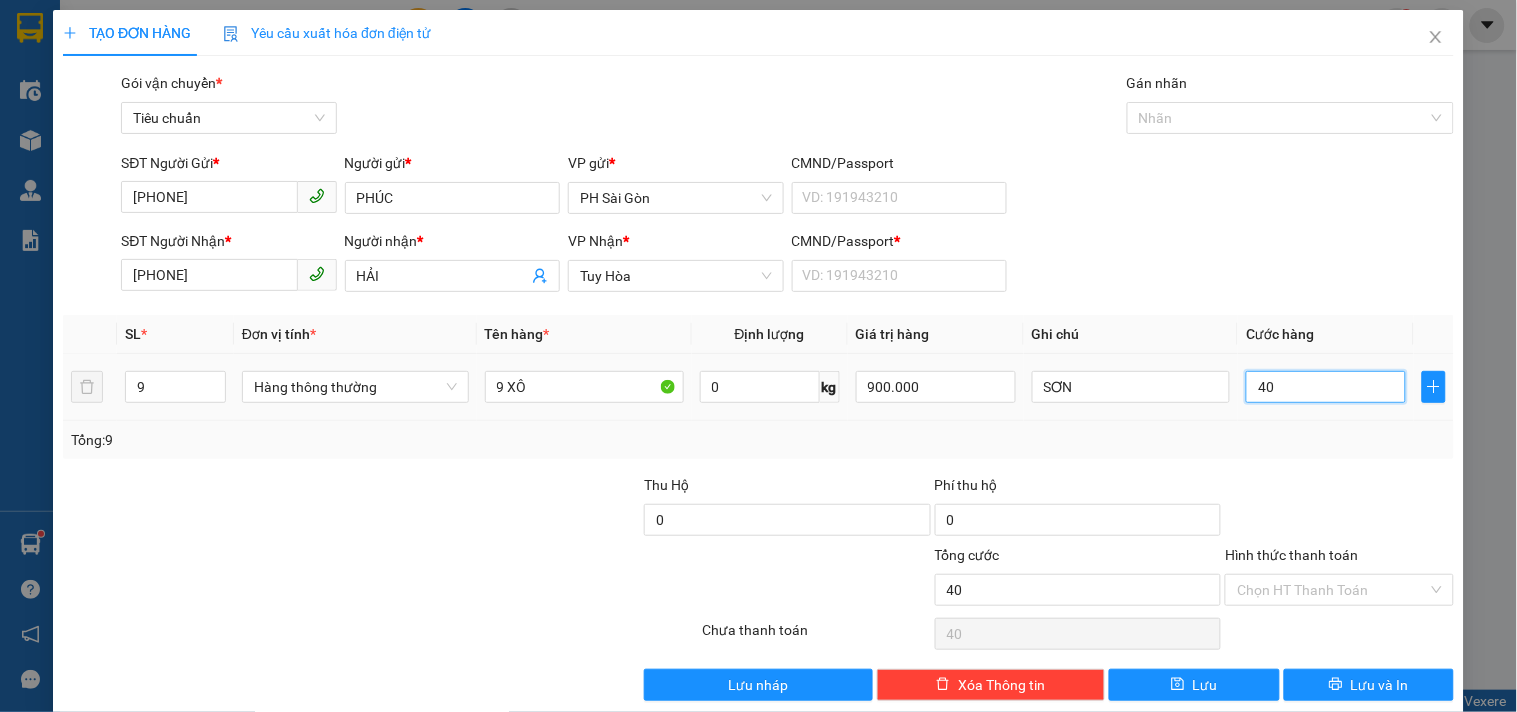 type on "400" 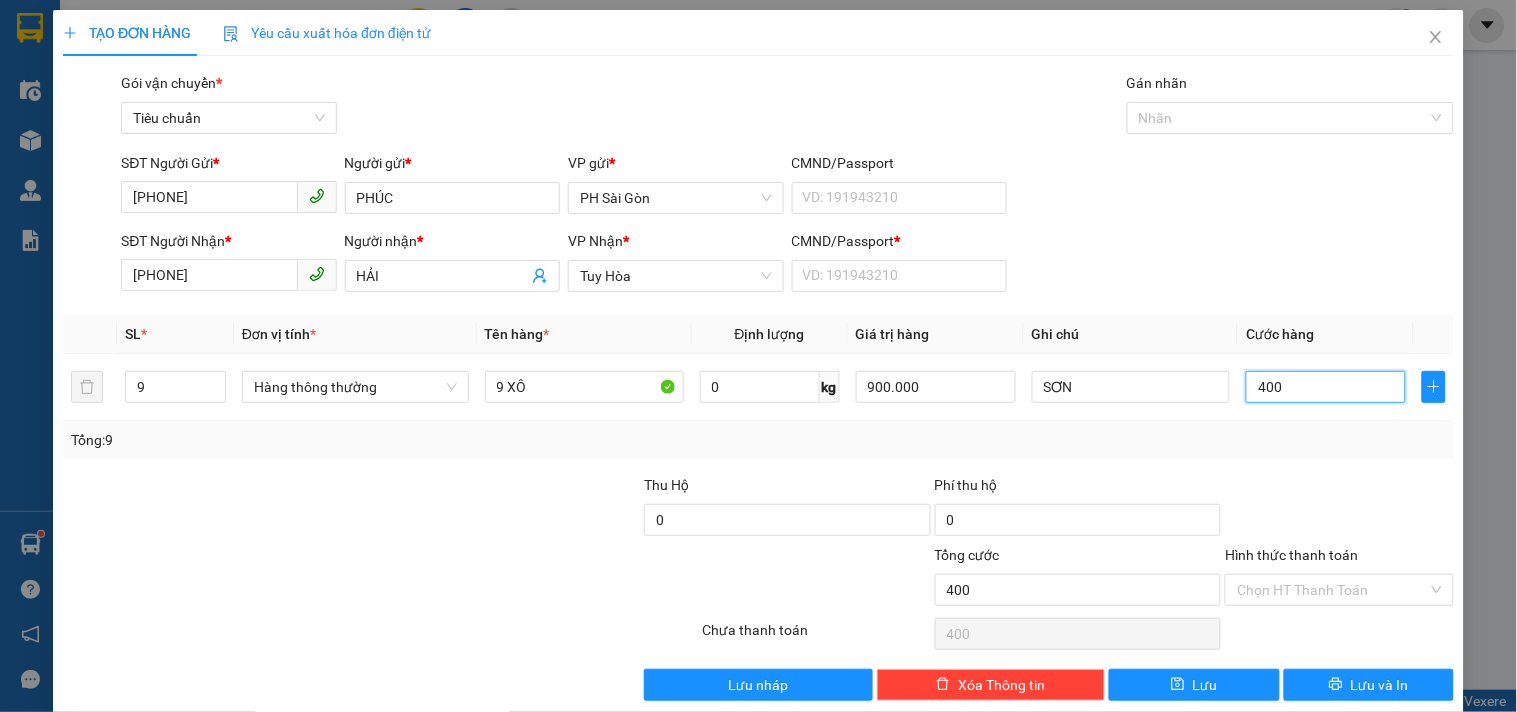 type on "400" 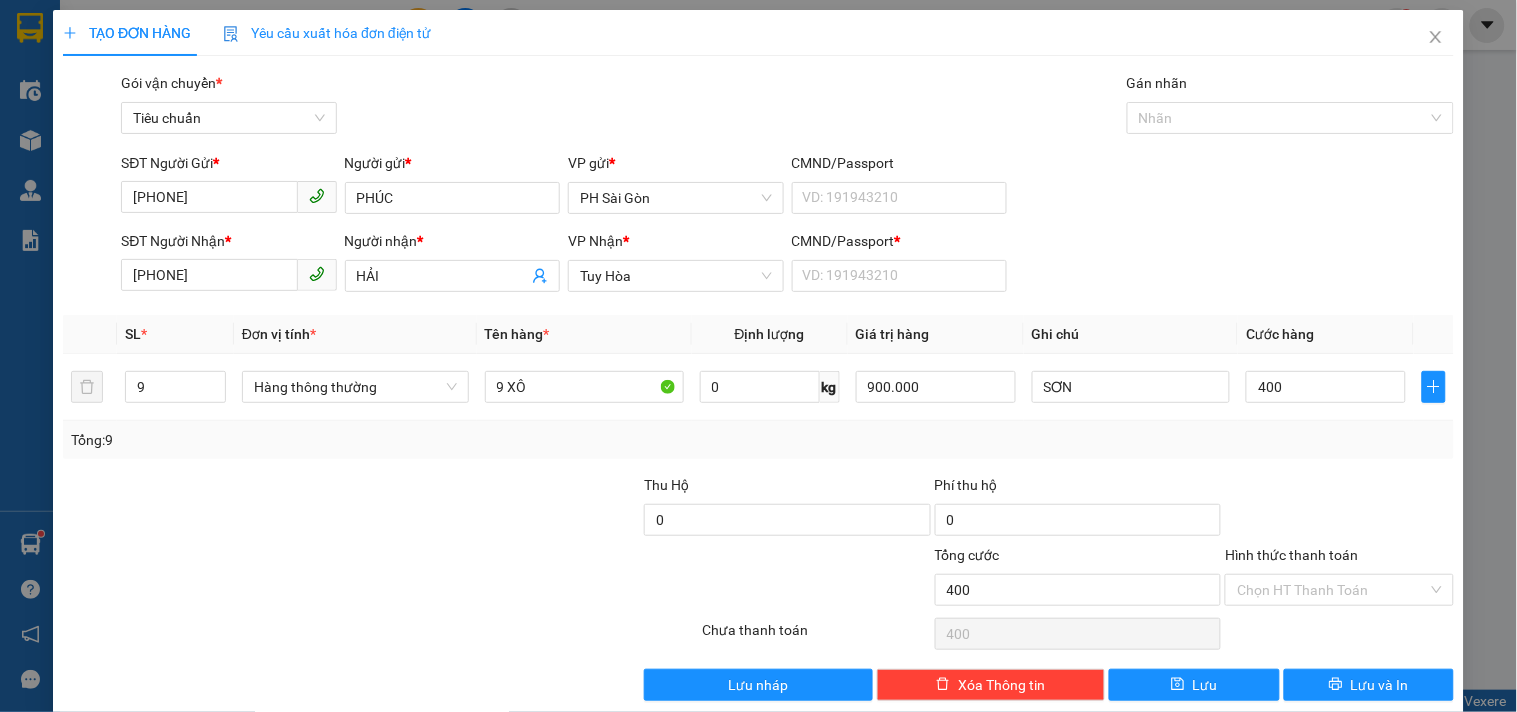 type on "400.000" 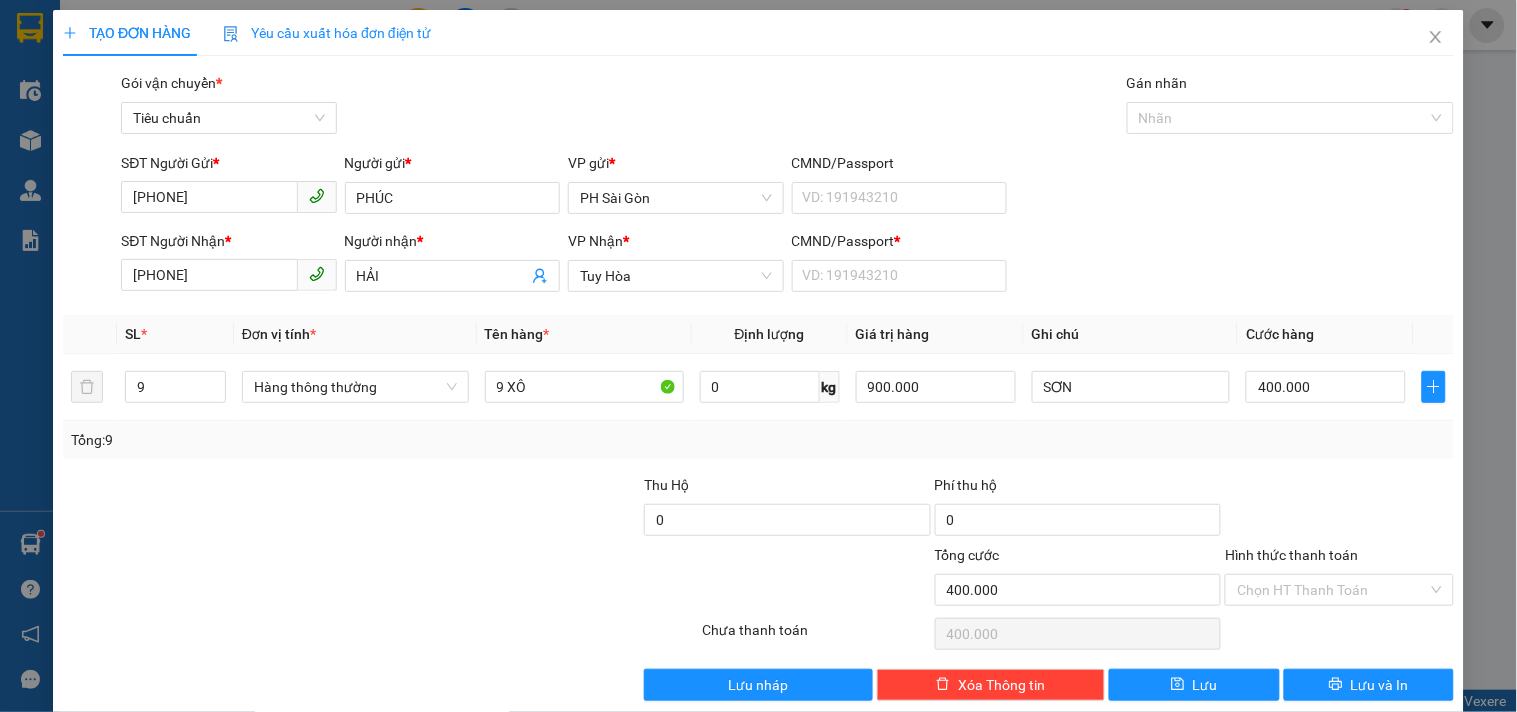 click on "Tổng:  9" at bounding box center [758, 440] 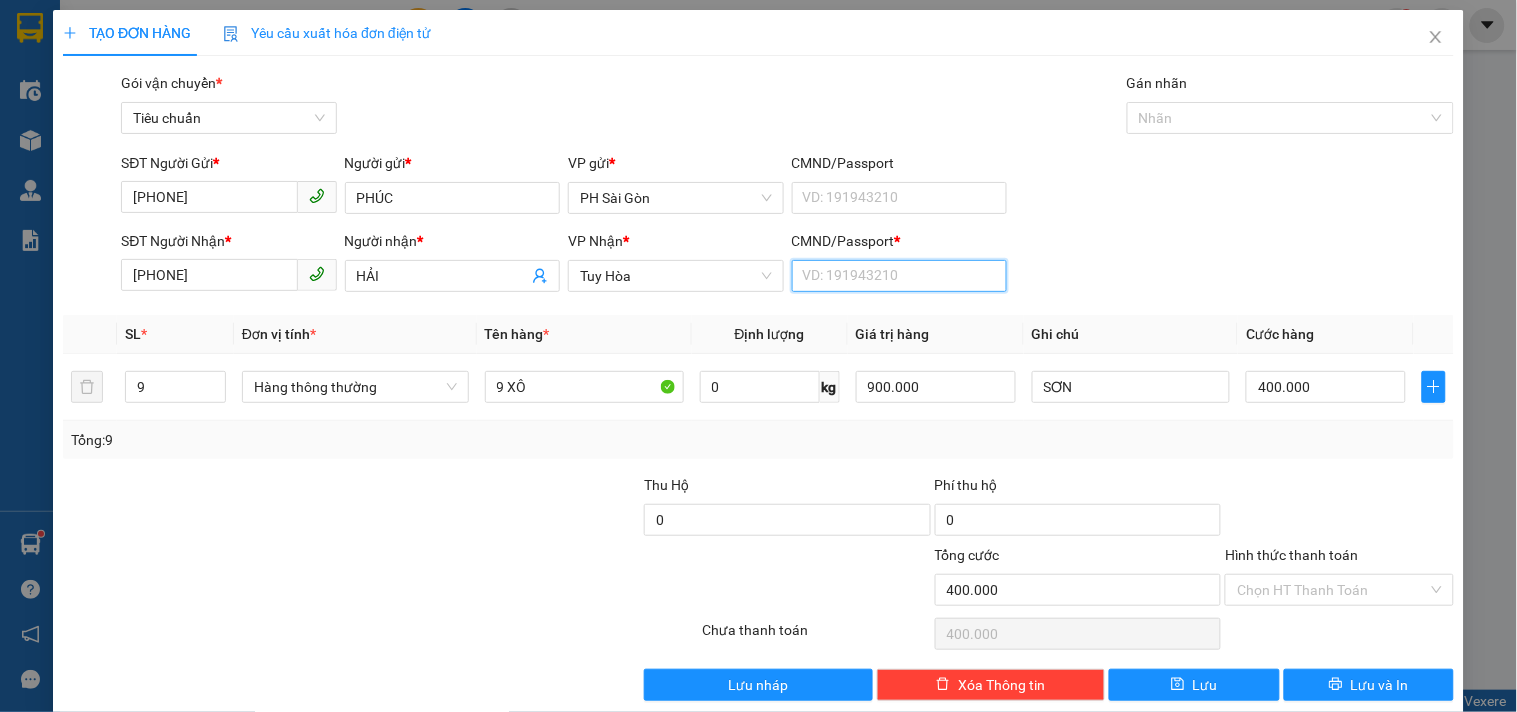 click on "CMND/Passport  *" at bounding box center (899, 276) 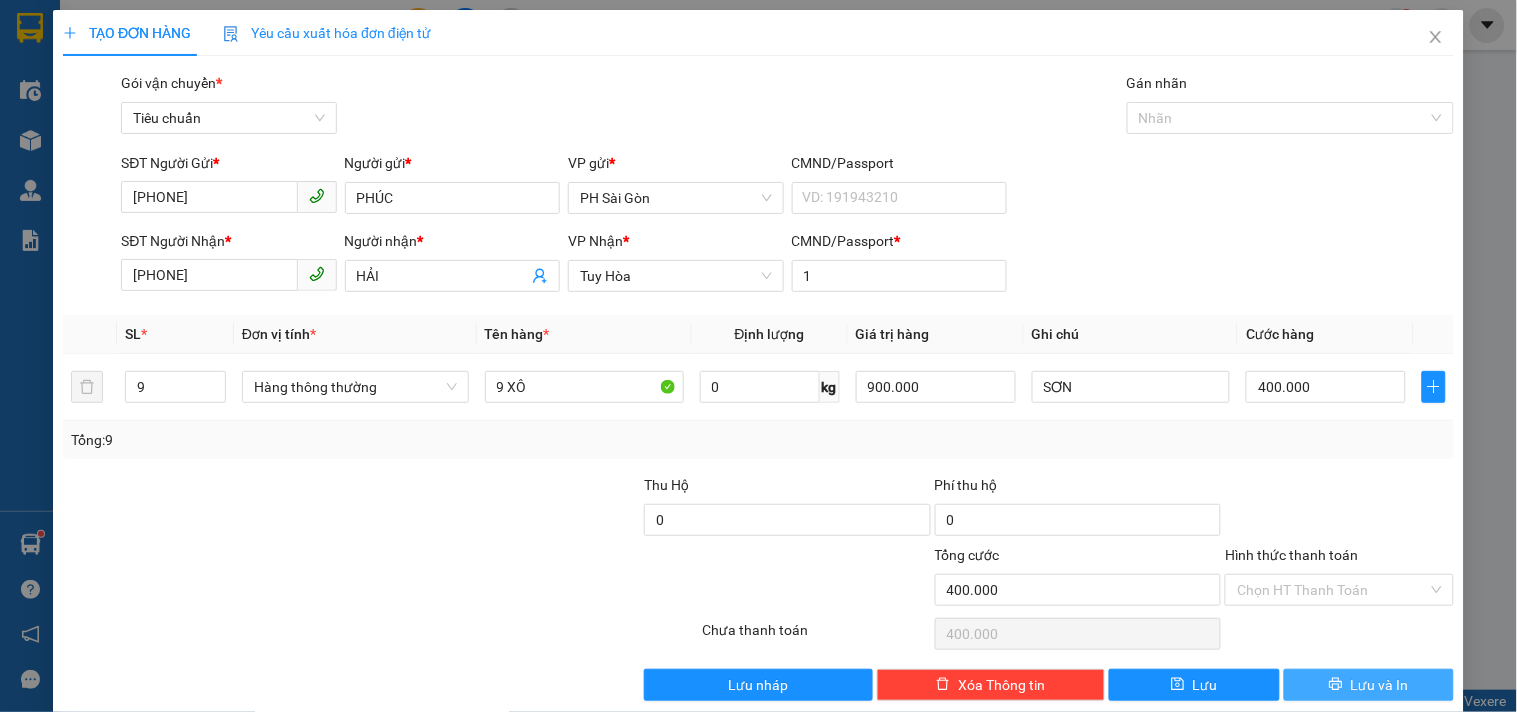 click on "Lưu và In" at bounding box center [1369, 685] 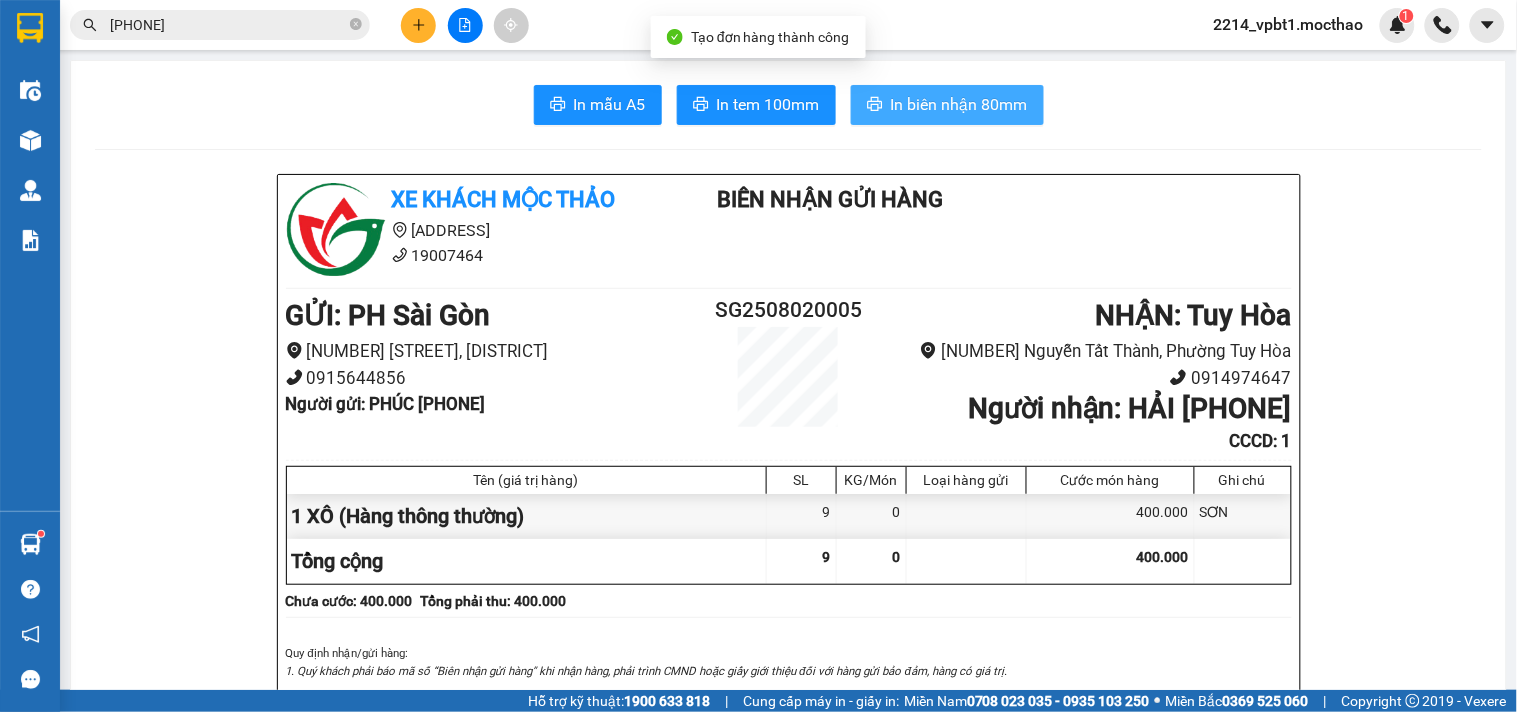 click on "In biên nhận 80mm" at bounding box center [959, 104] 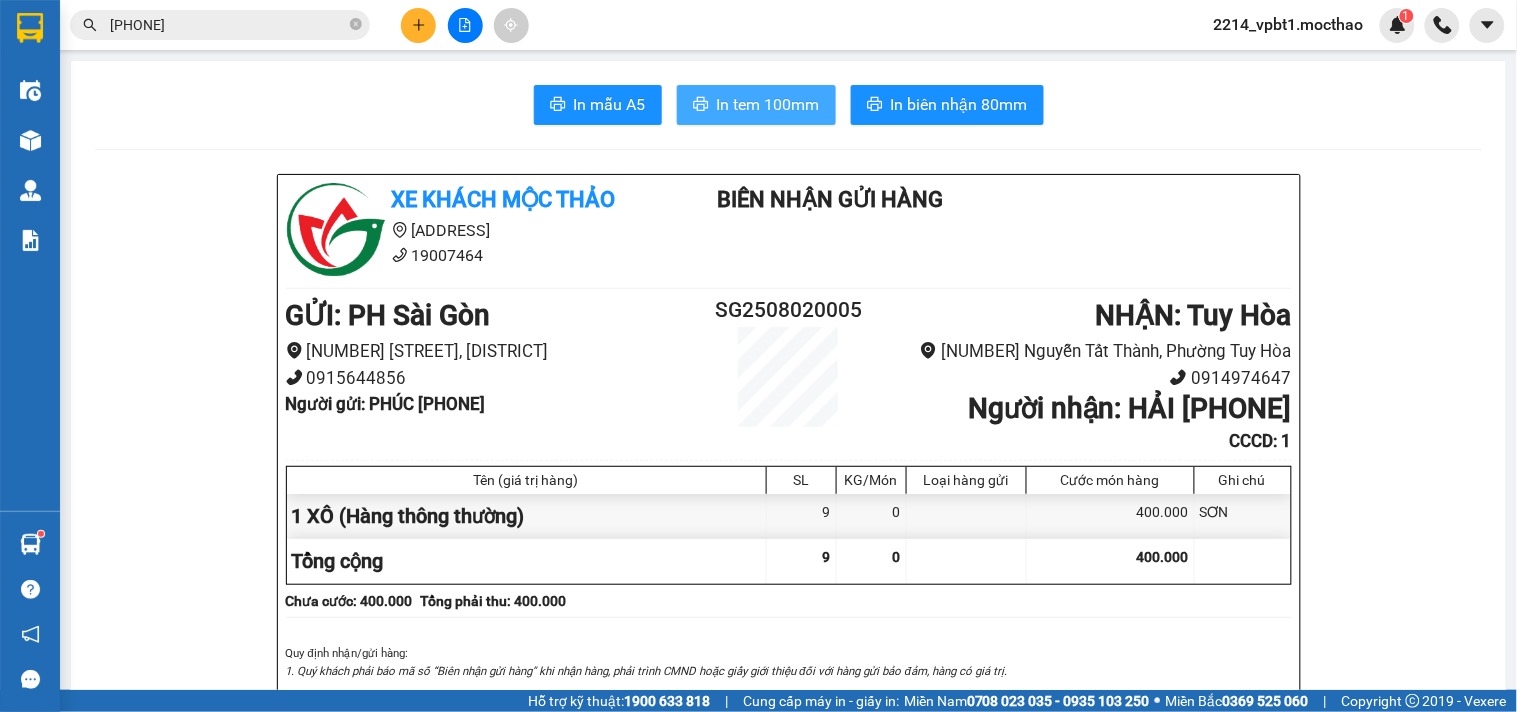 click on "In tem 100mm" at bounding box center [768, 104] 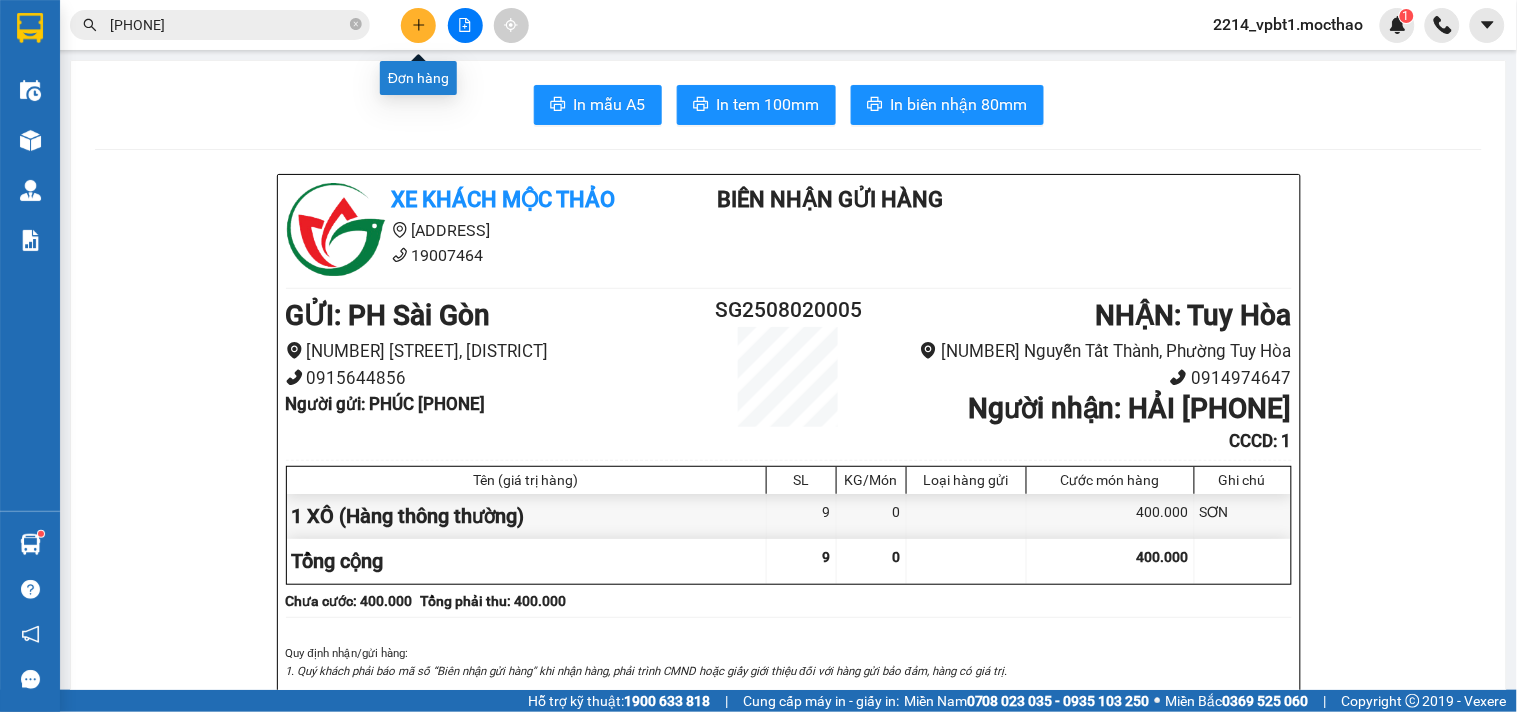 click 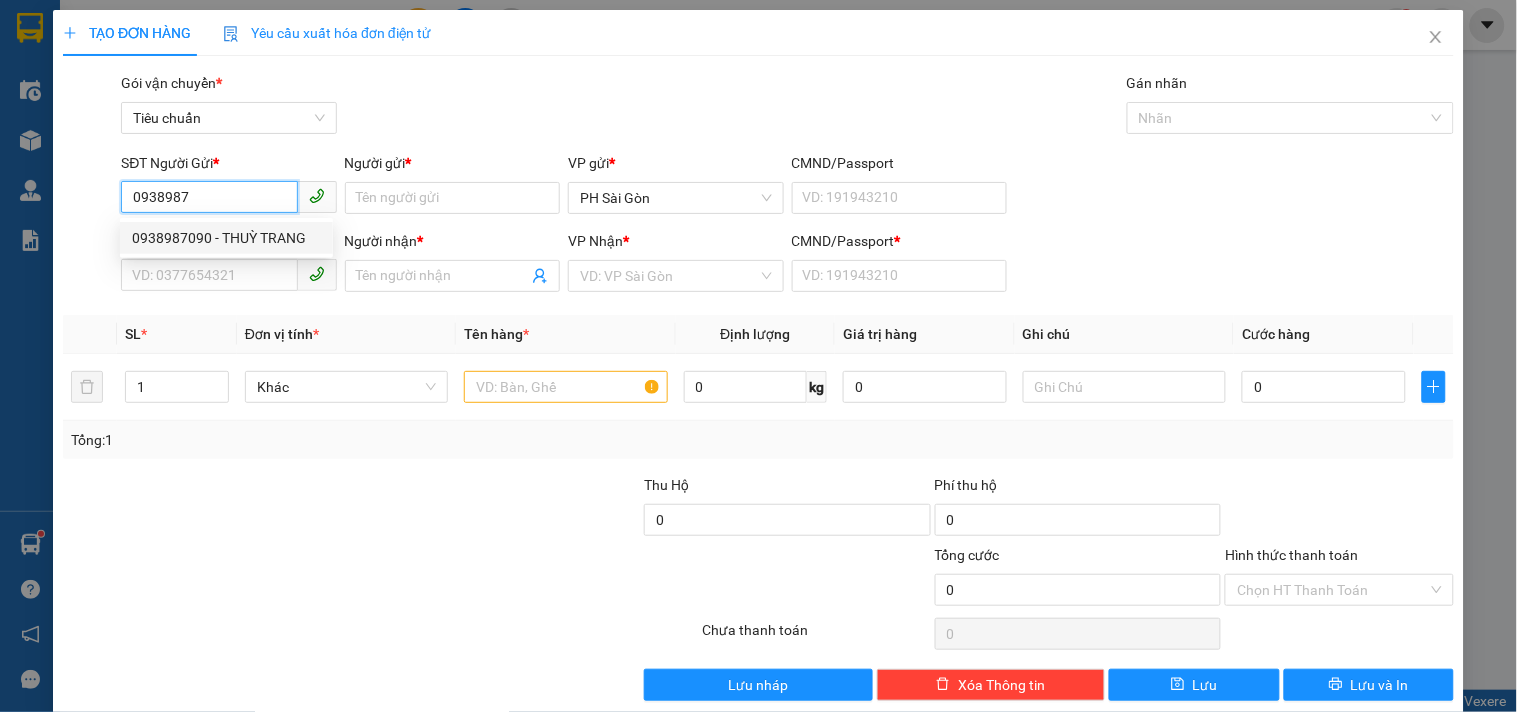 click on "0938987090 - THUỲ TRANG" at bounding box center [226, 238] 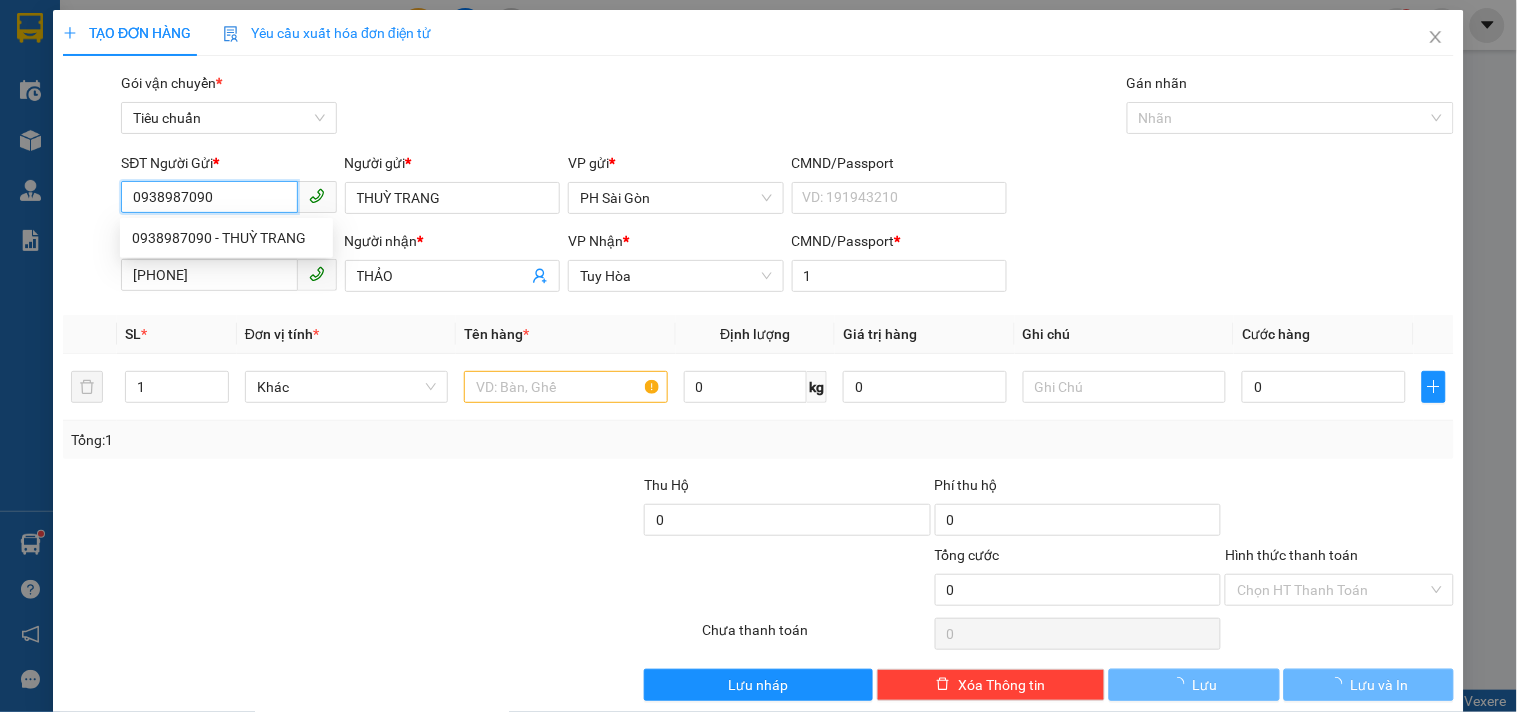 type on "50.000" 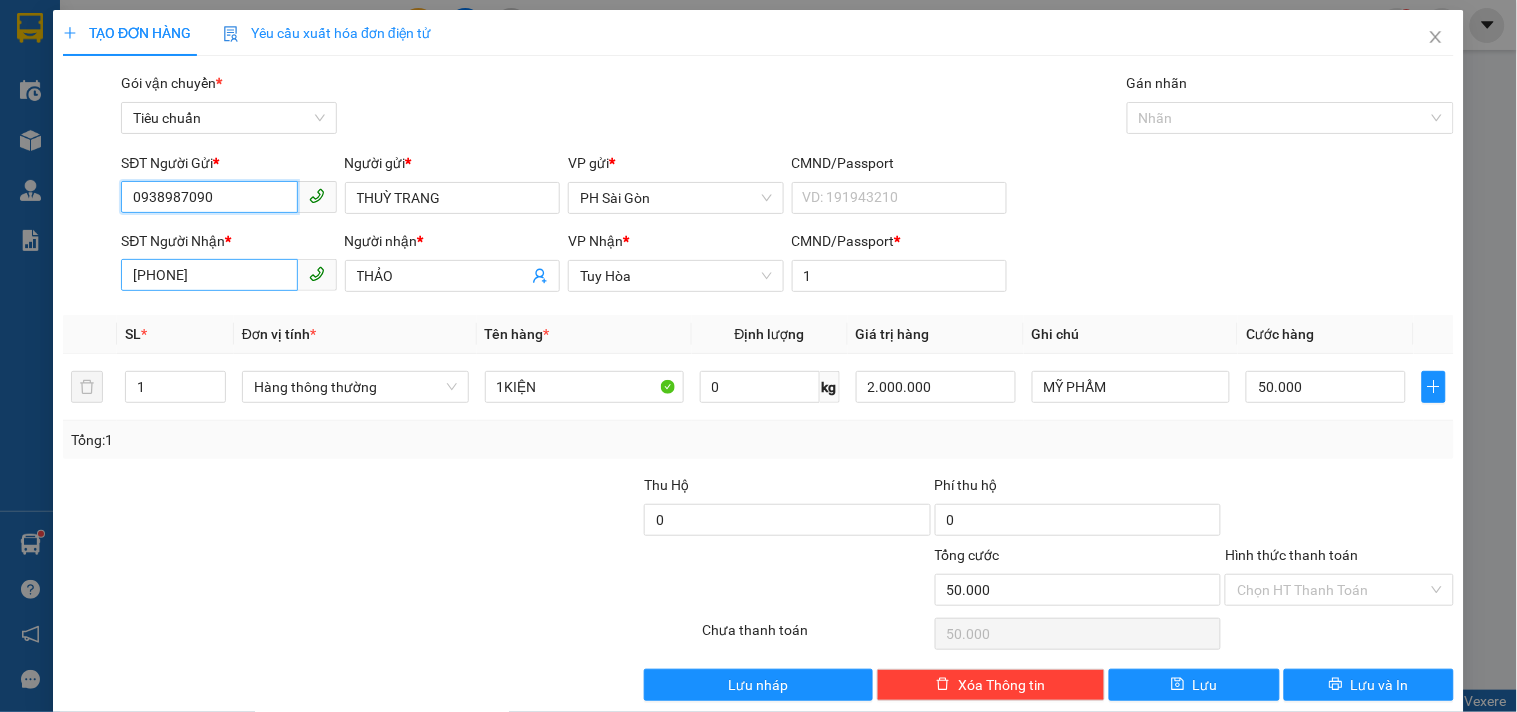 type on "0938987090" 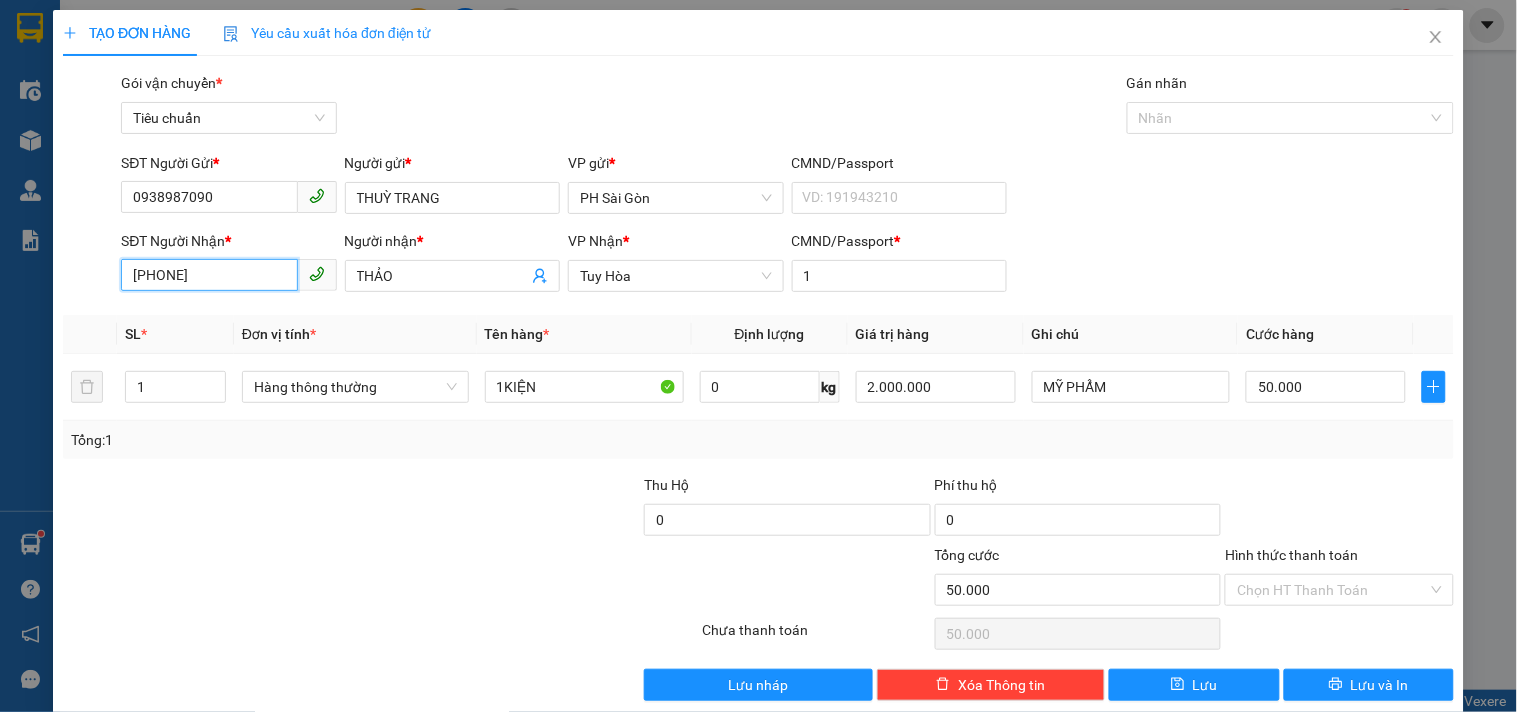 drag, startPoint x: 214, startPoint y: 275, endPoint x: 0, endPoint y: 428, distance: 263.06842 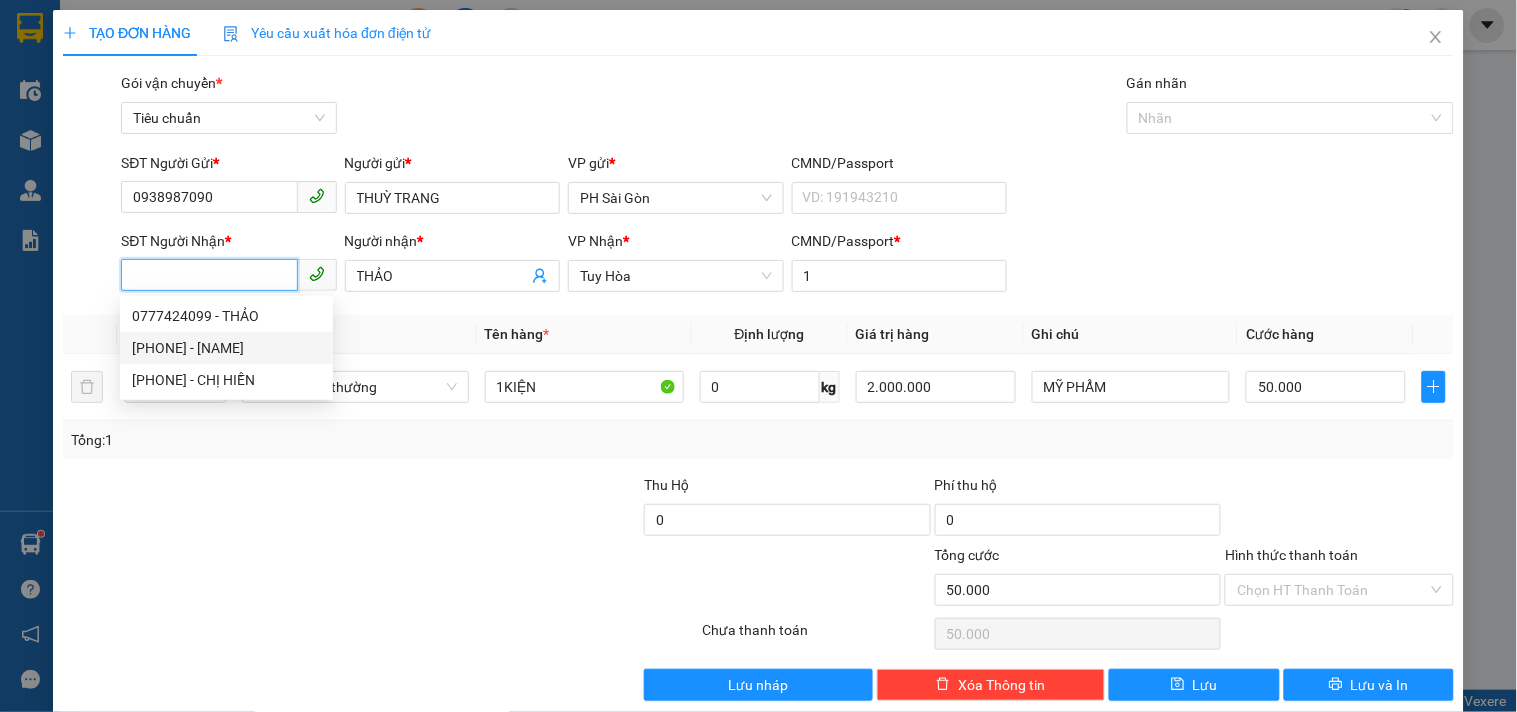 click on "[PHONE] - [NAME]" at bounding box center [226, 348] 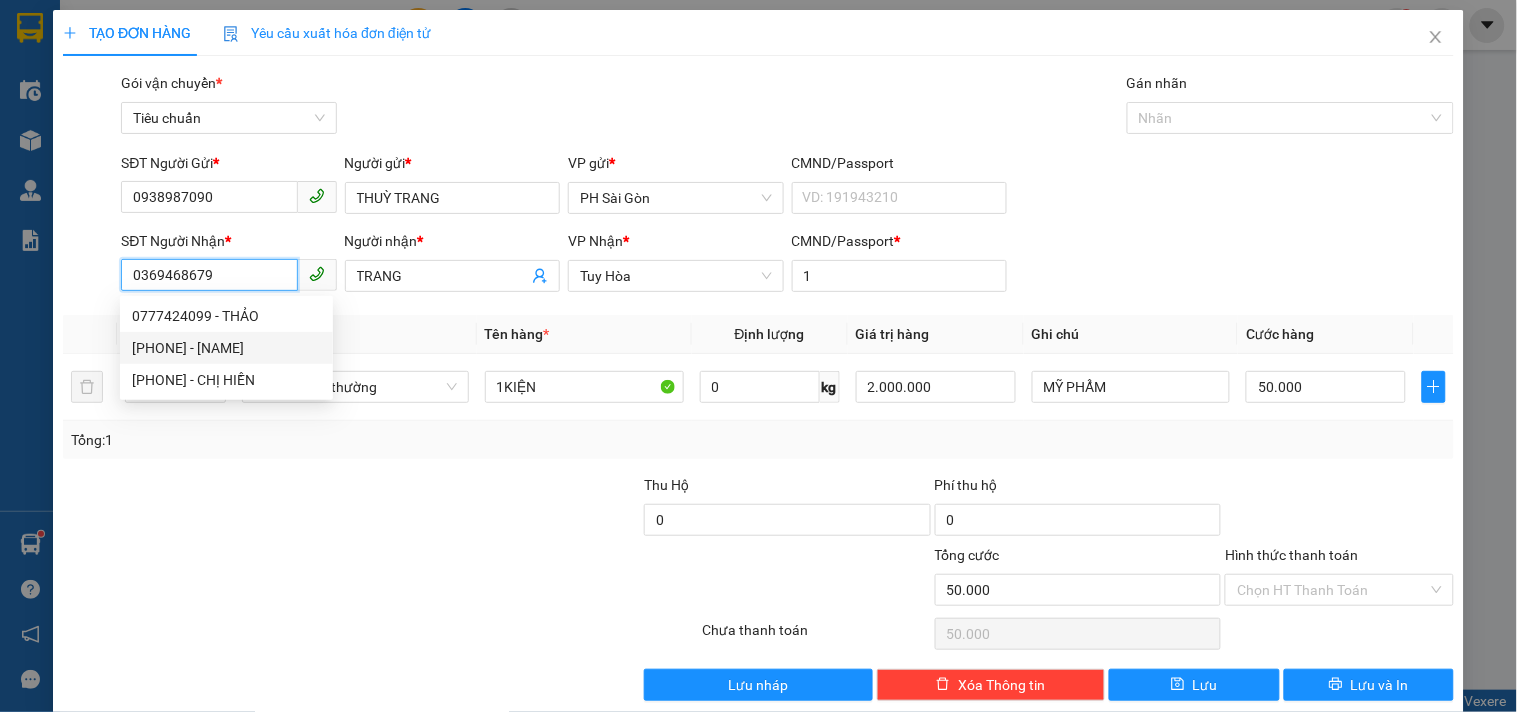 type on "40.000" 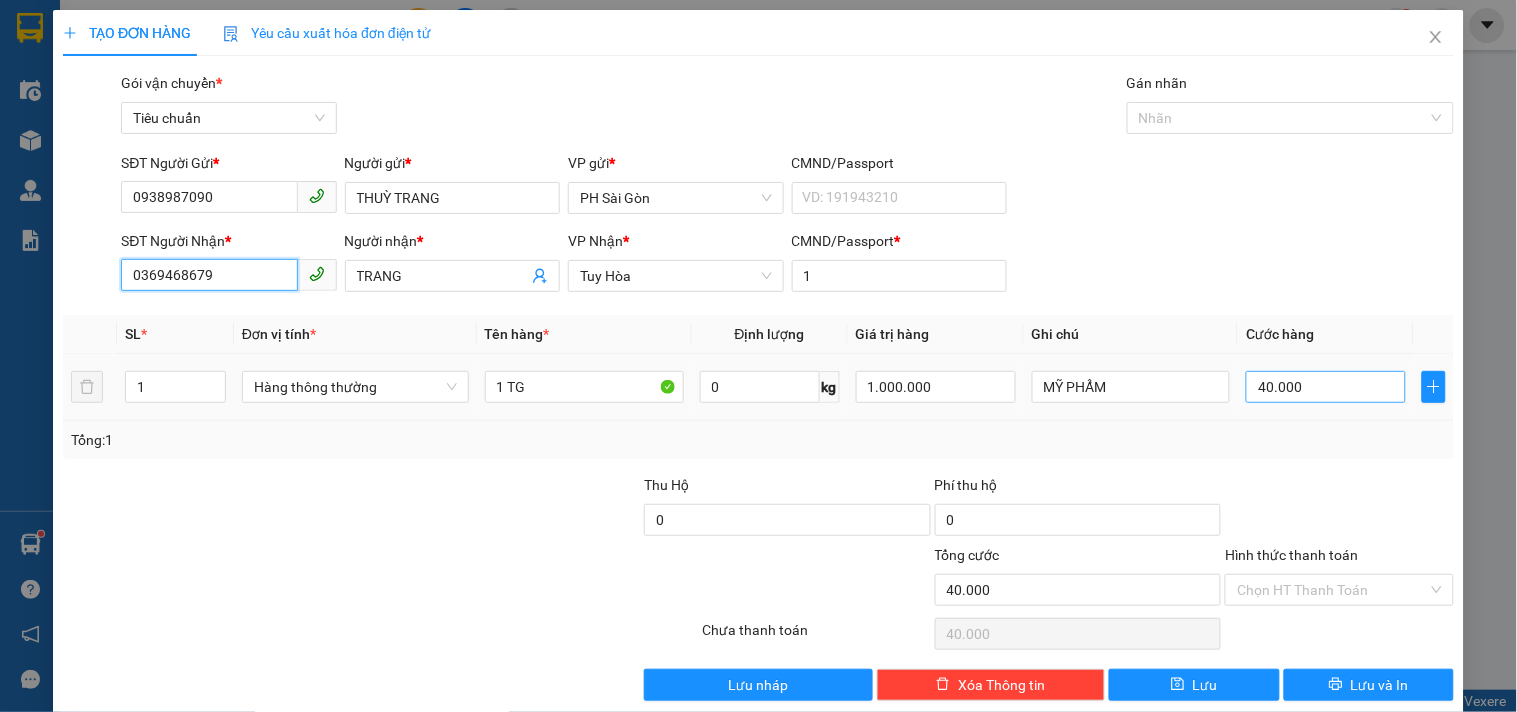 type on "0369468679" 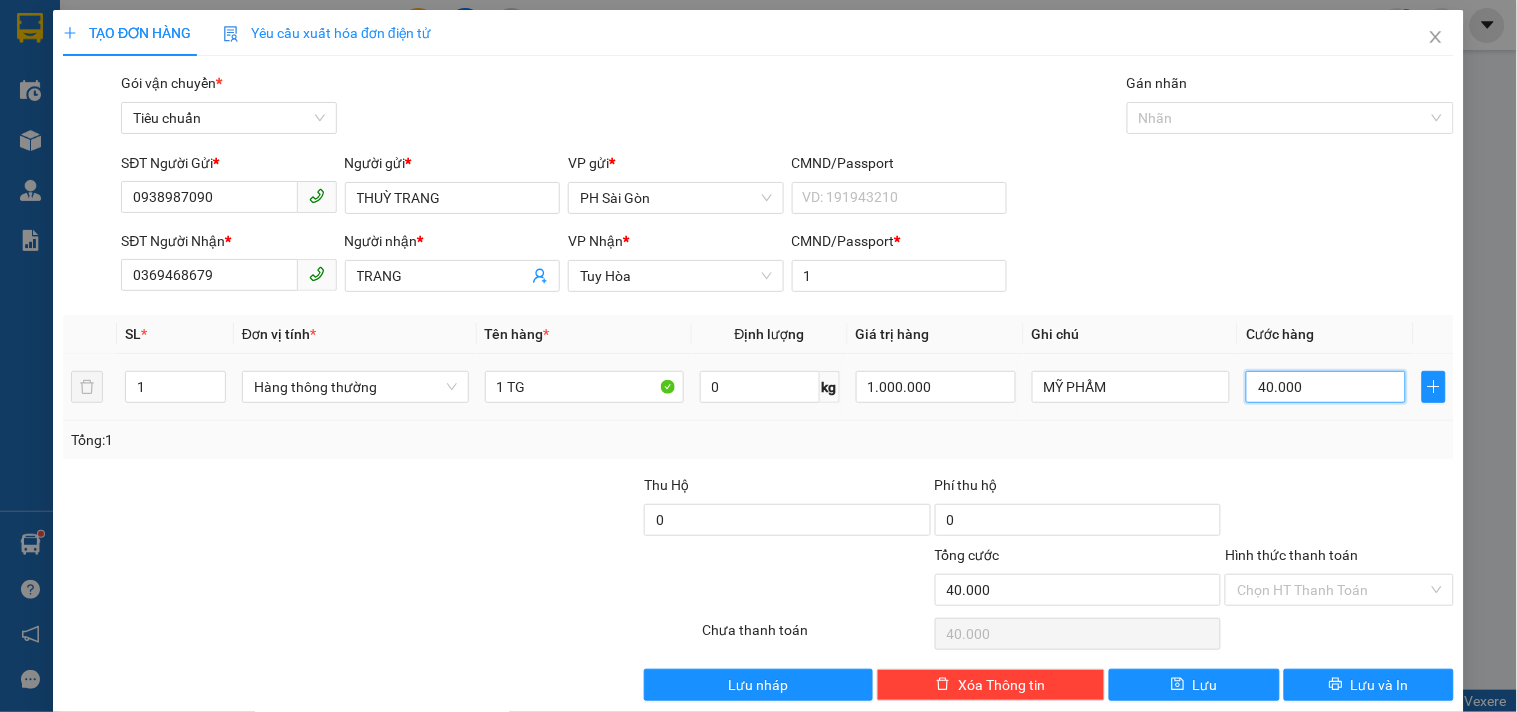 click on "40.000" at bounding box center [1326, 387] 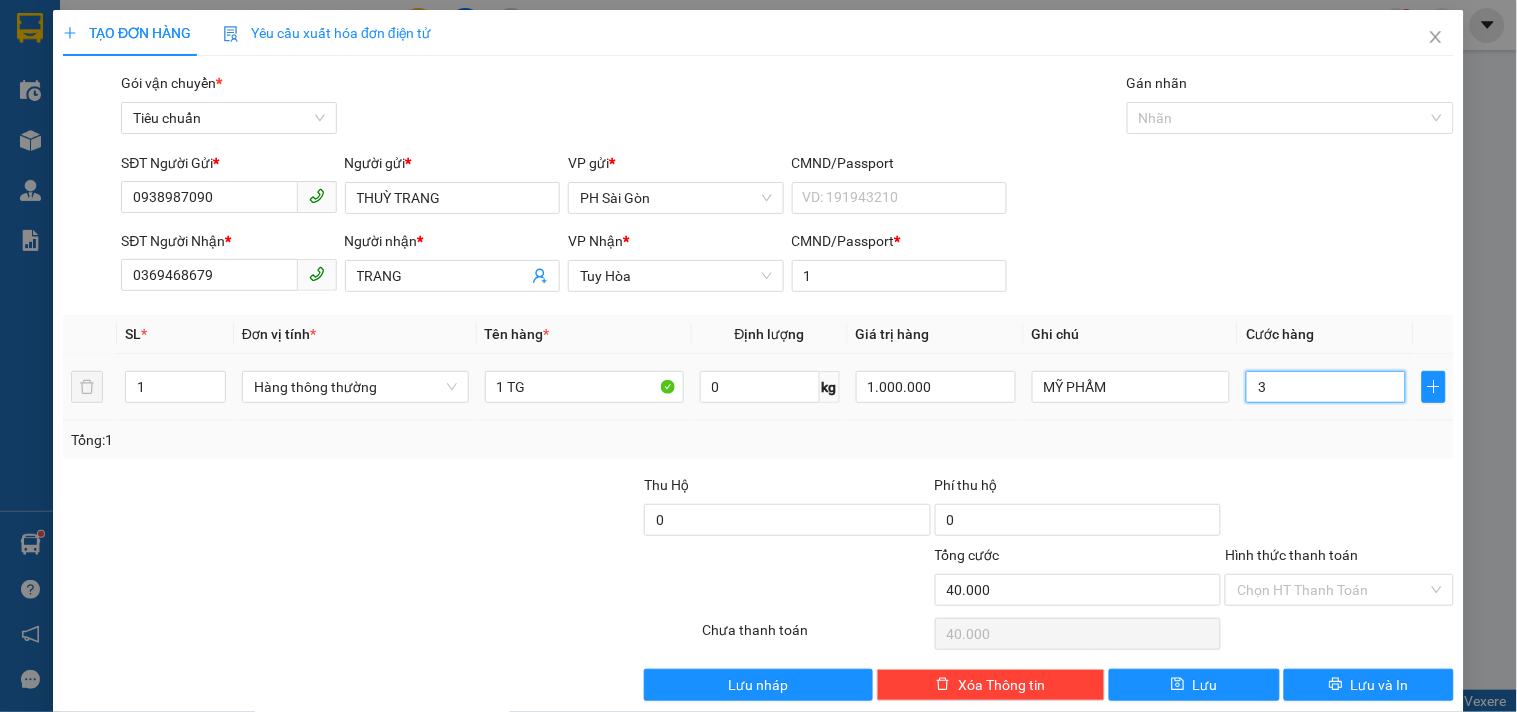 type on "3" 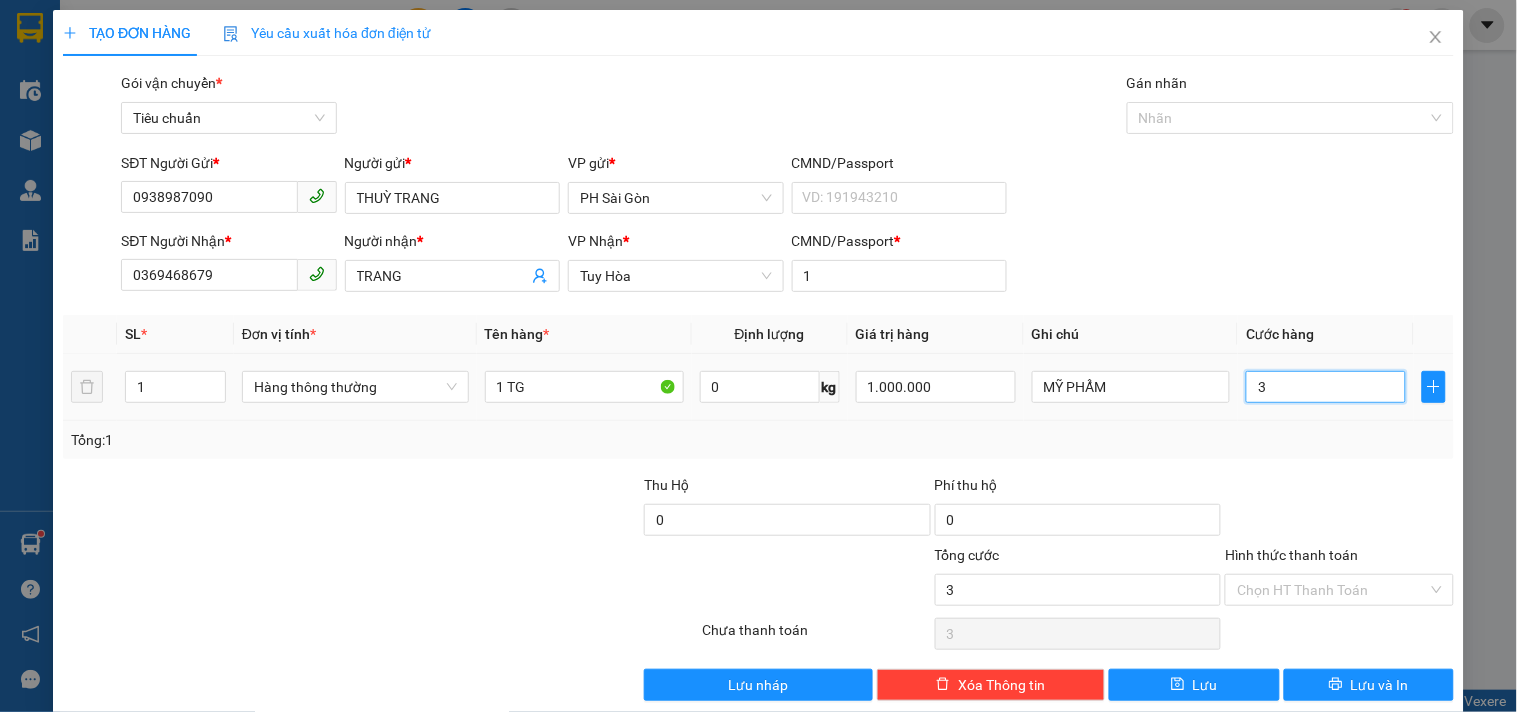 type on "30" 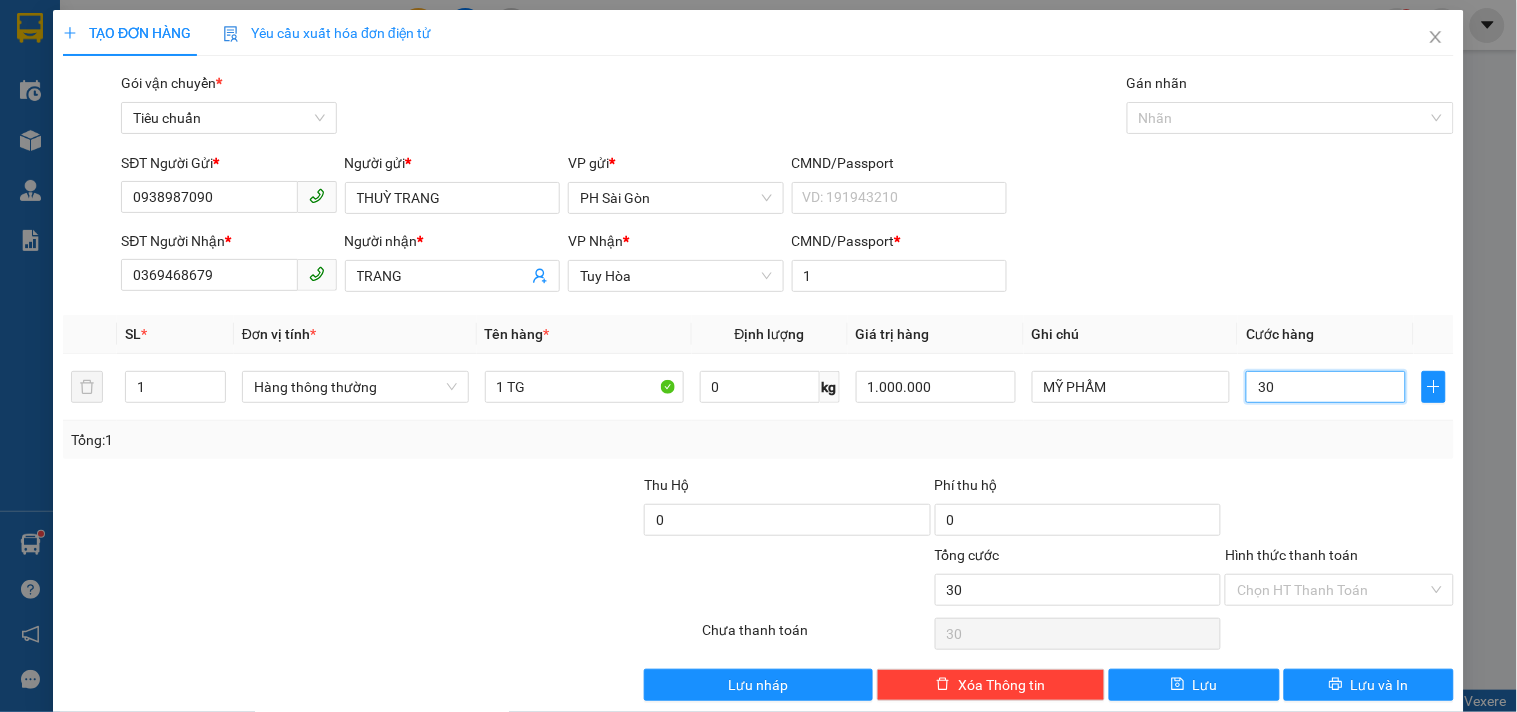 type on "30" 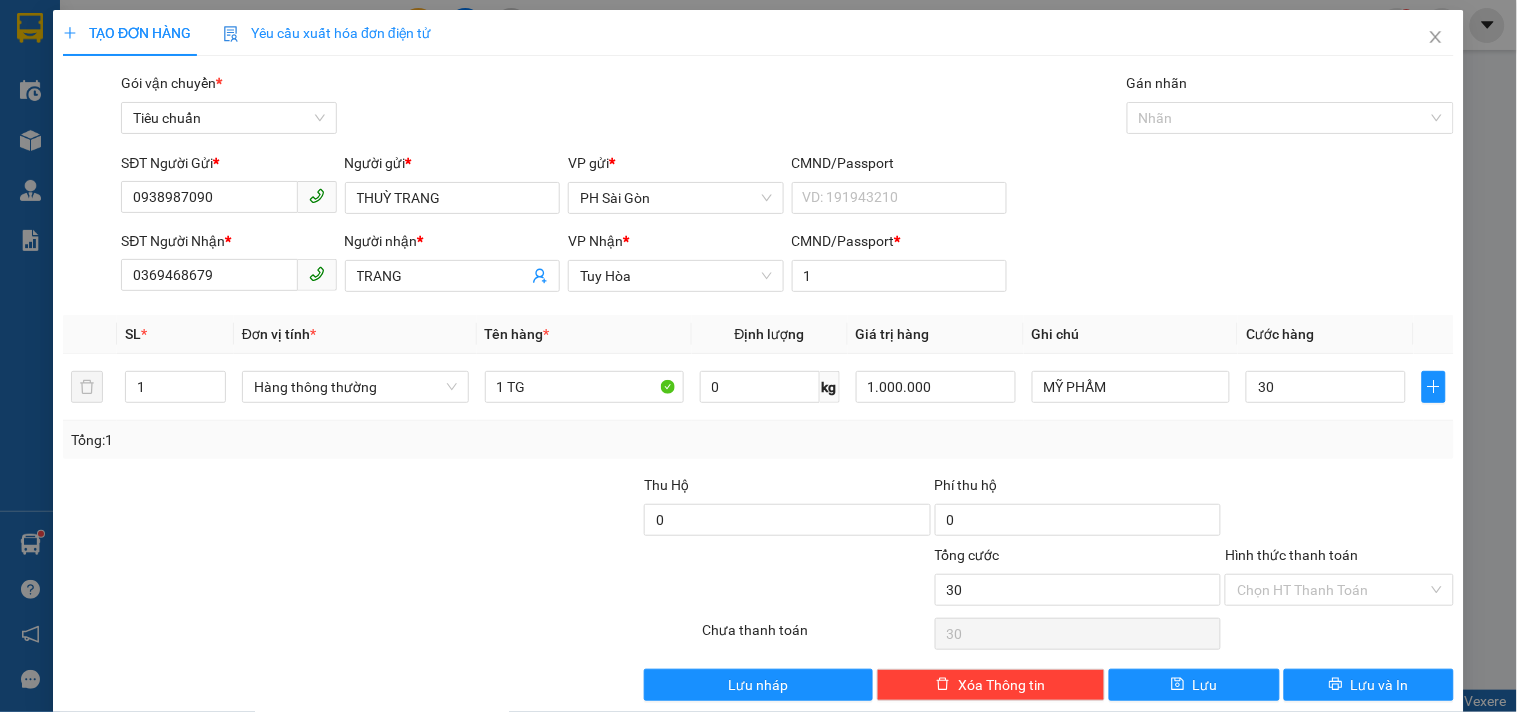 type on "30.000" 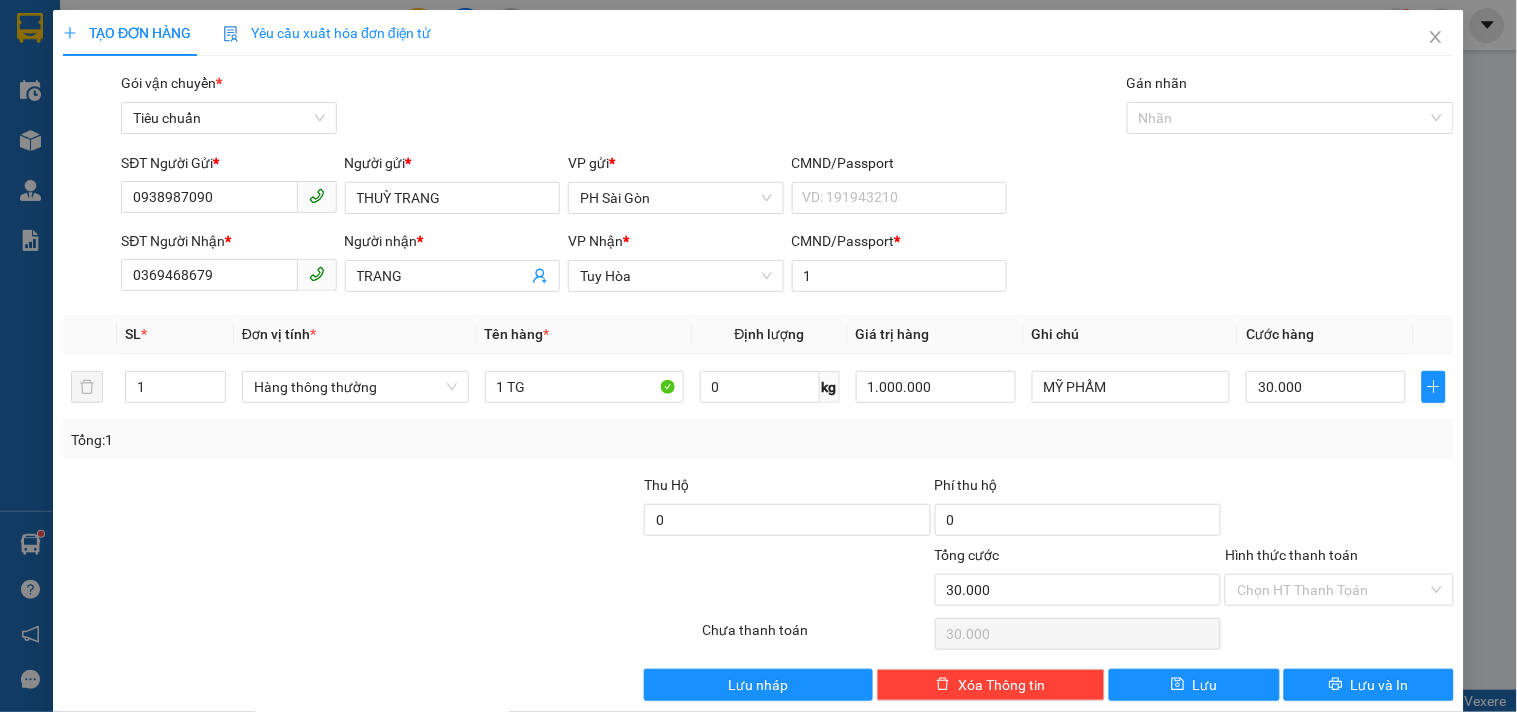 click on "Tổng:  1" at bounding box center (758, 440) 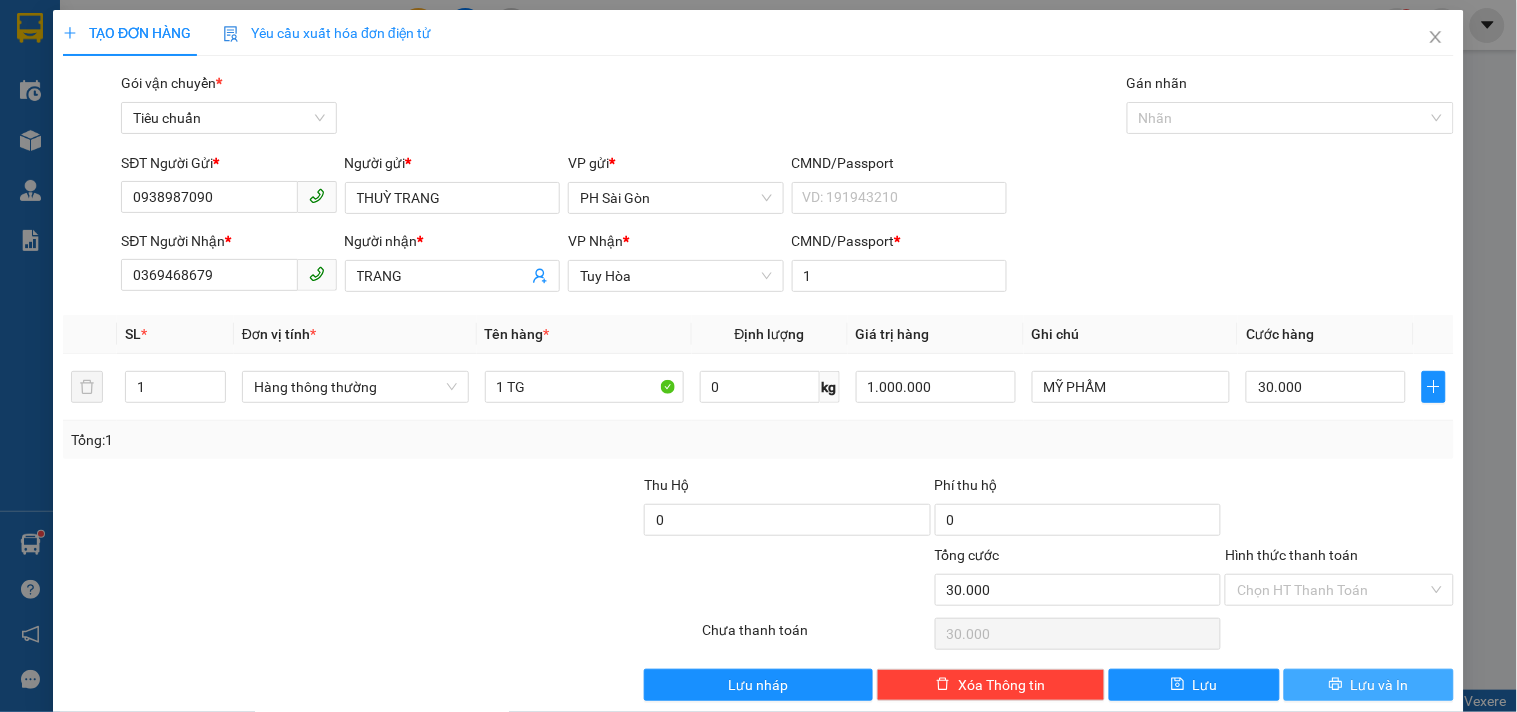 click on "Lưu và In" at bounding box center (1369, 685) 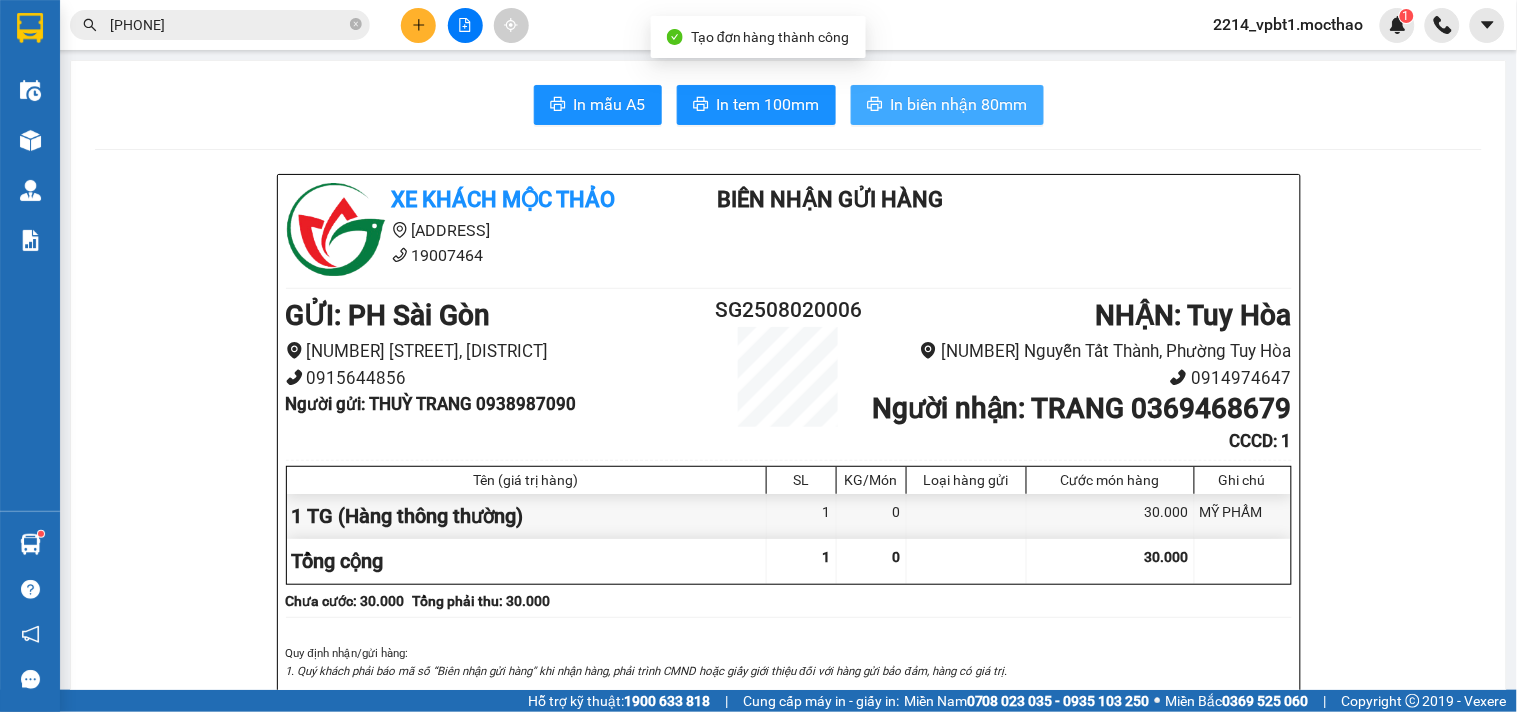 click on "In biên nhận 80mm" at bounding box center [959, 104] 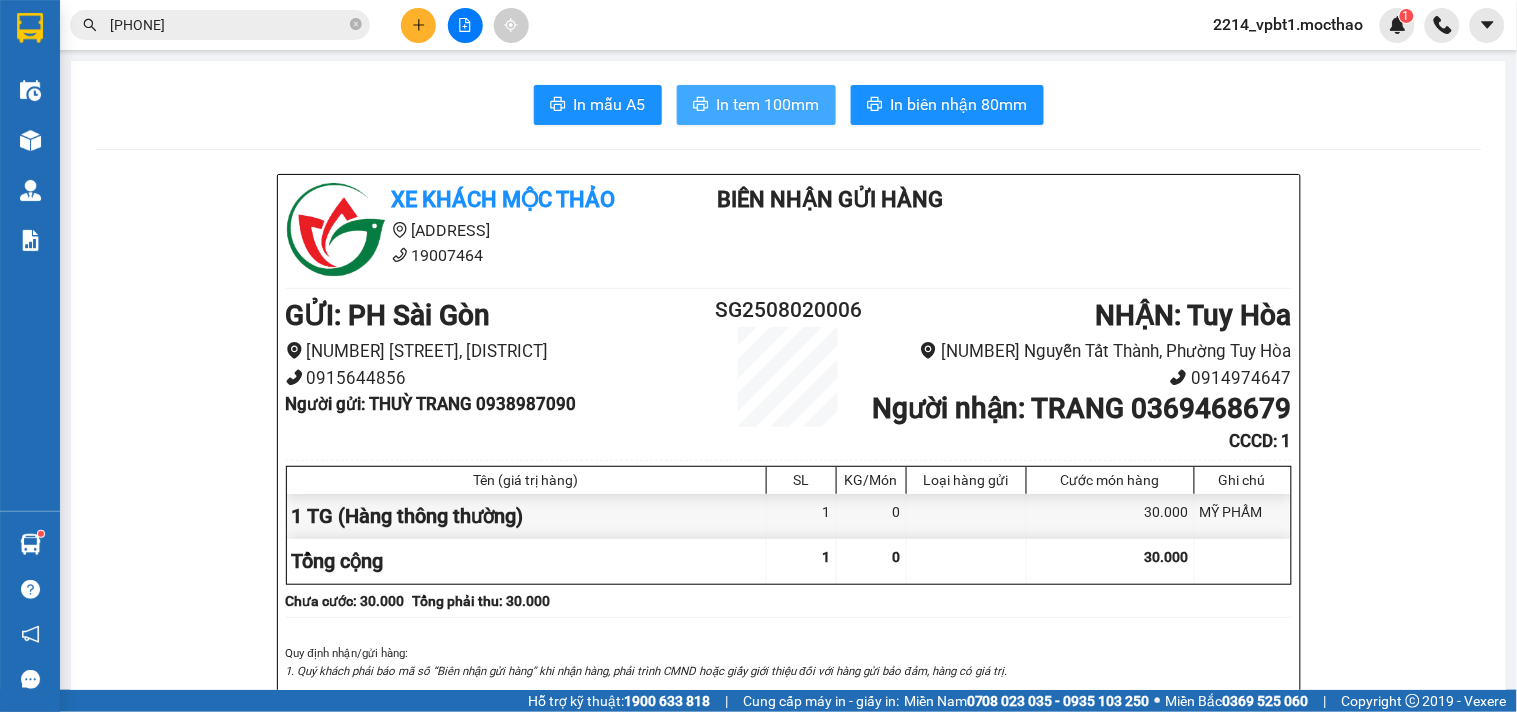 click on "In tem 100mm" at bounding box center (768, 104) 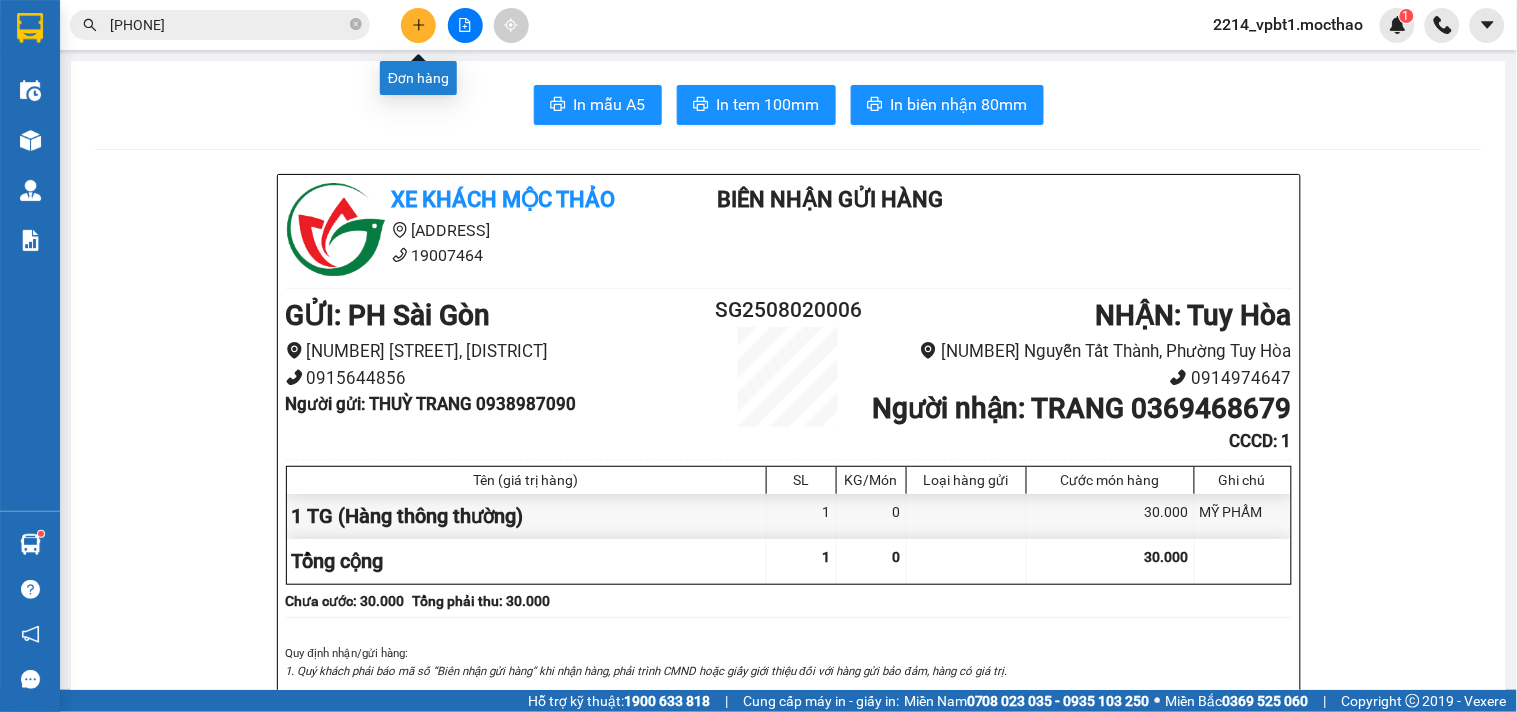 click at bounding box center [418, 25] 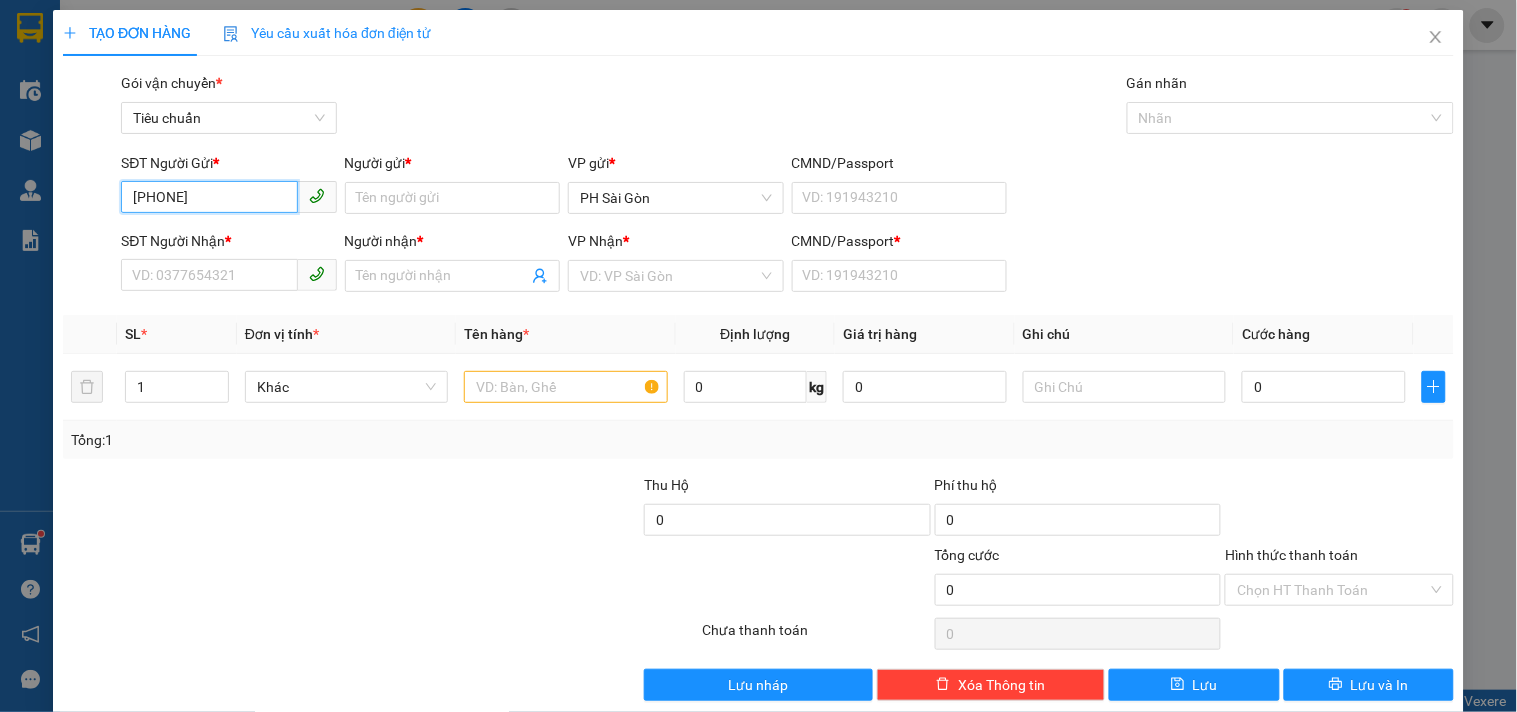 type on "[PHONE]" 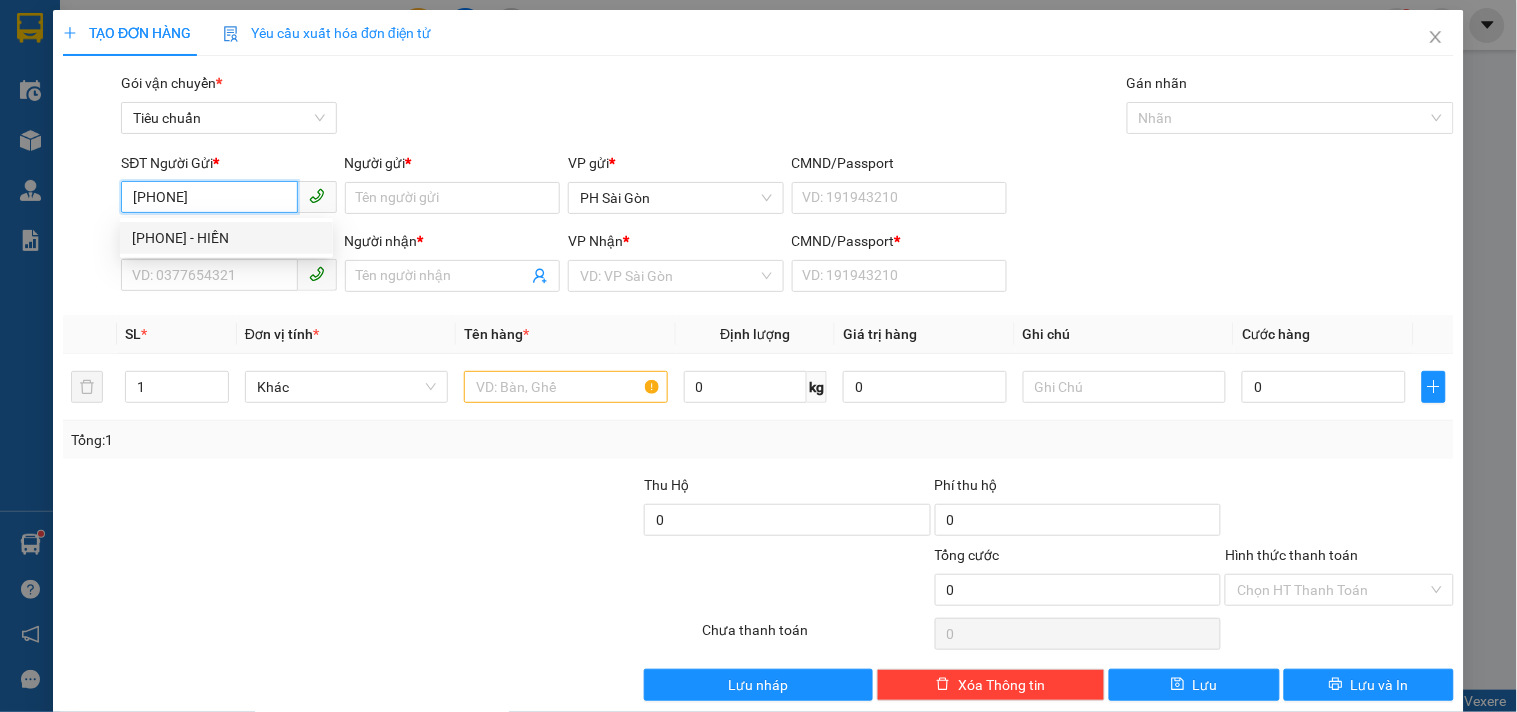 click on "[PHONE] - HIỀN" at bounding box center (226, 238) 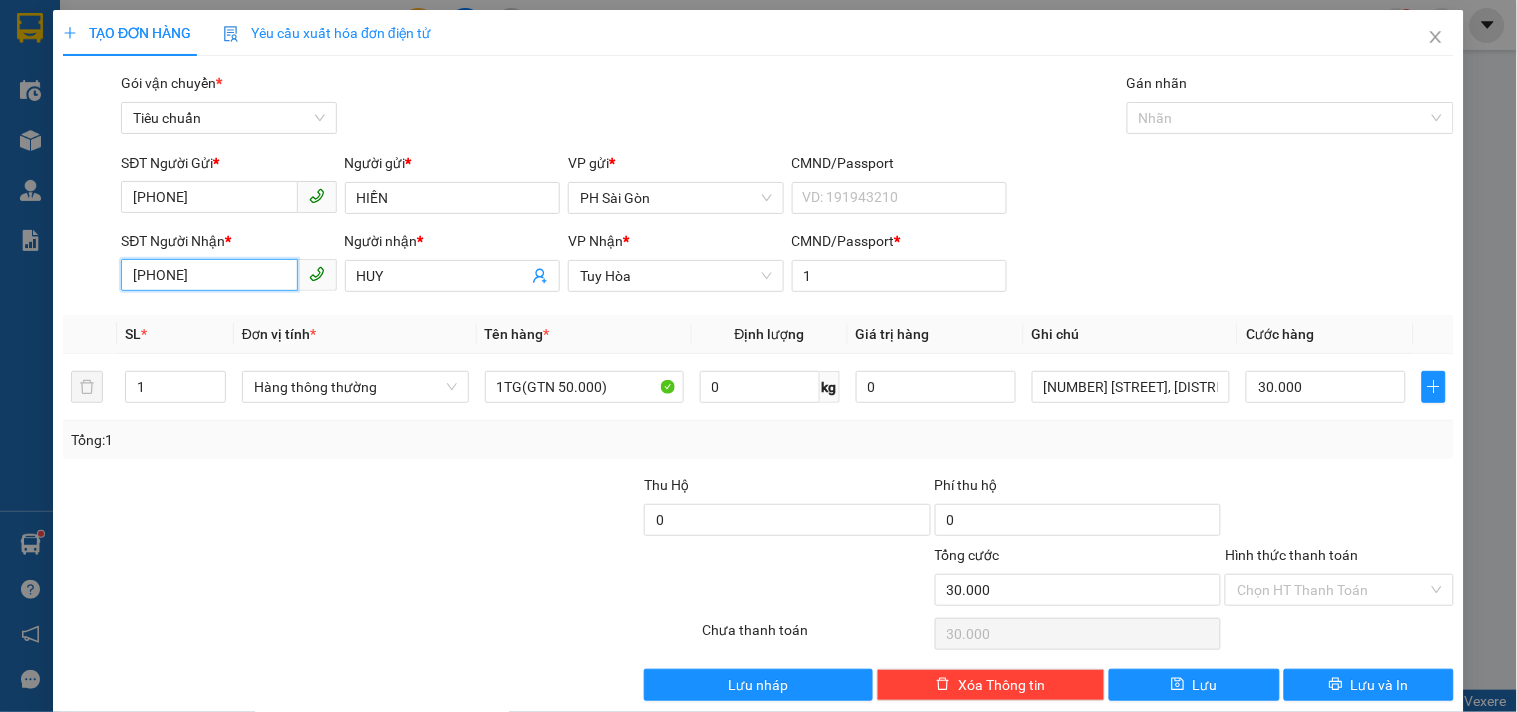 drag, startPoint x: 225, startPoint y: 270, endPoint x: 0, endPoint y: 432, distance: 277.2526 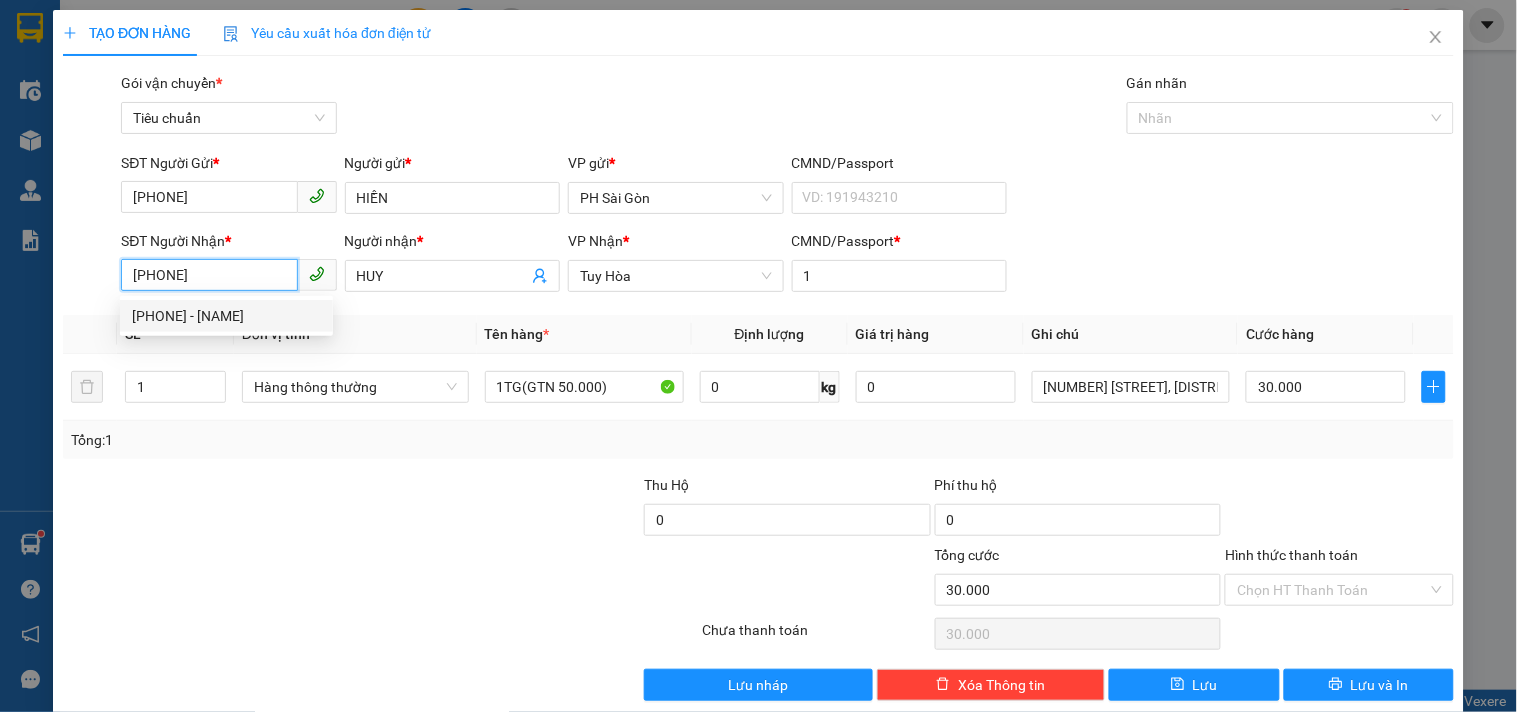 click on "[PHONE] - [NAME]" at bounding box center [226, 316] 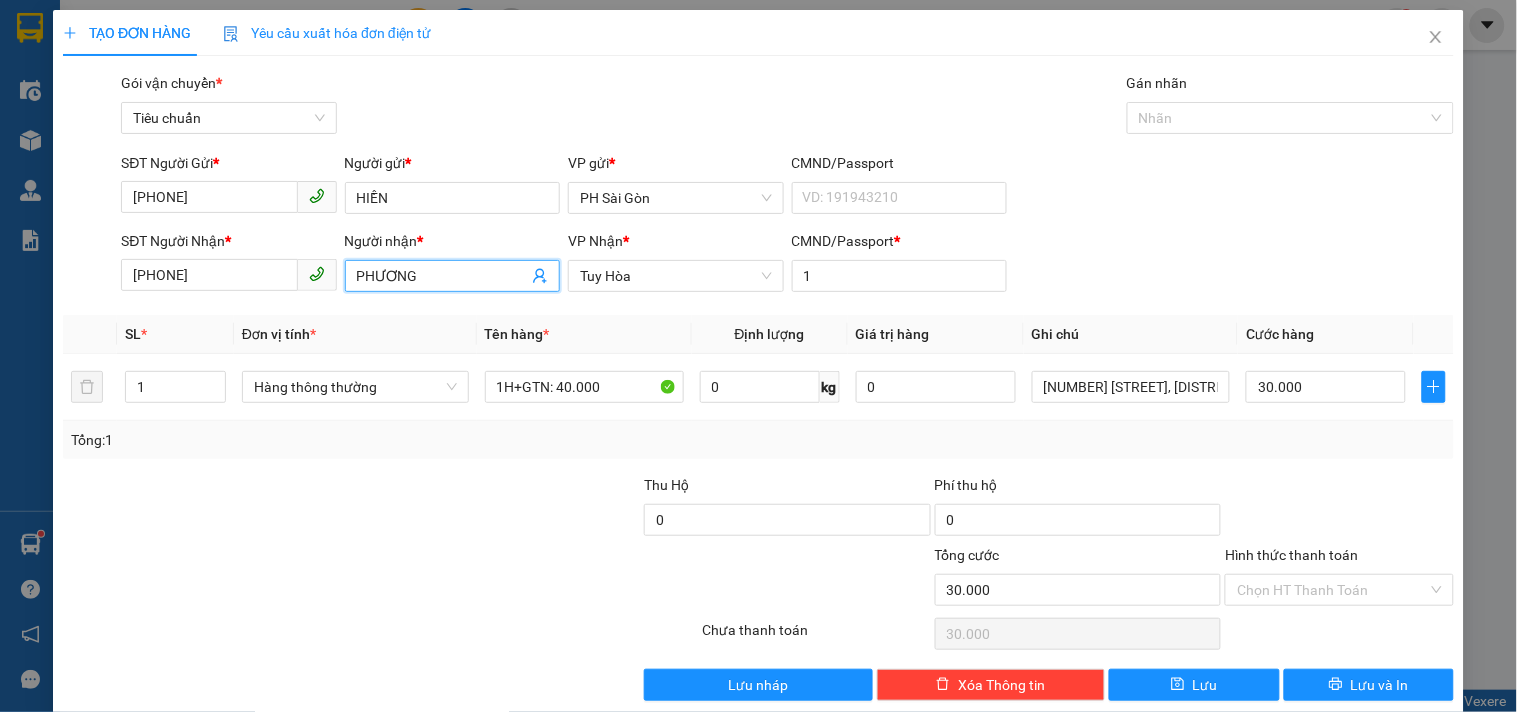 click on "PHƯƠNG" at bounding box center (442, 276) 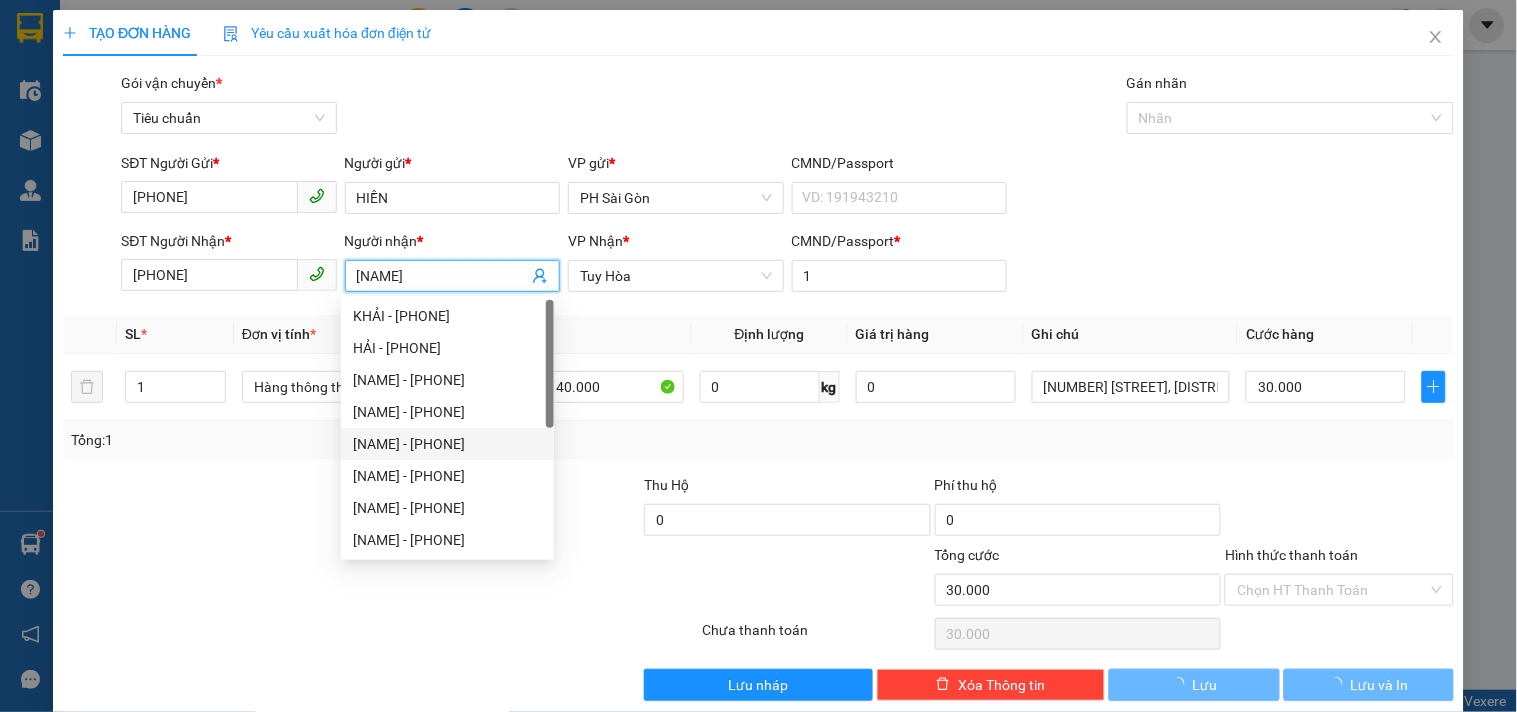 click at bounding box center (206, 509) 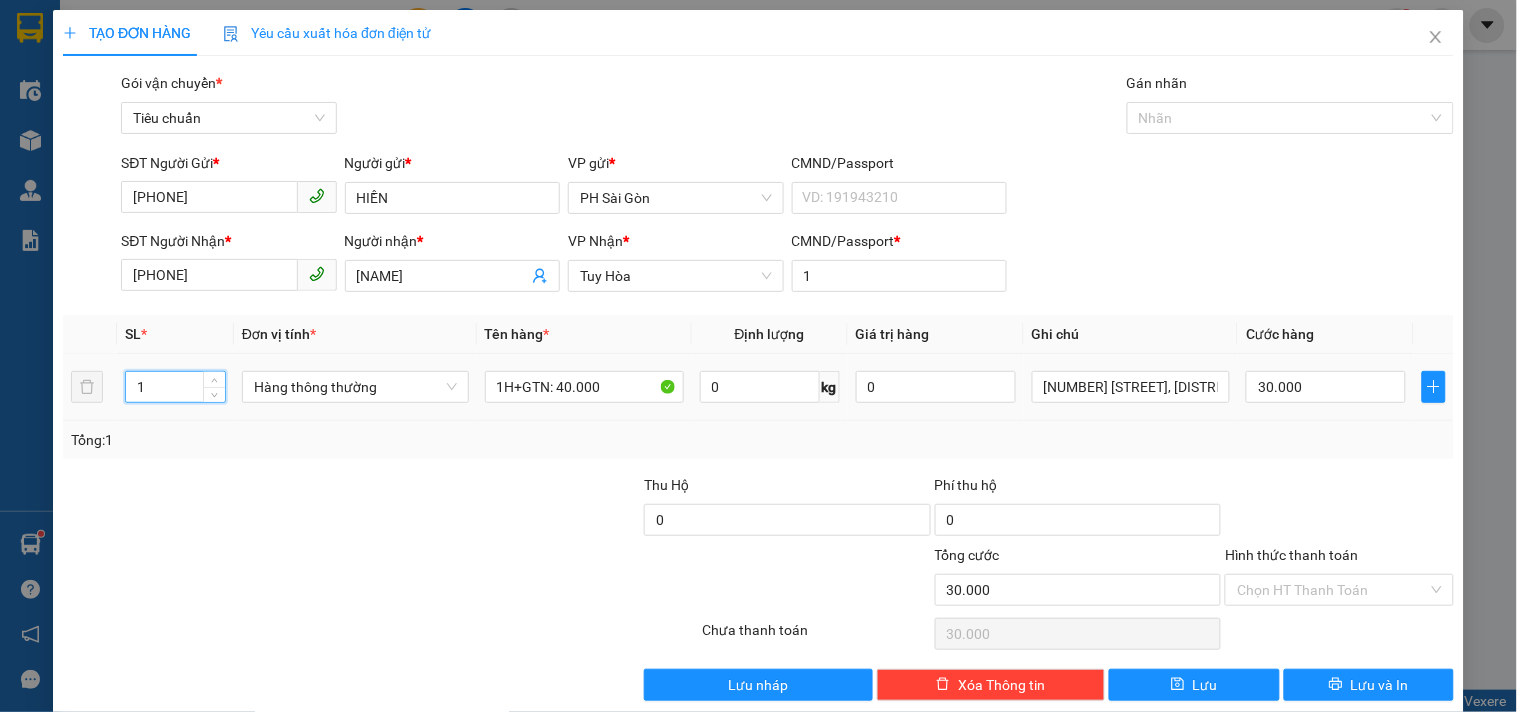 drag, startPoint x: 154, startPoint y: 386, endPoint x: 55, endPoint y: 427, distance: 107.15409 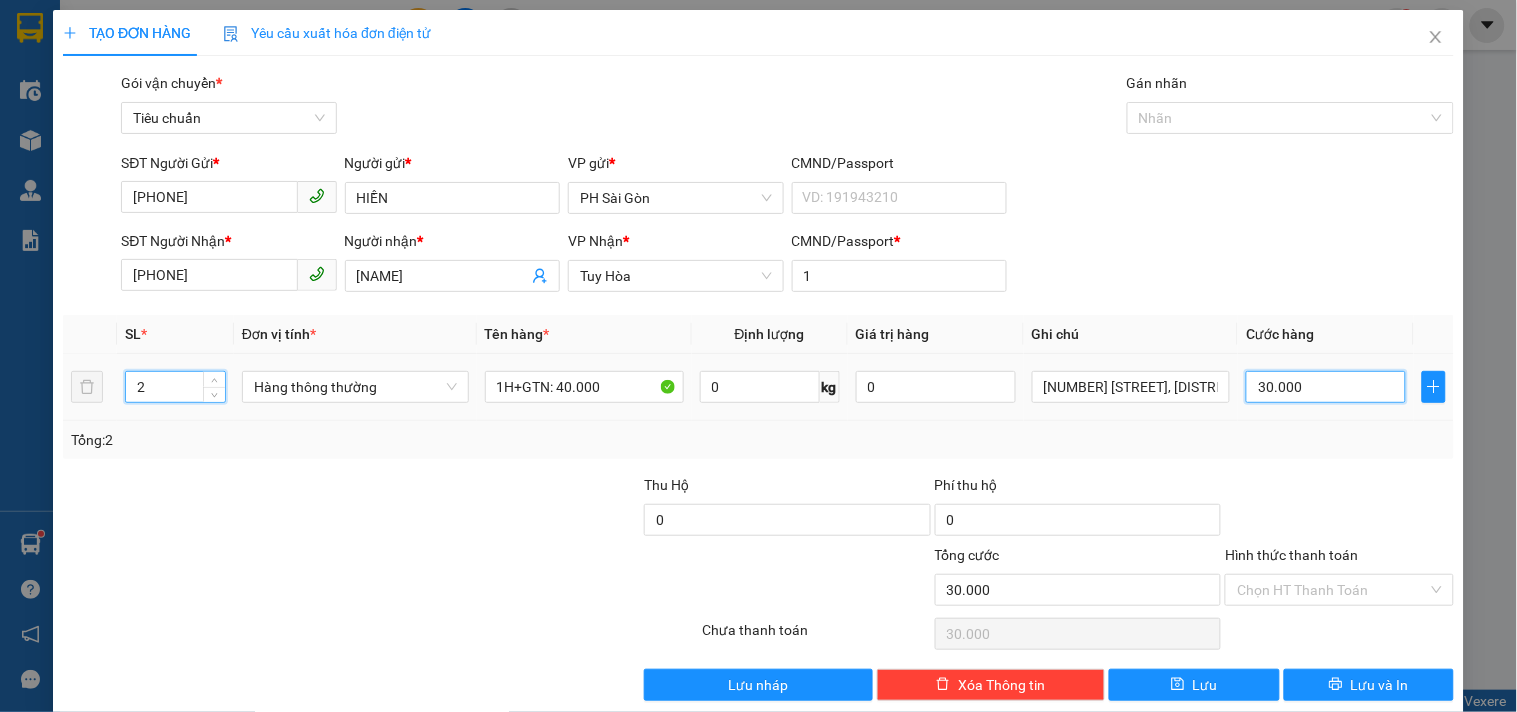 click on "30.000" at bounding box center [1326, 387] 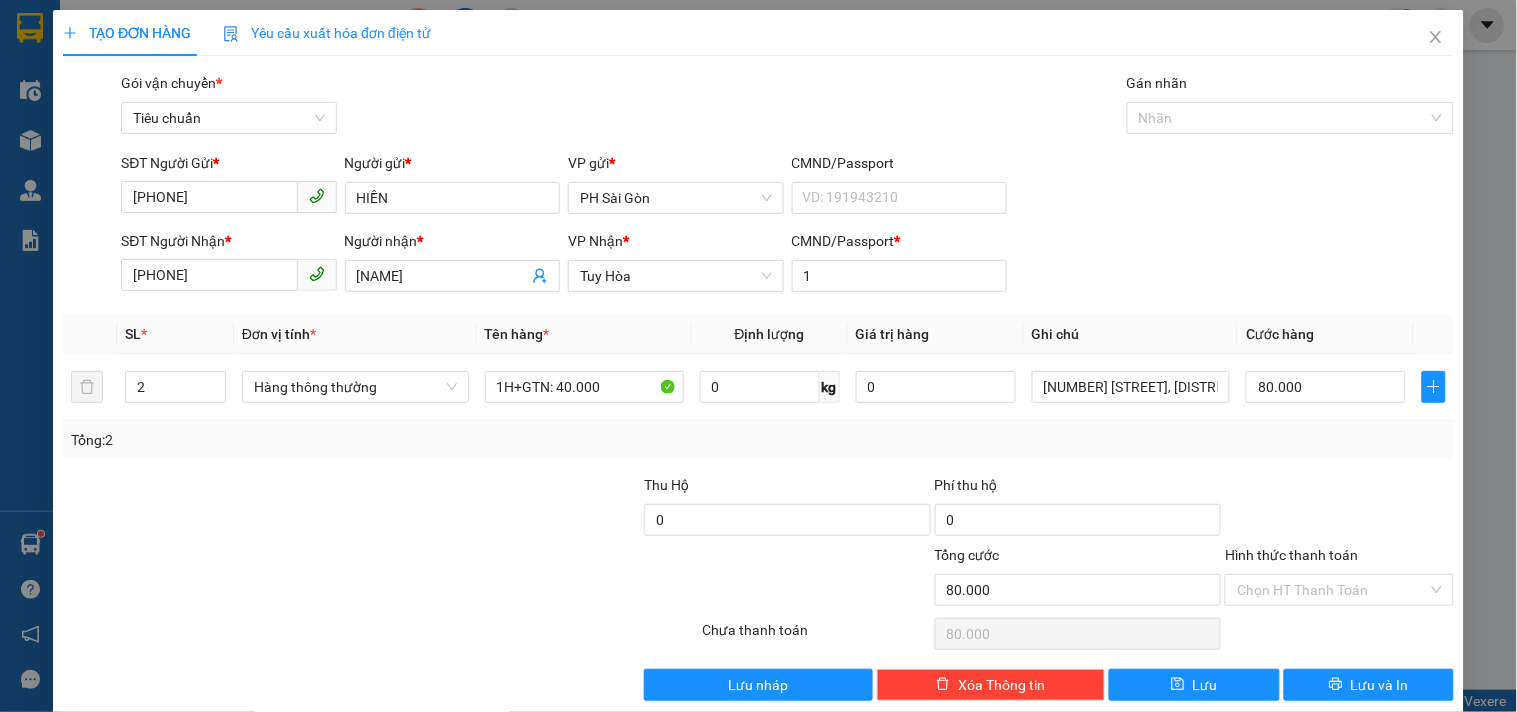 click on "Transit Pickup Surcharge Ids Transit Deliver Surcharge Ids Transit Deliver Surcharge Transit Deliver Surcharge Gói vận chuyển  * Tiêu chuẩn Gán nhãn   Nhãn SĐT Người Gửi  * [PHONE] Người gửi  * [NAME] VP gửi  * PH Sài Gòn CMND/Passport VD: [ID_NUMBER] SĐT Người Nhận  * [PHONE] Người nhận  * [NAME] VP Nhận  * Tuy Hòa CMND/Passport  * 1 SL  * Đơn vị tính  * Tên hàng  * Định lượng Giá trị hàng Ghi chú Cước hàng                   2 Hàng thông thường 1H+GTN: 40.000 0 kg 0 55 LÊ THÁNH TÔN, P1 80.000 Tổng:  2 Thu Hộ 0 Phí thu hộ 0 Tổng cước 80.000 Hình thức thanh toán Chọn HT Thanh Toán Số tiền thu trước 0 Chưa thanh toán 80.000 Chọn HT Thanh Toán Lưu nháp Xóa Thông tin Lưu Lưu và In" at bounding box center (758, 386) 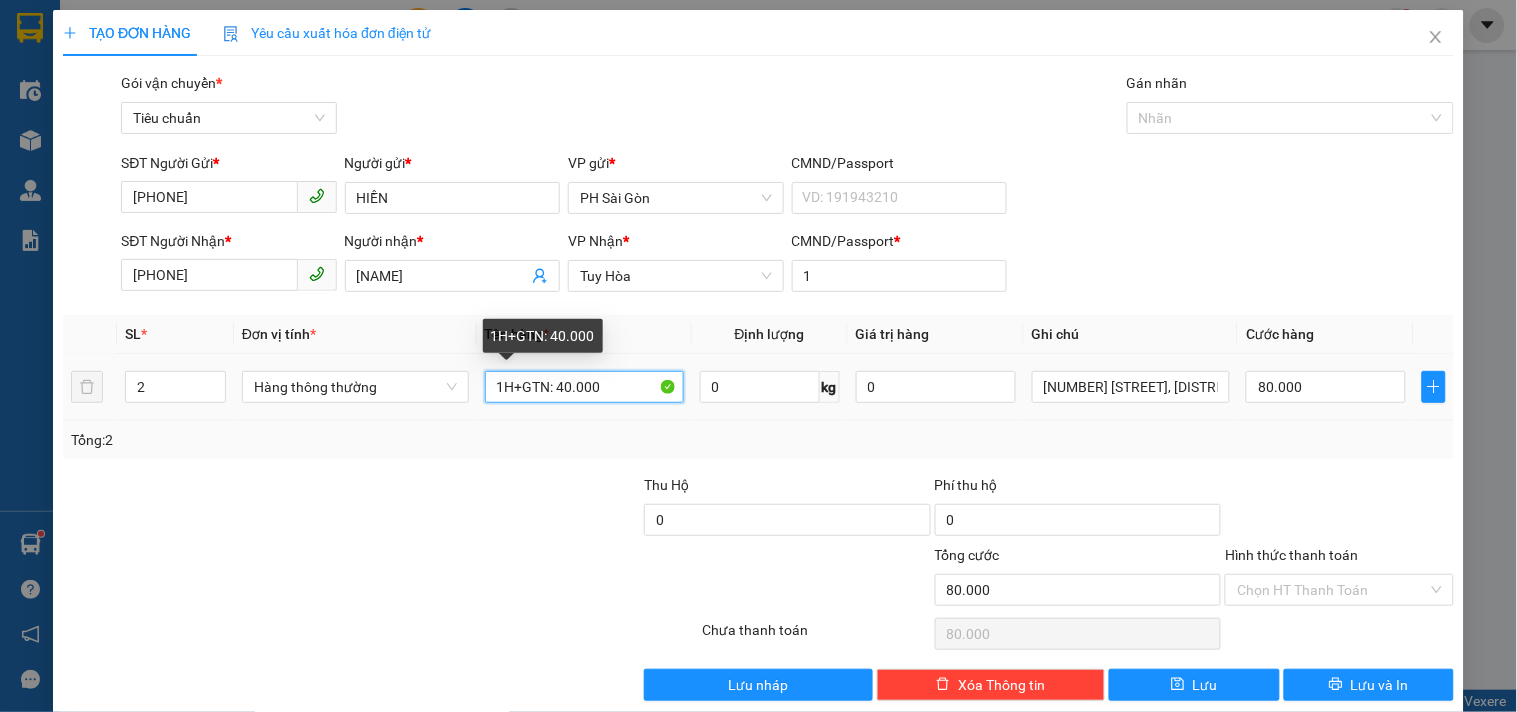 drag, startPoint x: 512, startPoint y: 390, endPoint x: 428, endPoint y: 416, distance: 87.93179 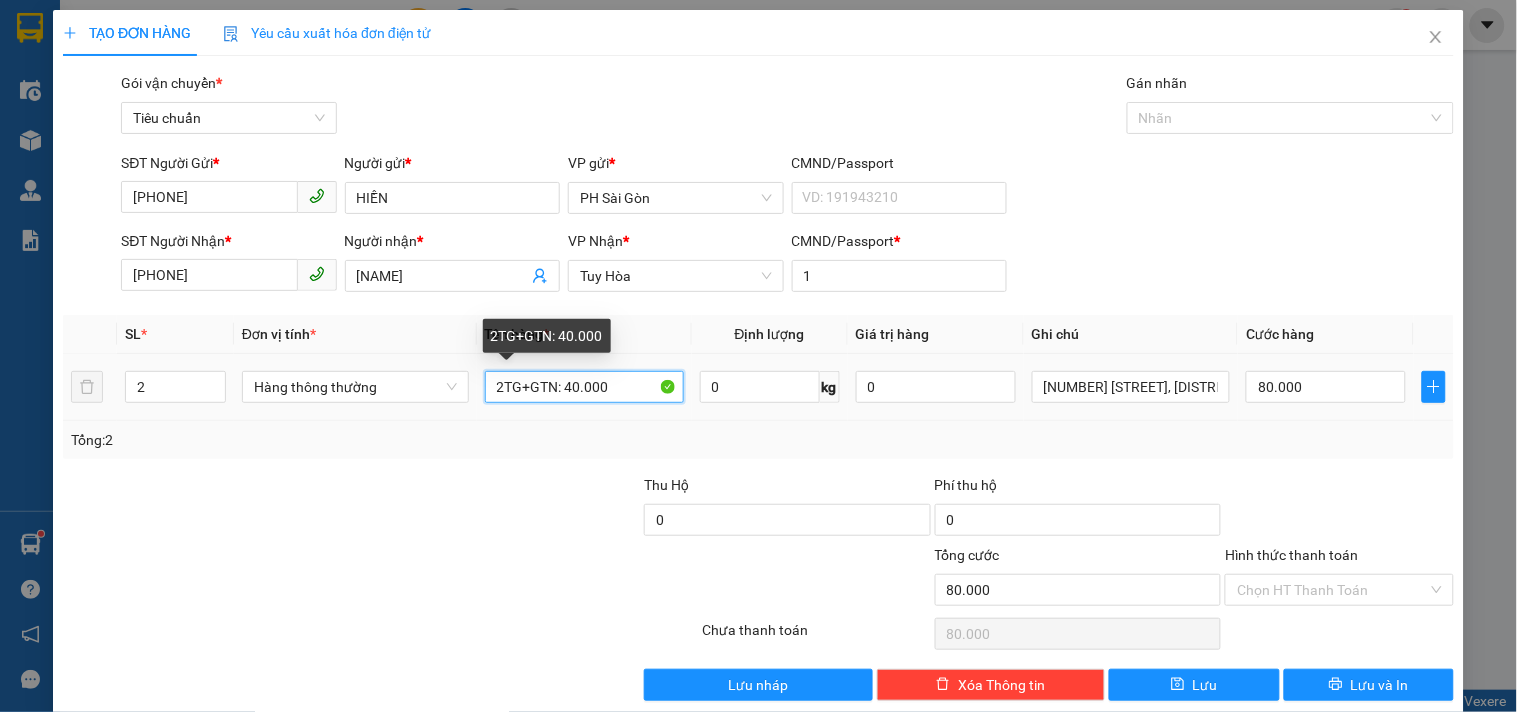 drag, startPoint x: 564, startPoint y: 391, endPoint x: 606, endPoint y: 392, distance: 42.0119 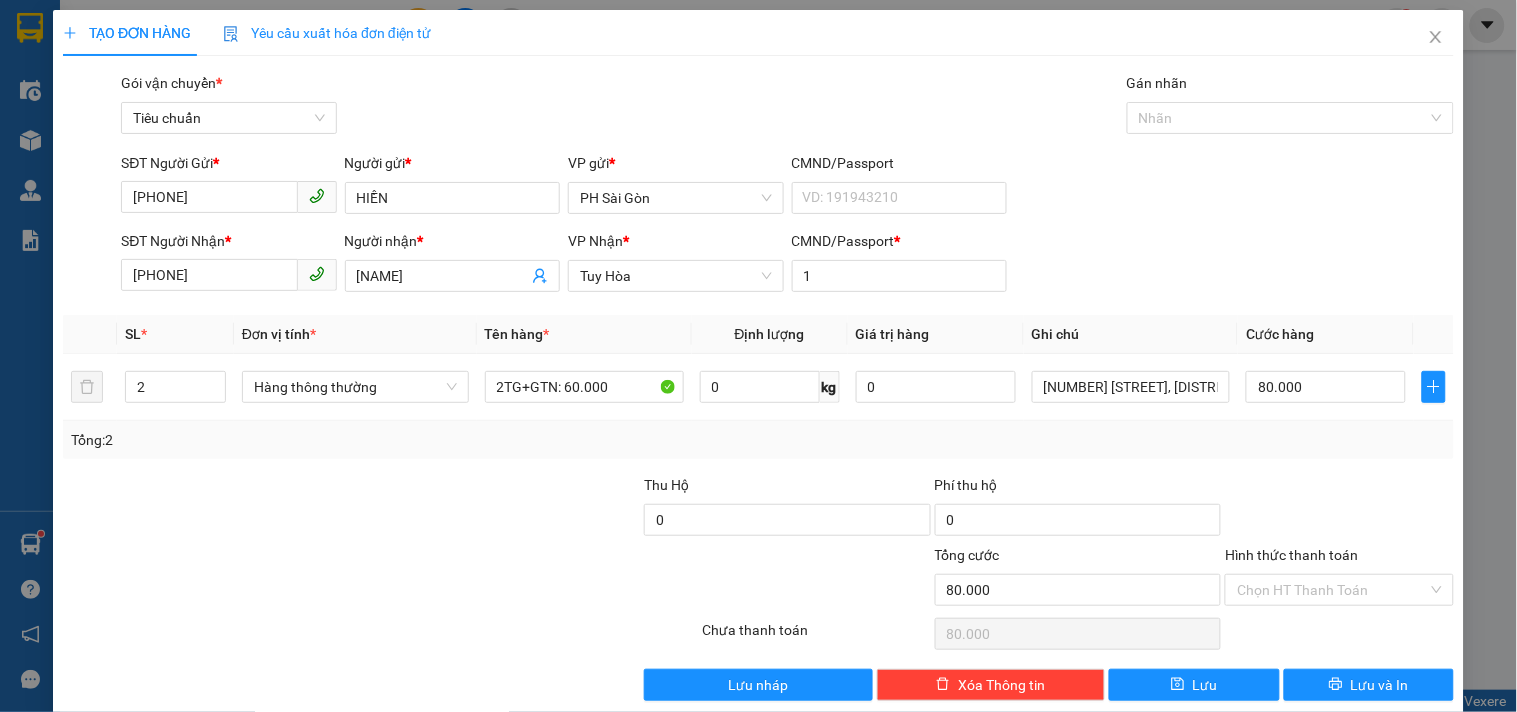 click on "Transit Pickup Surcharge Ids Transit Deliver Surcharge Ids Transit Deliver Surcharge Transit Deliver Surcharge Gói vận chuyển  * Tiêu chuẩn Gán nhãn   Nhãn SĐT Người Gửi  * [PHONE] Người gửi  * HIỀN VP gửi  * PH Sài Gòn CMND/Passport VD: [ID_NUMBER] SĐT Người Nhận  * [PHONE] Người nhận  * PHƯƠNG THẢO VP Nhận  * Tuy Hòa CMND/Passport  * 1 SL  * Đơn vị tính  * Tên hàng  * Định lượng Giá trị hàng Ghi chú Cước hàng                   2 Hàng thông thường 2TG+GTN: 60.000 0 kg 0 55 LÊ THÁNH TÔN, P1 80.000 Tổng:  2 Thu Hộ 0 Phí thu hộ 0 Tổng cước 80.000 Hình thức thanh toán Chọn HT Thanh Toán Số tiền thu trước 0 Chưa thanh toán 80.000 Chọn HT Thanh Toán Lưu nháp Xóa Thông tin Lưu Lưu và In 2TG+GTN: 60.000" at bounding box center [758, 386] 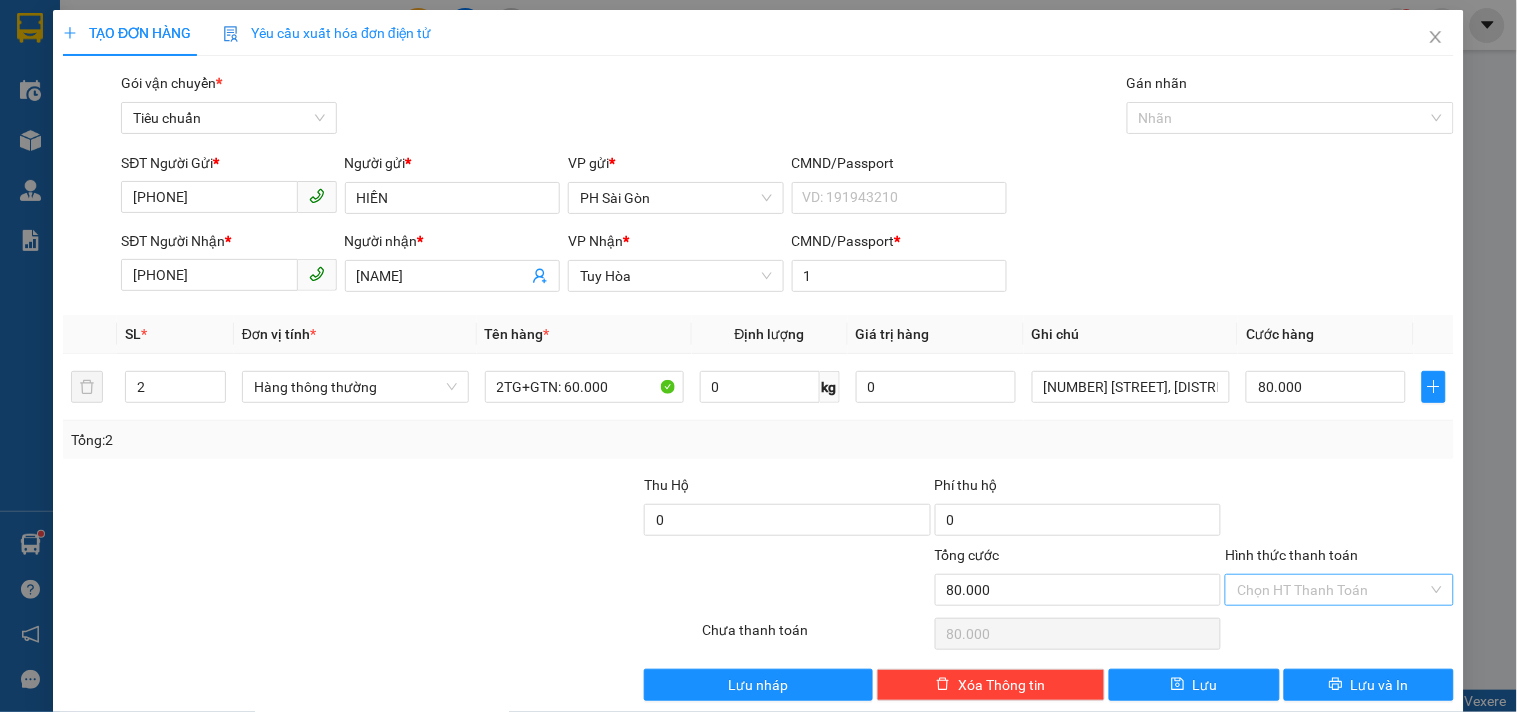 click on "Hình thức thanh toán" at bounding box center (1332, 590) 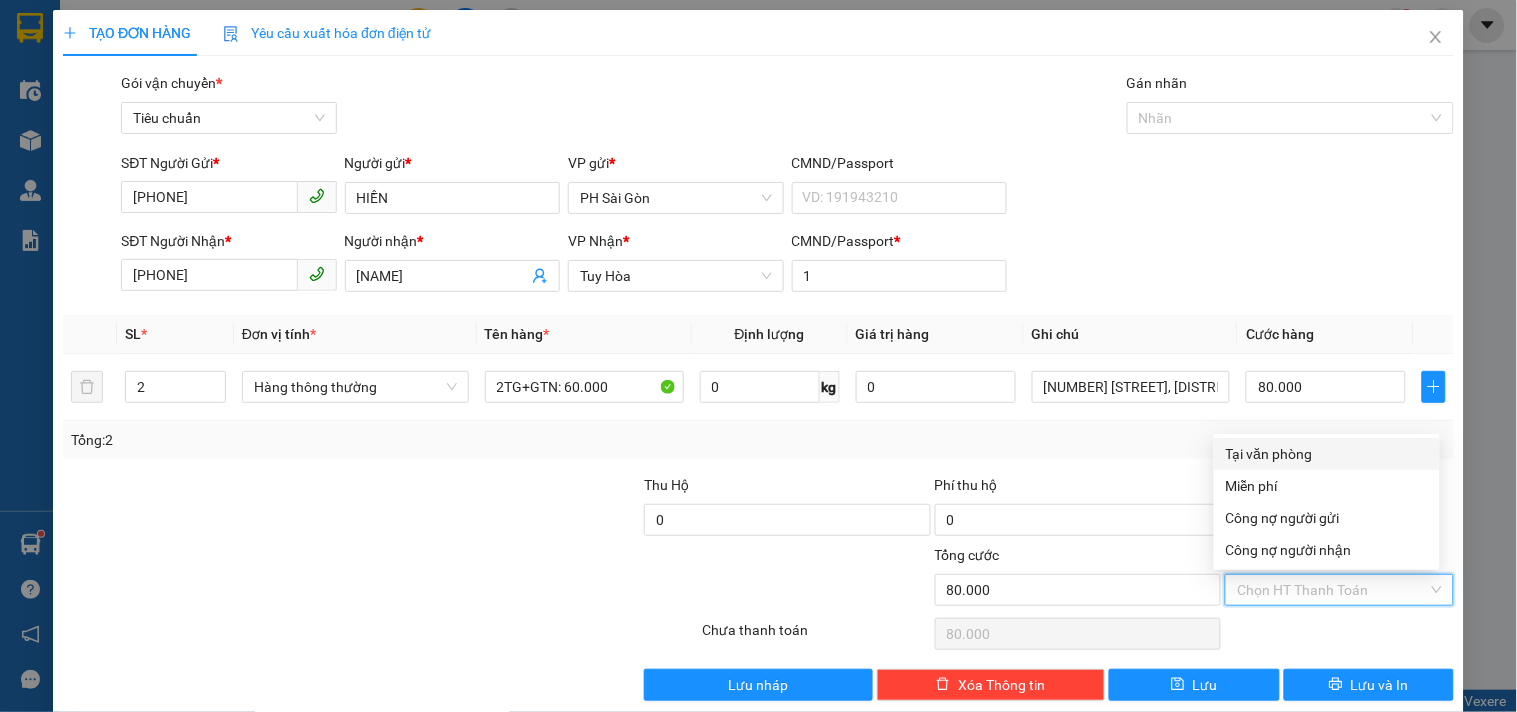 click on "Tại văn phòng" at bounding box center [1327, 454] 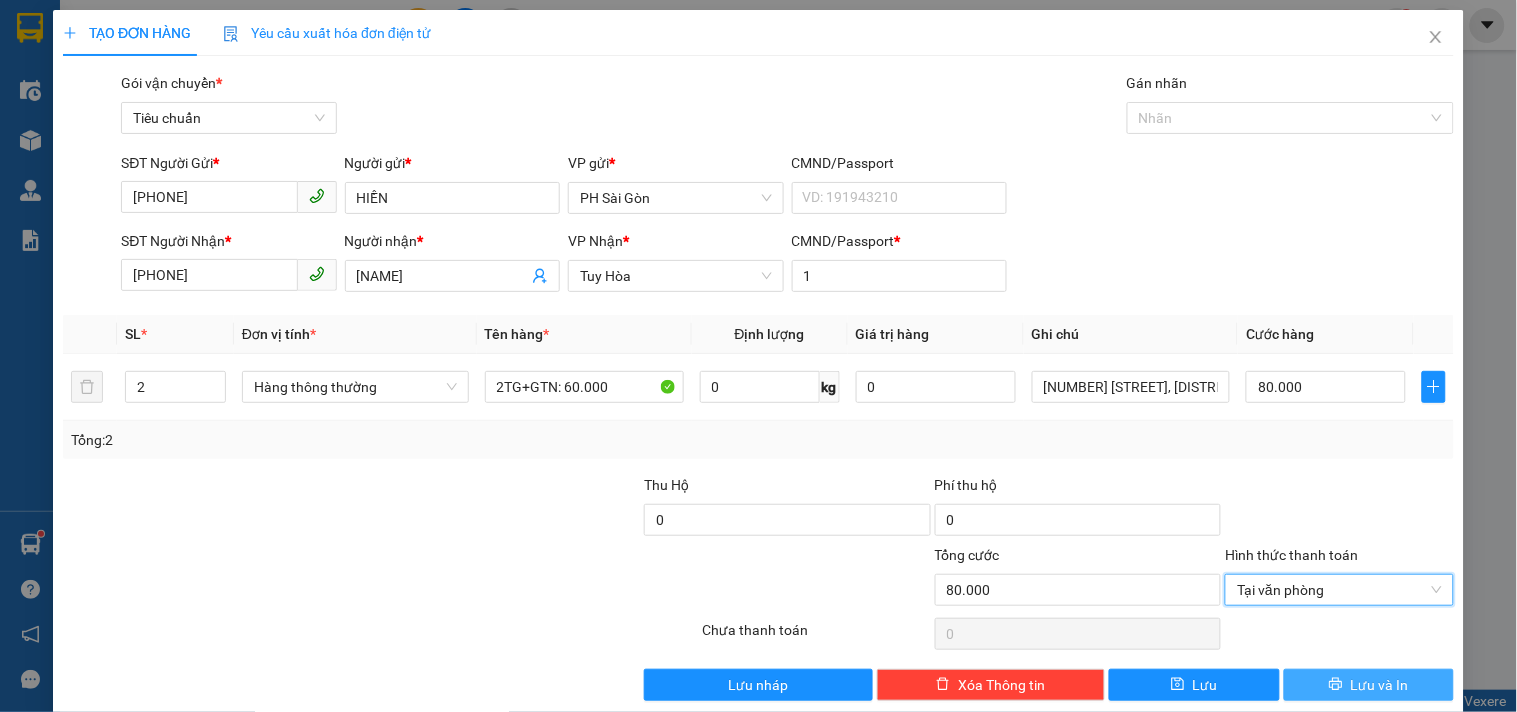 click on "Lưu và In" at bounding box center [1369, 685] 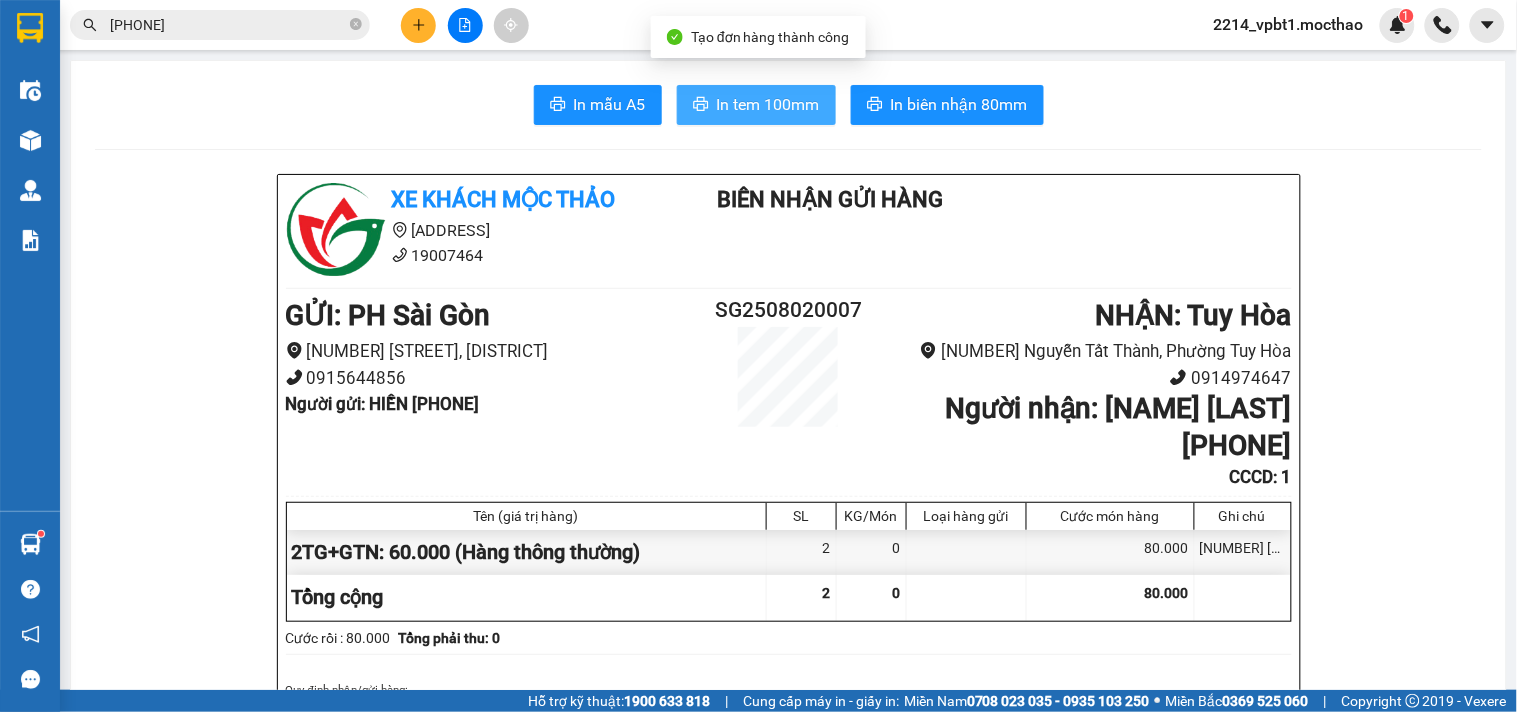 click on "In tem 100mm" at bounding box center [768, 104] 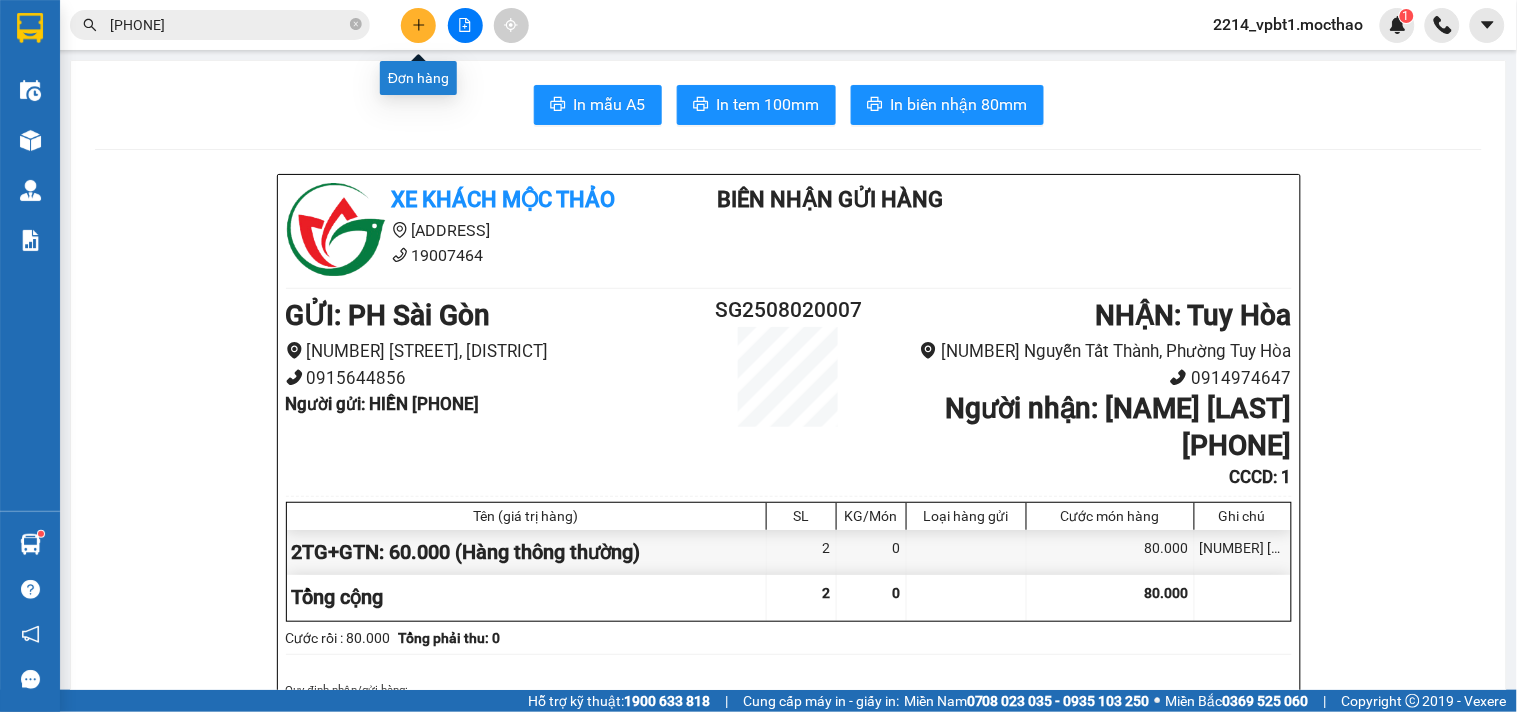 click at bounding box center (418, 25) 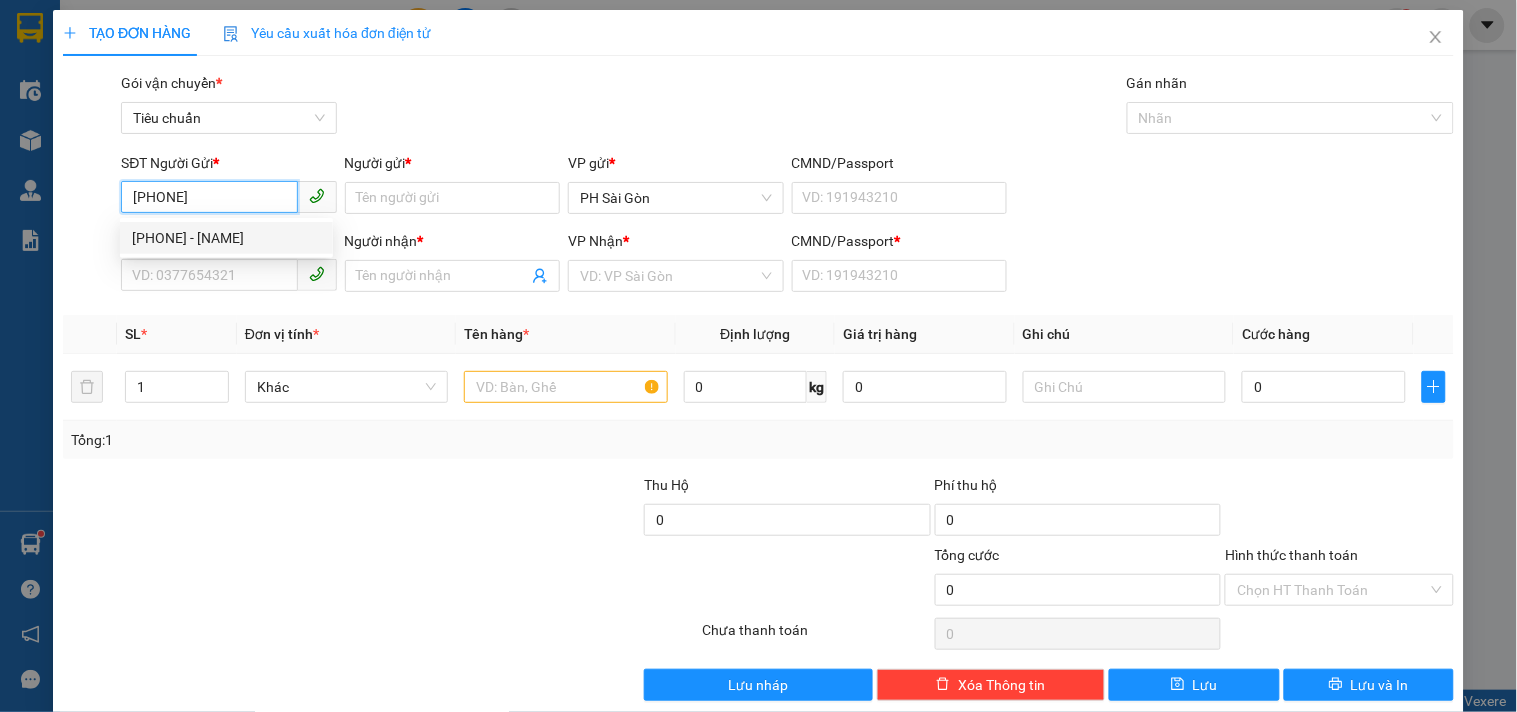 click on "[PHONE] - [NAME]" at bounding box center (226, 238) 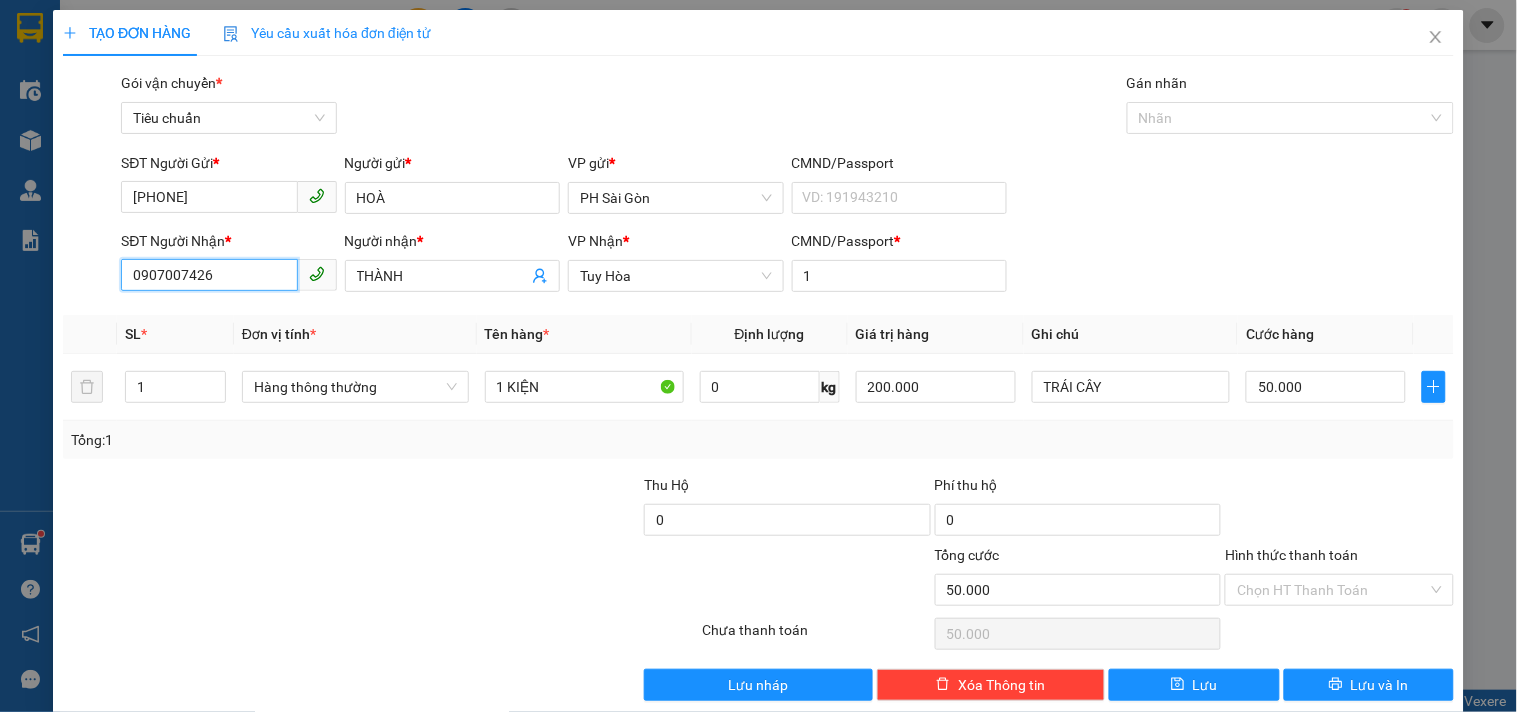 drag, startPoint x: 267, startPoint y: 287, endPoint x: 0, endPoint y: 403, distance: 291.10995 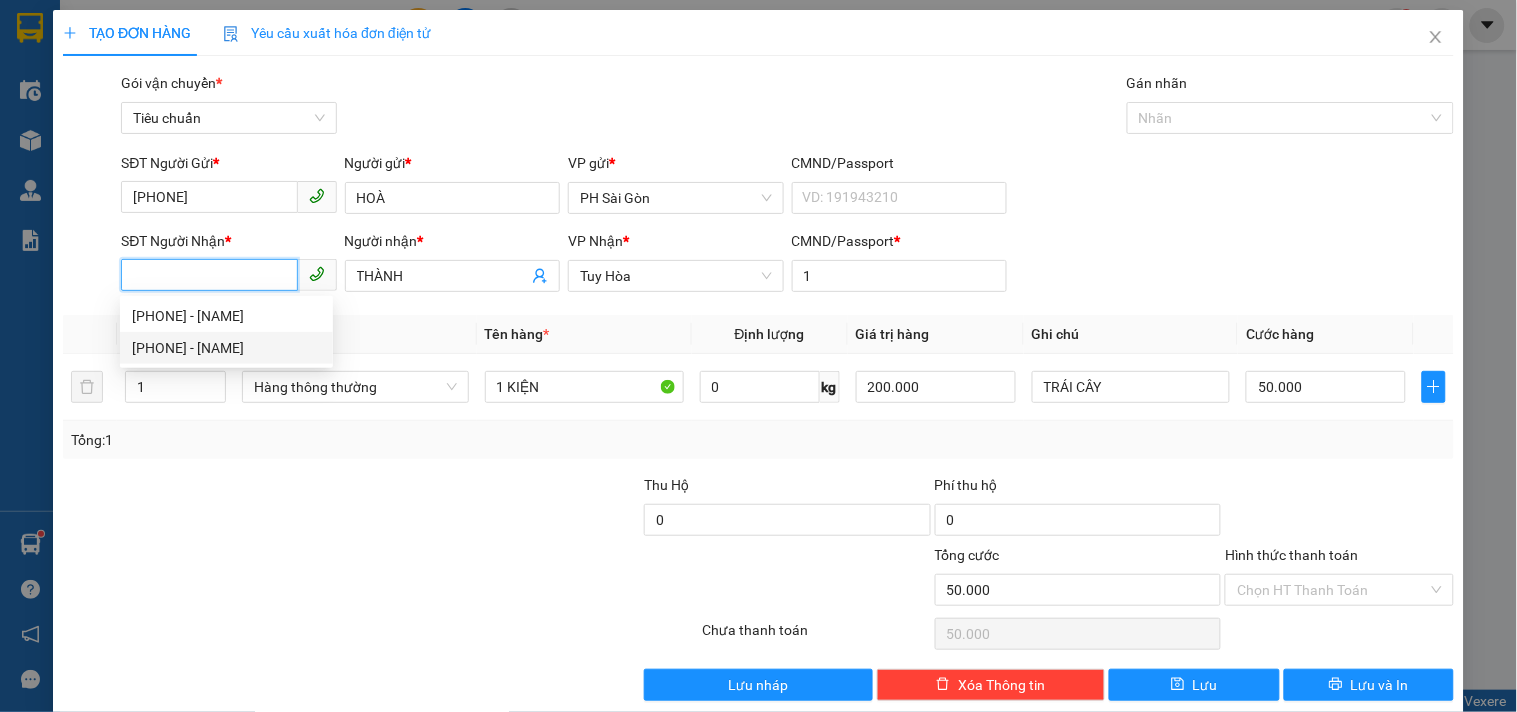 click on "[PHONE] - [NAME]" at bounding box center (226, 348) 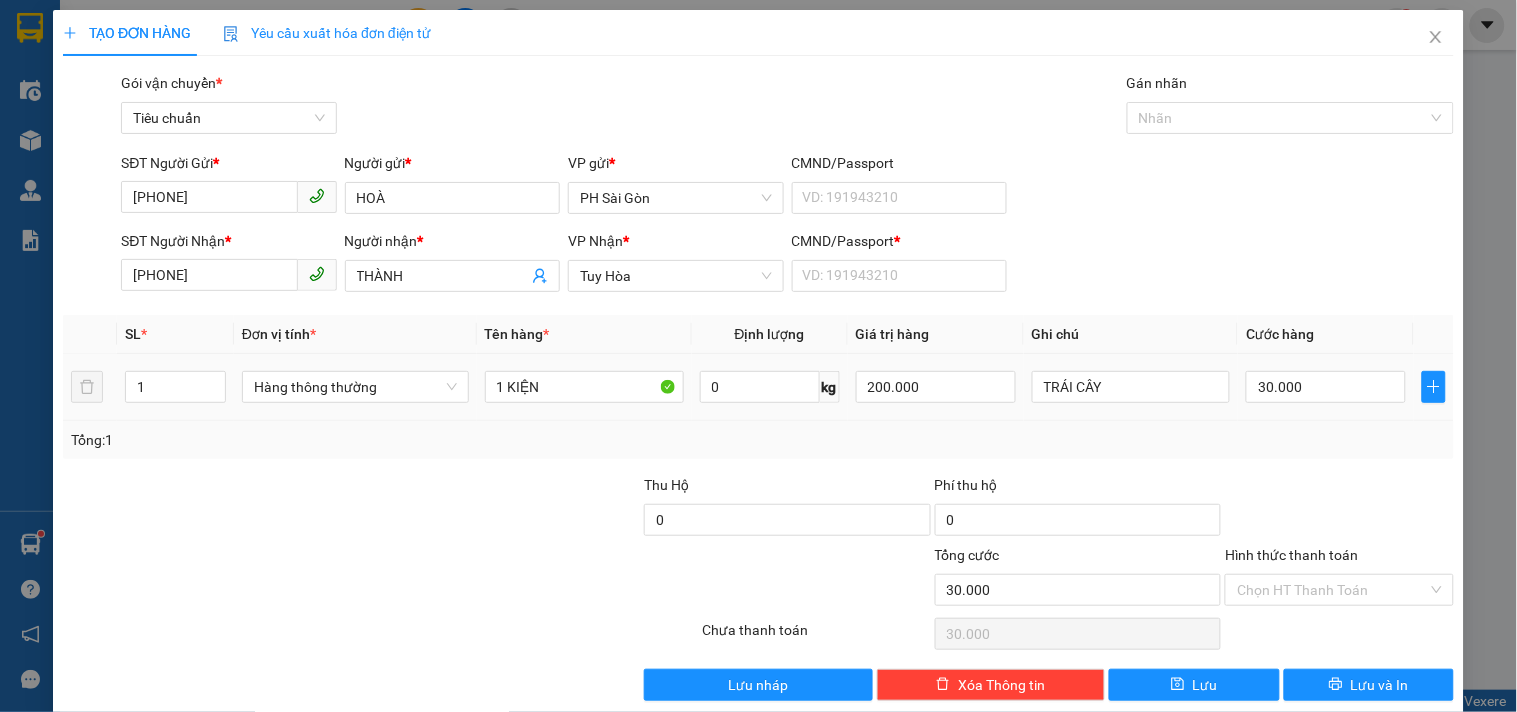 click on "30.000" at bounding box center [1326, 387] 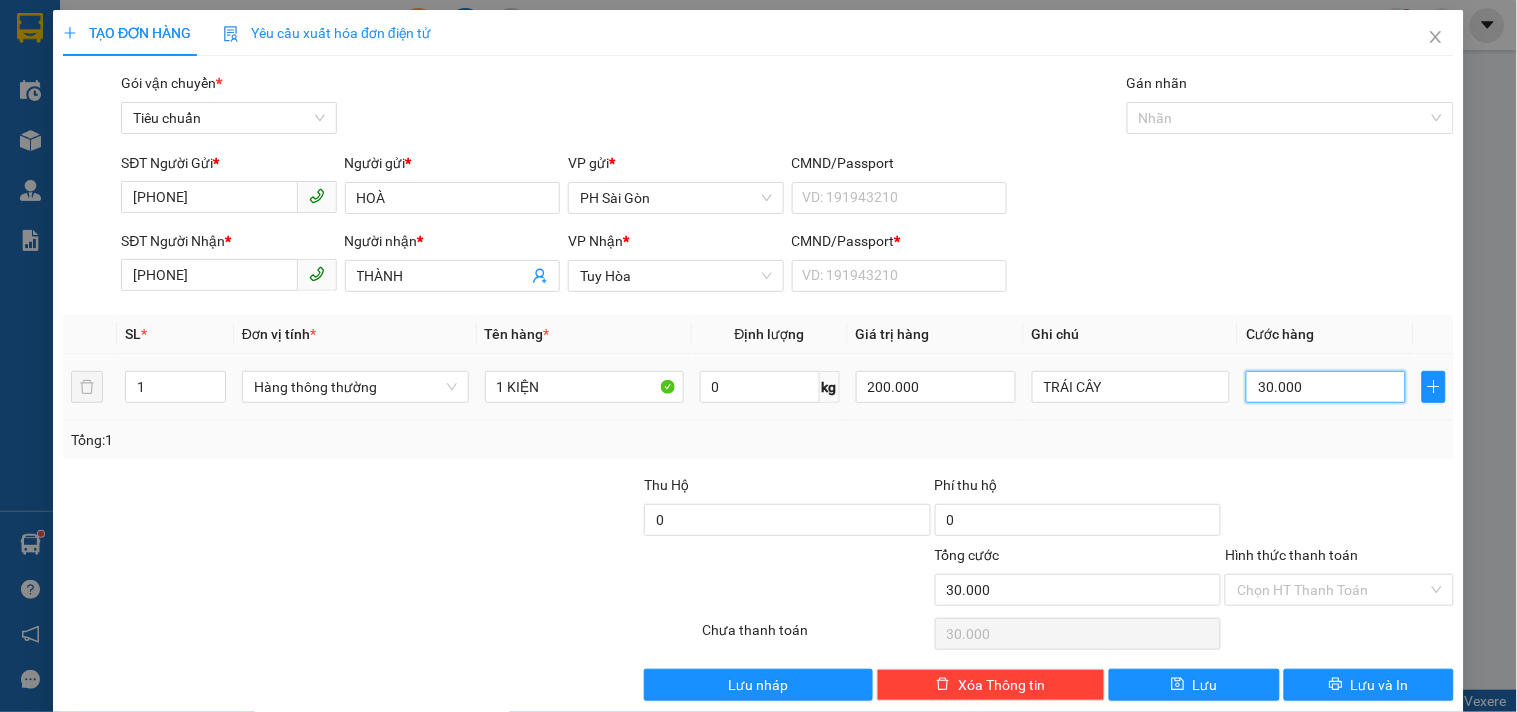 click on "30.000" at bounding box center (1326, 387) 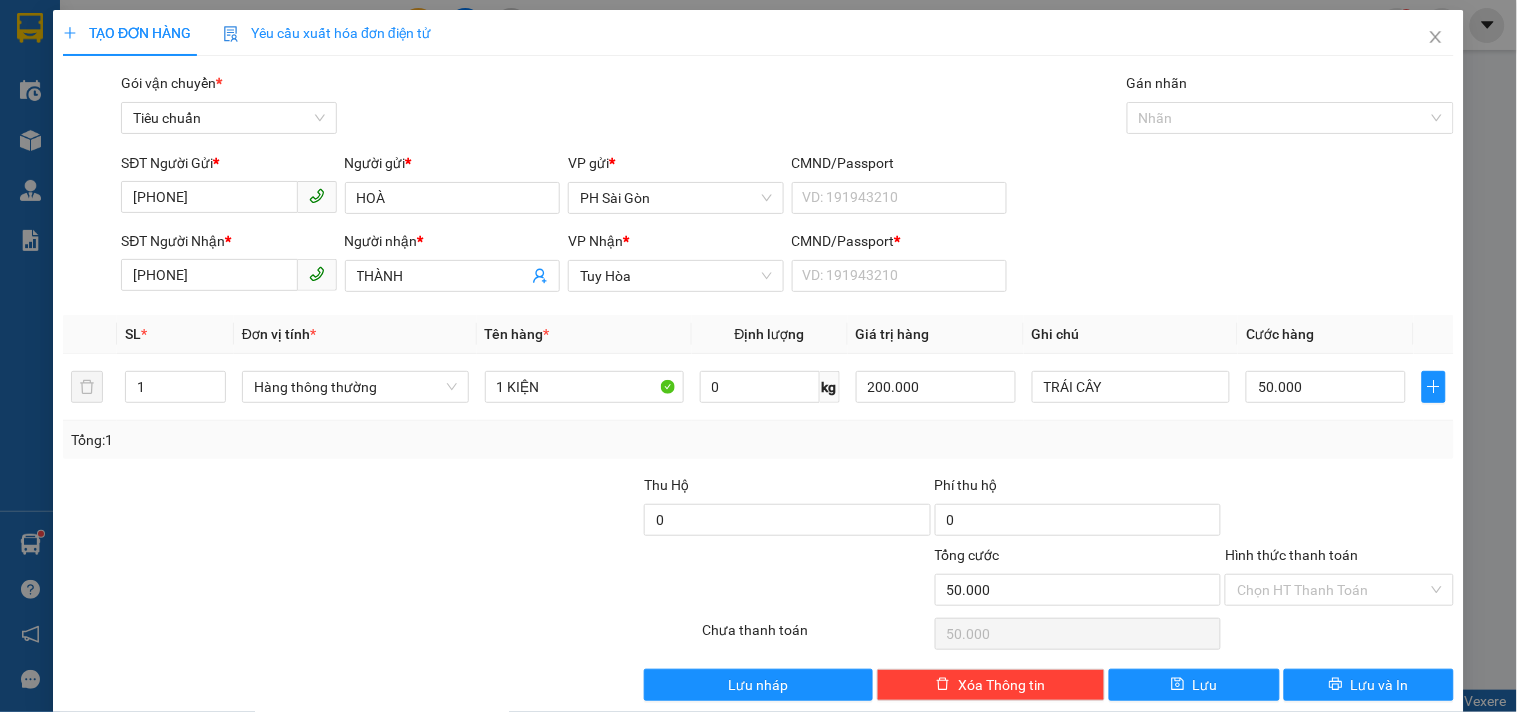 click at bounding box center (1339, 509) 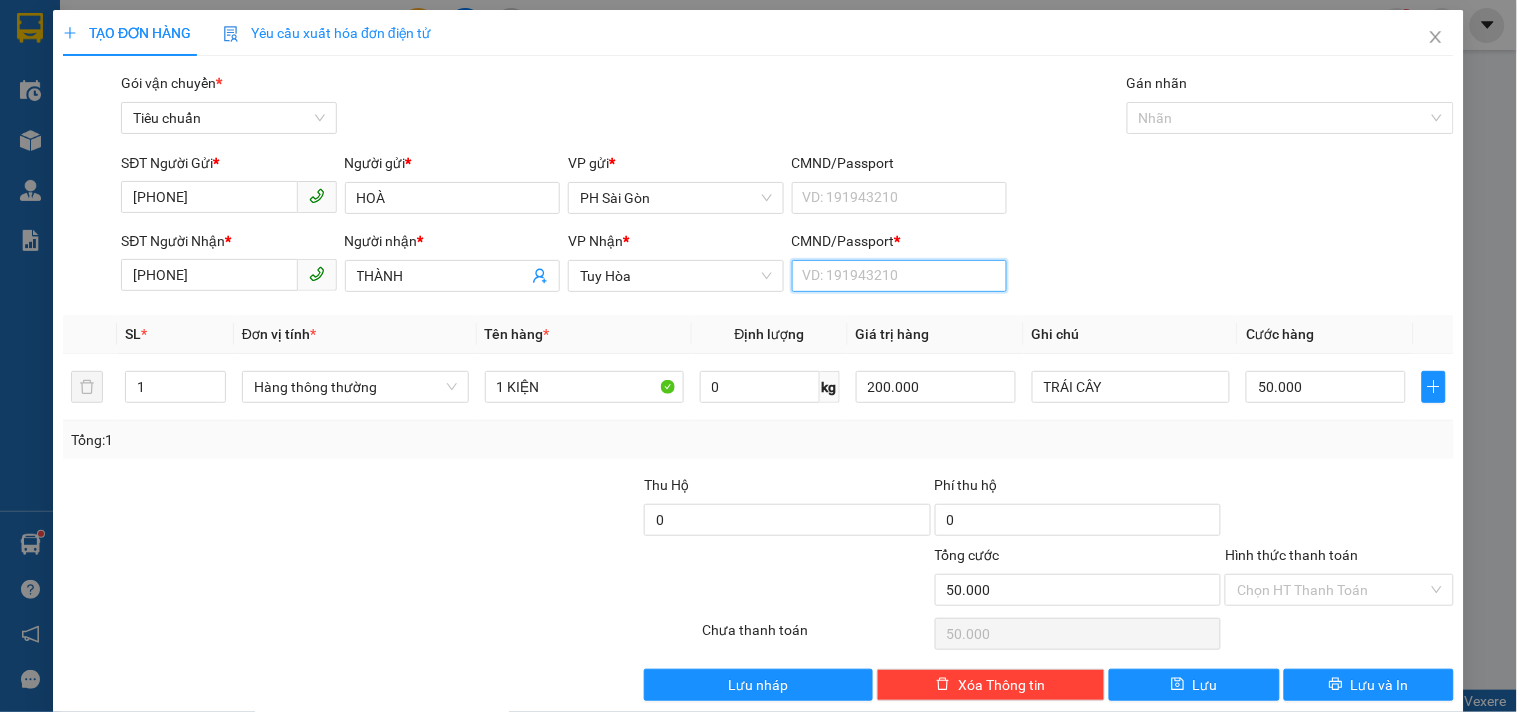 click on "CMND/Passport  *" at bounding box center [899, 276] 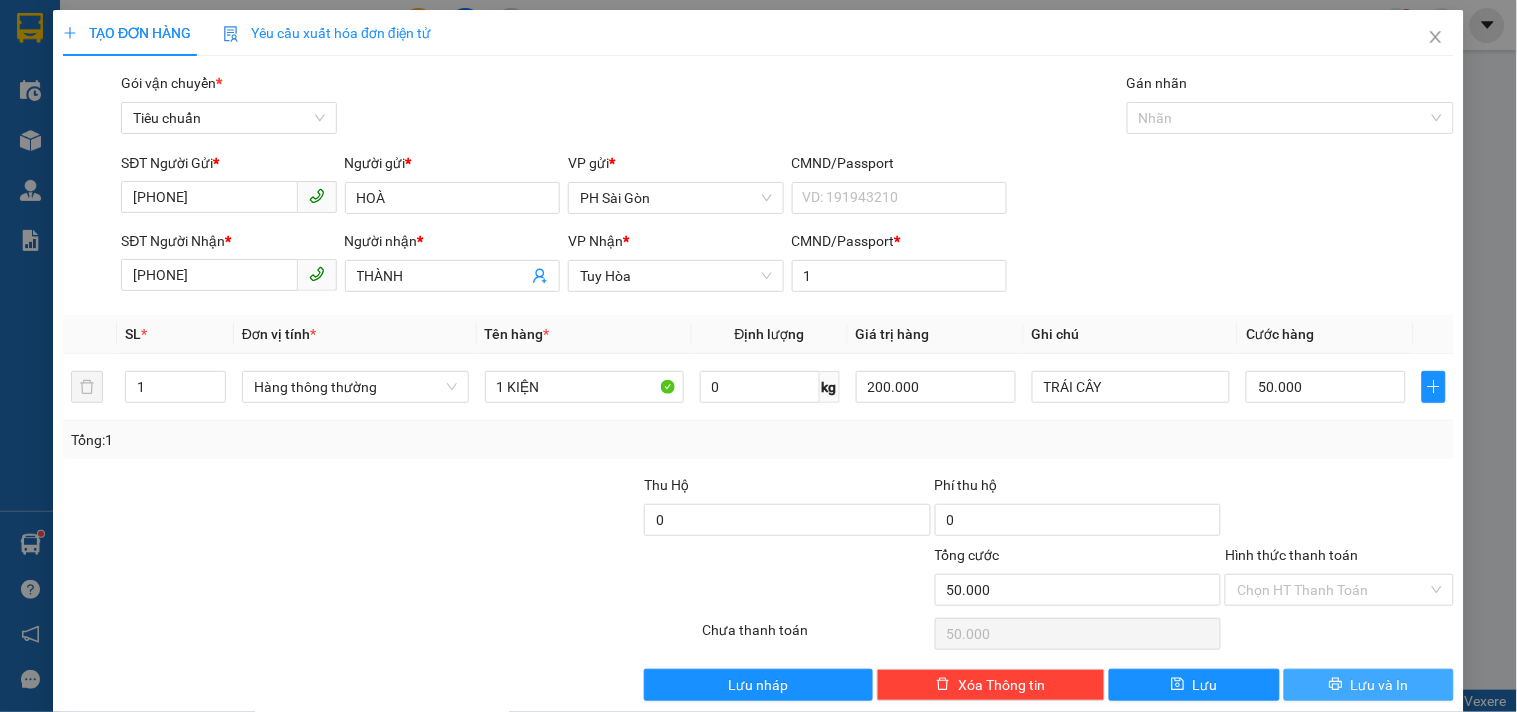 click on "Lưu và In" at bounding box center (1380, 685) 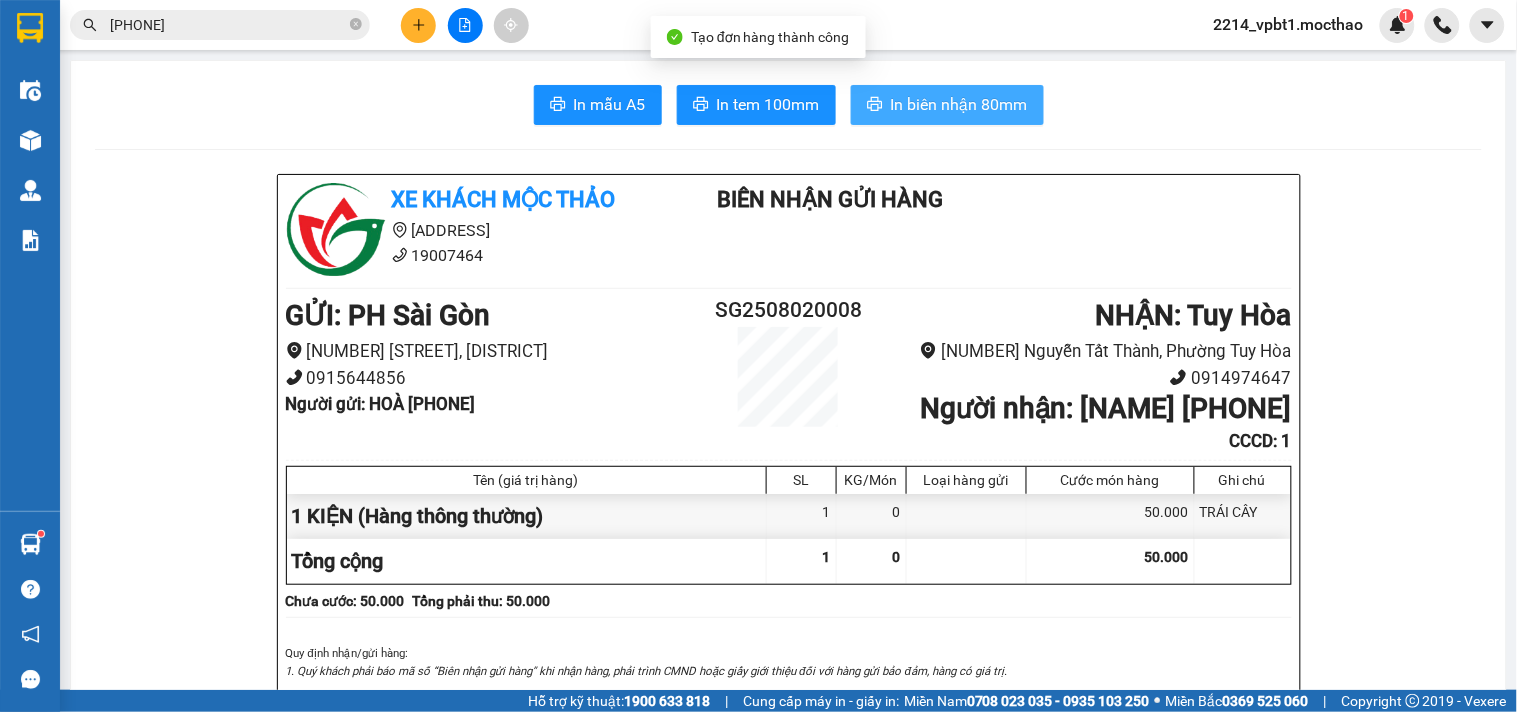 click on "In biên nhận 80mm" at bounding box center (959, 104) 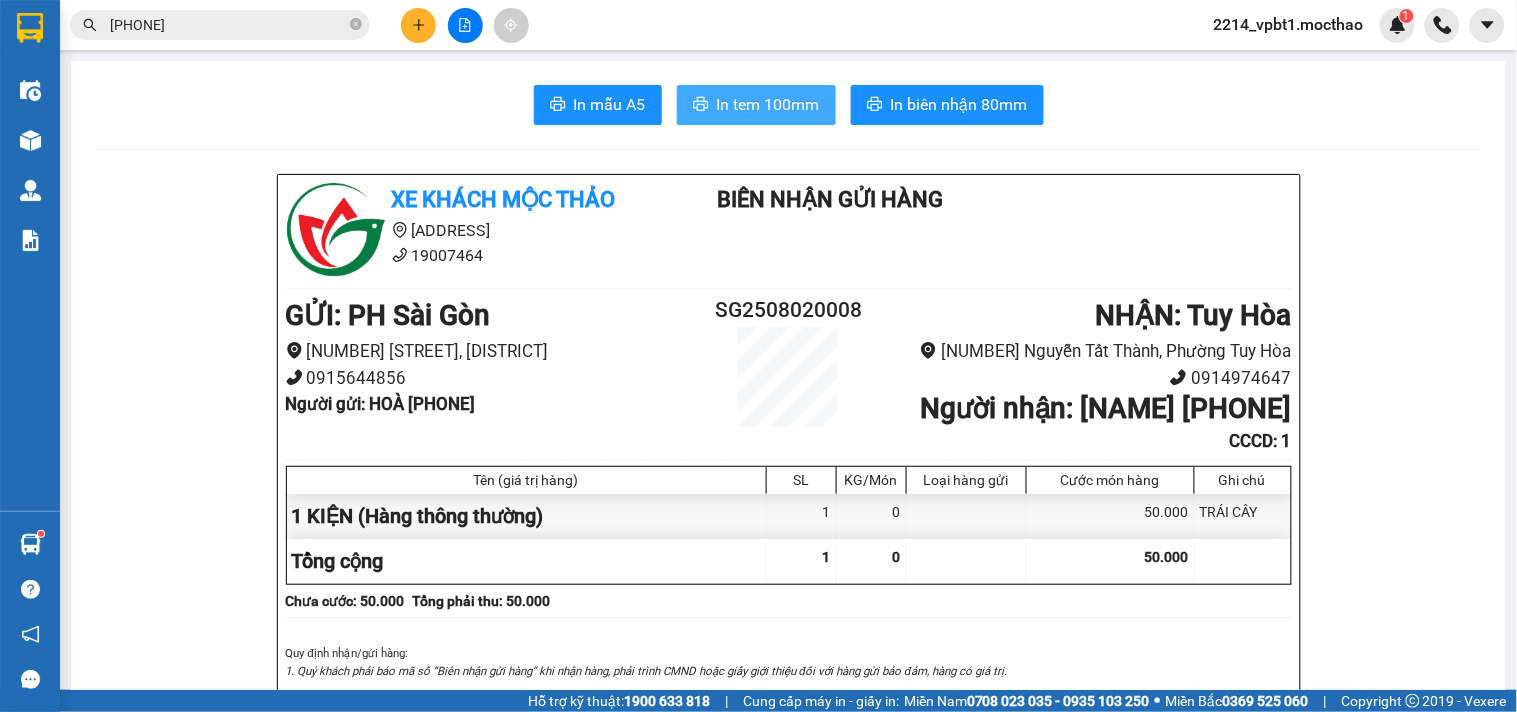 click on "In tem 100mm" at bounding box center (768, 104) 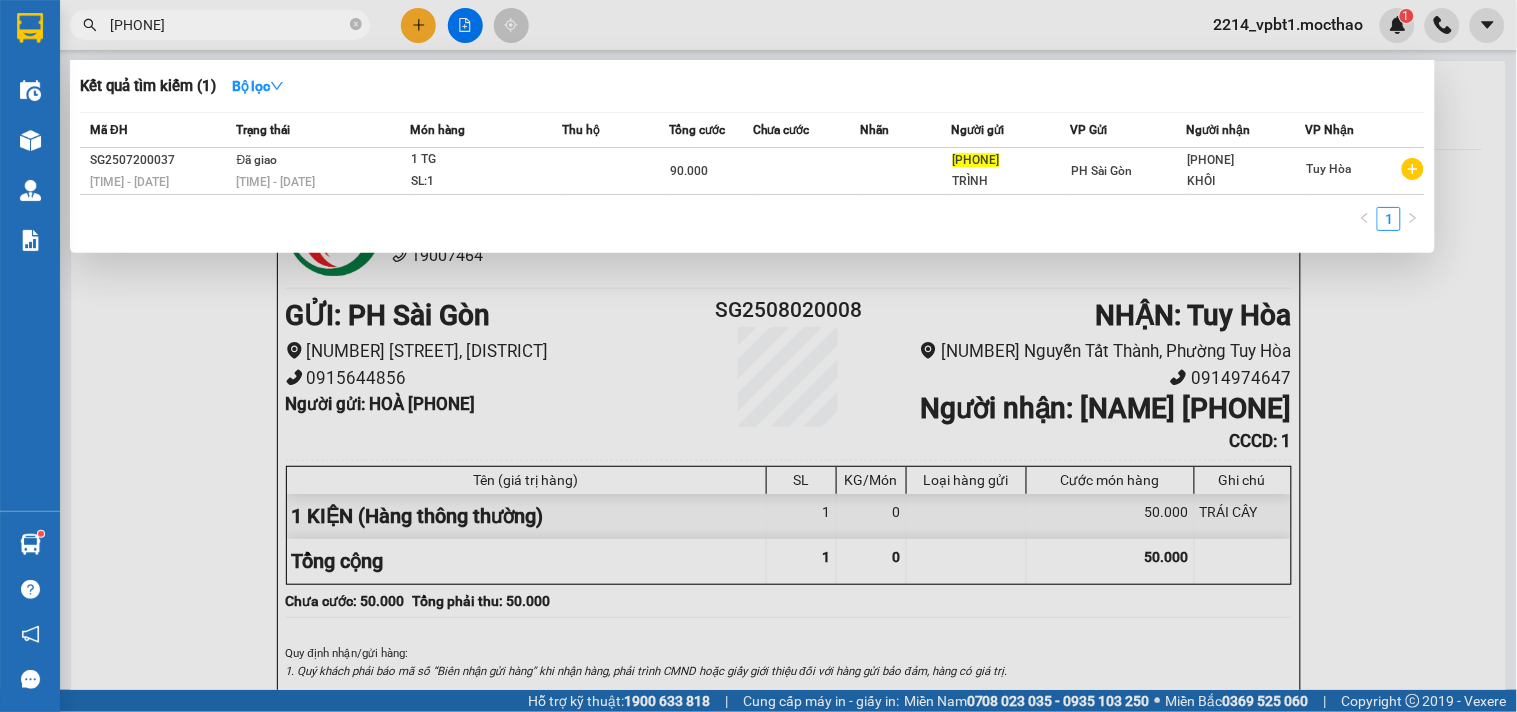 click on "[PHONE]" at bounding box center [220, 25] 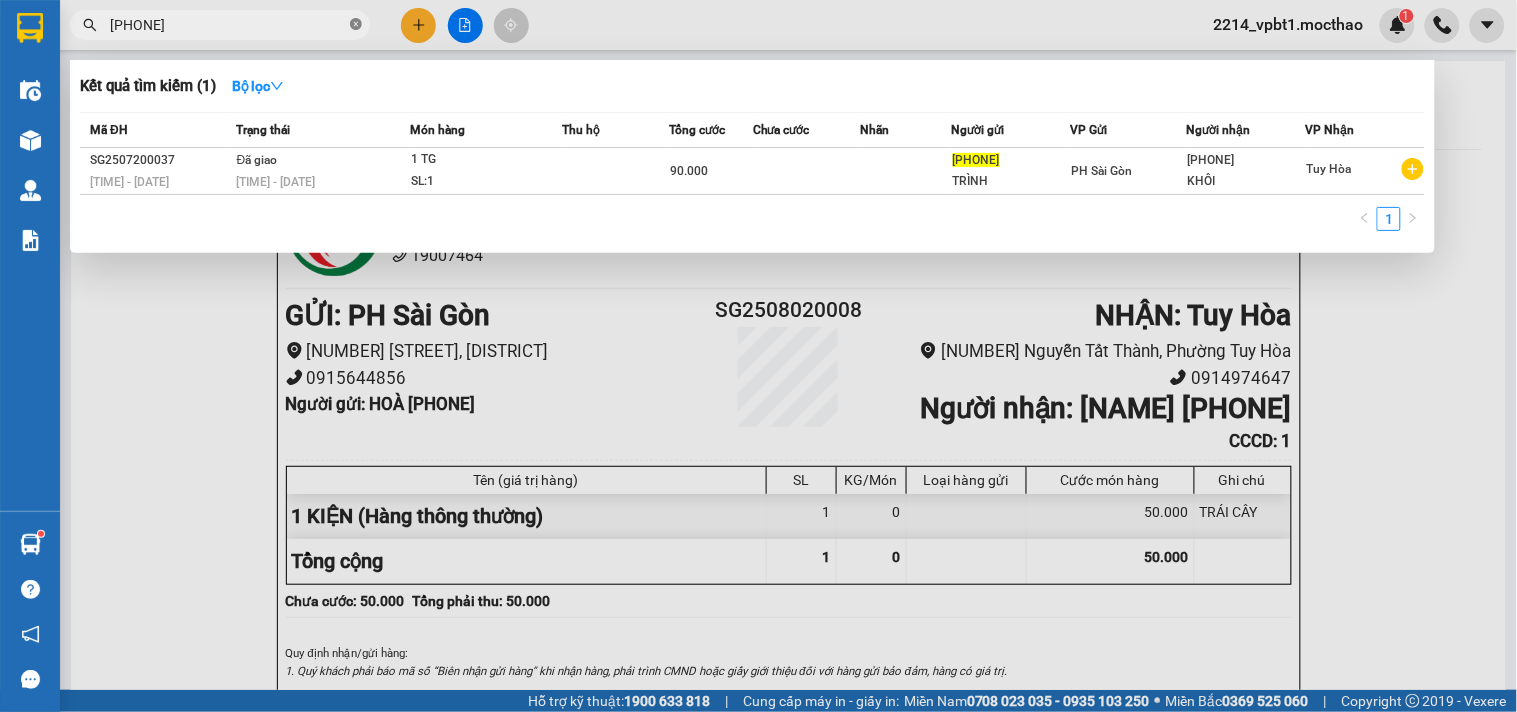 click 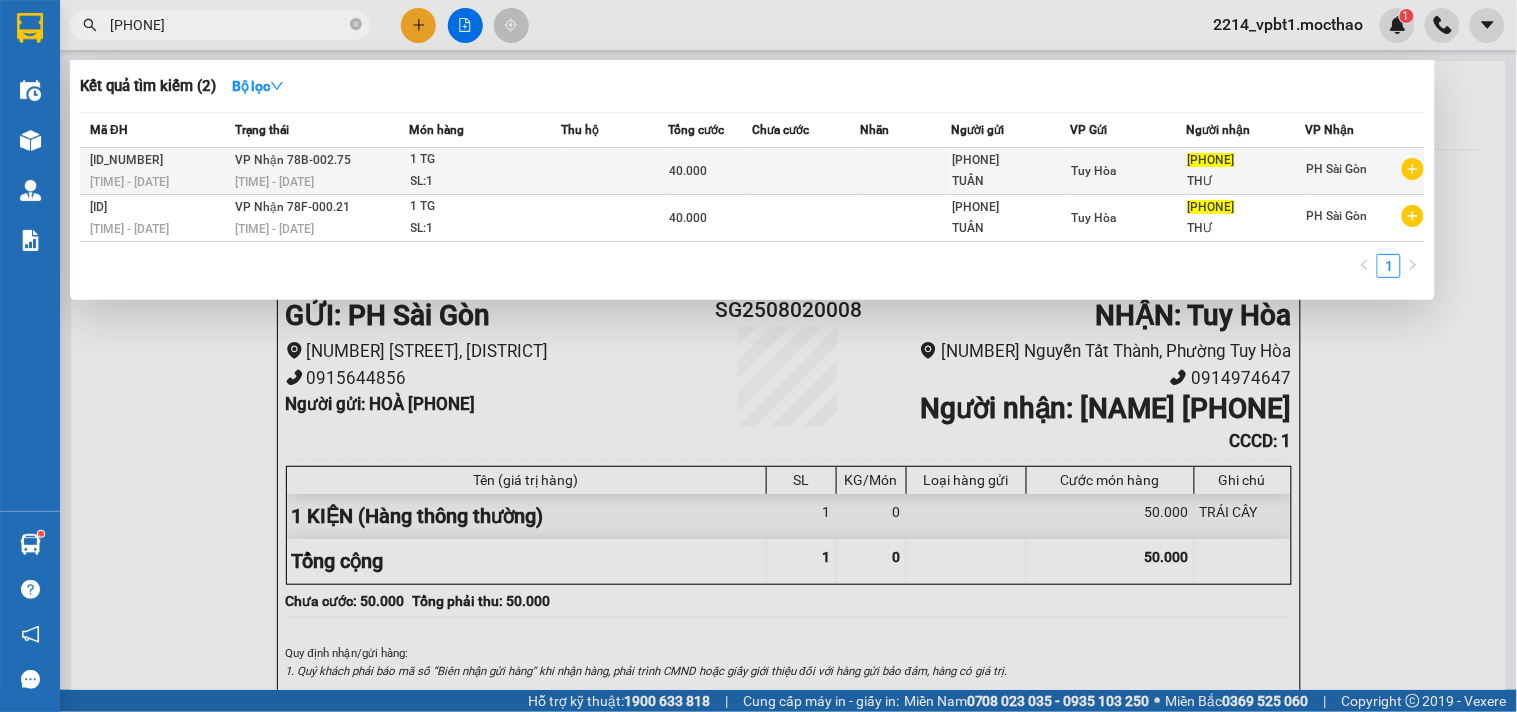 click on "1 TG" at bounding box center [486, 160] 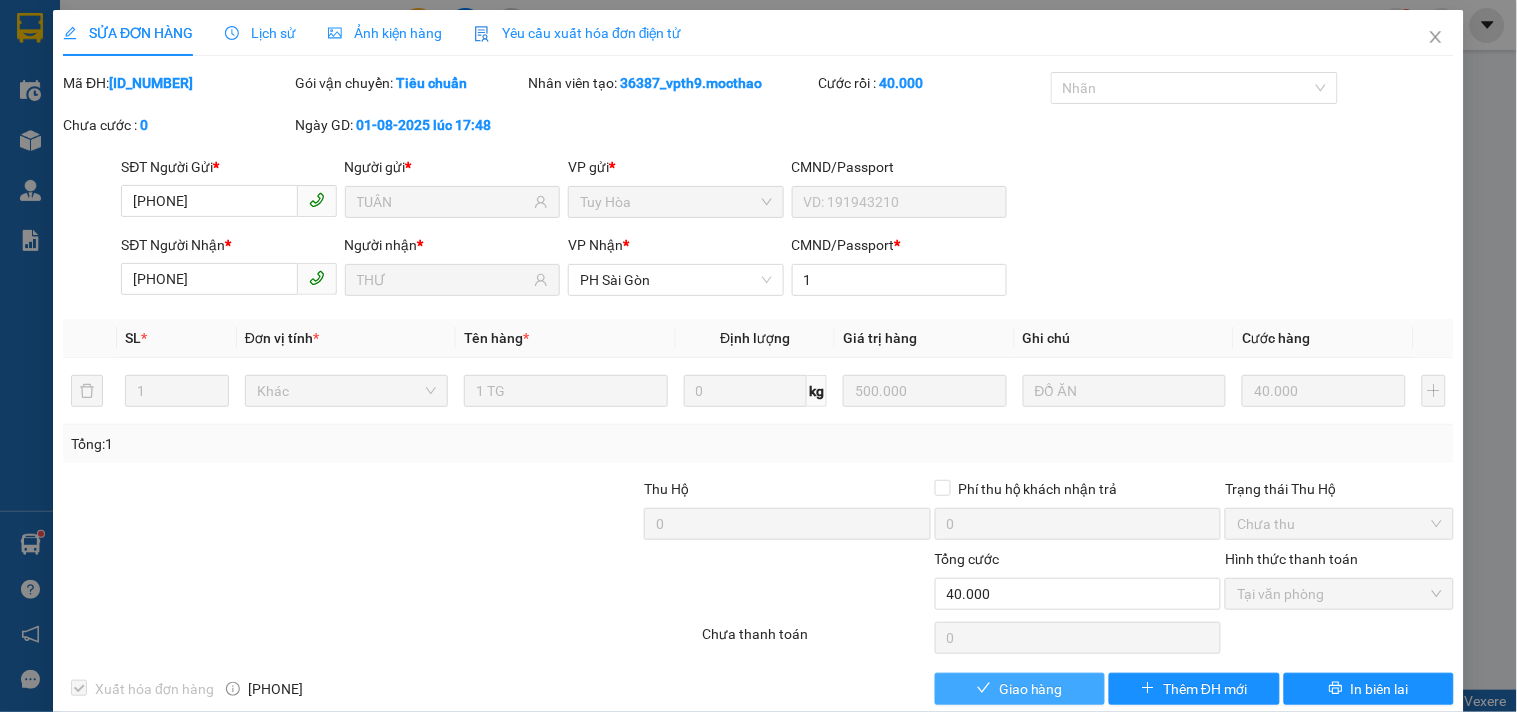 click on "Giao hàng" at bounding box center [1031, 689] 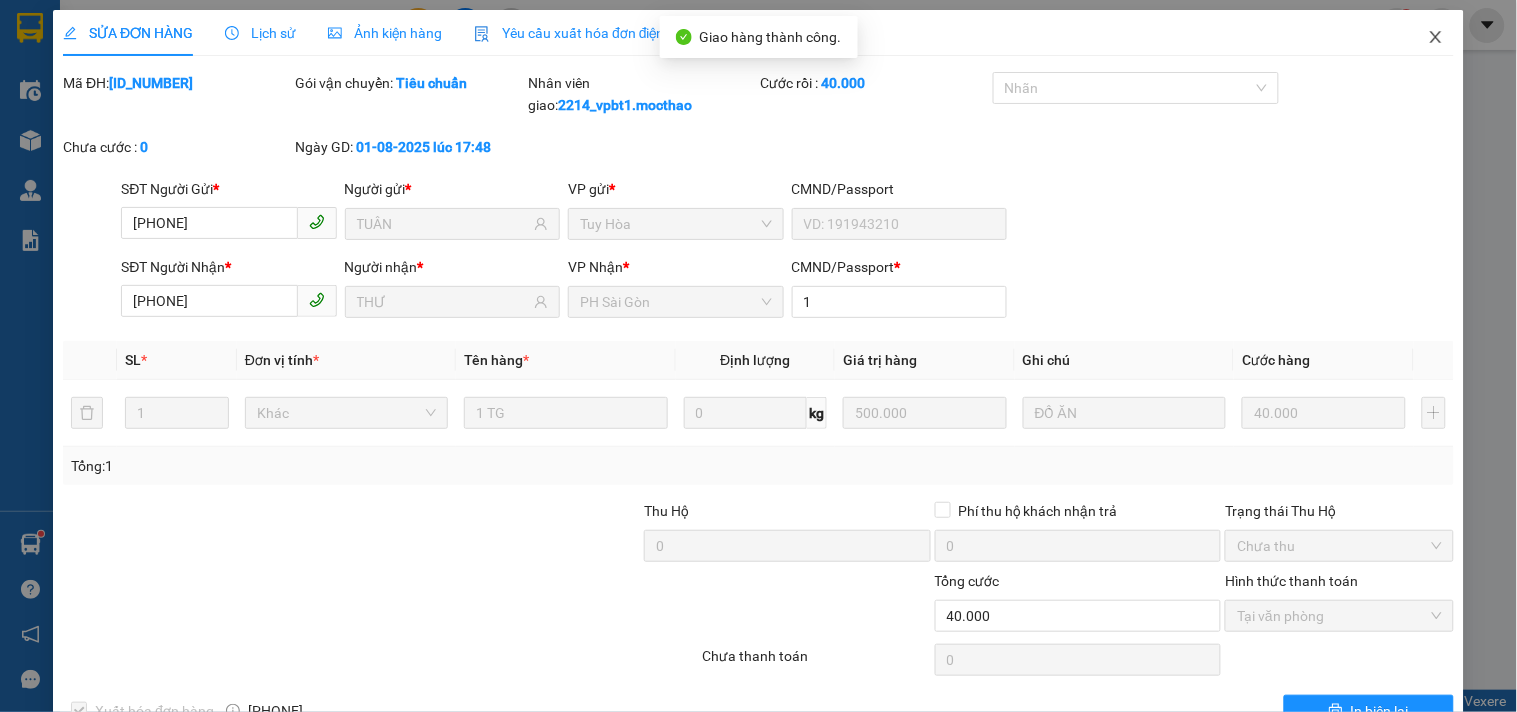 click 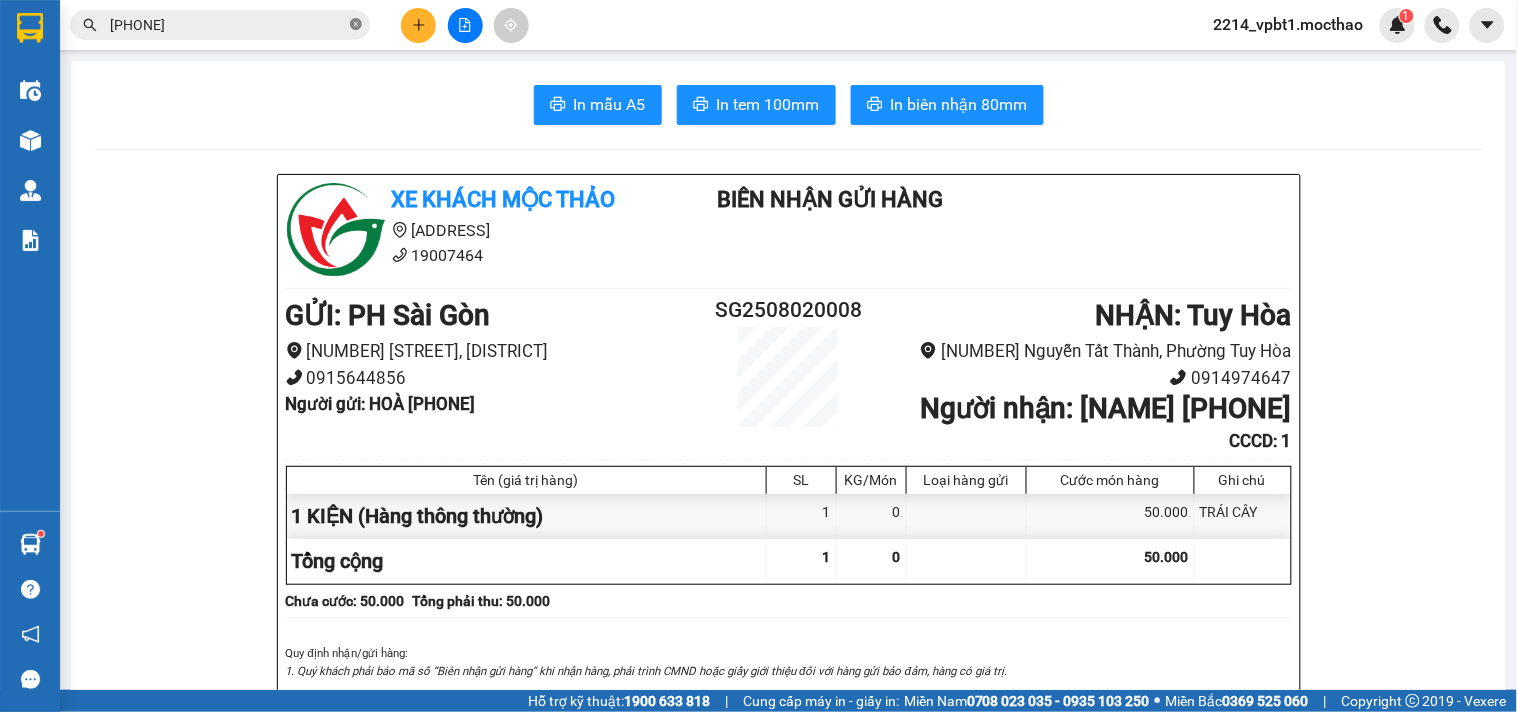click 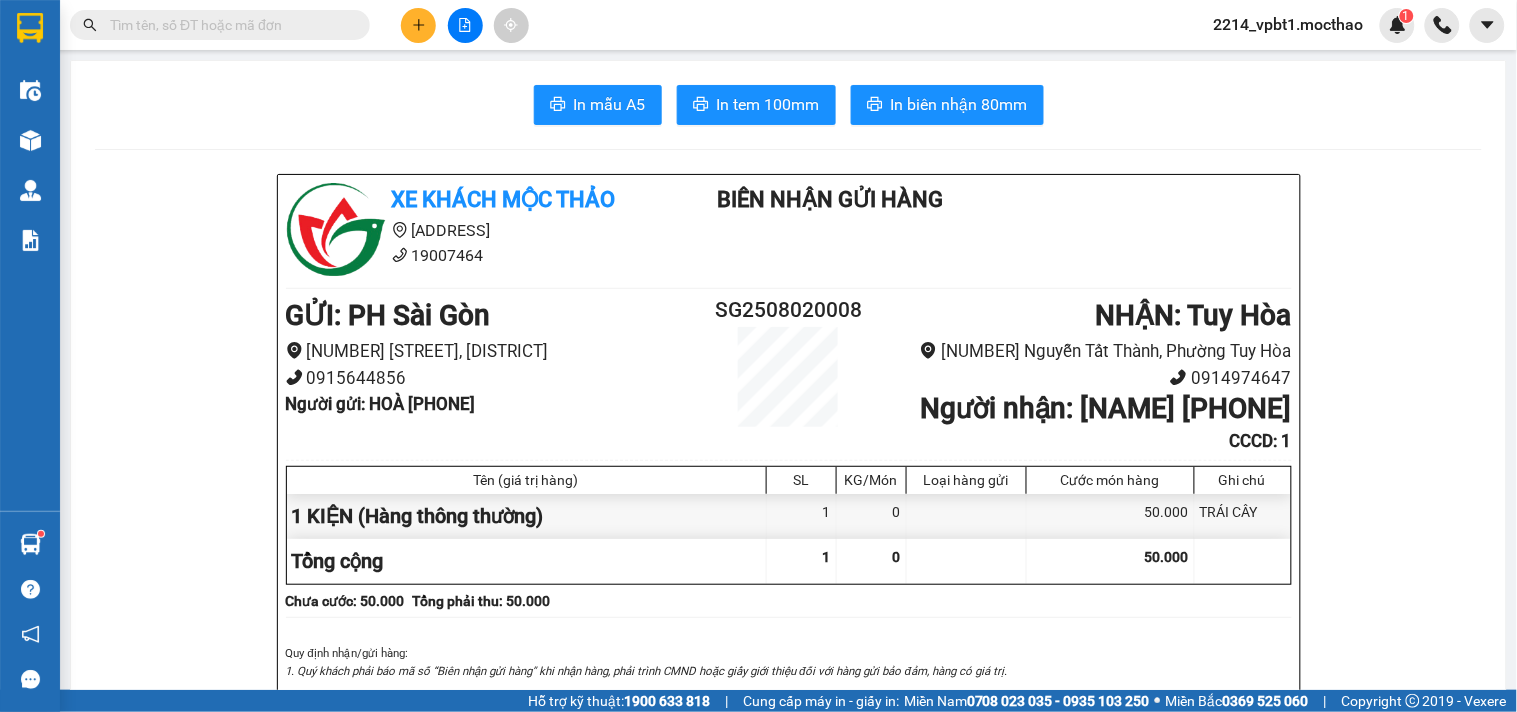 click at bounding box center (228, 25) 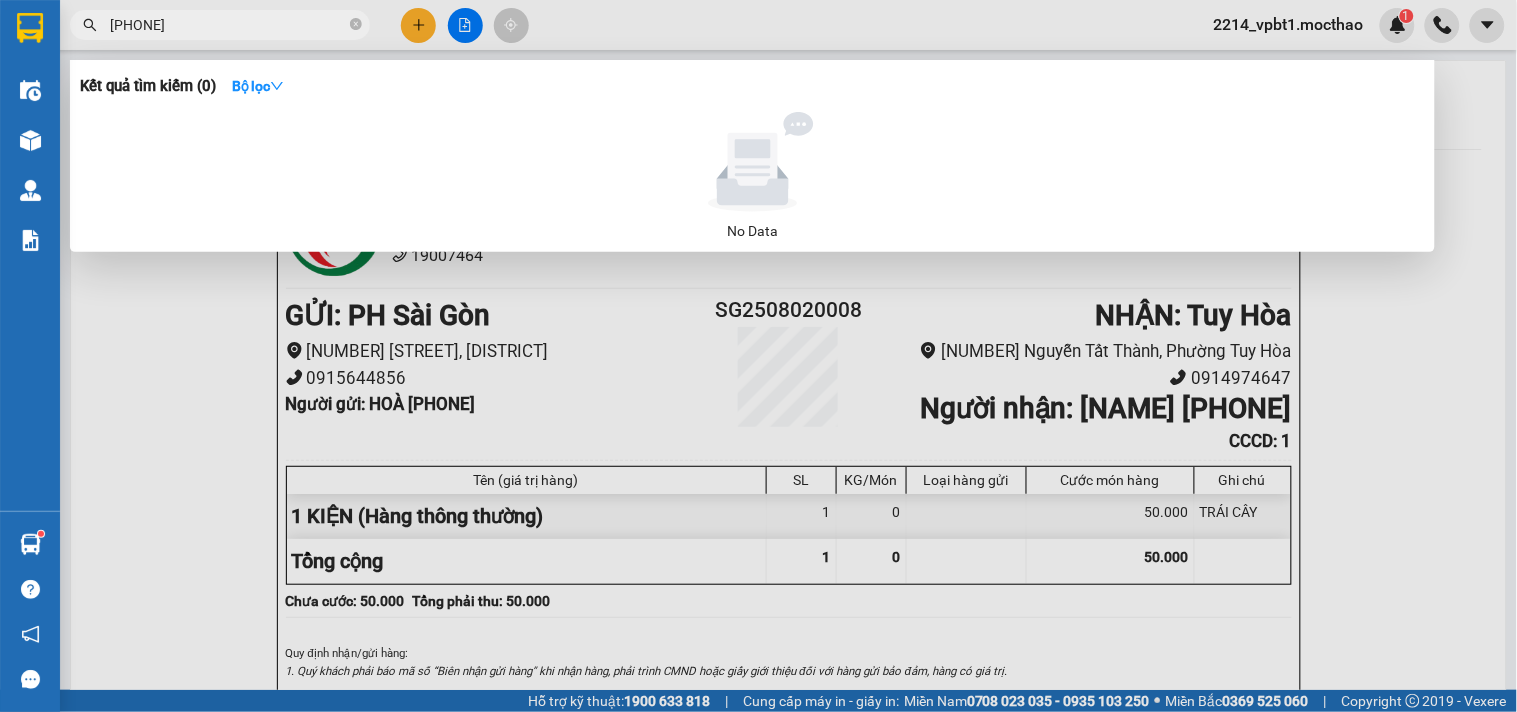 click at bounding box center [758, 356] 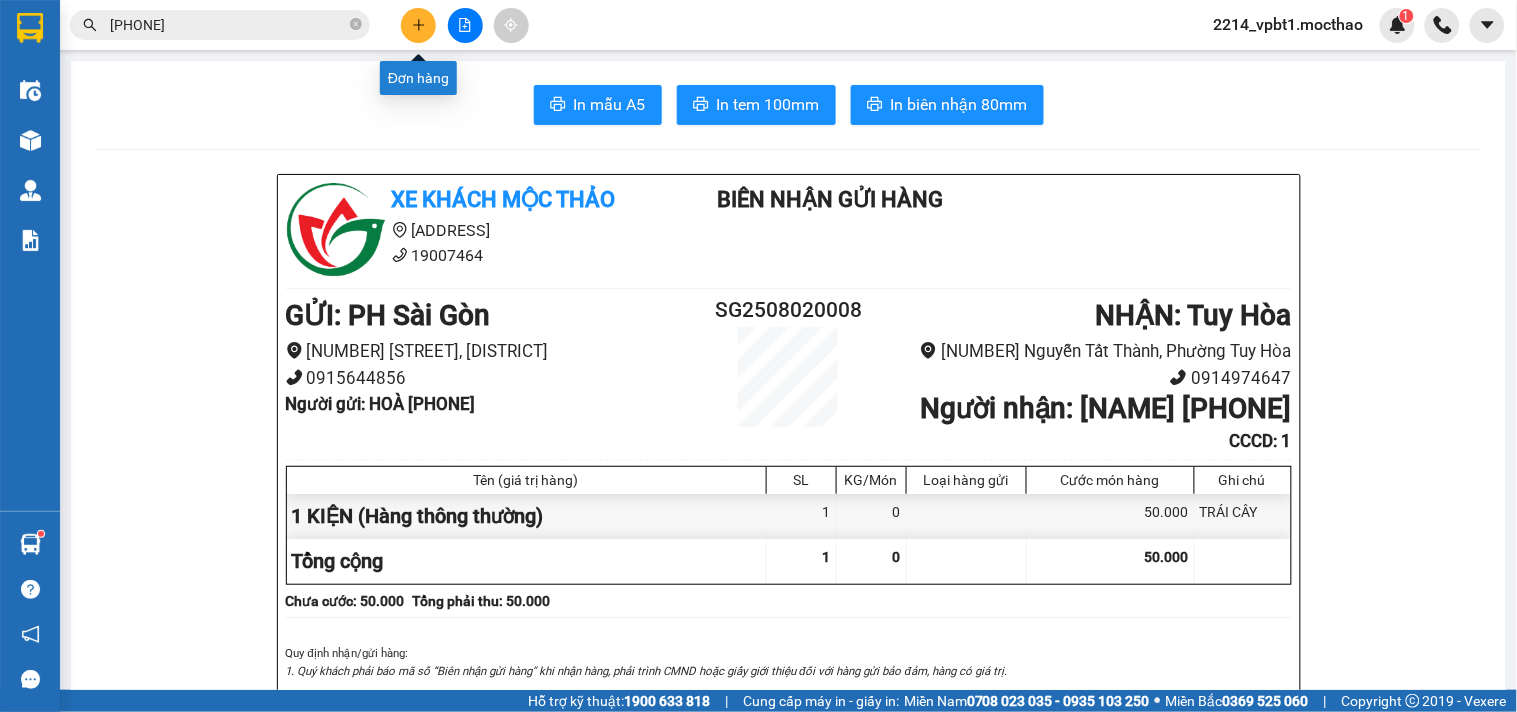 click 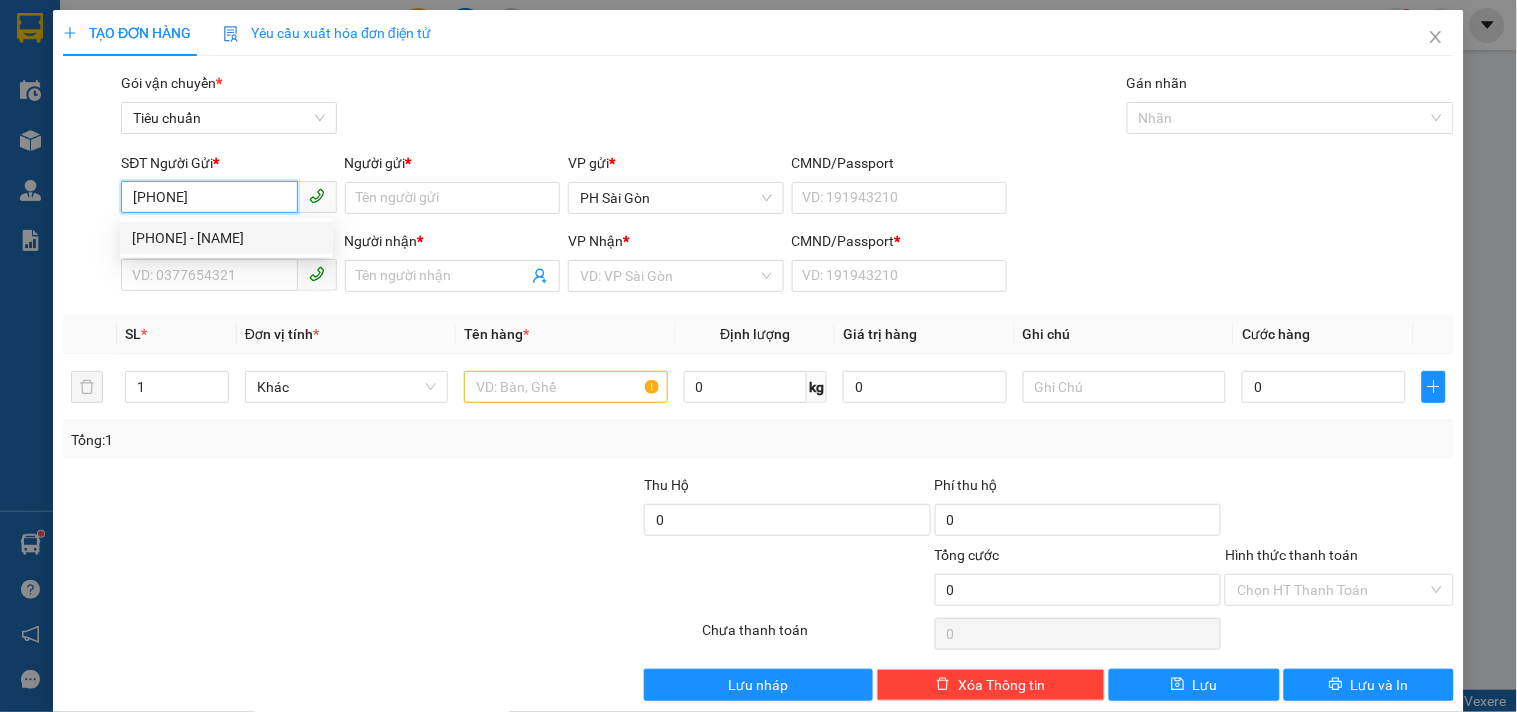click on "[PHONE] - [NAME]" at bounding box center [226, 238] 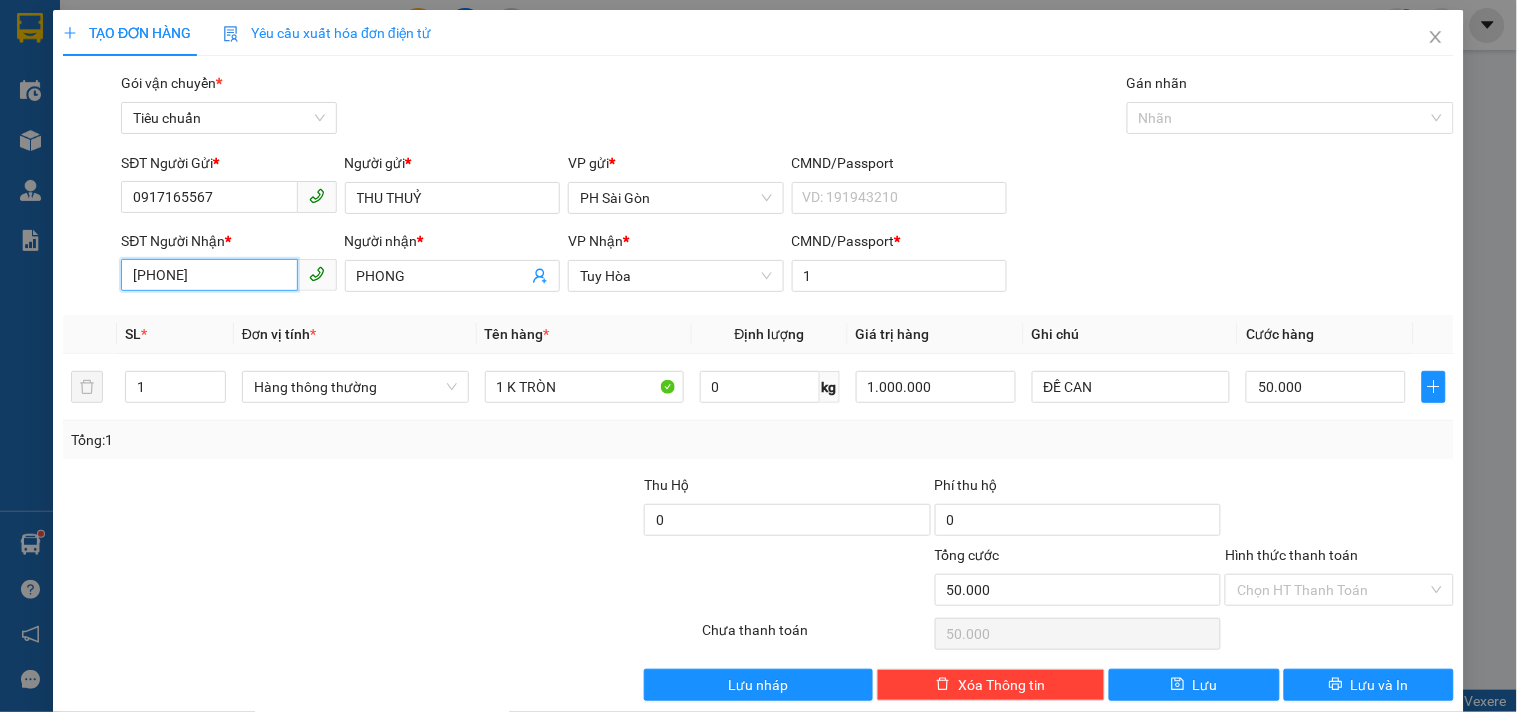 drag, startPoint x: 242, startPoint y: 273, endPoint x: 0, endPoint y: 350, distance: 253.95473 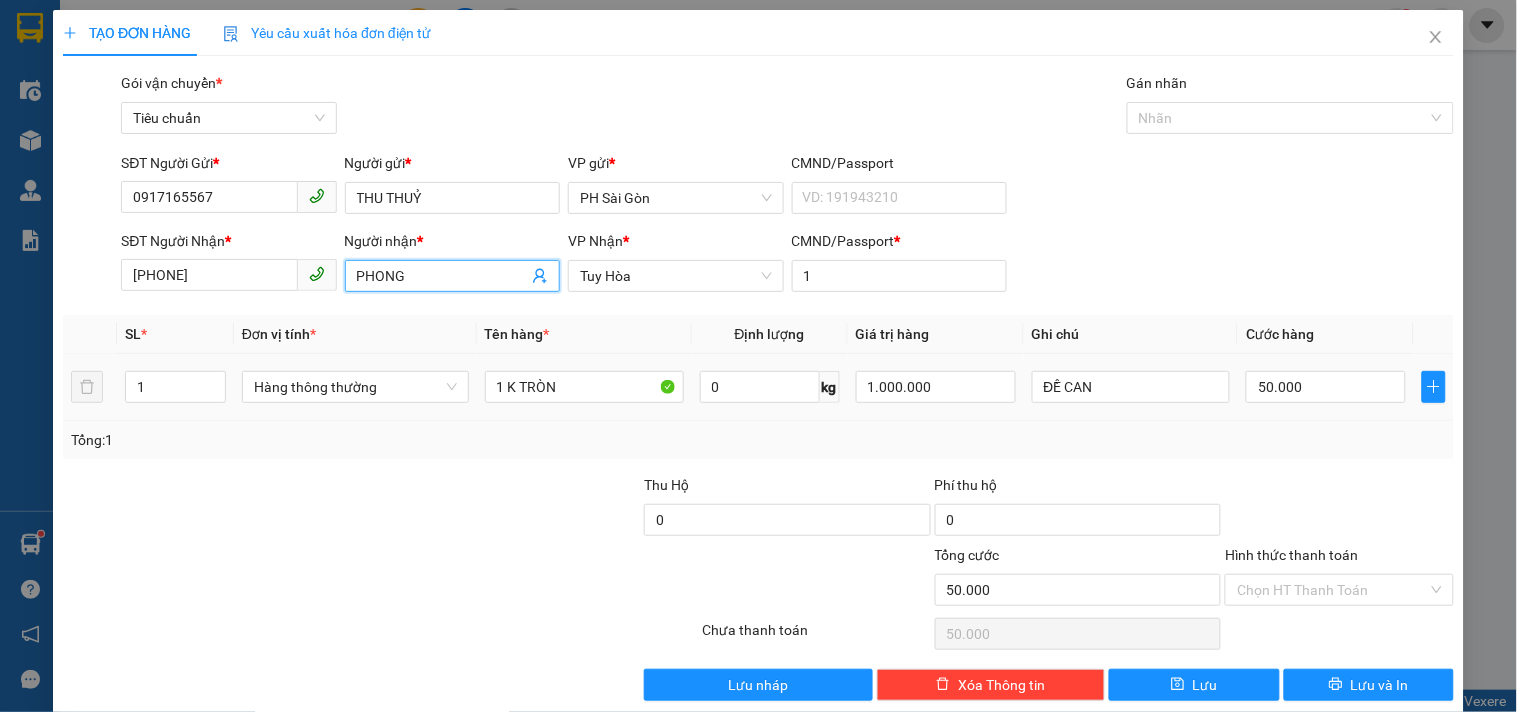 drag, startPoint x: 481, startPoint y: 273, endPoint x: 164, endPoint y: 362, distance: 329.25674 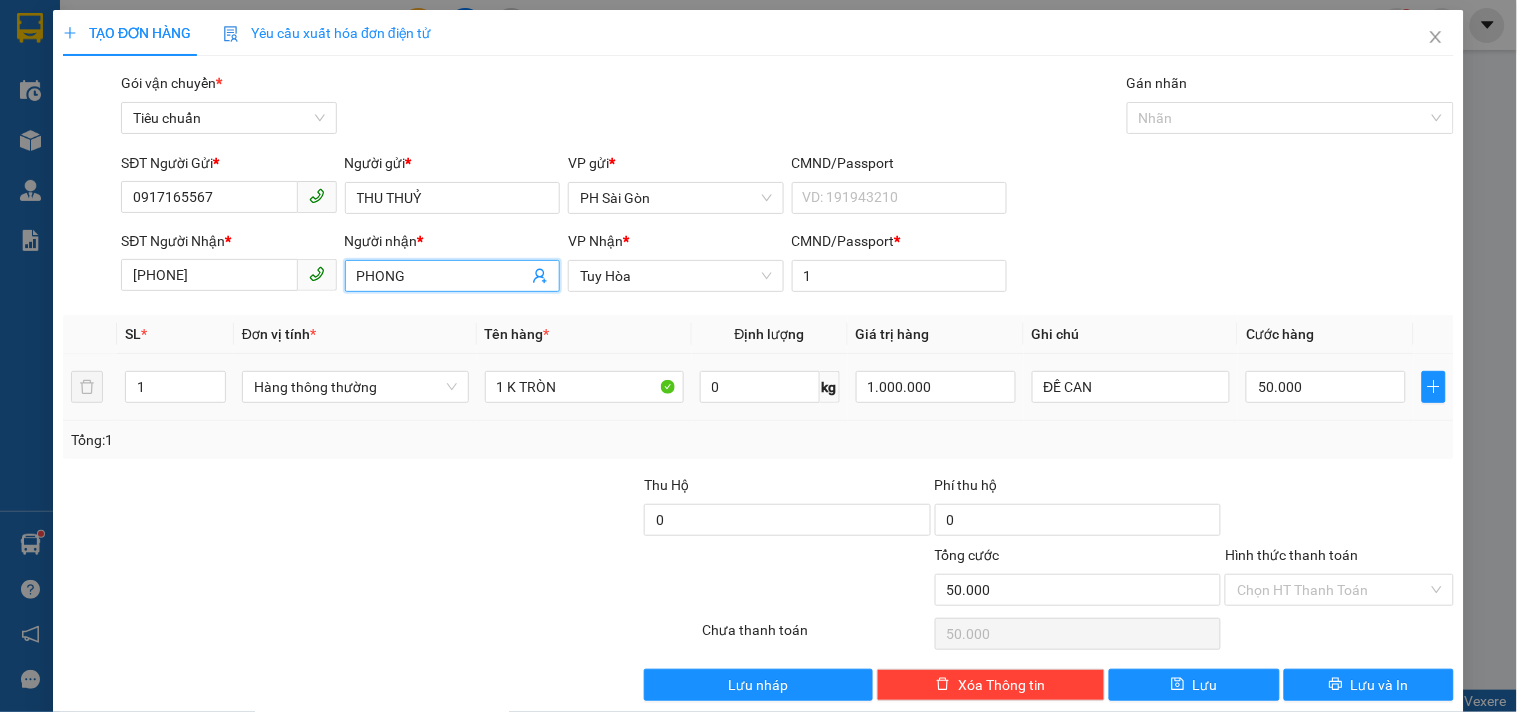 click on "Transit Pickup Surcharge Ids Transit Deliver Surcharge Ids Transit Deliver Surcharge Transit Deliver Surcharge Gói vận chuyển  * Tiêu chuẩn Gán nhãn   Nhãn SĐT Người Gửi  * [PHONE] Người gửi  * THU THUỶ VP gửi  * PH Sài Gòn CMND/Passport VD: [ID_NUMBER] SĐT Người Nhận  * [PHONE] Người nhận  * PHONG PHONG VP Nhận  * Tuy Hòa CMND/Passport  * 1 SL  * Đơn vị tính  * Tên hàng  * Định lượng Giá trị hàng Ghi chú Cước hàng                   1 Hàng thông thường 1 K TRÒN 0 kg 1.000.000 ĐỀ CAN 50.000 Tổng:  1 Thu Hộ 0 Phí thu hộ 0 Tổng cước 50.000 Hình thức thanh toán Chọn HT Thanh Toán Số tiền thu trước 0 Chưa thanh toán 50.000 Chọn HT Thanh Toán Lưu nháp Xóa Thông tin Lưu Lưu và In" at bounding box center (758, 386) 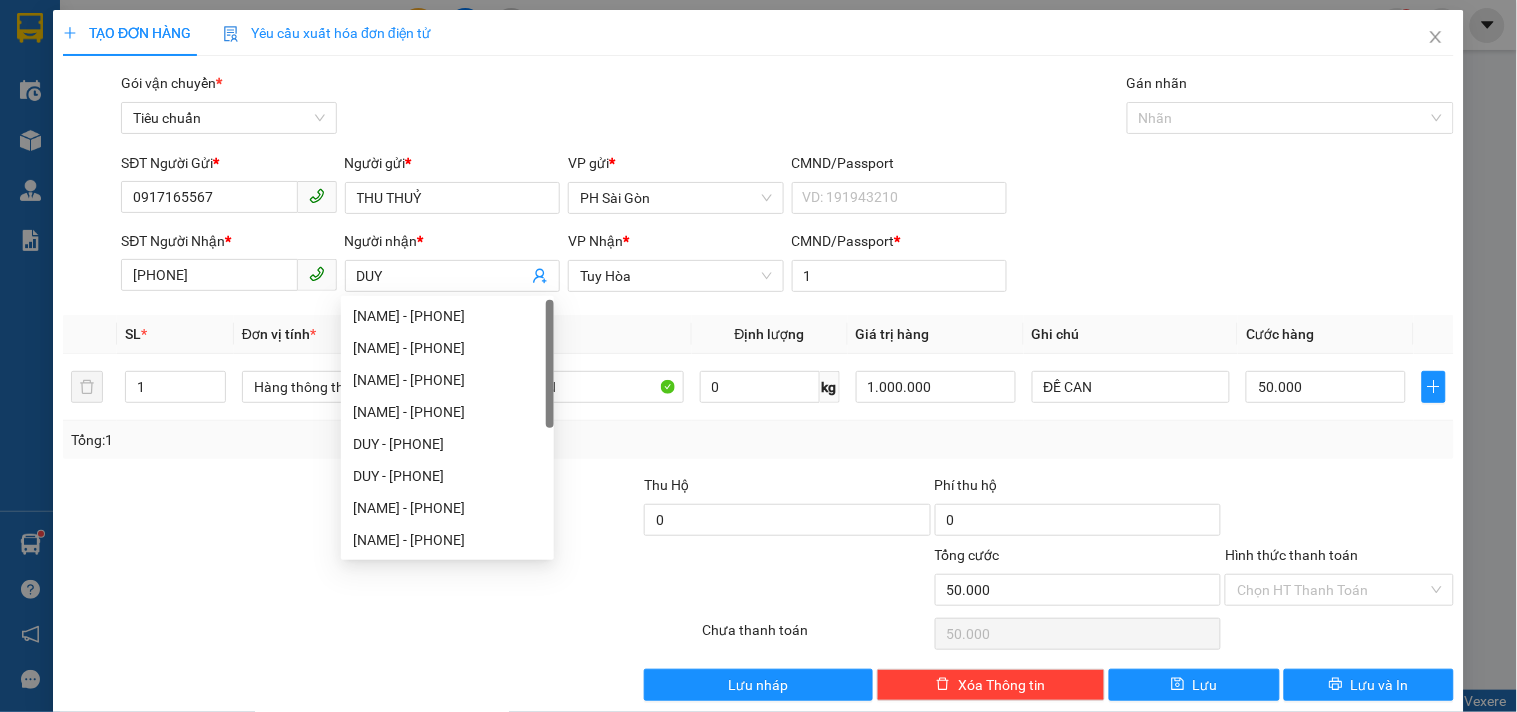 click at bounding box center [206, 509] 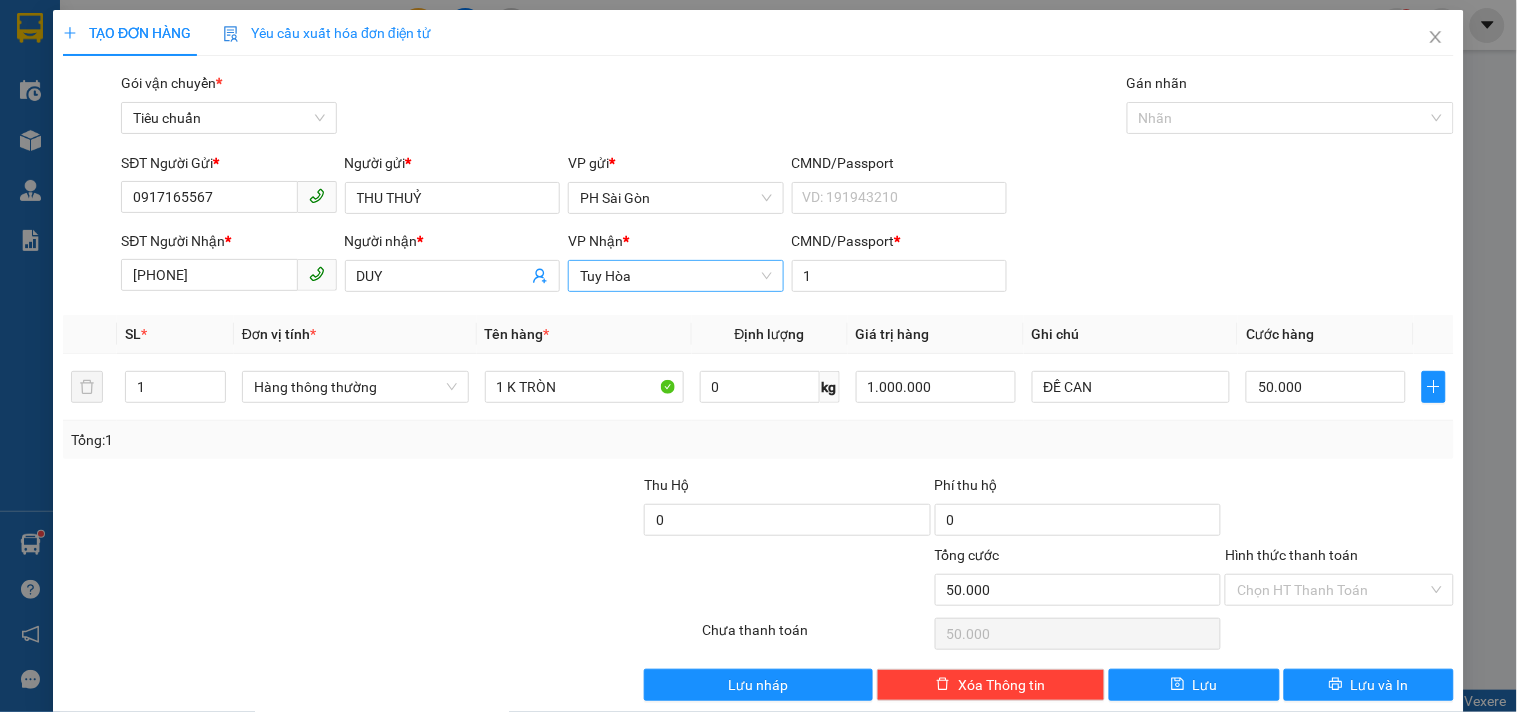 click on "Tuy Hòa" at bounding box center [675, 276] 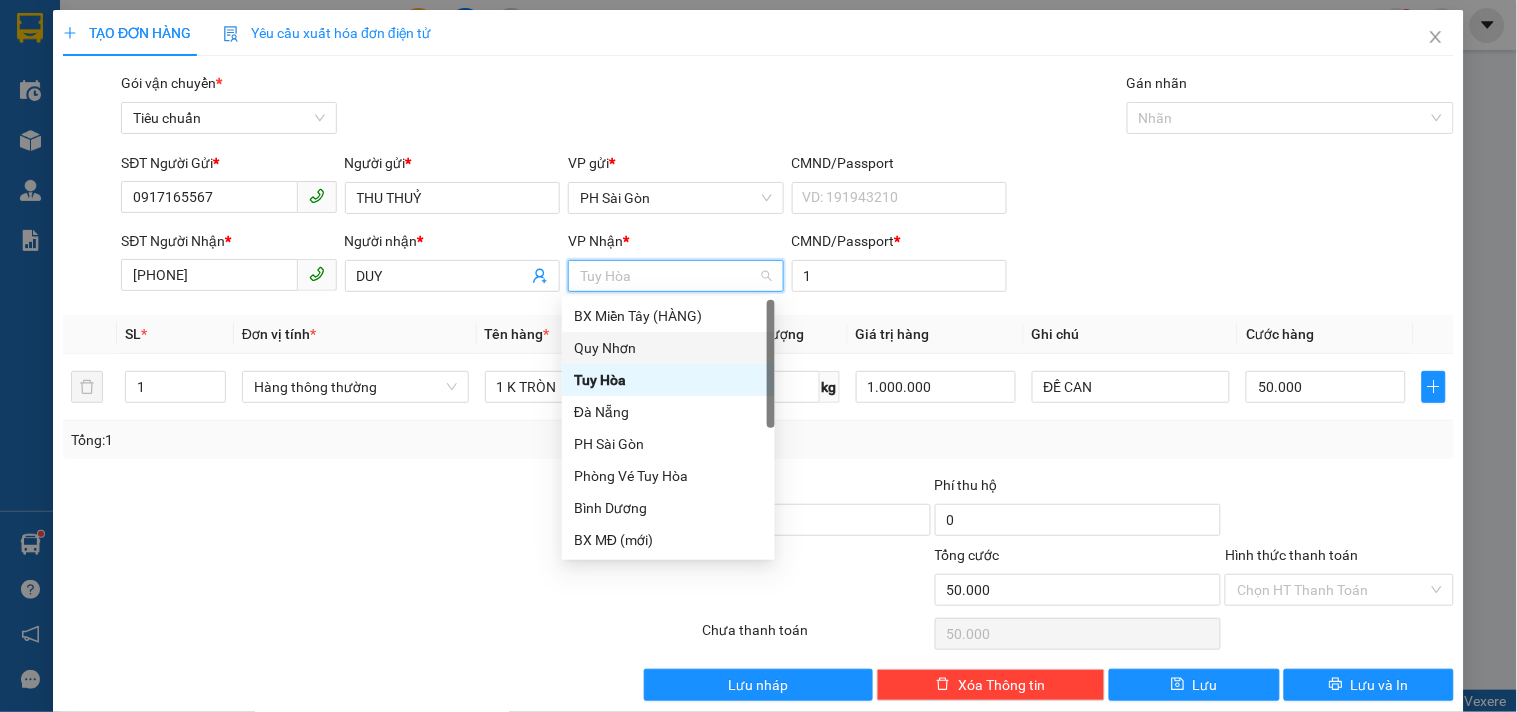 click on "Quy Nhơn" at bounding box center [668, 348] 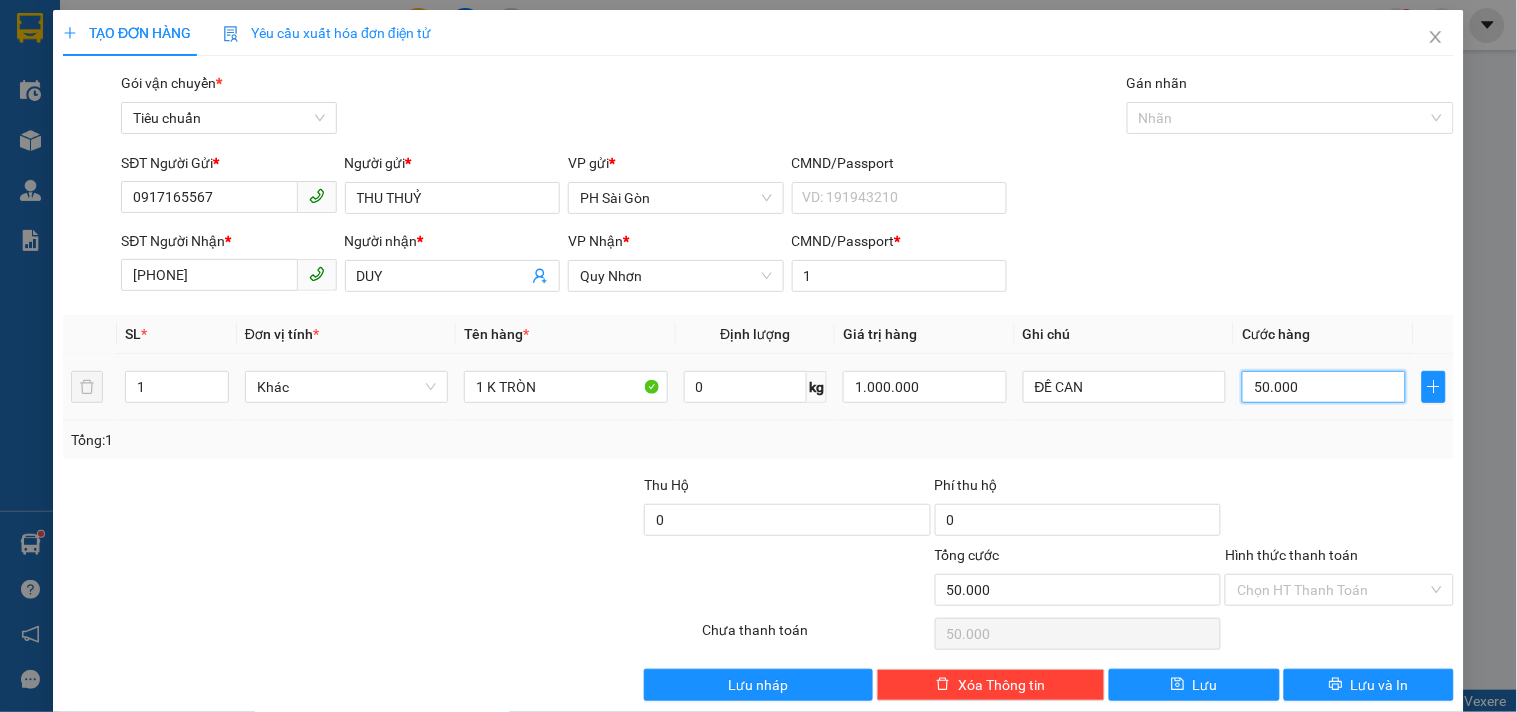 click on "50.000" at bounding box center [1324, 387] 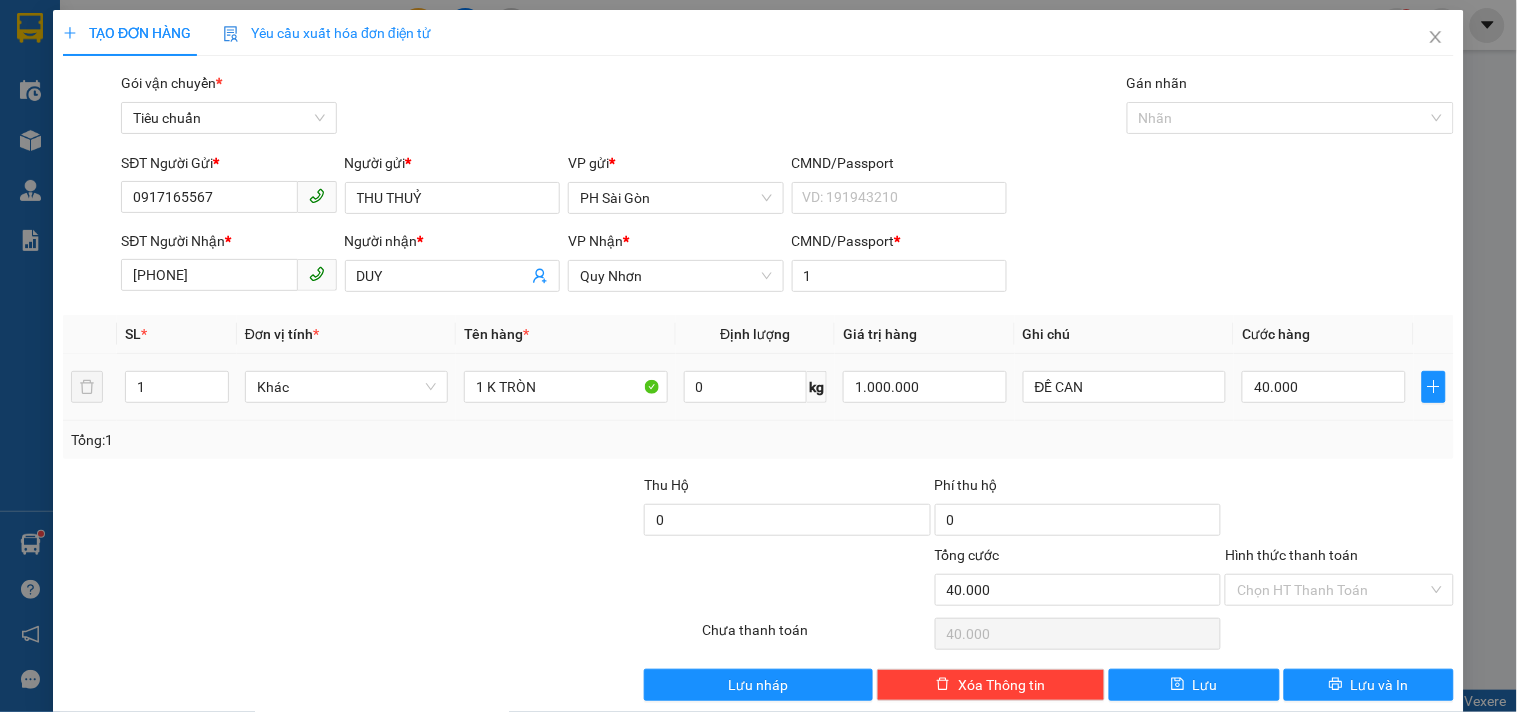 click on "Transit Pickup Surcharge Ids Transit Deliver Surcharge Ids Transit Deliver Surcharge Transit Deliver Surcharge Gói vận chuyển  * Tiêu chuẩn Gán nhãn   Nhãn SĐT Người Gửi  * [PHONE] Người gửi  * [NAME] VP gửi  * PH Sài Gòn CMND/Passport VD: [ID] SĐT Người Nhận  * [PHONE] Người nhận  * [NAME] VP Nhận  * Quy Nhơn CMND/Passport  * 1 SL  * Đơn vị tính  * Tên hàng  * Định lượng Giá trị hàng Ghi chú Cước hàng                   1 Hàng thông thường 1 K TRÒN 0 kg 1.000.000 ĐỀ CAN 40.000 Tổng:  1 Thu Hộ 0 Phí thu hộ 0 Tổng cước 40.000 Hình thức thanh toán Chọn HT Thanh Toán Số tiền thu trước 0 Chưa thanh toán 40.000 Chọn HT Thanh Toán Lưu nháp Xóa Thông tin Lưu Lưu và In 1 K TRÒN" at bounding box center (758, 386) 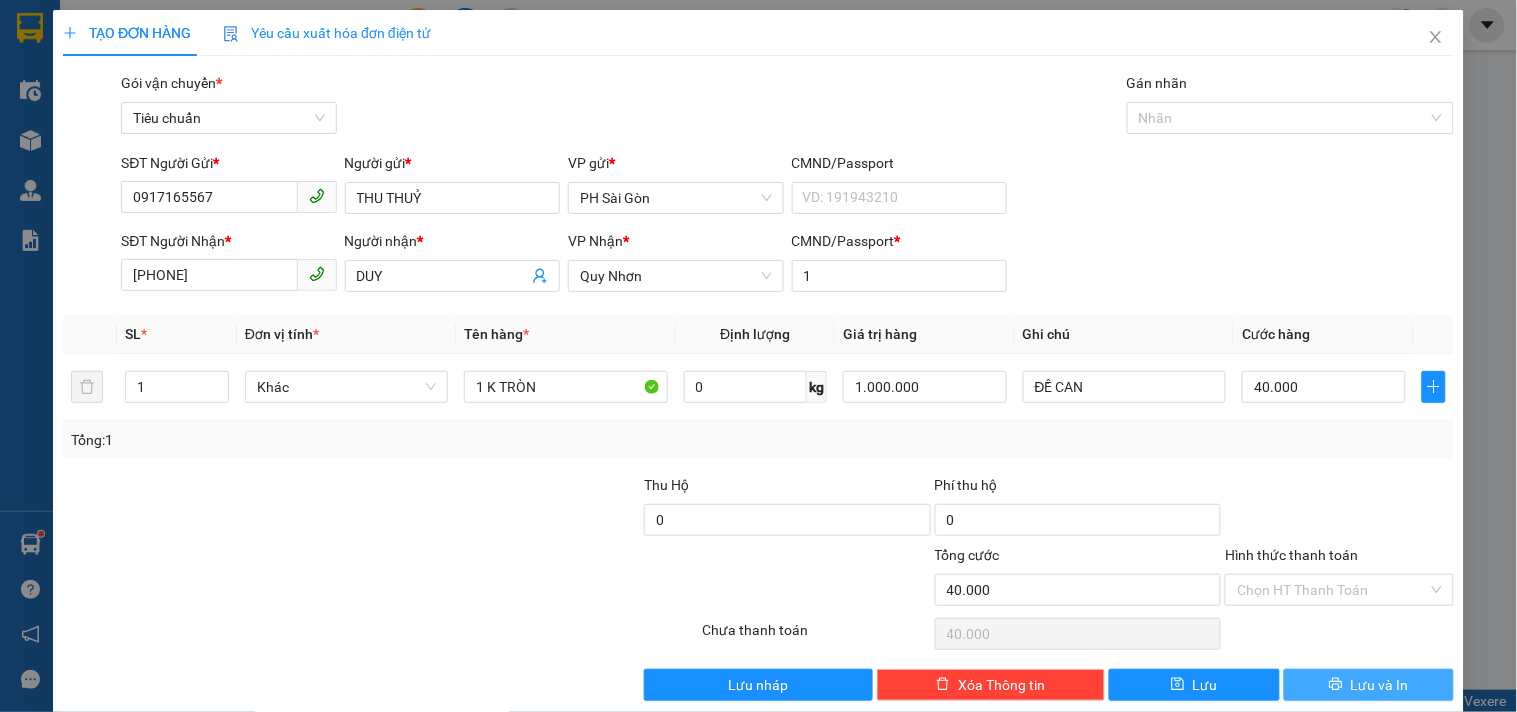 click on "Lưu và In" at bounding box center (1380, 685) 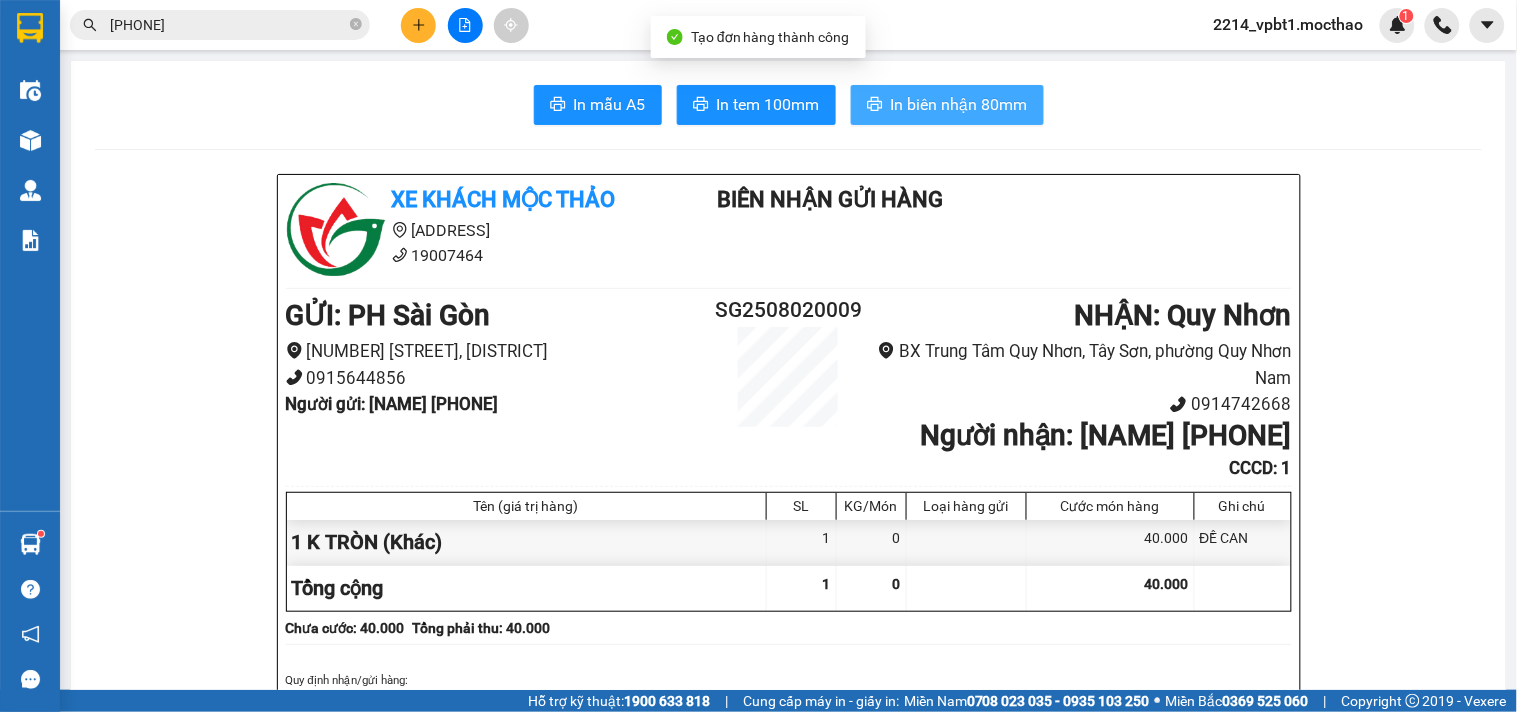 click on "In biên nhận 80mm" at bounding box center (959, 104) 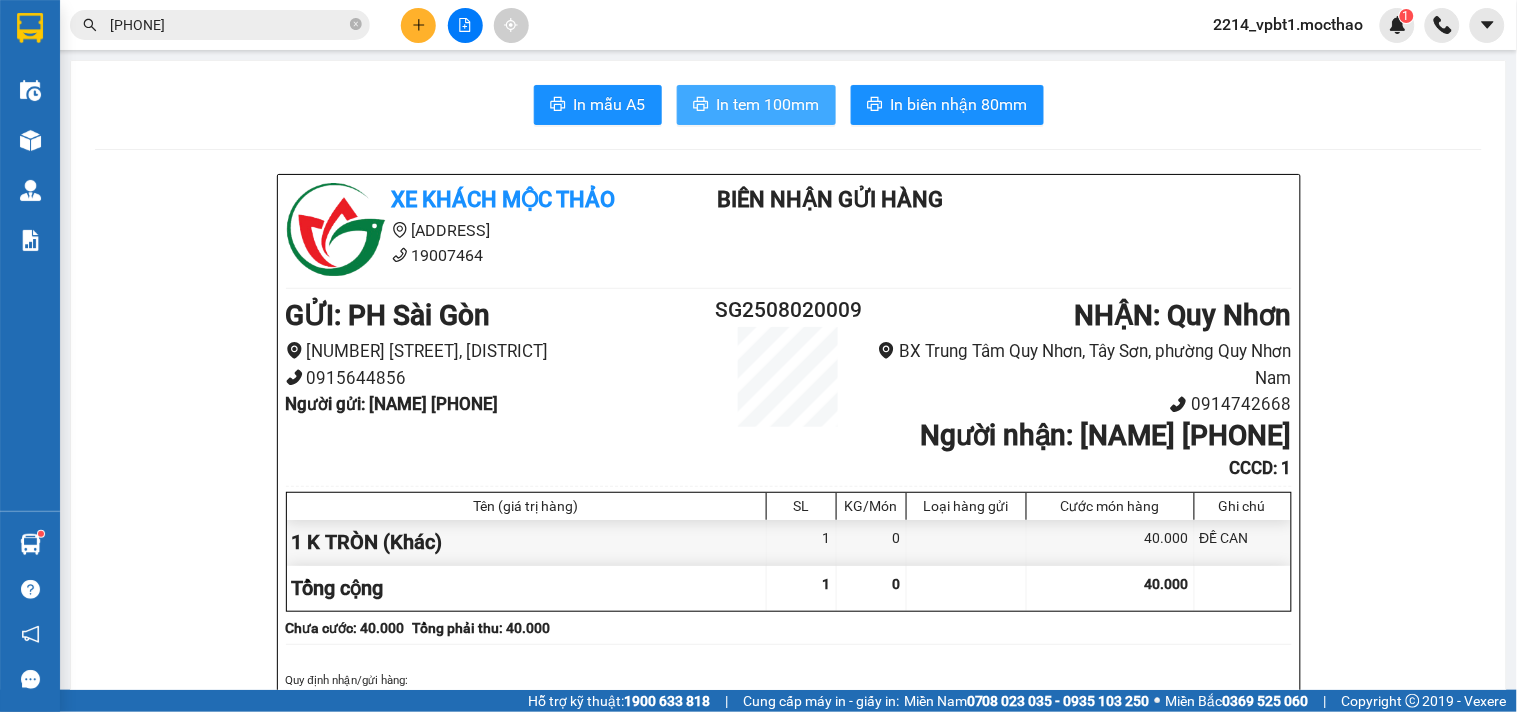 click on "In tem 100mm" at bounding box center (768, 104) 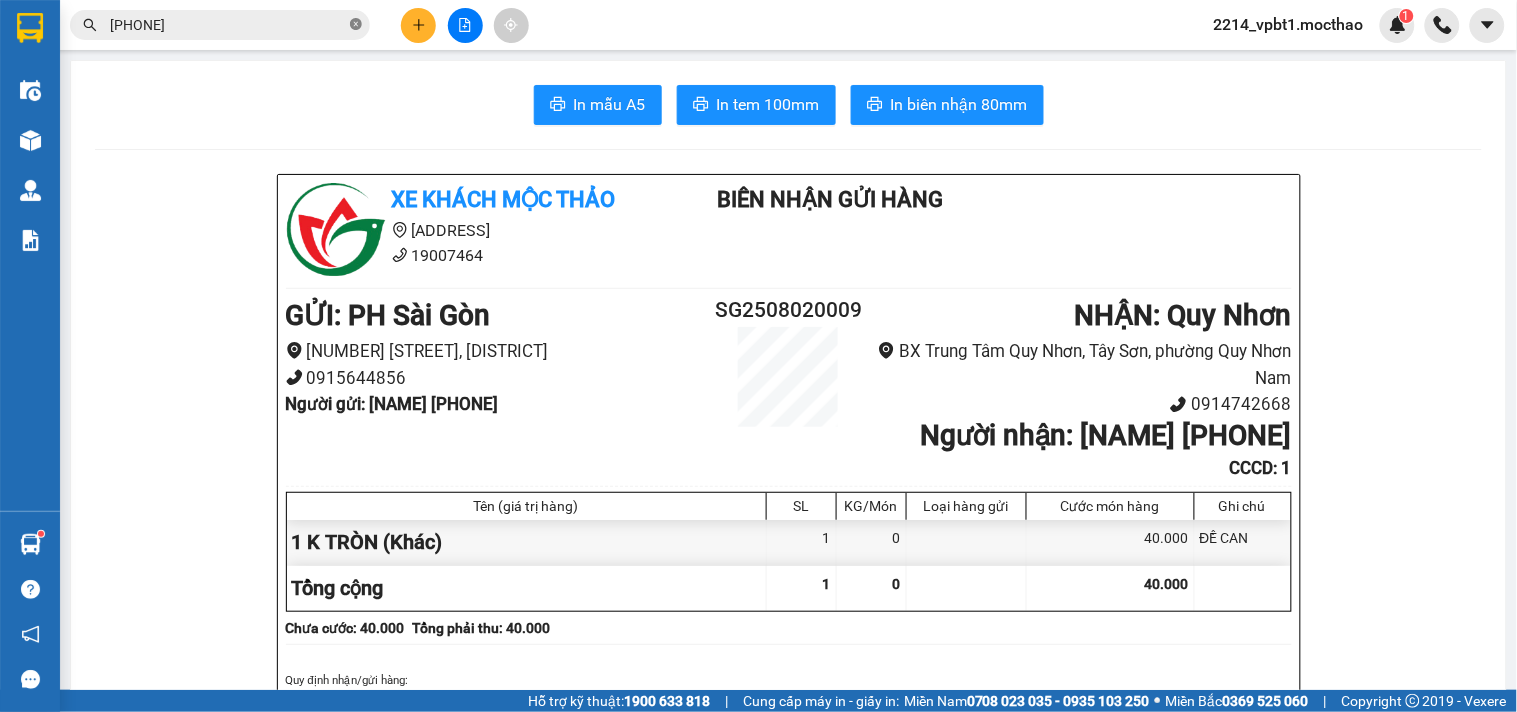 click 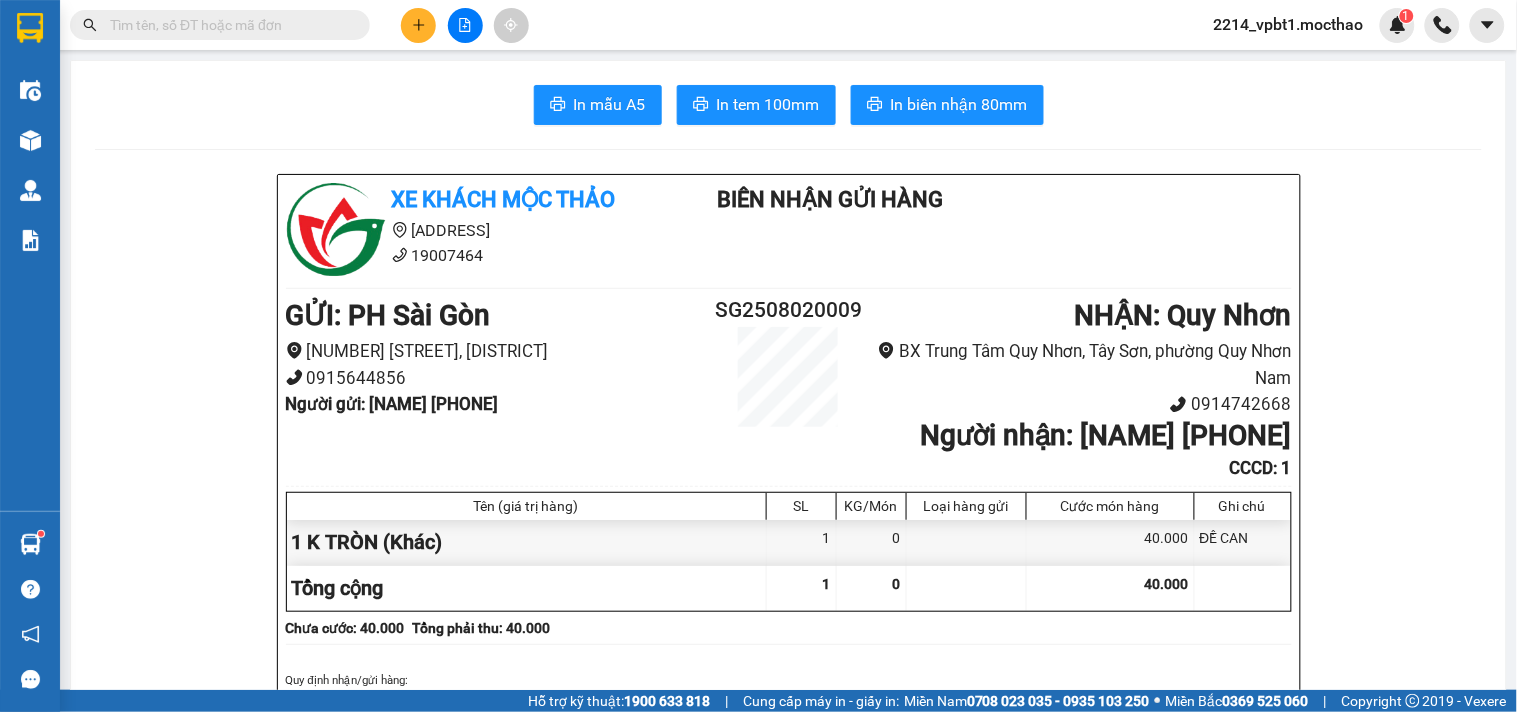 click at bounding box center (228, 25) 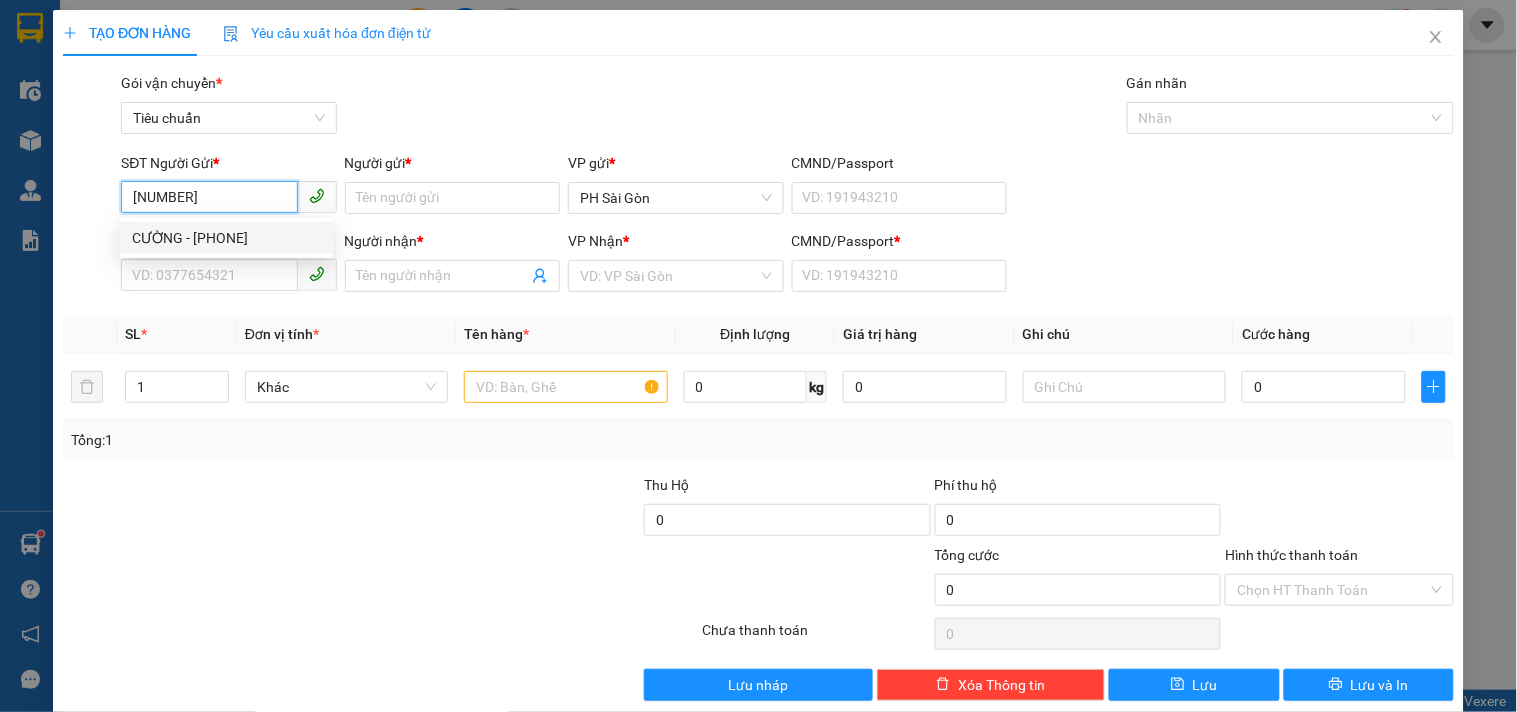 click on "CƯỜNG - [PHONE]" at bounding box center (226, 238) 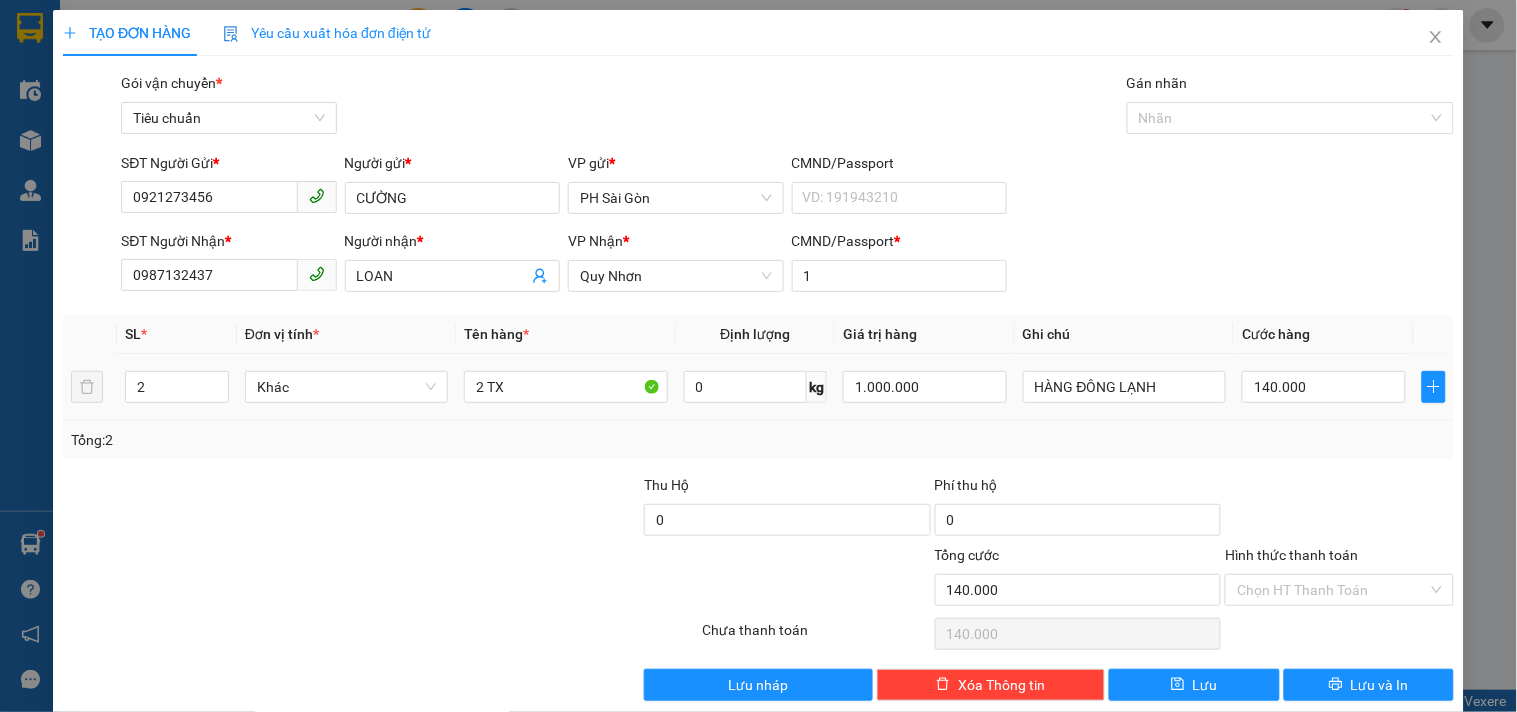 drag, startPoint x: 165, startPoint y: 392, endPoint x: 34, endPoint y: 474, distance: 154.54773 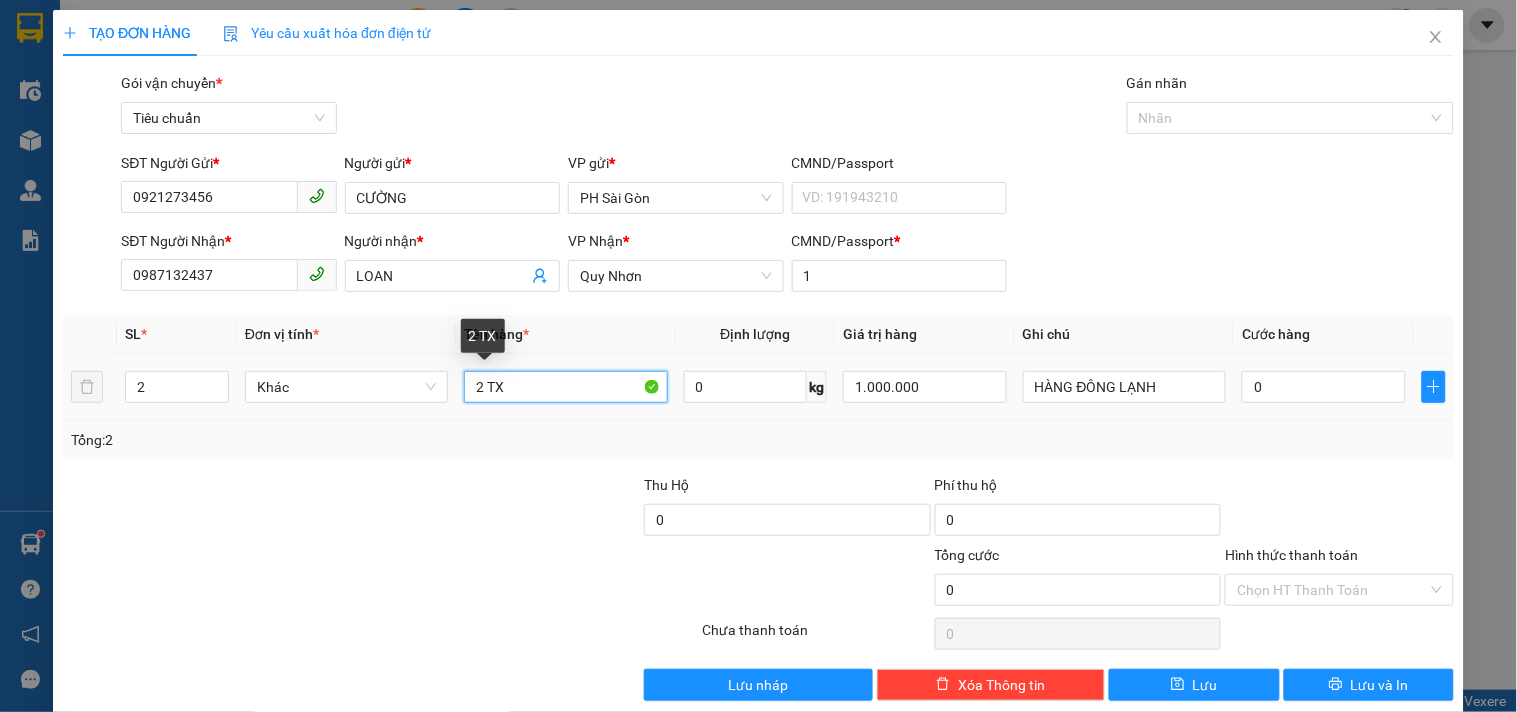 click on "2 TX" at bounding box center [565, 387] 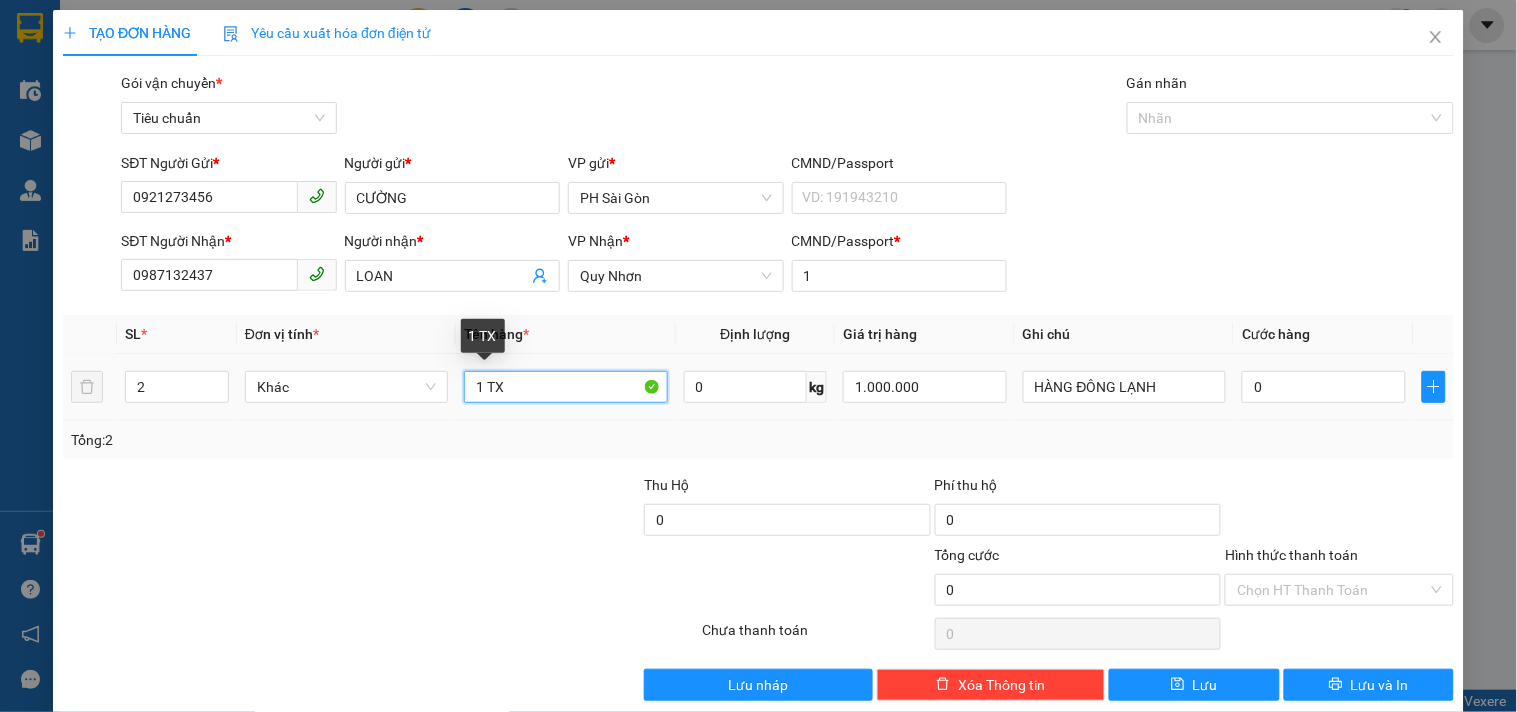 click on "1 TX" at bounding box center [565, 387] 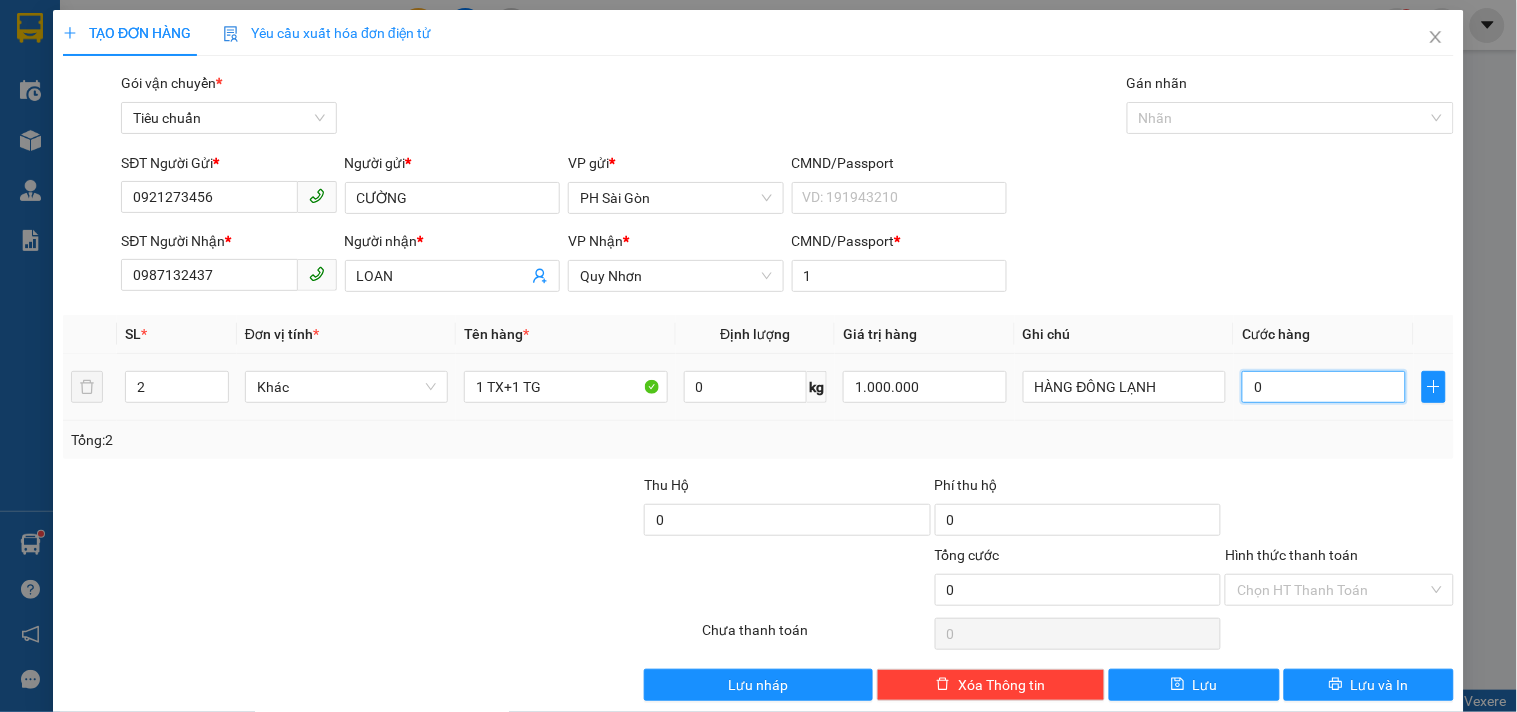 click on "0" at bounding box center [1324, 387] 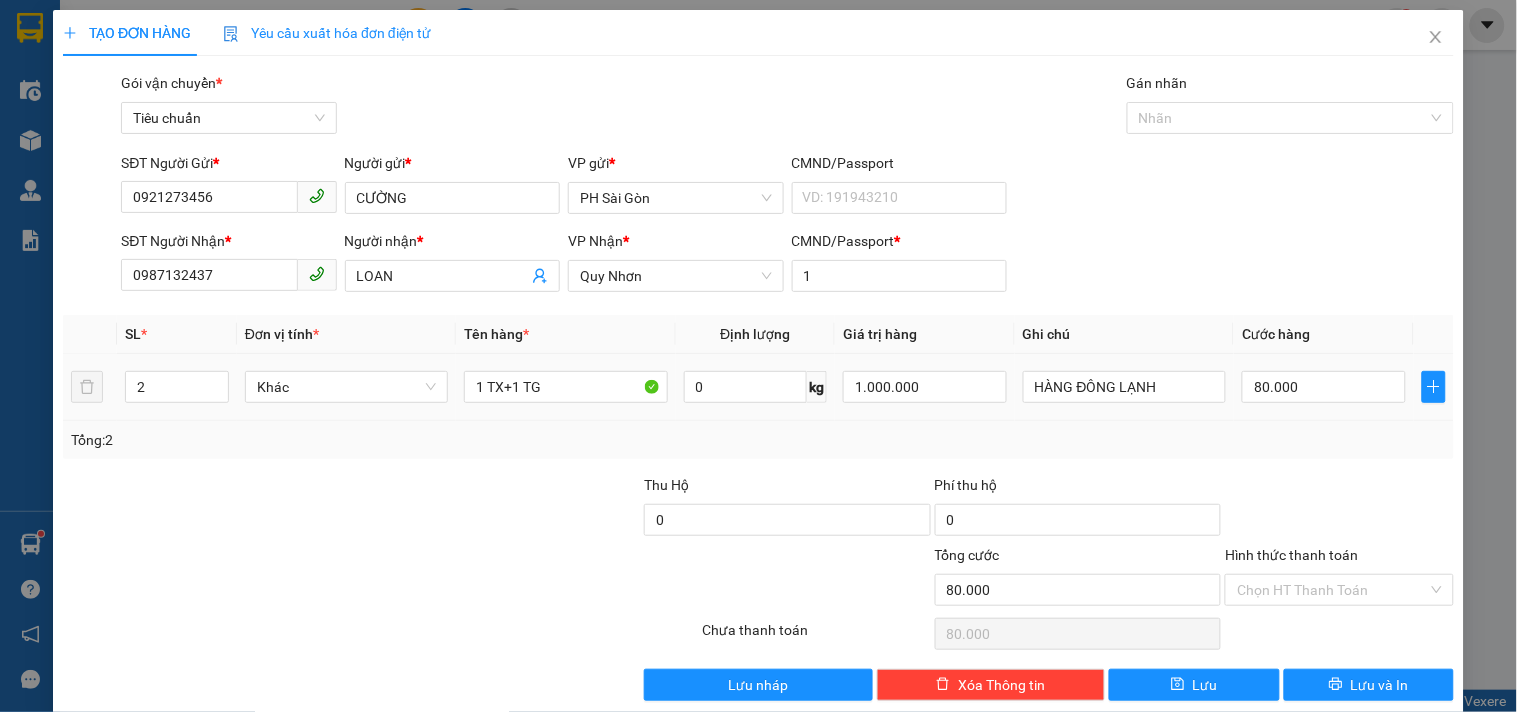click on "Tổng:  2" at bounding box center [758, 440] 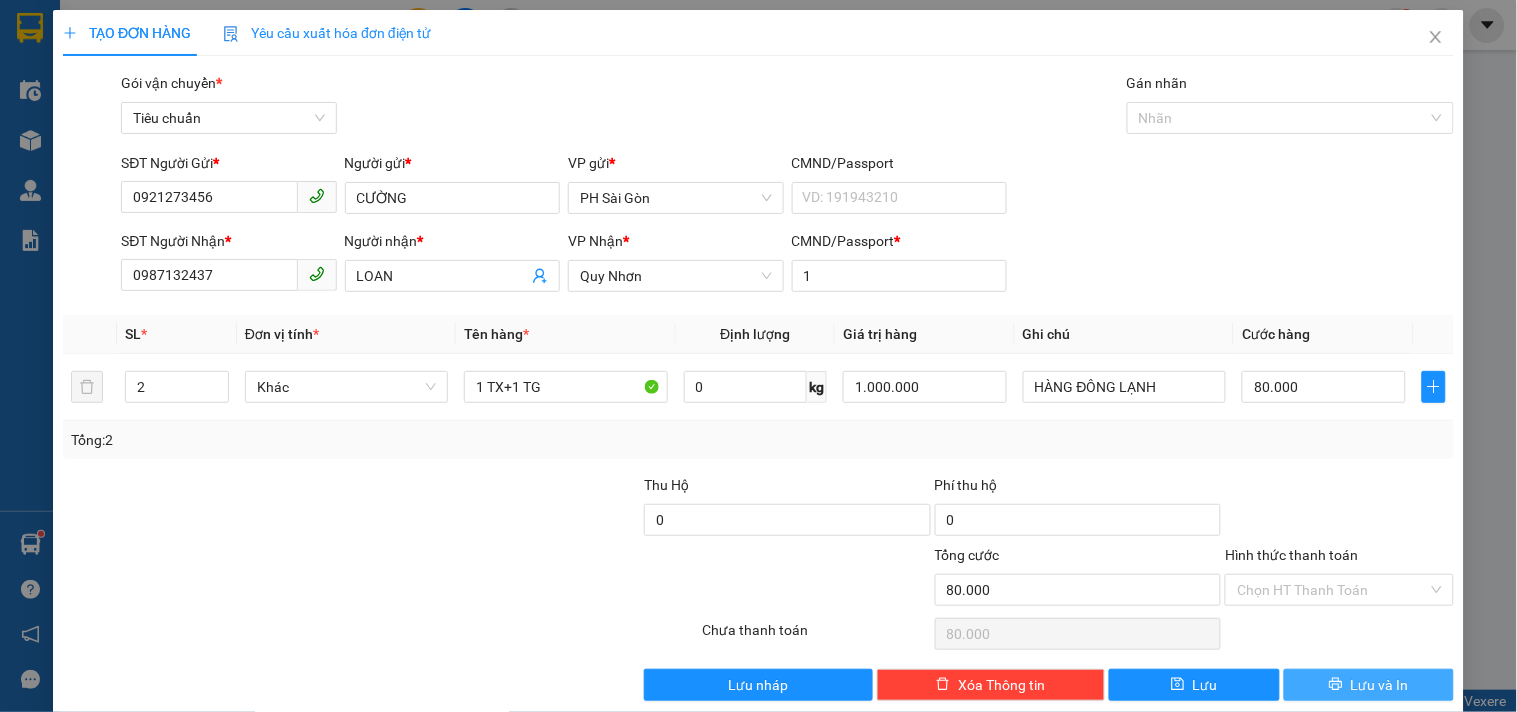 click on "Lưu và In" at bounding box center (1380, 685) 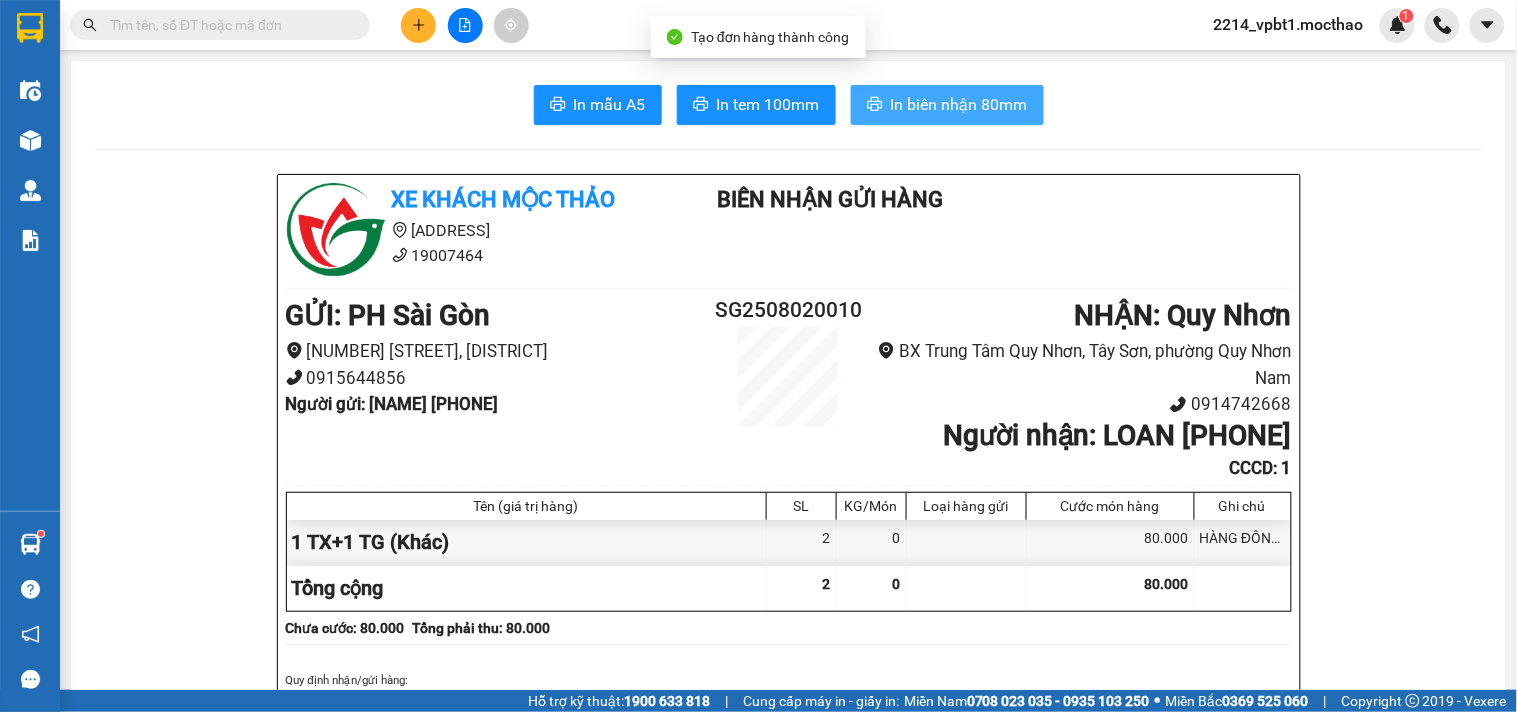 click on "In biên nhận 80mm" at bounding box center [959, 104] 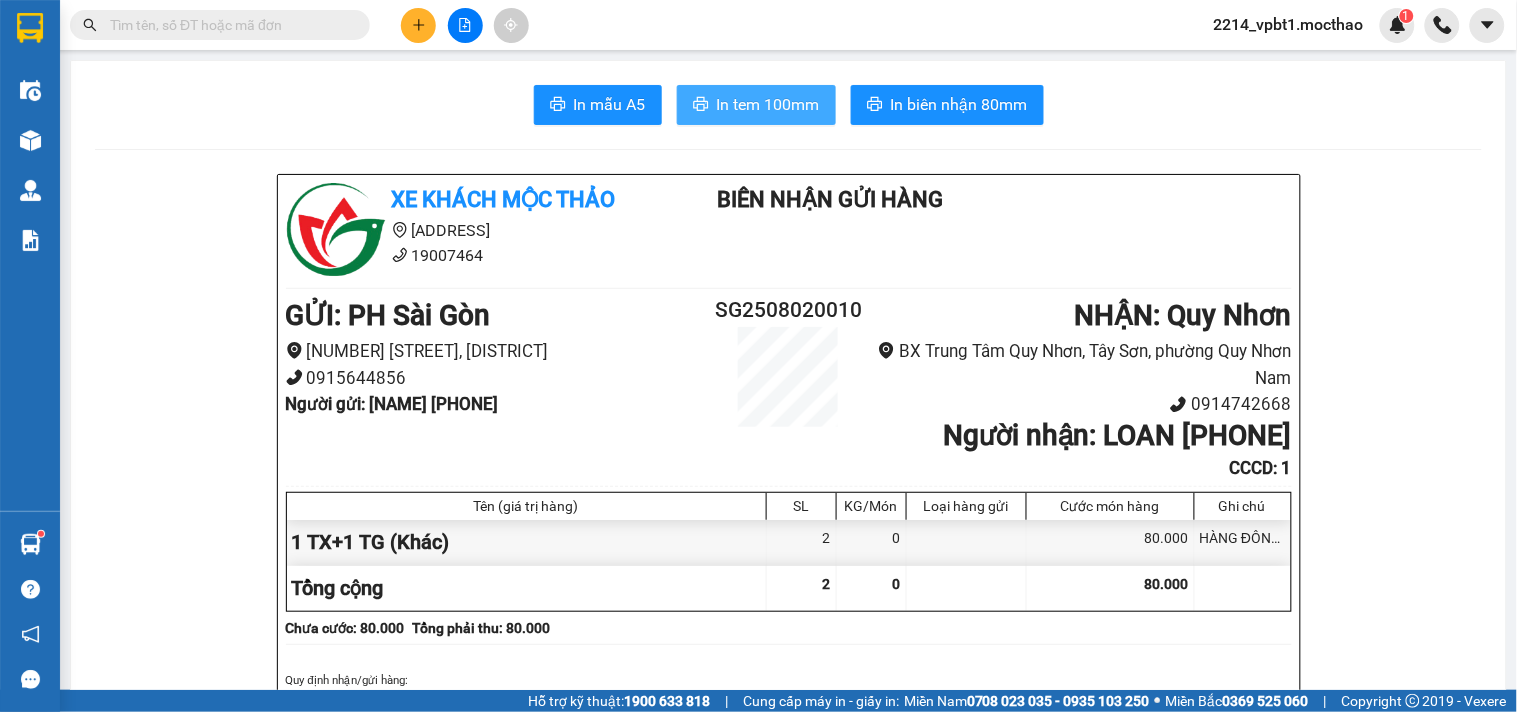 click on "In tem 100mm" at bounding box center (768, 104) 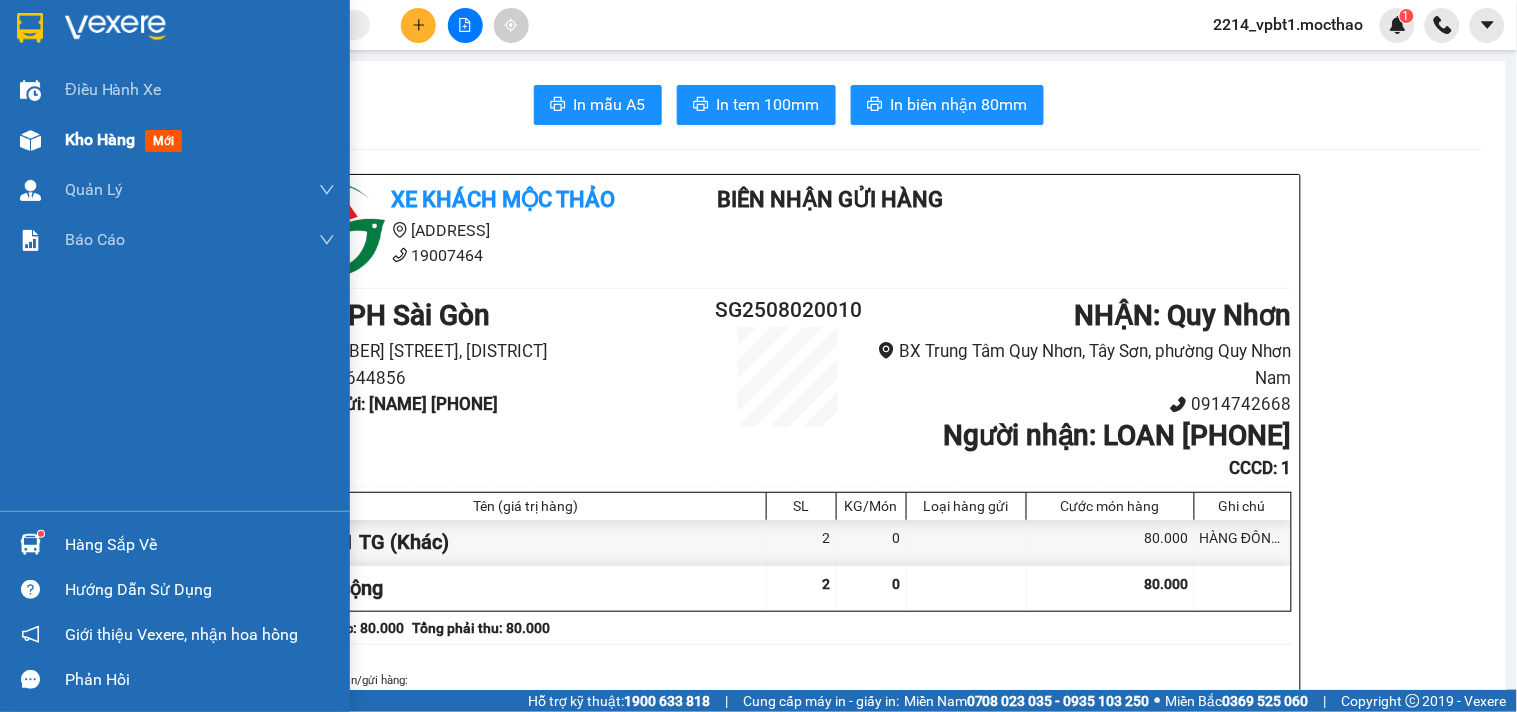 click on "Kho hàng" at bounding box center (100, 139) 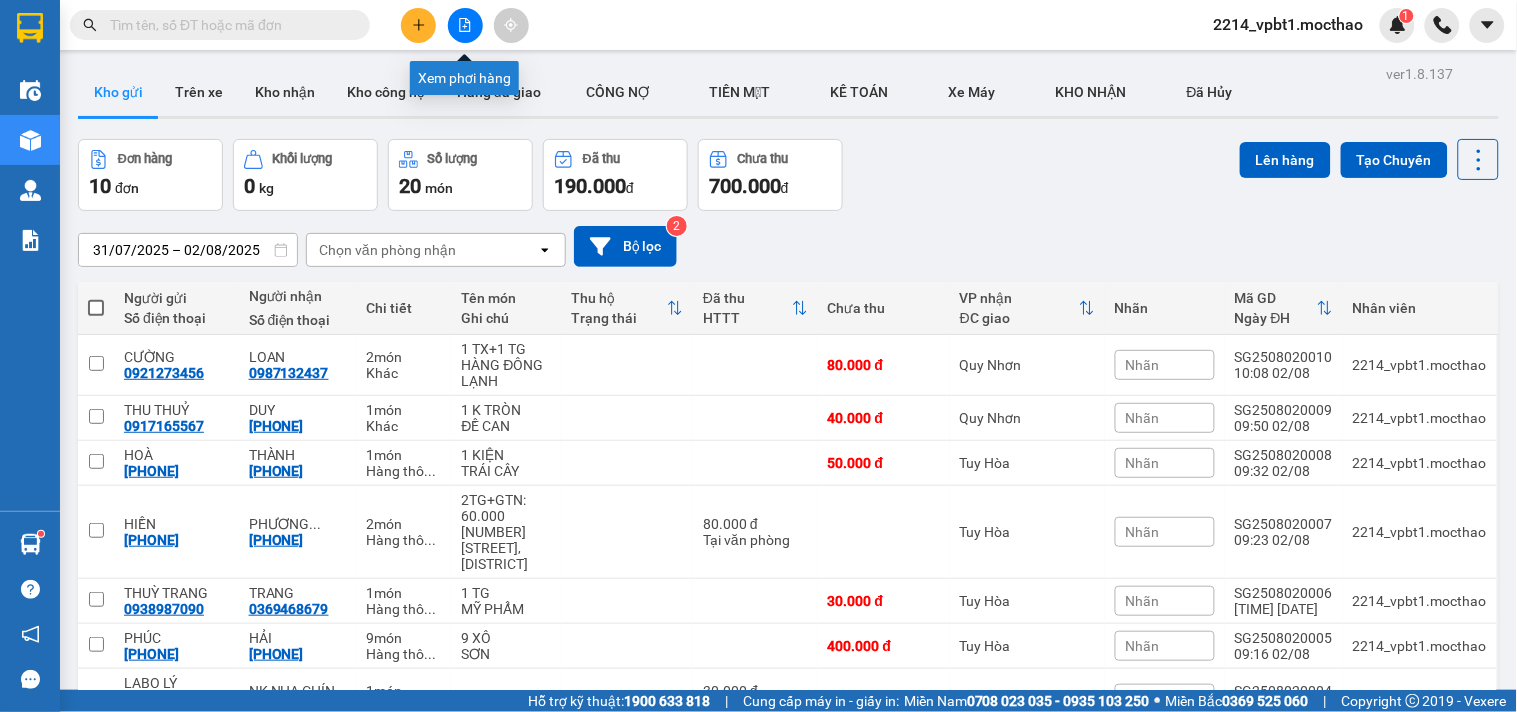 click at bounding box center [465, 25] 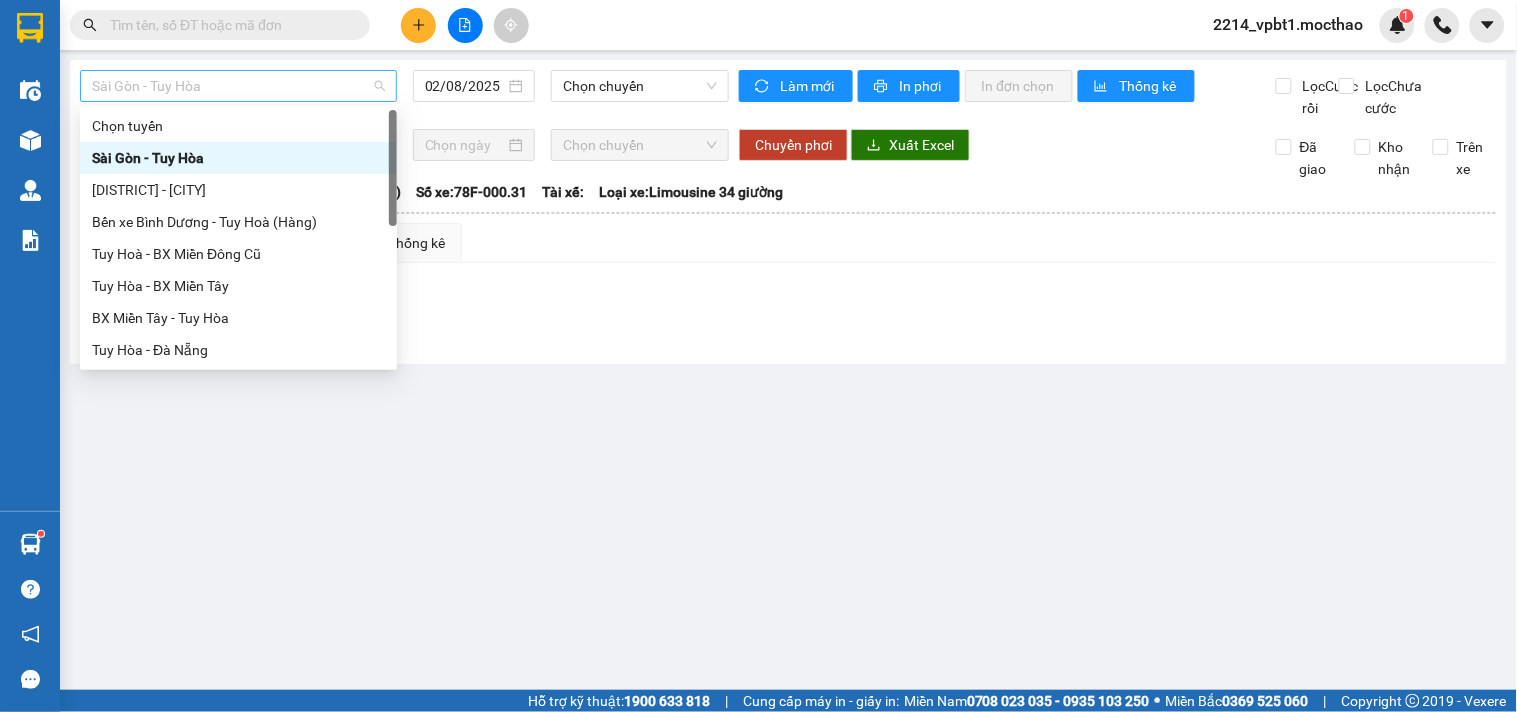 click on "Sài Gòn - Tuy Hòa" at bounding box center [238, 86] 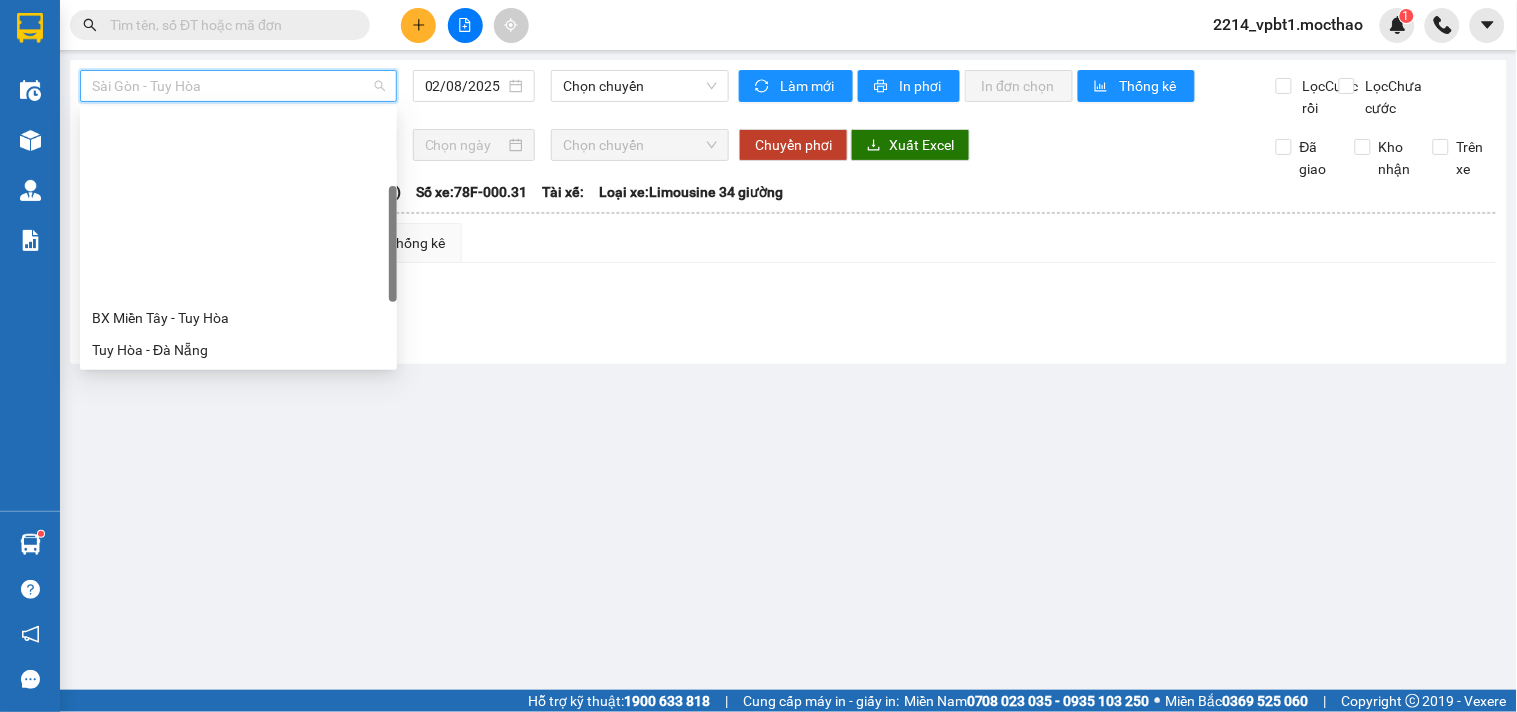 click on "BX Miền Đông Cũ - Tuy Hoà" at bounding box center [238, 510] 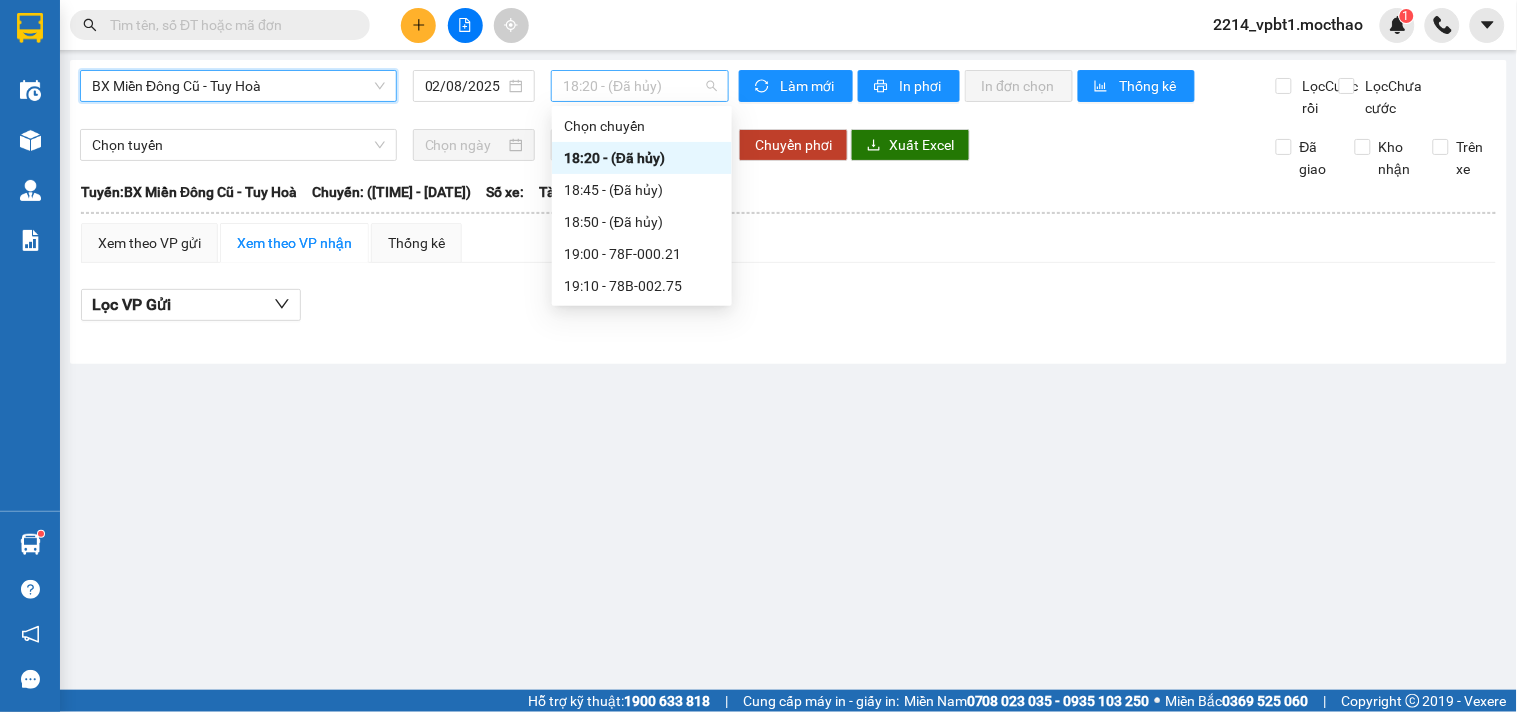 click on "18:20     - (Đã hủy)" at bounding box center (640, 86) 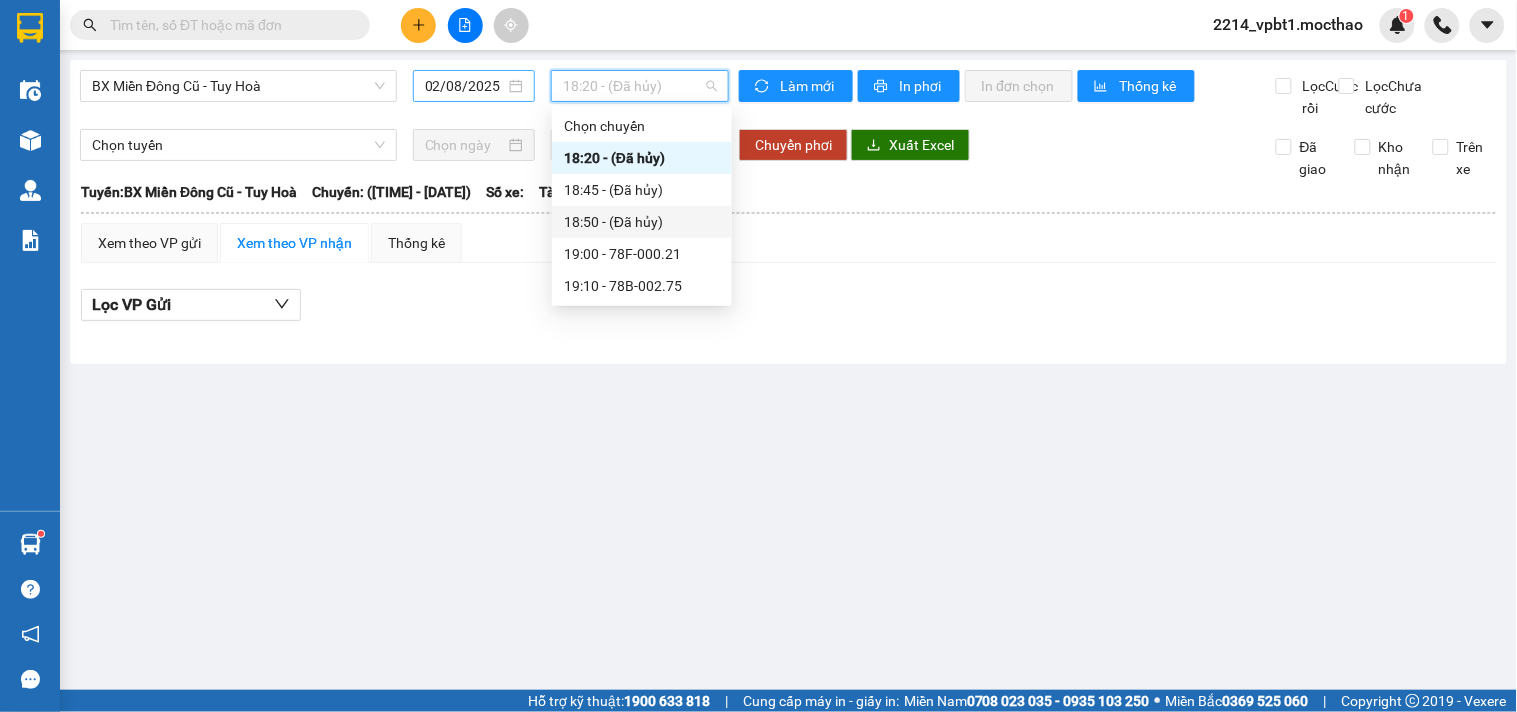 click on "02/08/2025" at bounding box center [465, 86] 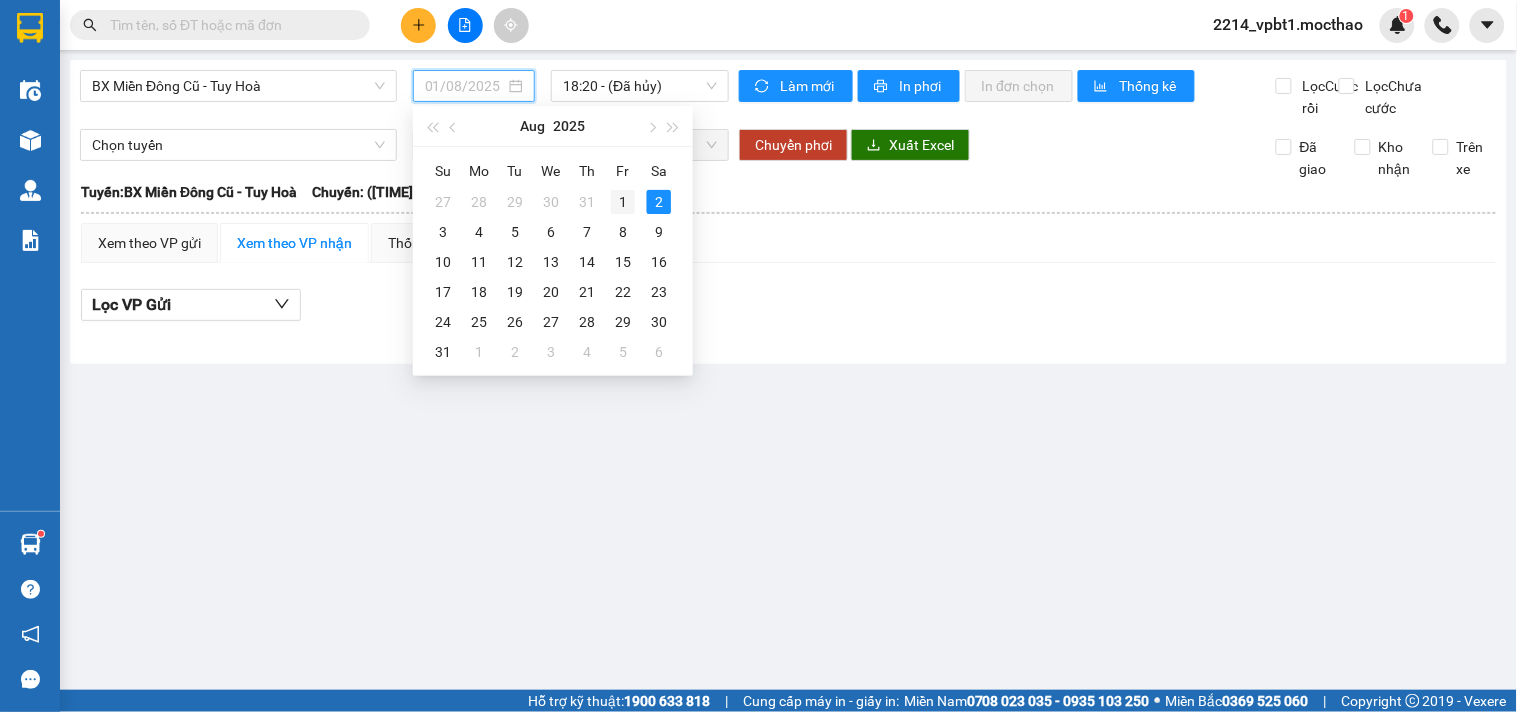 click on "1" at bounding box center [623, 202] 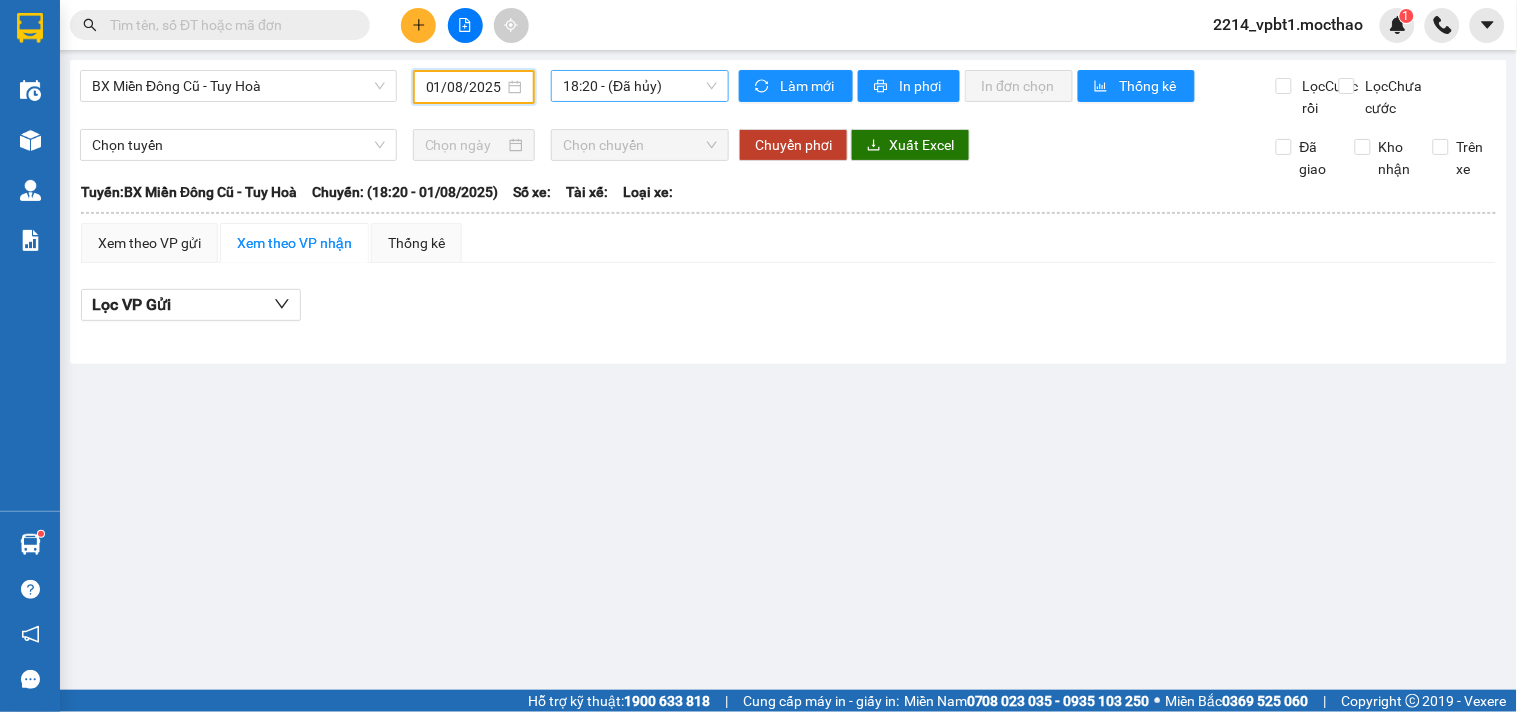 click on "18:20     - (Đã hủy)" at bounding box center [640, 86] 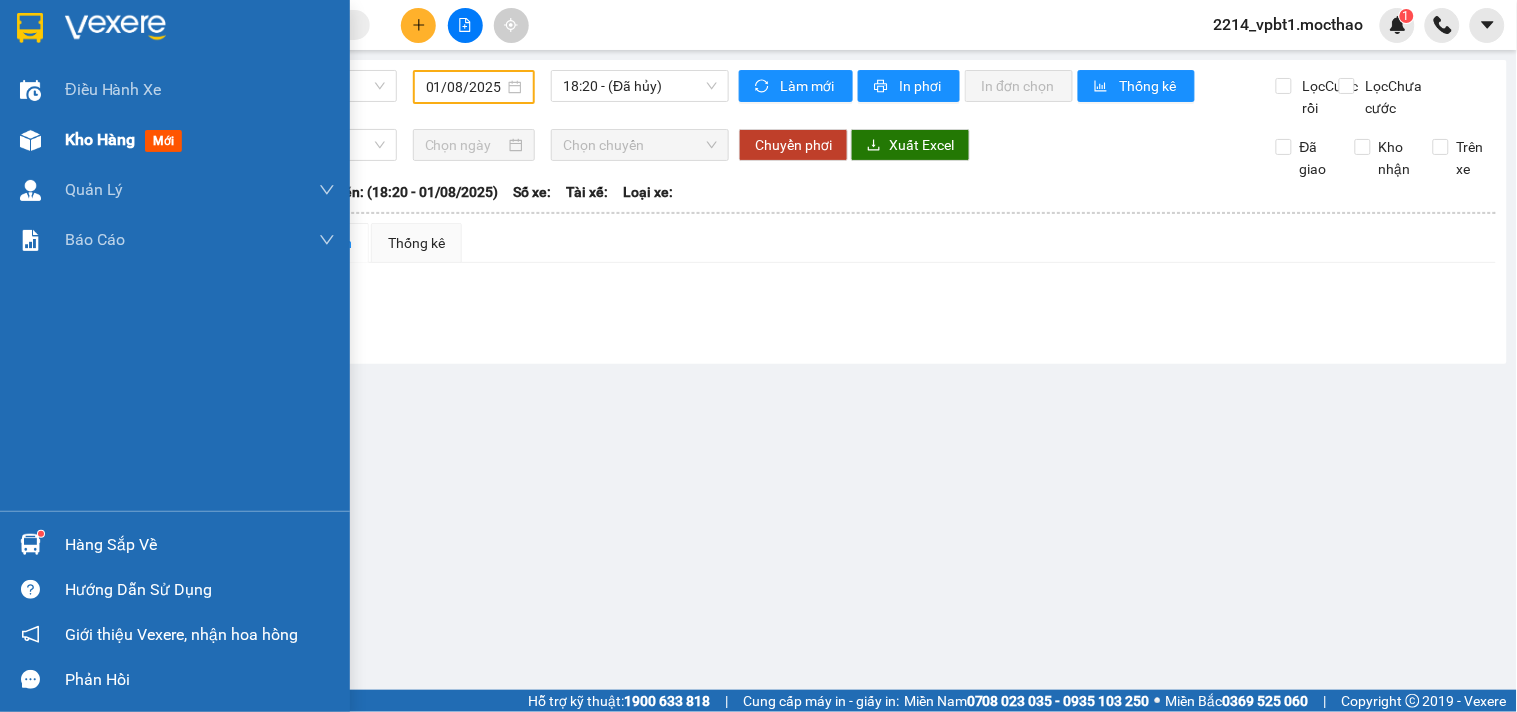 click on "Kho hàng" at bounding box center [100, 139] 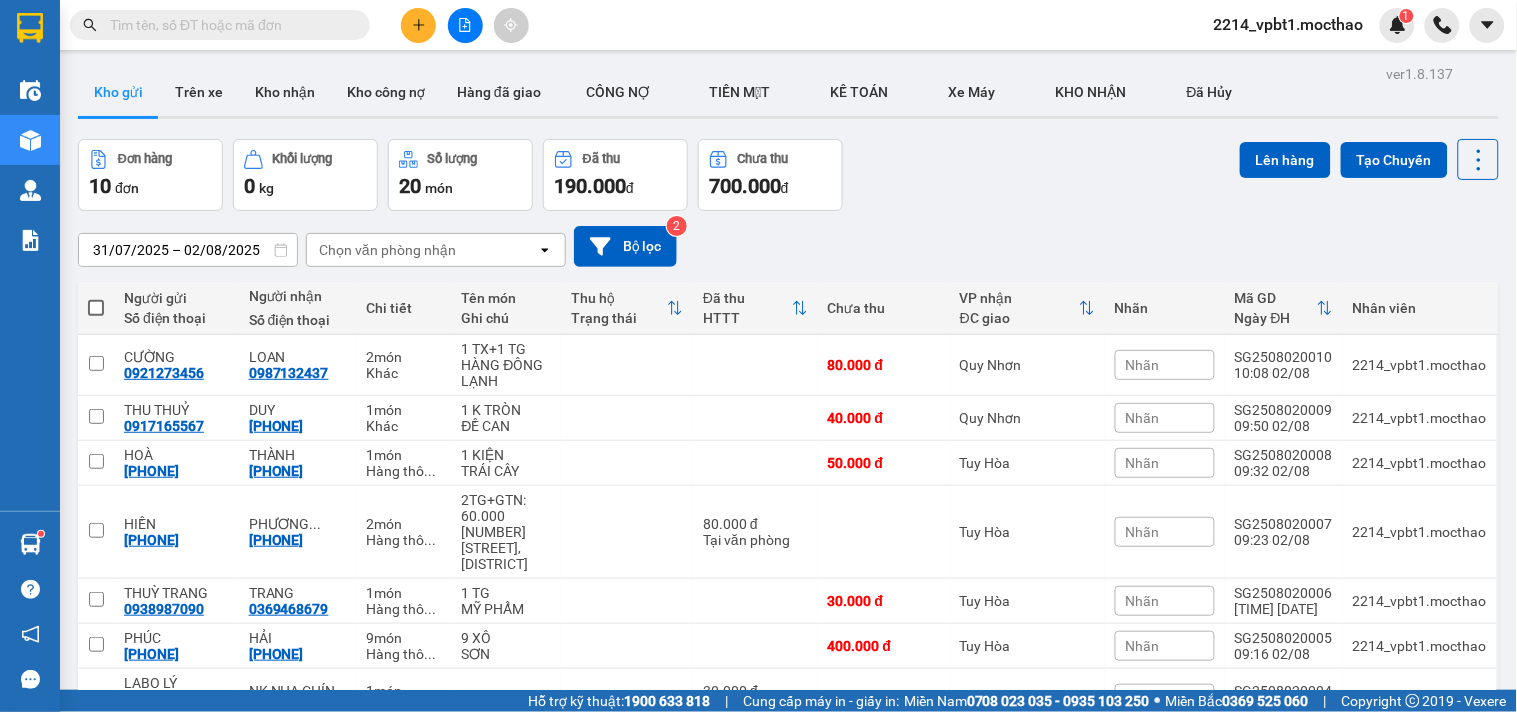 click at bounding box center (228, 25) 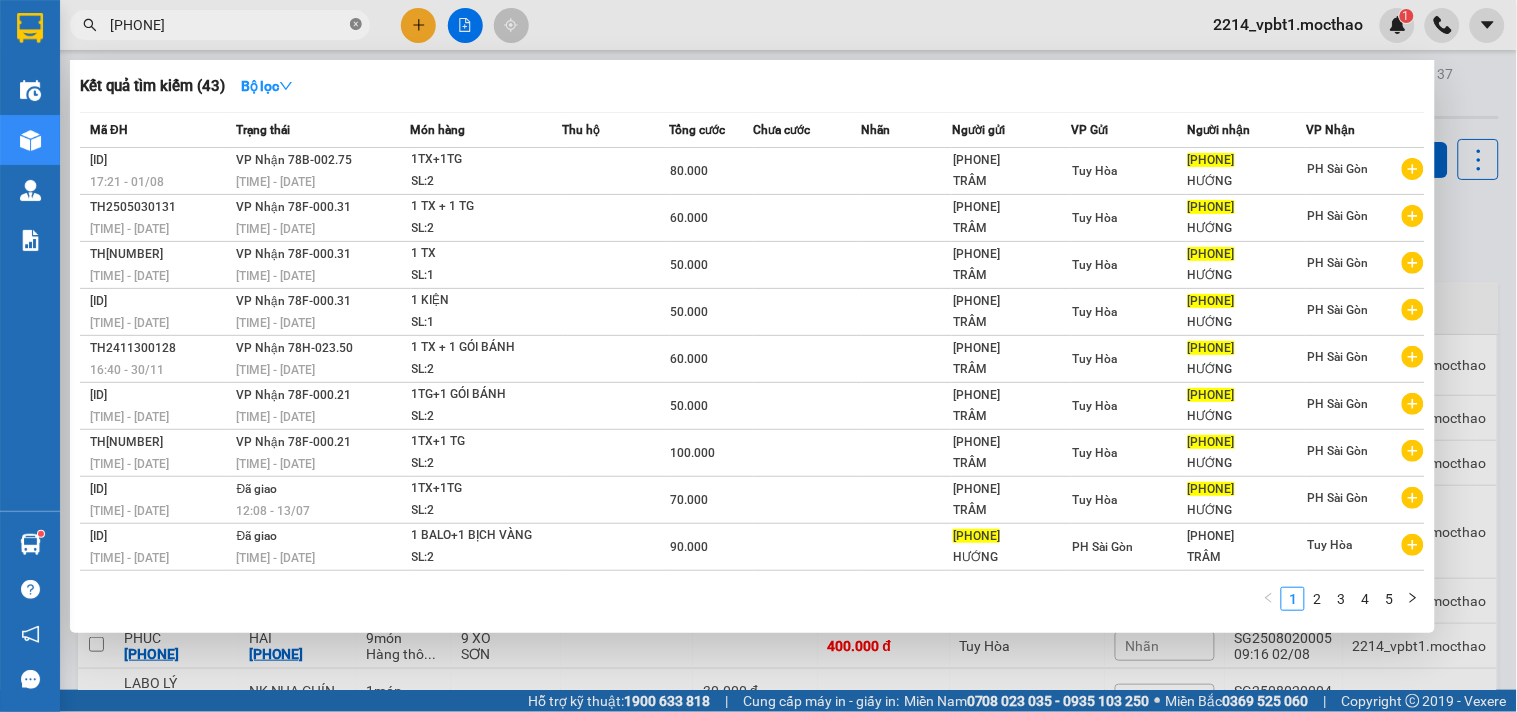 click 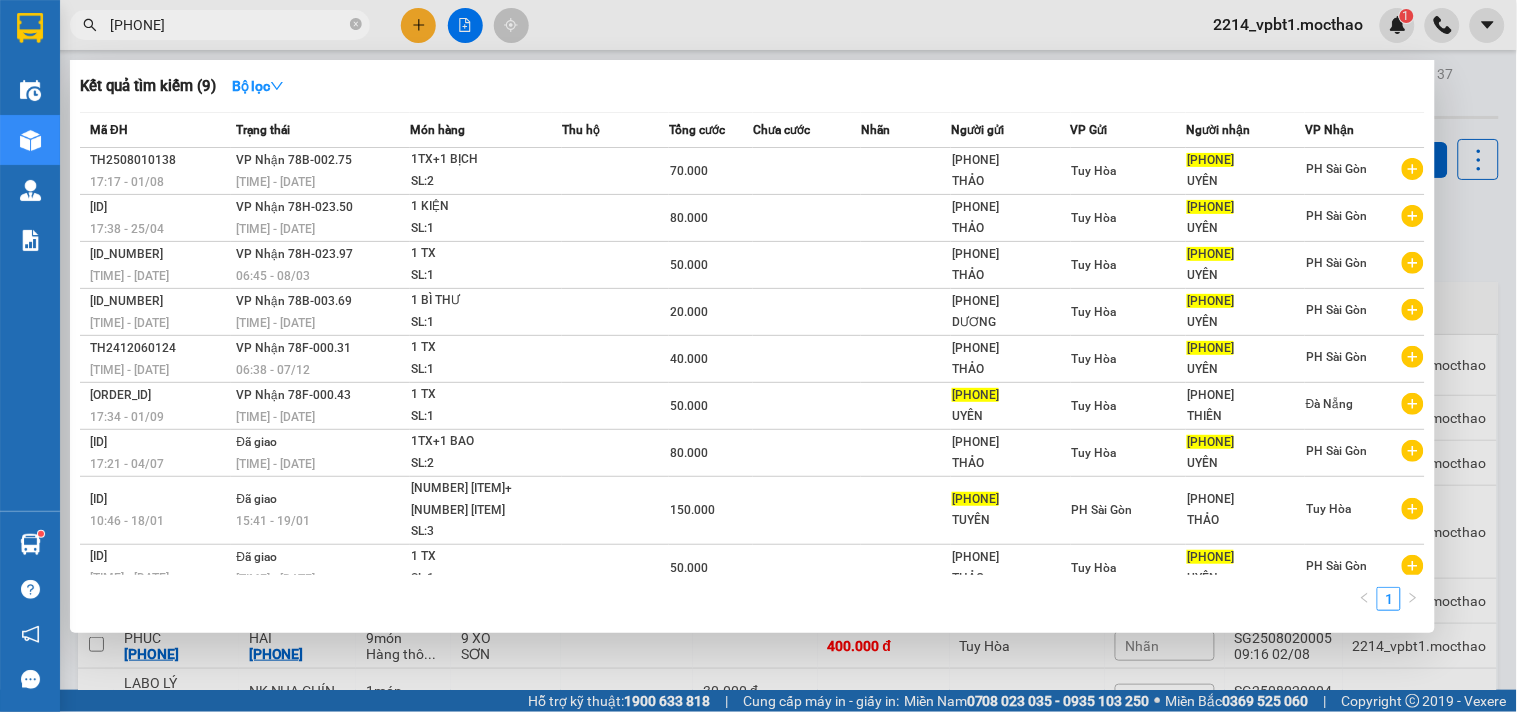 click at bounding box center (758, 356) 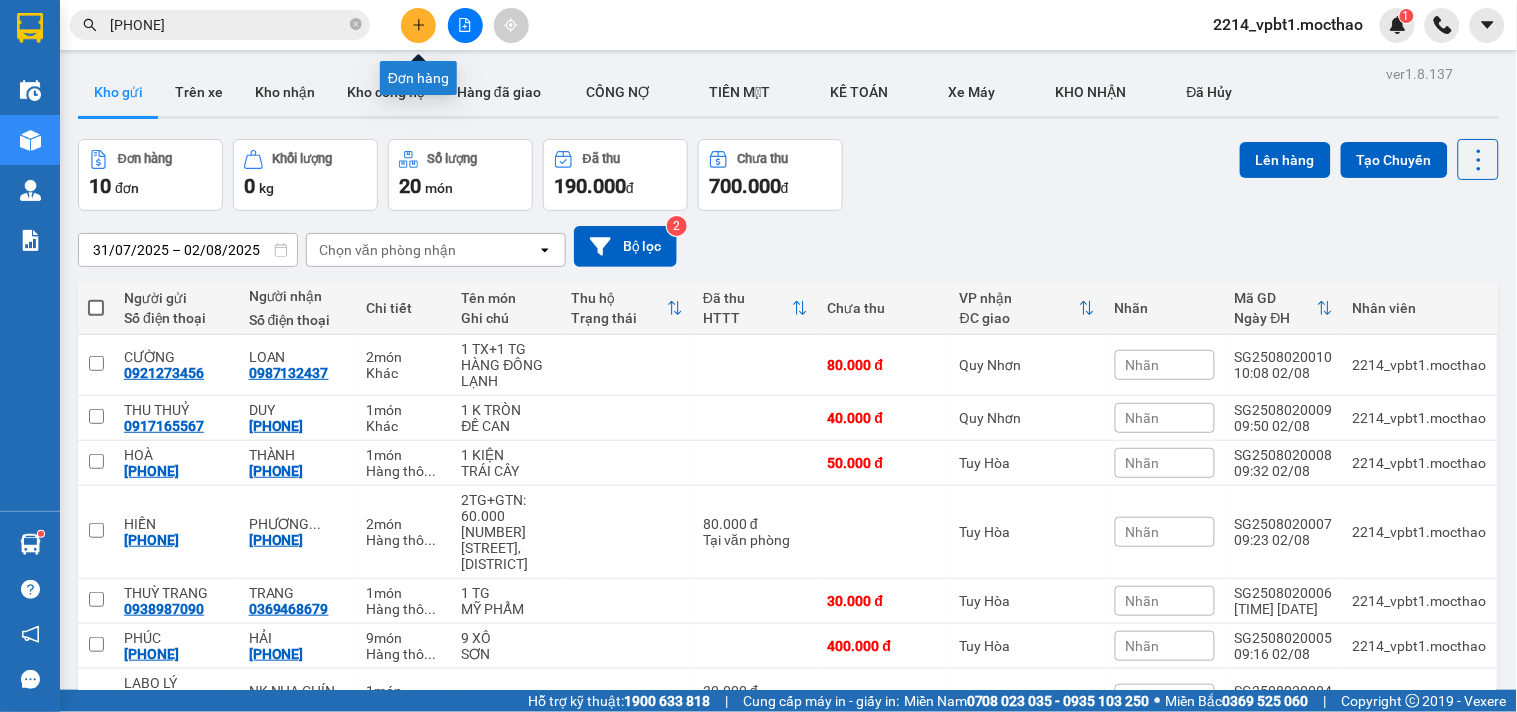 click at bounding box center (418, 25) 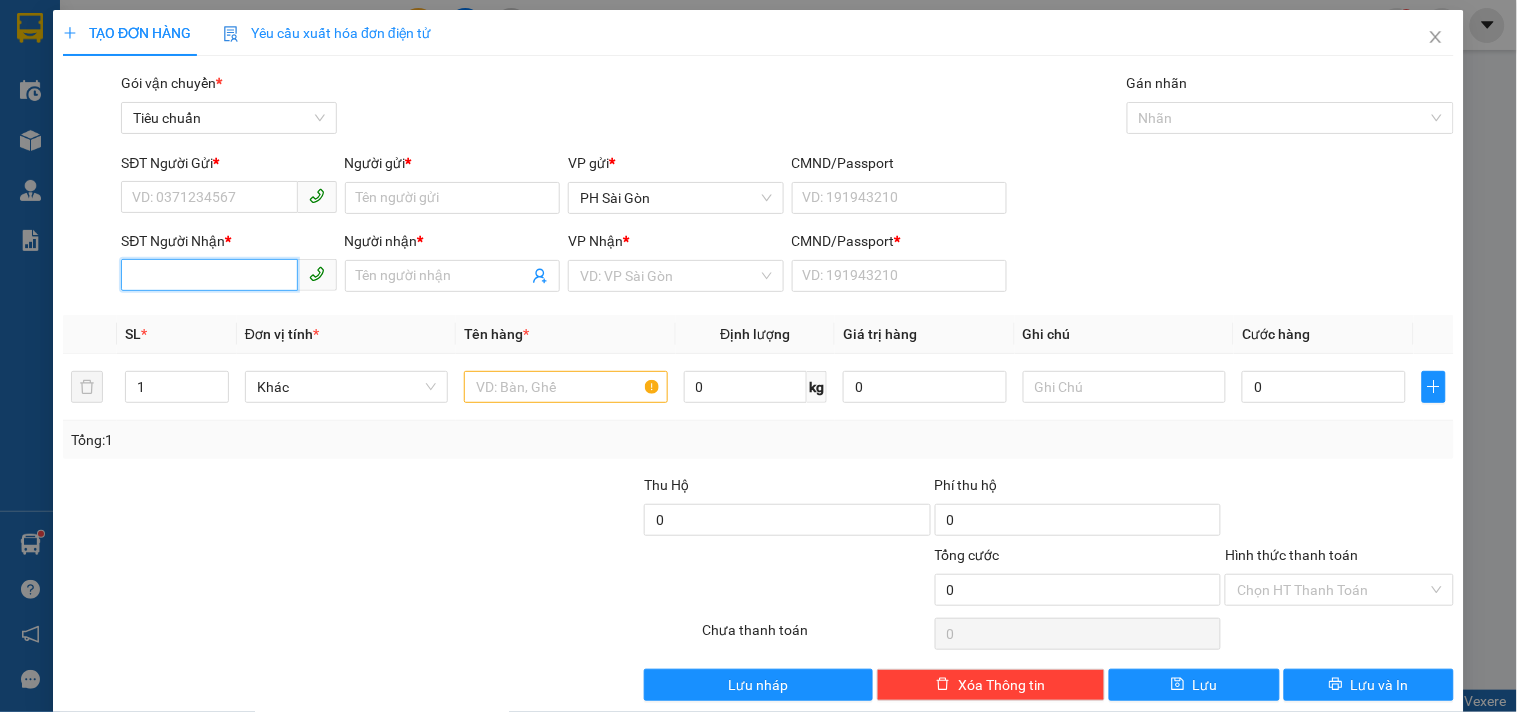 click on "SĐT Người Nhận  *" at bounding box center [209, 275] 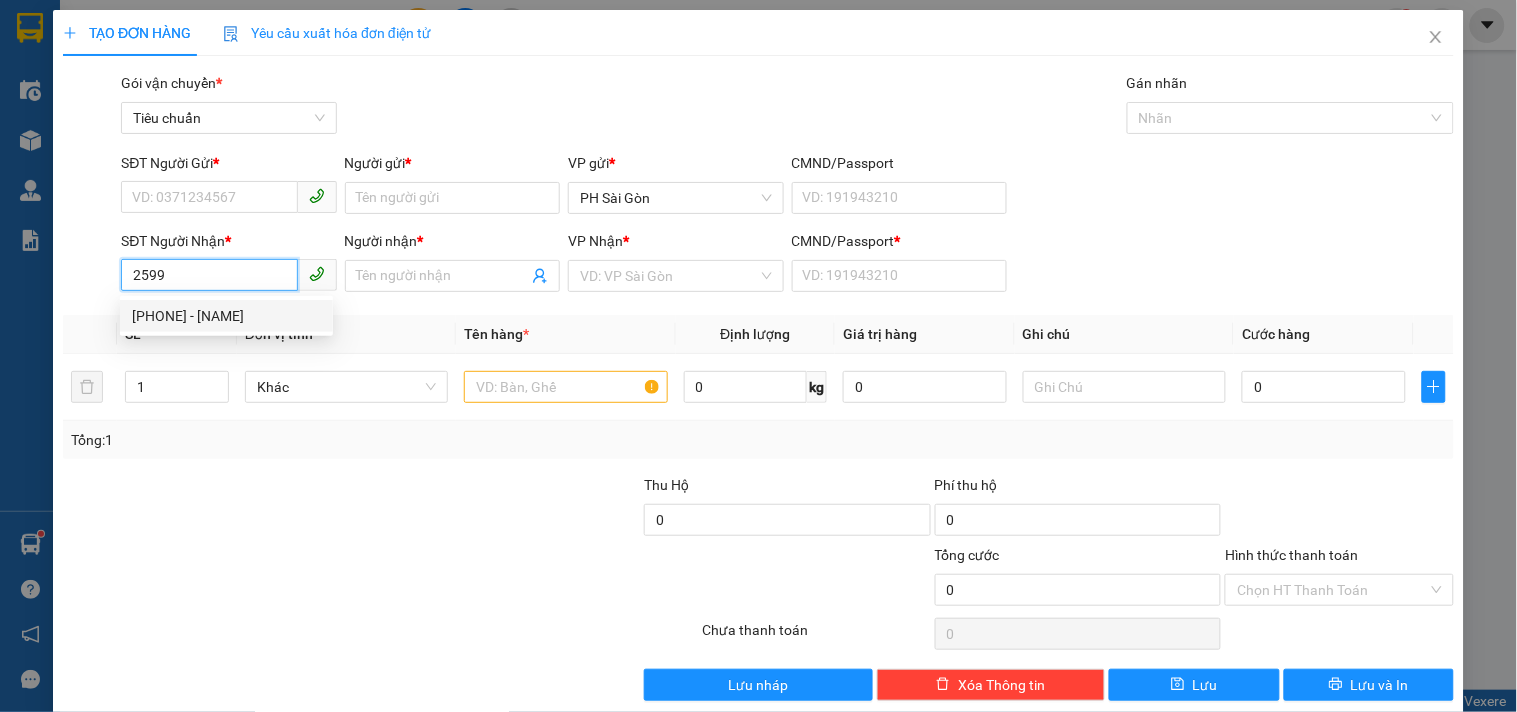 click on "[PHONE] - [NAME]" at bounding box center [226, 316] 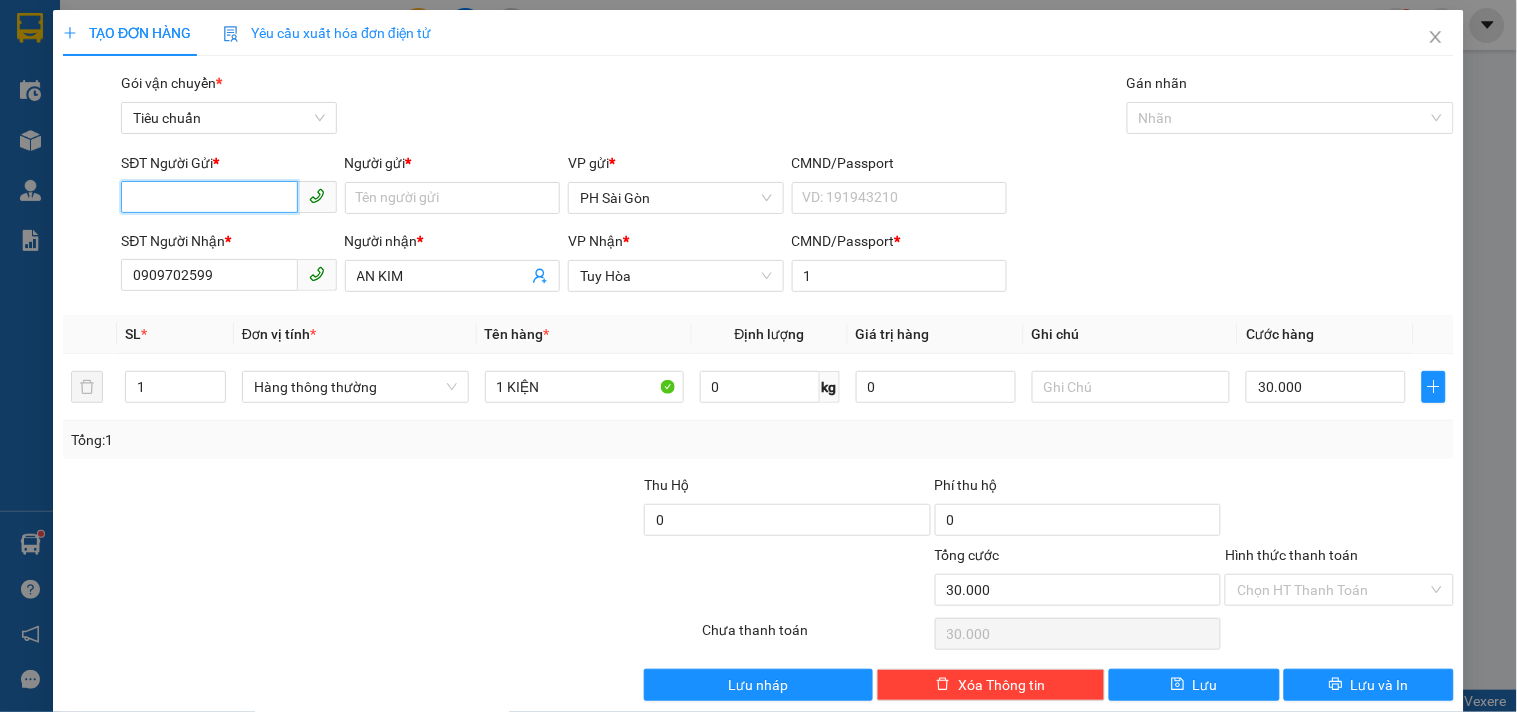 click on "SĐT Người Gửi  *" at bounding box center [209, 197] 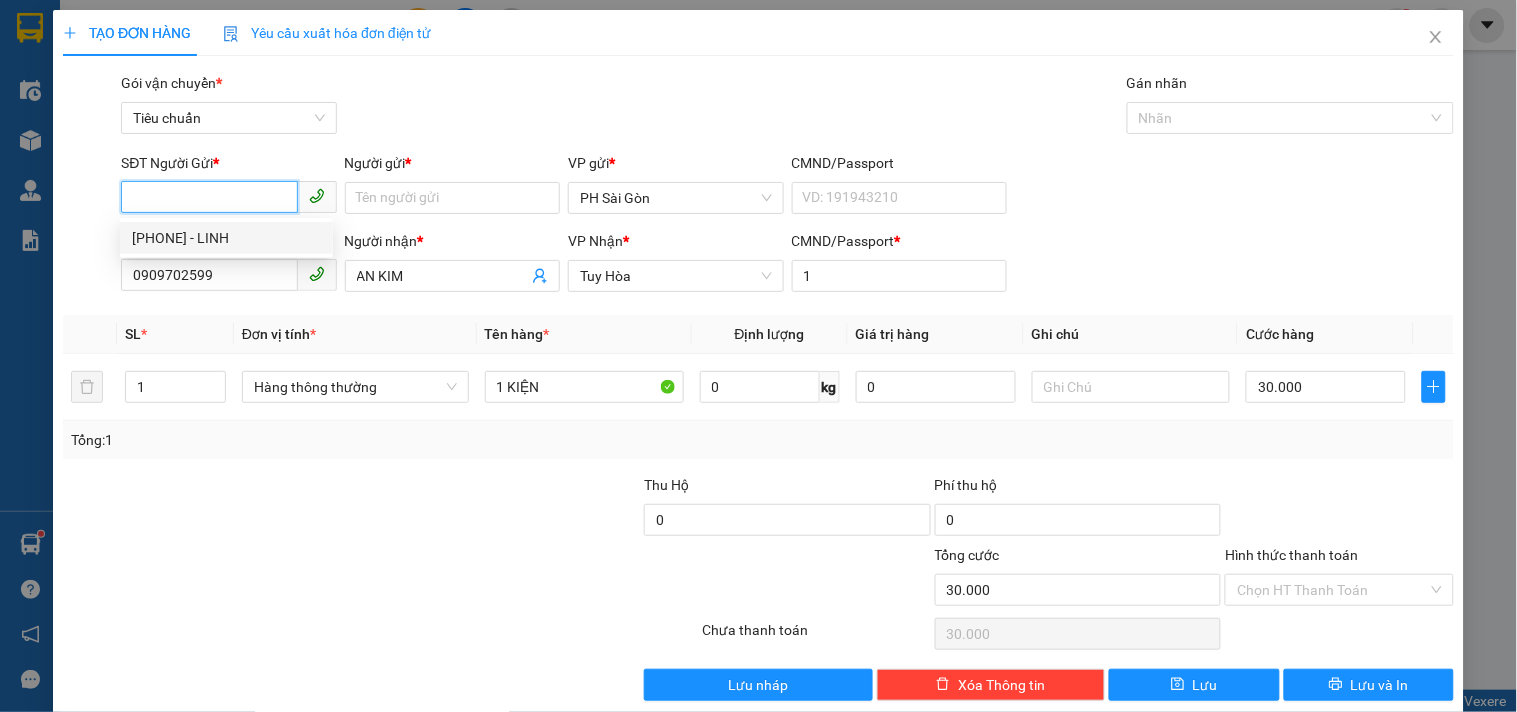 click on "[PHONE] - LINH" at bounding box center (226, 238) 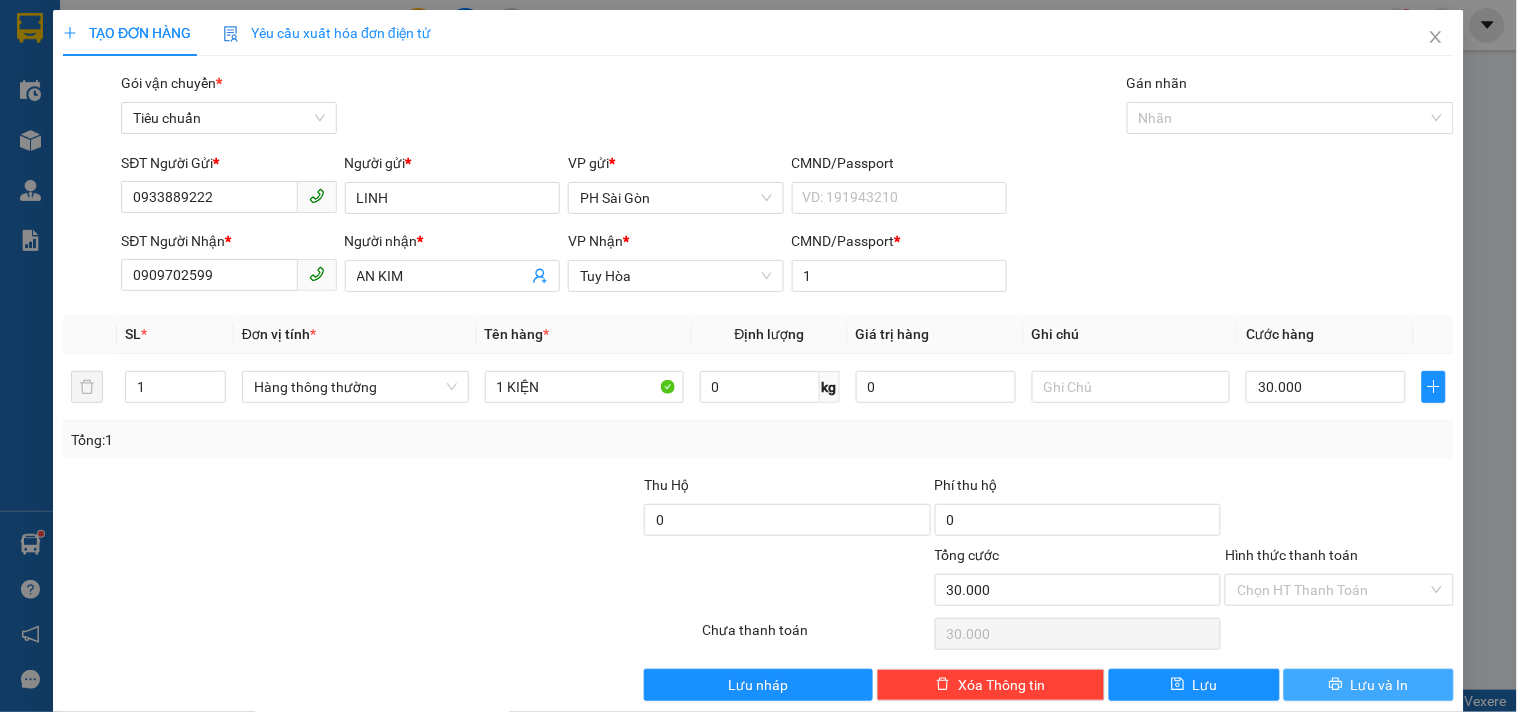 click on "Lưu và In" at bounding box center [1380, 685] 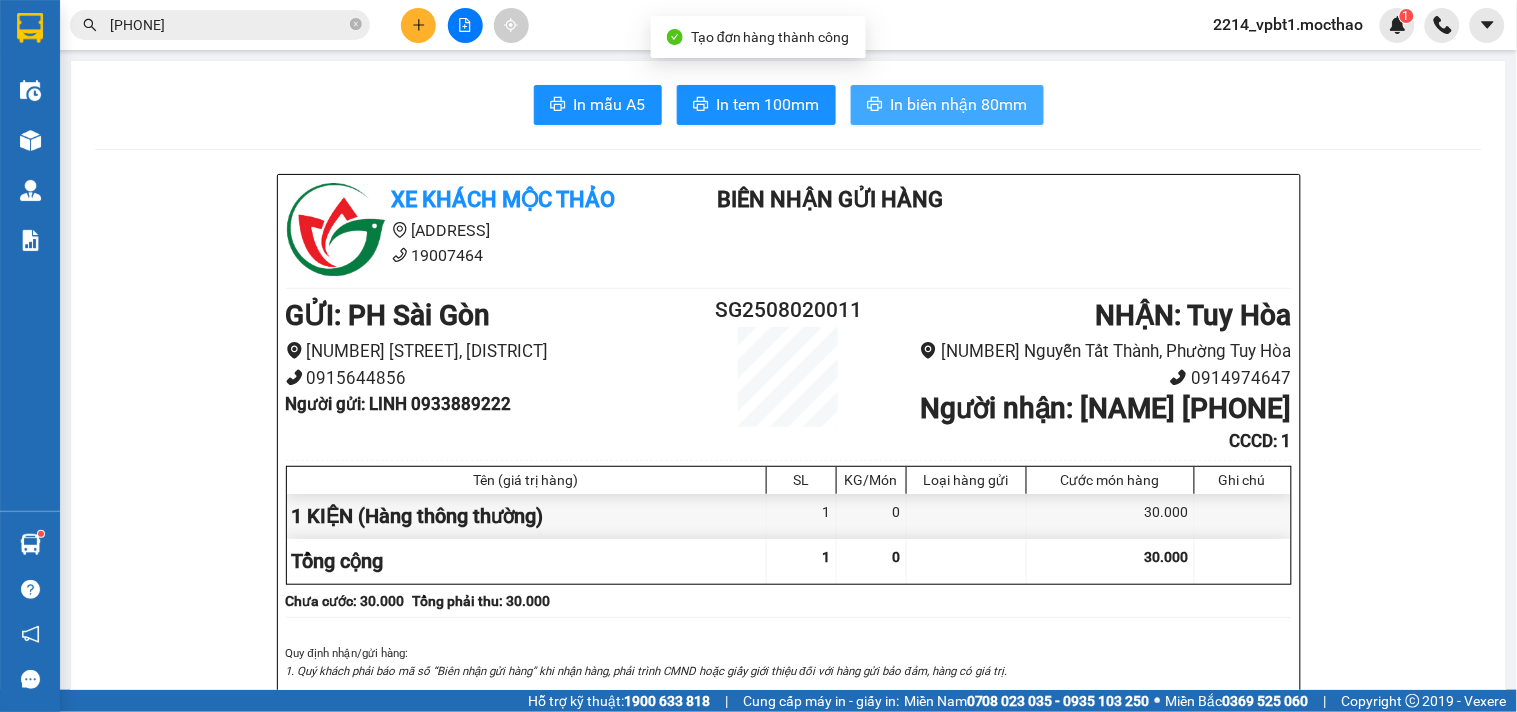 click on "In biên nhận 80mm" at bounding box center [959, 104] 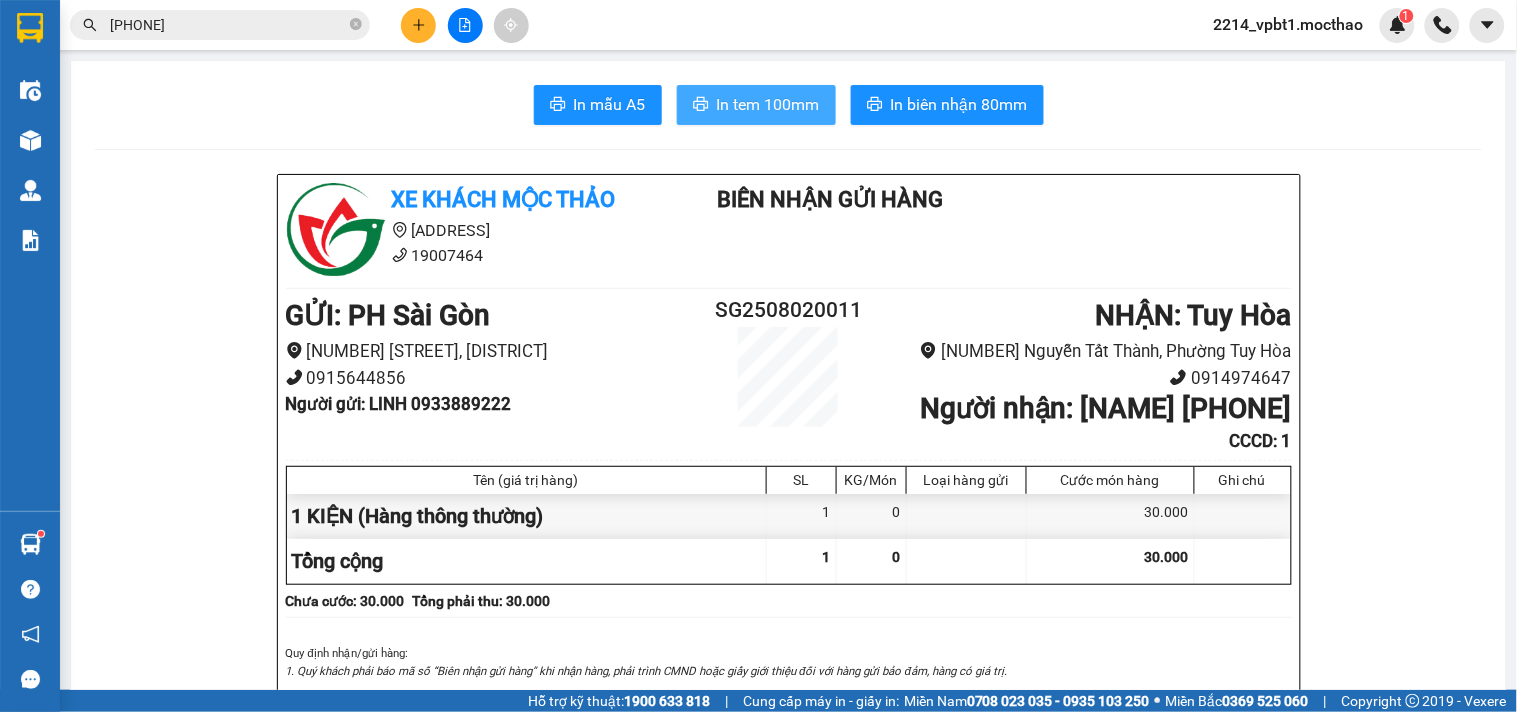 click on "In tem 100mm" at bounding box center (768, 104) 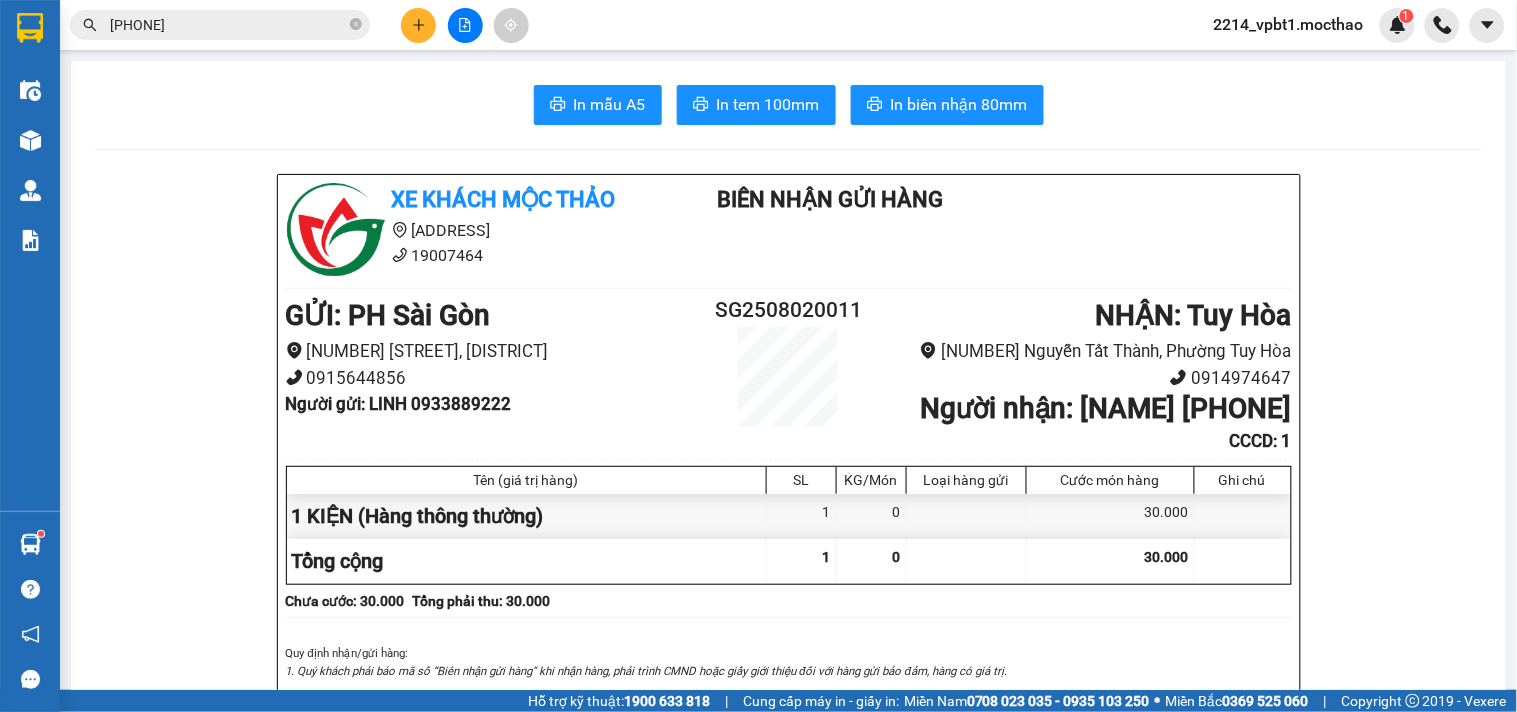 click 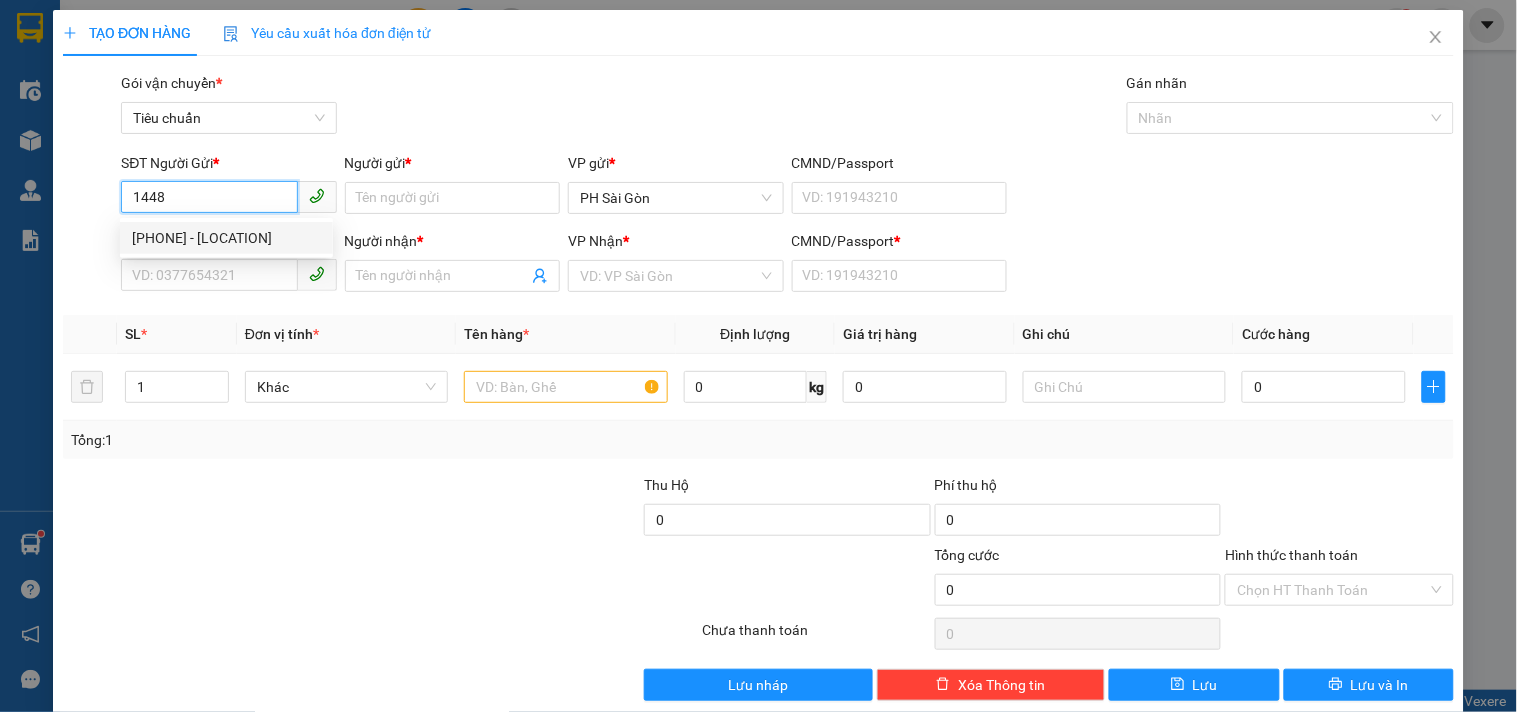 click on "[PHONE] - [LOCATION]" at bounding box center (226, 238) 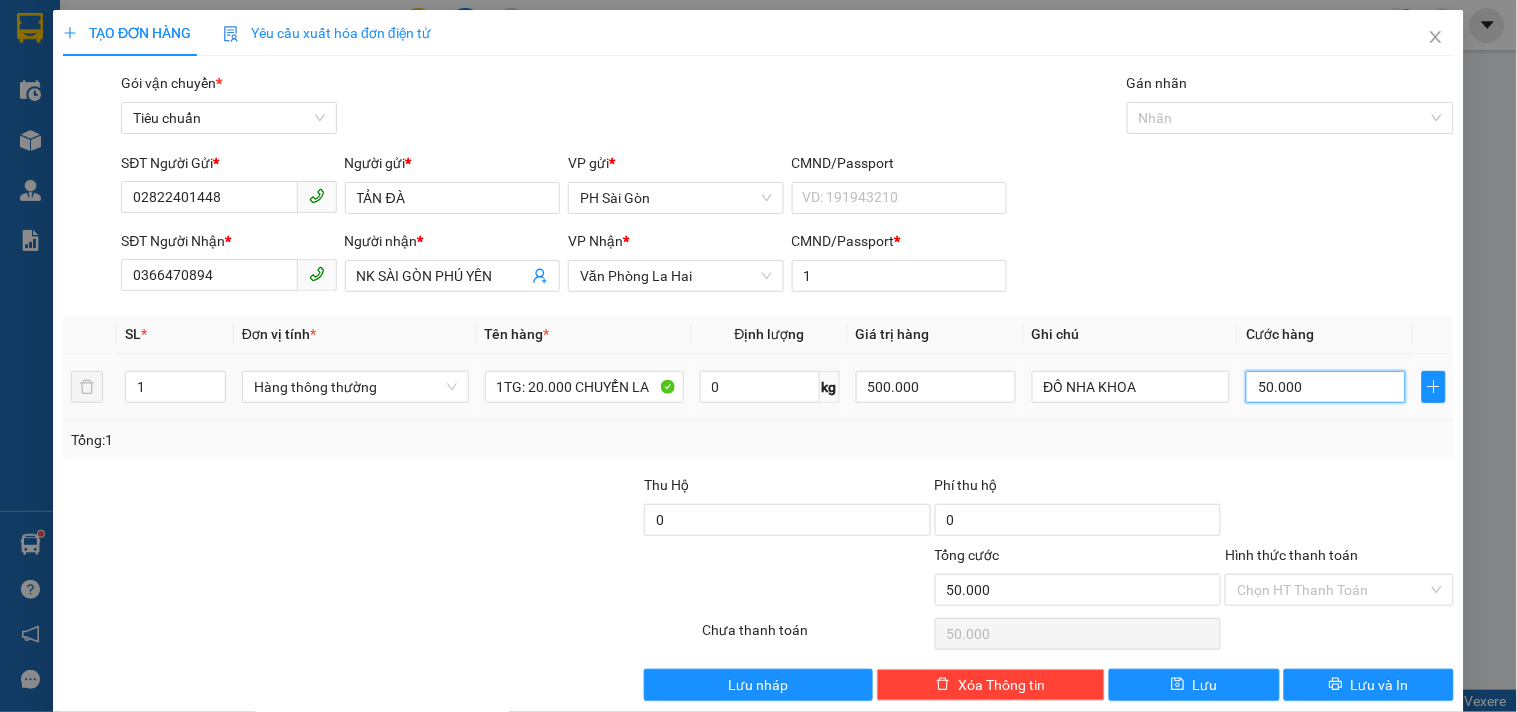 click on "50.000" at bounding box center (1326, 387) 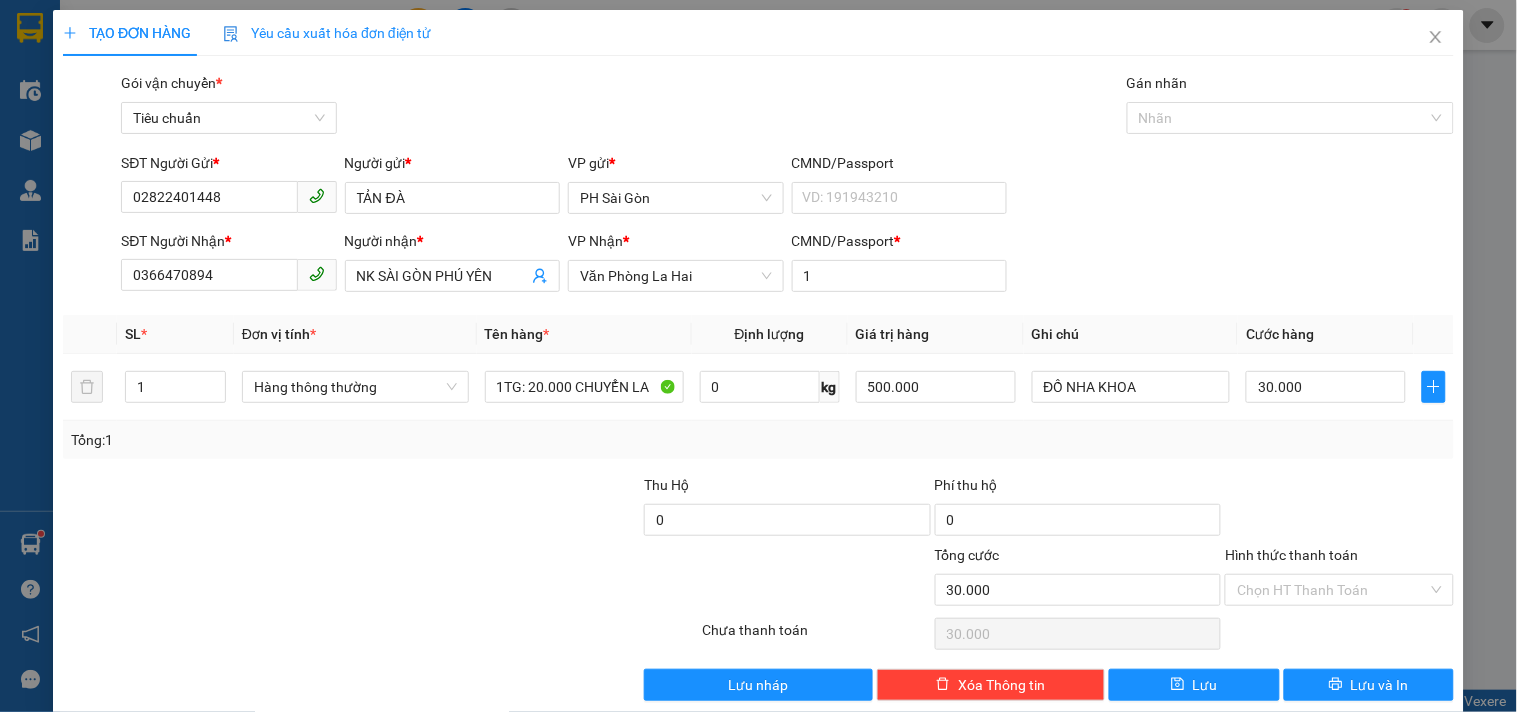 click on "Tổng:  1" at bounding box center [758, 440] 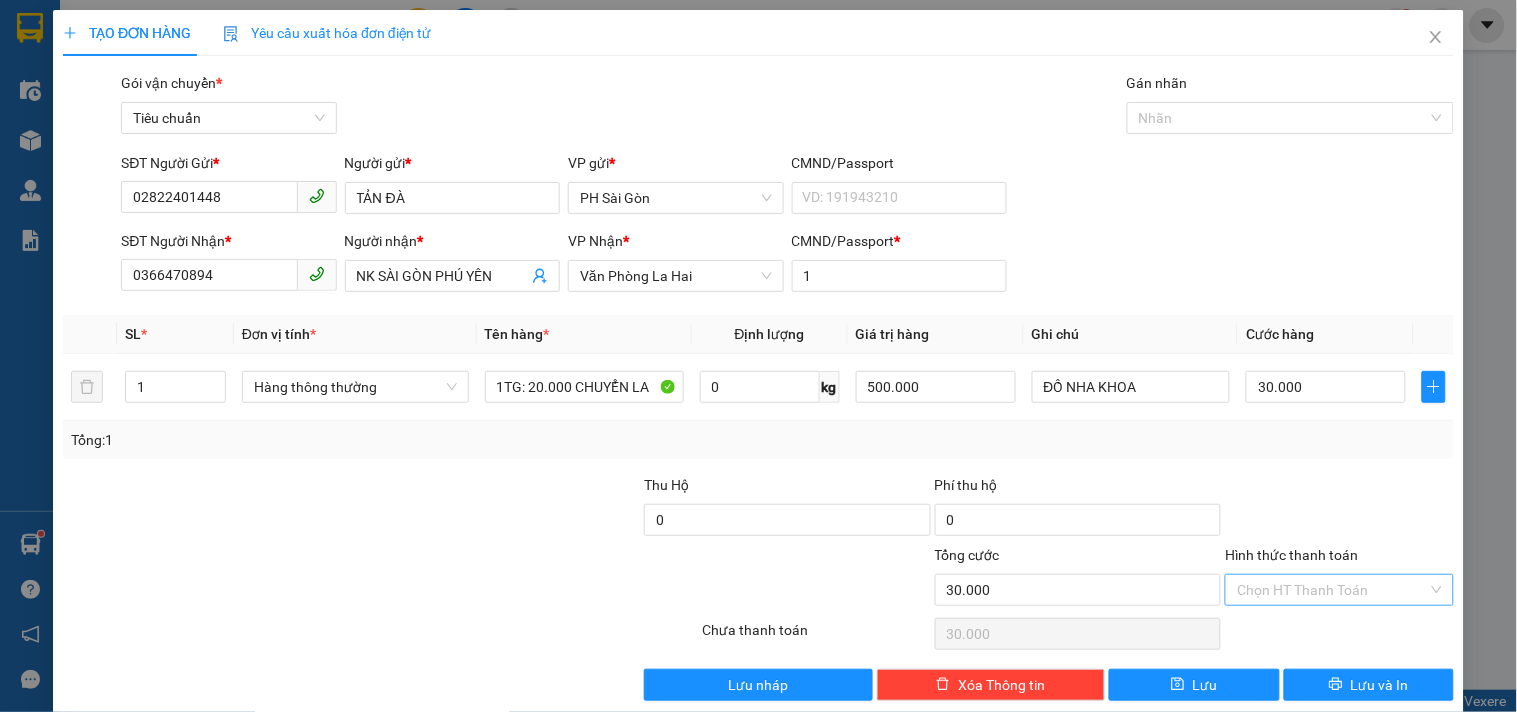 click on "Hình thức thanh toán" at bounding box center (1332, 590) 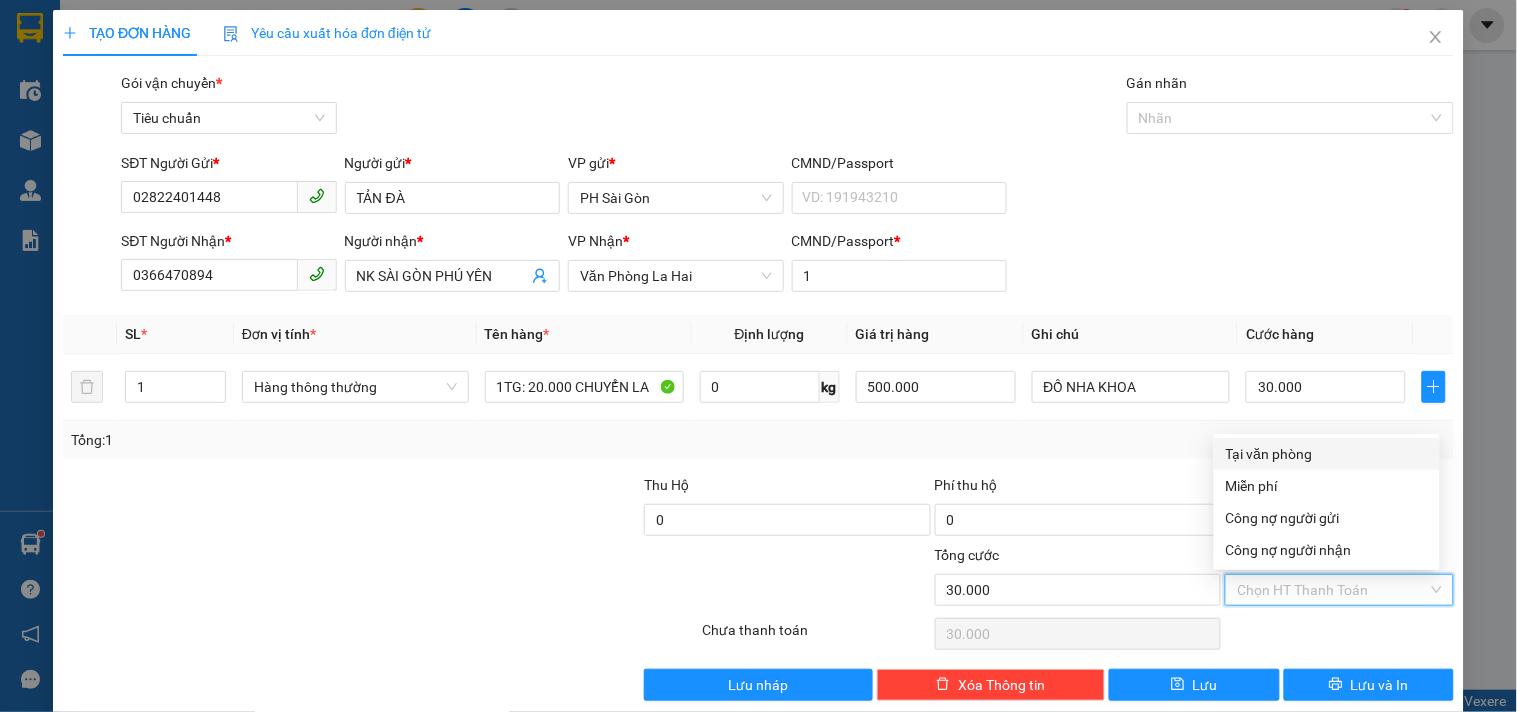 click on "Tại văn phòng" at bounding box center (1327, 454) 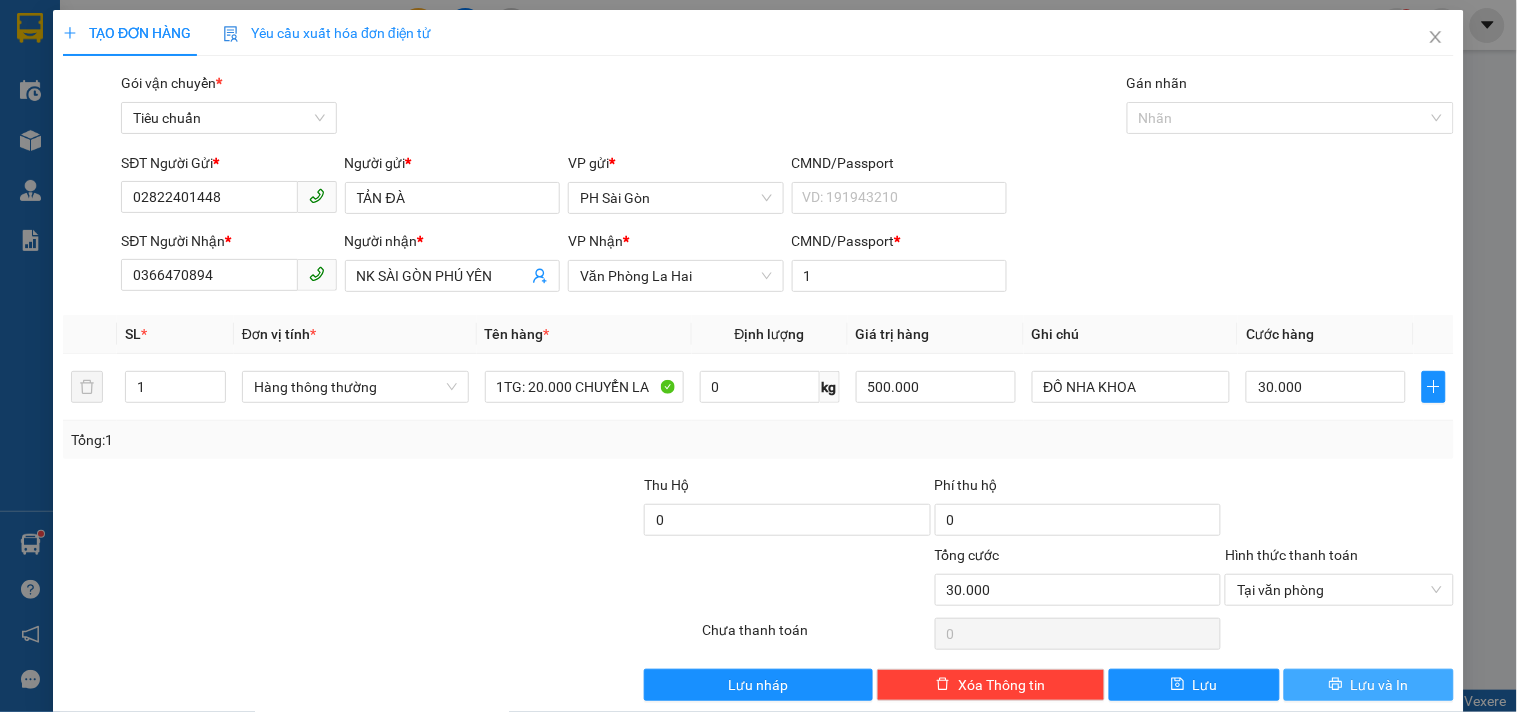 click on "Lưu và In" at bounding box center [1380, 685] 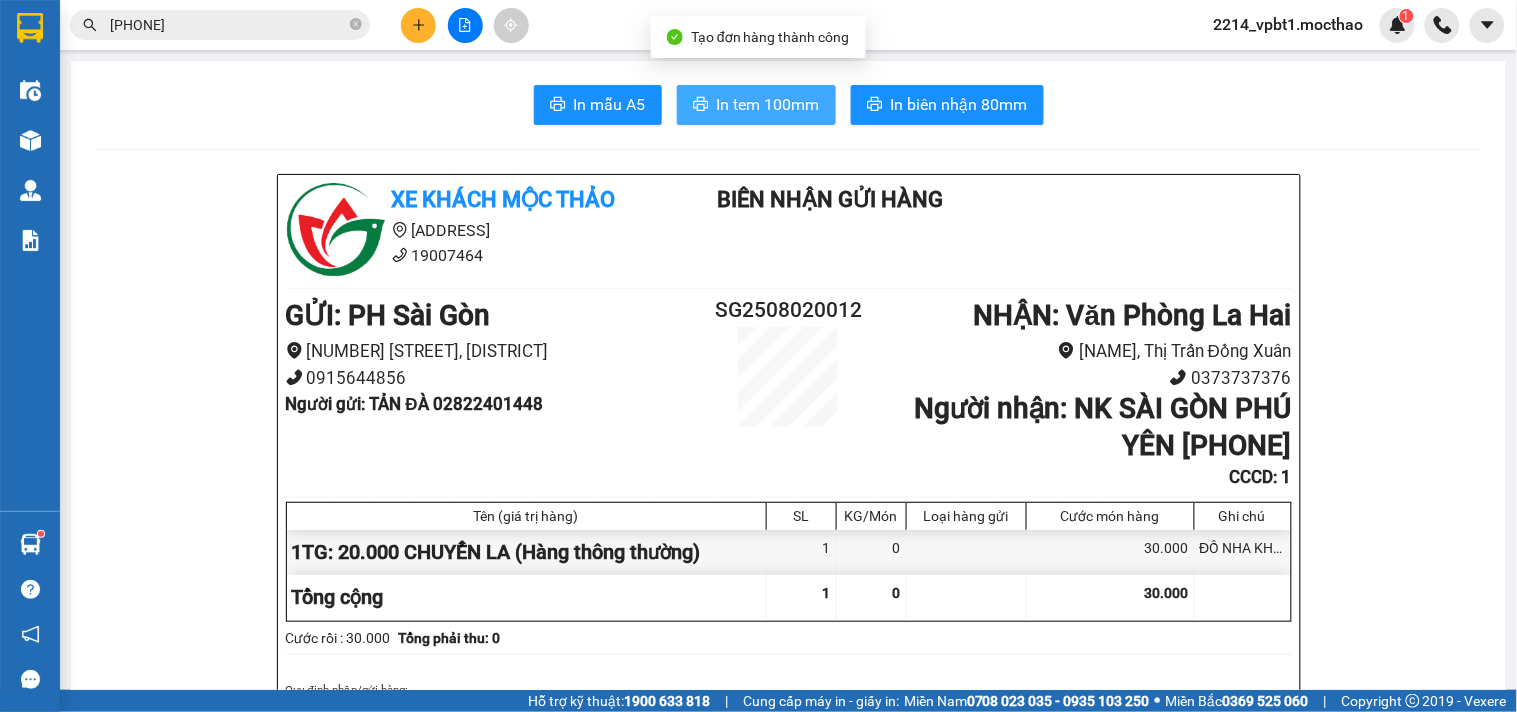 drag, startPoint x: 780, startPoint y: 101, endPoint x: 797, endPoint y: 120, distance: 25.495098 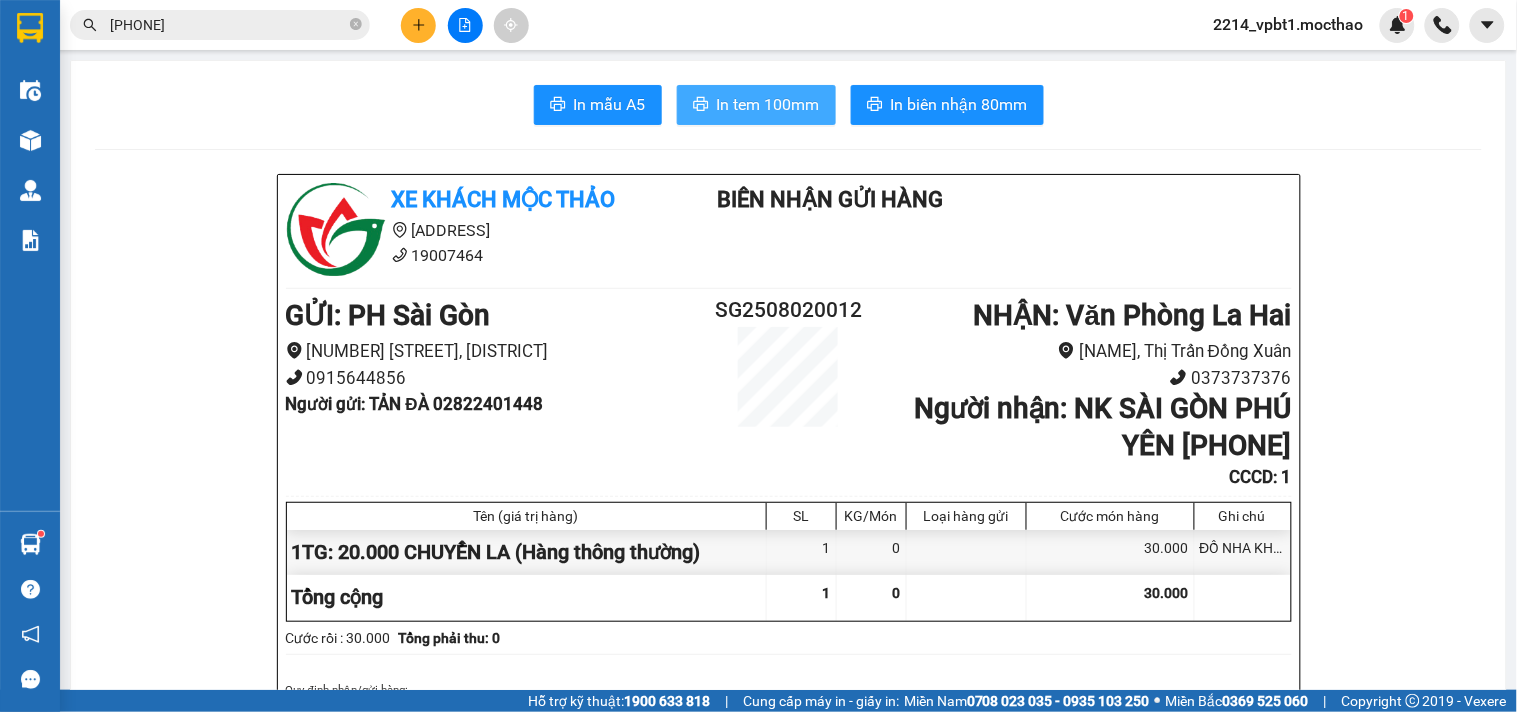 click on "In tem 100mm" at bounding box center (768, 104) 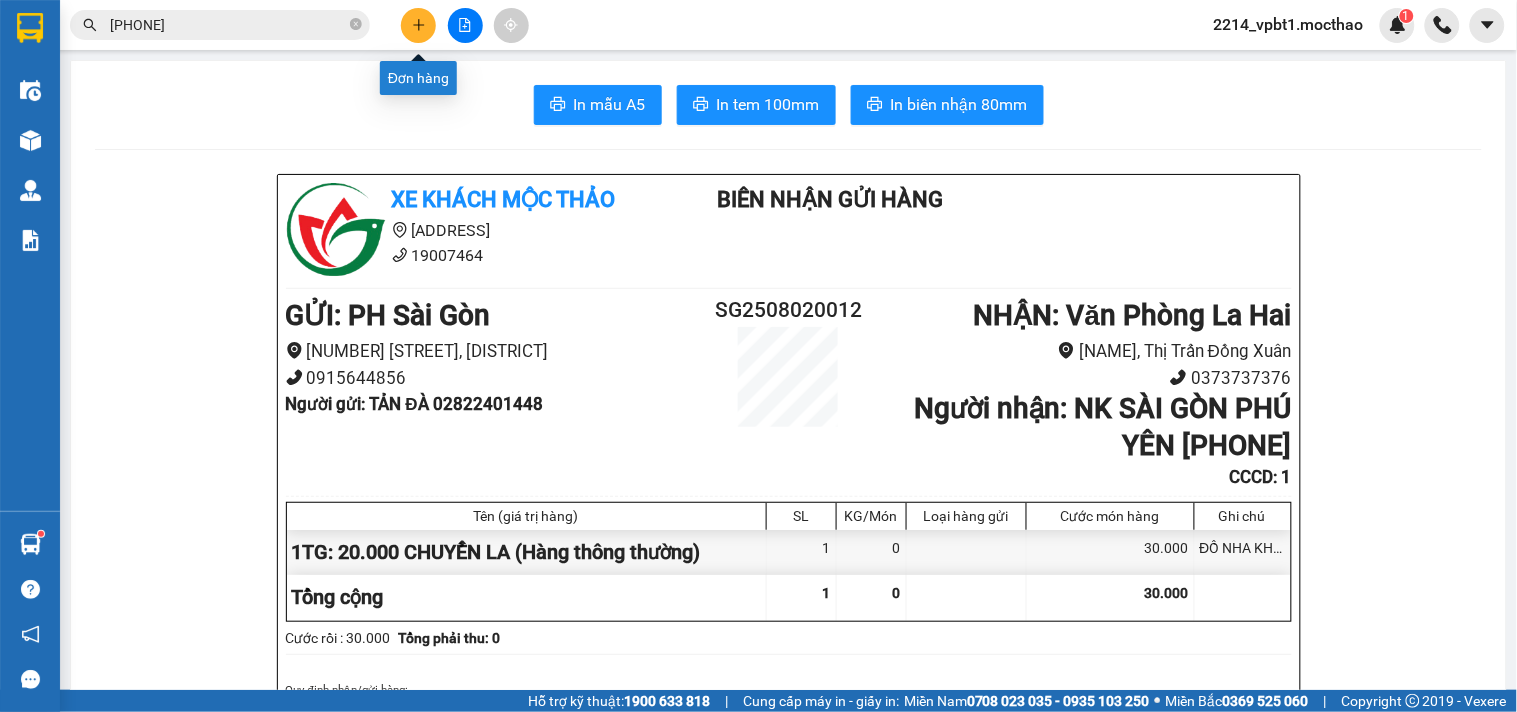click at bounding box center [418, 25] 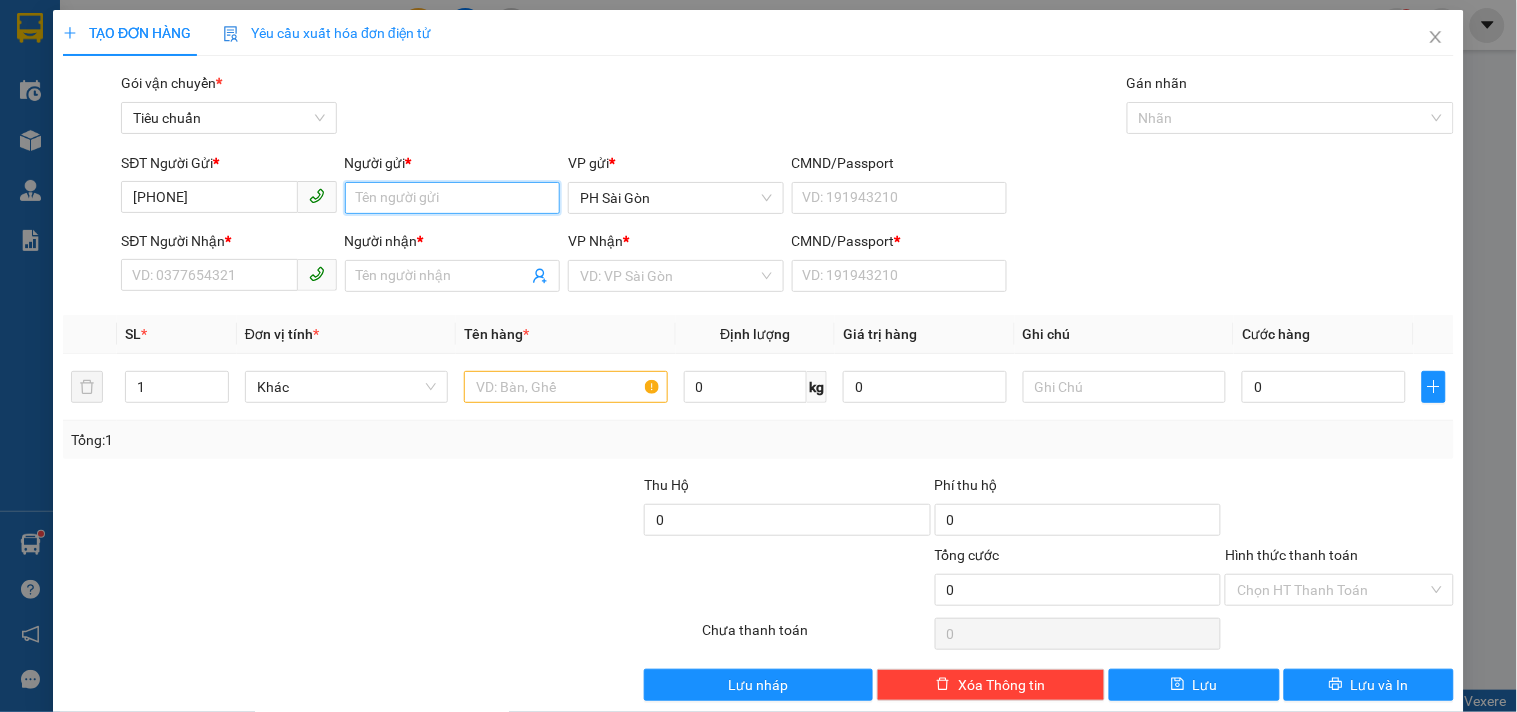 click on "Người gửi  *" at bounding box center [452, 198] 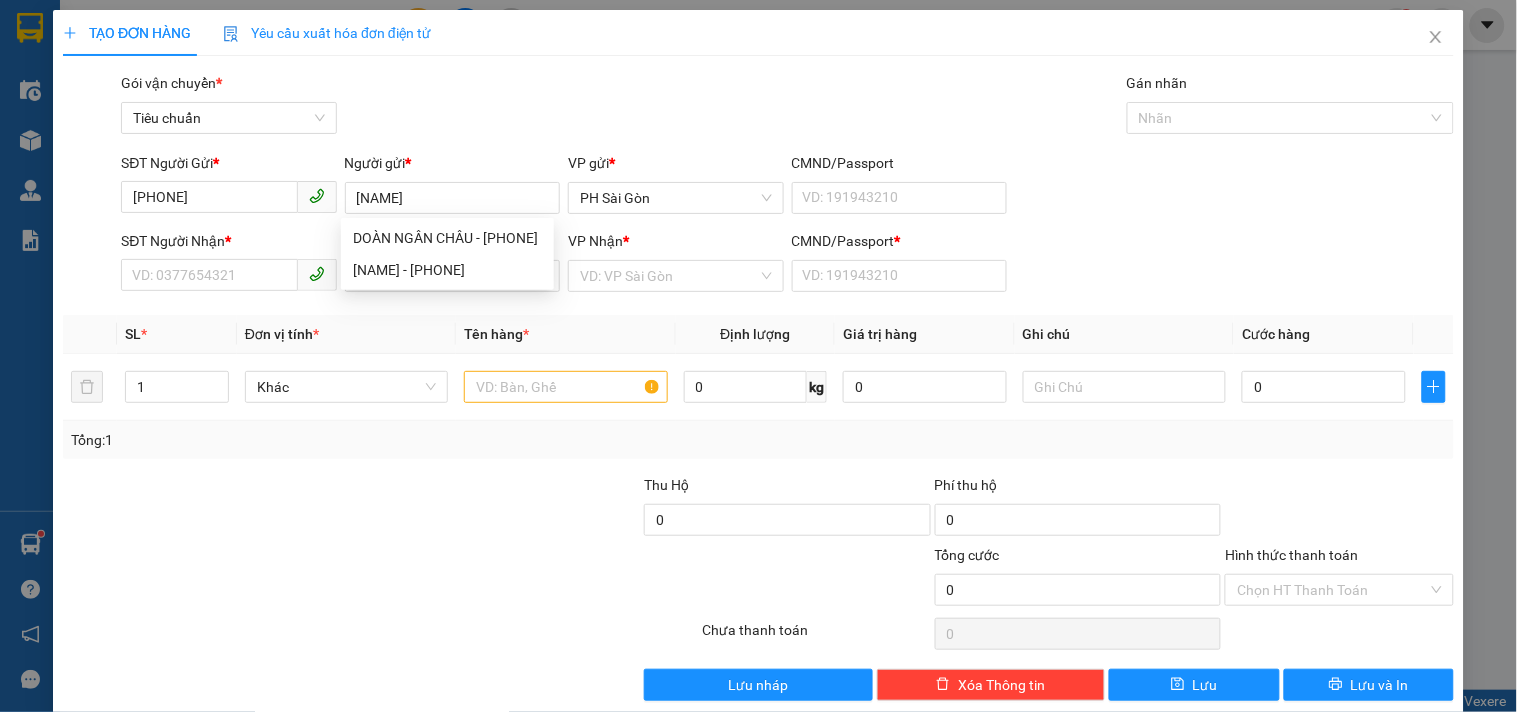 click at bounding box center [206, 509] 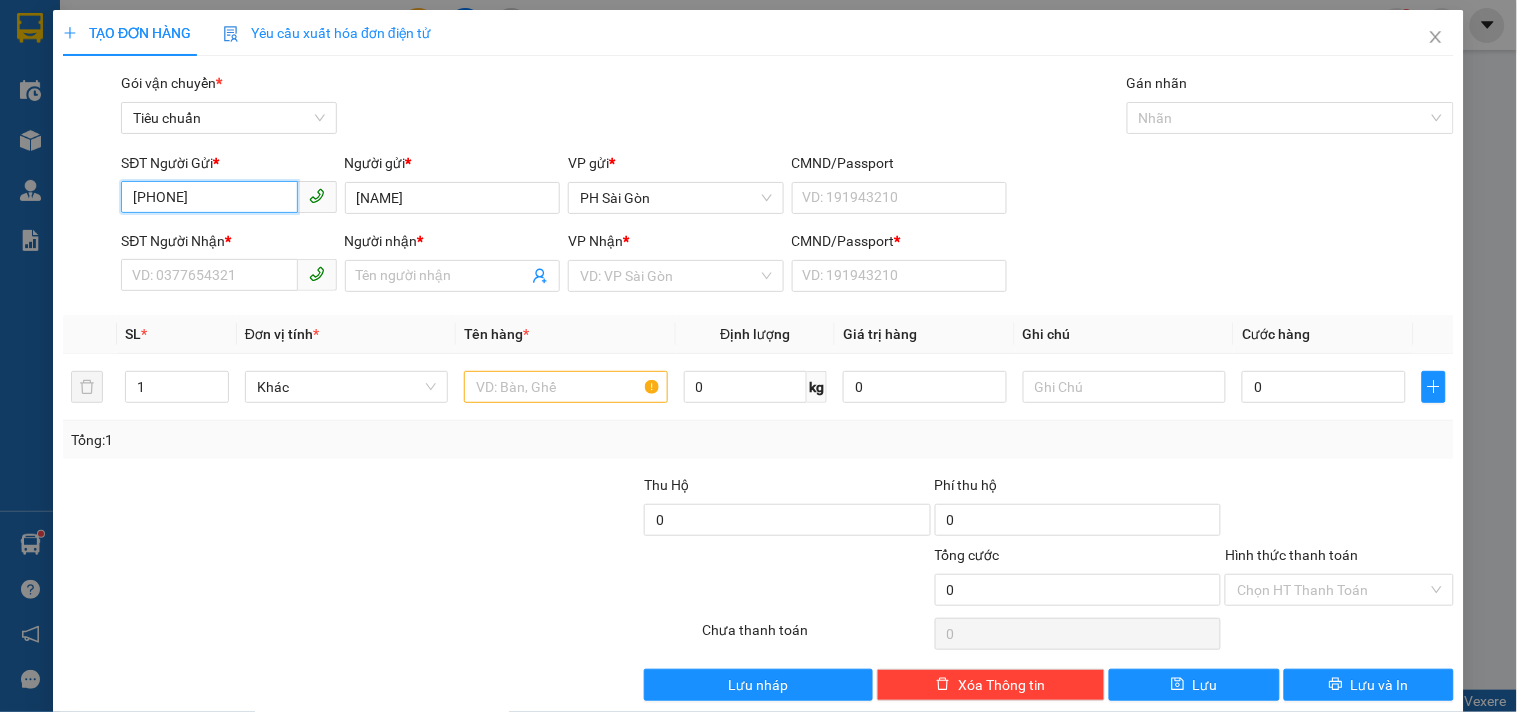 drag, startPoint x: 222, startPoint y: 200, endPoint x: 0, endPoint y: 278, distance: 235.30406 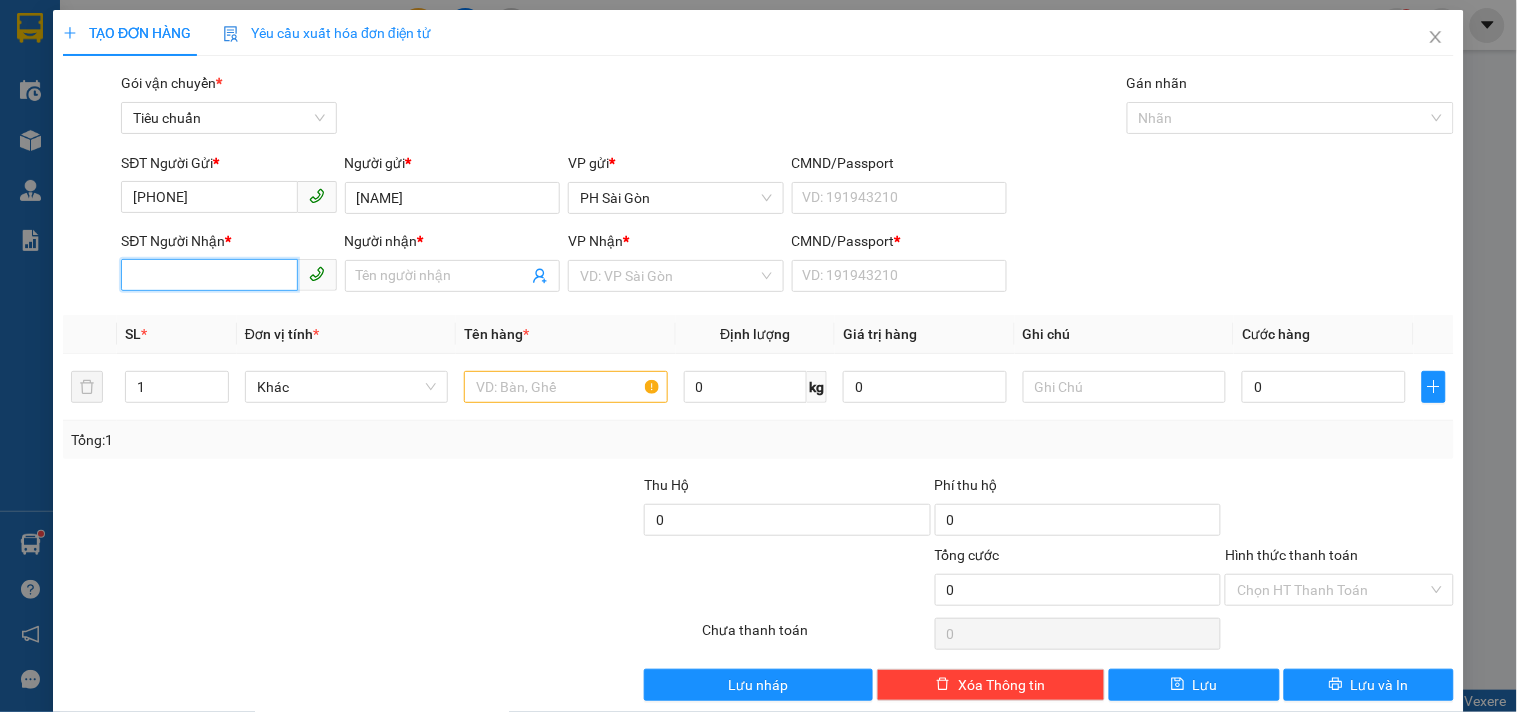 click on "SĐT Người Nhận  *" at bounding box center [209, 275] 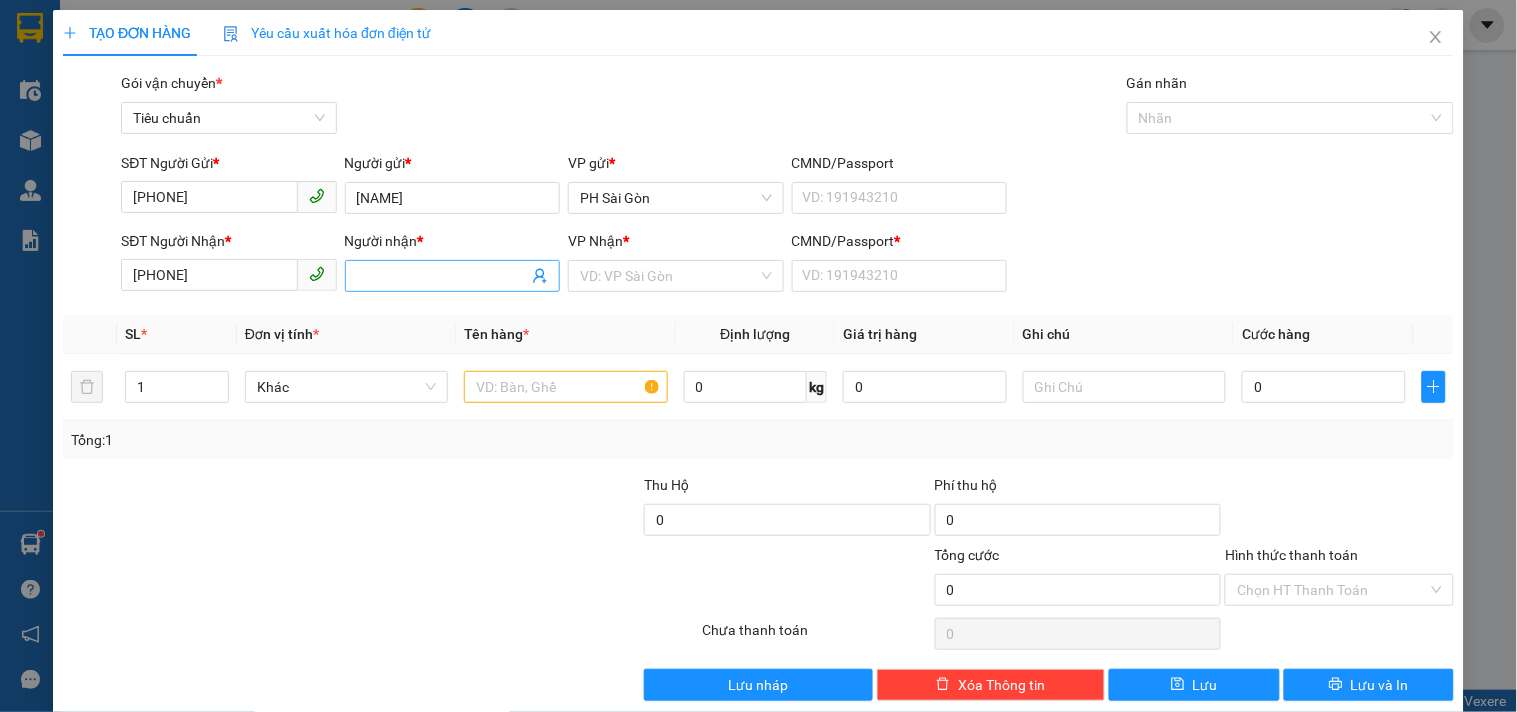 click on "Người nhận  *" at bounding box center [442, 276] 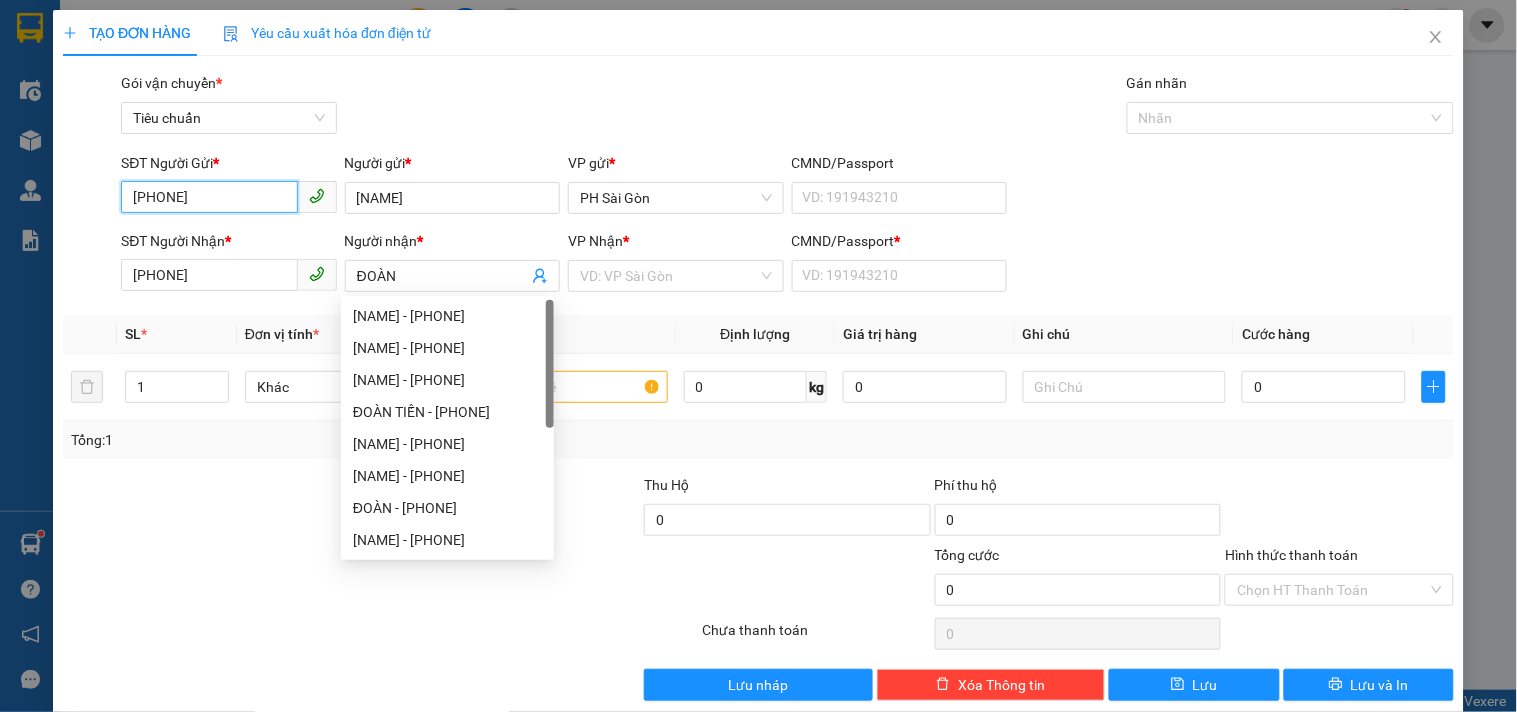 drag, startPoint x: 238, startPoint y: 203, endPoint x: 0, endPoint y: 253, distance: 243.19539 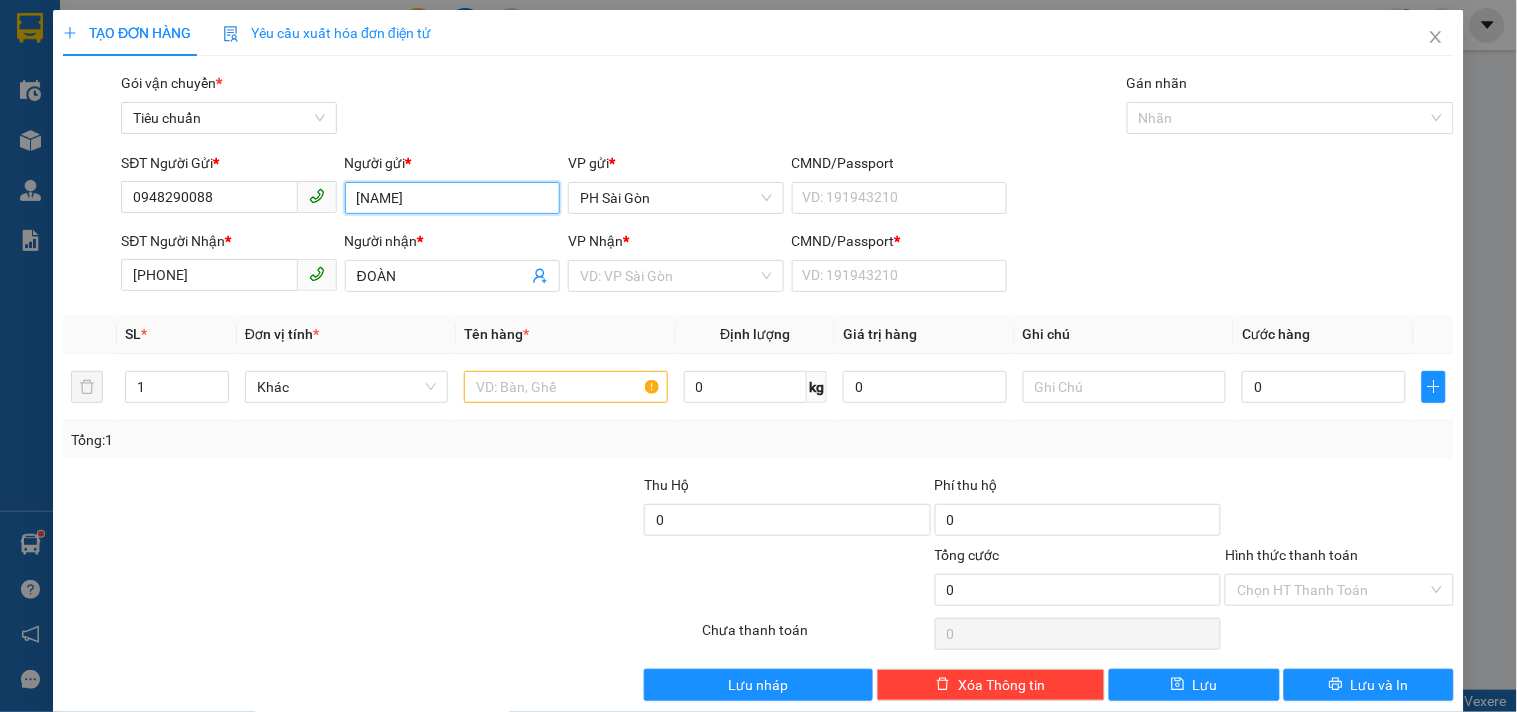 drag, startPoint x: 428, startPoint y: 168, endPoint x: 185, endPoint y: 264, distance: 261.27573 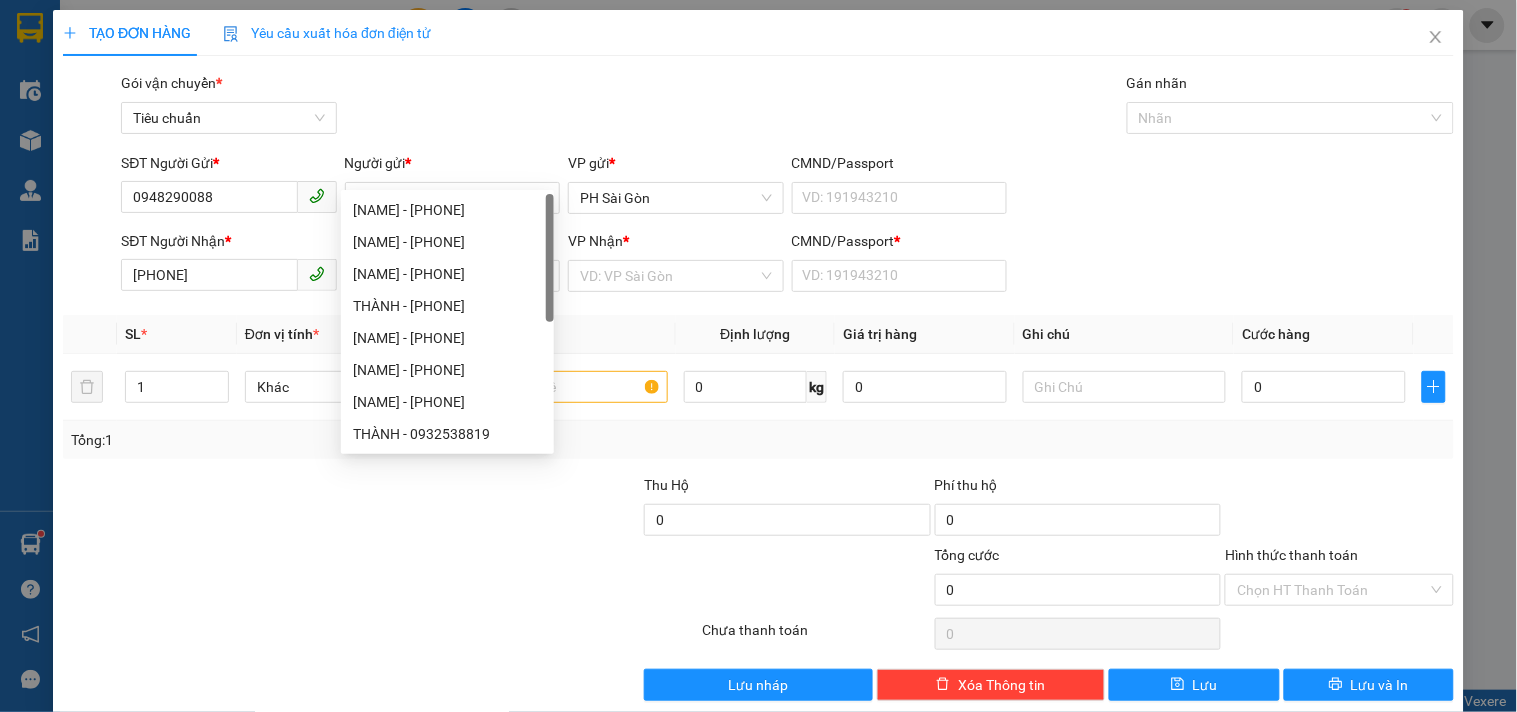 click at bounding box center (206, 509) 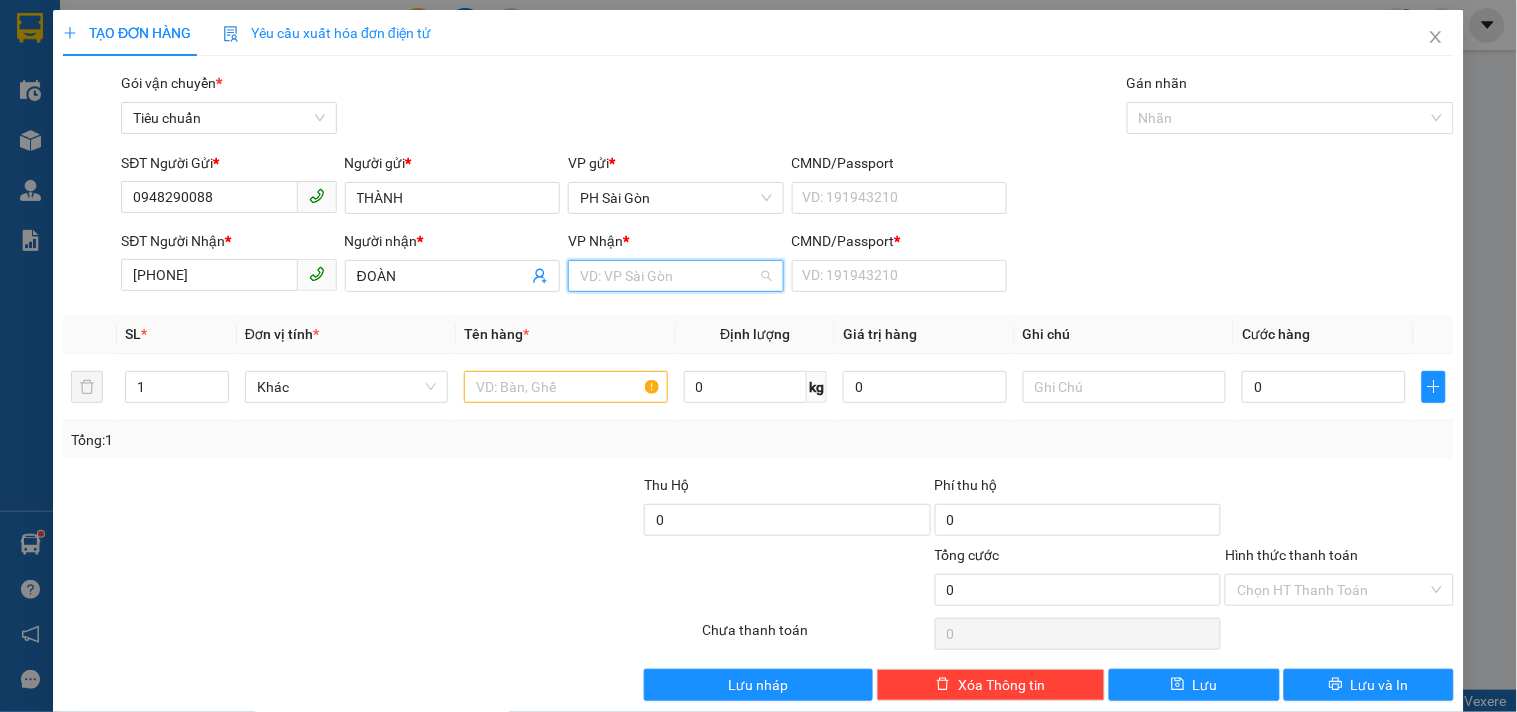 click at bounding box center (668, 276) 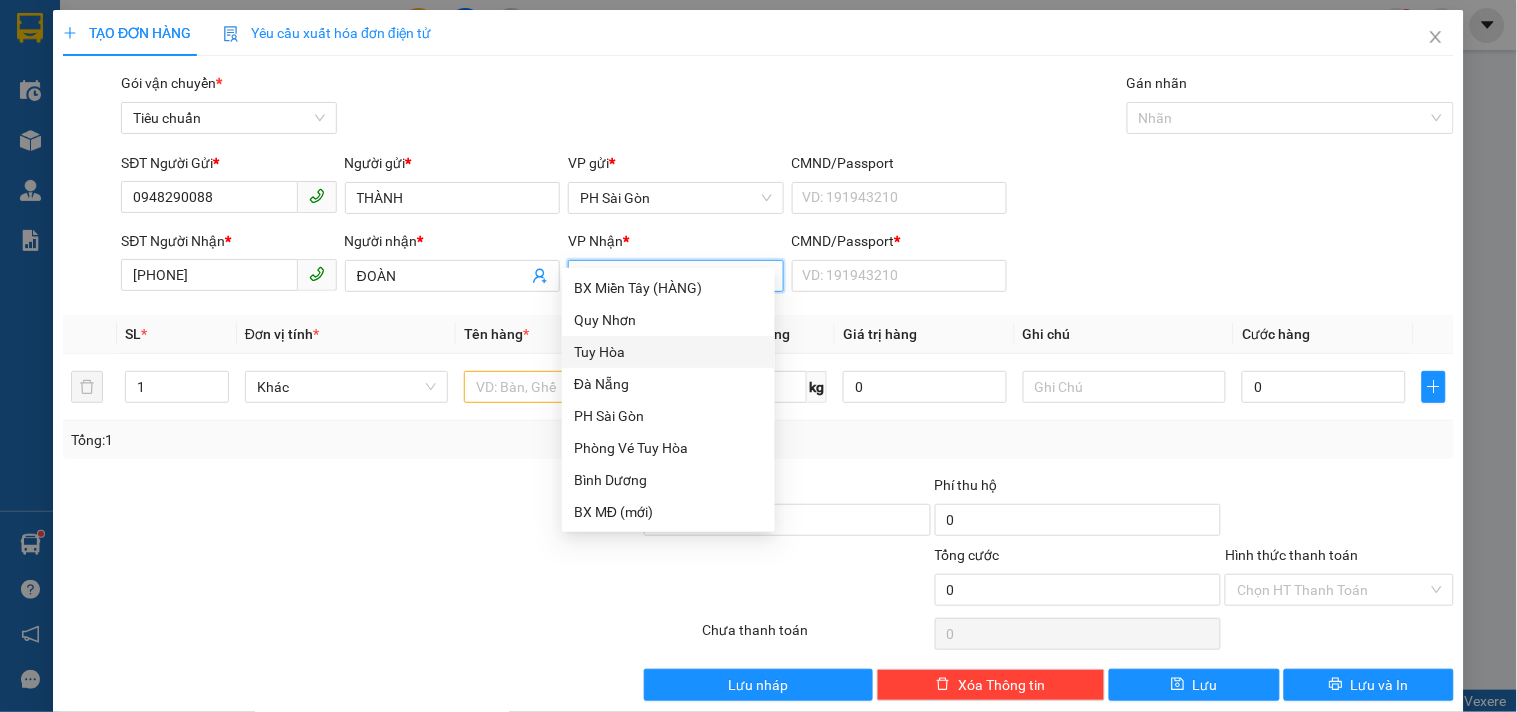 click on "Tuy Hòa" at bounding box center [668, 352] 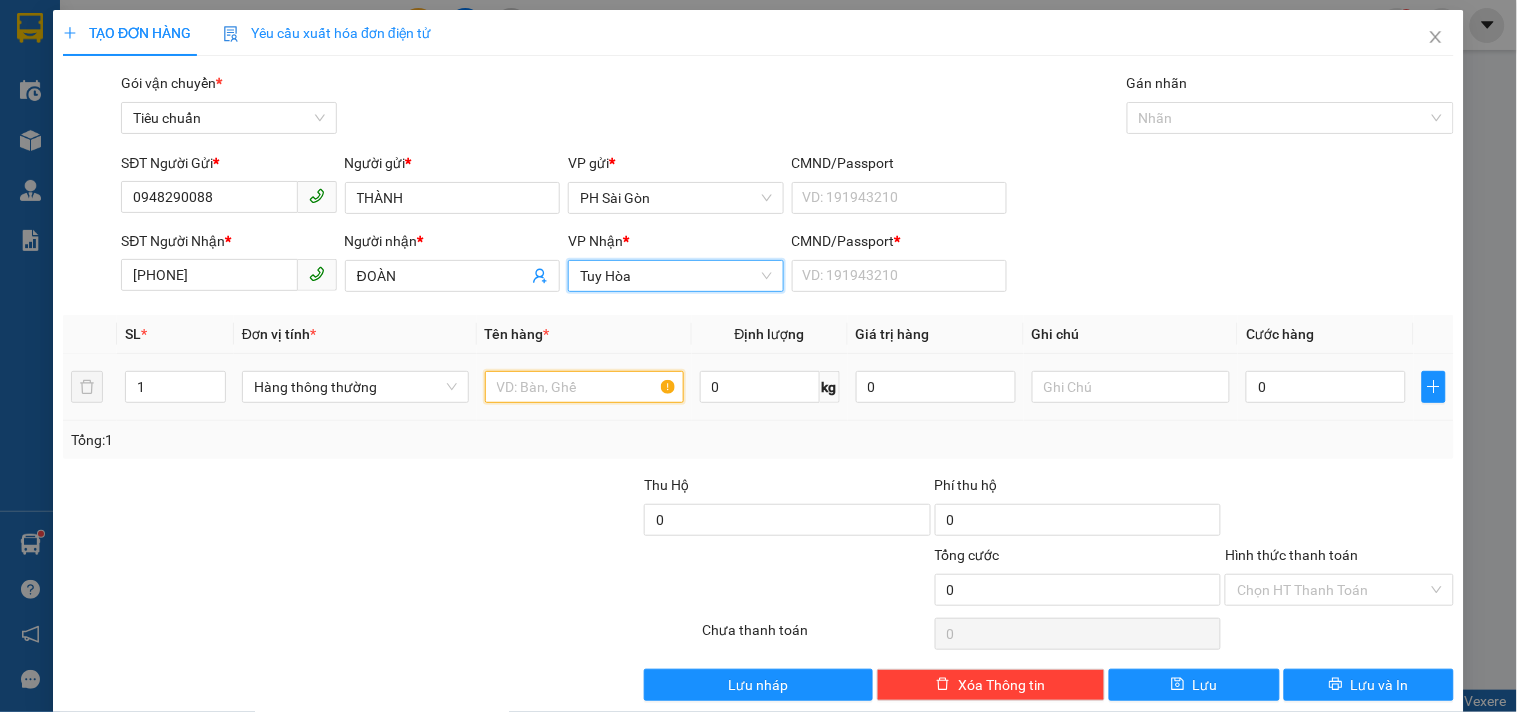 click at bounding box center [584, 387] 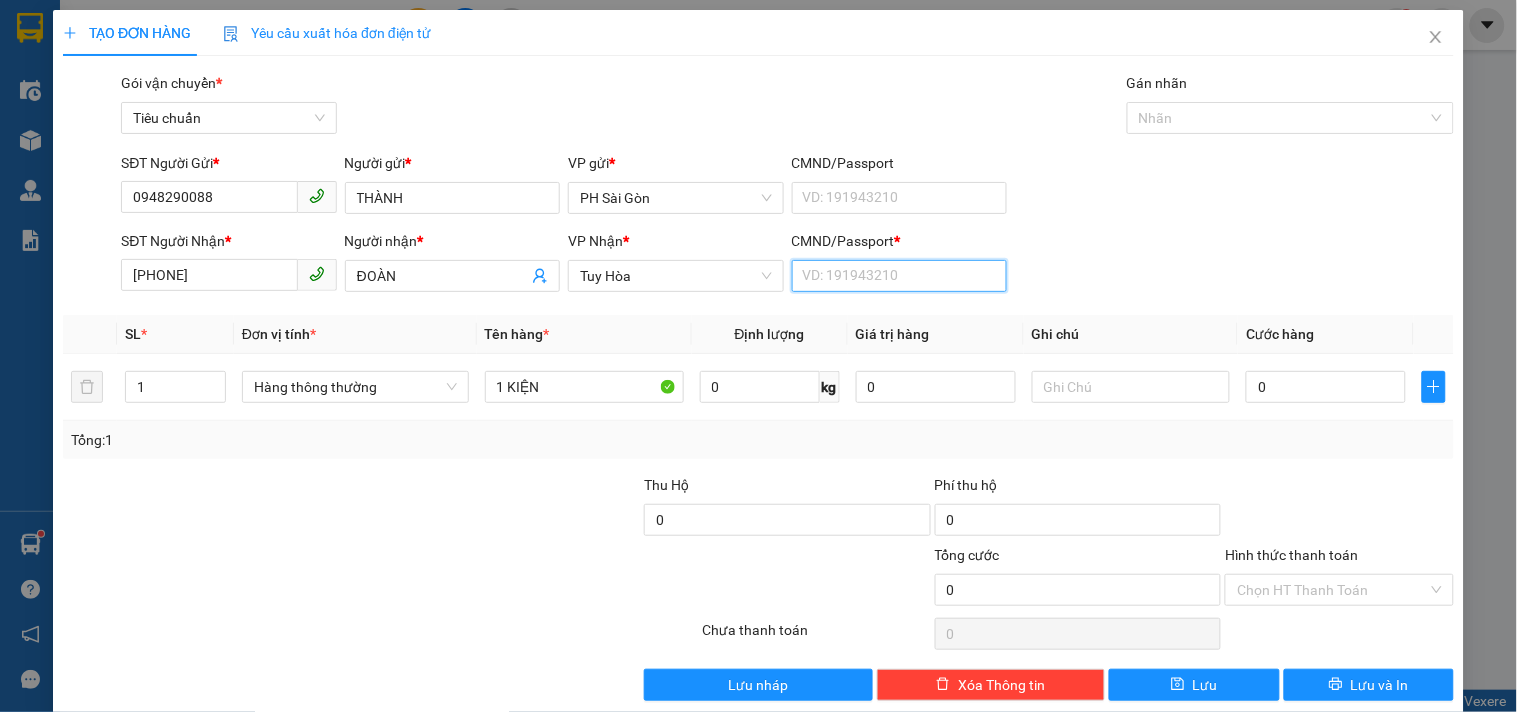click on "CMND/Passport  *" at bounding box center [899, 276] 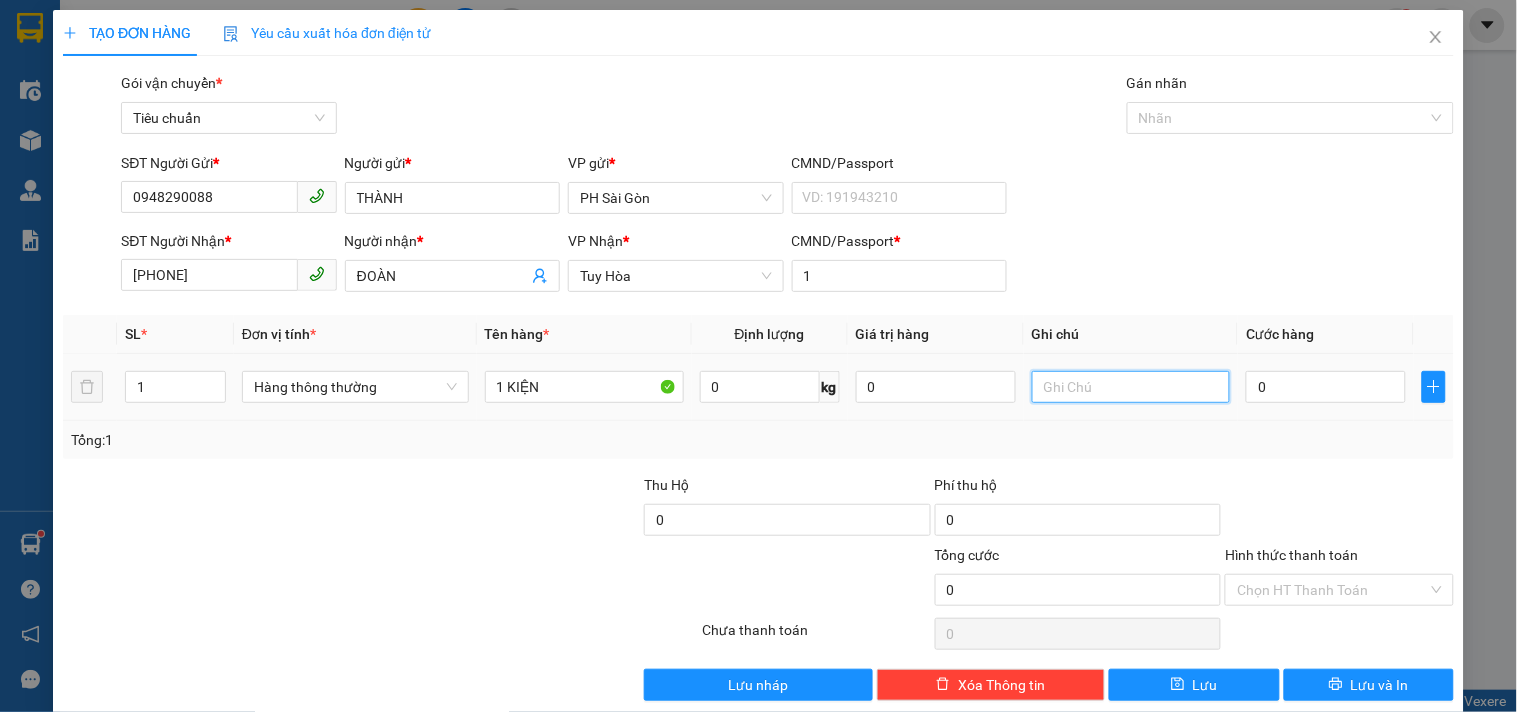 click at bounding box center [1131, 387] 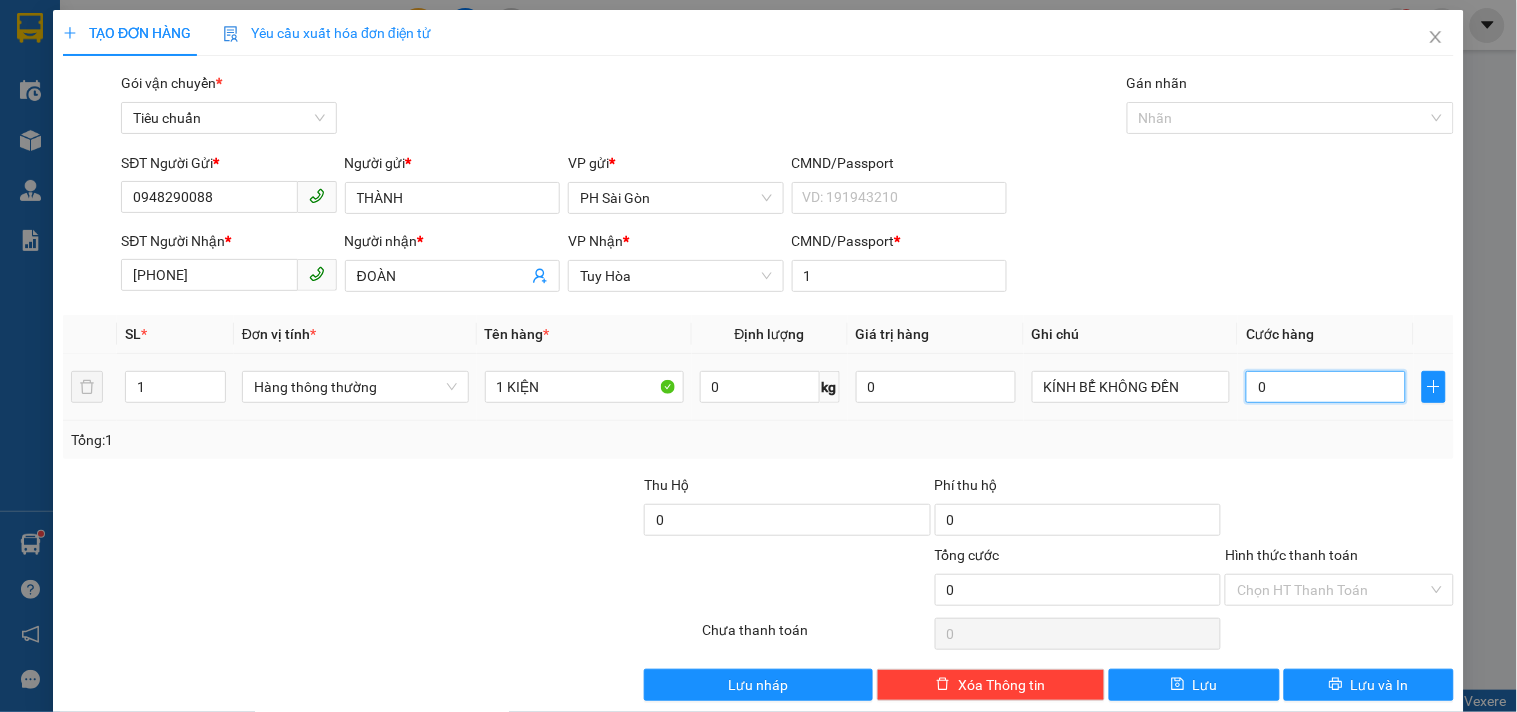 click on "0" at bounding box center [1326, 387] 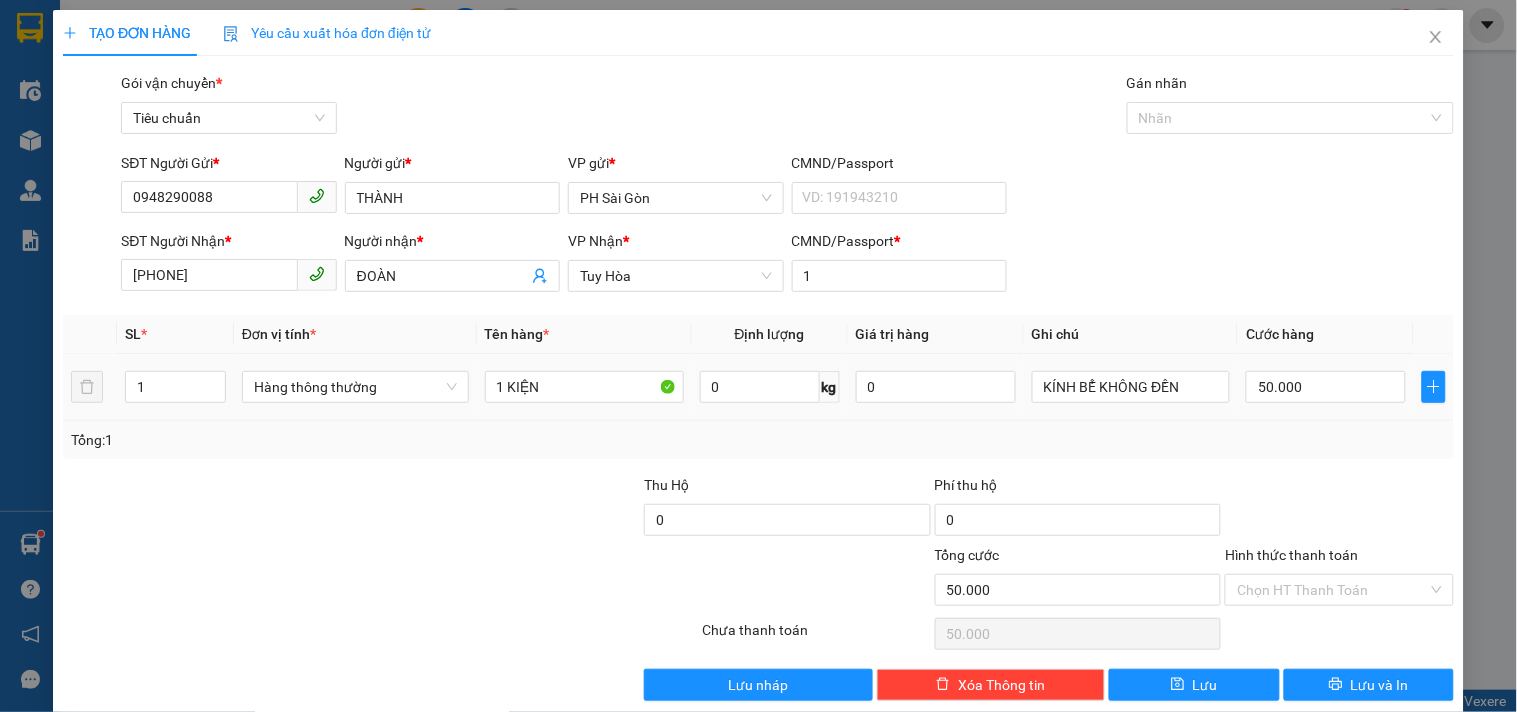 click on "50.000" at bounding box center [1326, 387] 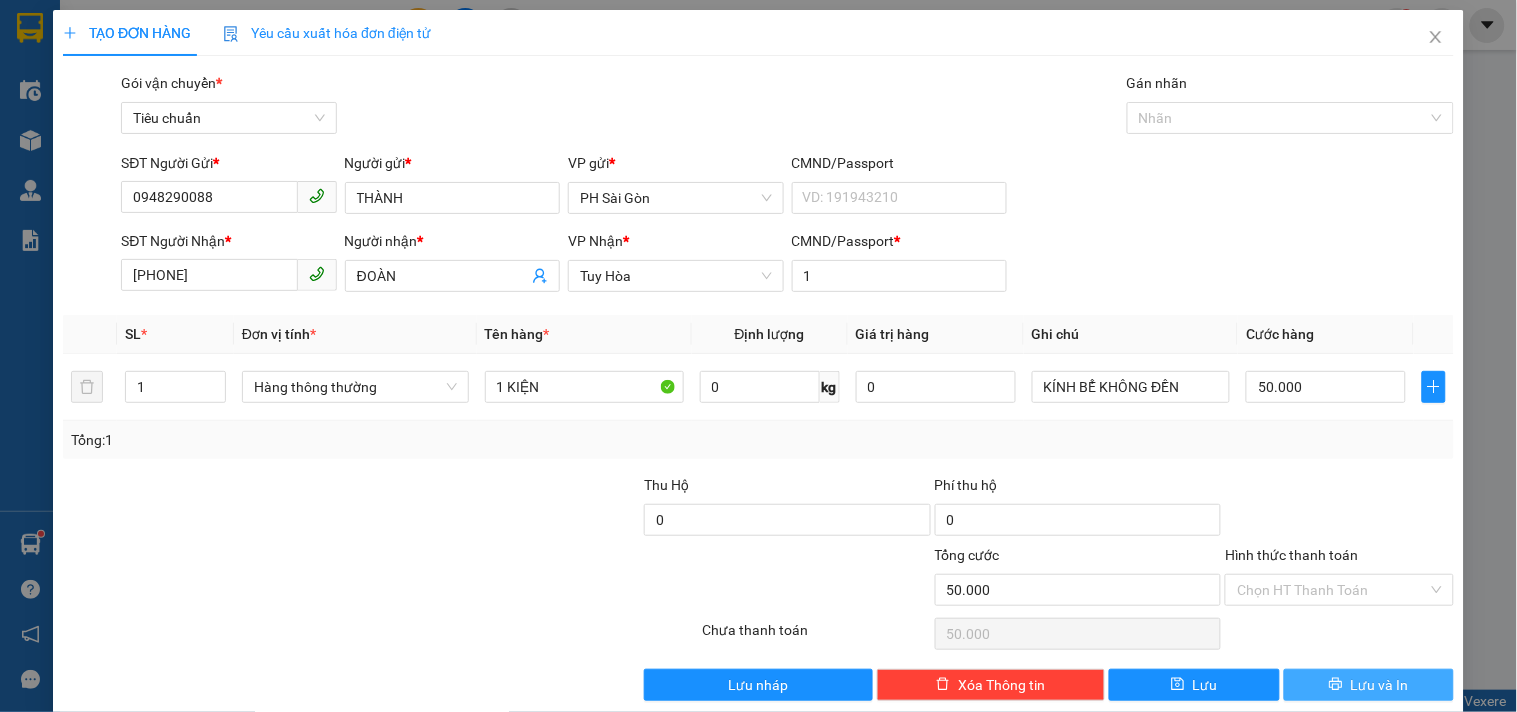 click on "Lưu và In" at bounding box center [1380, 685] 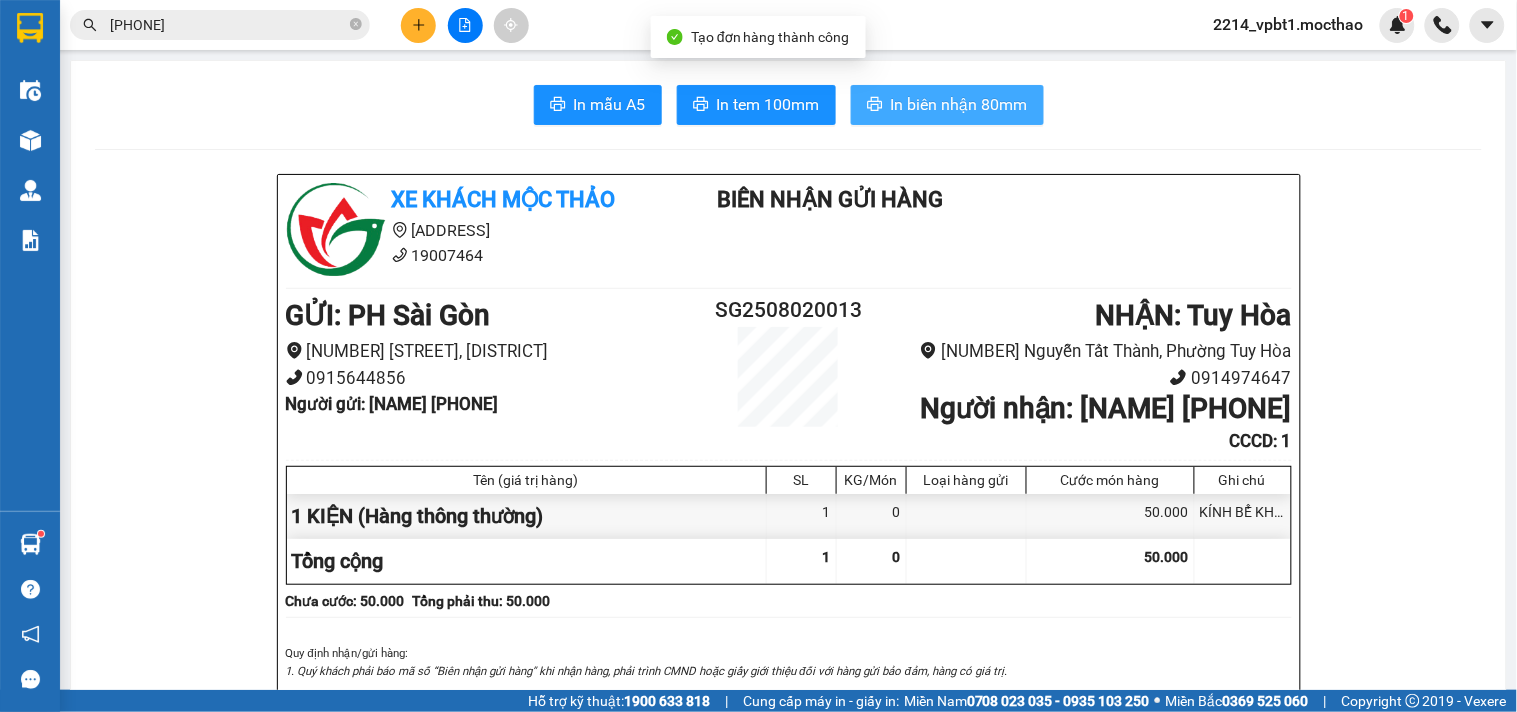 click on "In biên nhận 80mm" at bounding box center [959, 104] 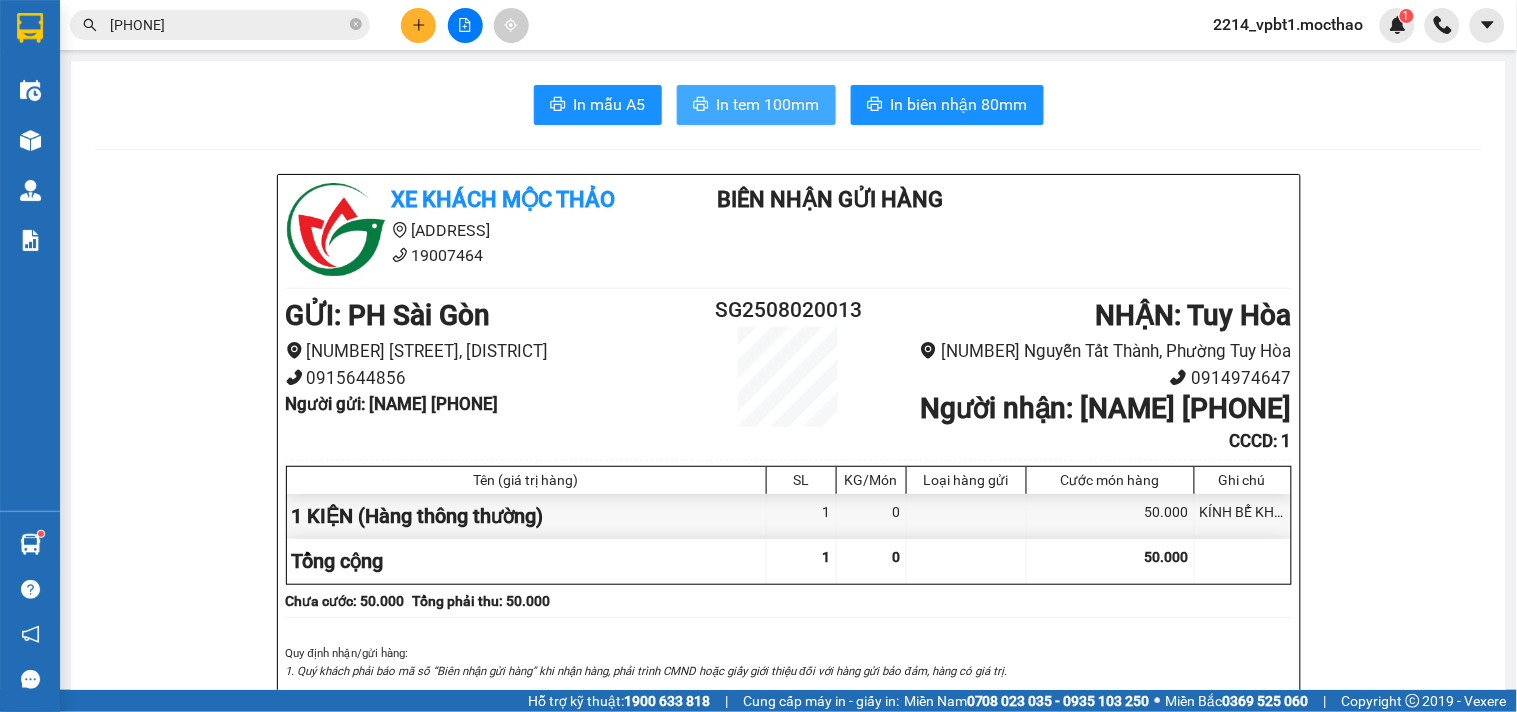 click on "In tem 100mm" at bounding box center (768, 104) 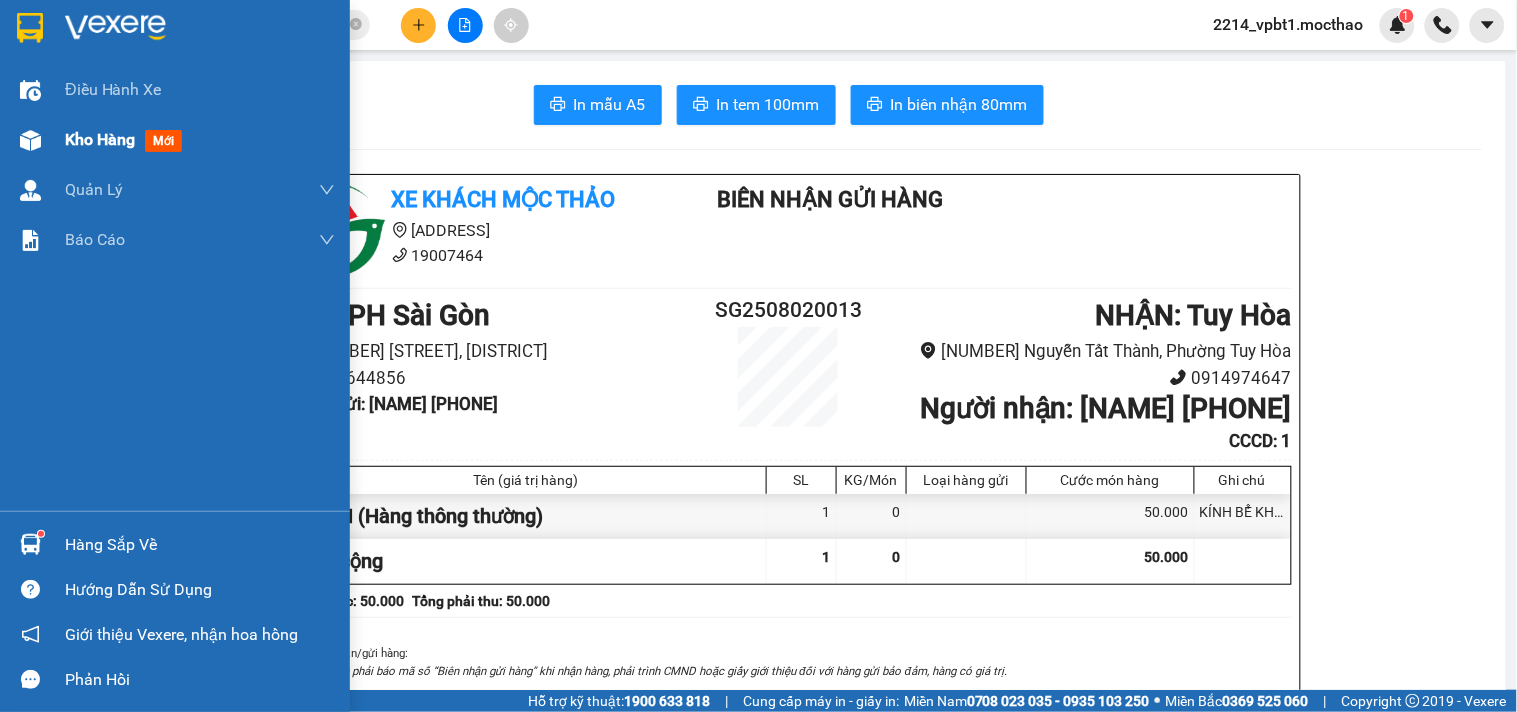 click on "Kho hàng" at bounding box center [100, 139] 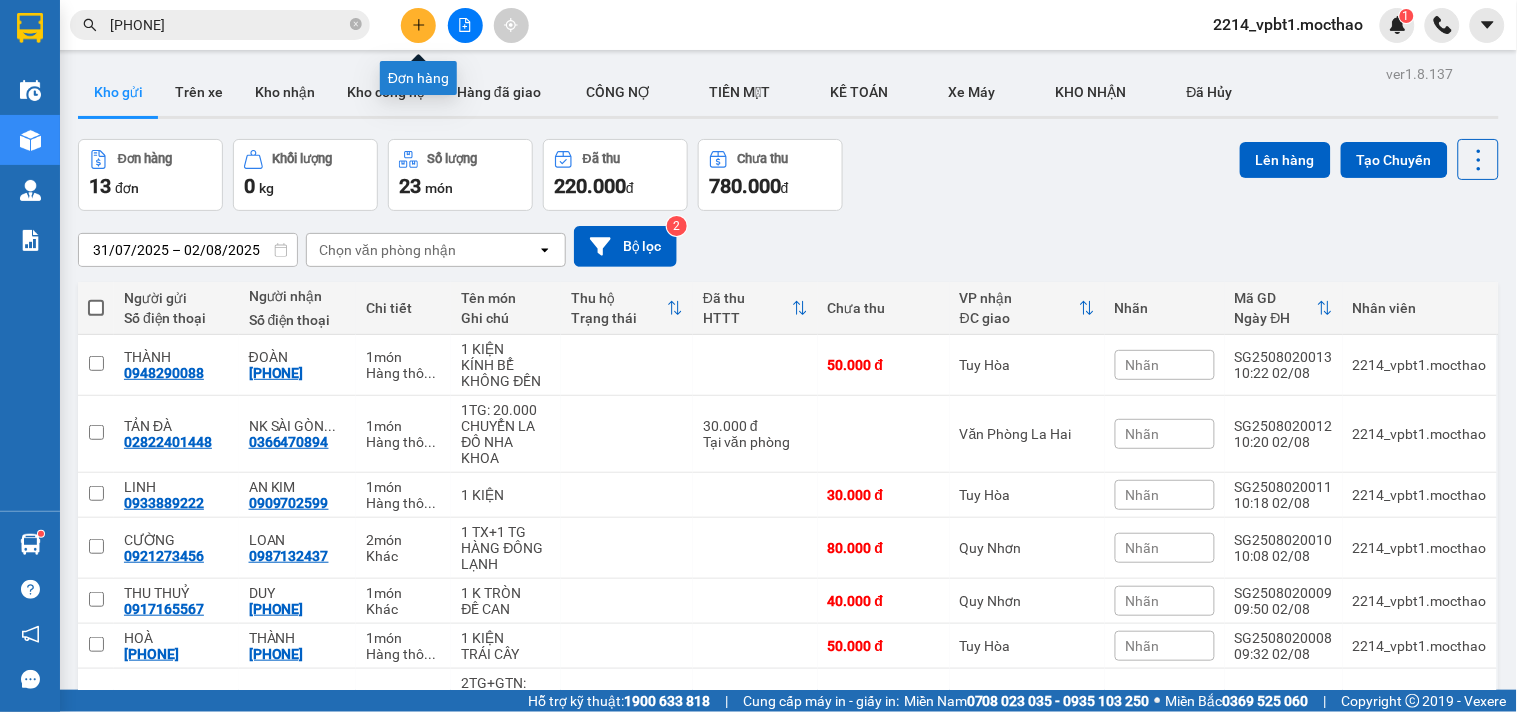 click 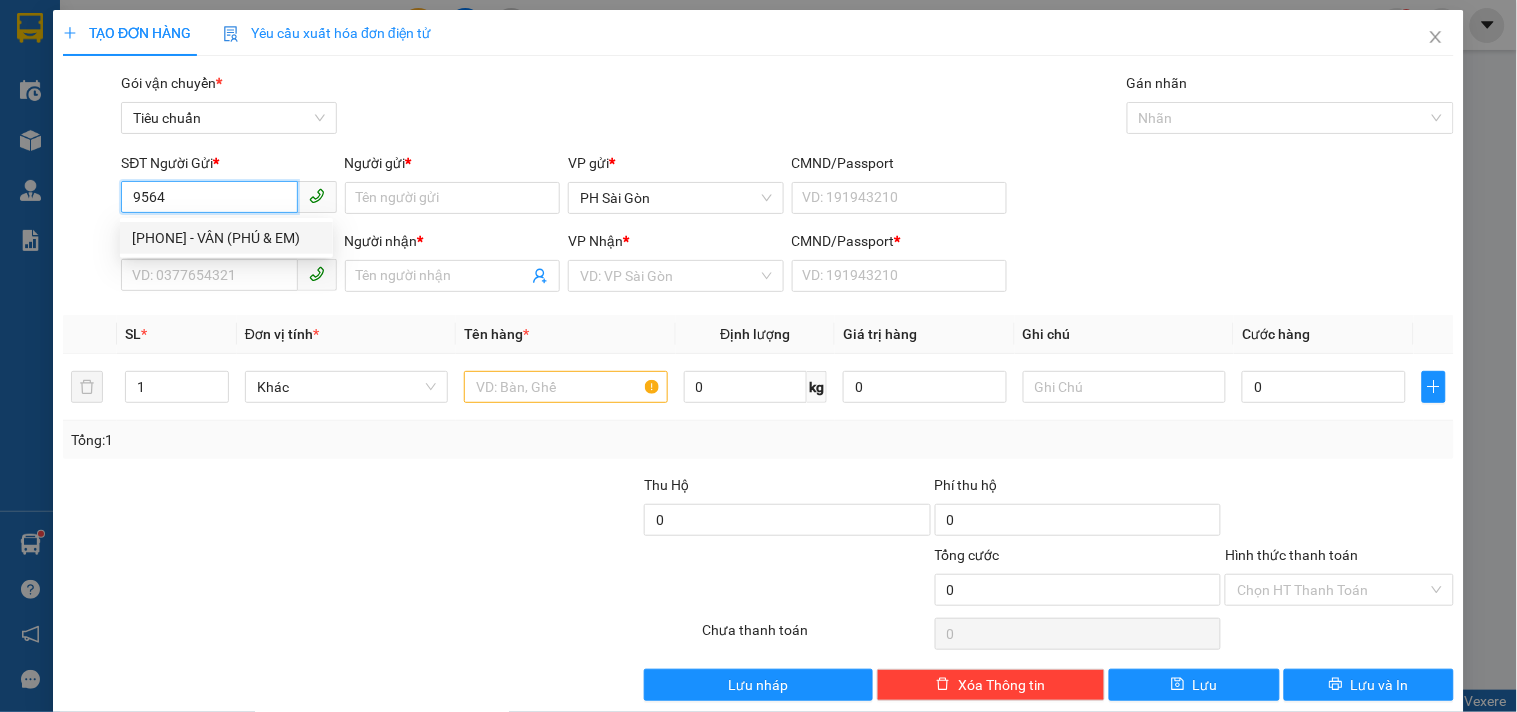 click on "[PHONE] - VÂN (PHÚ & EM)" at bounding box center (226, 238) 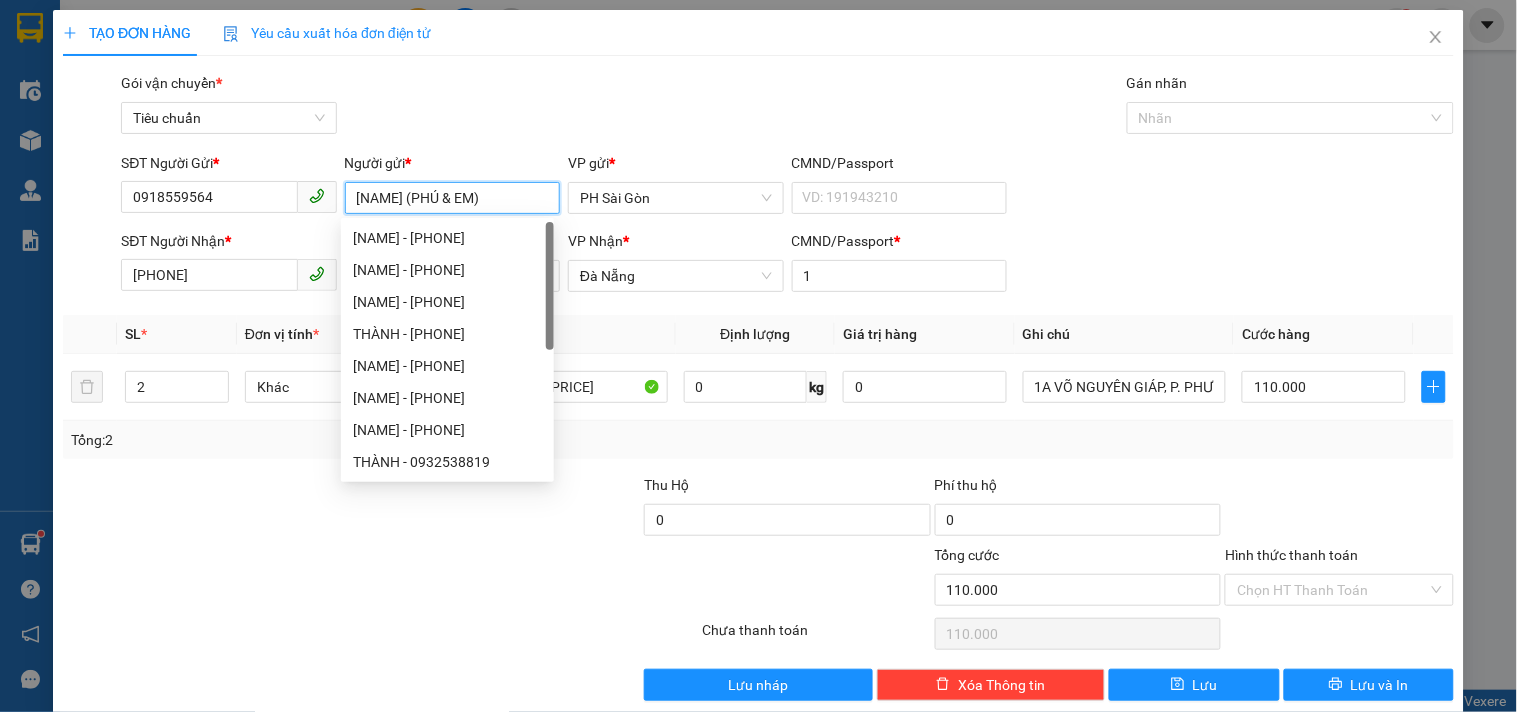 drag, startPoint x: 386, startPoint y: 201, endPoint x: 453, endPoint y: 210, distance: 67.601776 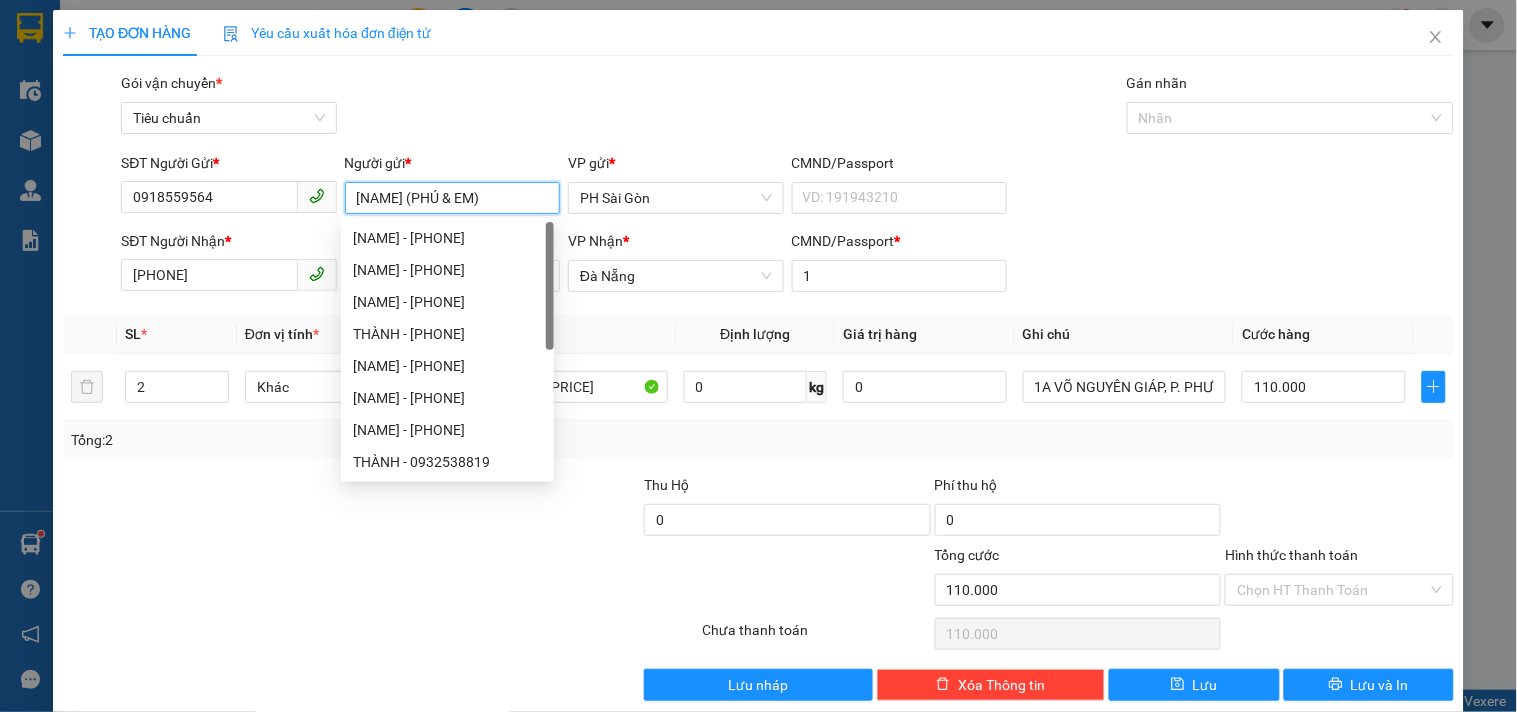 click on "[NAME] (PHÚ & EM)" at bounding box center (452, 198) 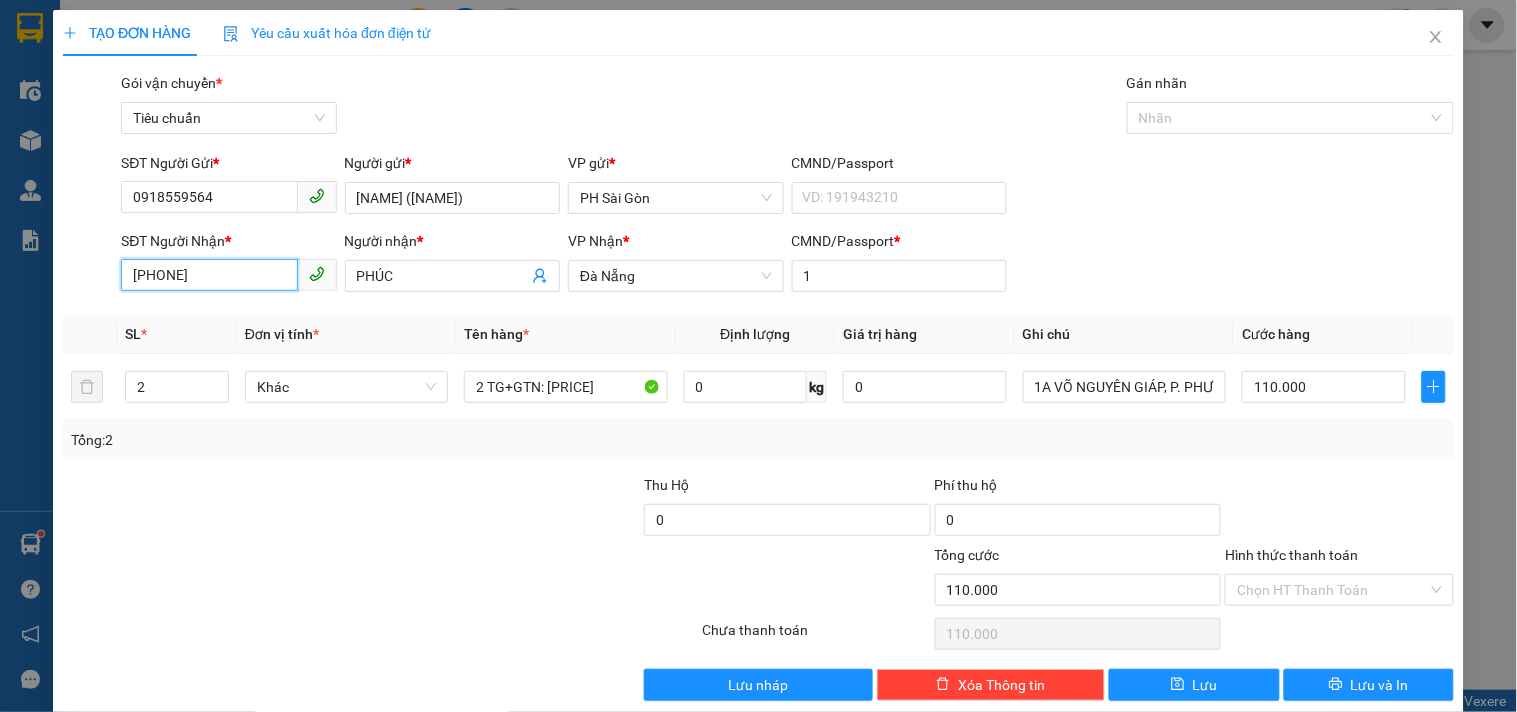 drag, startPoint x: 250, startPoint y: 263, endPoint x: 25, endPoint y: 321, distance: 232.35533 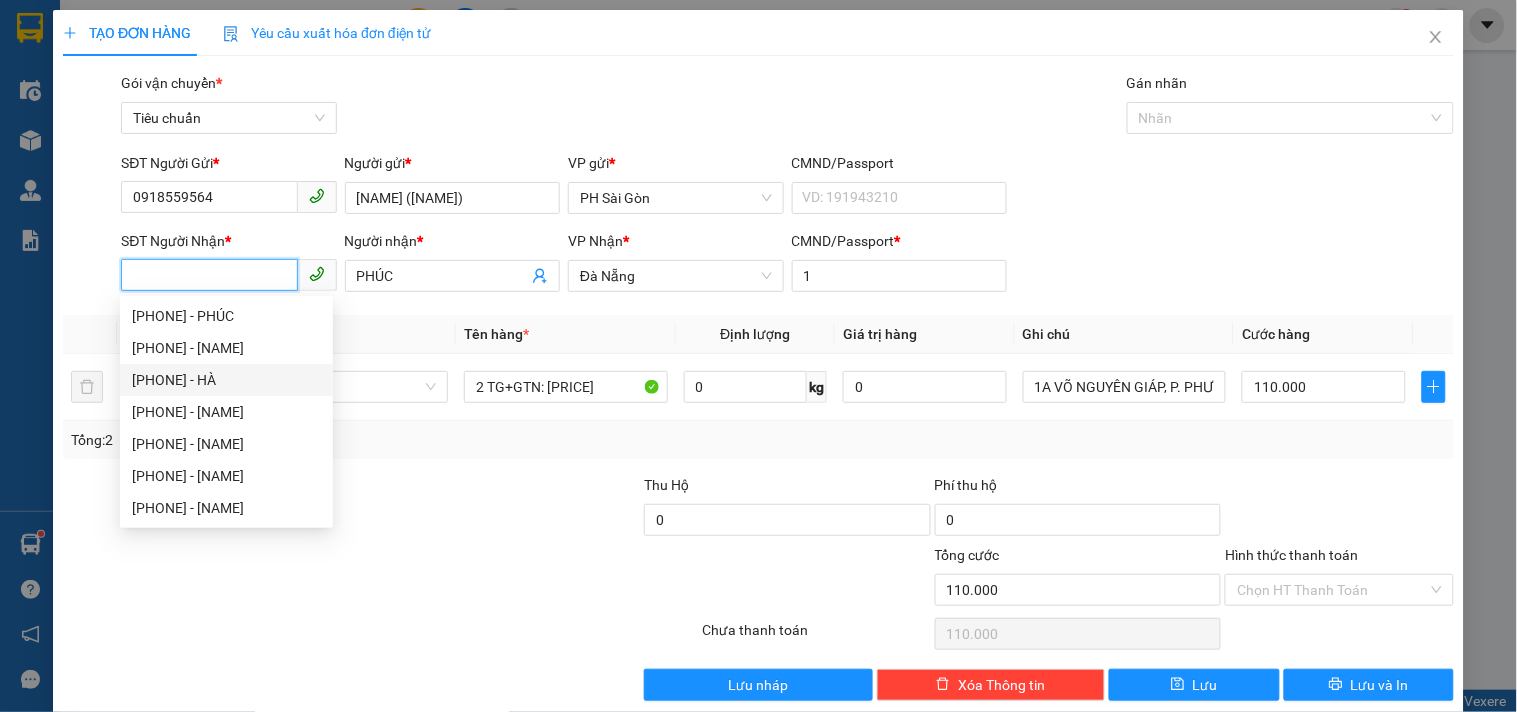 click on "[PHONE] - HÀ" at bounding box center (226, 380) 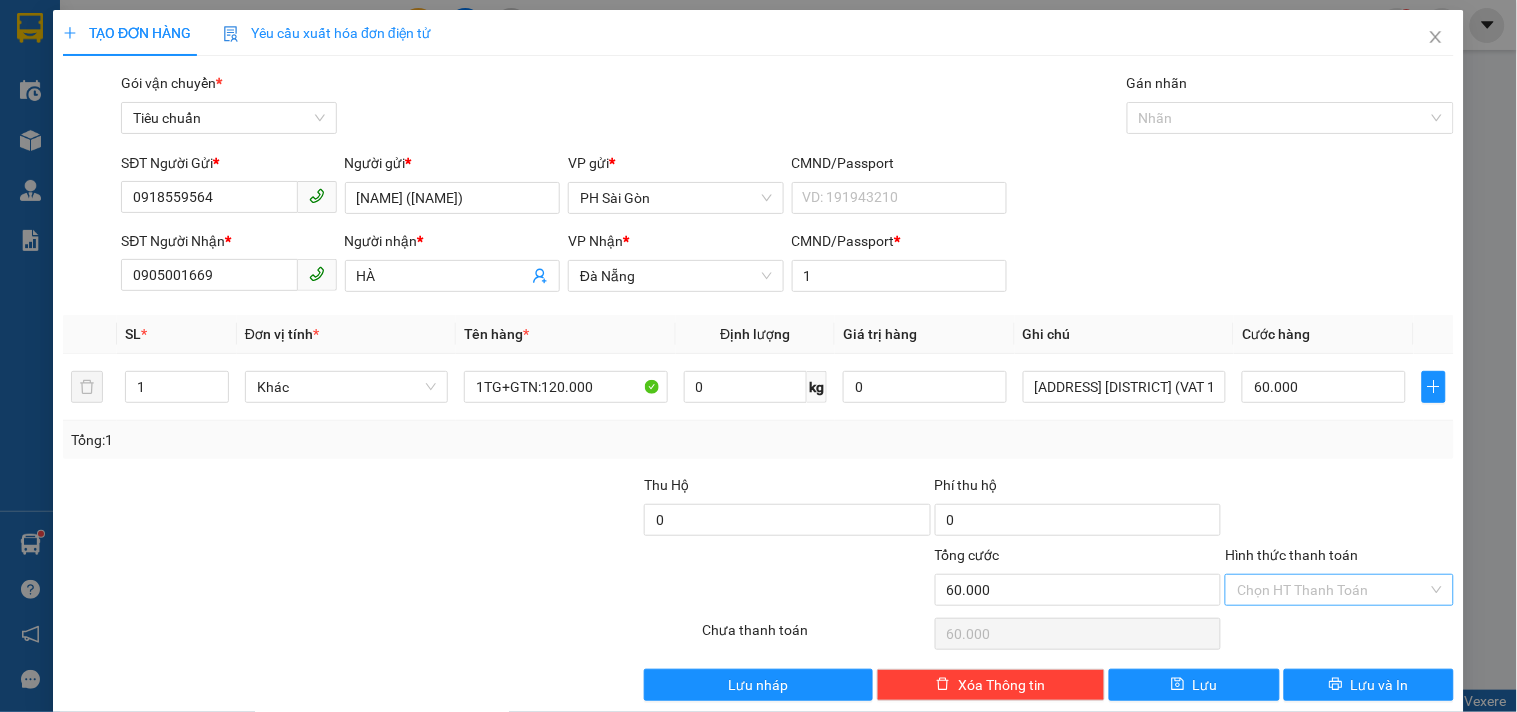 click on "Hình thức thanh toán" at bounding box center (1332, 590) 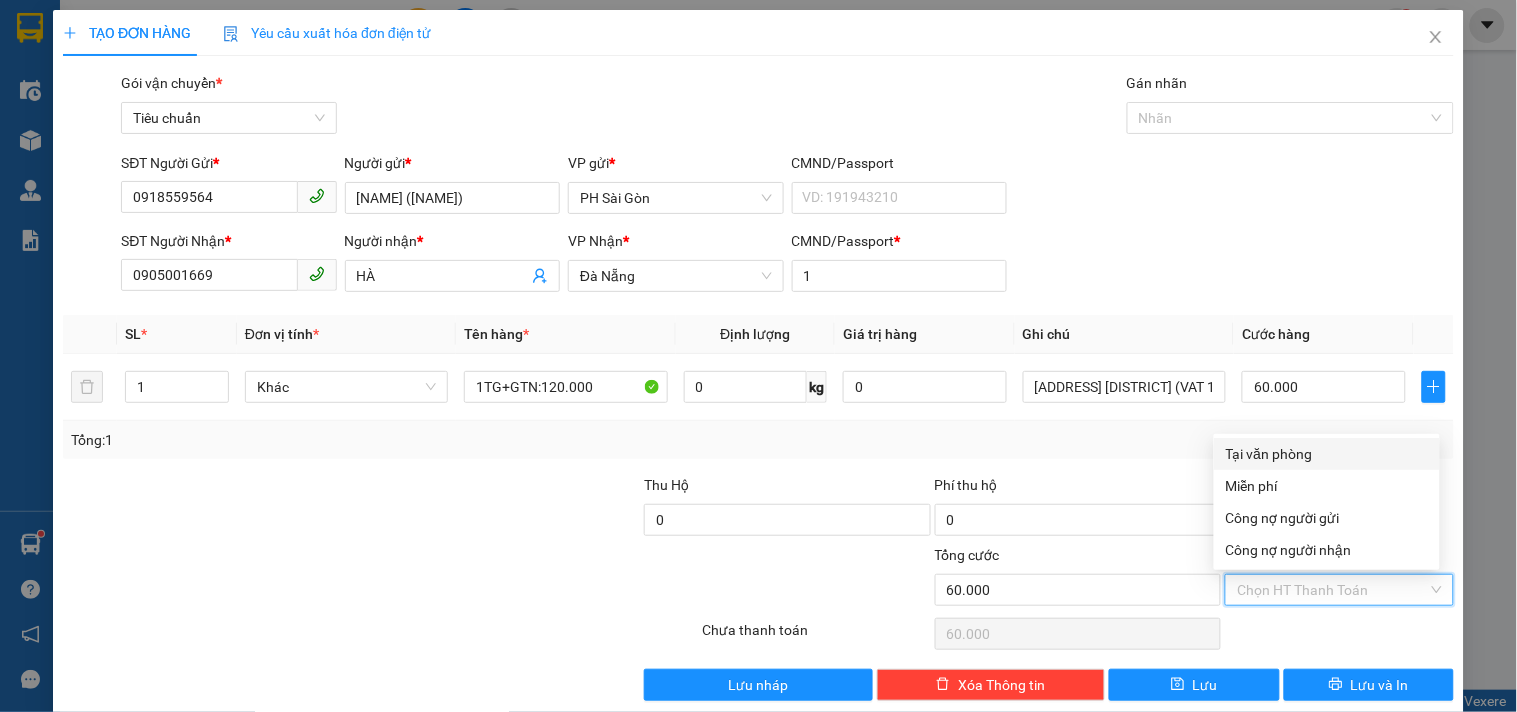 click on "Tại văn phòng" at bounding box center (1327, 454) 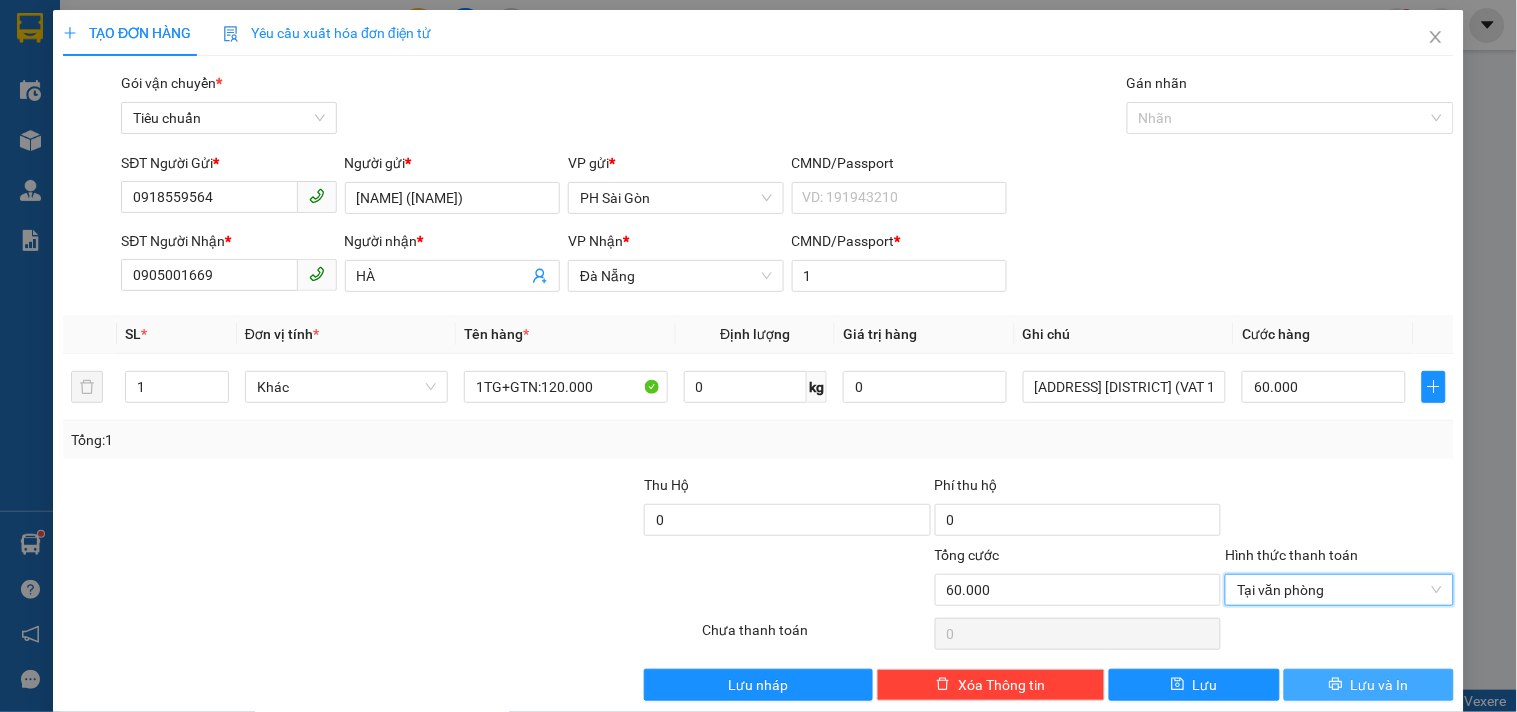 click on "Lưu và In" at bounding box center (1380, 685) 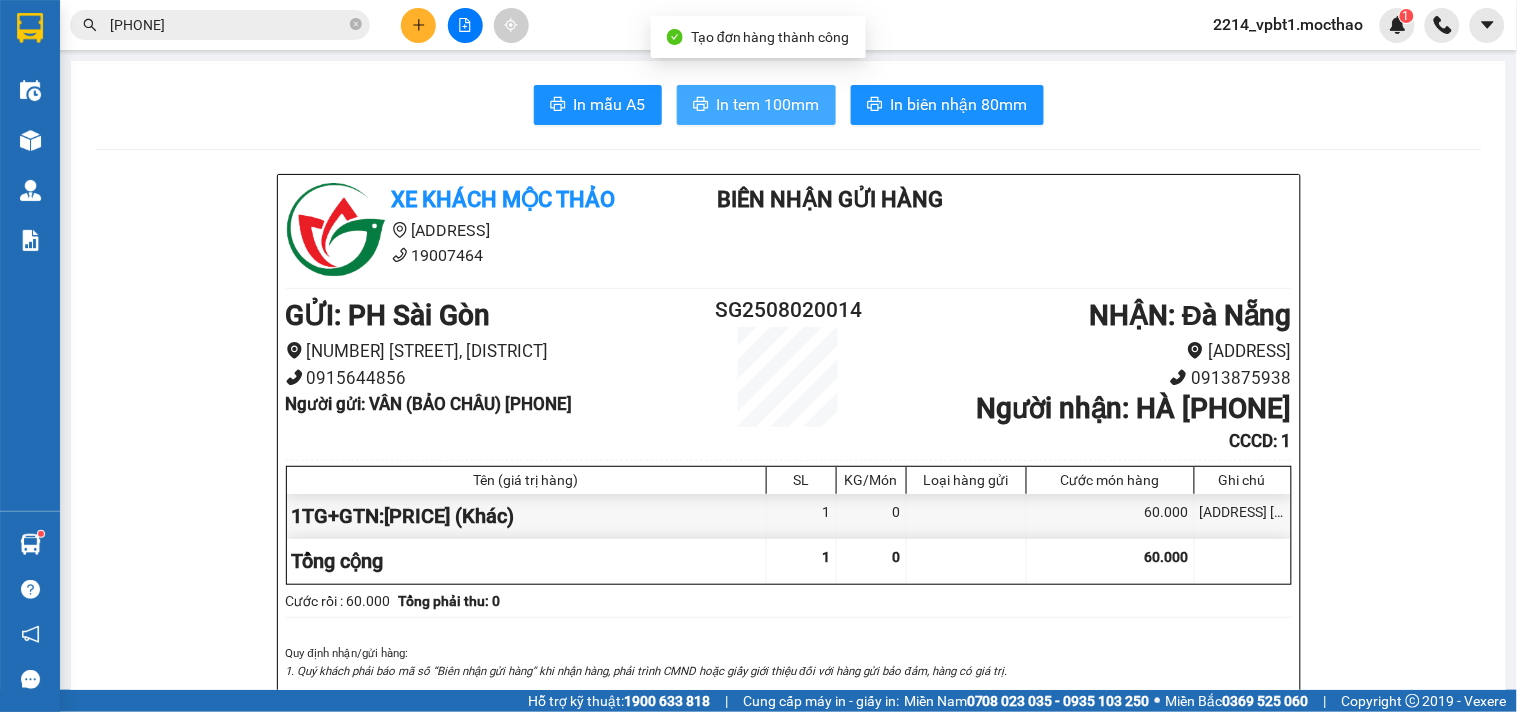 click on "In tem 100mm" at bounding box center (768, 104) 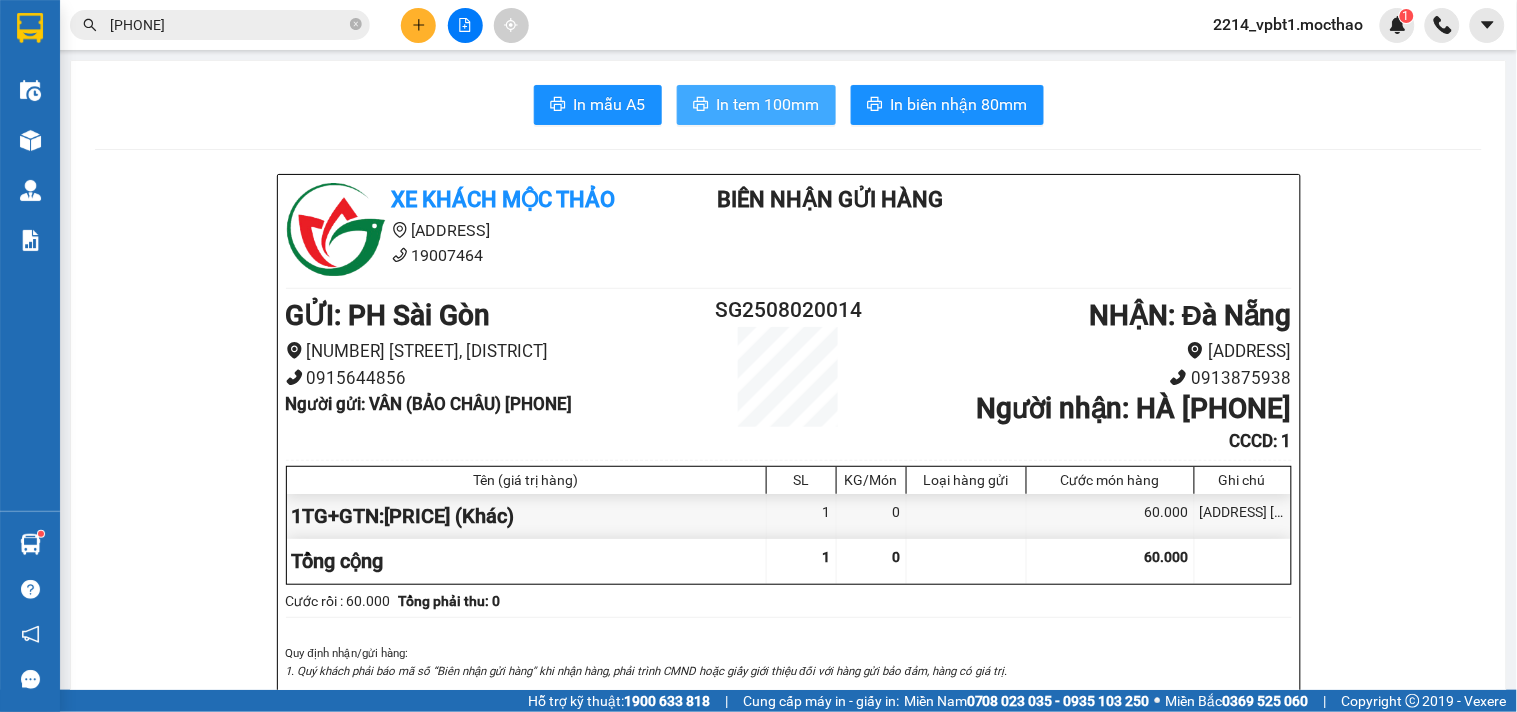 click on "In tem 100mm" at bounding box center [768, 104] 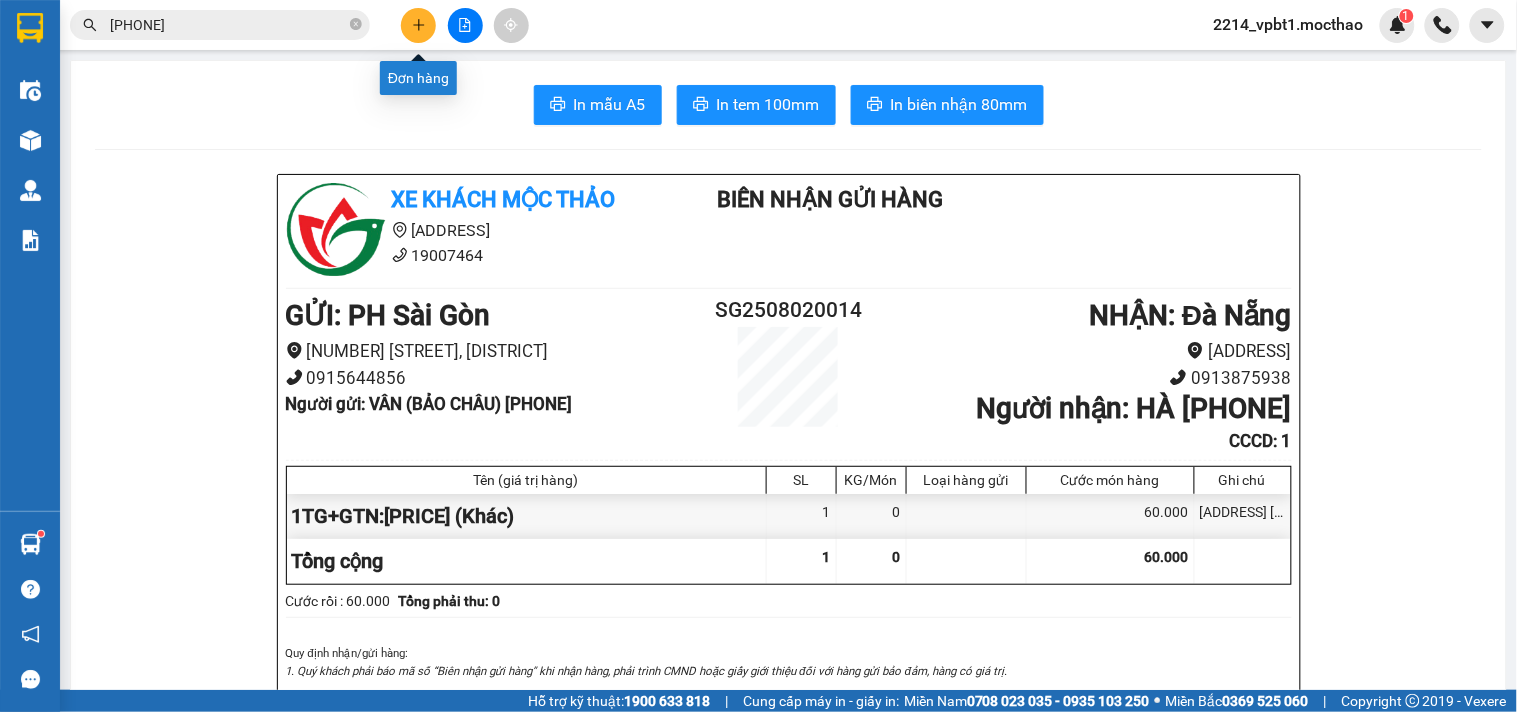 click 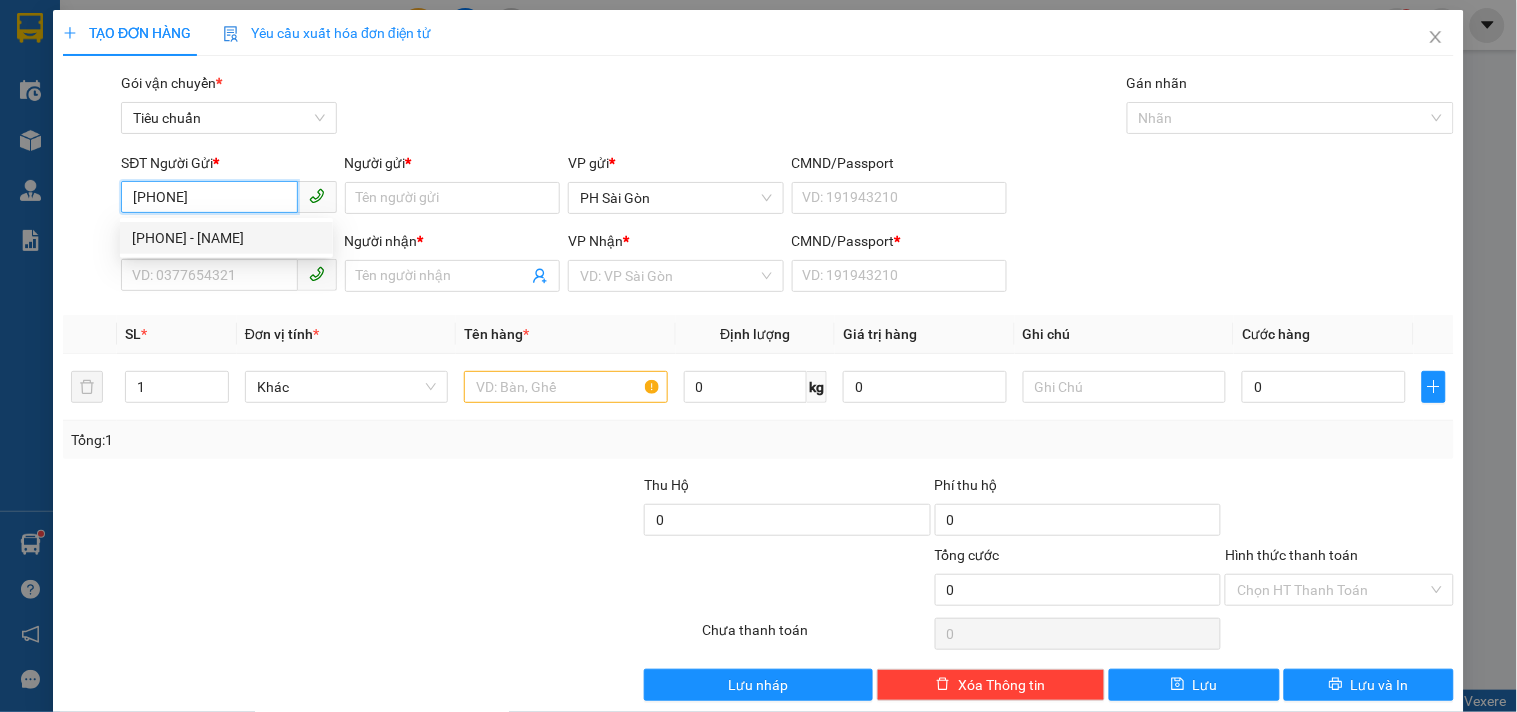 click on "[PHONE] - [NAME]" at bounding box center (226, 238) 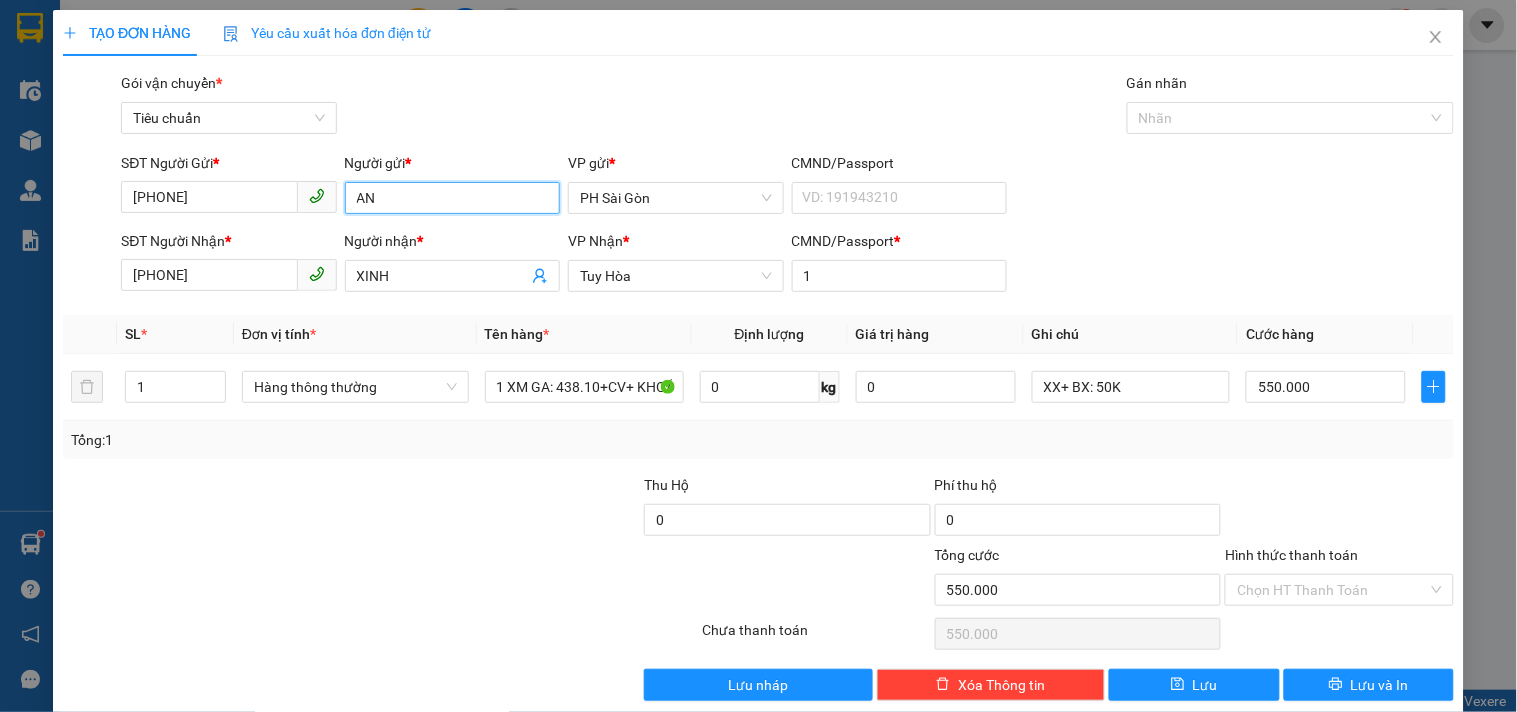 drag, startPoint x: 390, startPoint y: 192, endPoint x: 264, endPoint y: 248, distance: 137.884 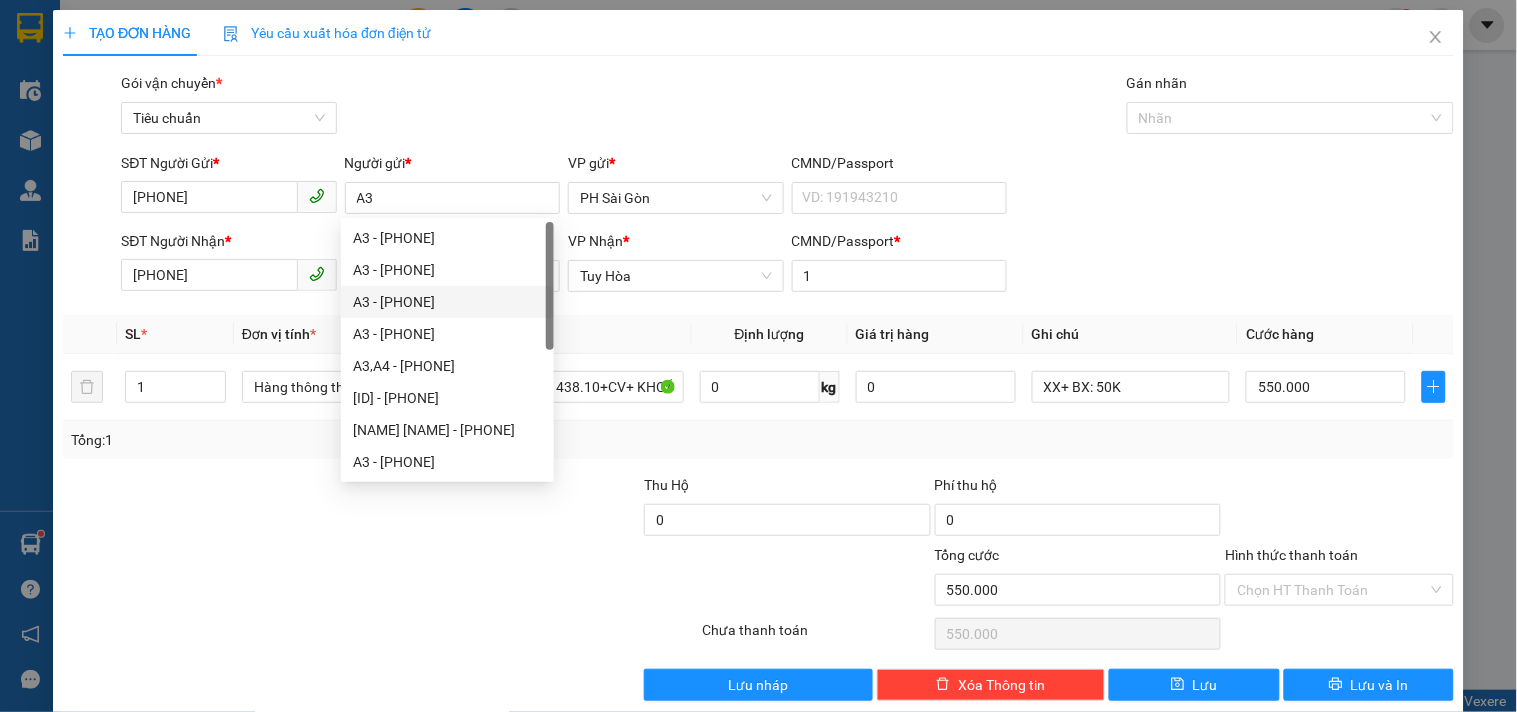 click at bounding box center (380, 634) 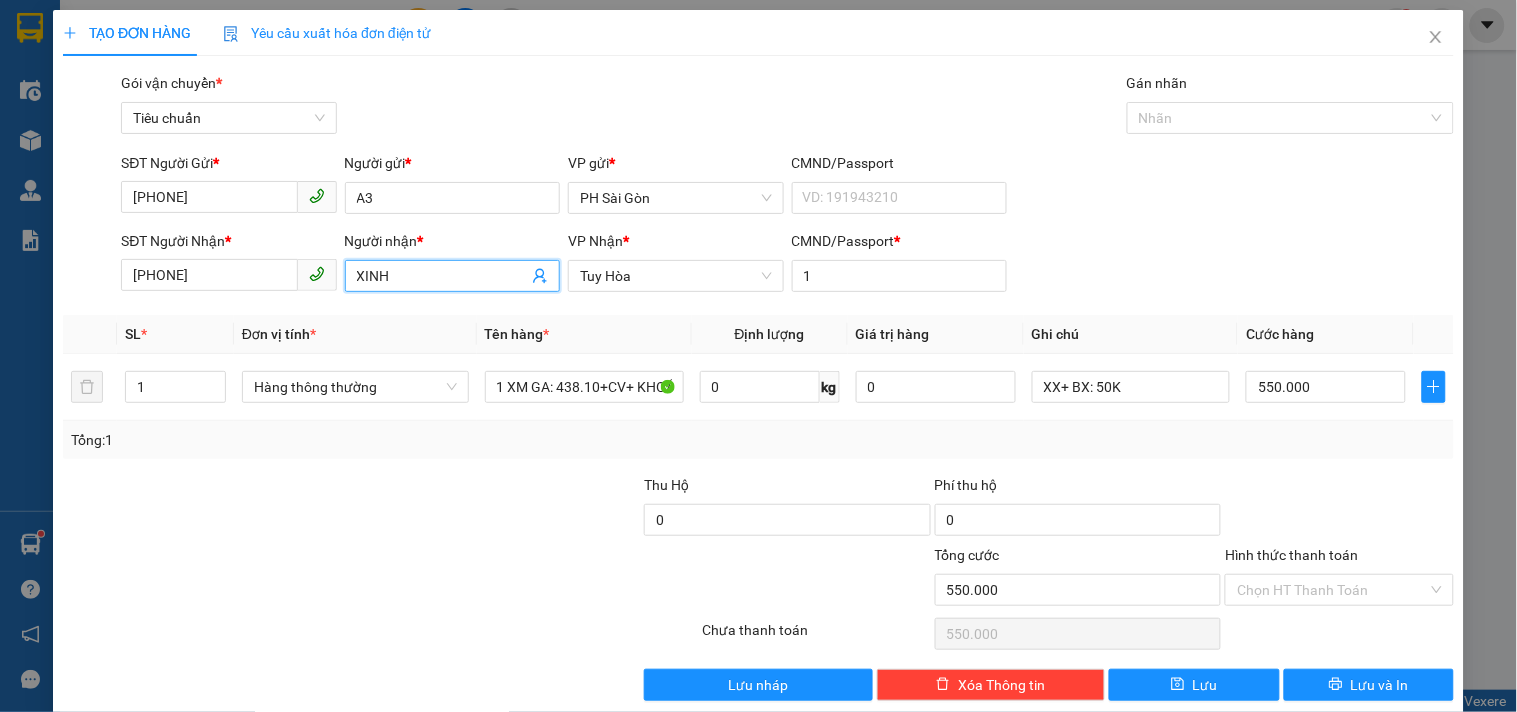 drag, startPoint x: 388, startPoint y: 280, endPoint x: 263, endPoint y: 340, distance: 138.65425 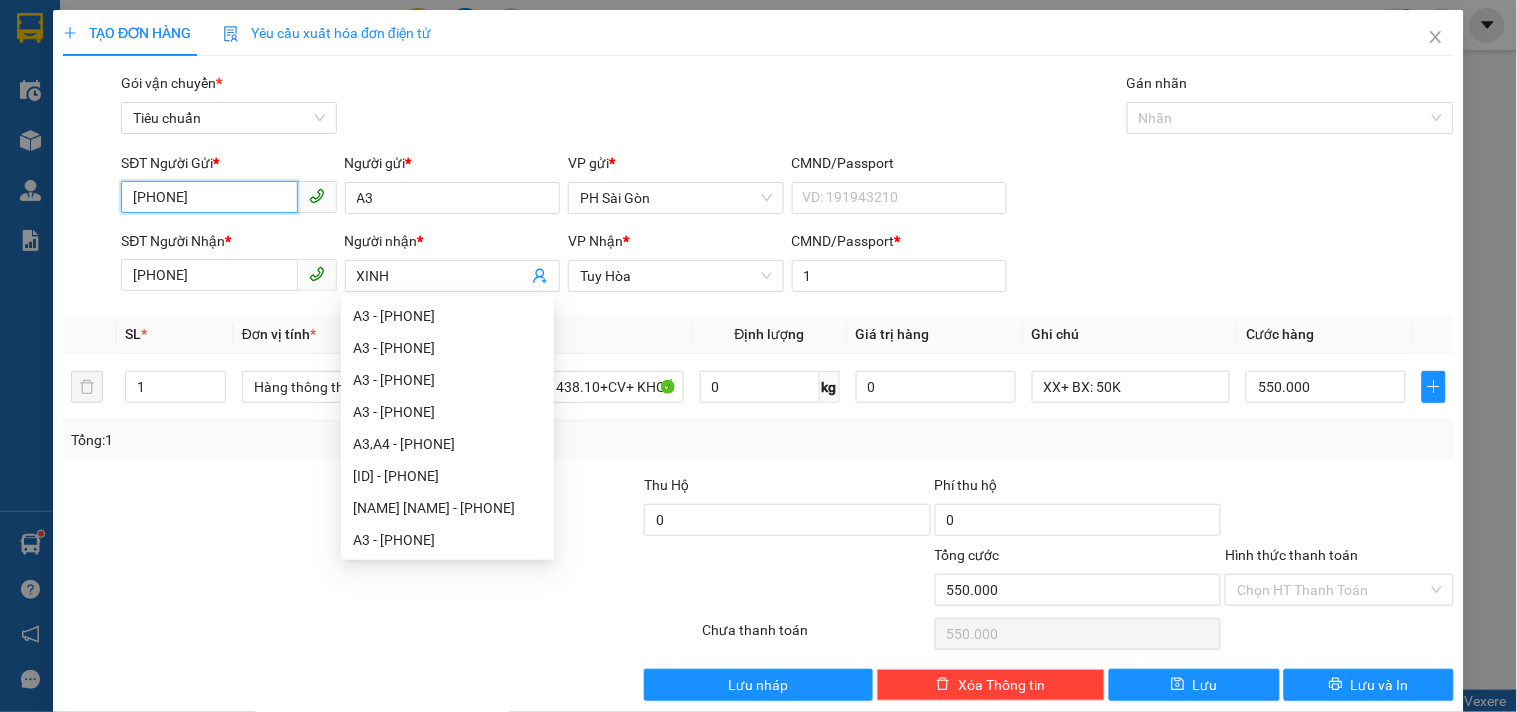 drag, startPoint x: 223, startPoint y: 200, endPoint x: 0, endPoint y: 294, distance: 242.00206 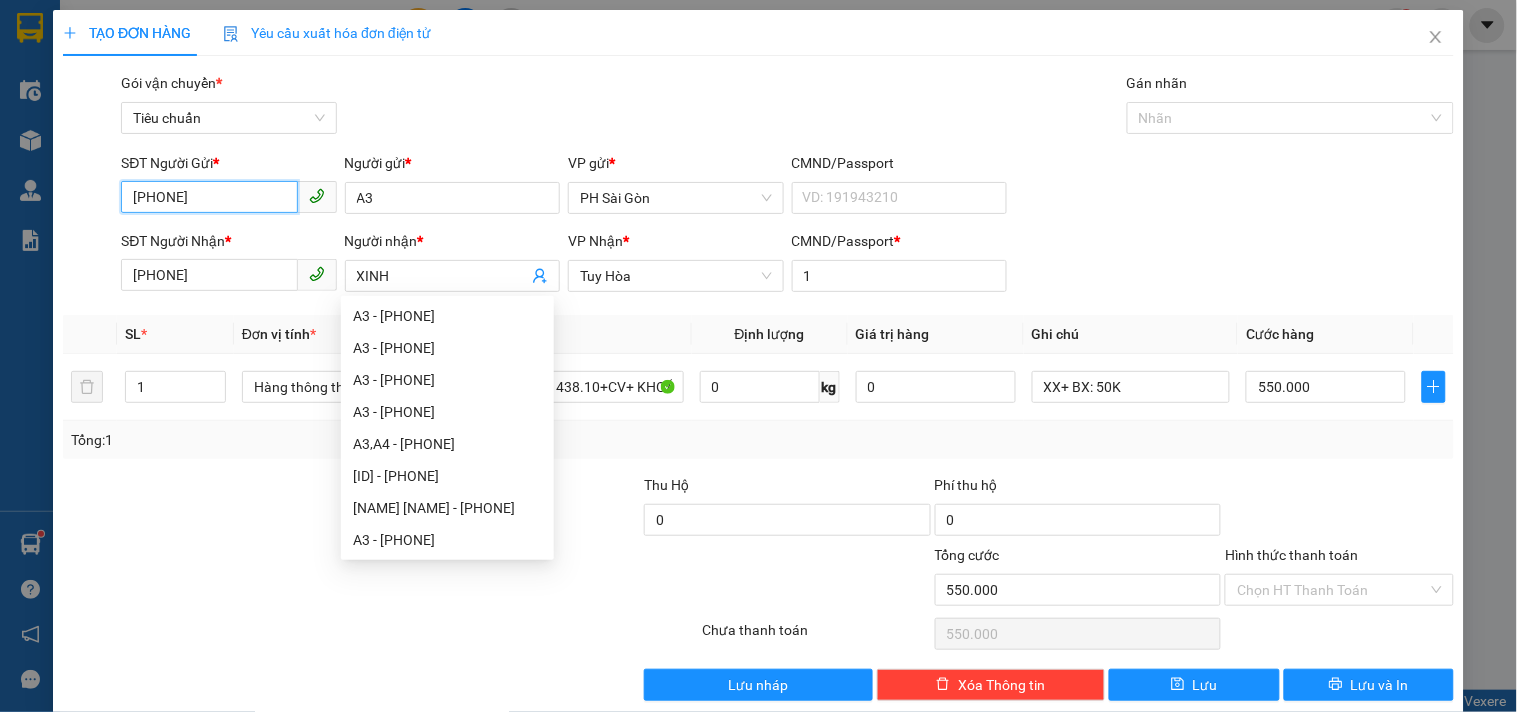 click on "TẠO ĐƠN HÀNG Yêu cầu xuất hóa đơn điện tử Transit Pickup Surcharge Ids Transit Deliver Surcharge Ids Transit Deliver Surcharge Transit Deliver Surcharge Gói vận chuyển  * Tiêu chuẩn Gán nhãn   Nhãn SĐT Người Gửi  * [PHONE] [PHONE] Người gửi  * A3 VP gửi  * PH Sài Gòn CMND/Passport VD: [ID_NUMBER] SĐT Người Nhận  * [PHONE] Người nhận  * XINH VP Nhận  * Tuy Hòa CMND/Passport  * 1 SL  * Đơn vị tính  * Tên hàng  * Định lượng Giá trị hàng Ghi chú Cước hàng                   1 Hàng thông thường 1 XM GA: 438.10+CV+ KHOÁ 0 kg 0 XX+ BX: 50K 550.000 Tổng:  1 Thu Hộ 0 Phí thu hộ 0 Tổng cước 550.000 Hình thức thanh toán Chọn HT Thanh Toán Số tiền thu trước 0 Chưa thanh toán 550.000 Chọn HT Thanh Toán Lưu nháp Xóa Thông tin Lưu Lưu và In" at bounding box center [758, 356] 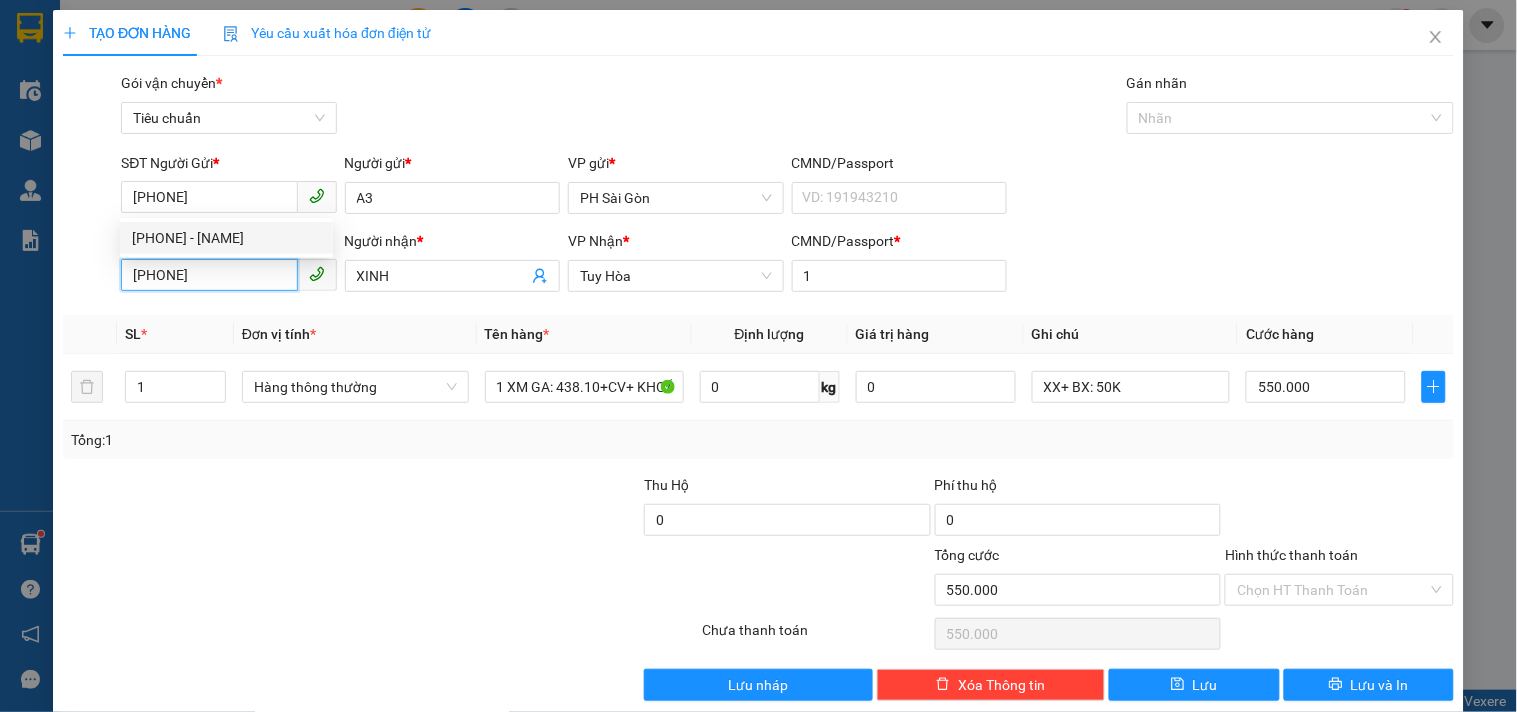 drag, startPoint x: 223, startPoint y: 283, endPoint x: 0, endPoint y: 351, distance: 233.1373 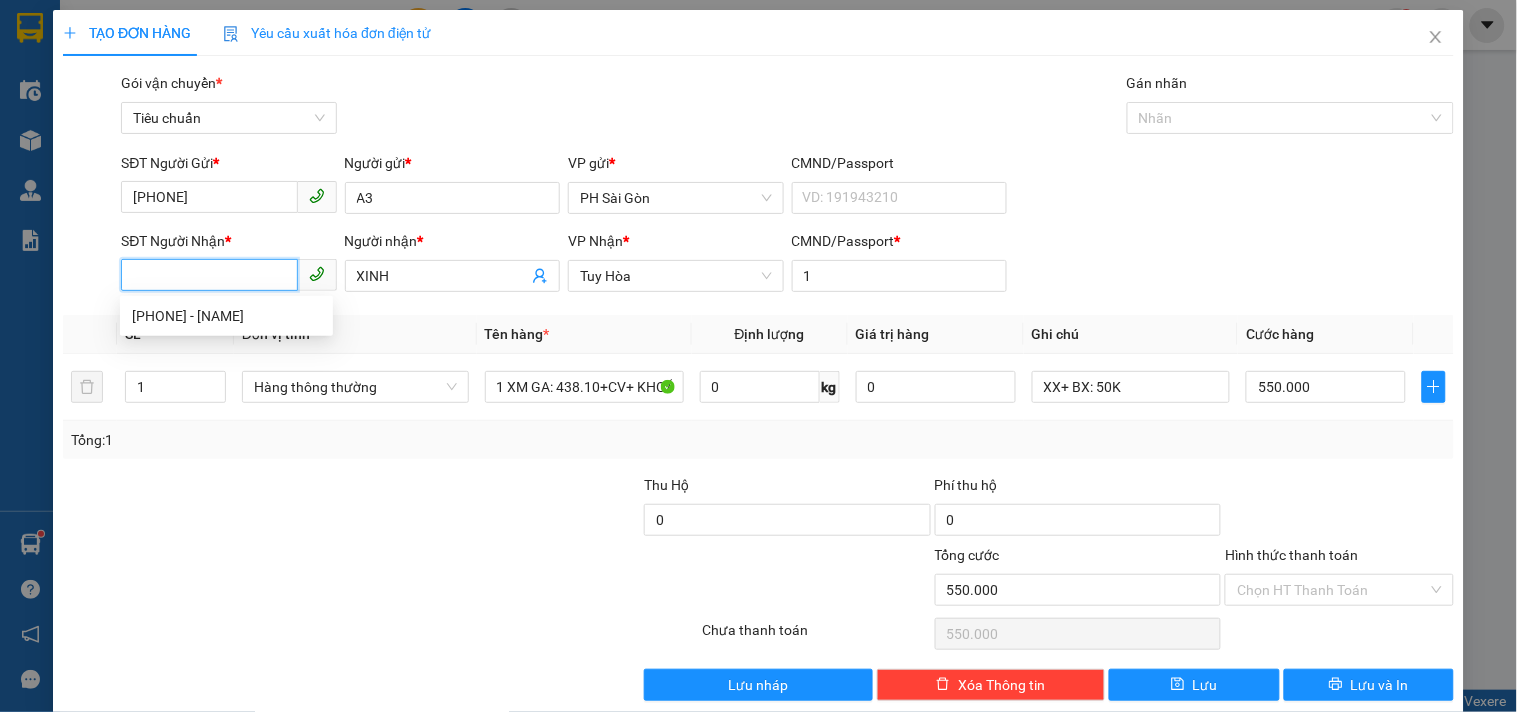 paste on "[PHONE]" 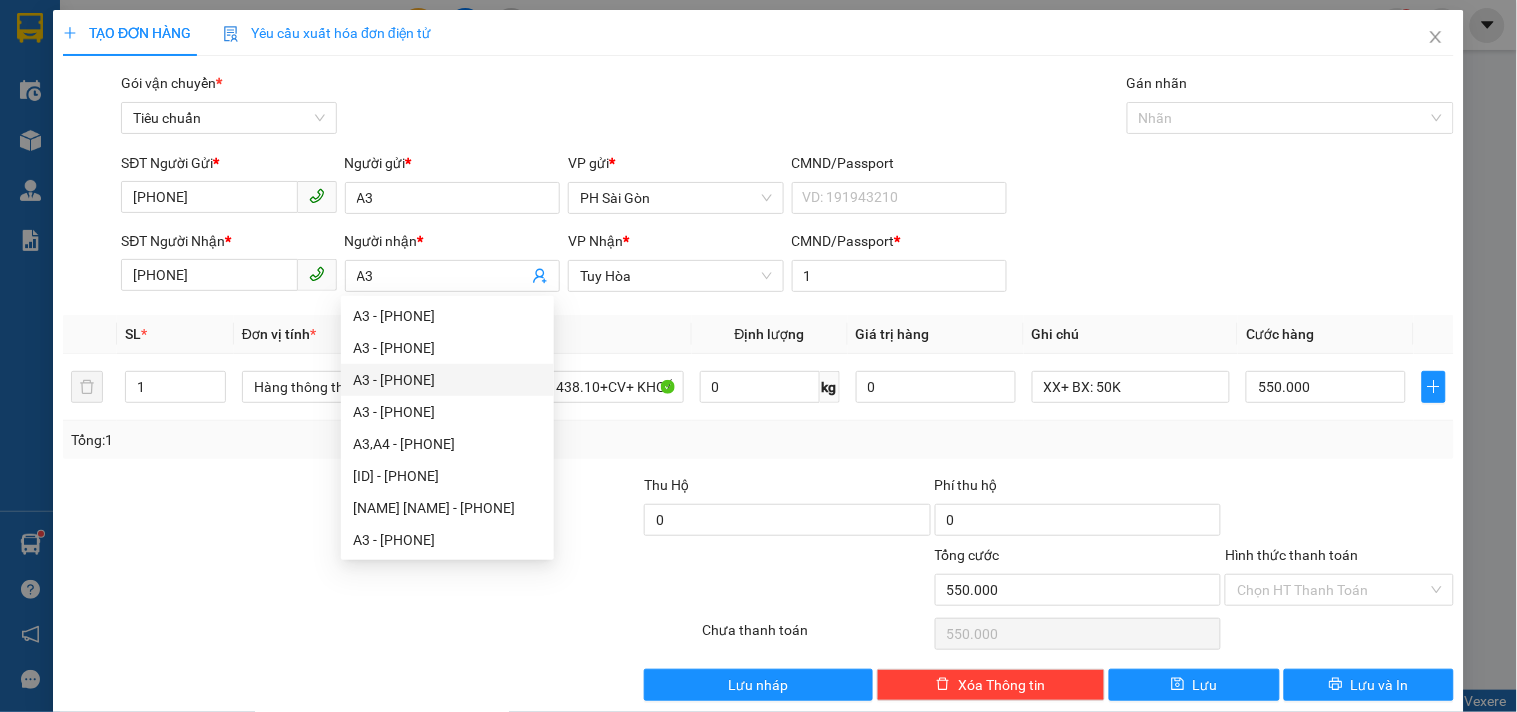 click at bounding box center [380, 634] 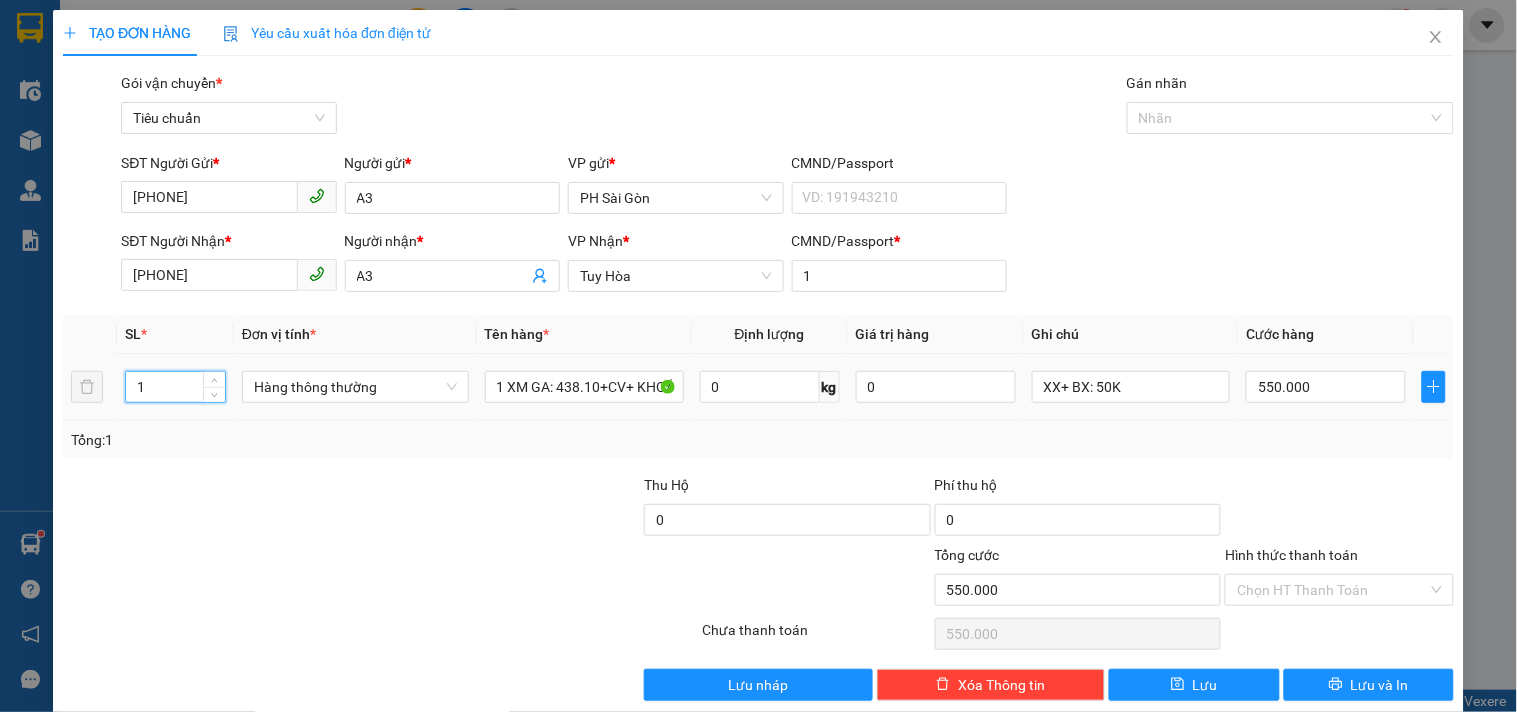 drag, startPoint x: 122, startPoint y: 404, endPoint x: 0, endPoint y: 460, distance: 134.23859 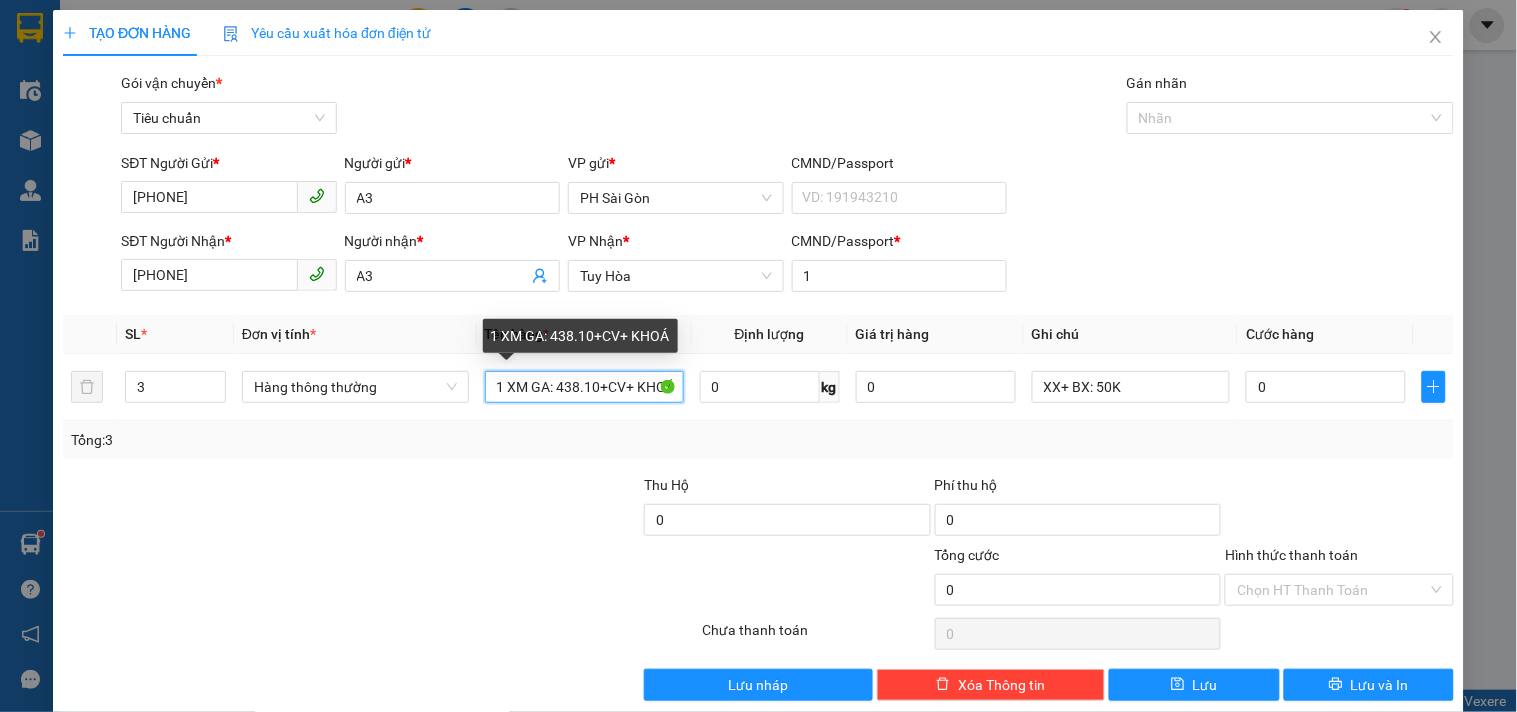 drag, startPoint x: 494, startPoint y: 388, endPoint x: 776, endPoint y: 426, distance: 284.54877 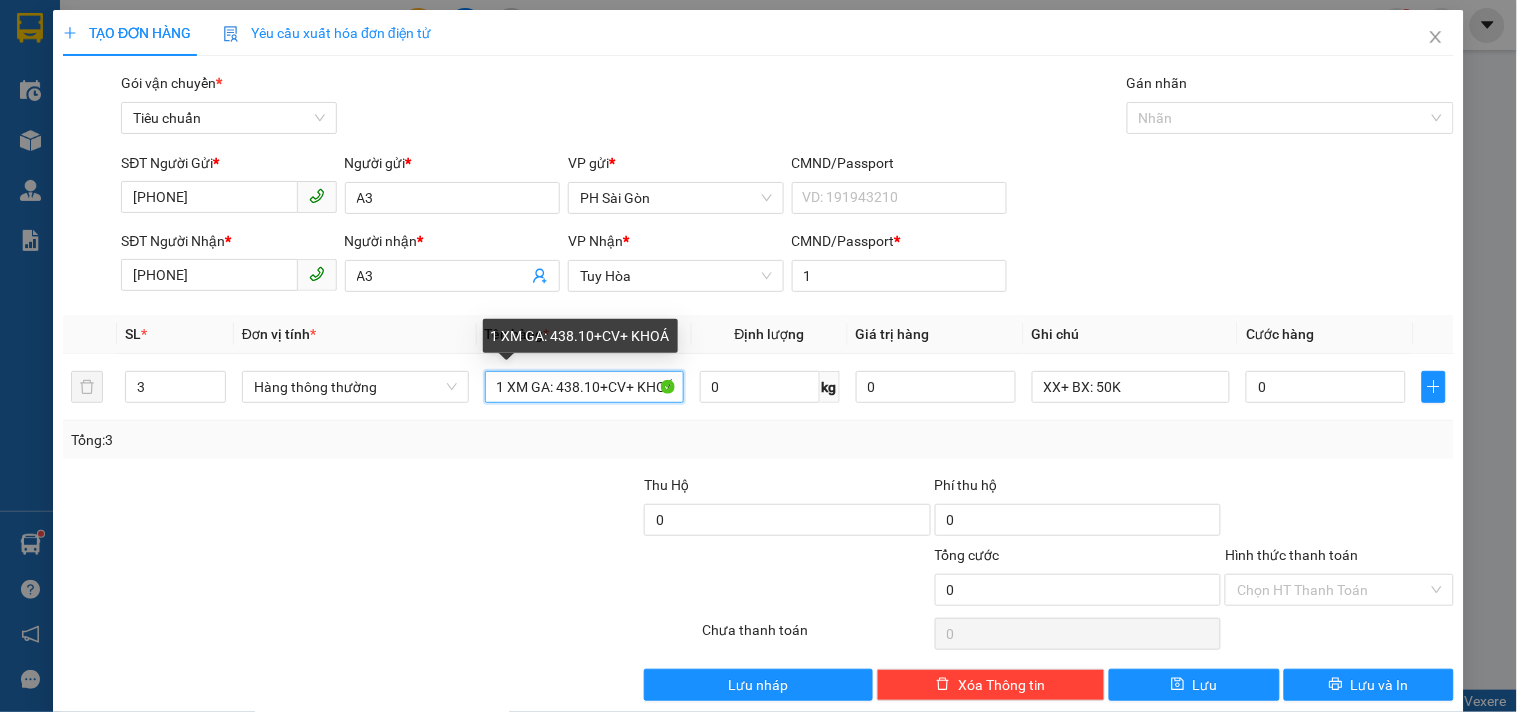 click on "SL  * Đơn vị tính  * Tên hàng  * Định lượng Giá trị hàng Ghi chú Cước hàng                   3 Hàng thông thường 1 XM GA: 438.10+CV+ KHOÁ 0 kg 0 XX+ BX: 50K 0 Tổng:  3" at bounding box center (758, 387) 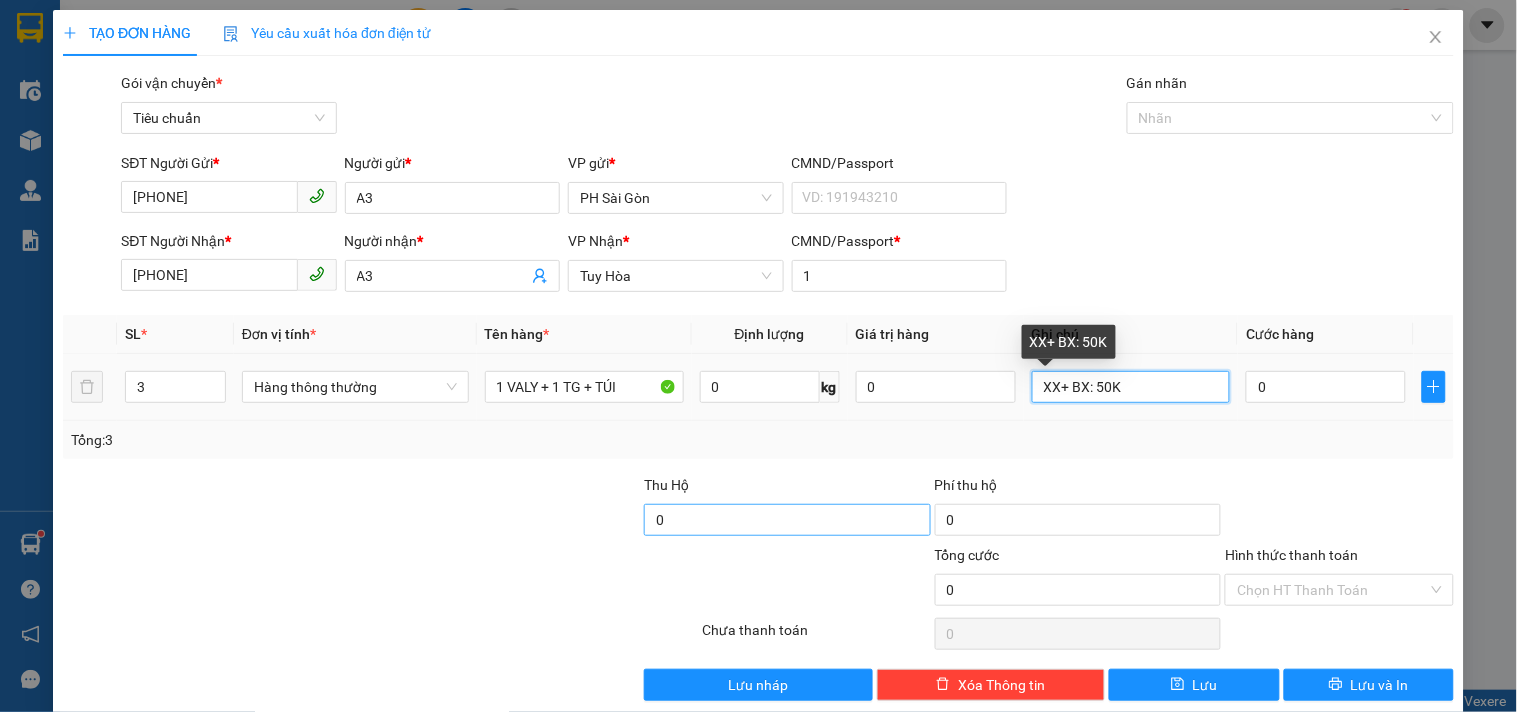 drag, startPoint x: 1127, startPoint y: 394, endPoint x: 864, endPoint y: 525, distance: 293.81967 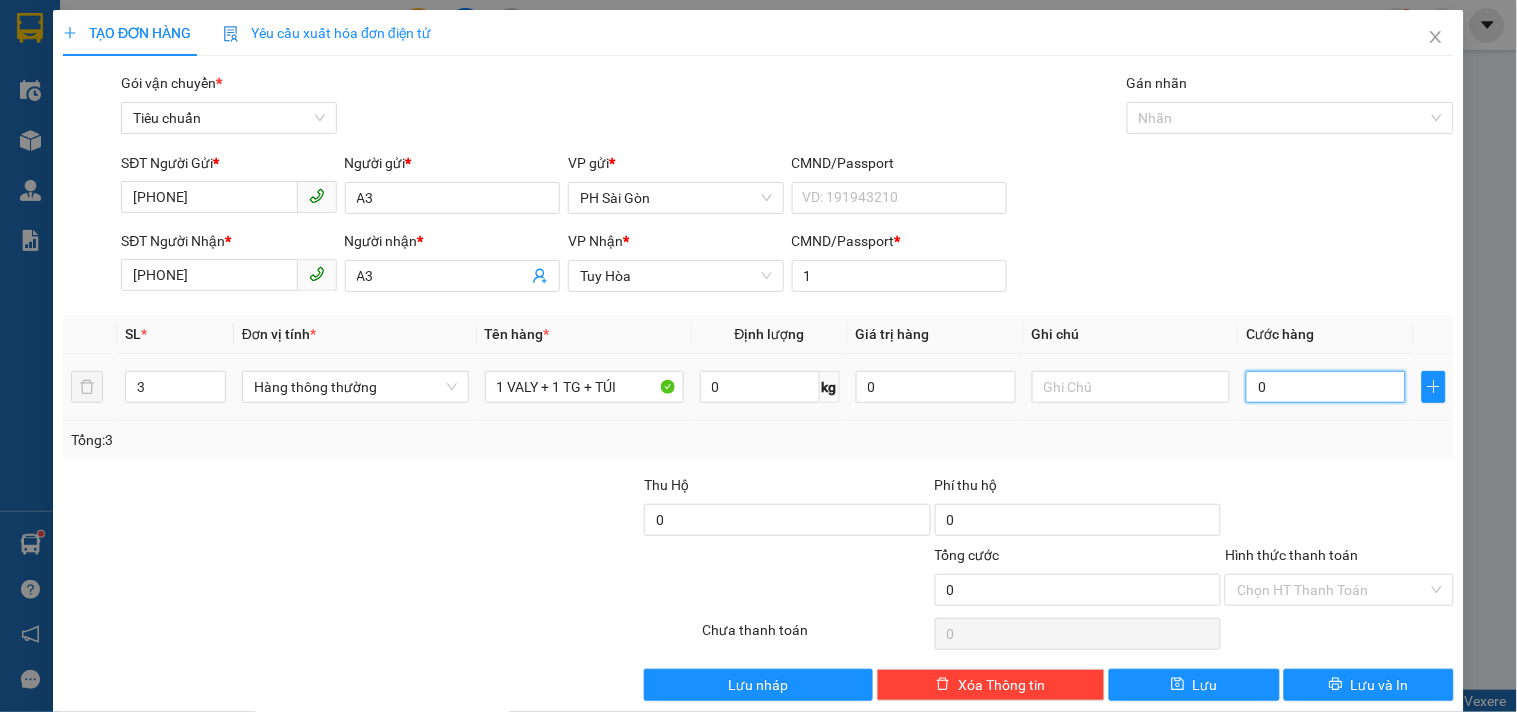 click on "0" at bounding box center [1326, 387] 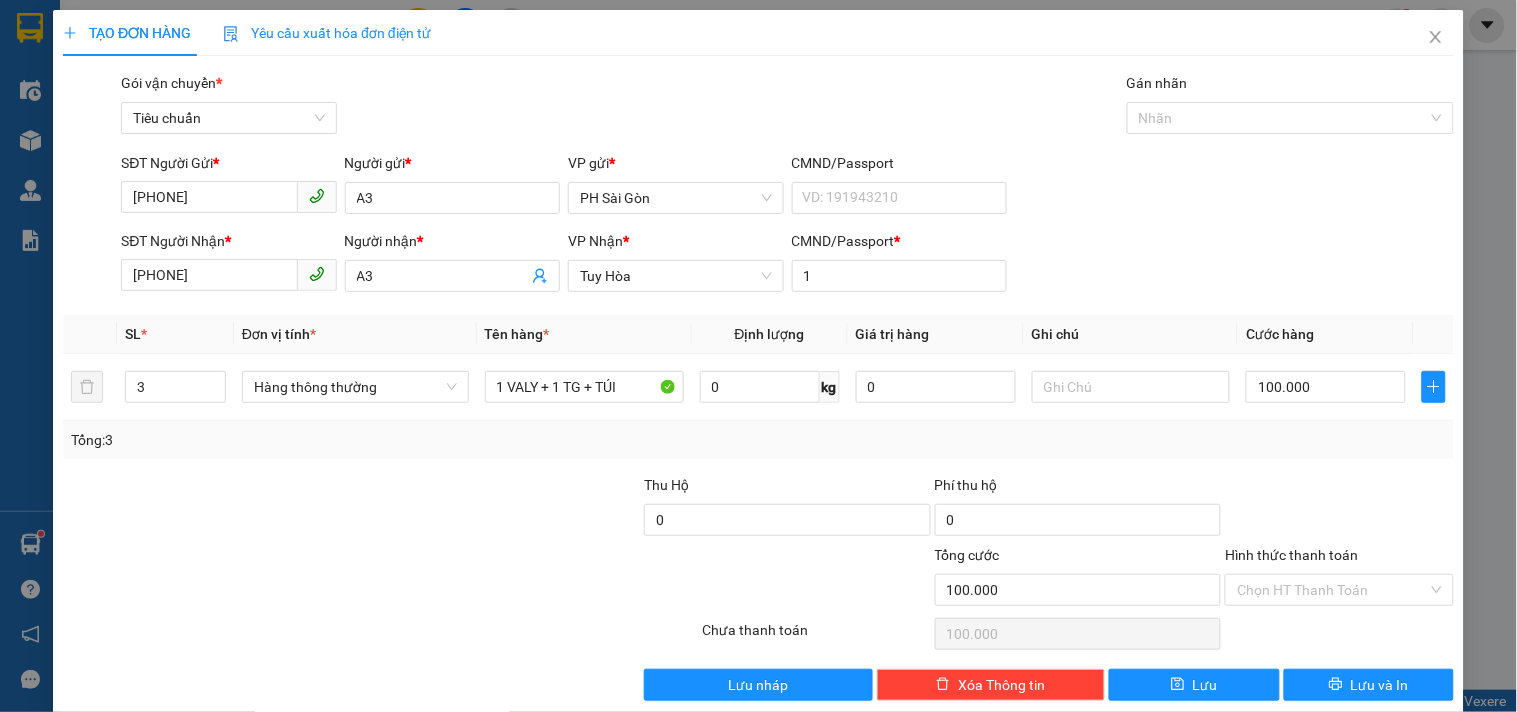 click on "Tổng:  3" at bounding box center [758, 440] 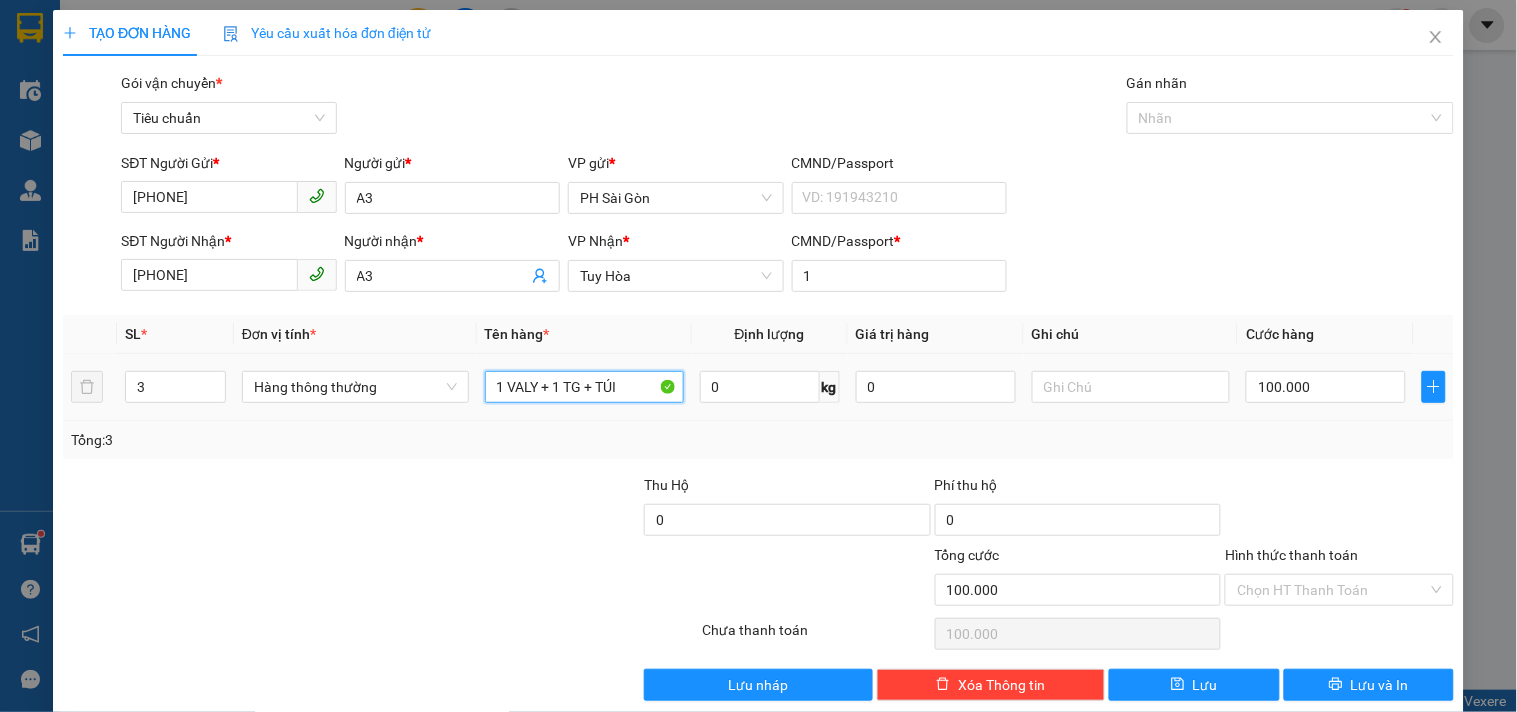 click on "1 VALY + 1 TG + TÚI" at bounding box center [584, 387] 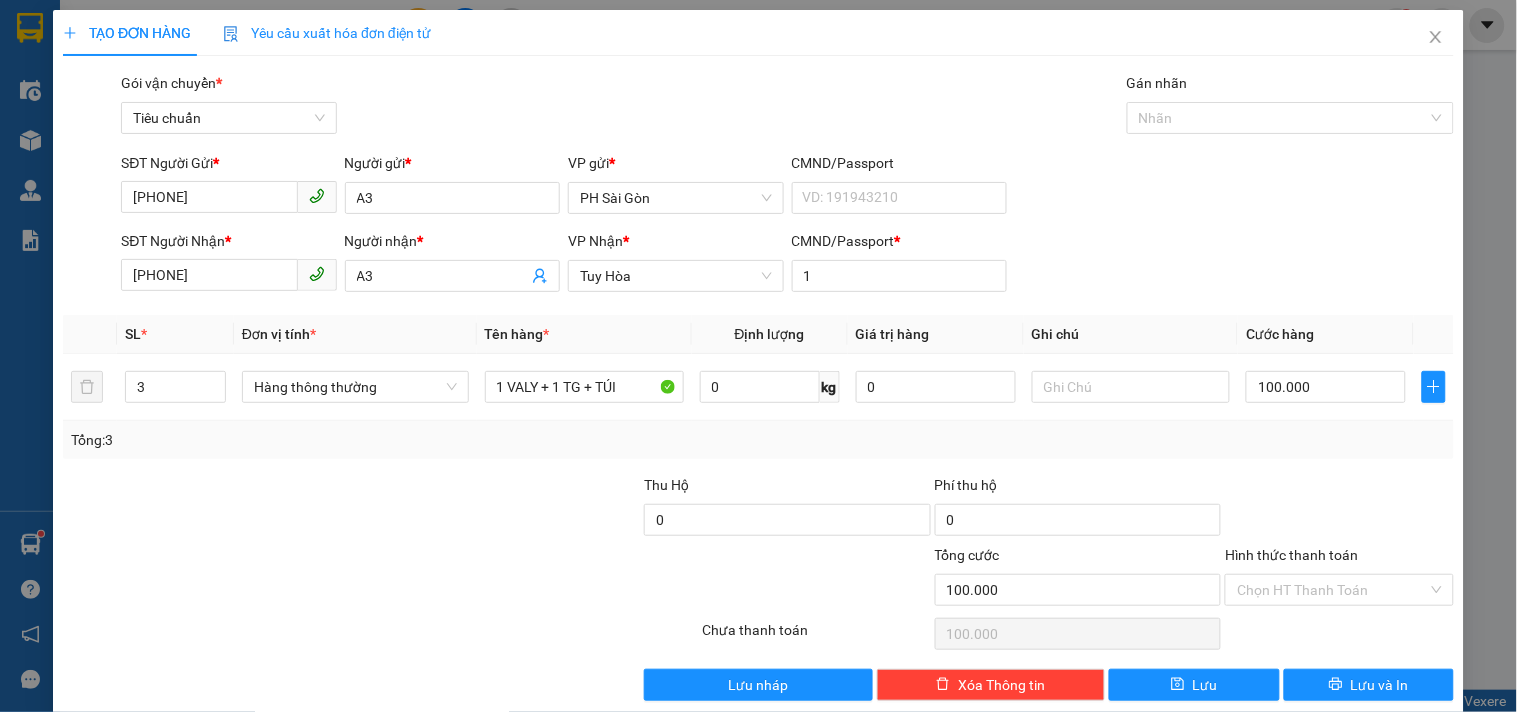 click at bounding box center [497, 509] 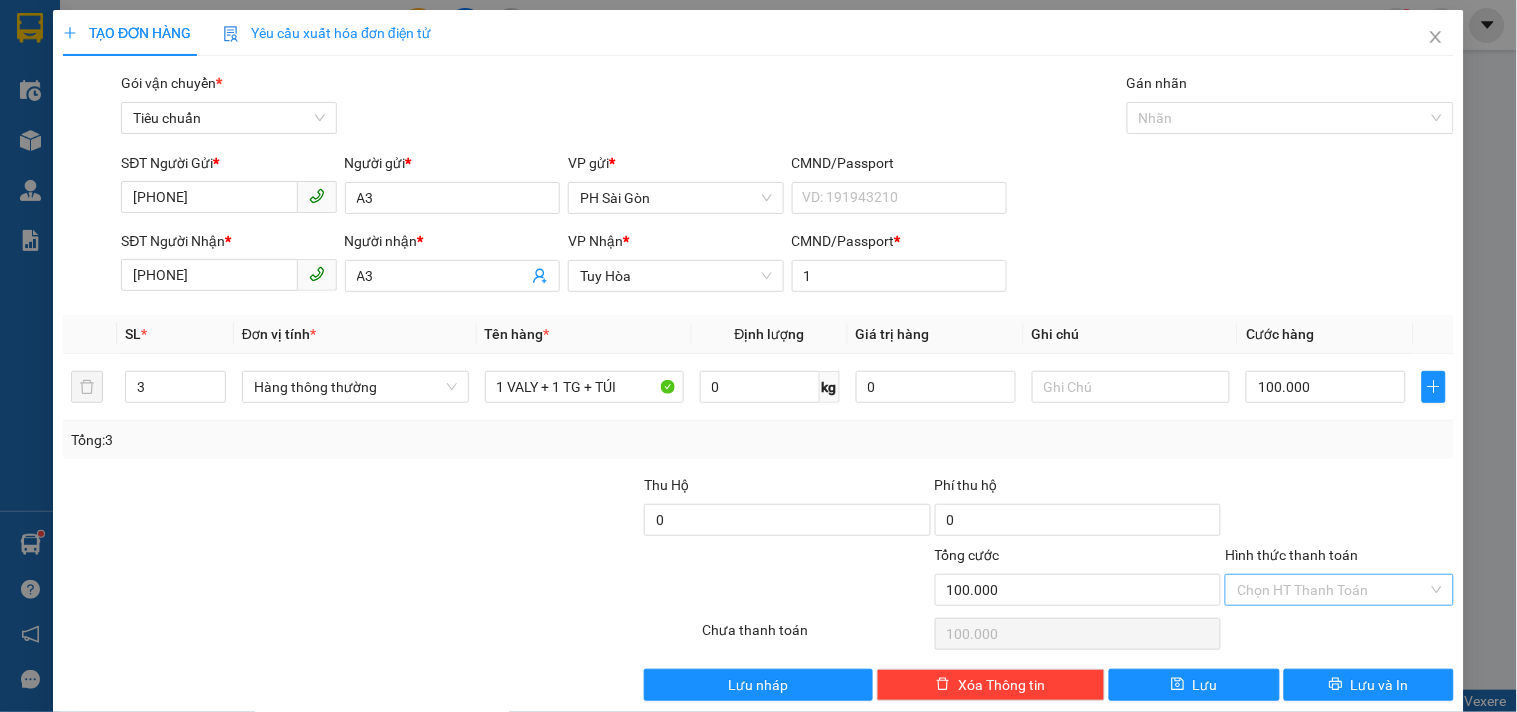 click on "Hình thức thanh toán" at bounding box center (1332, 590) 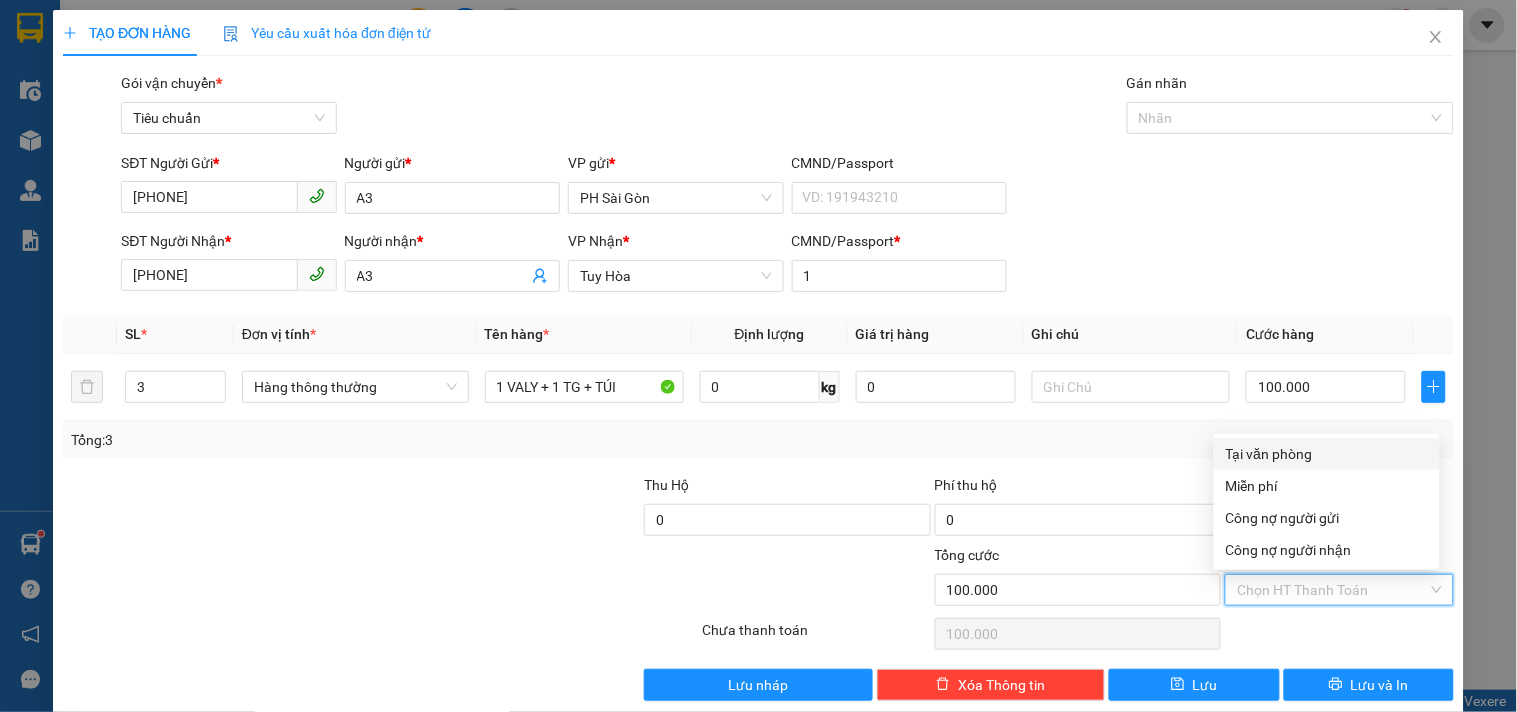 drag, startPoint x: 1246, startPoint y: 423, endPoint x: 1205, endPoint y: 452, distance: 50.219517 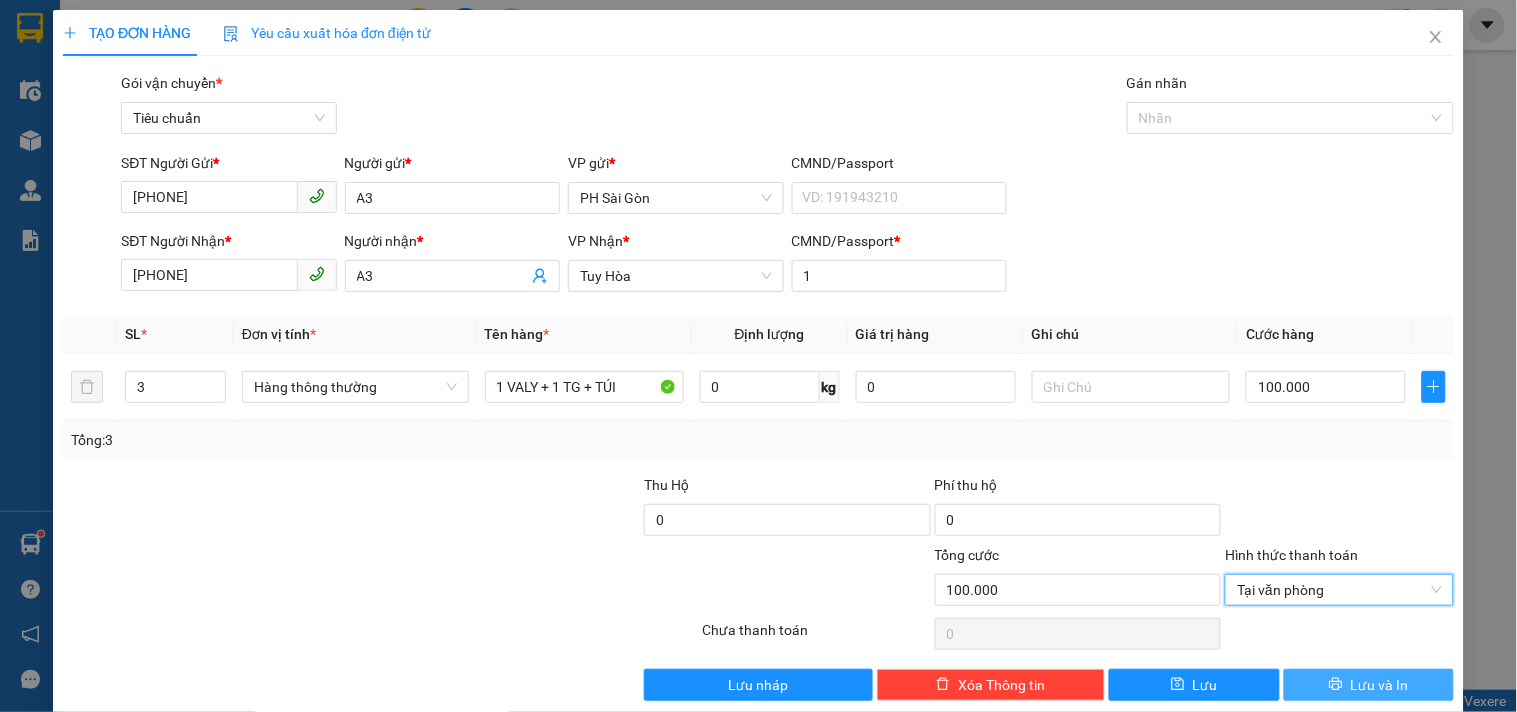 click 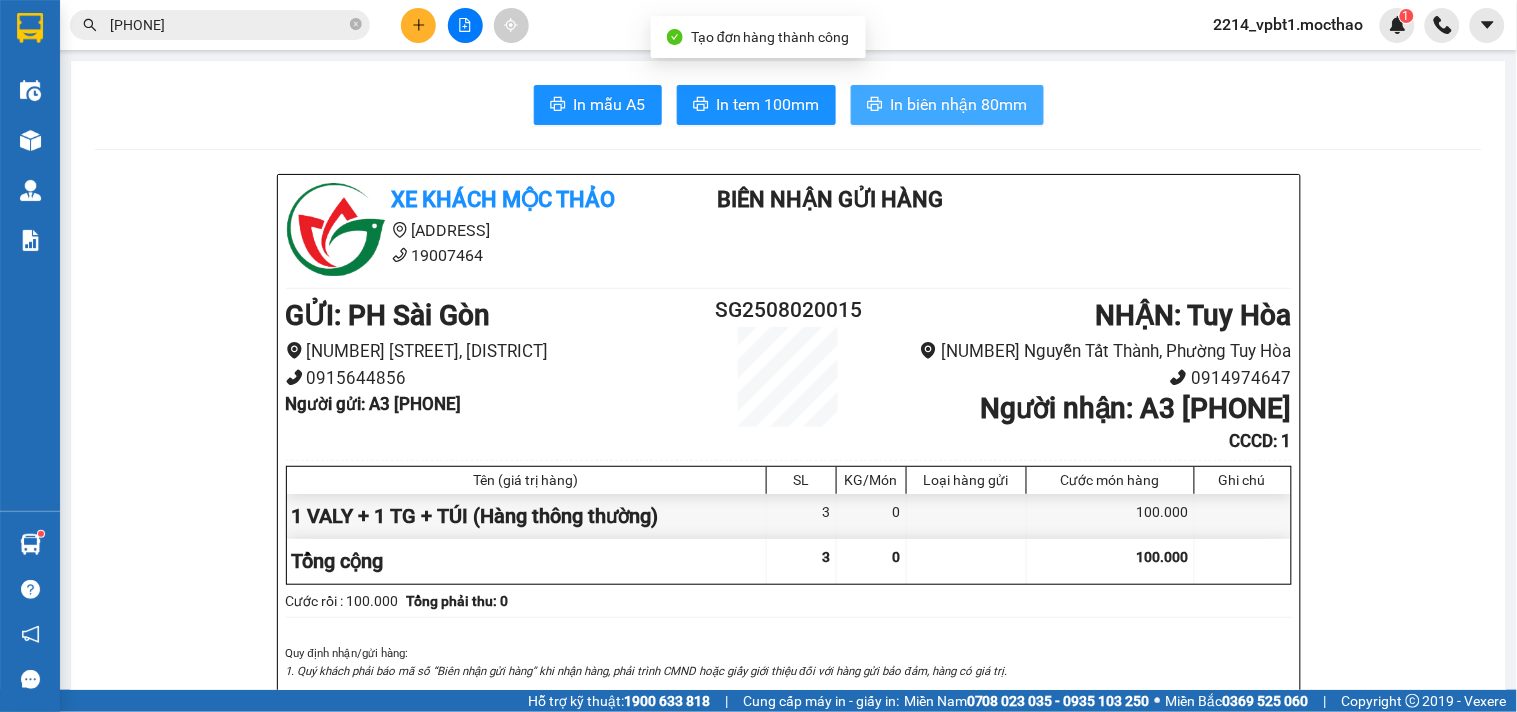click on "In biên nhận 80mm" at bounding box center [959, 104] 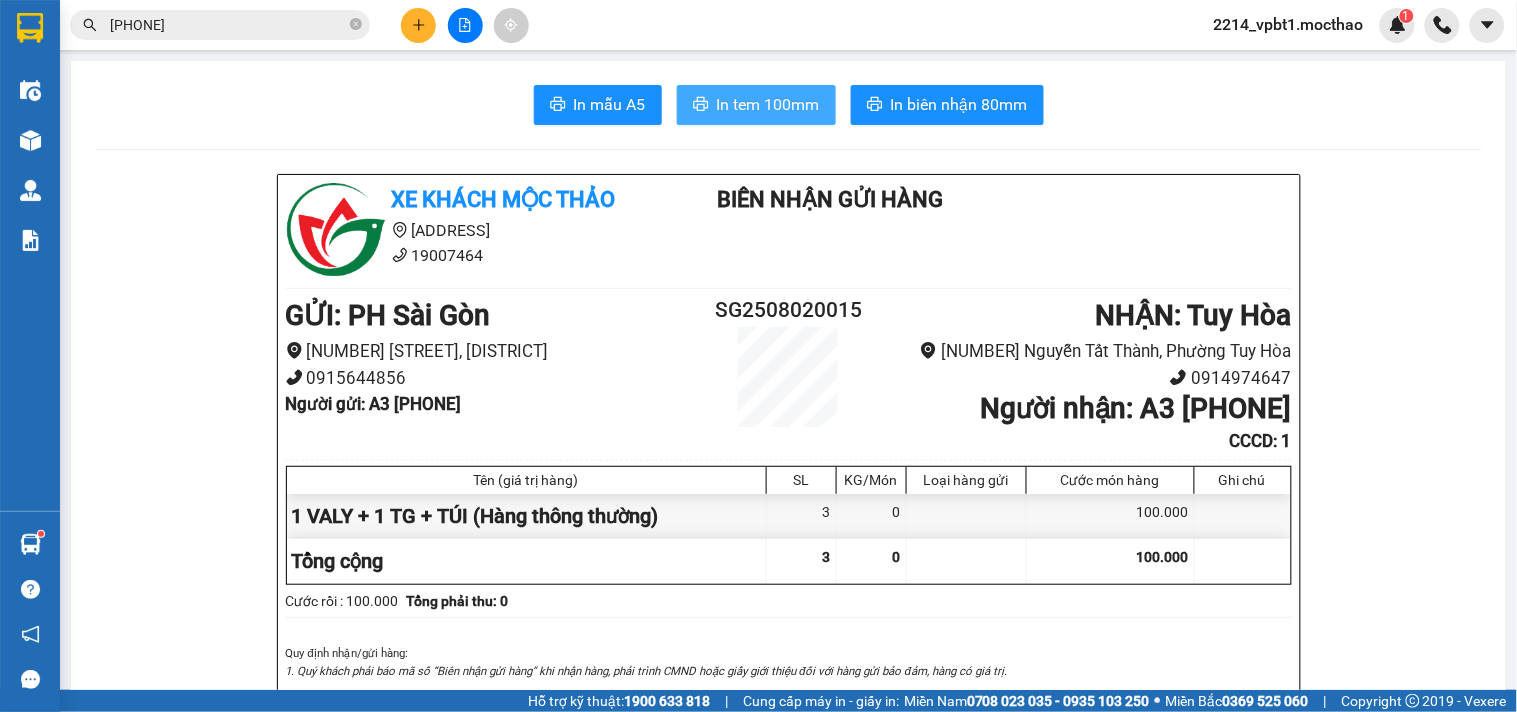 click on "In tem 100mm" at bounding box center [768, 104] 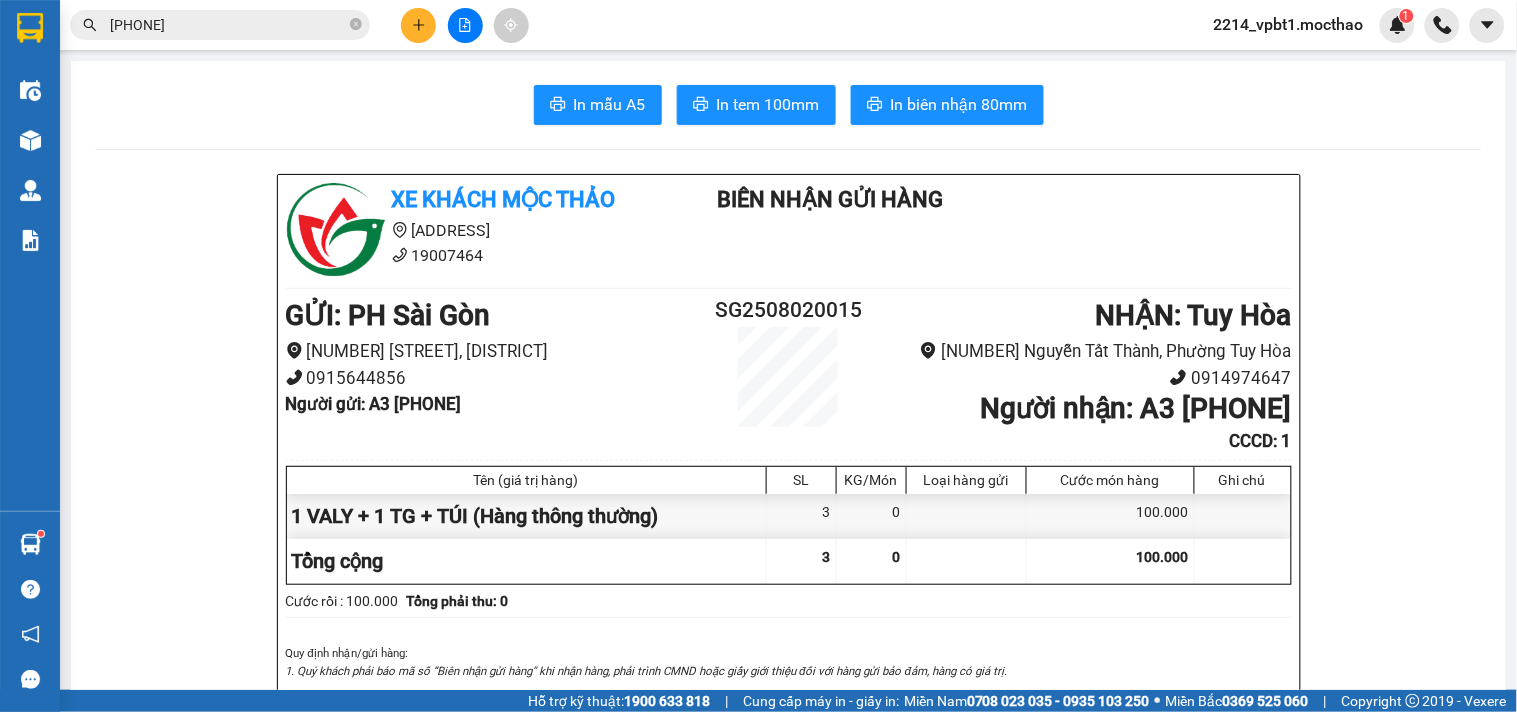 click at bounding box center (418, 25) 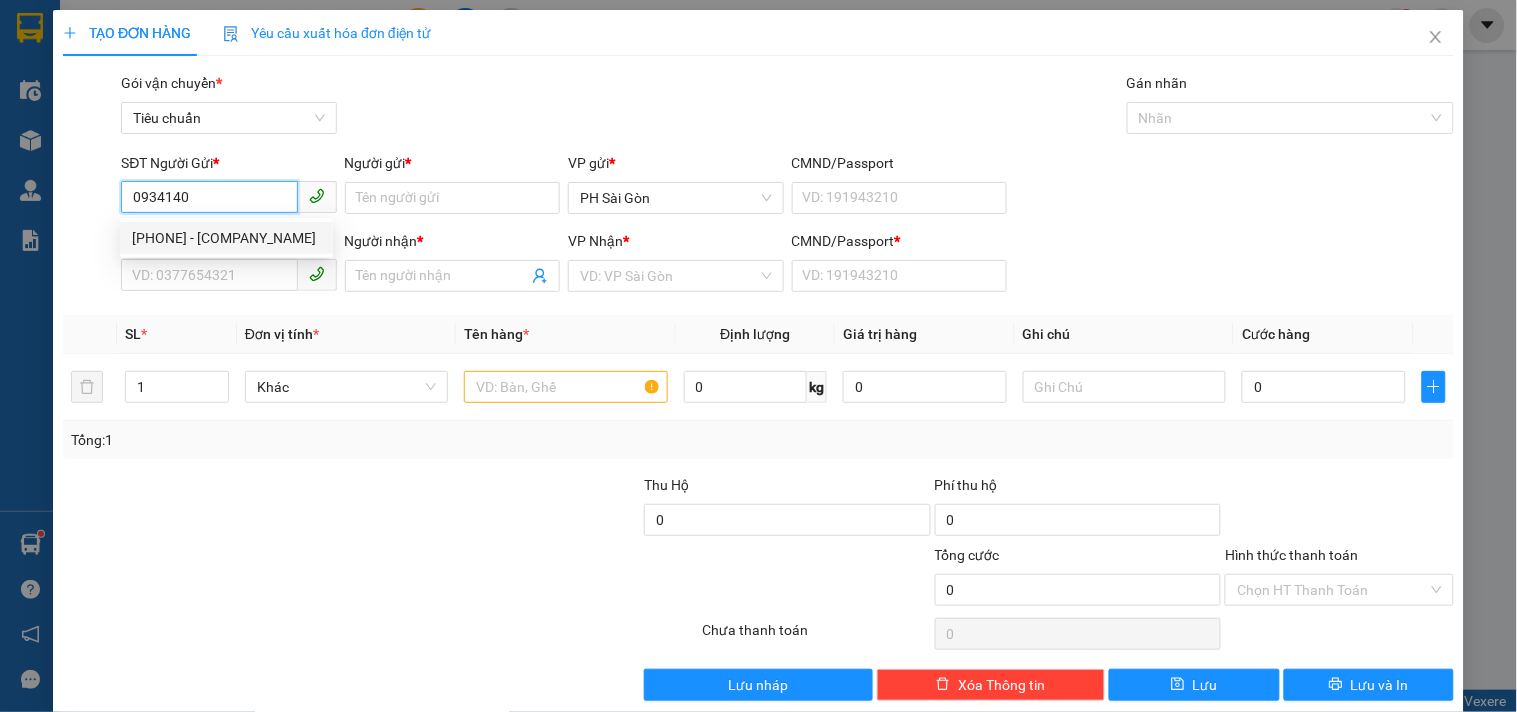 click on "[PHONE] - [COMPANY_NAME]" at bounding box center [226, 238] 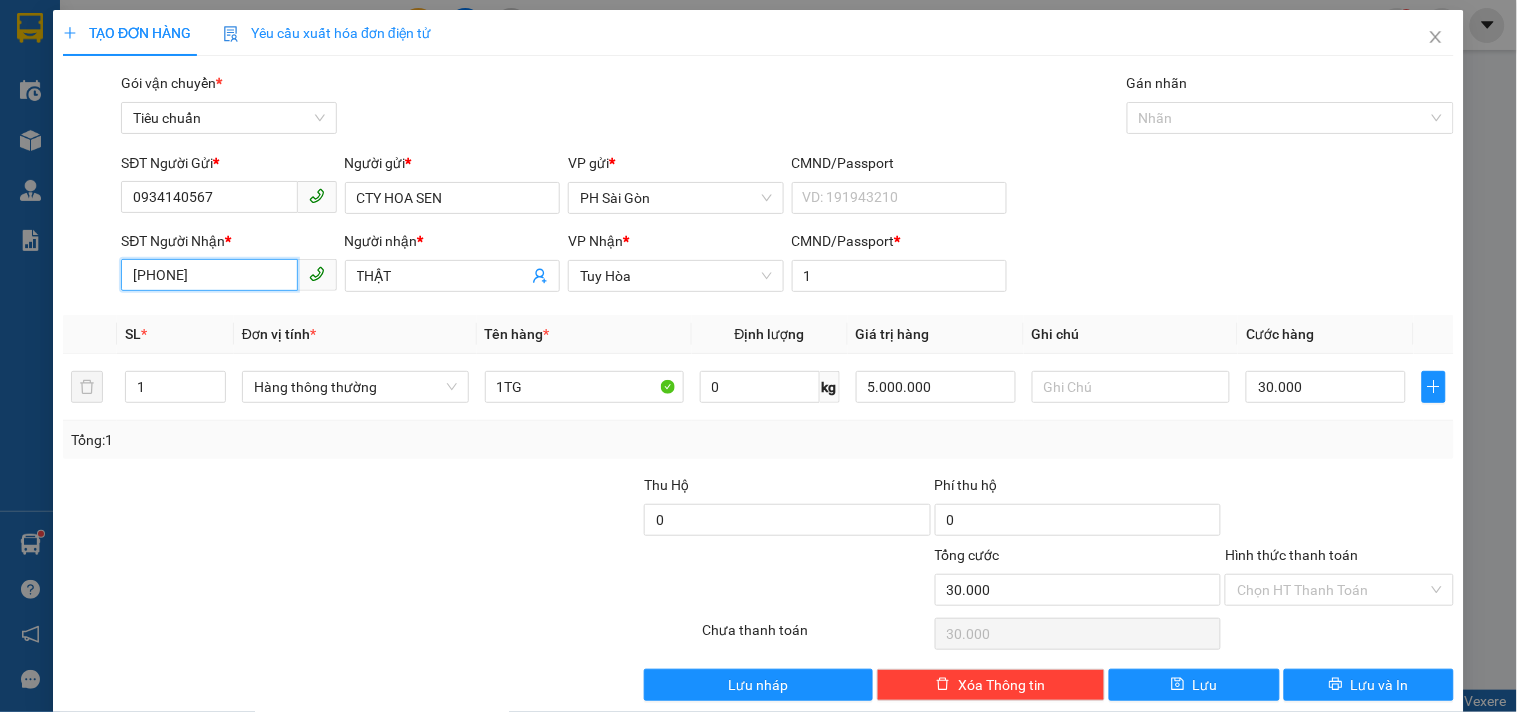 drag, startPoint x: 245, startPoint y: 291, endPoint x: 0, endPoint y: 411, distance: 272.80945 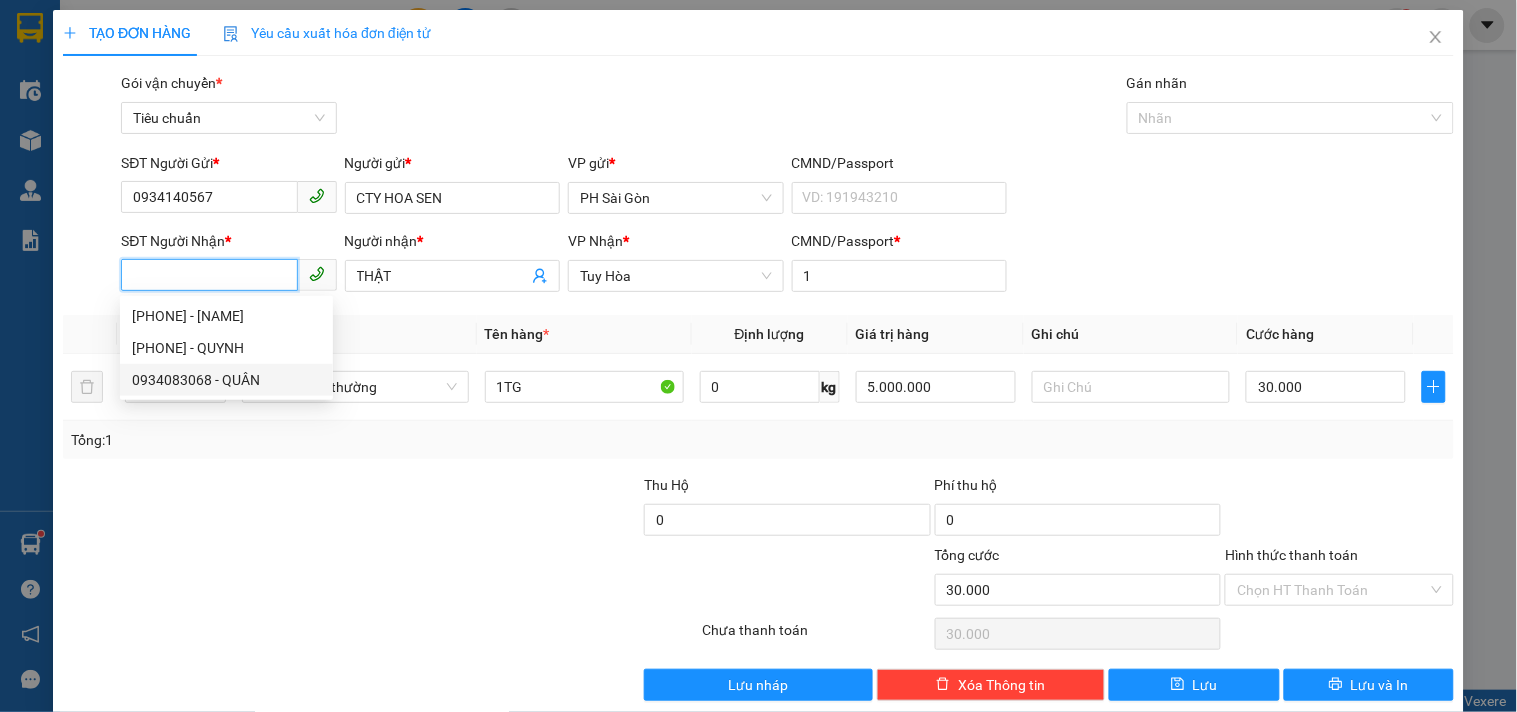 click on "0934083068 - QUÂN" at bounding box center (226, 380) 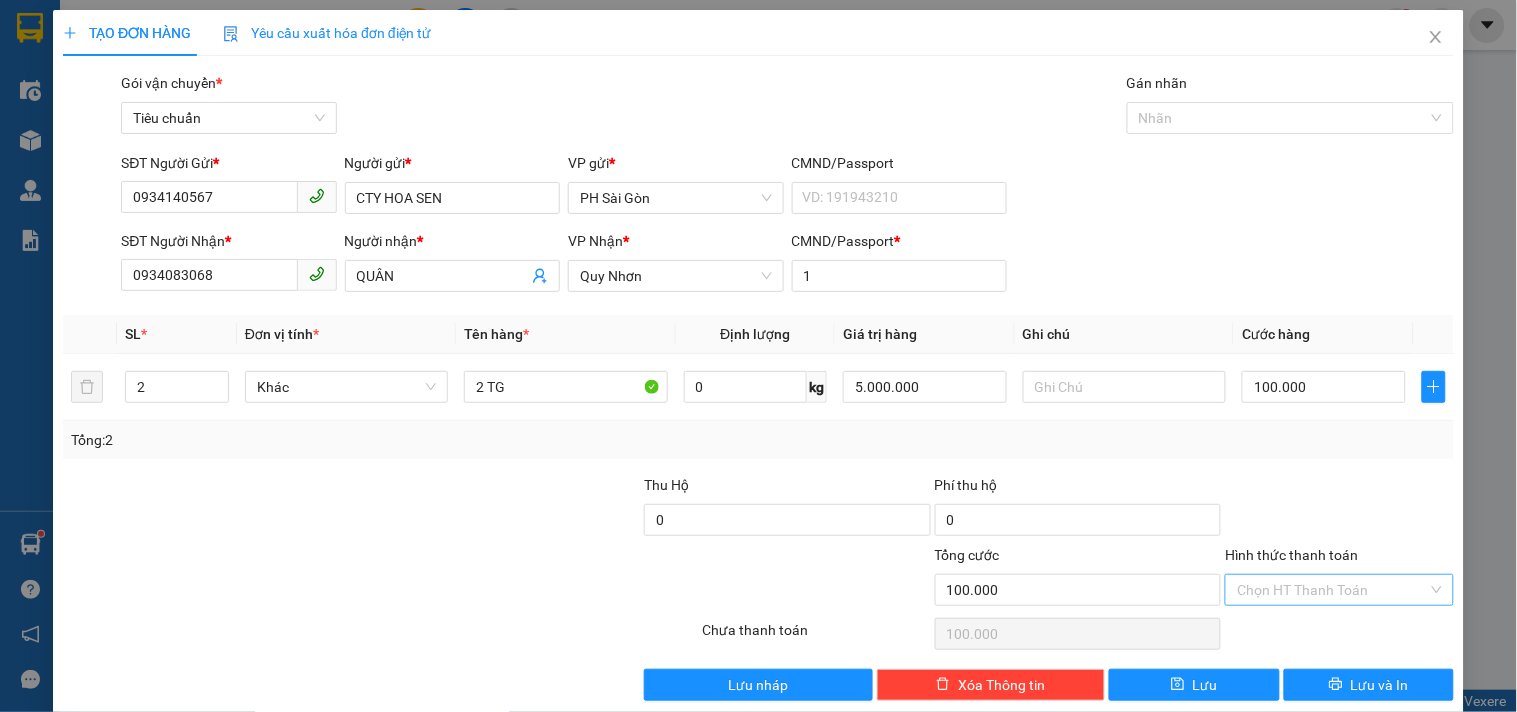 click on "Hình thức thanh toán" at bounding box center [1332, 590] 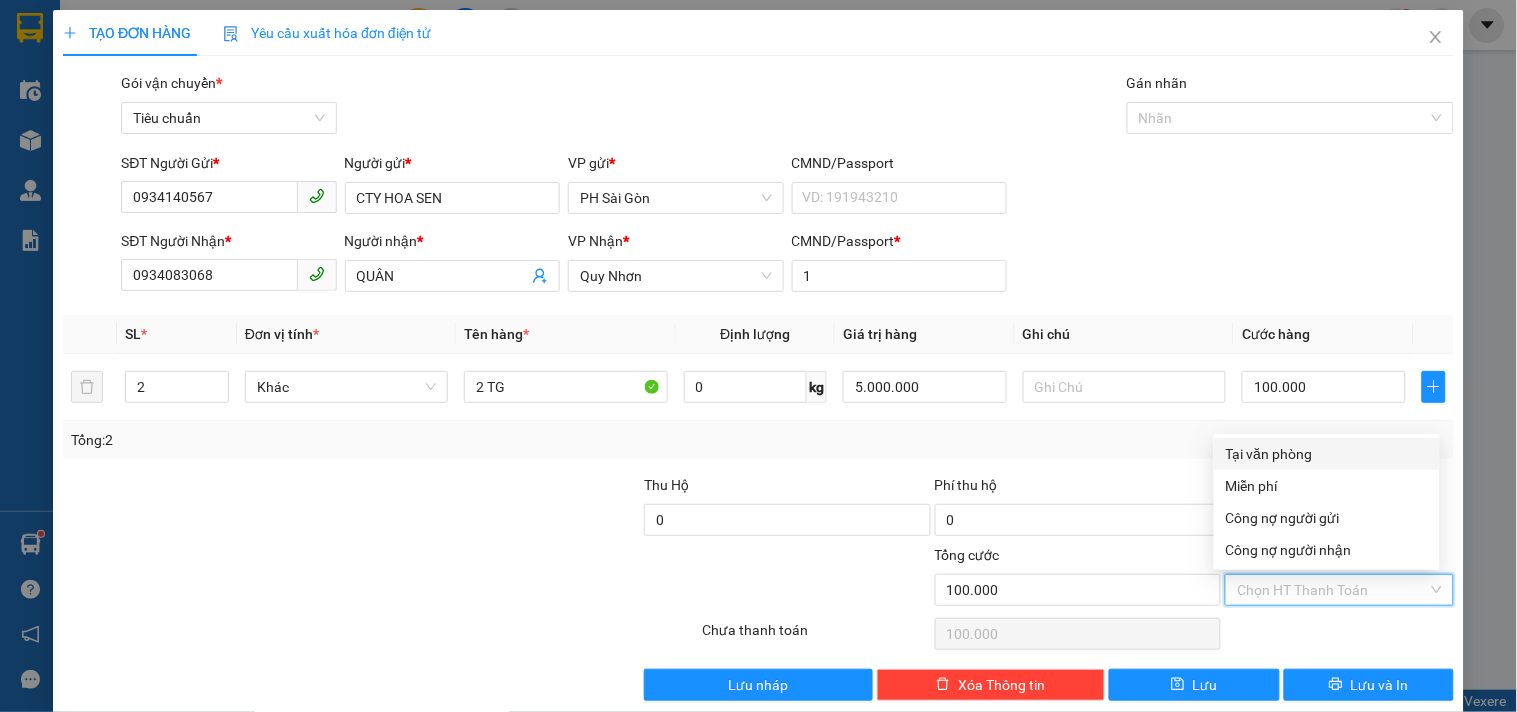 click on "Tại văn phòng" at bounding box center (1327, 454) 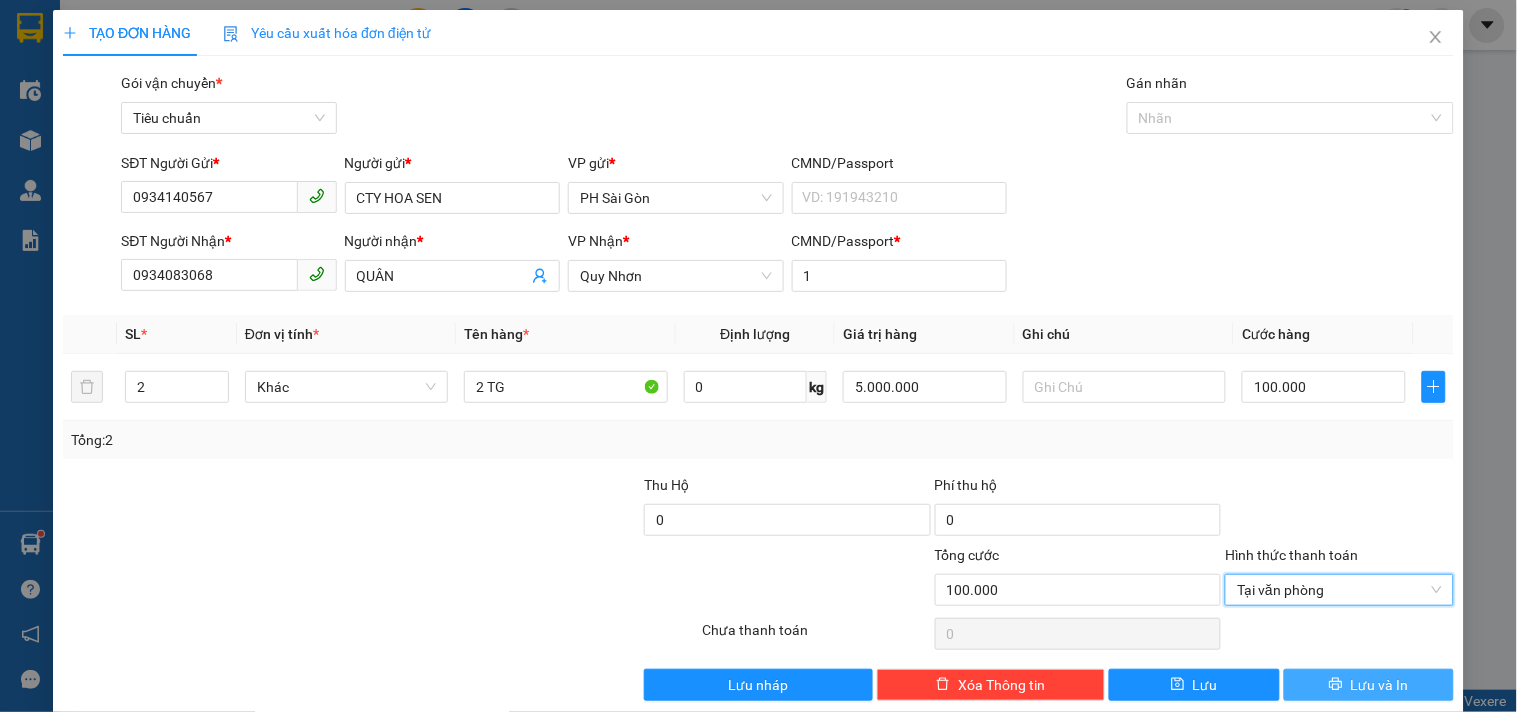 click on "Lưu và In" at bounding box center [1380, 685] 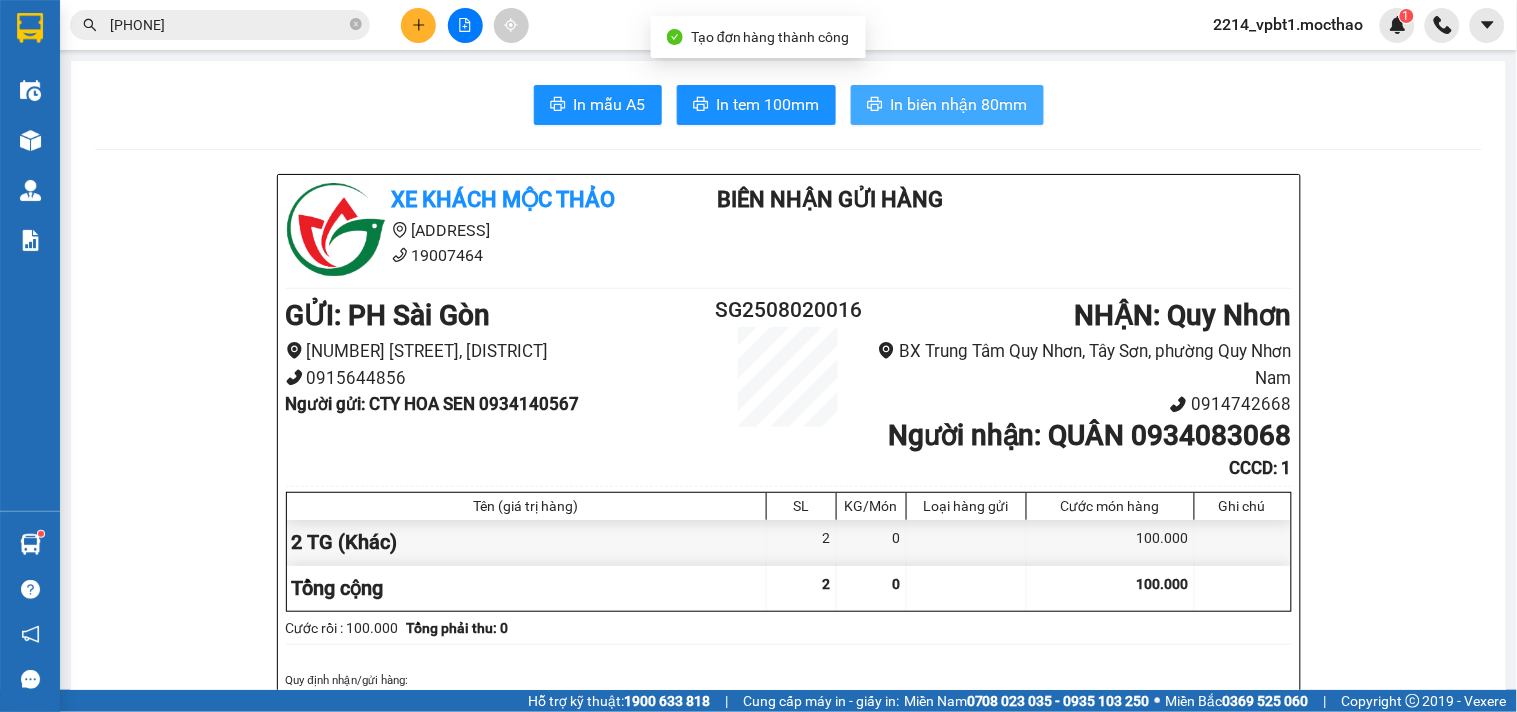 click on "In biên nhận 80mm" at bounding box center (959, 104) 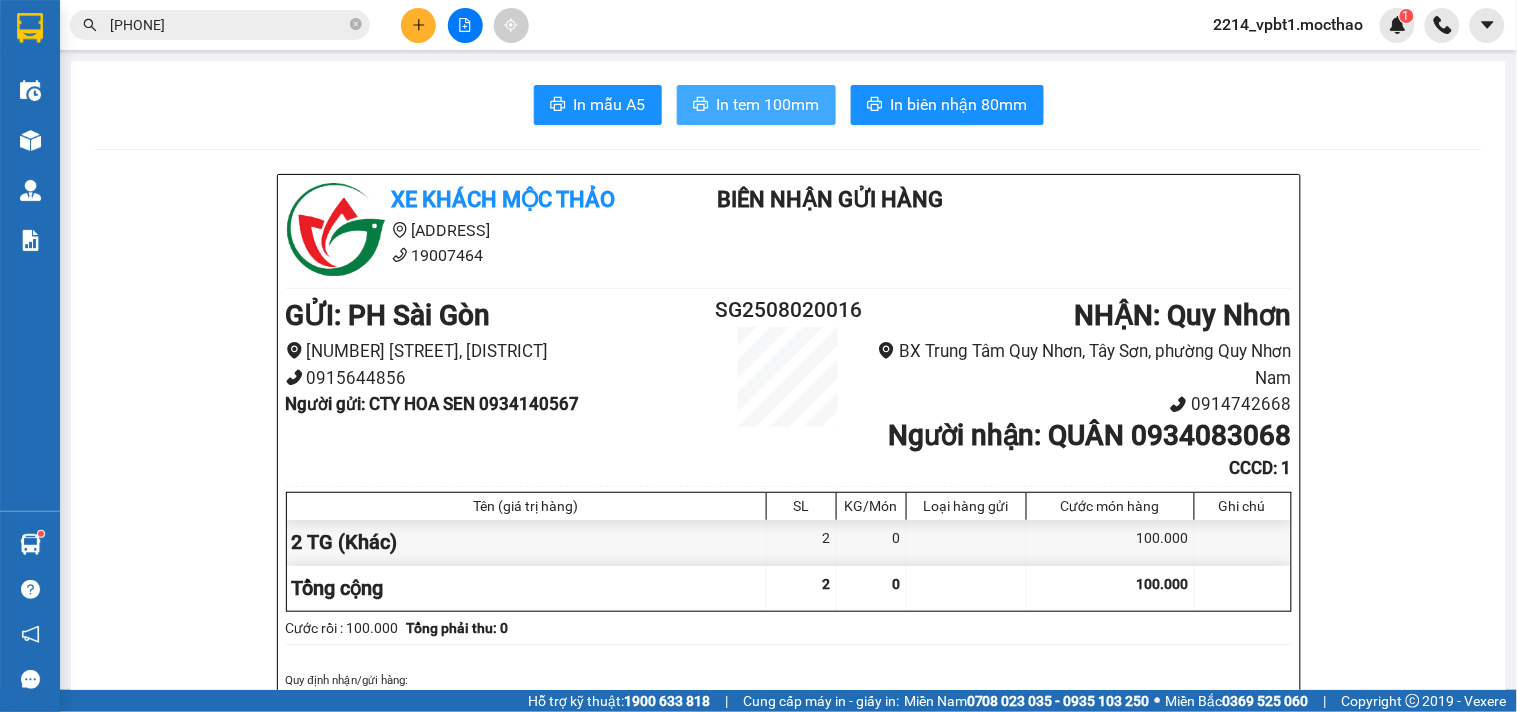 click on "In tem 100mm" at bounding box center [768, 104] 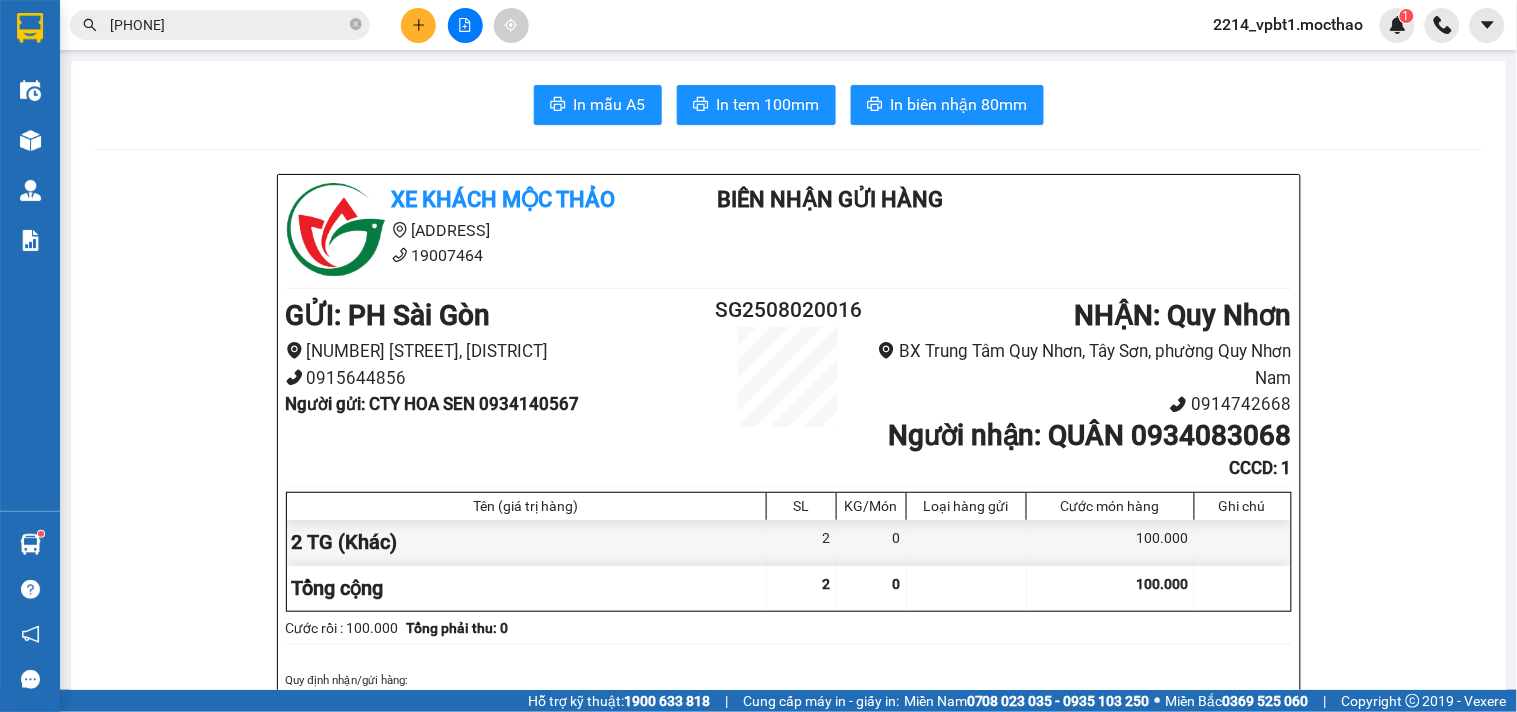 click 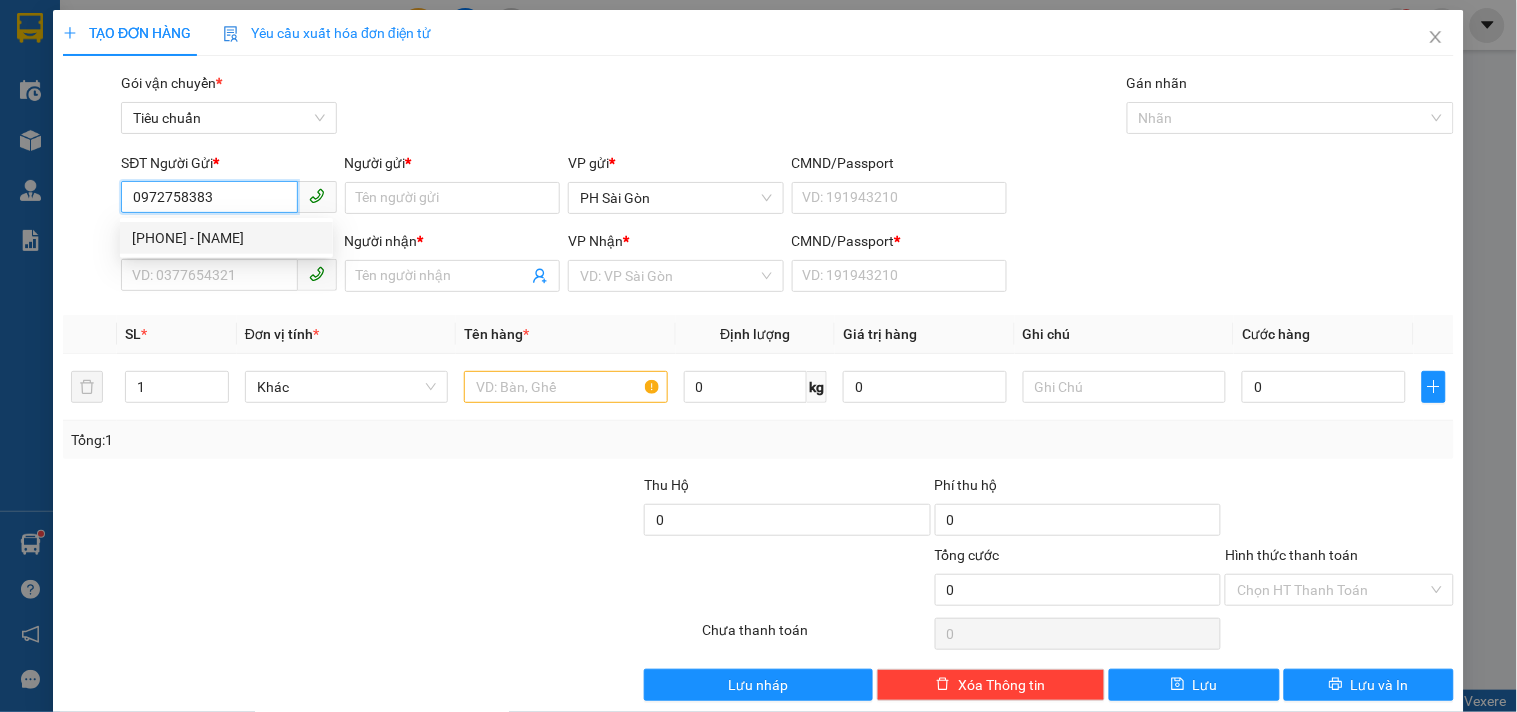 click on "[PHONE] - [NAME]" at bounding box center (226, 238) 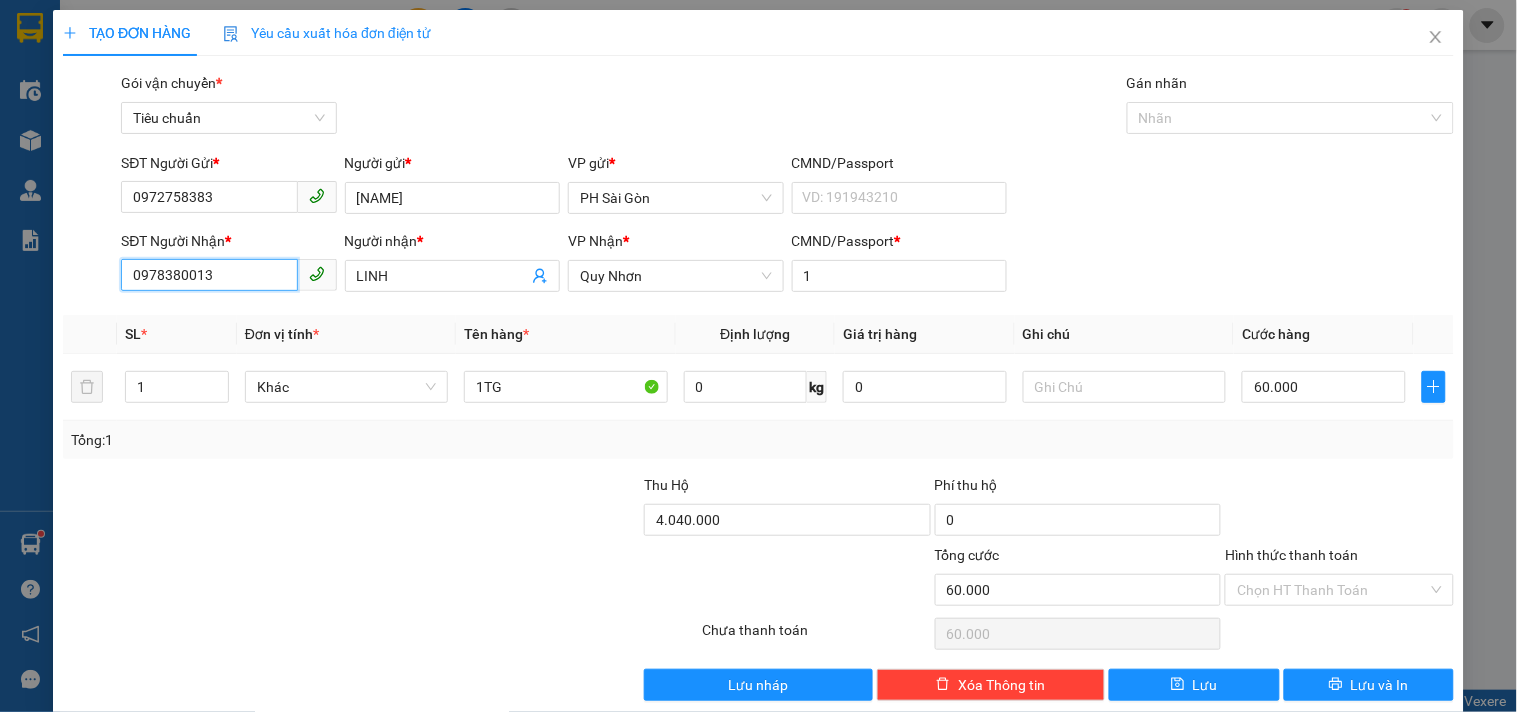 drag, startPoint x: 205, startPoint y: 267, endPoint x: 0, endPoint y: 377, distance: 232.6478 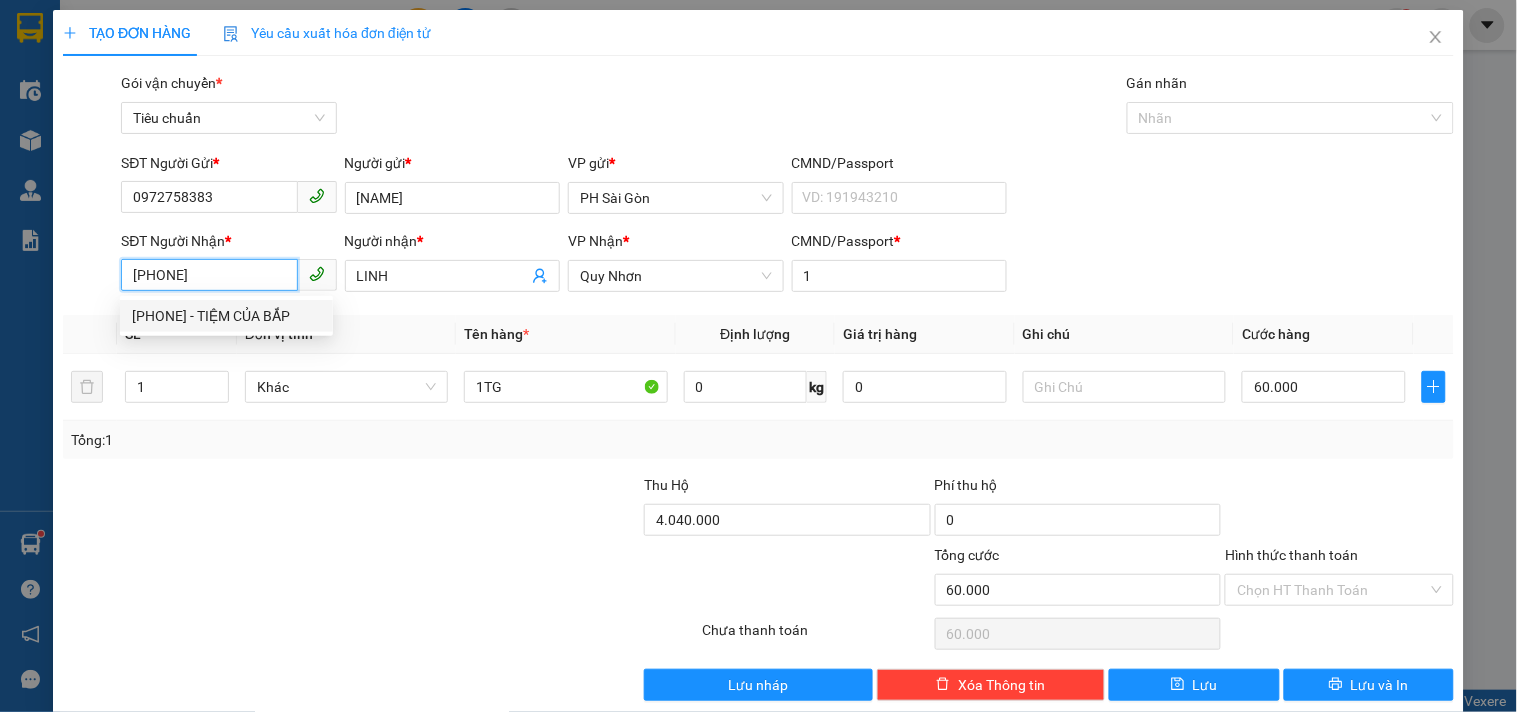 click on "[PHONE] - TIỆM CỦA BẮP" at bounding box center [226, 316] 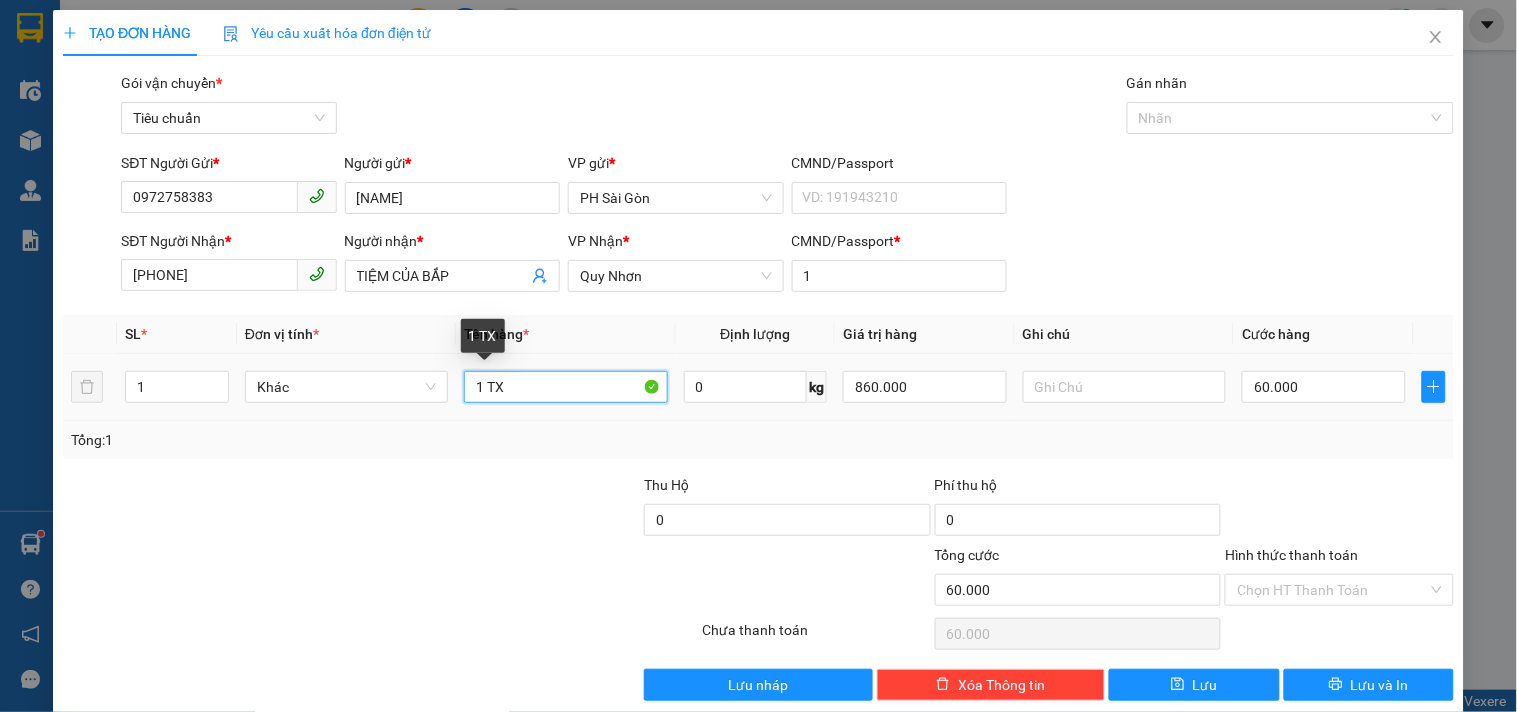 drag, startPoint x: 493, startPoint y: 360, endPoint x: 526, endPoint y: 367, distance: 33.734257 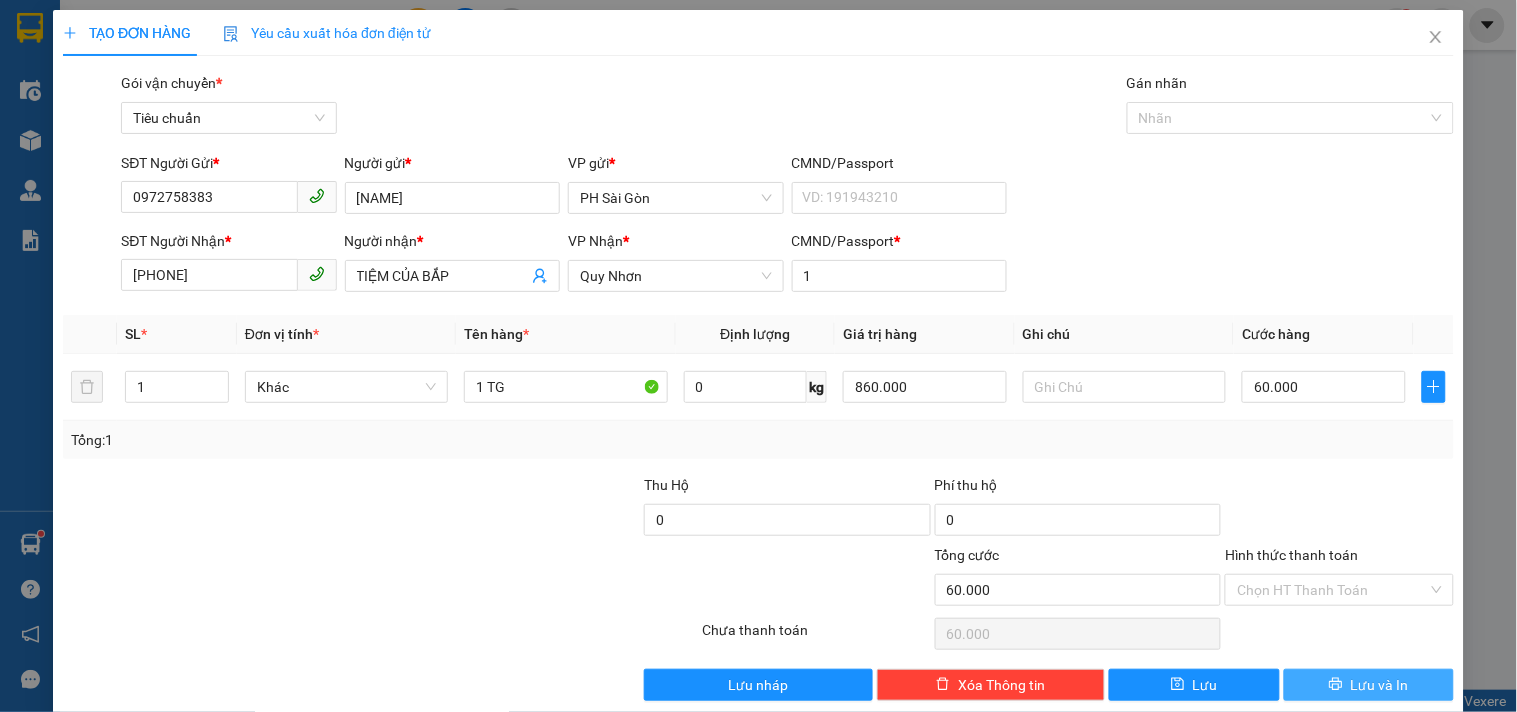 click on "Lưu và In" at bounding box center [1369, 685] 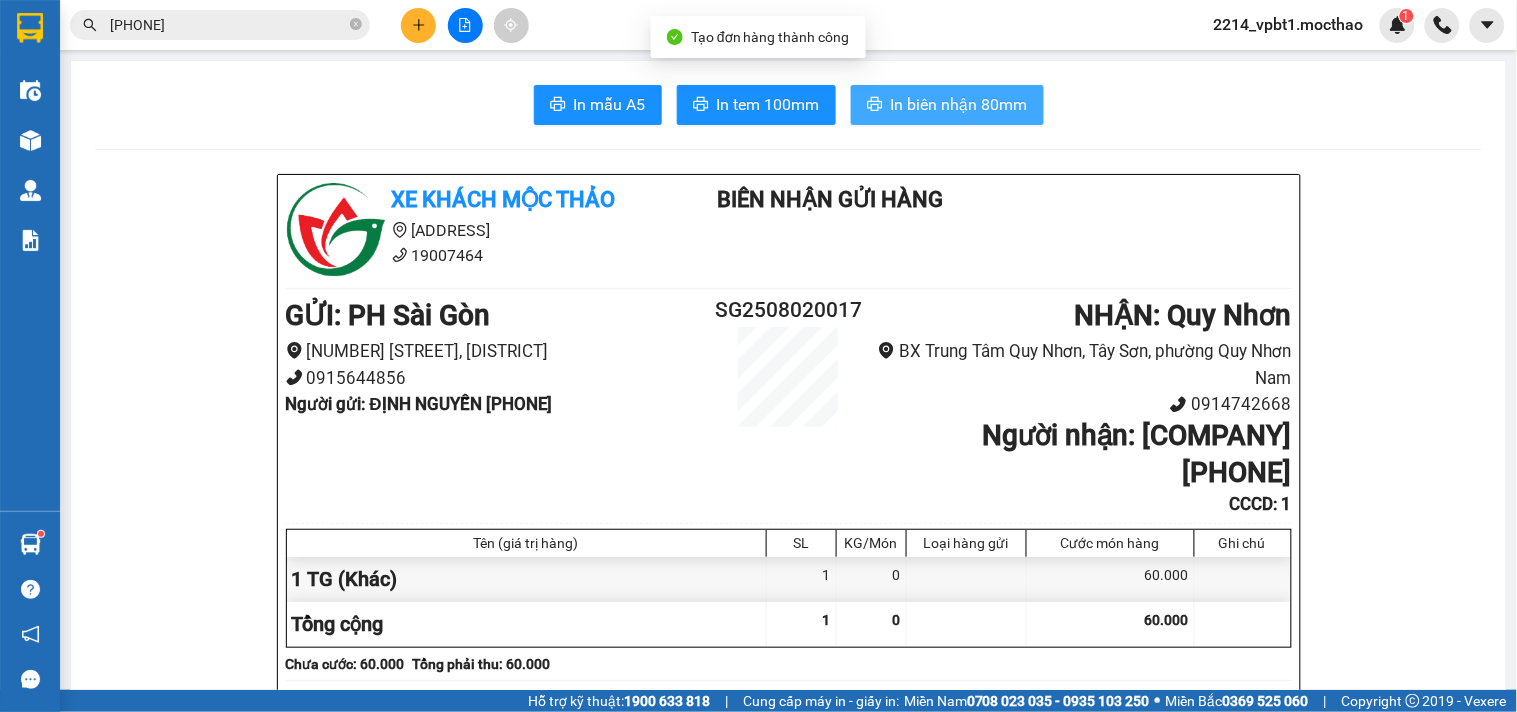 click on "In biên nhận 80mm" at bounding box center (959, 104) 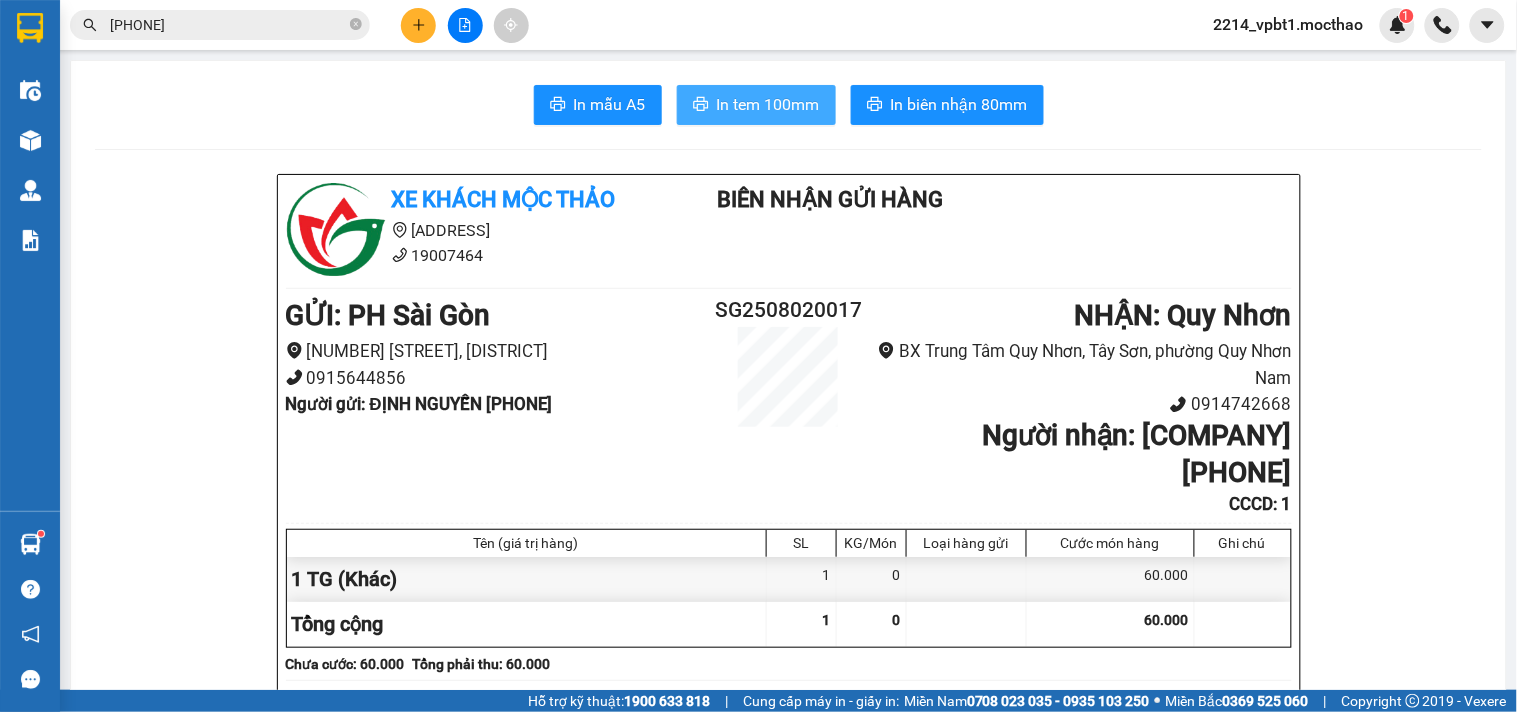 click on "In tem 100mm" at bounding box center [768, 104] 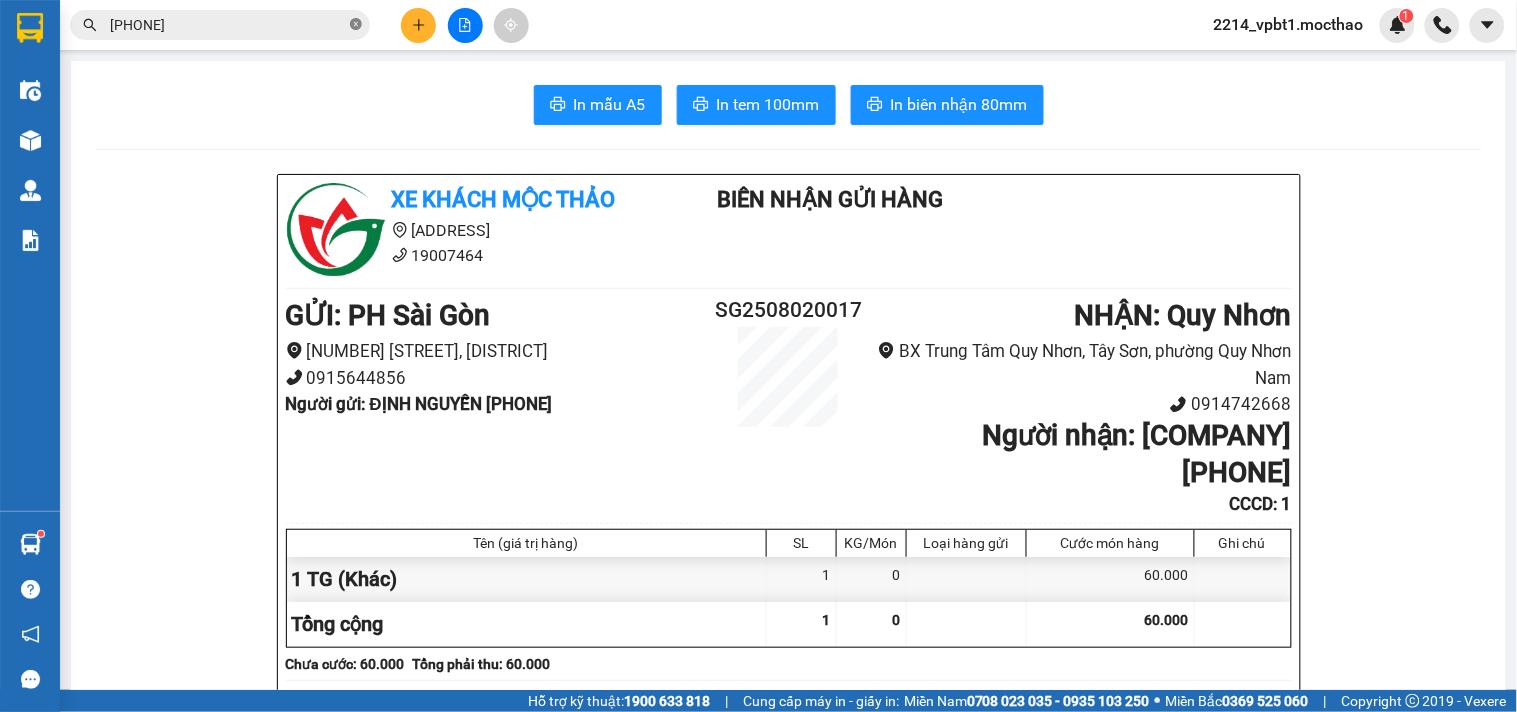click 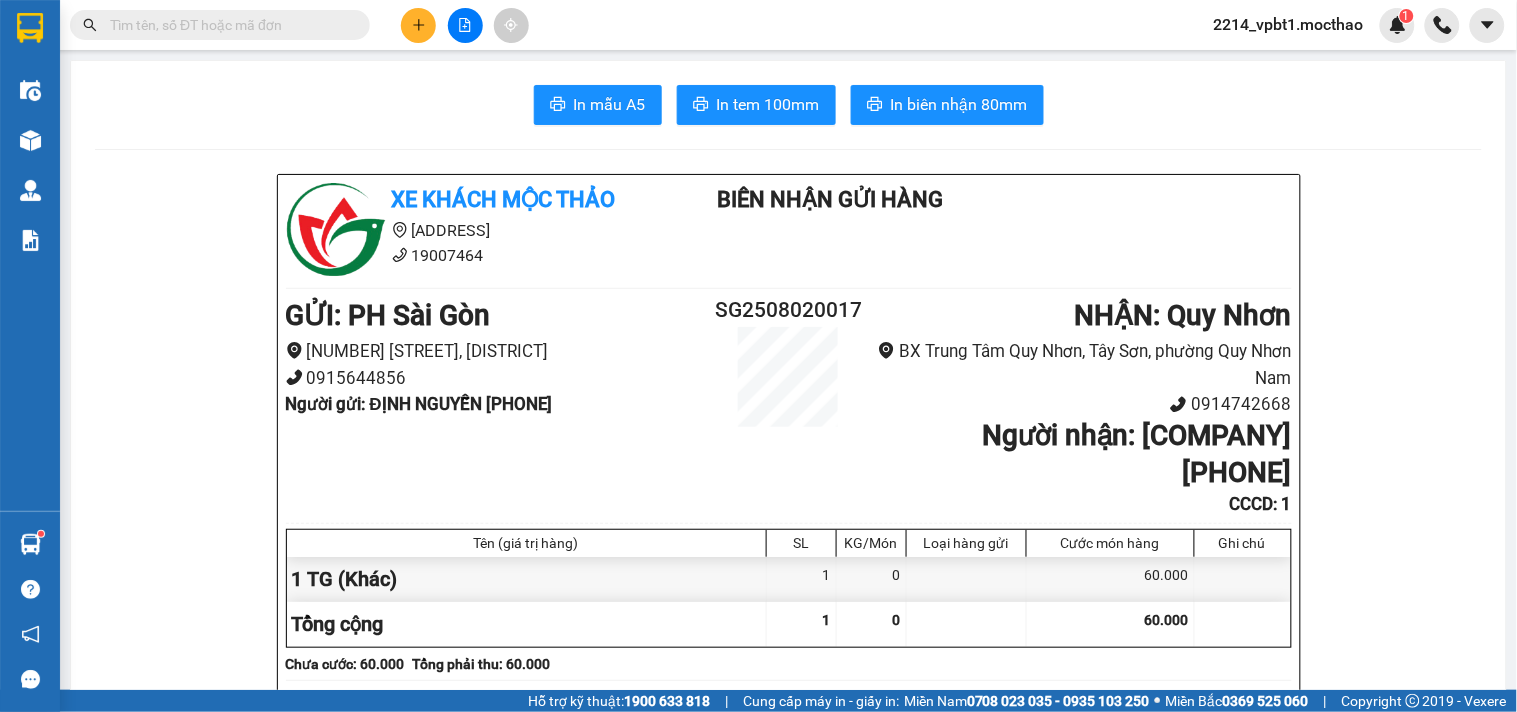 click 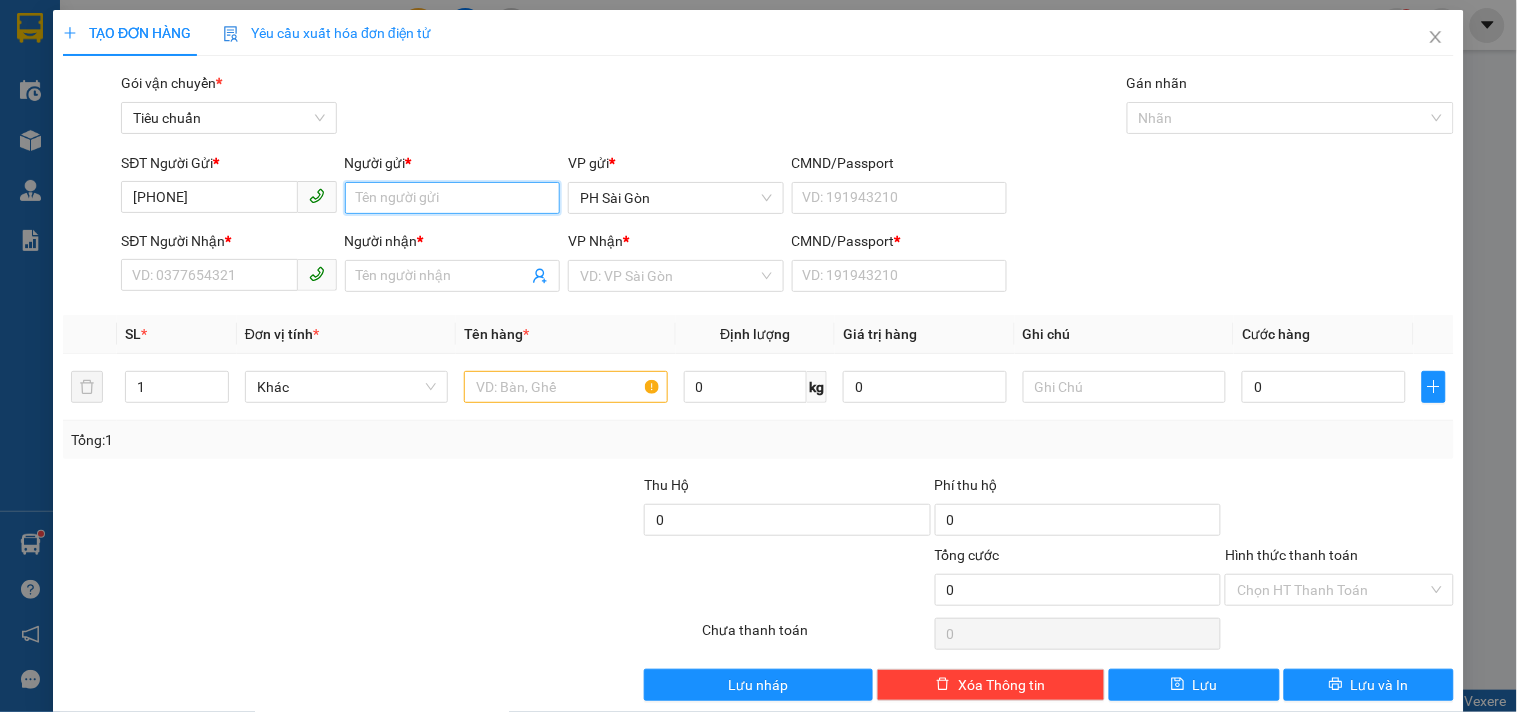 click on "Người gửi  *" at bounding box center (452, 198) 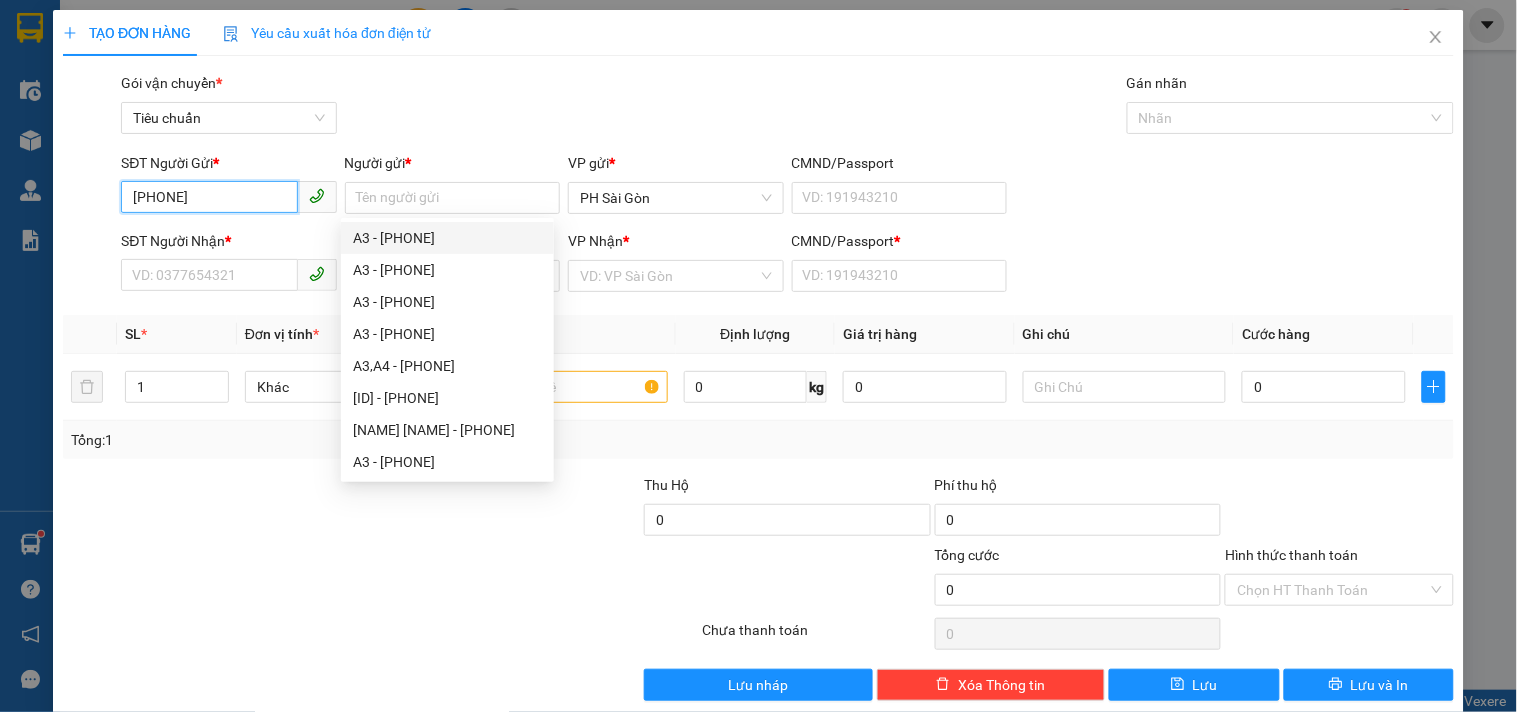 click on "[PHONE]" at bounding box center (209, 197) 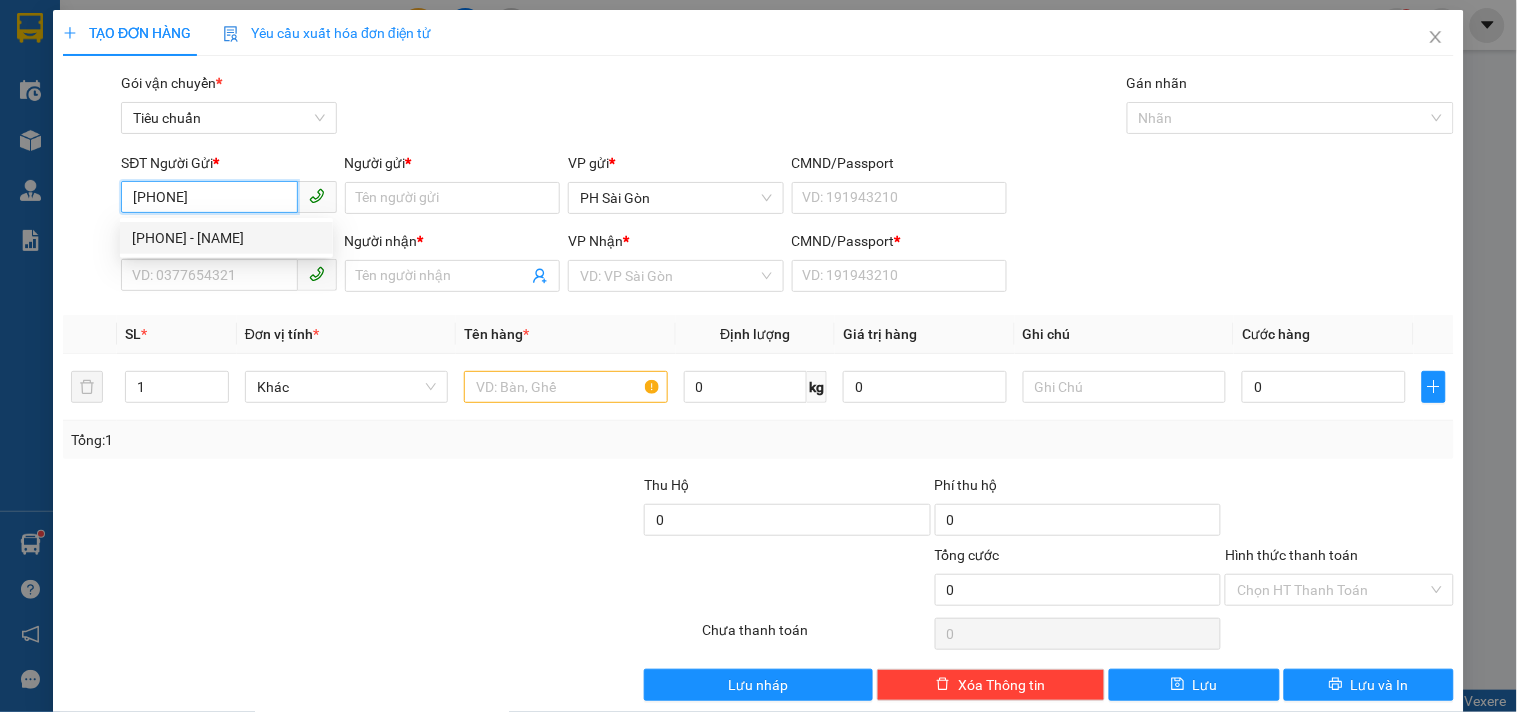 click on "[PHONE] - [NAME]" at bounding box center (226, 238) 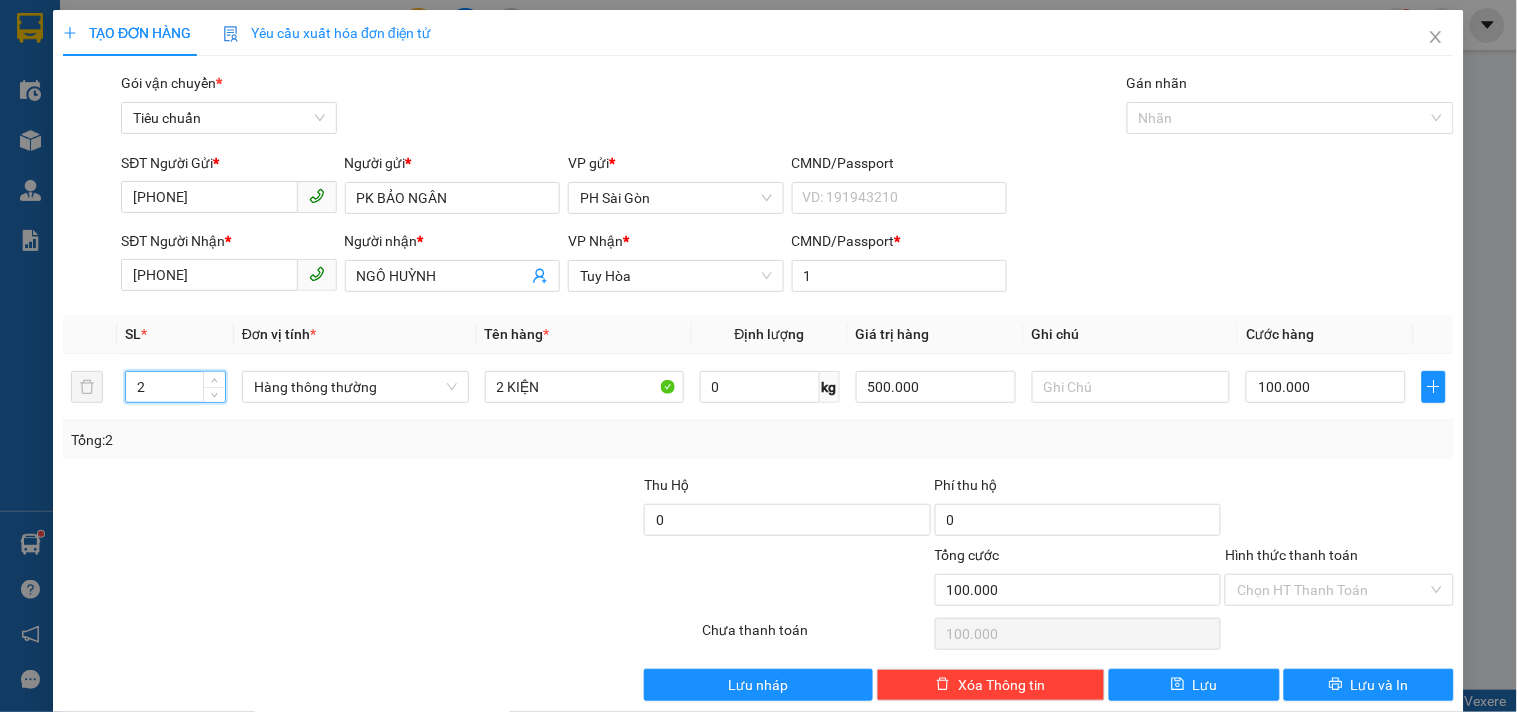 drag, startPoint x: 162, startPoint y: 383, endPoint x: 0, endPoint y: 400, distance: 162.88953 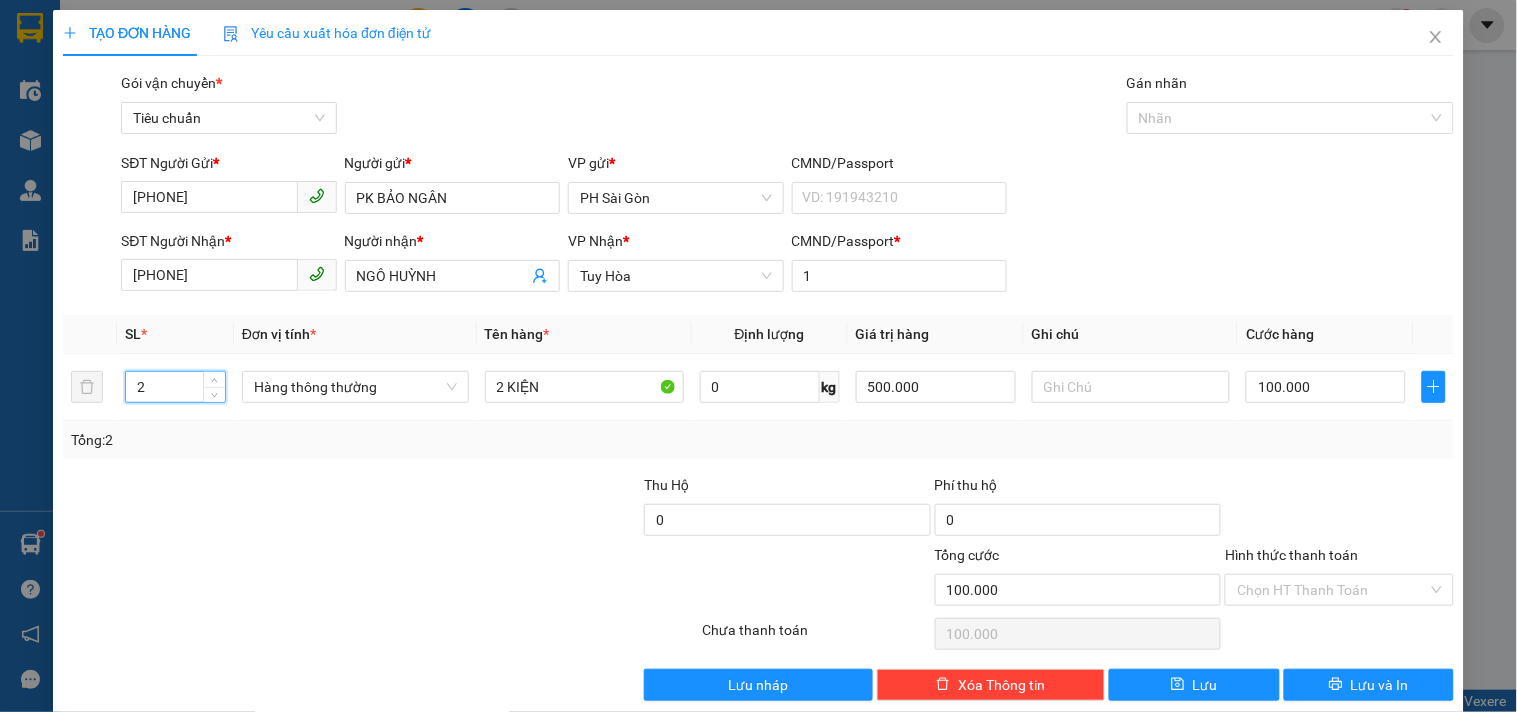 click on "TẠO ĐƠN HÀNG Yêu cầu xuất hóa đơn điện tử Transit Pickup Surcharge Ids Transit Deliver Surcharge Ids Transit Deliver Surcharge Transit Deliver Surcharge Gói vận chuyển  * Tiêu chuẩn Gán nhãn   Nhãn SĐT Người Gửi  * [PHONE] Người gửi  * PK BẢO NGÂN VP gửi  * PH Sài Gòn CMND/Passport VD: [NUMBER] SĐT Người Nhận  * [PHONE] Người nhận  * NGÔ HUỲNH VP Nhận  * Tuy Hòa CMND/Passport  * 1 SL  * Đơn vị tính  * Tên hàng  * Định lượng Giá trị hàng Ghi chú Cước hàng                   2 Hàng thông thường 2 KIỆN 0 kg 500.000 100.000 Tổng:  2 Thu Hộ 0 Phí thu hộ 0 Tổng cước 100.000 Hình thức thanh toán Chọn HT Thanh Toán Số tiền thu trước 0 Chưa thanh toán 100.000 Chọn HT Thanh Toán Lưu nháp Xóa Thông tin Lưu Lưu và In" at bounding box center [758, 356] 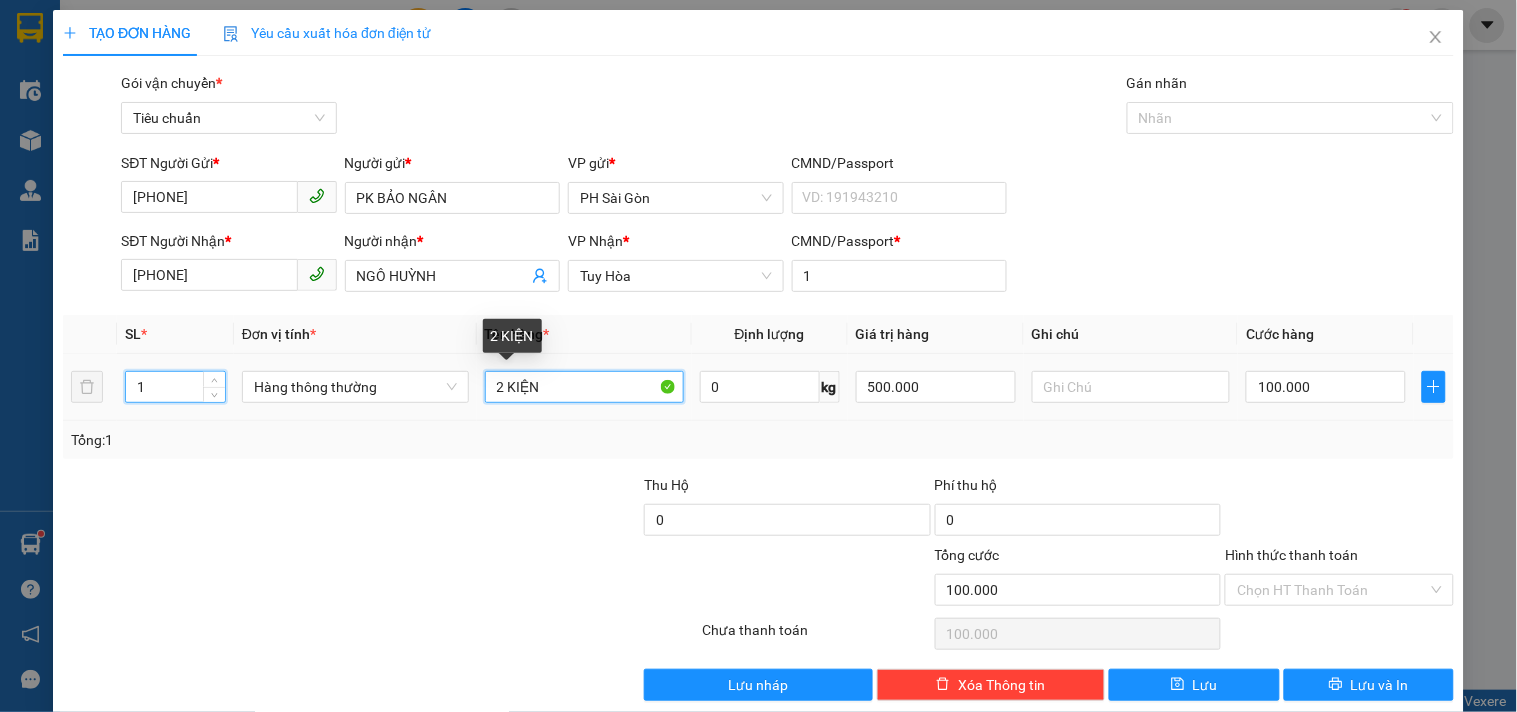 drag, startPoint x: 505, startPoint y: 387, endPoint x: 362, endPoint y: 425, distance: 147.96283 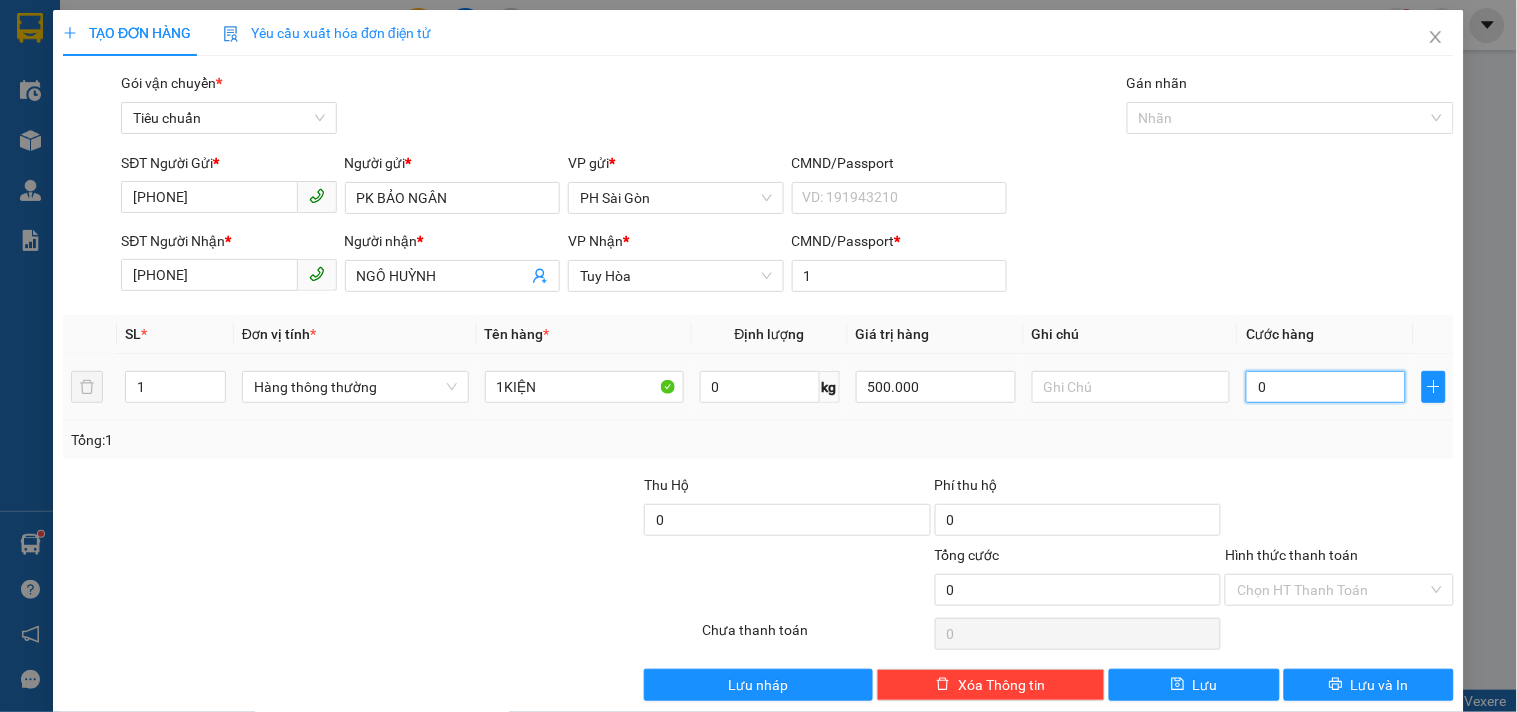 click on "0" at bounding box center (1326, 387) 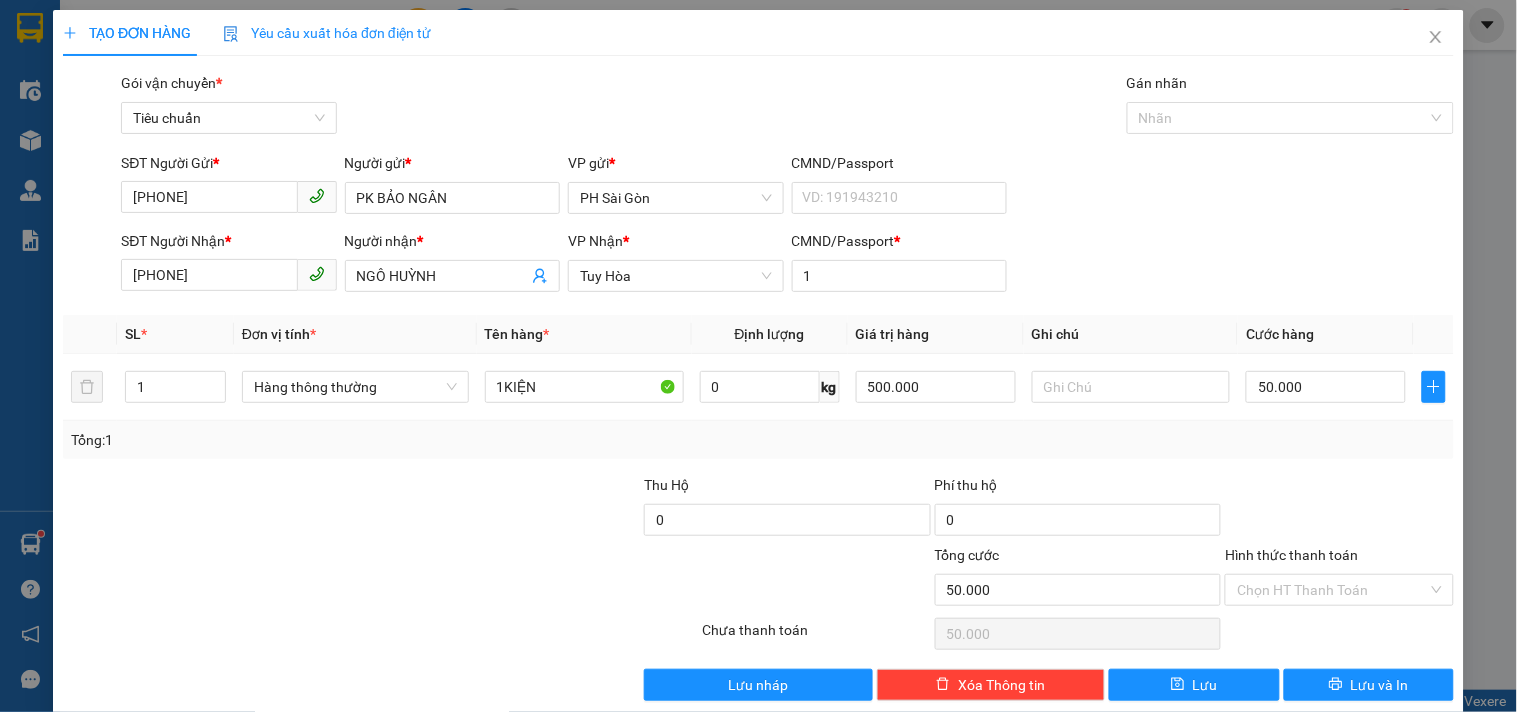 click at bounding box center [1339, 509] 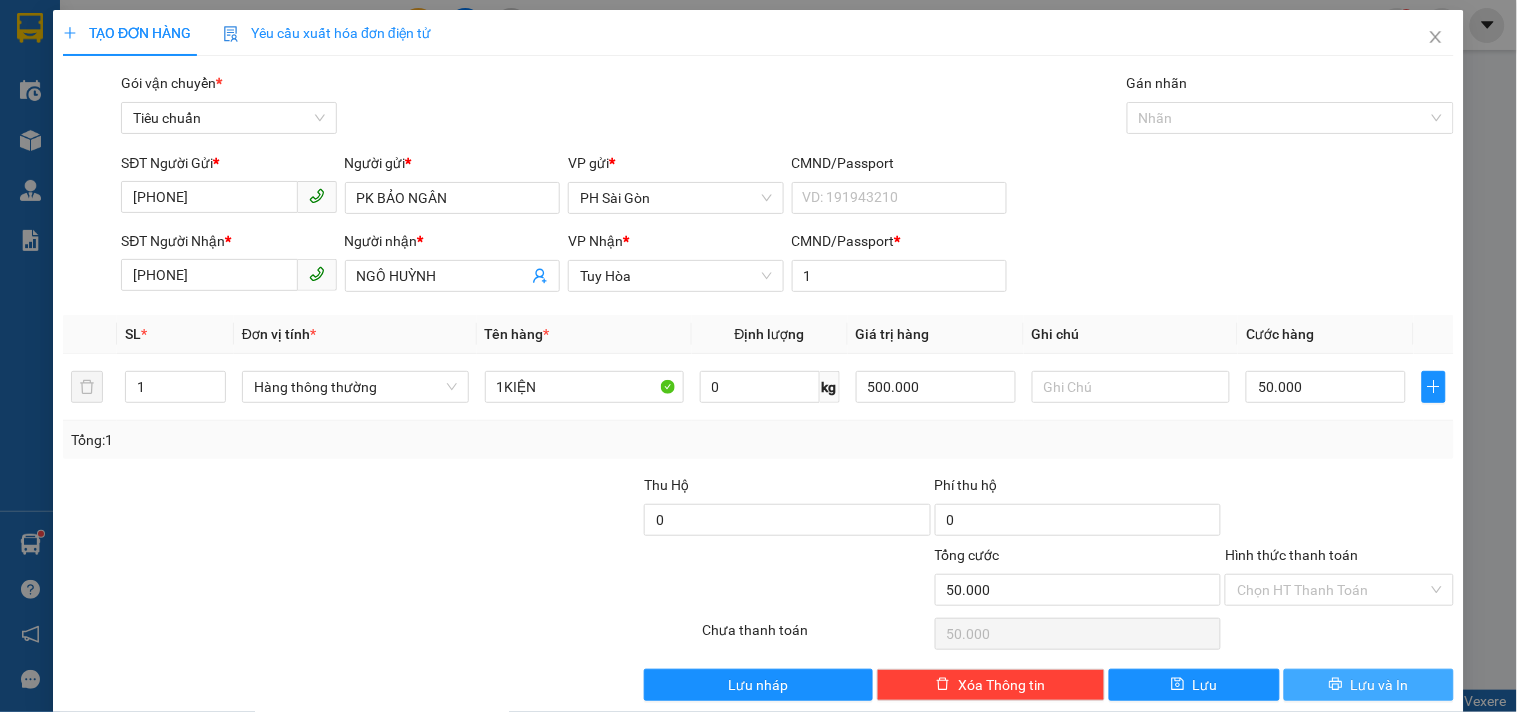 click on "Lưu và In" at bounding box center [1369, 685] 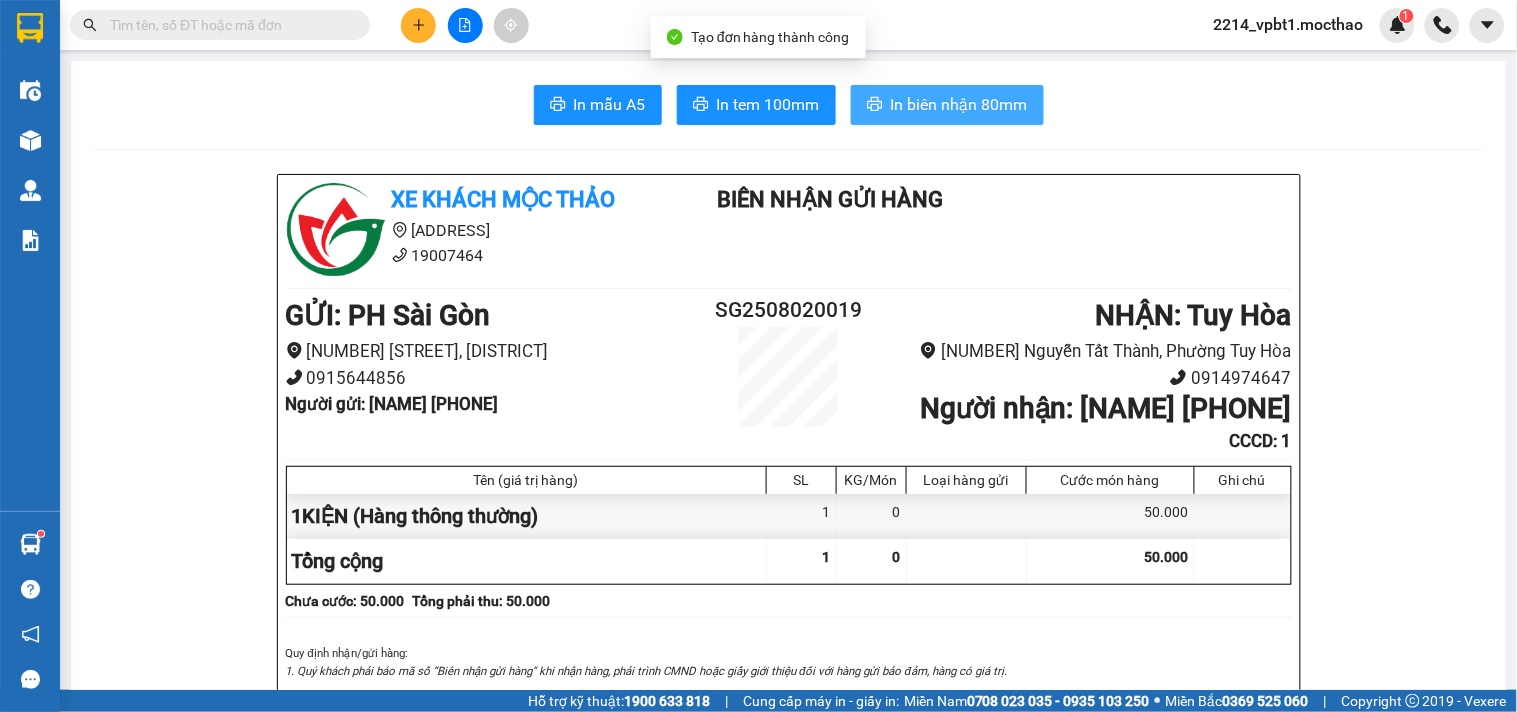 click on "In biên nhận 80mm" at bounding box center [959, 104] 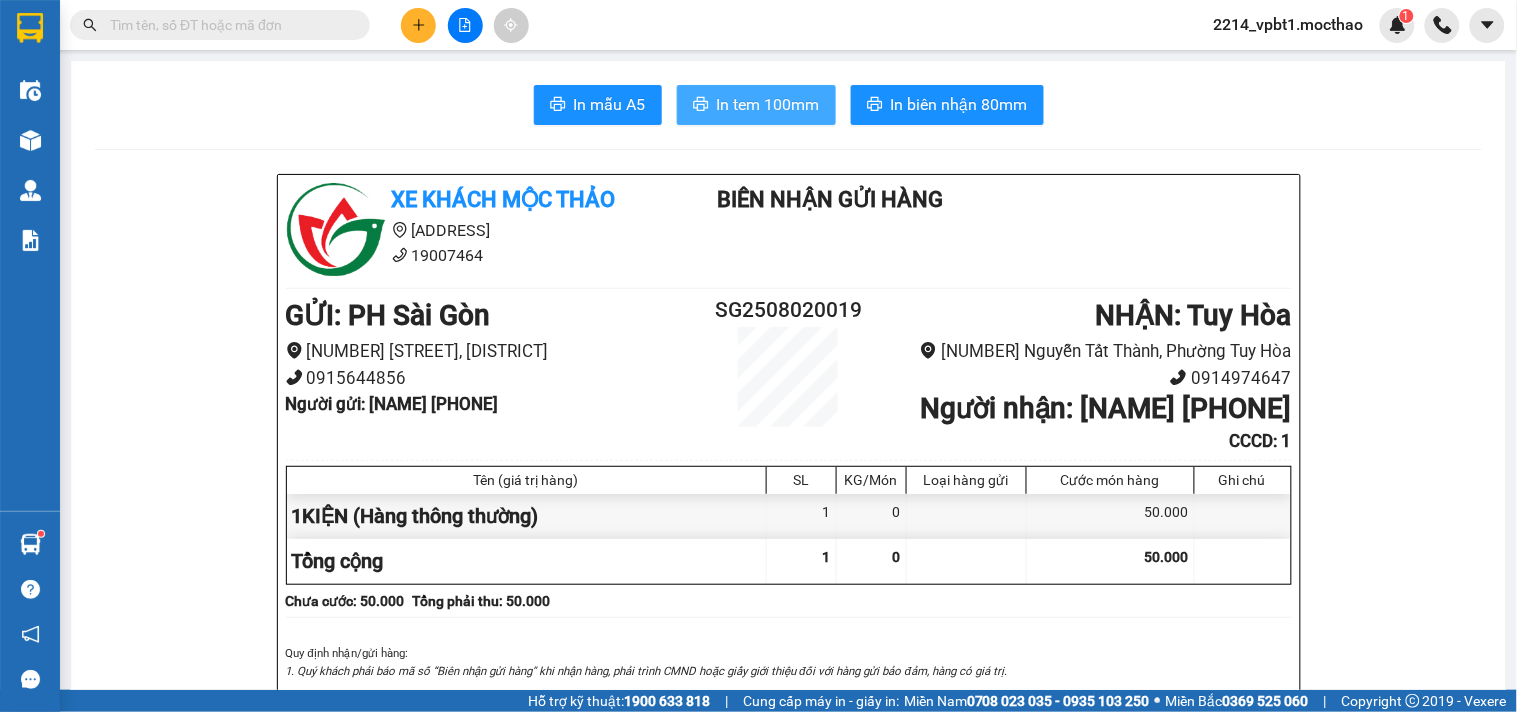 click on "In tem 100mm" at bounding box center (756, 105) 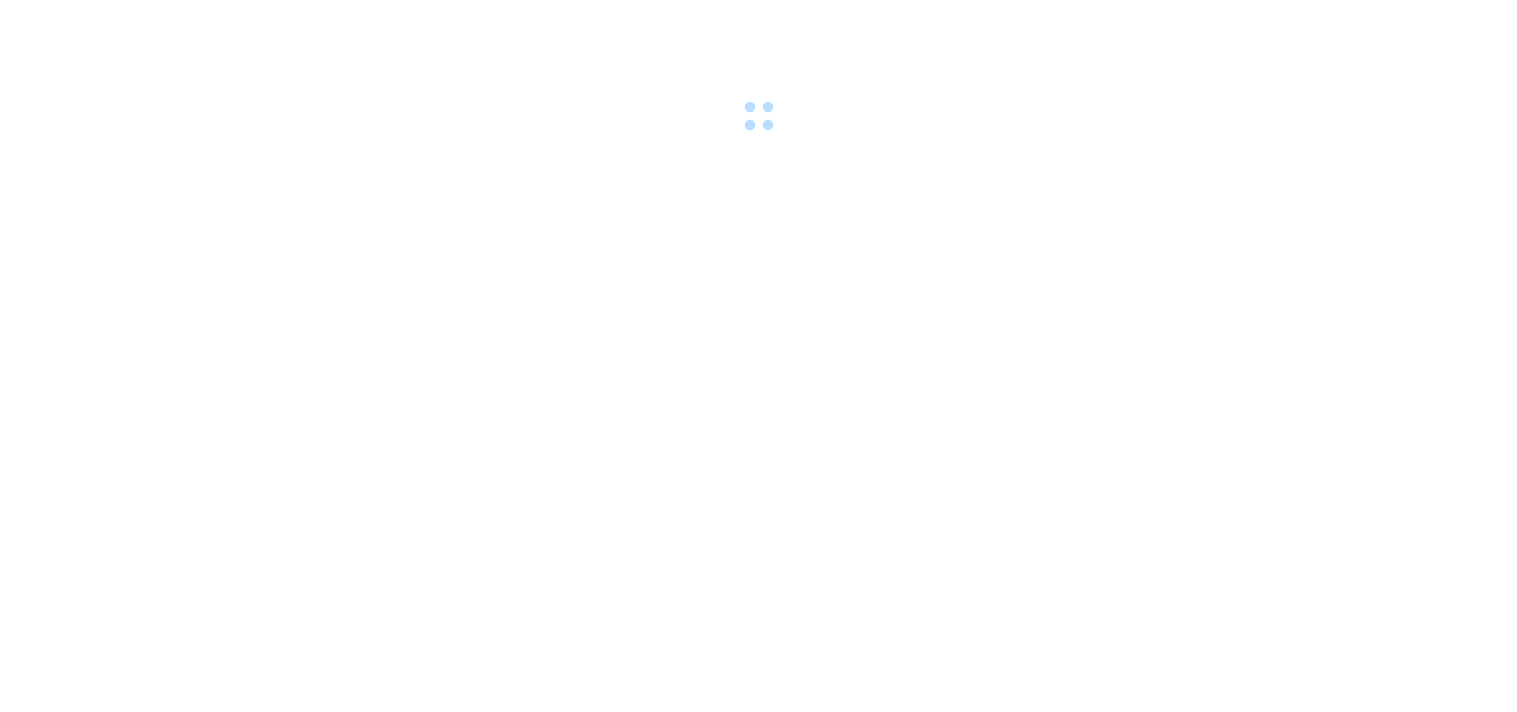 scroll, scrollTop: 0, scrollLeft: 0, axis: both 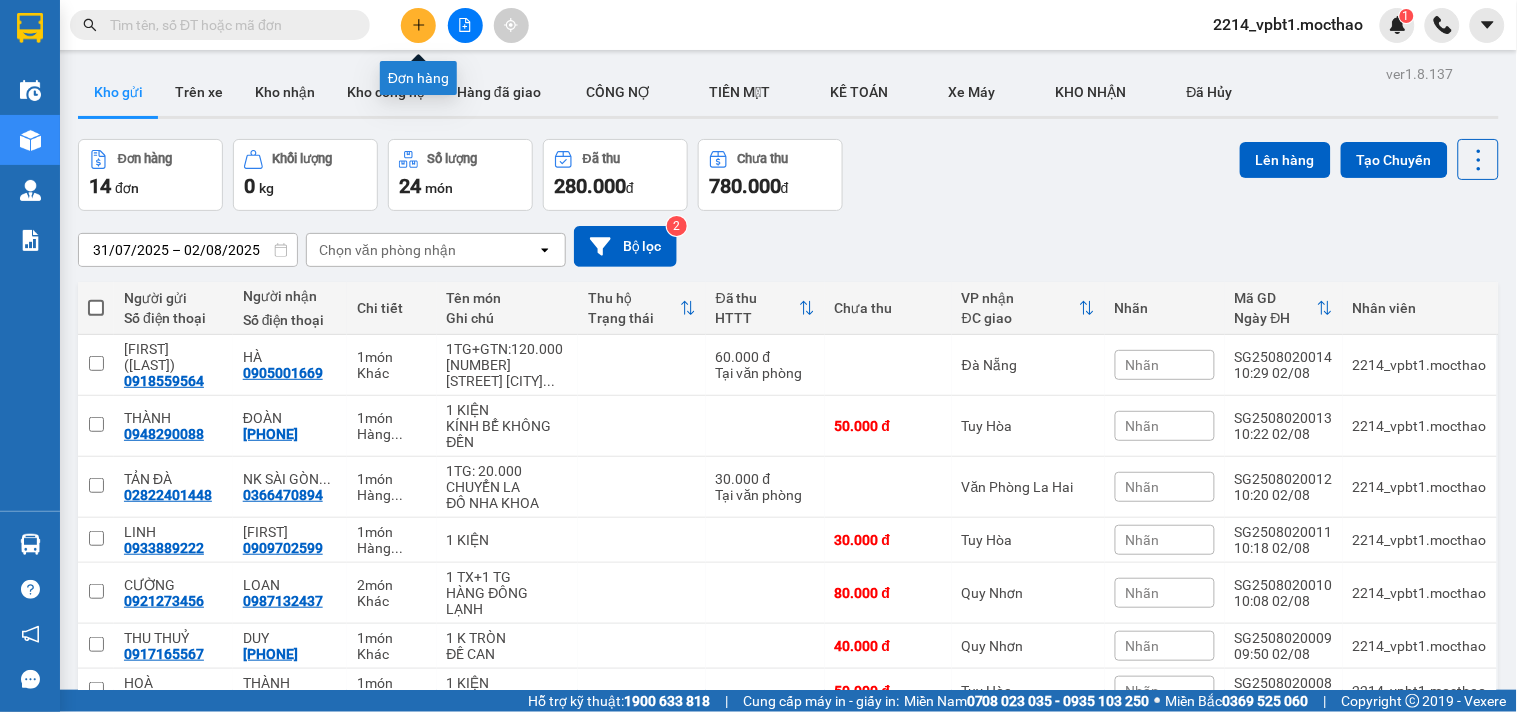 click 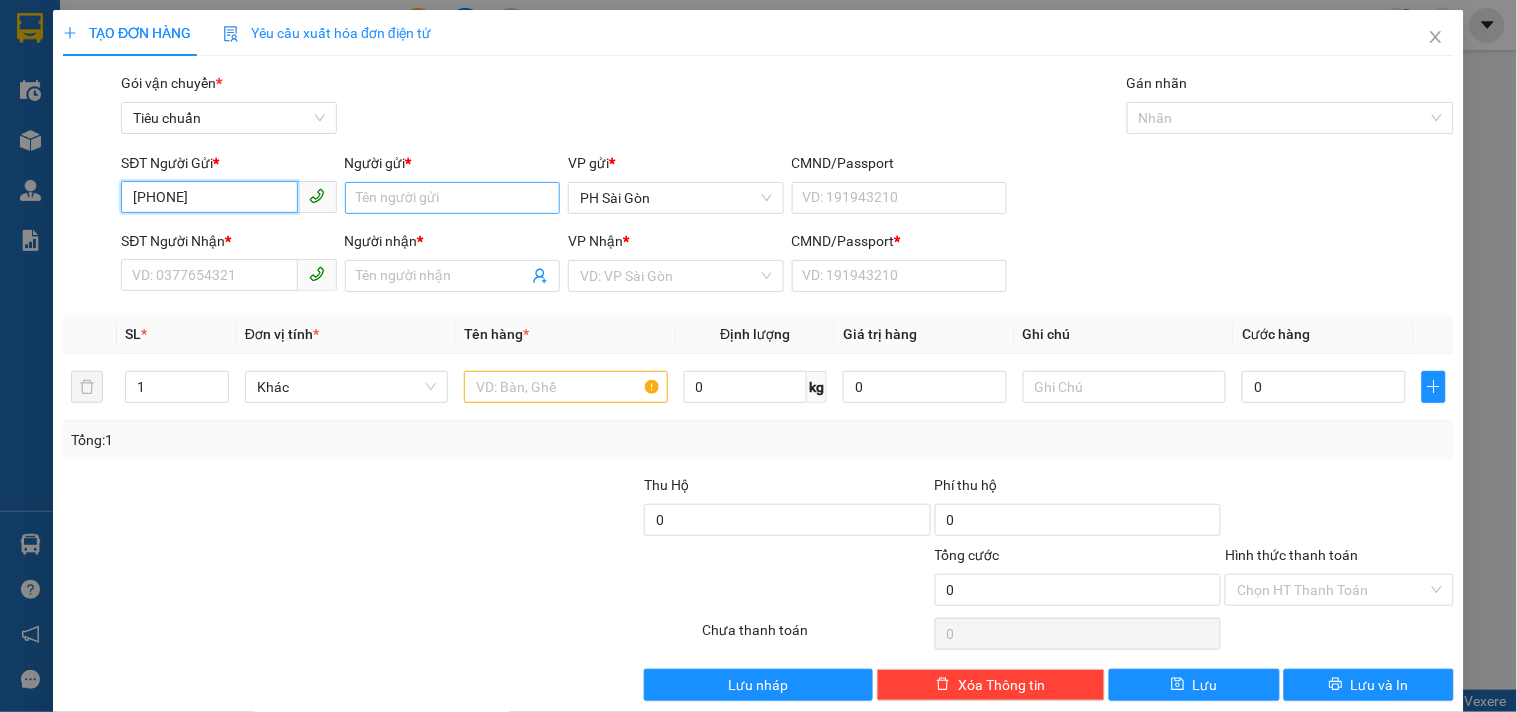 type on "0939057793" 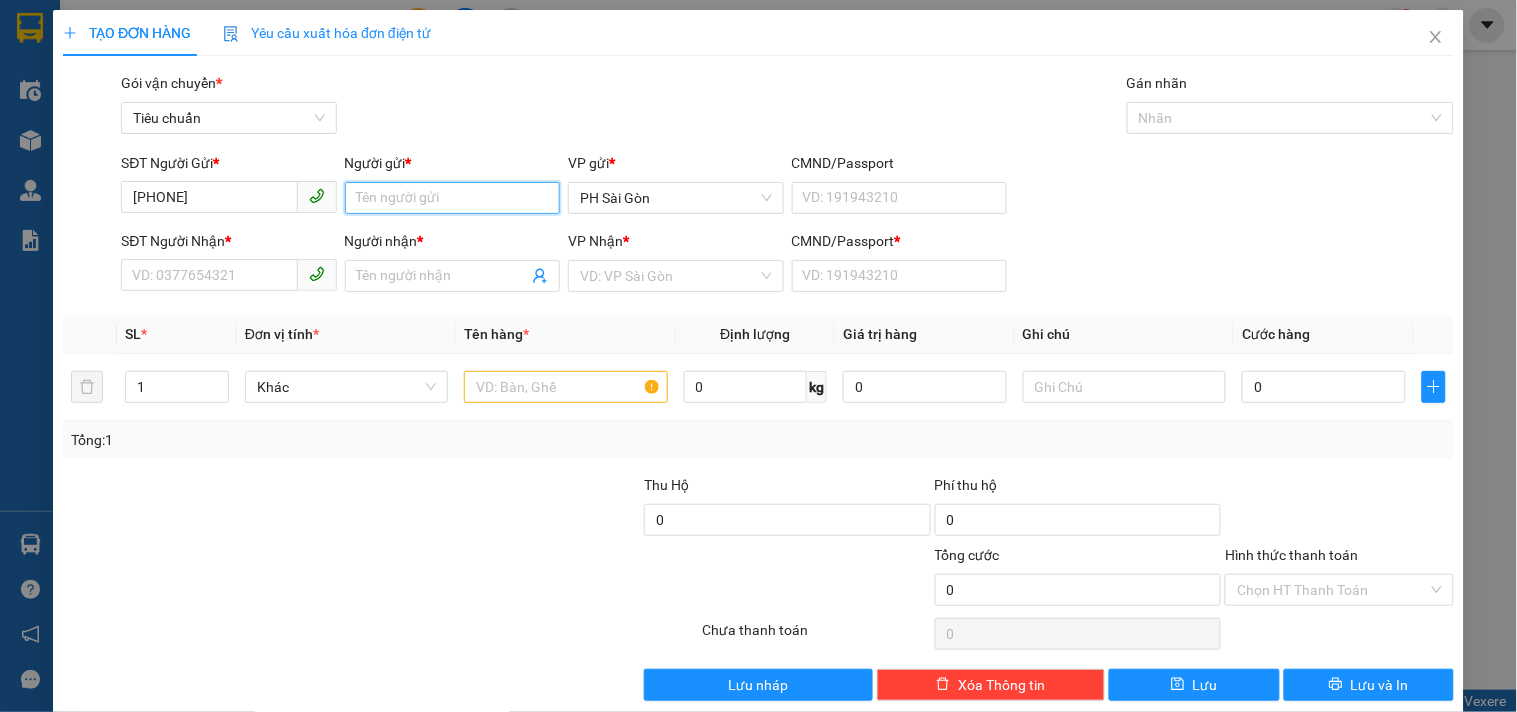 click on "Người gửi  *" at bounding box center [452, 198] 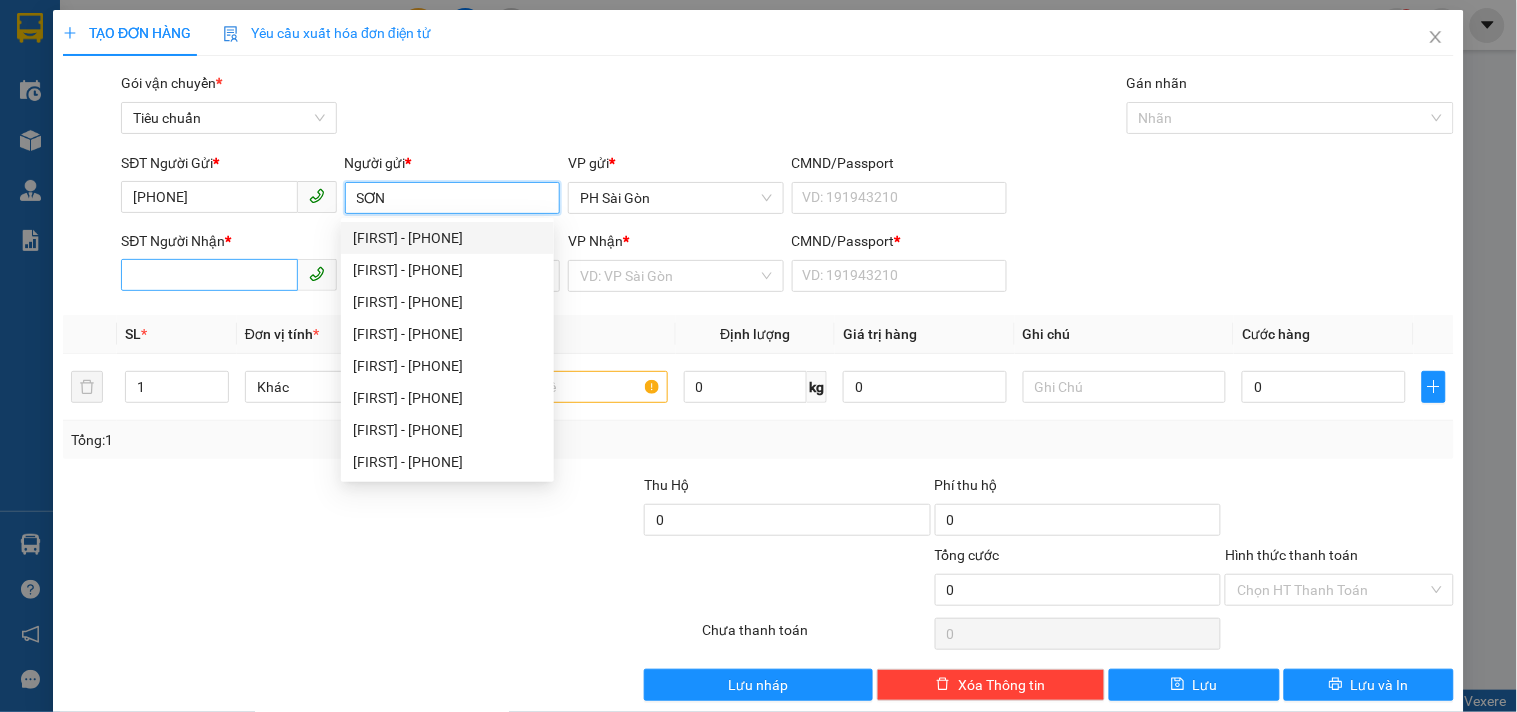 type on "SƠN" 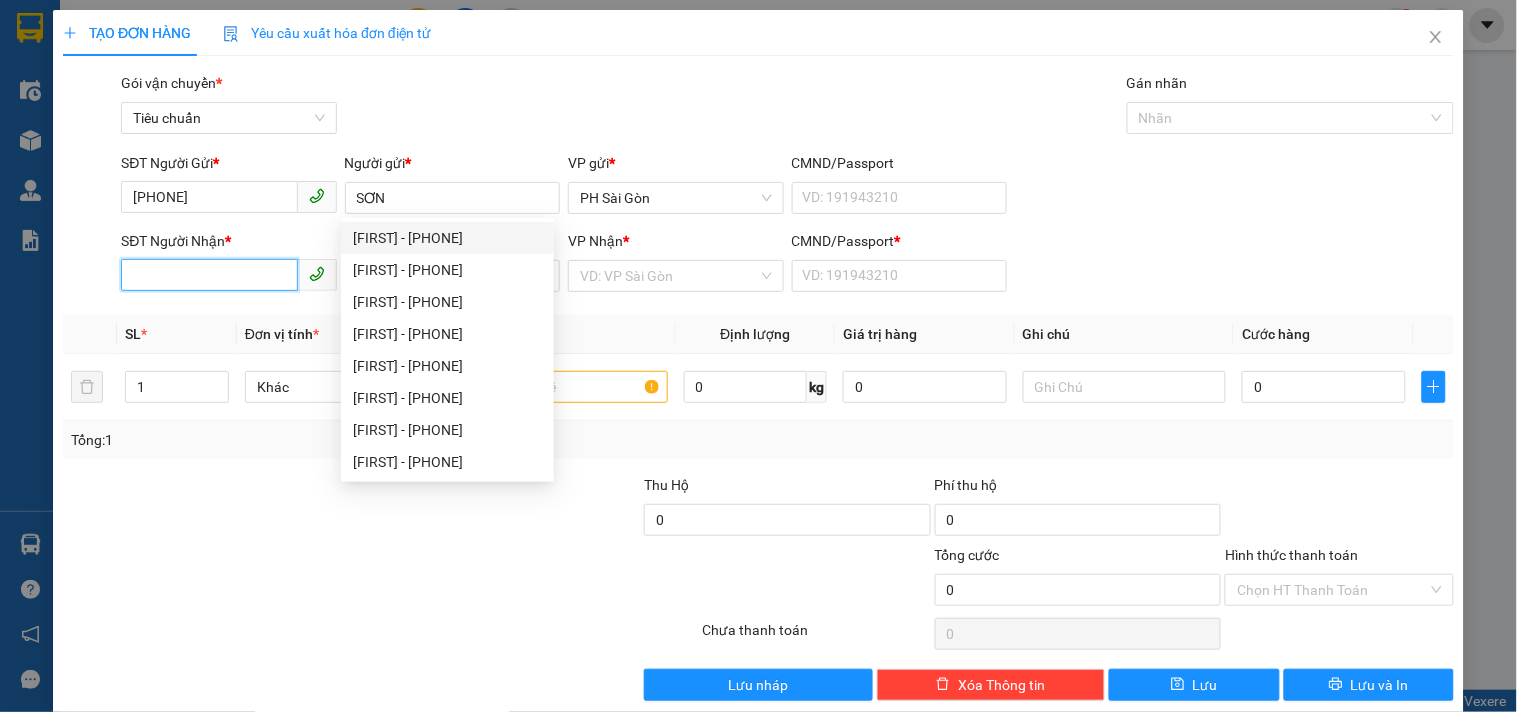 click on "SĐT Người Nhận  *" at bounding box center [209, 275] 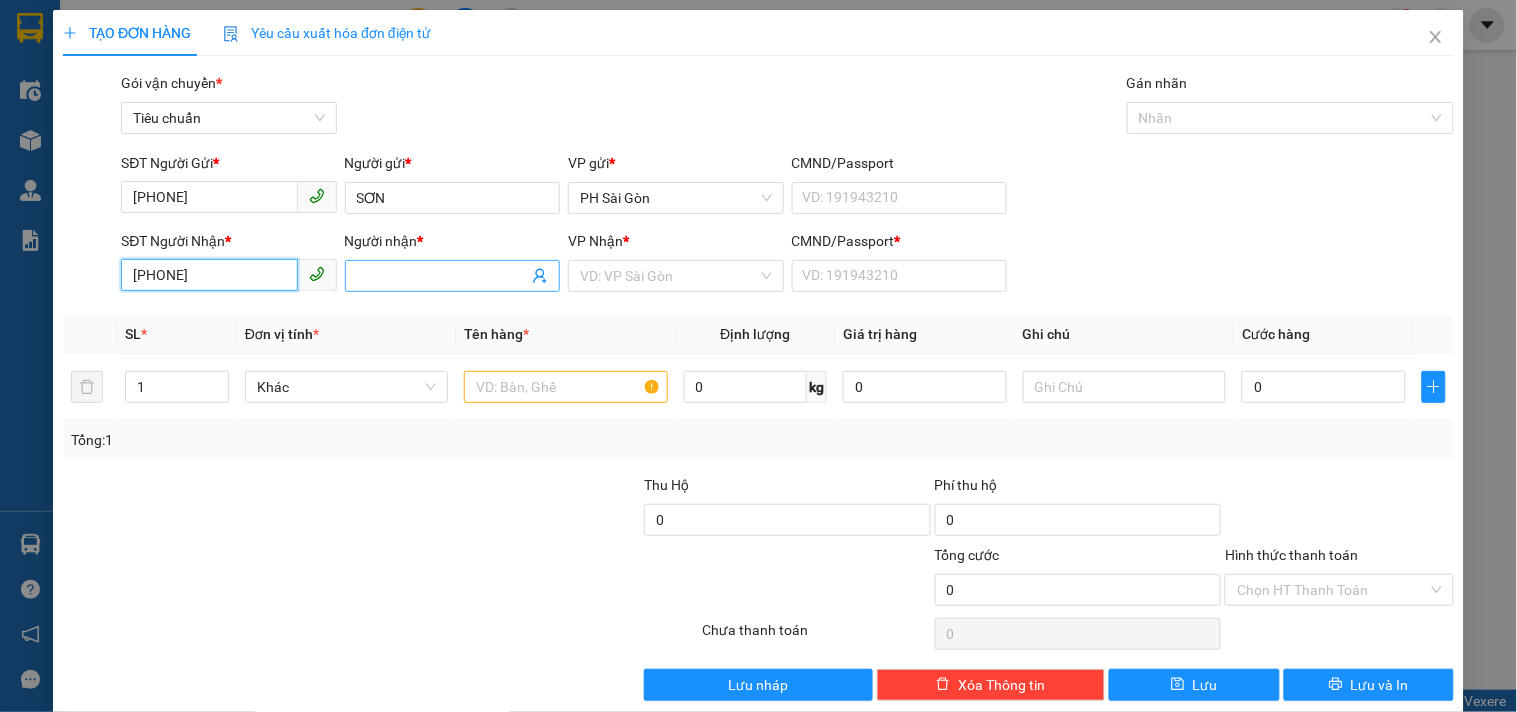 type on "0972807194" 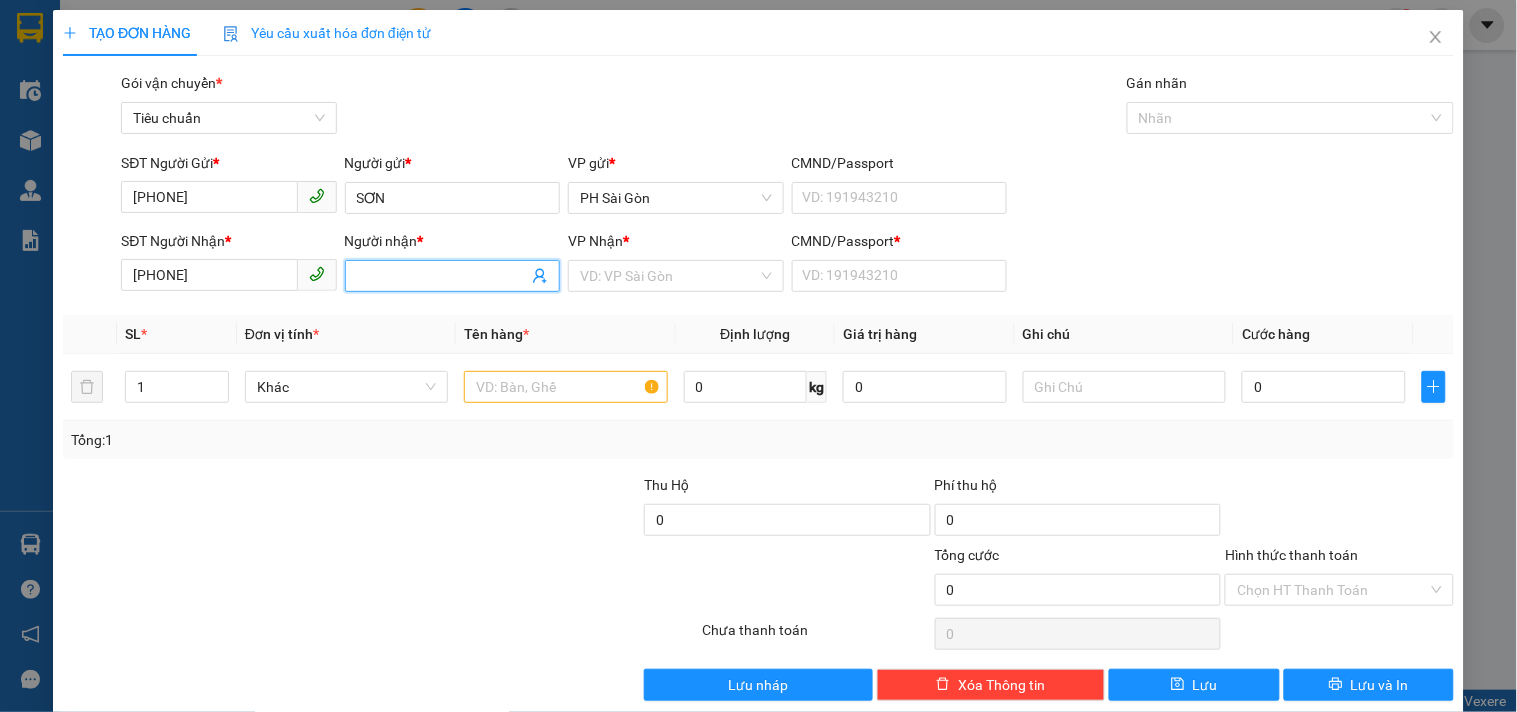 click on "Người nhận  *" at bounding box center (442, 276) 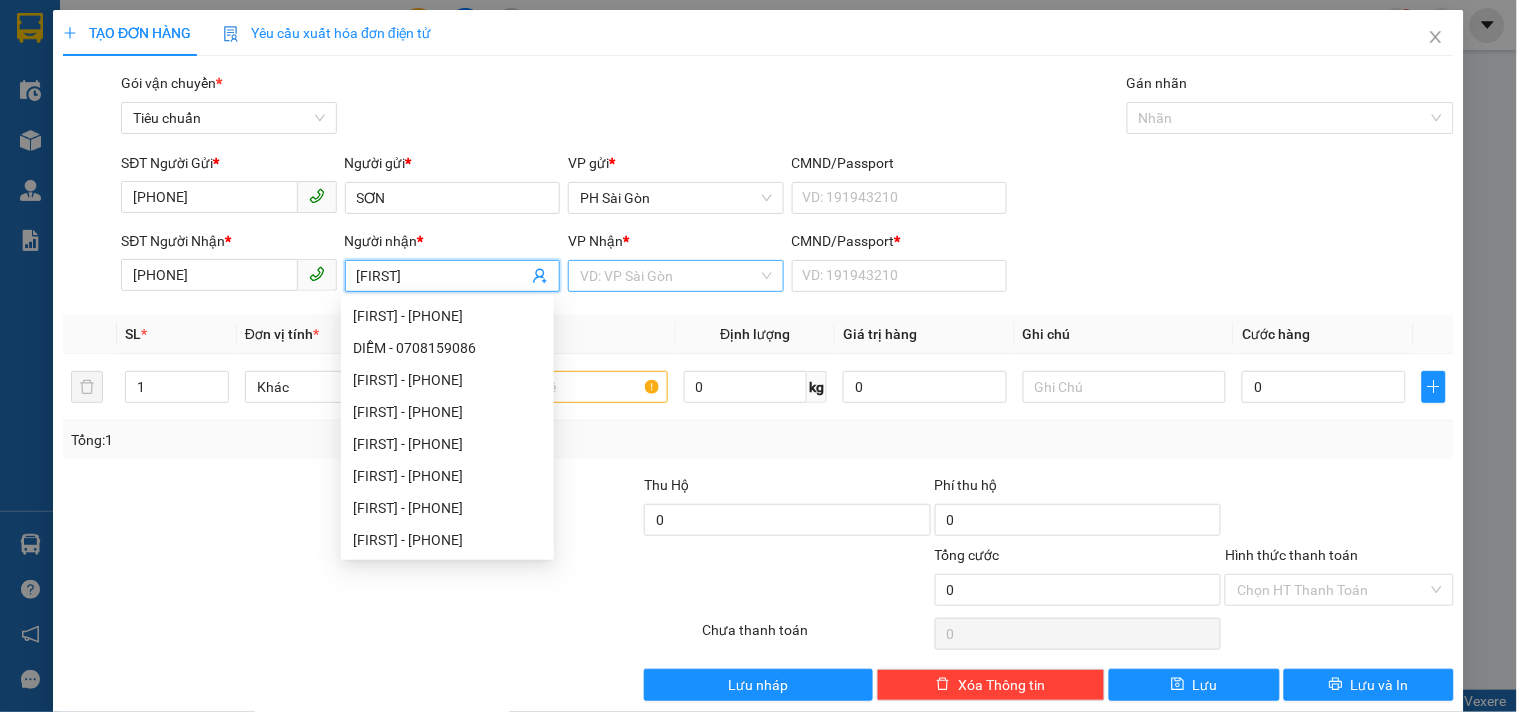 type on "DIỄM" 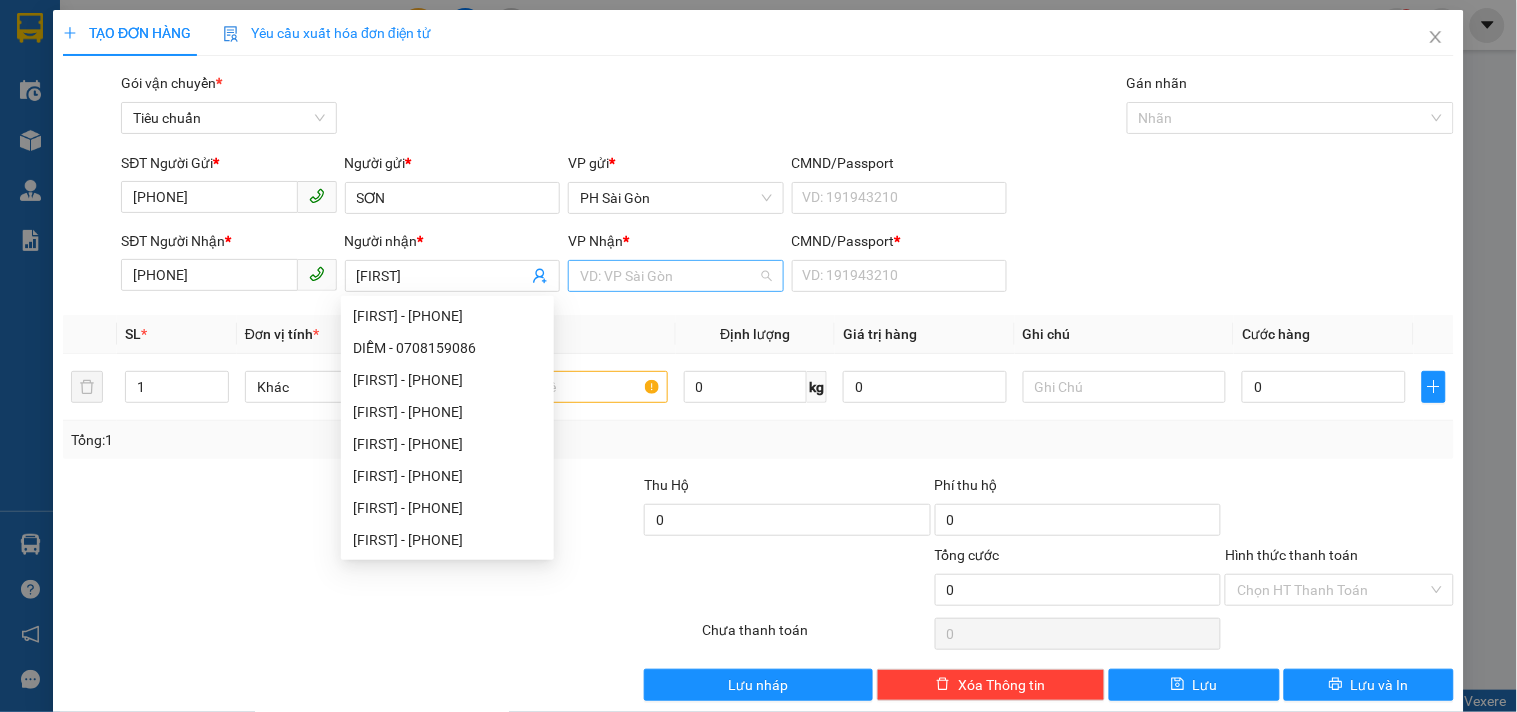 click at bounding box center (668, 276) 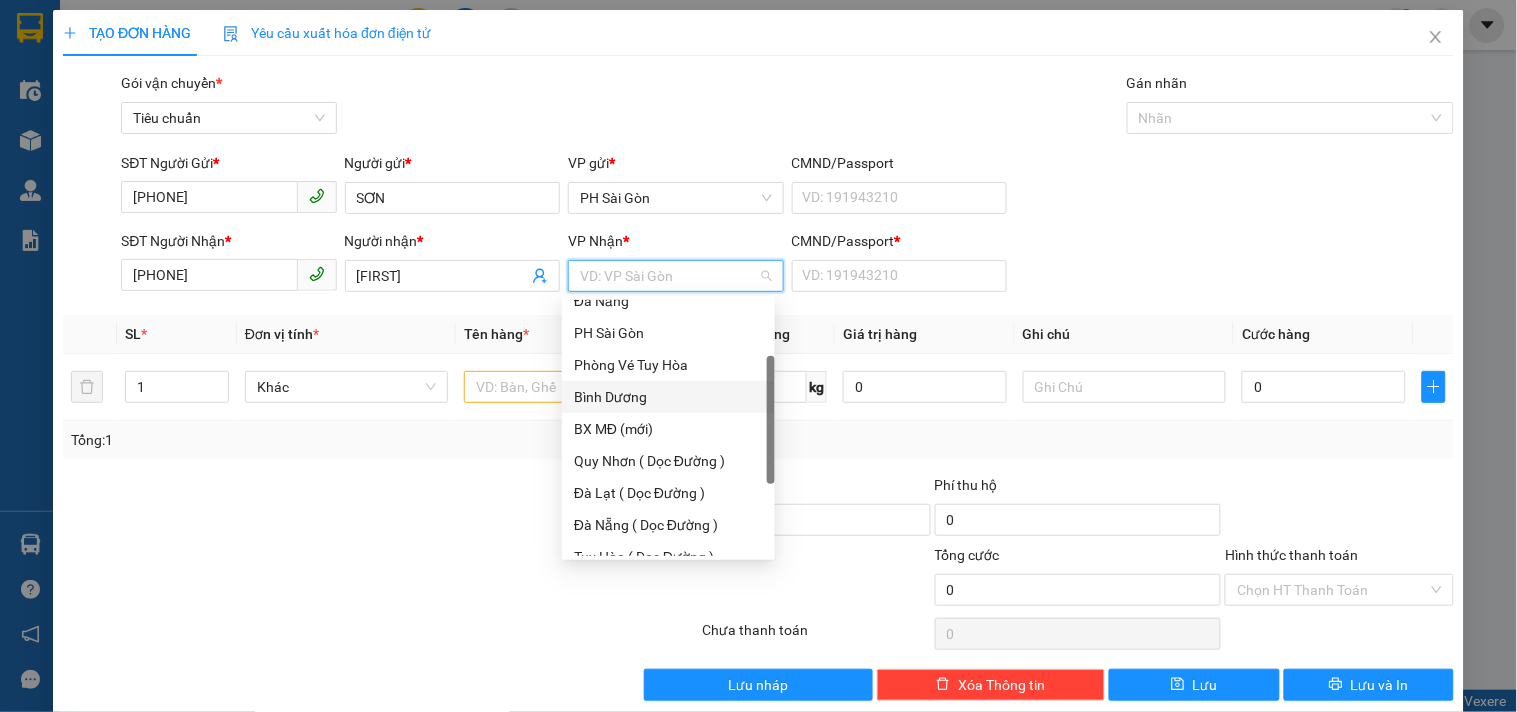 scroll, scrollTop: 0, scrollLeft: 0, axis: both 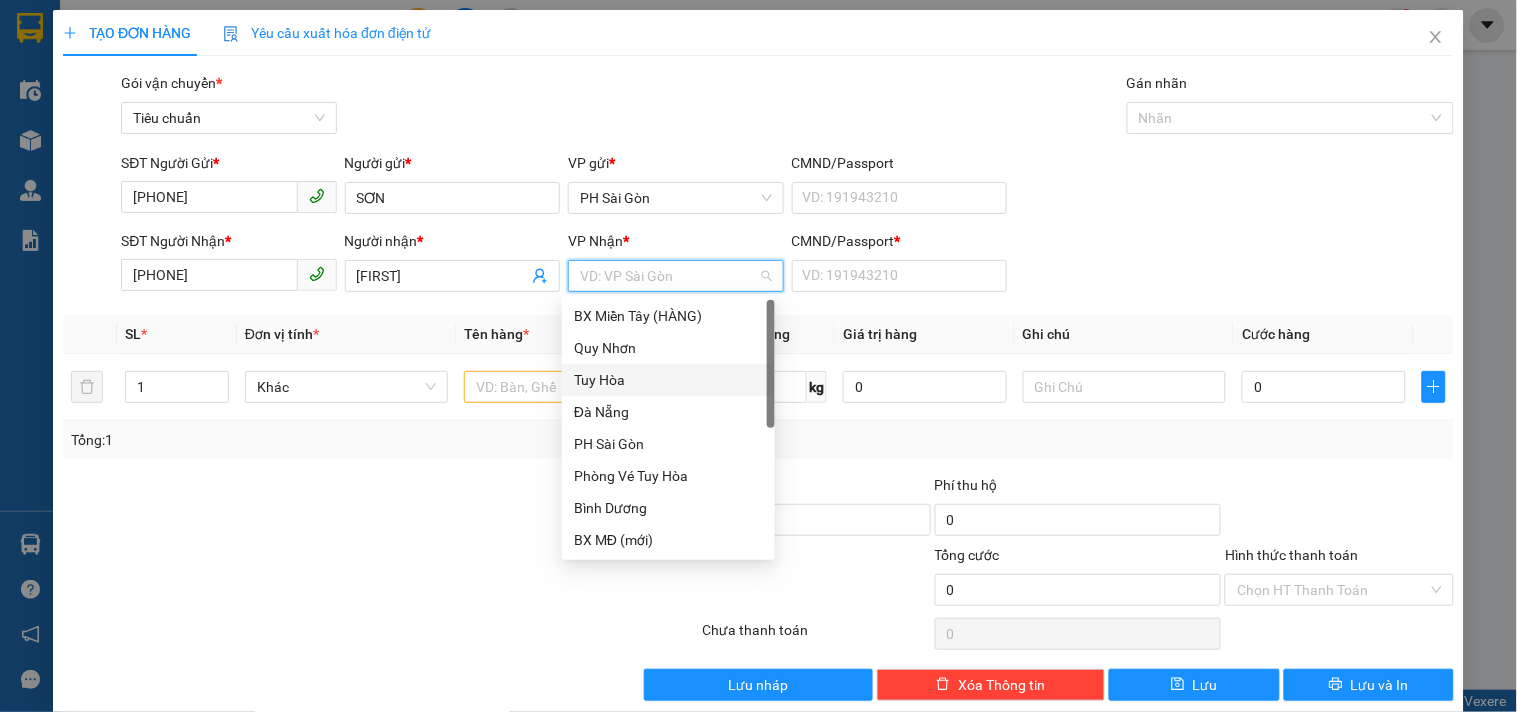 click on "Tuy Hòa" at bounding box center [668, 380] 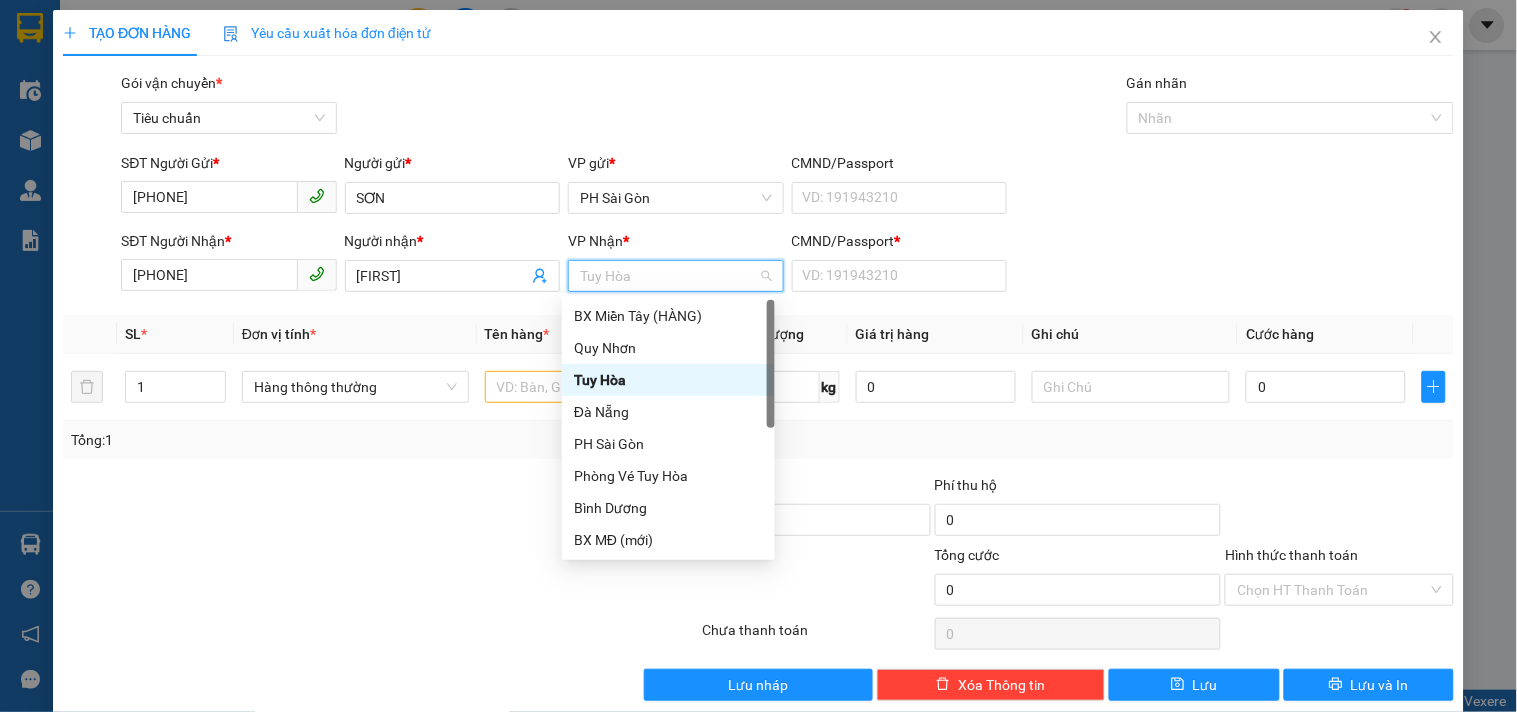 click on "Tuy Hòa" at bounding box center [668, 380] 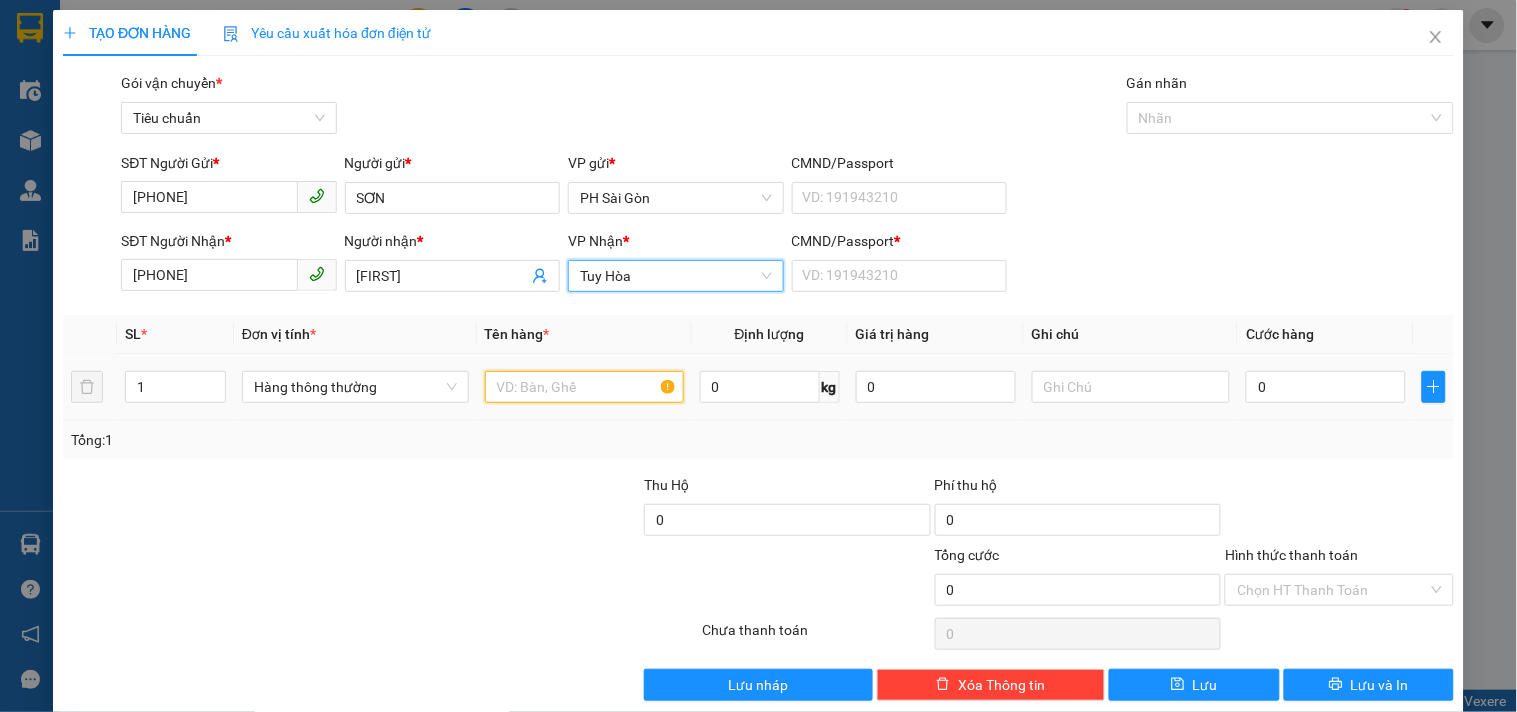 click at bounding box center (584, 387) 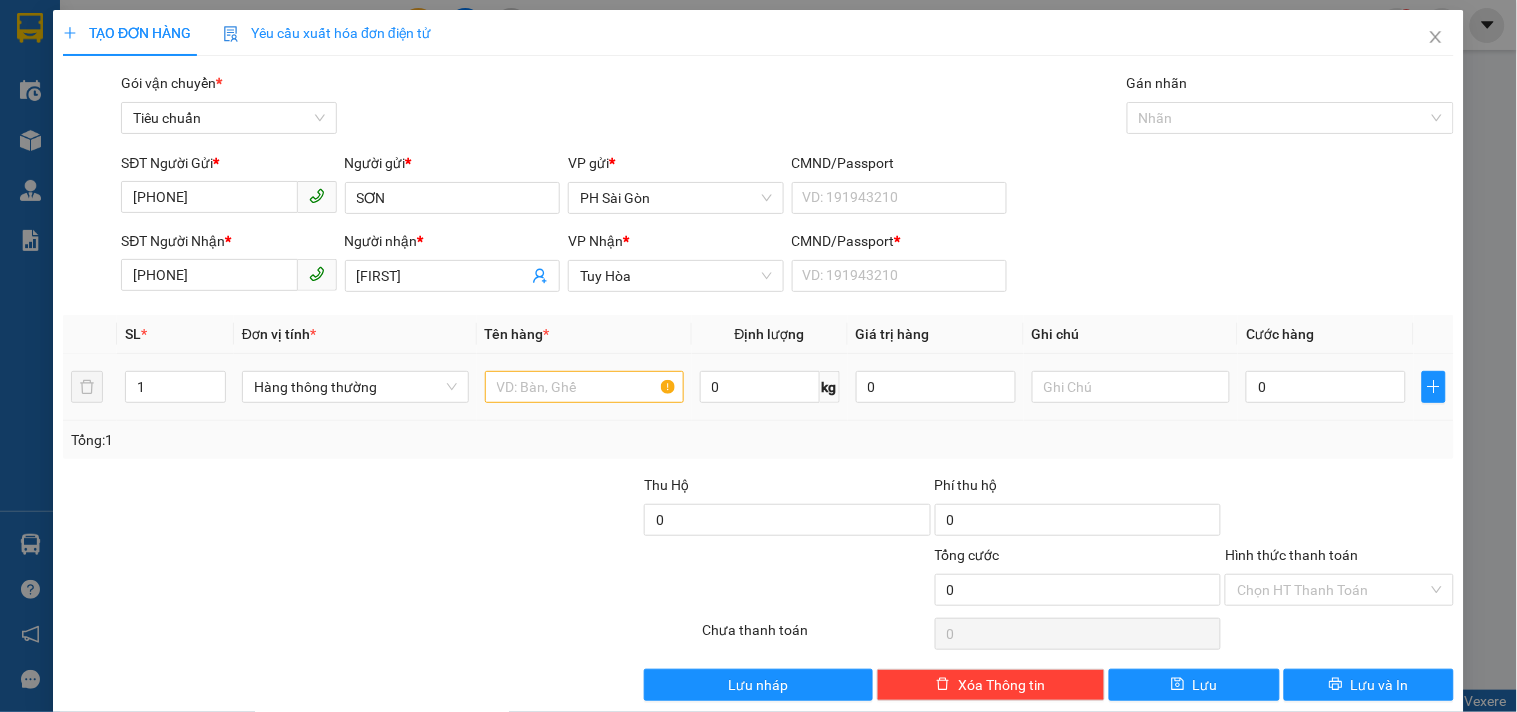 drag, startPoint x: 158, startPoint y: 397, endPoint x: 71, endPoint y: 431, distance: 93.40771 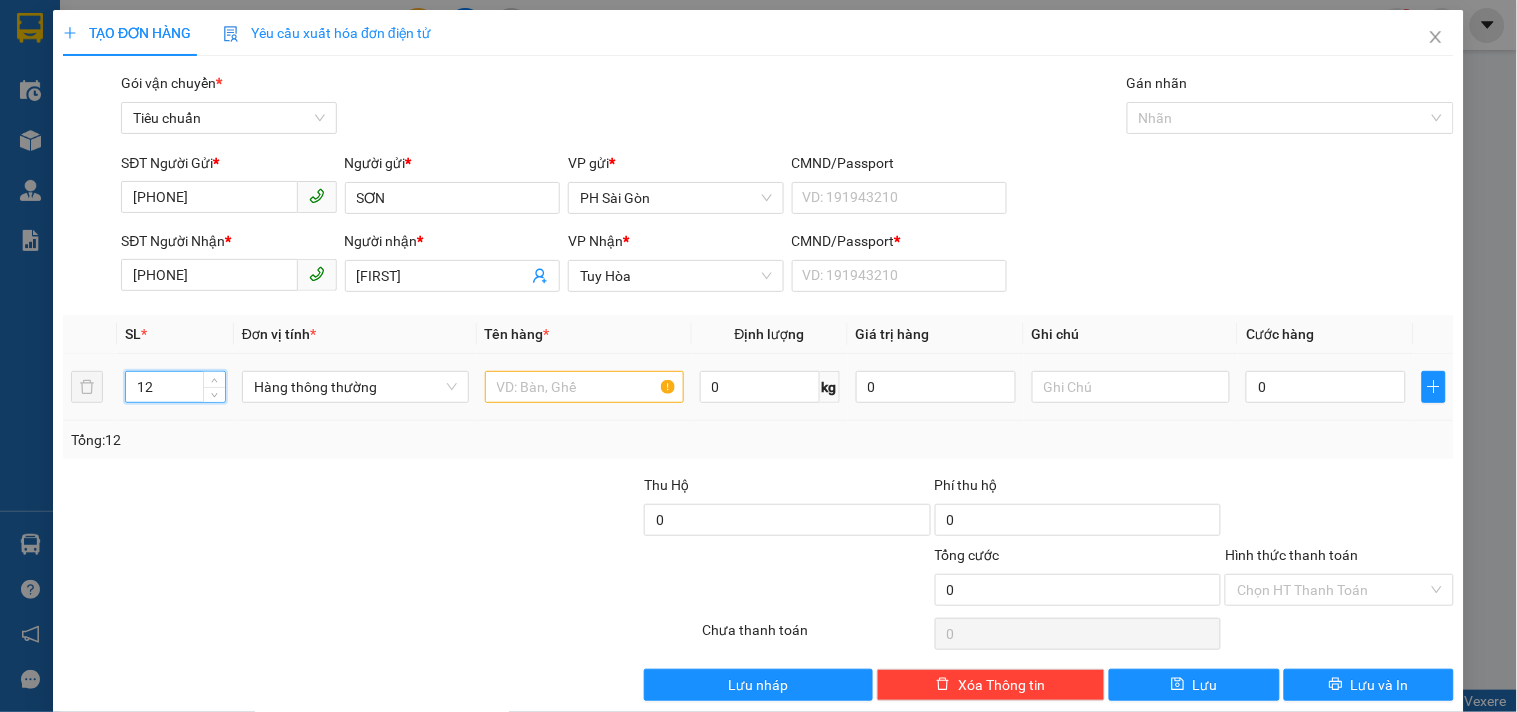 type on "12" 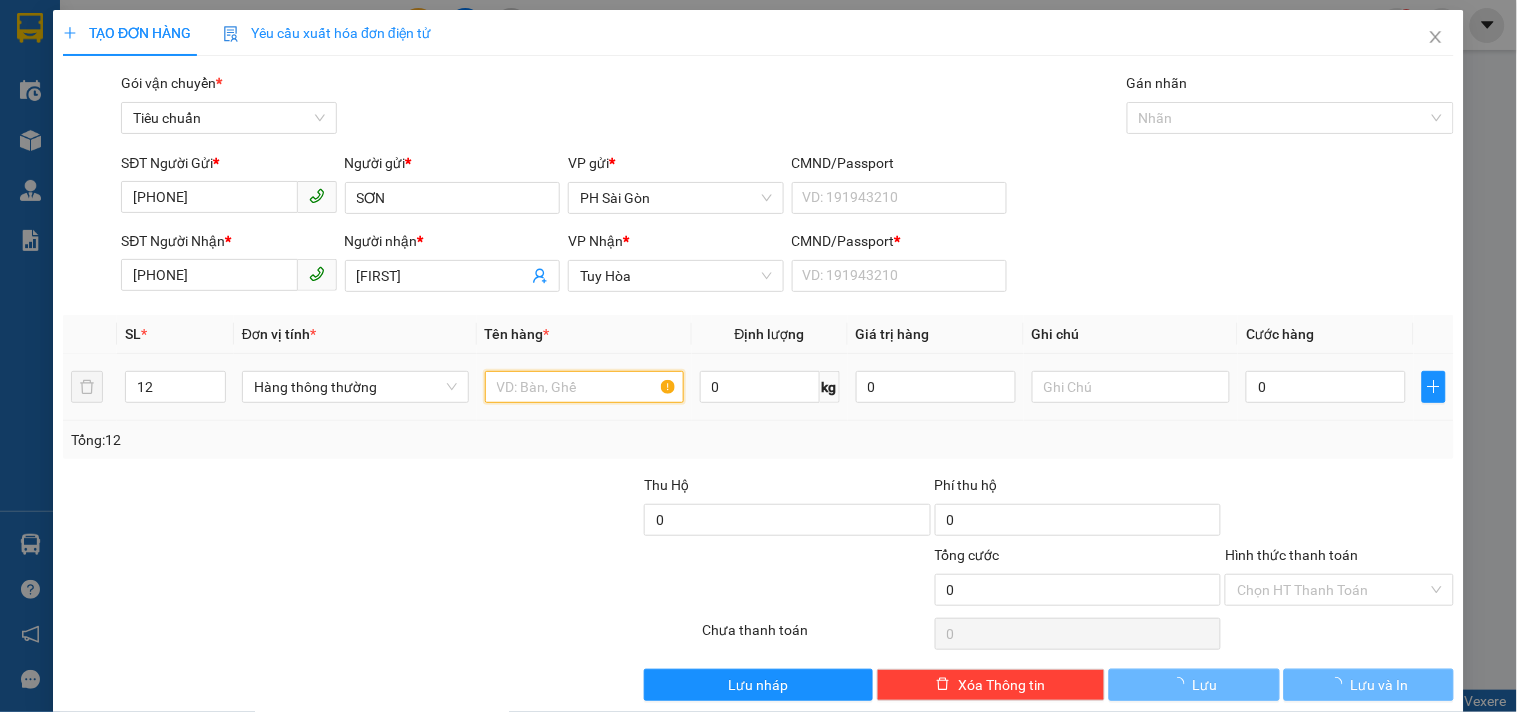 click at bounding box center (584, 387) 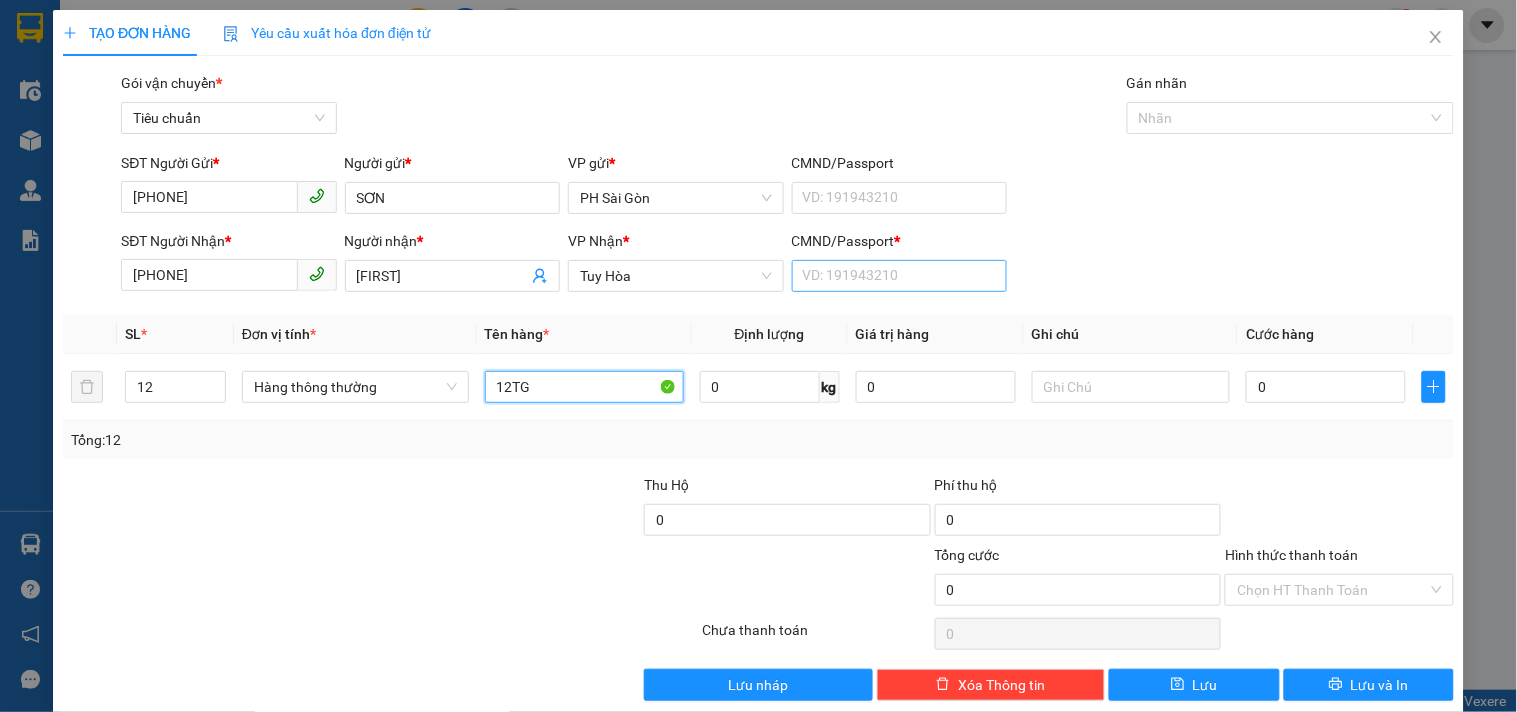 type on "12TG" 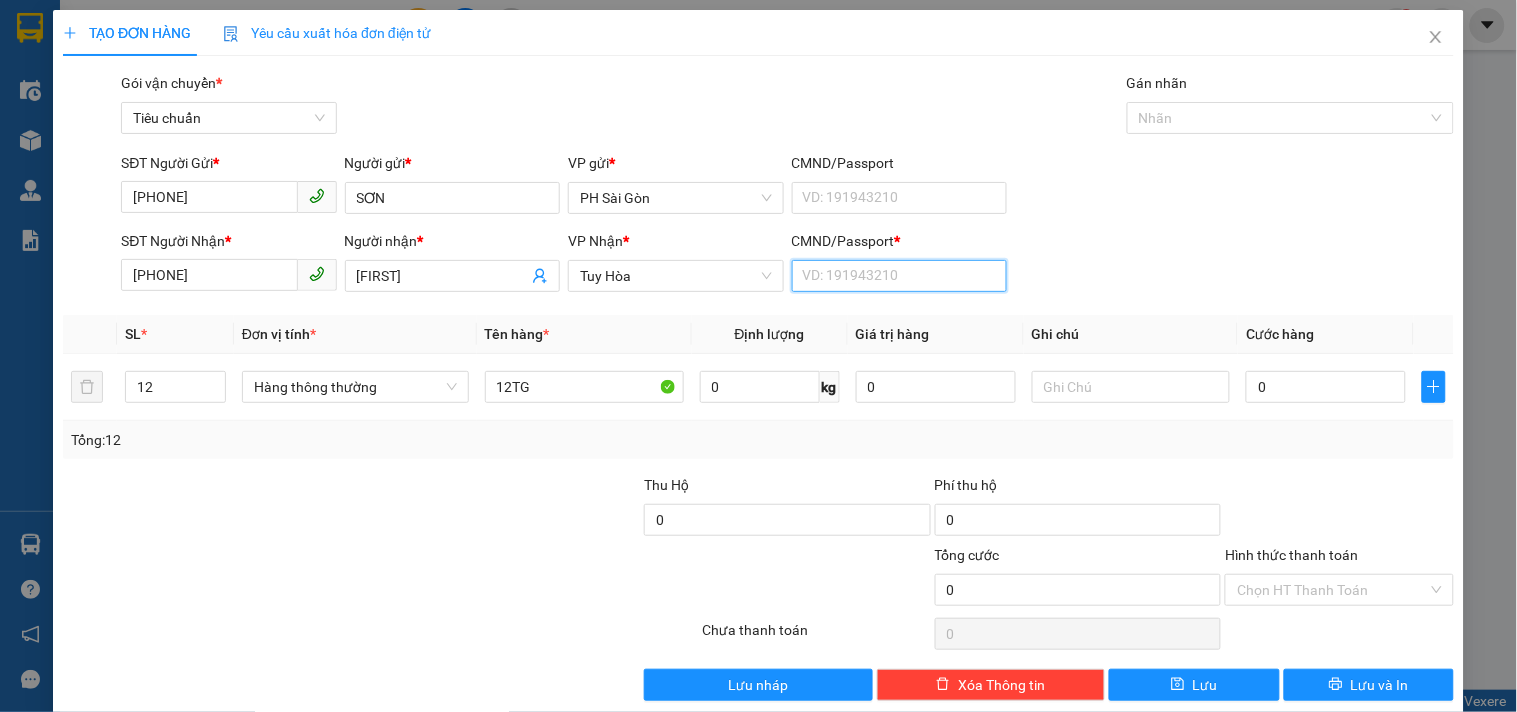 click on "CMND/Passport  *" at bounding box center [899, 276] 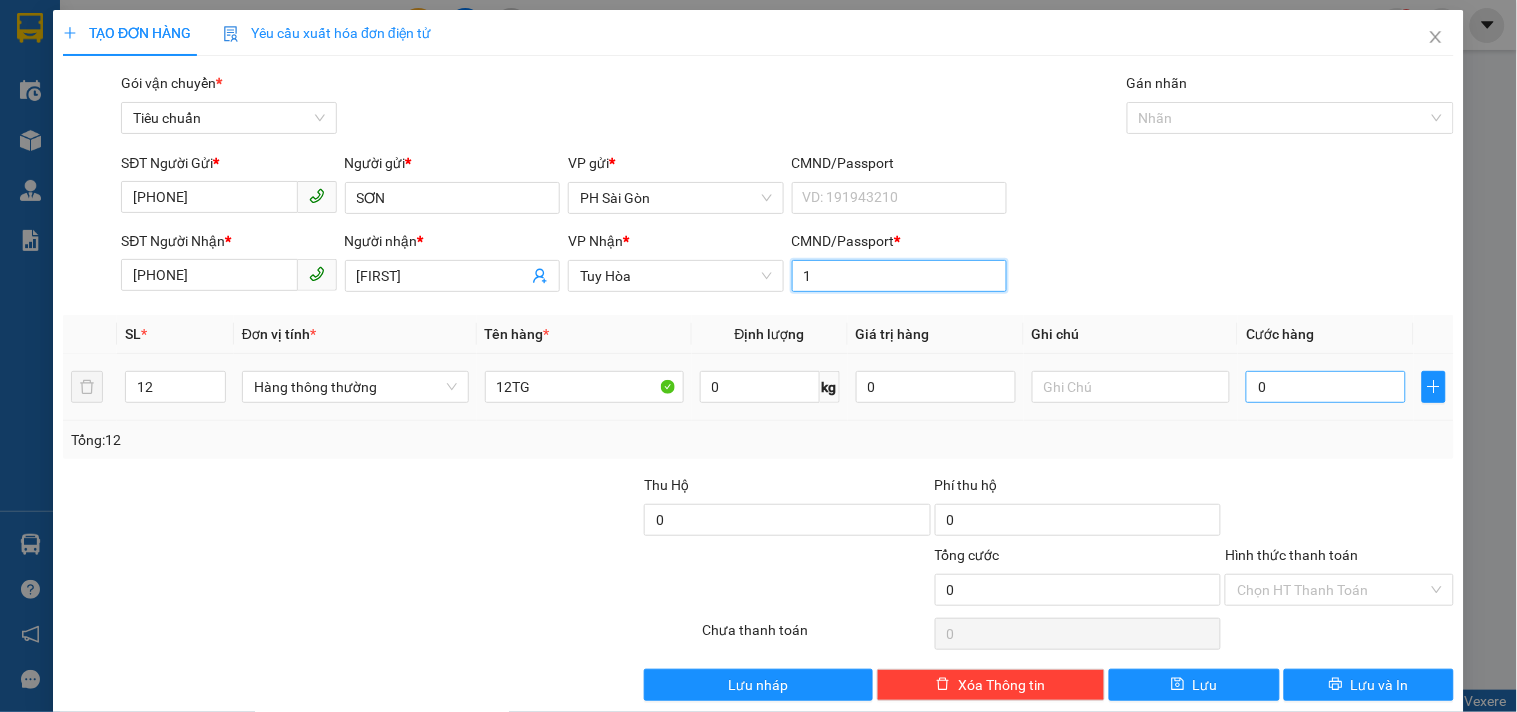 type on "1" 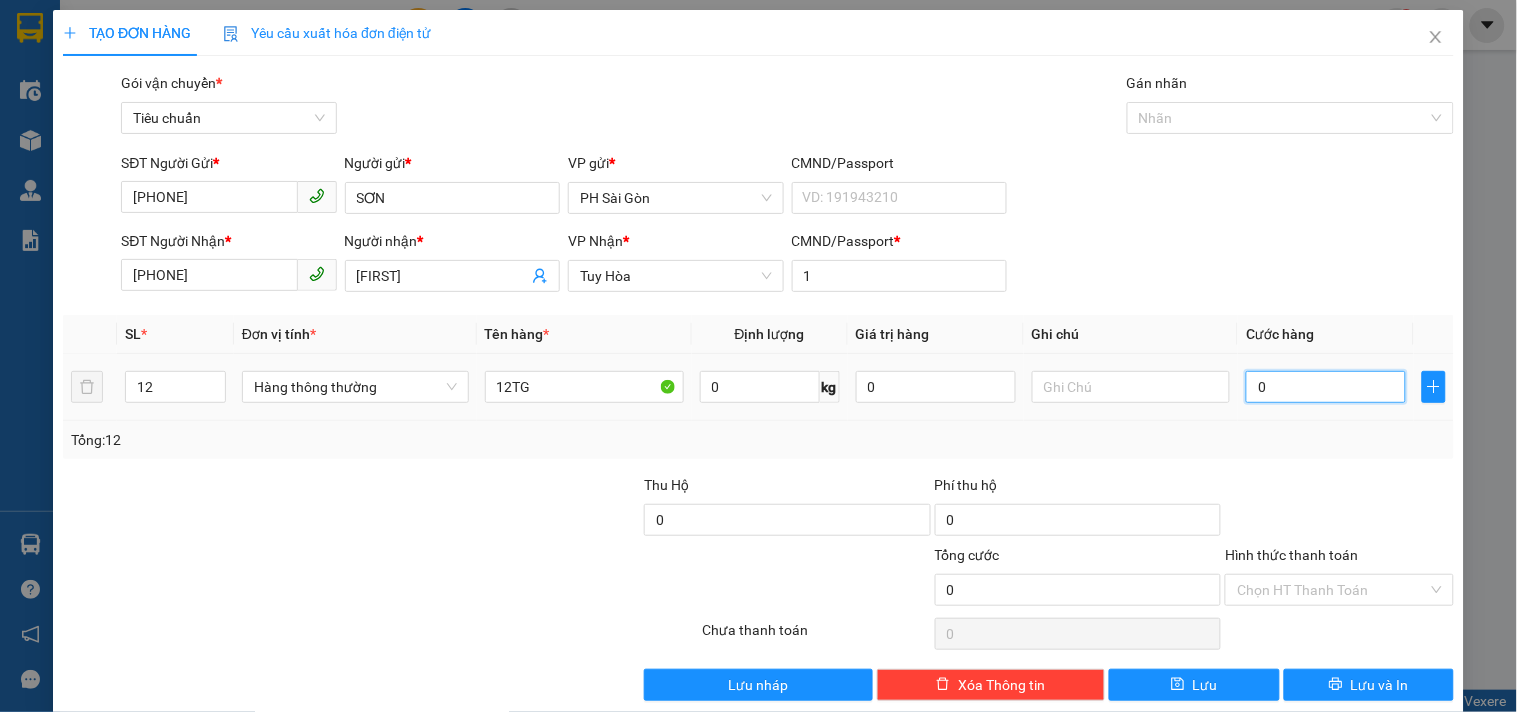 click on "0" at bounding box center [1326, 387] 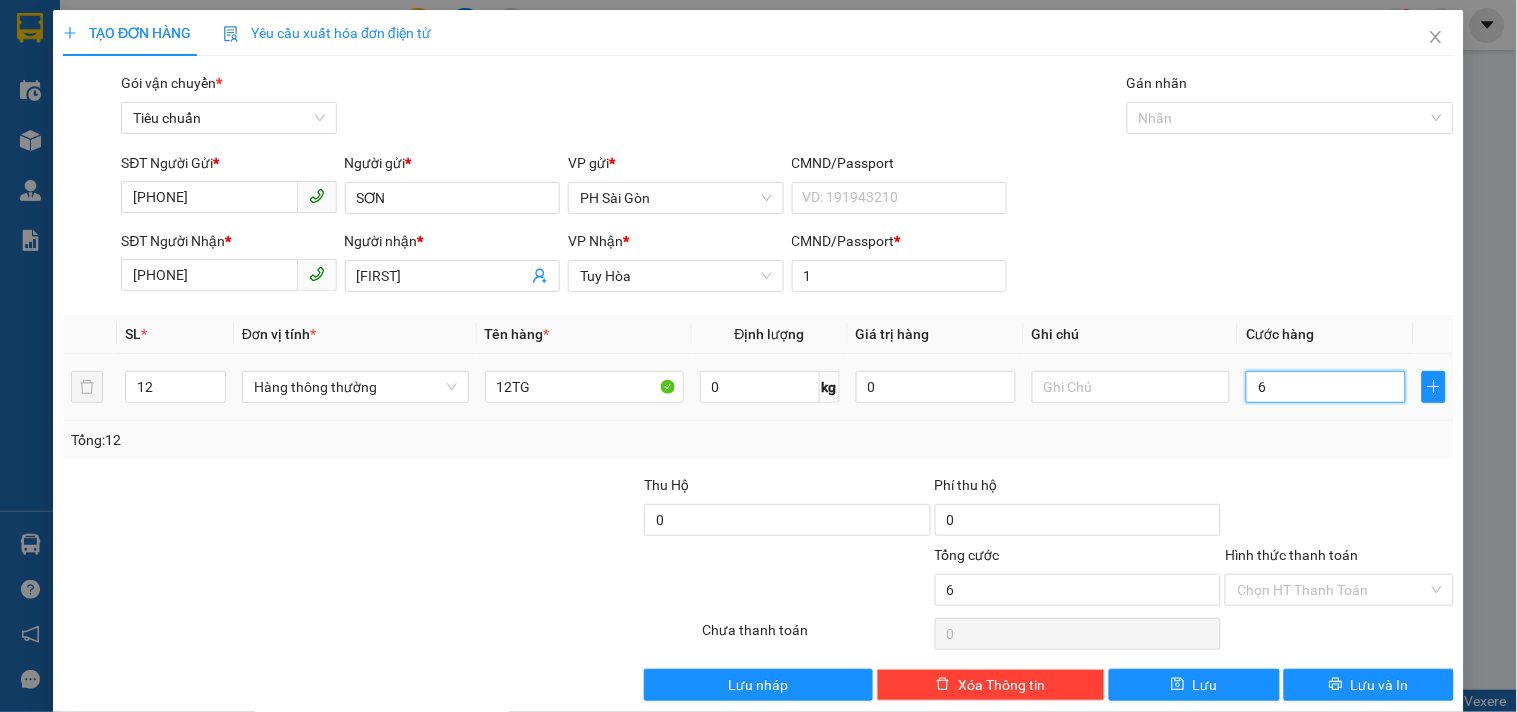 type on "6" 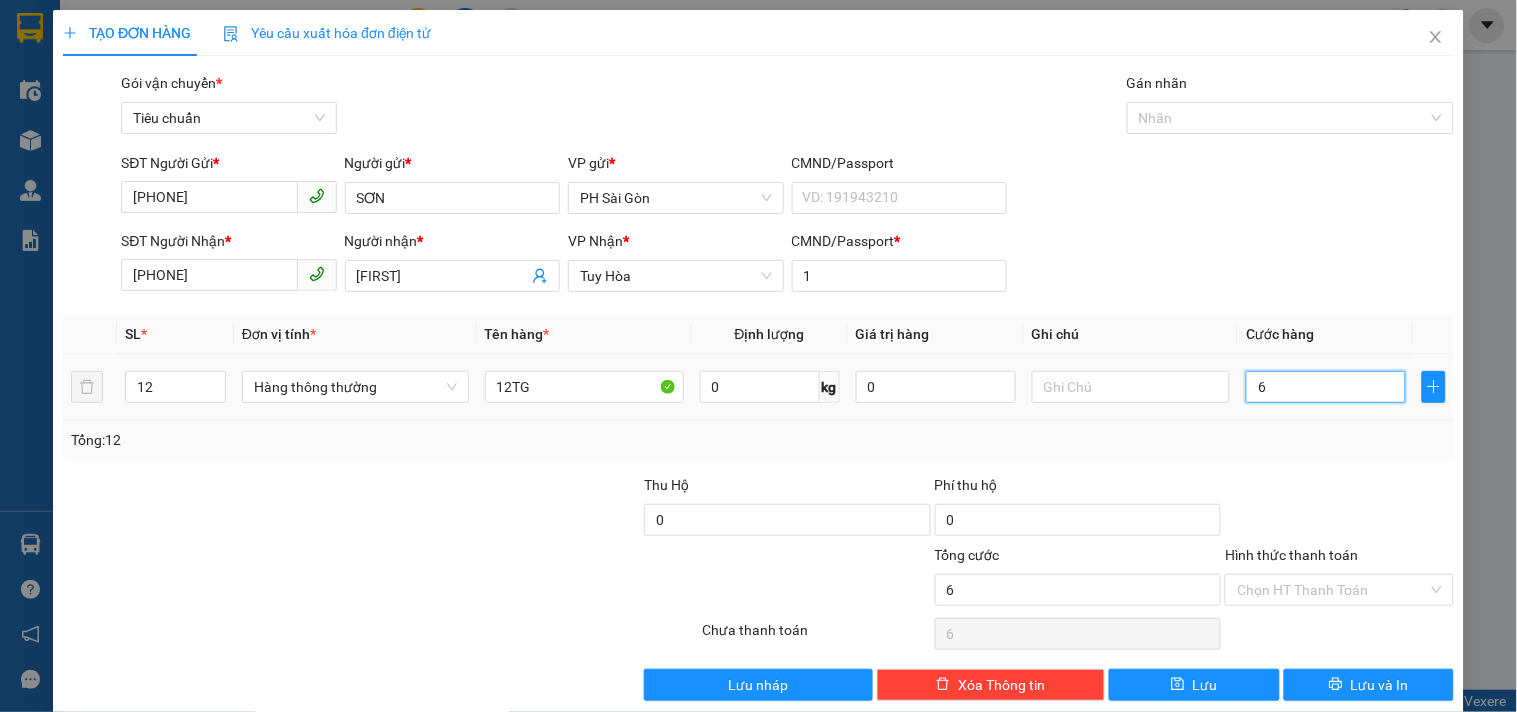 type on "65" 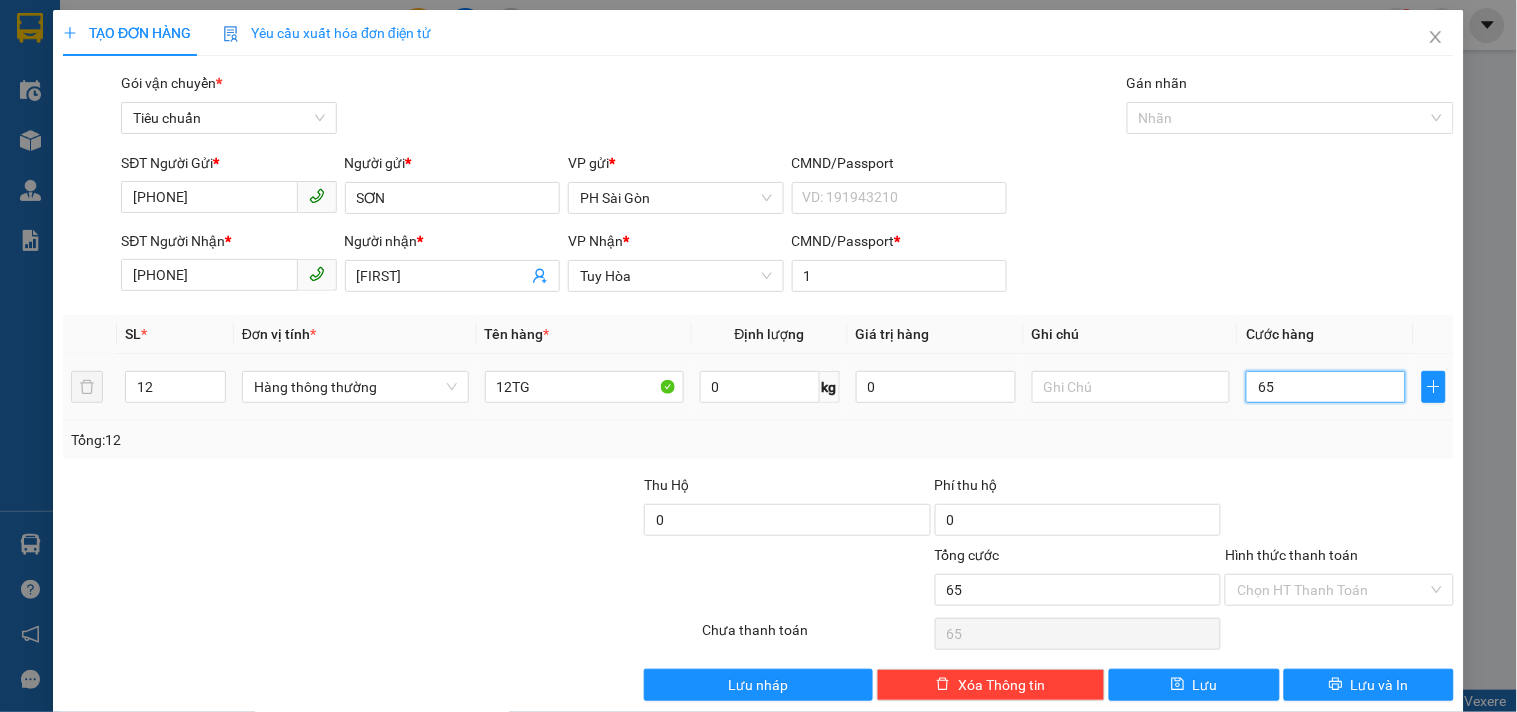 type on "650" 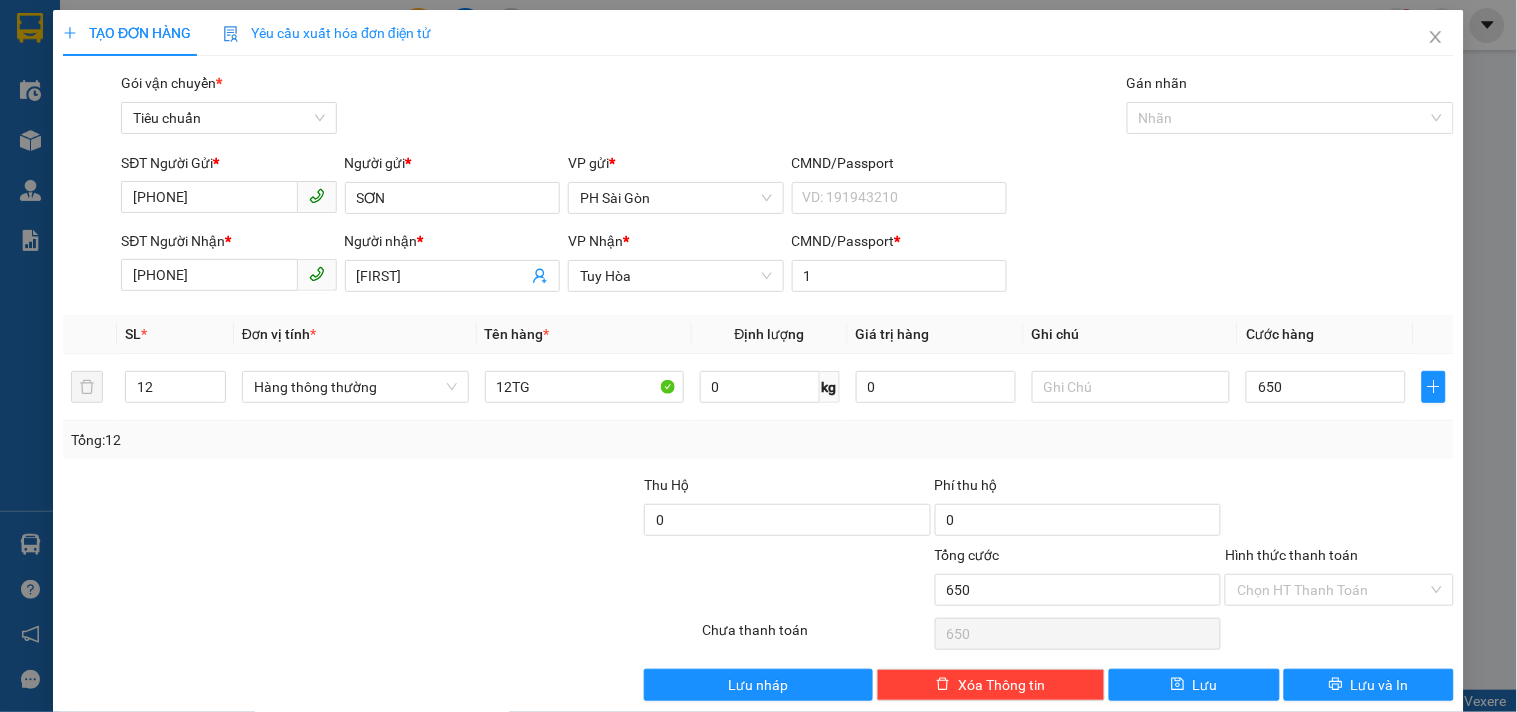 type on "650.000" 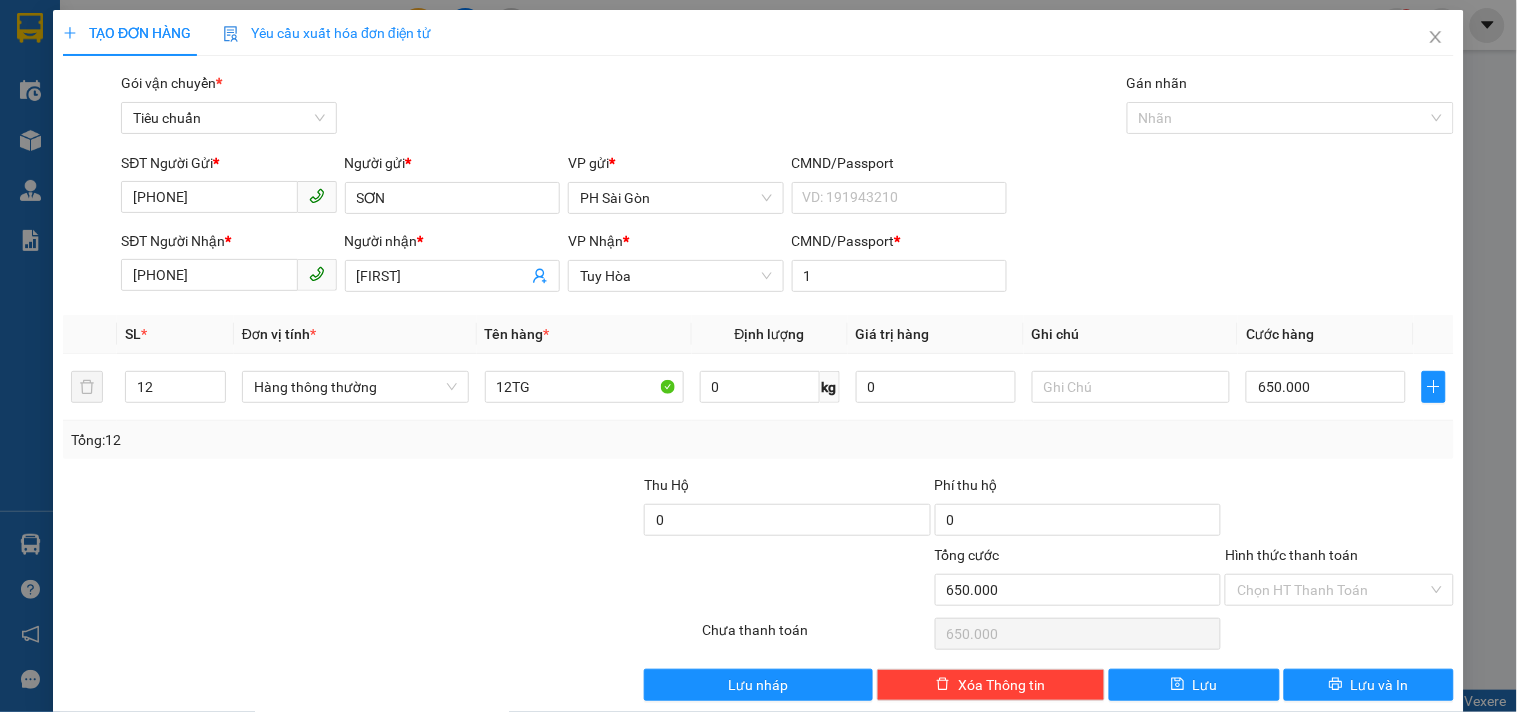 click on "Transit Pickup Surcharge Ids Transit Deliver Surcharge Ids Transit Deliver Surcharge Transit Deliver Surcharge Gói vận chuyển  * Tiêu chuẩn Gán nhãn   Nhãn SĐT Người Gửi  * 0939057793 Người gửi  * SƠN VP gửi  * PH Sài Gòn CMND/Passport VD: 191943210 SĐT Người Nhận  * 0972807194 Người nhận  * DIỄM VP Nhận  * Tuy Hòa CMND/Passport  * 1 SL  * Đơn vị tính  * Tên hàng  * Định lượng Giá trị hàng Ghi chú Cước hàng                   12 Hàng thông thường 12TG 0 kg 0 650.000 Tổng:  12 Thu Hộ 0 Phí thu hộ 0 Tổng cước 650.000 Hình thức thanh toán Chọn HT Thanh Toán Số tiền thu trước 0 Chưa thanh toán 650.000 Chọn HT Thanh Toán Lưu nháp Xóa Thông tin Lưu Lưu và In" at bounding box center (758, 386) 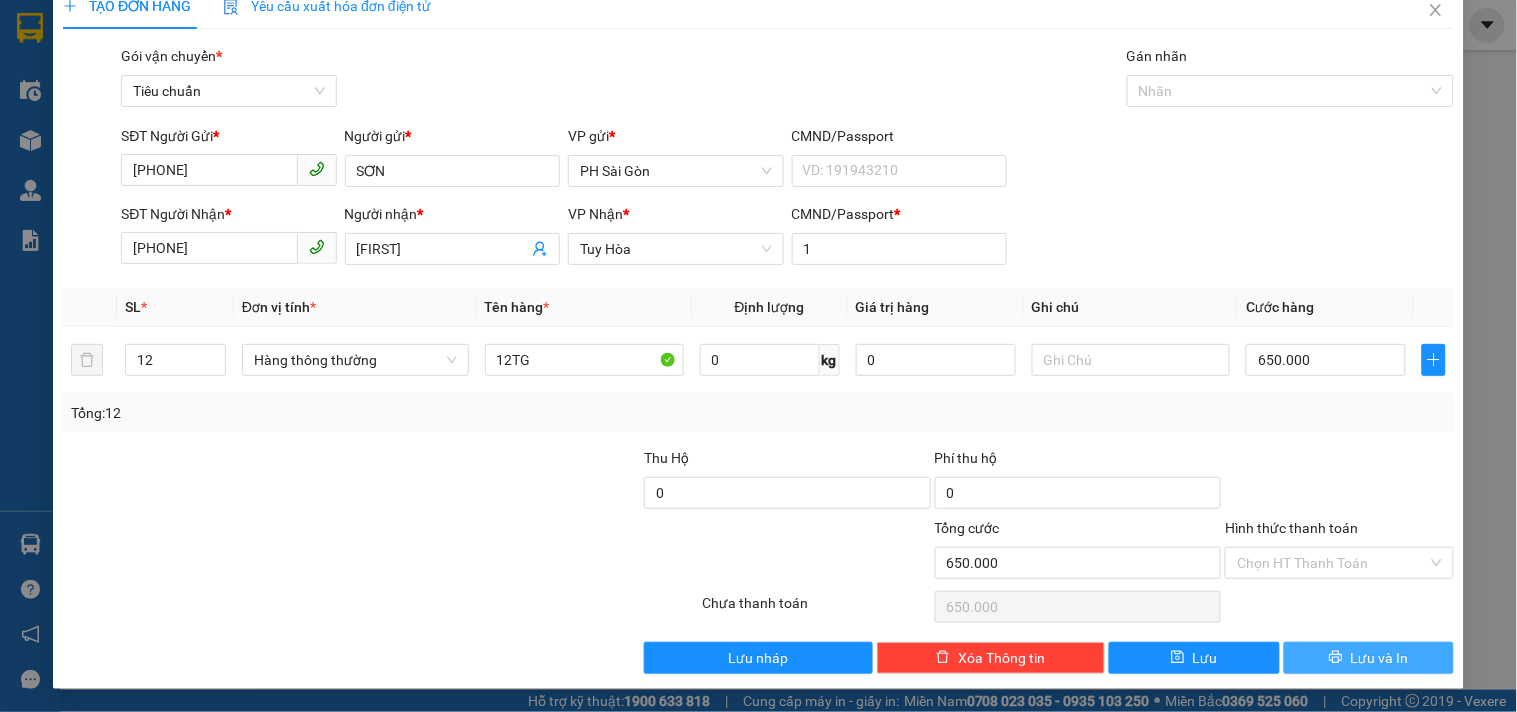 click on "Lưu và In" at bounding box center (1380, 658) 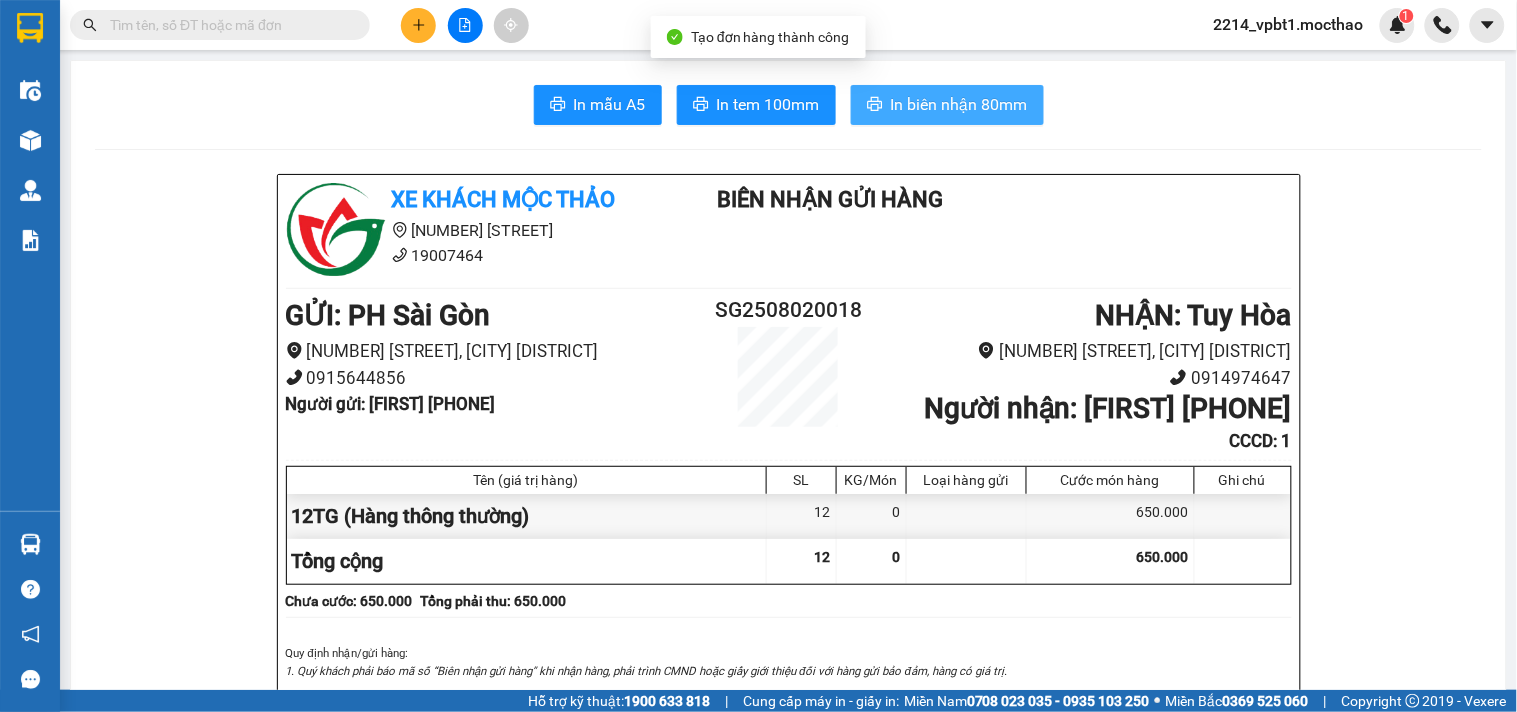 click on "In biên nhận 80mm" at bounding box center [959, 104] 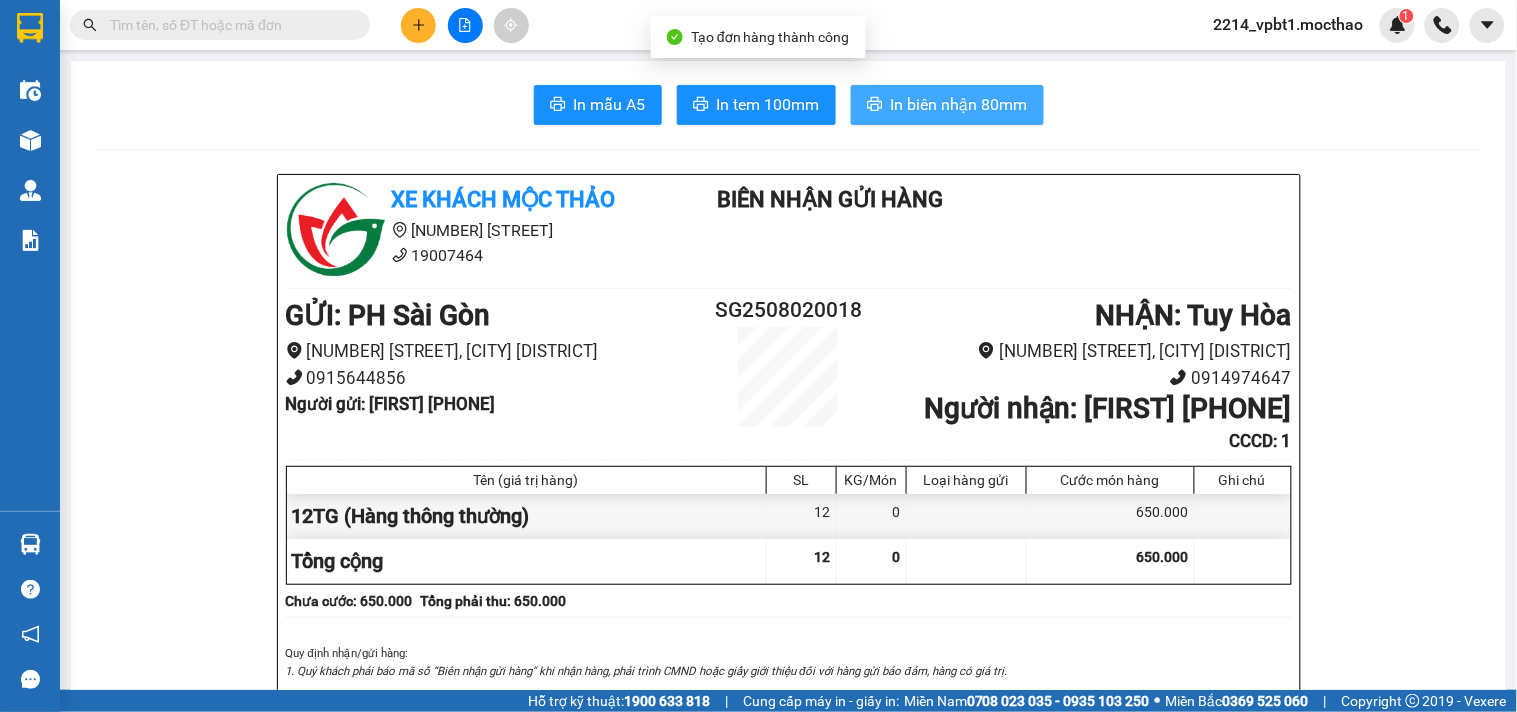 scroll, scrollTop: 0, scrollLeft: 0, axis: both 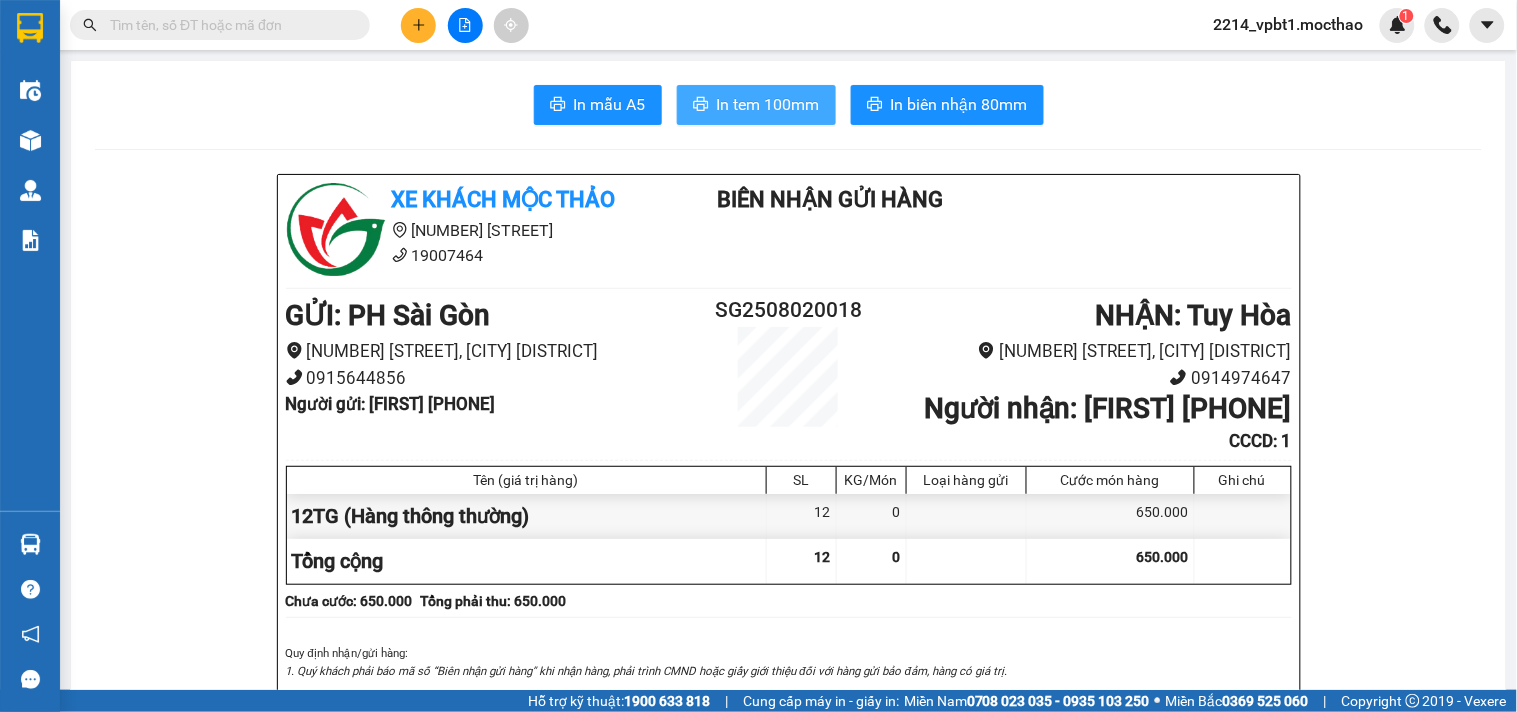 click on "In tem 100mm" at bounding box center [768, 104] 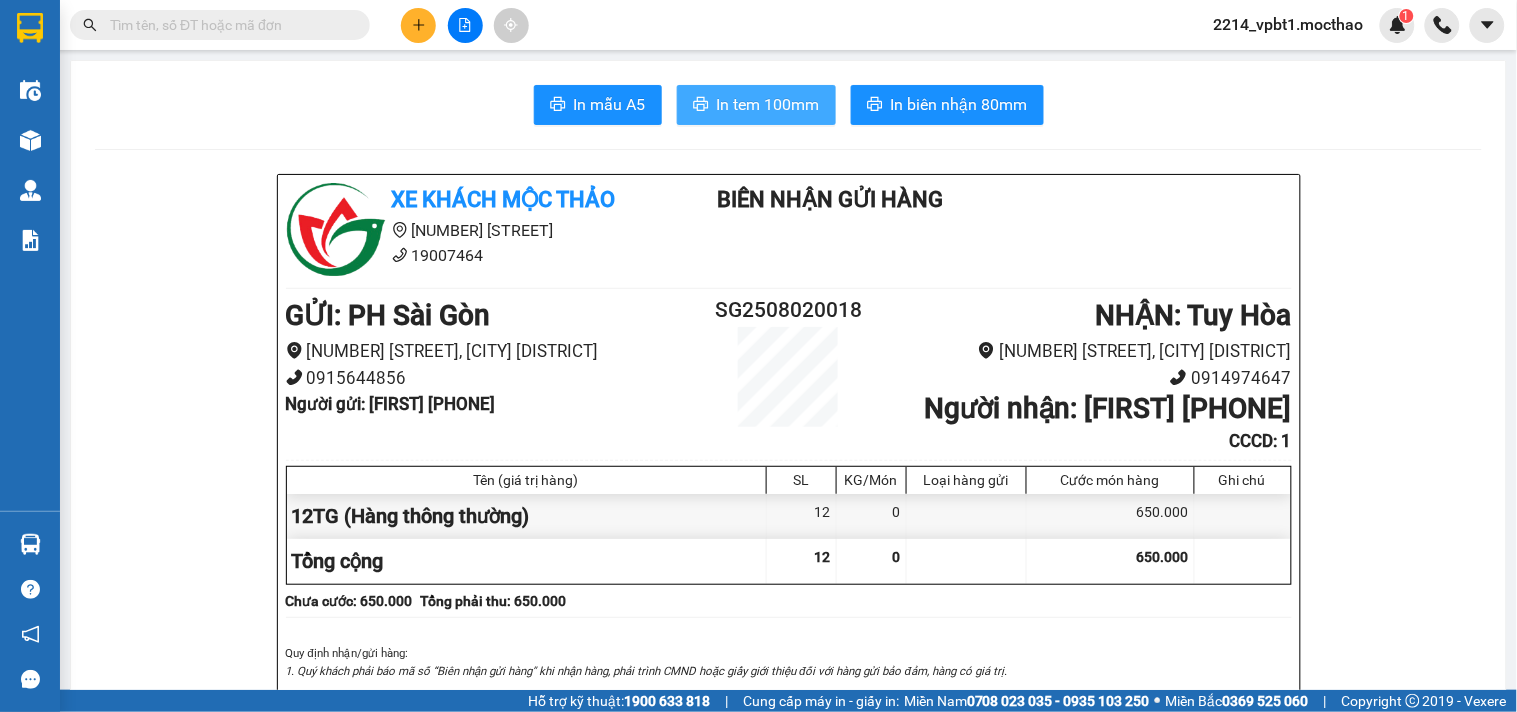 scroll, scrollTop: 0, scrollLeft: 0, axis: both 